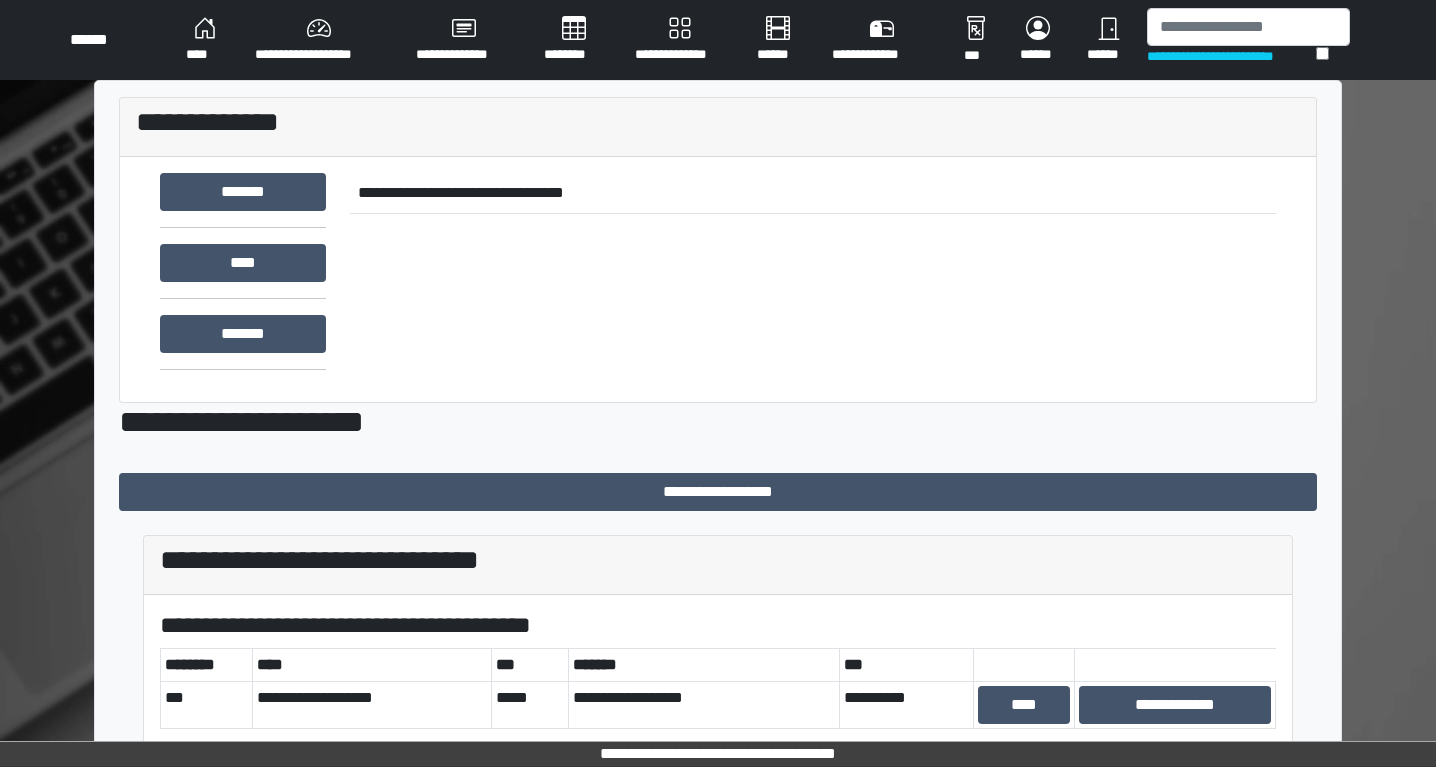 scroll, scrollTop: 0, scrollLeft: 0, axis: both 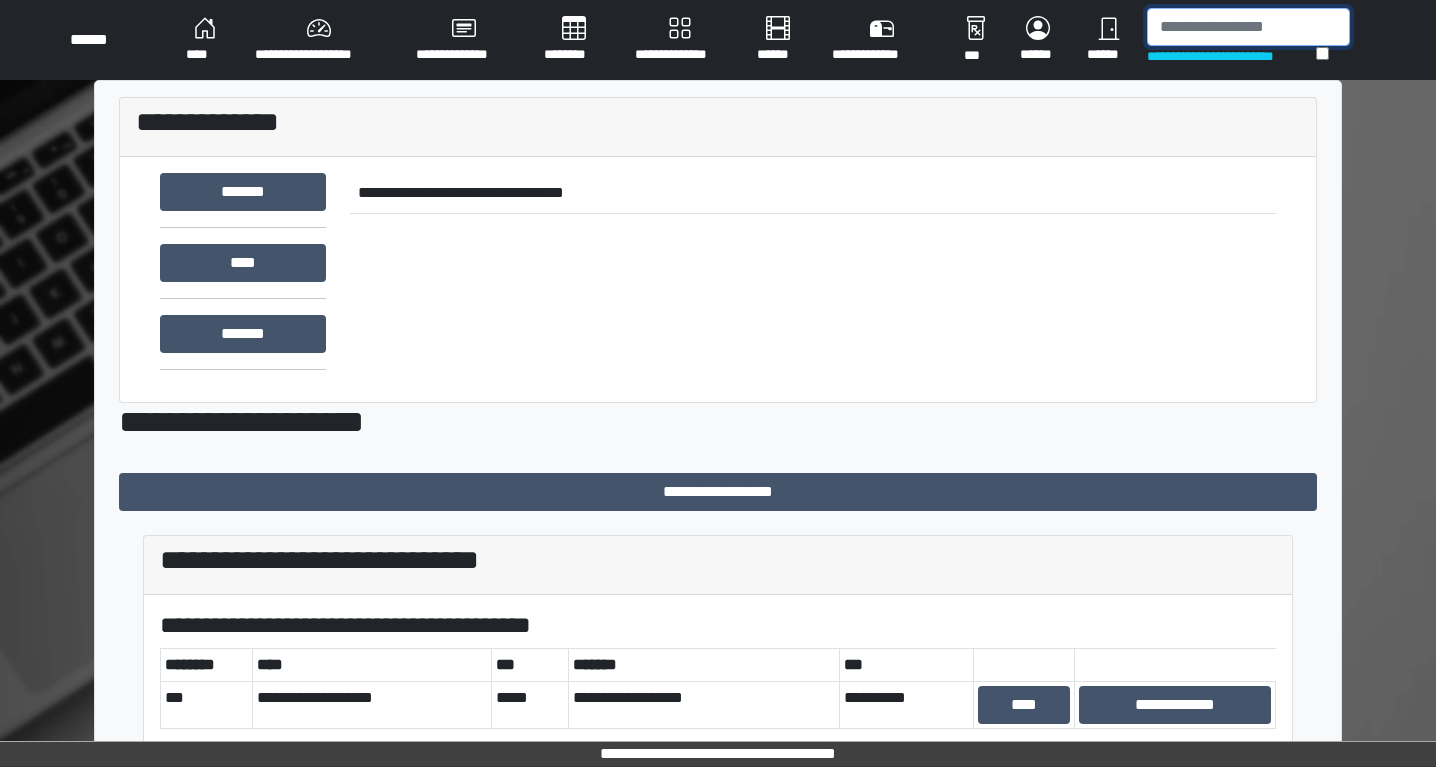 click at bounding box center [1248, 27] 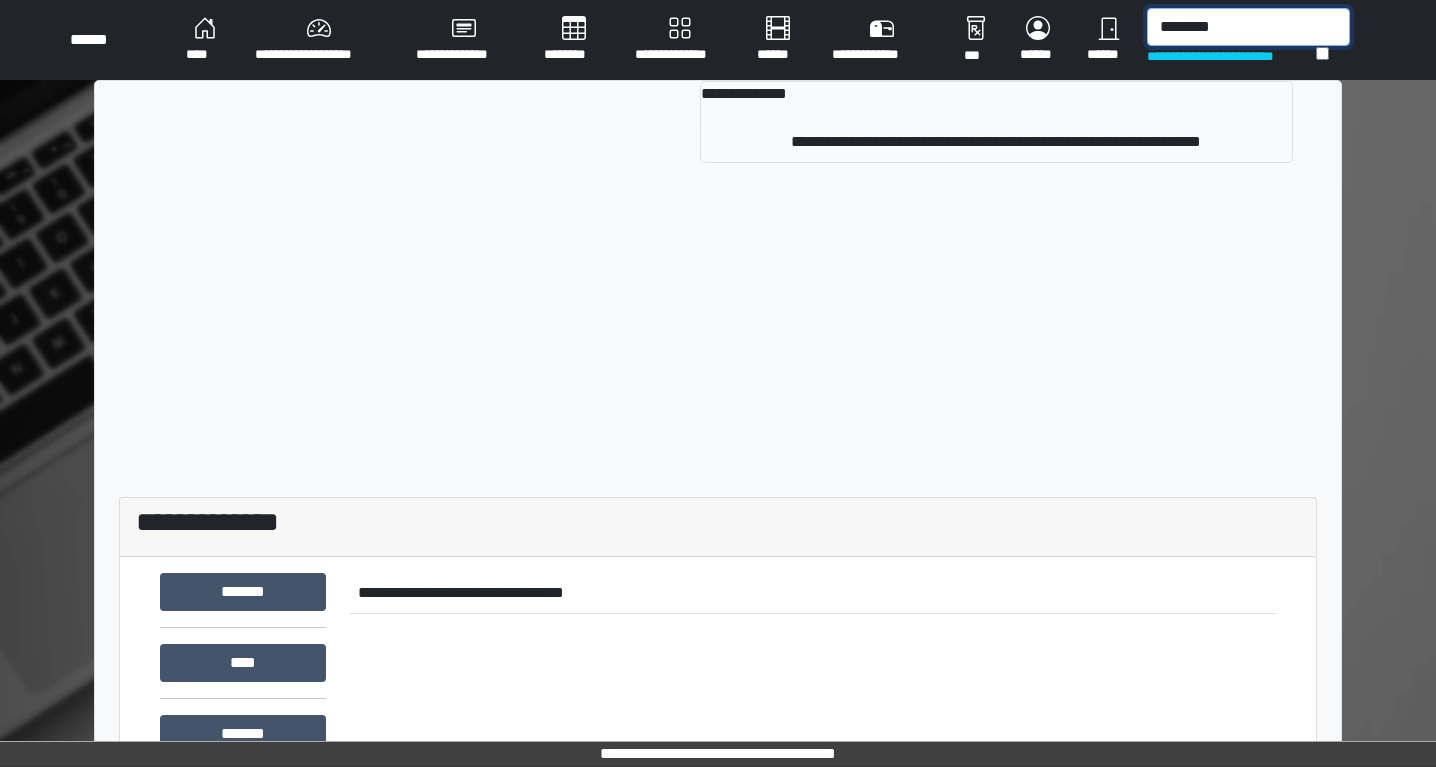 type on "********" 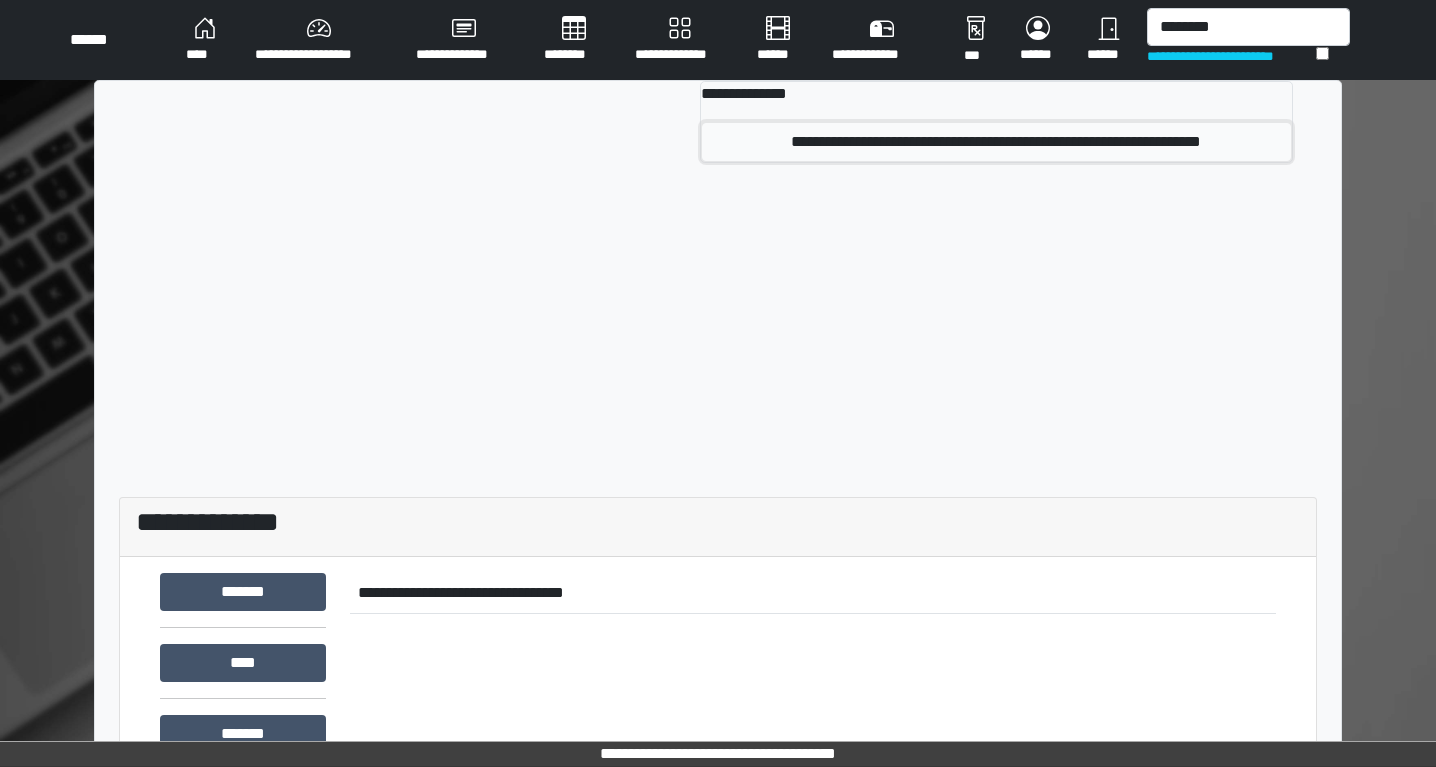 click on "**********" at bounding box center [996, 142] 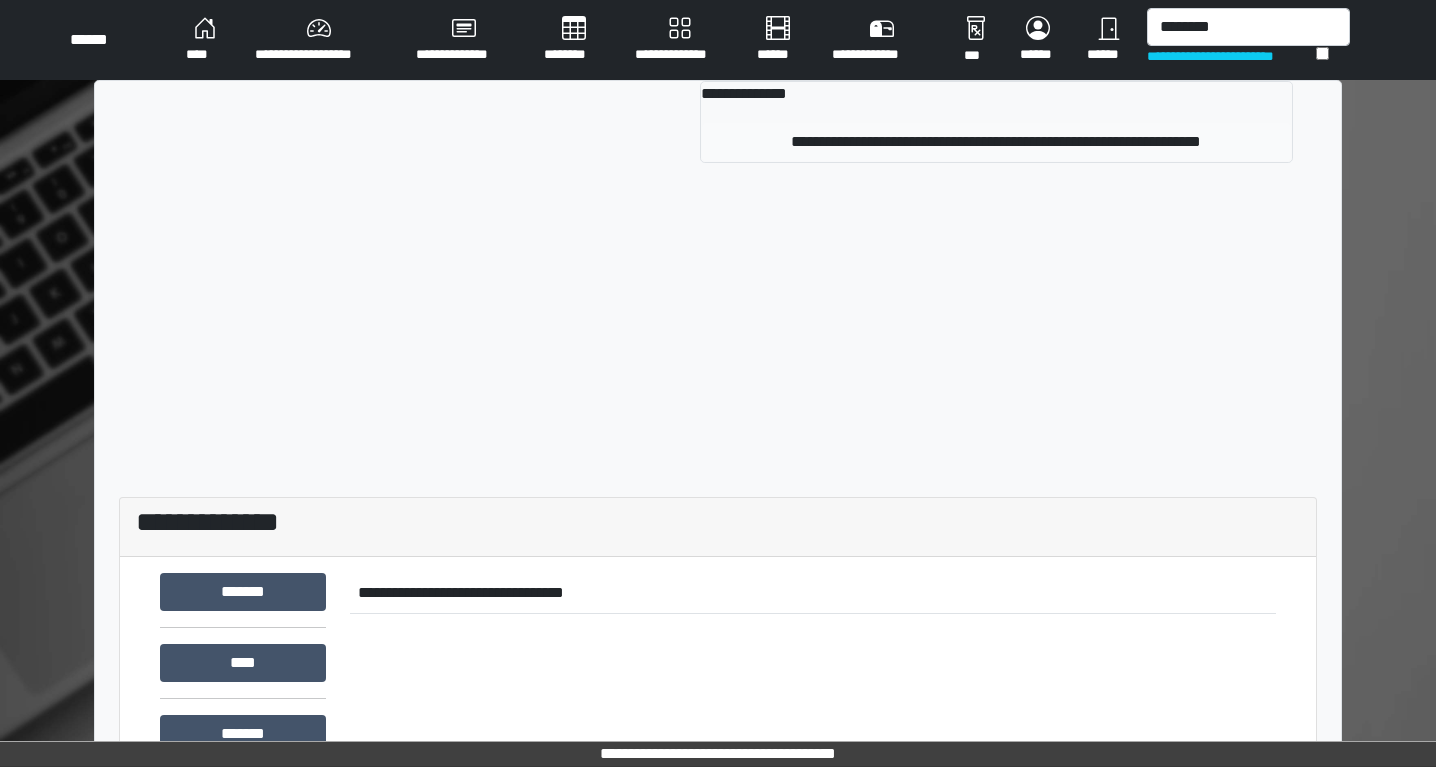 type 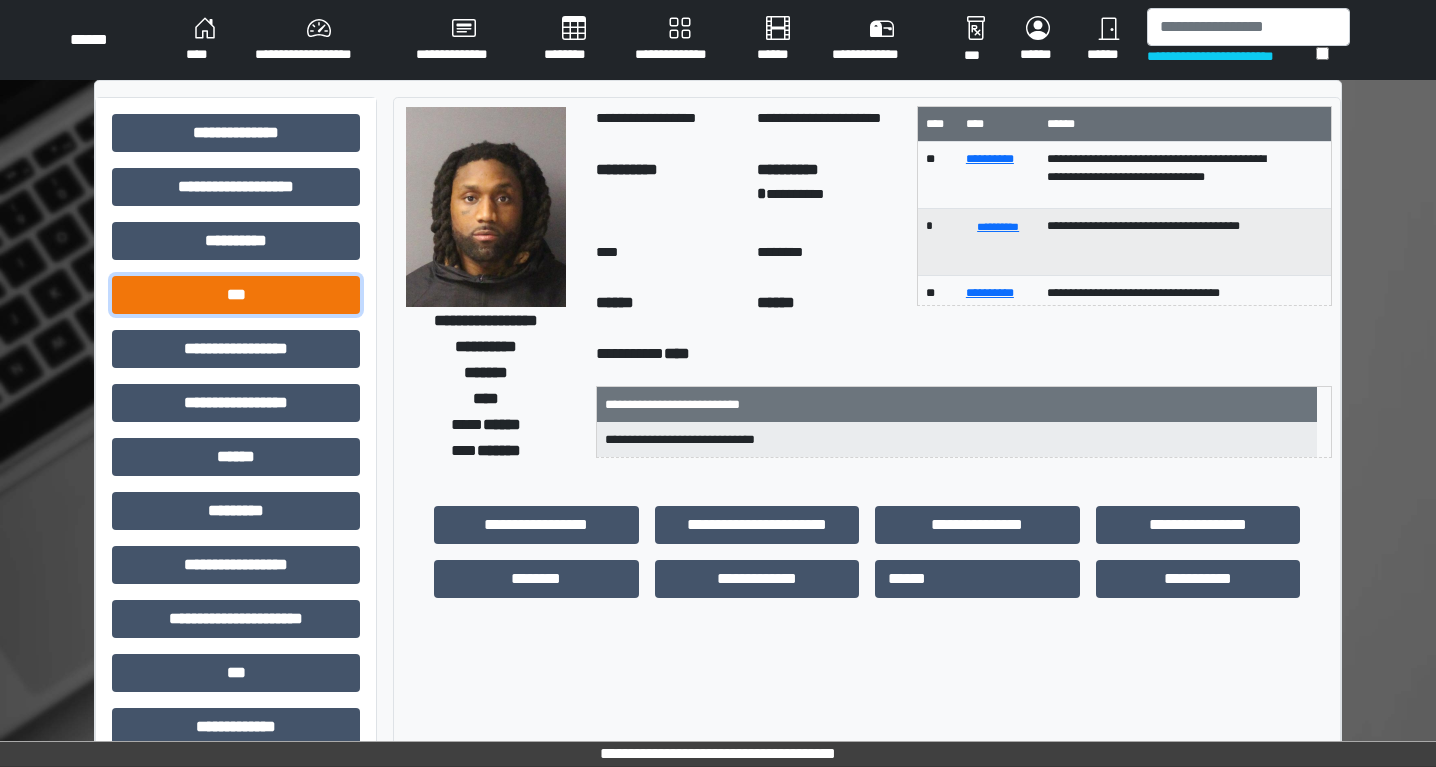click on "***" at bounding box center (236, 295) 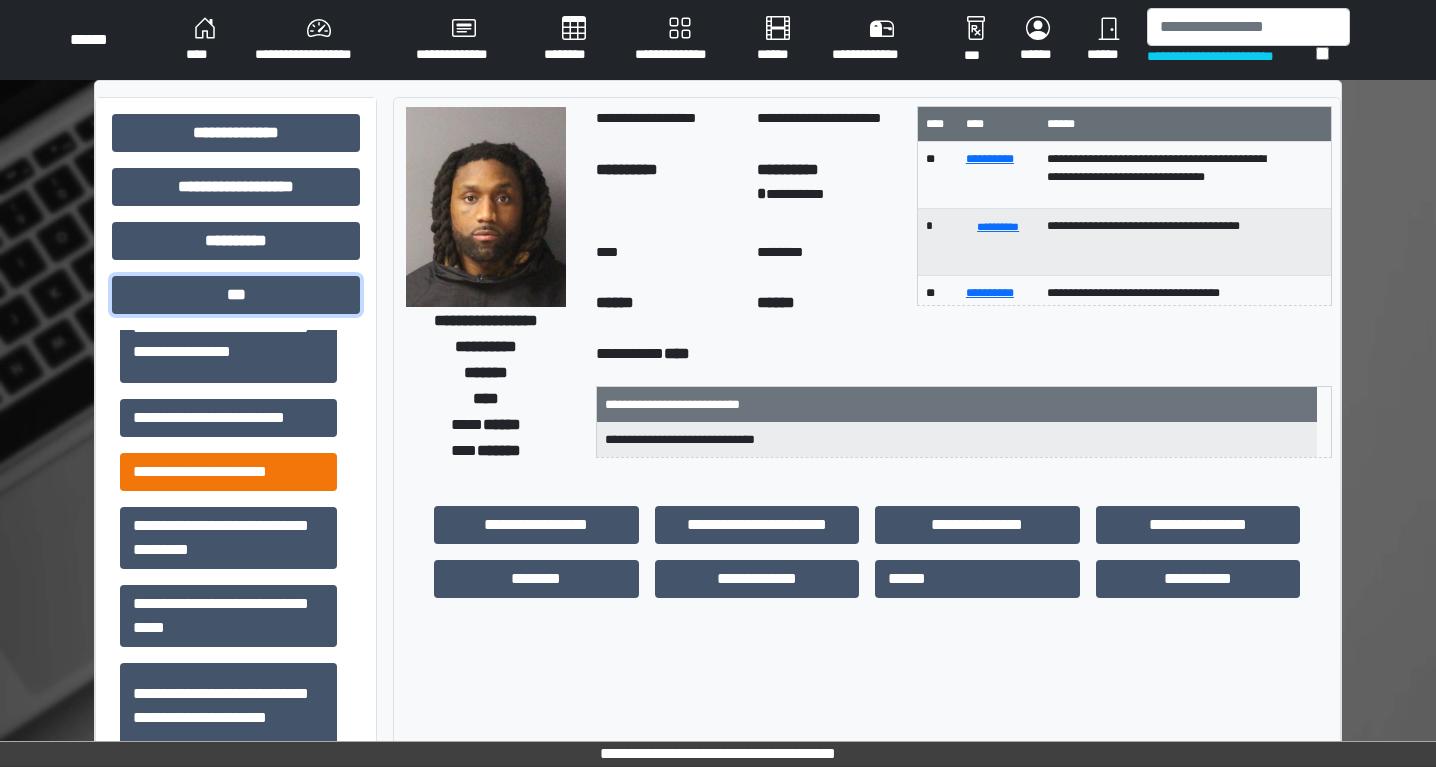 scroll, scrollTop: 278, scrollLeft: 0, axis: vertical 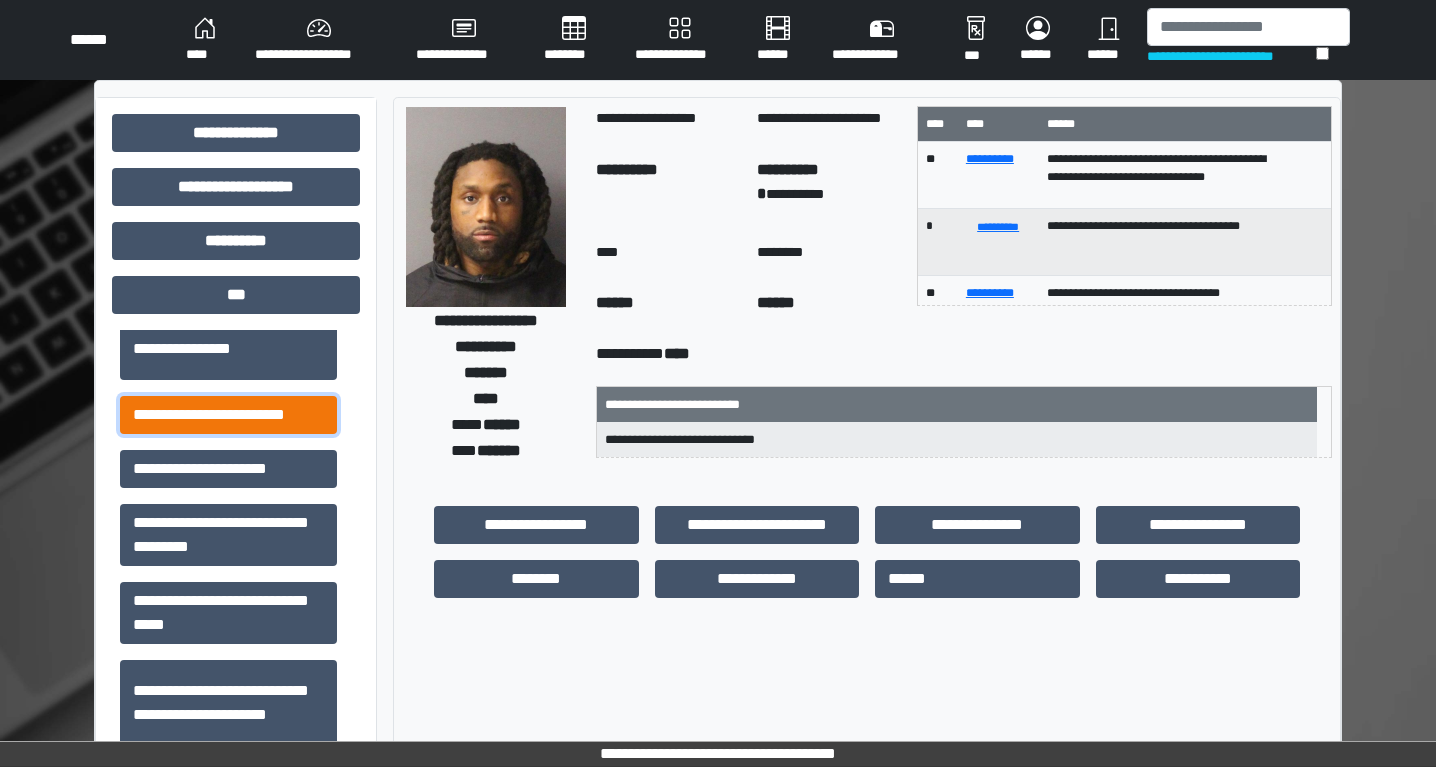 click on "**********" at bounding box center (228, 415) 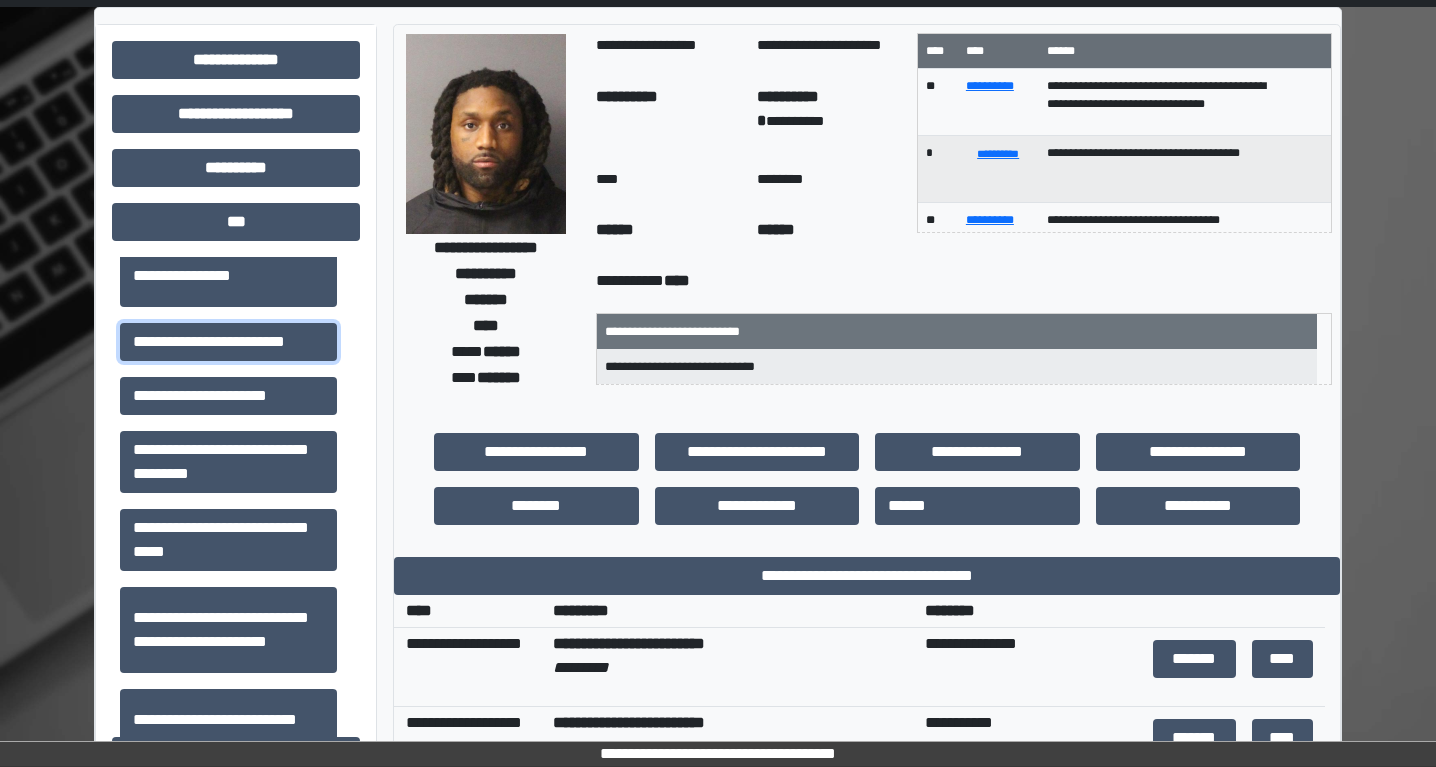 scroll, scrollTop: 125, scrollLeft: 0, axis: vertical 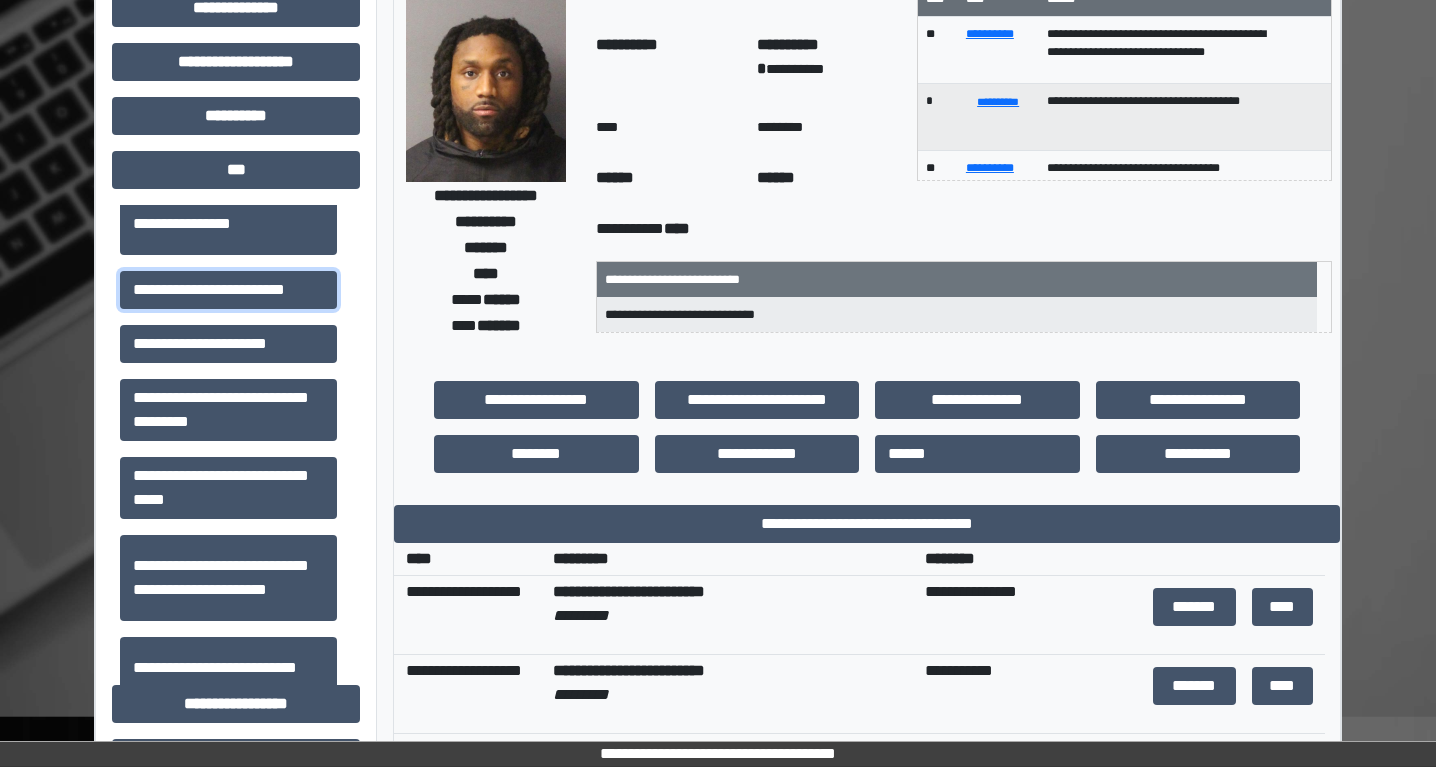 drag, startPoint x: 260, startPoint y: 281, endPoint x: 588, endPoint y: 423, distance: 357.41852 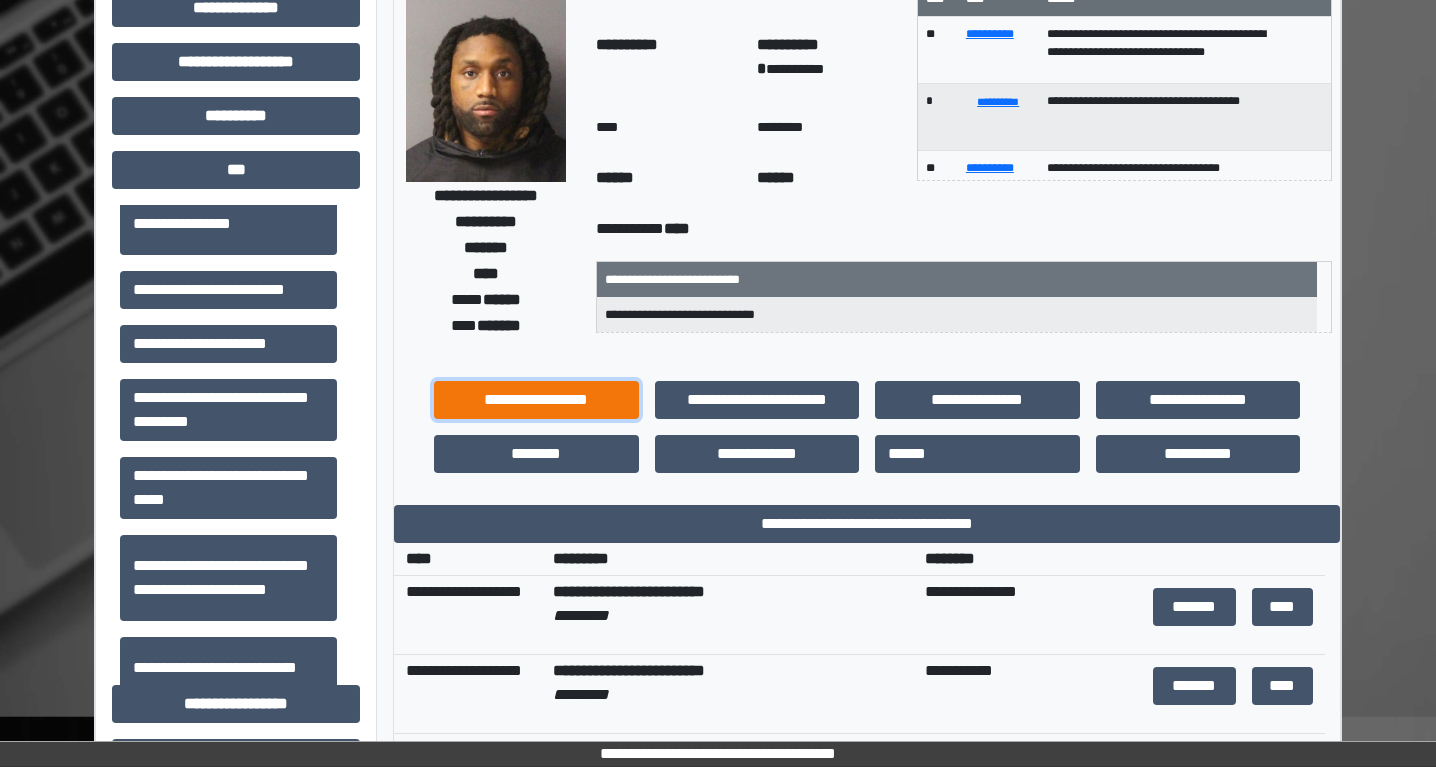 click on "**********" at bounding box center [536, 400] 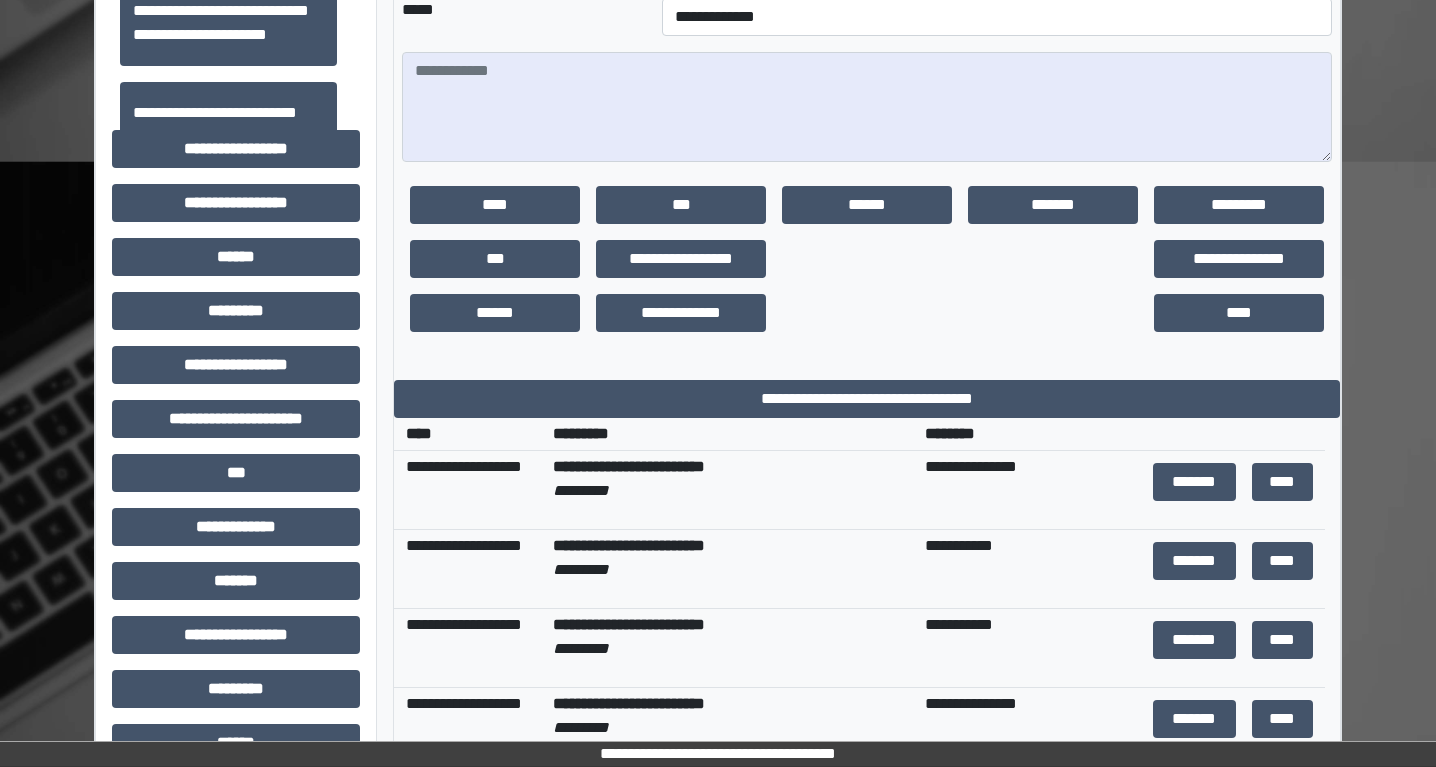 scroll, scrollTop: 887, scrollLeft: 0, axis: vertical 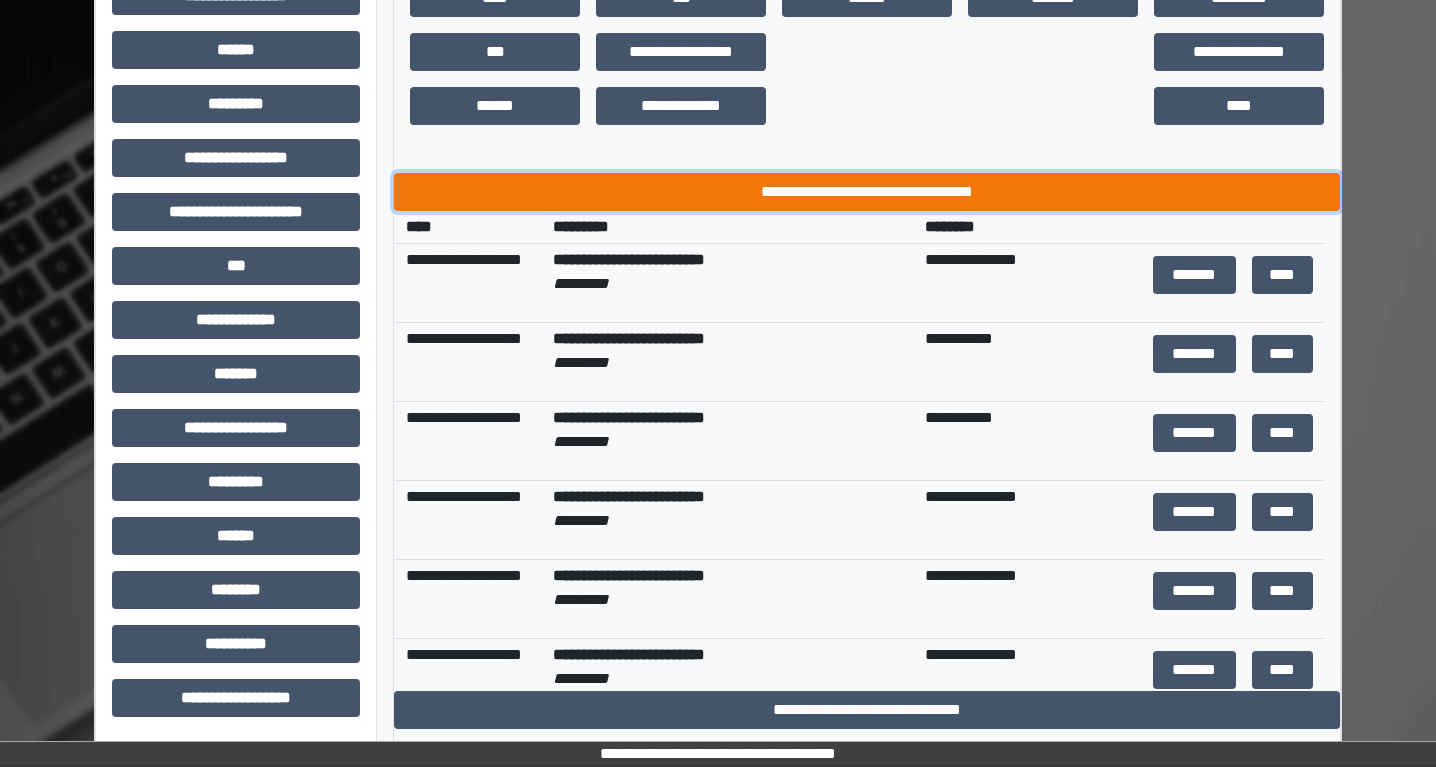 click on "**********" at bounding box center (867, 192) 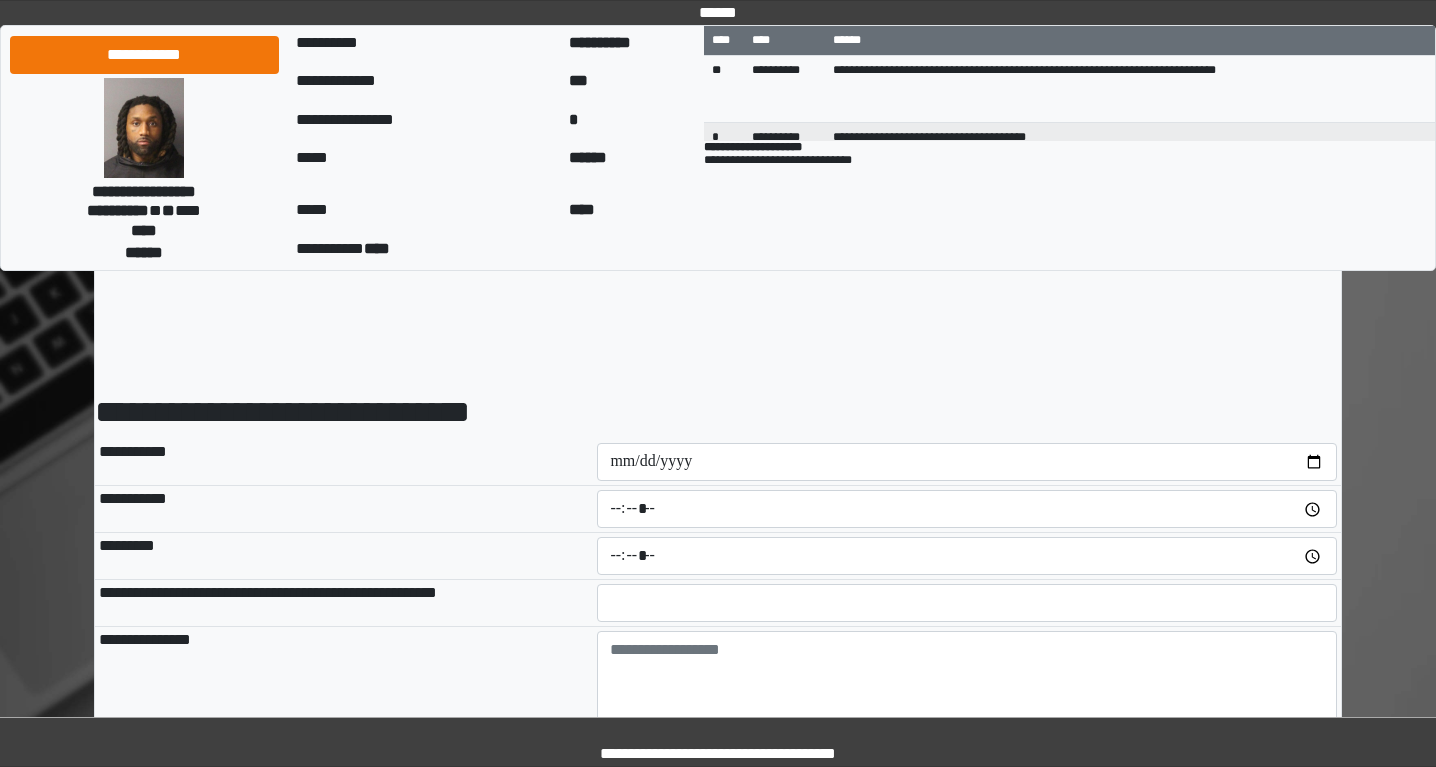 scroll, scrollTop: 0, scrollLeft: 0, axis: both 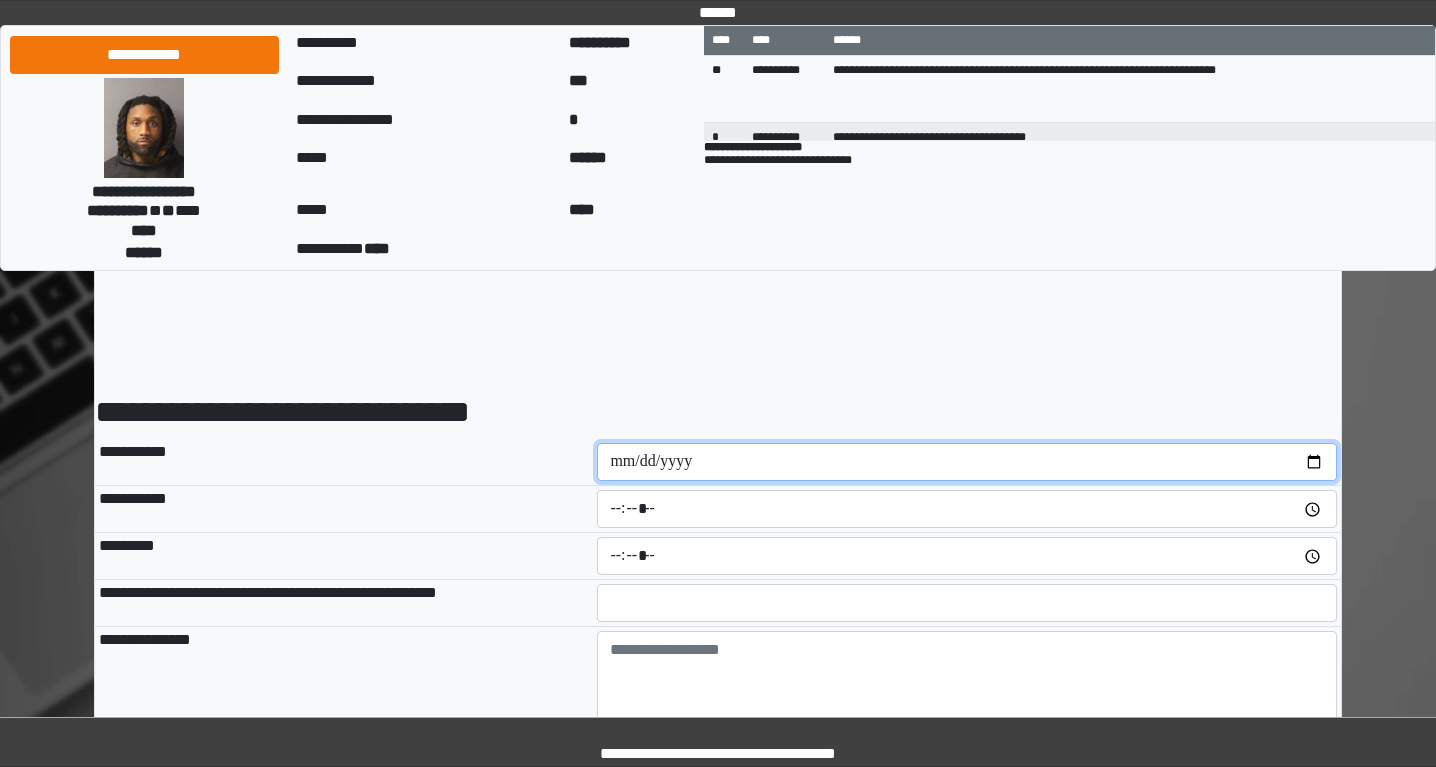 click at bounding box center [967, 462] 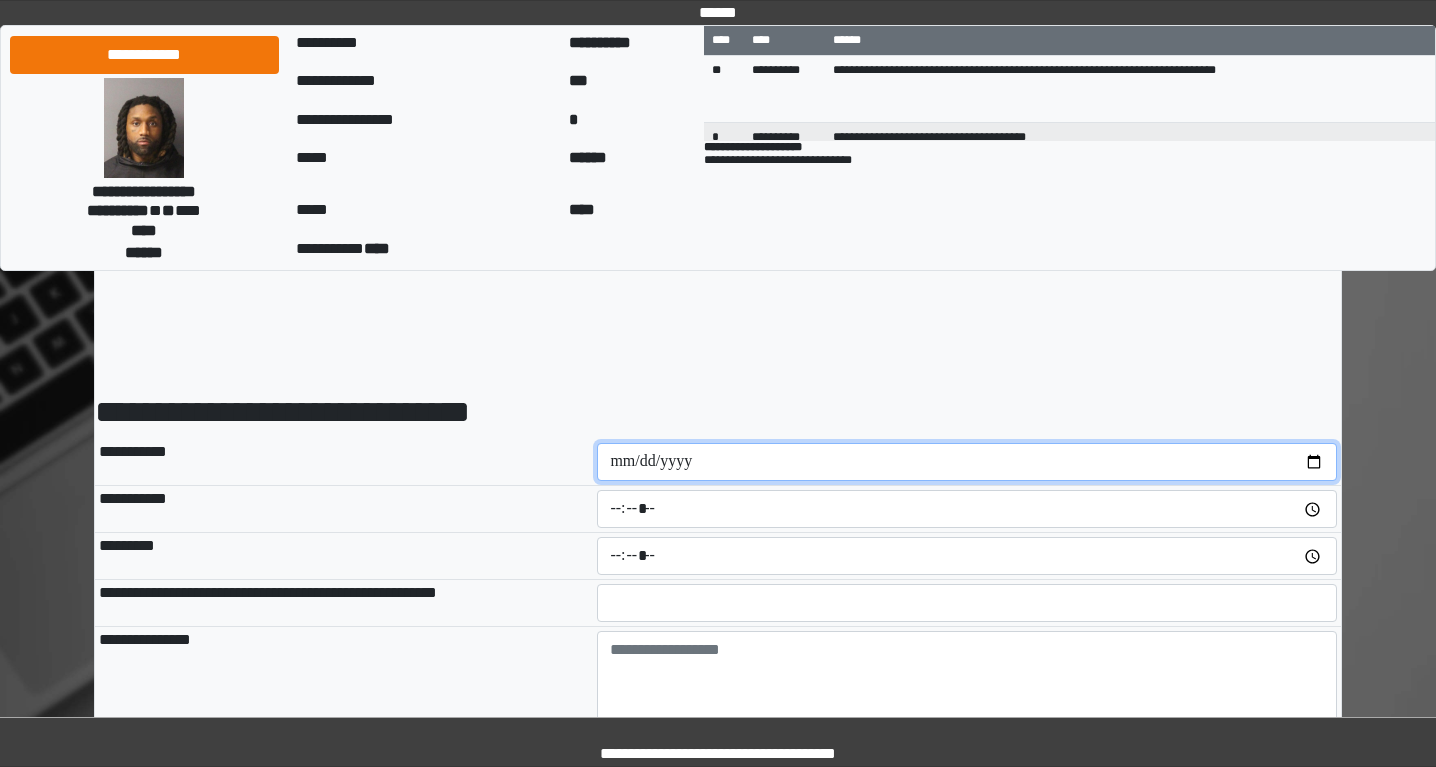 click at bounding box center (967, 462) 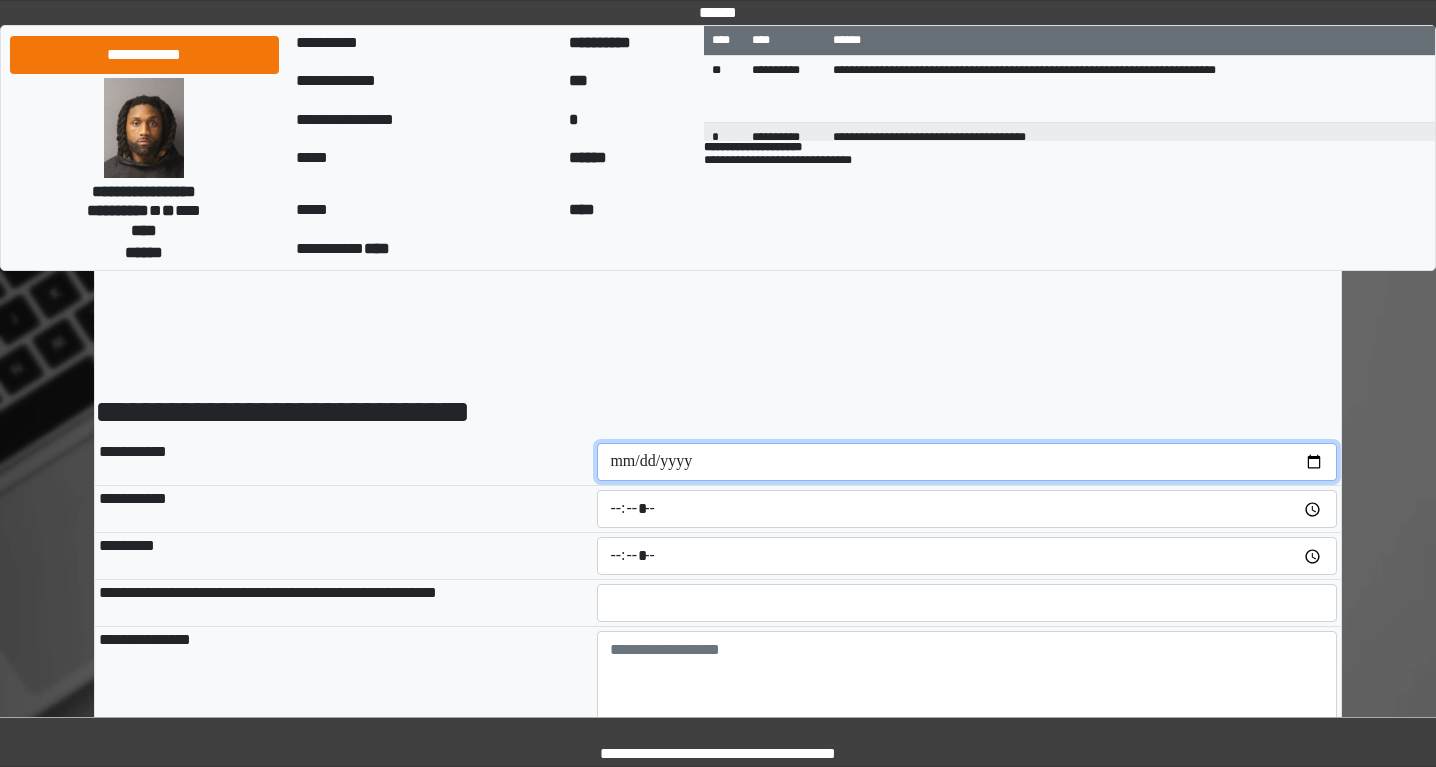 type on "**********" 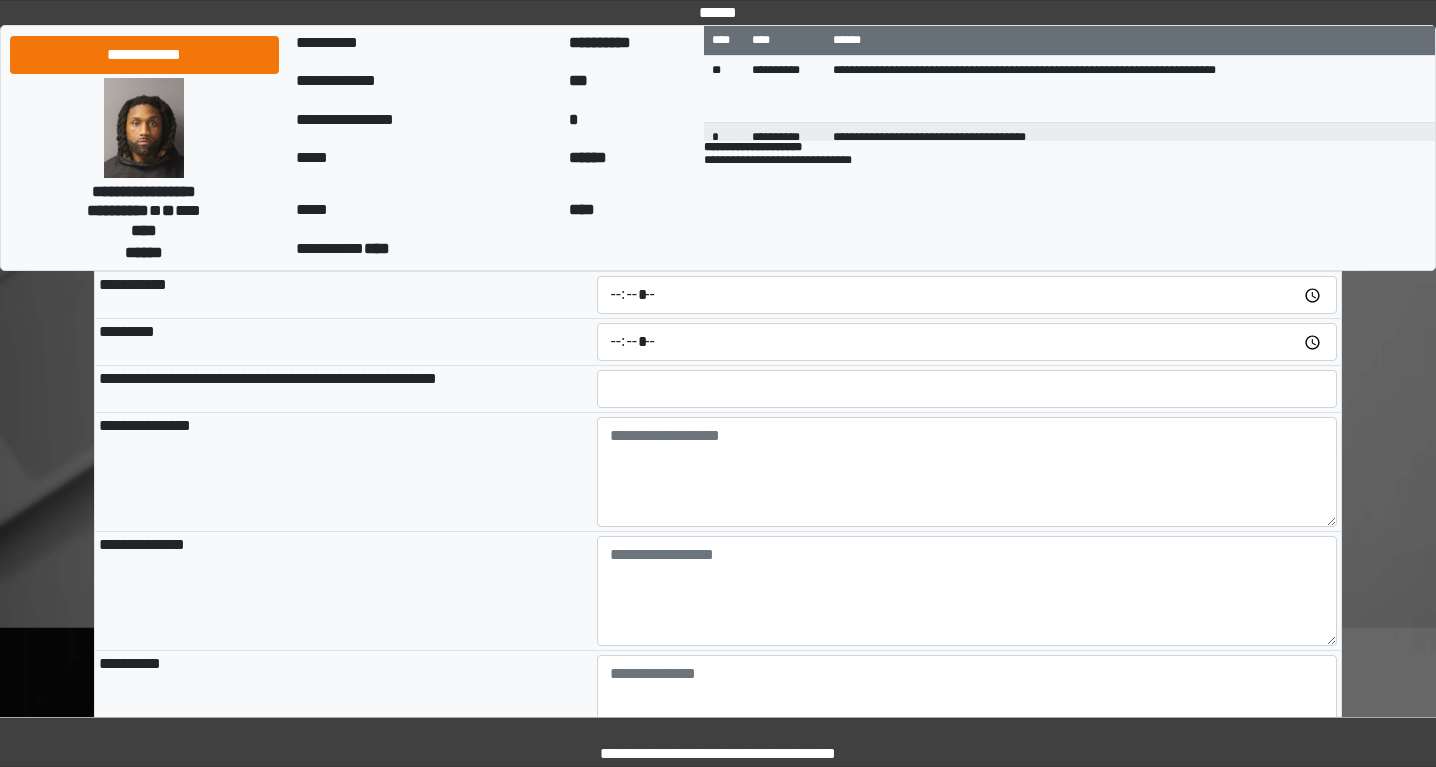 scroll, scrollTop: 204, scrollLeft: 0, axis: vertical 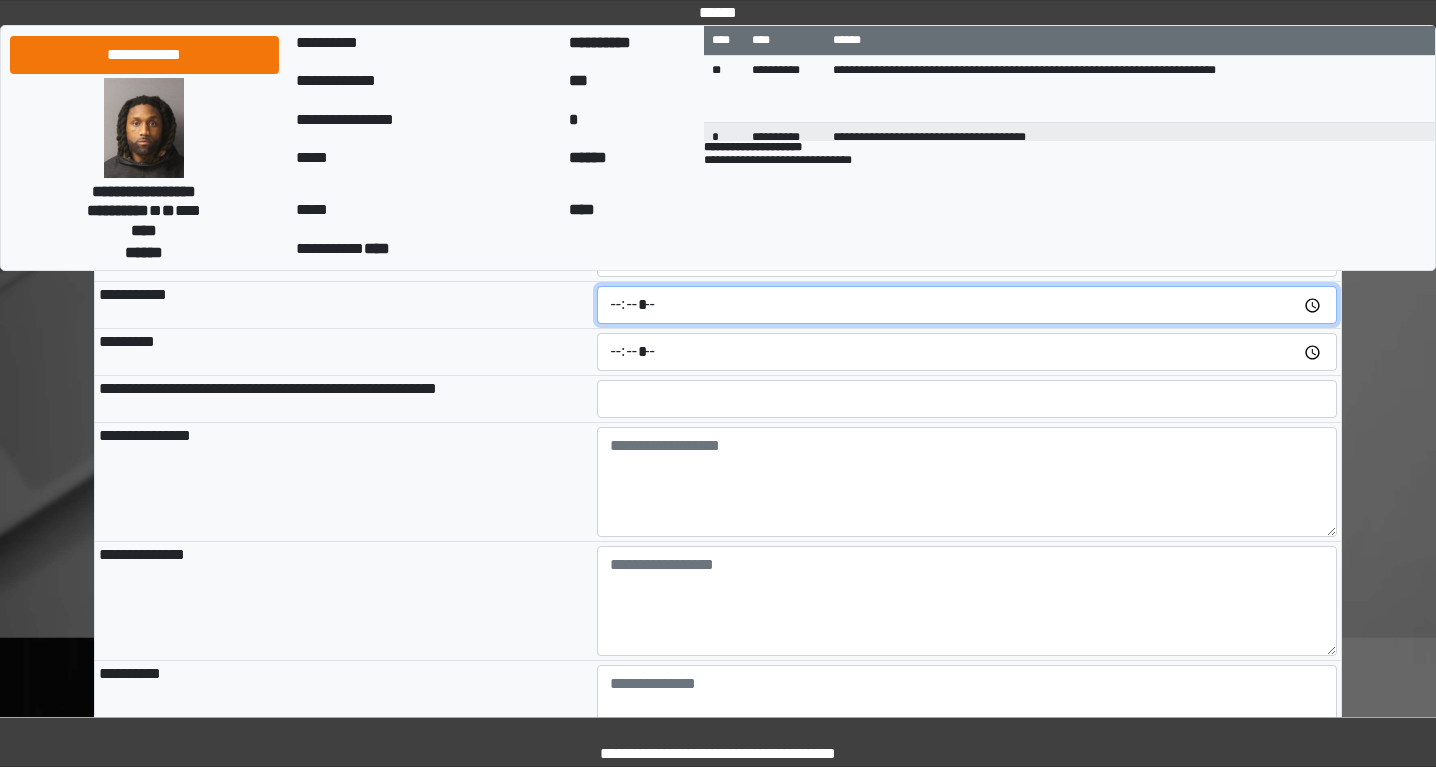 click at bounding box center (967, 305) 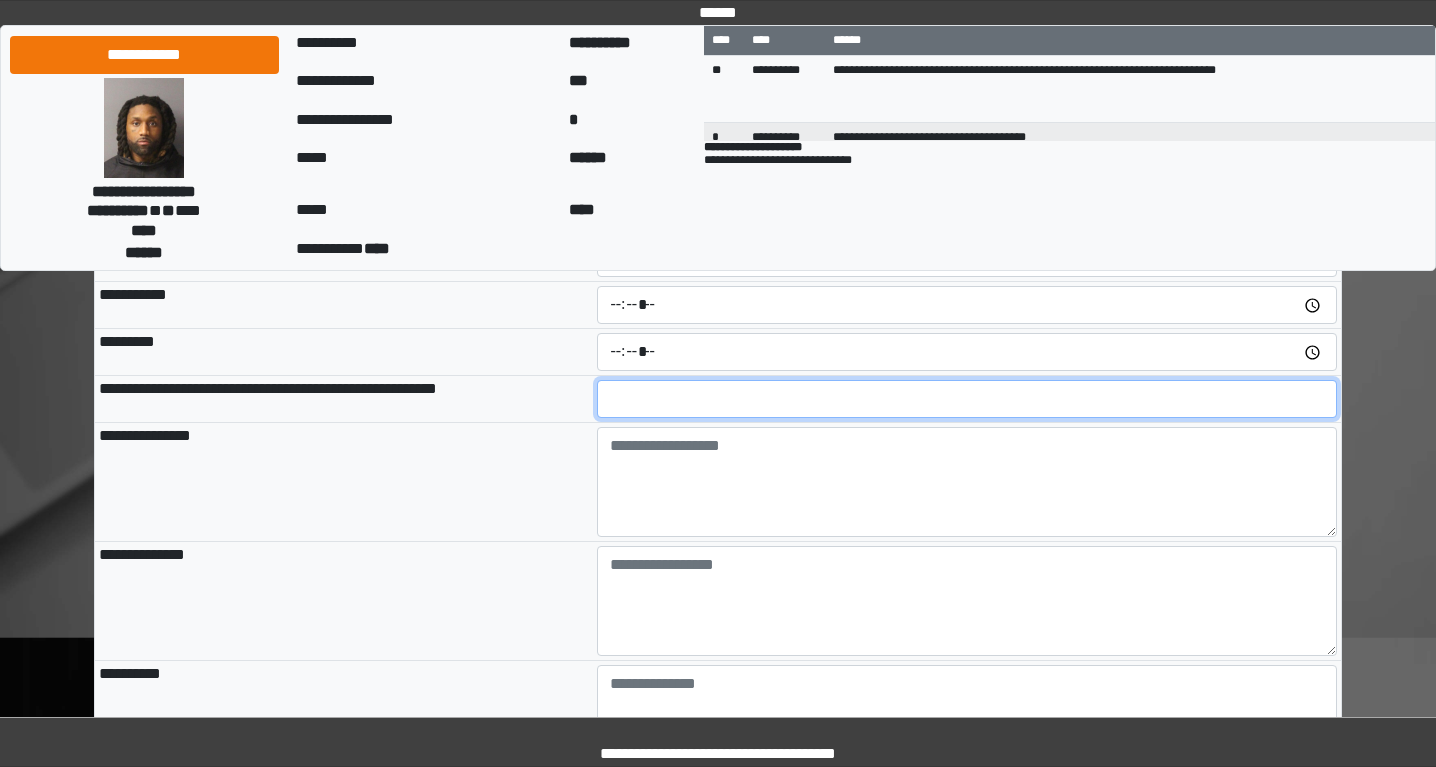 type on "**" 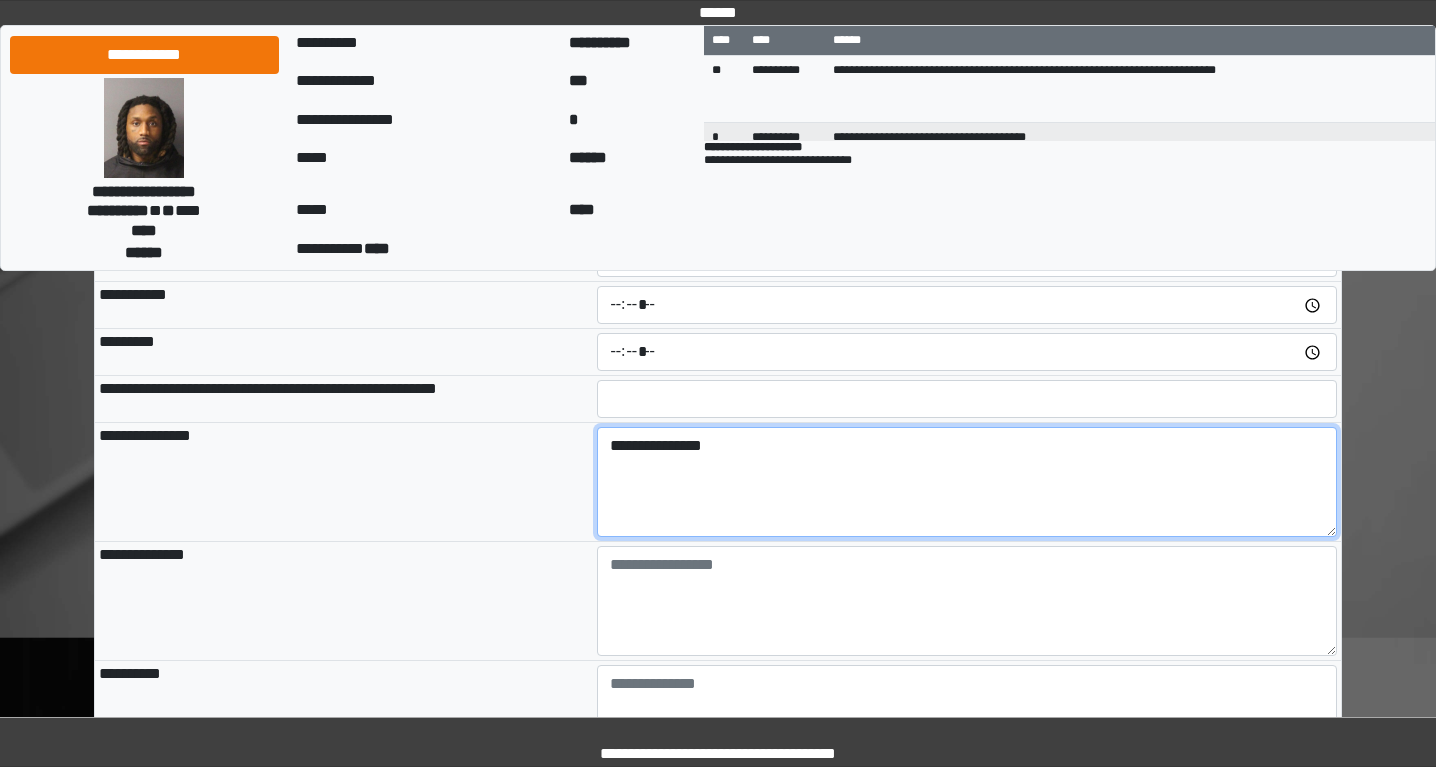 type on "**********" 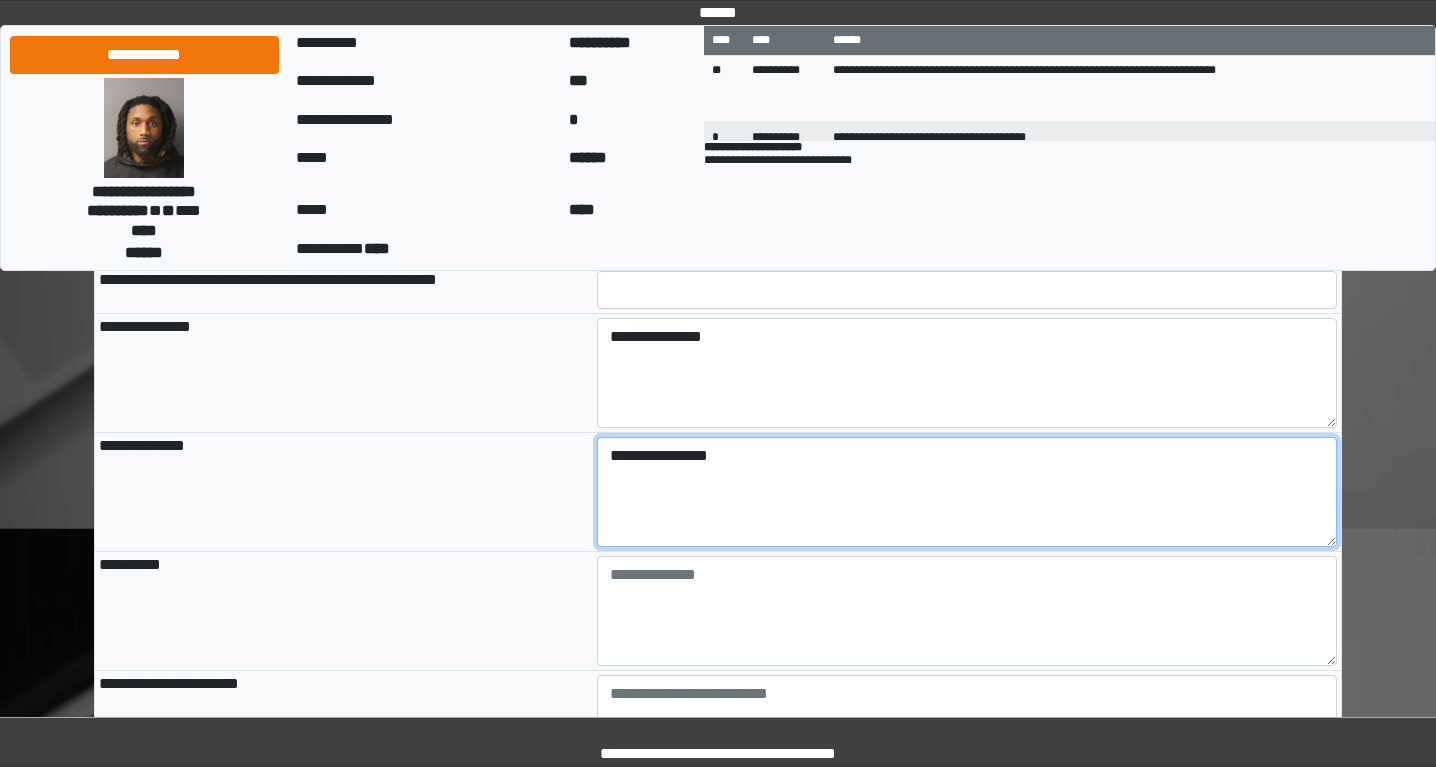 scroll, scrollTop: 328, scrollLeft: 0, axis: vertical 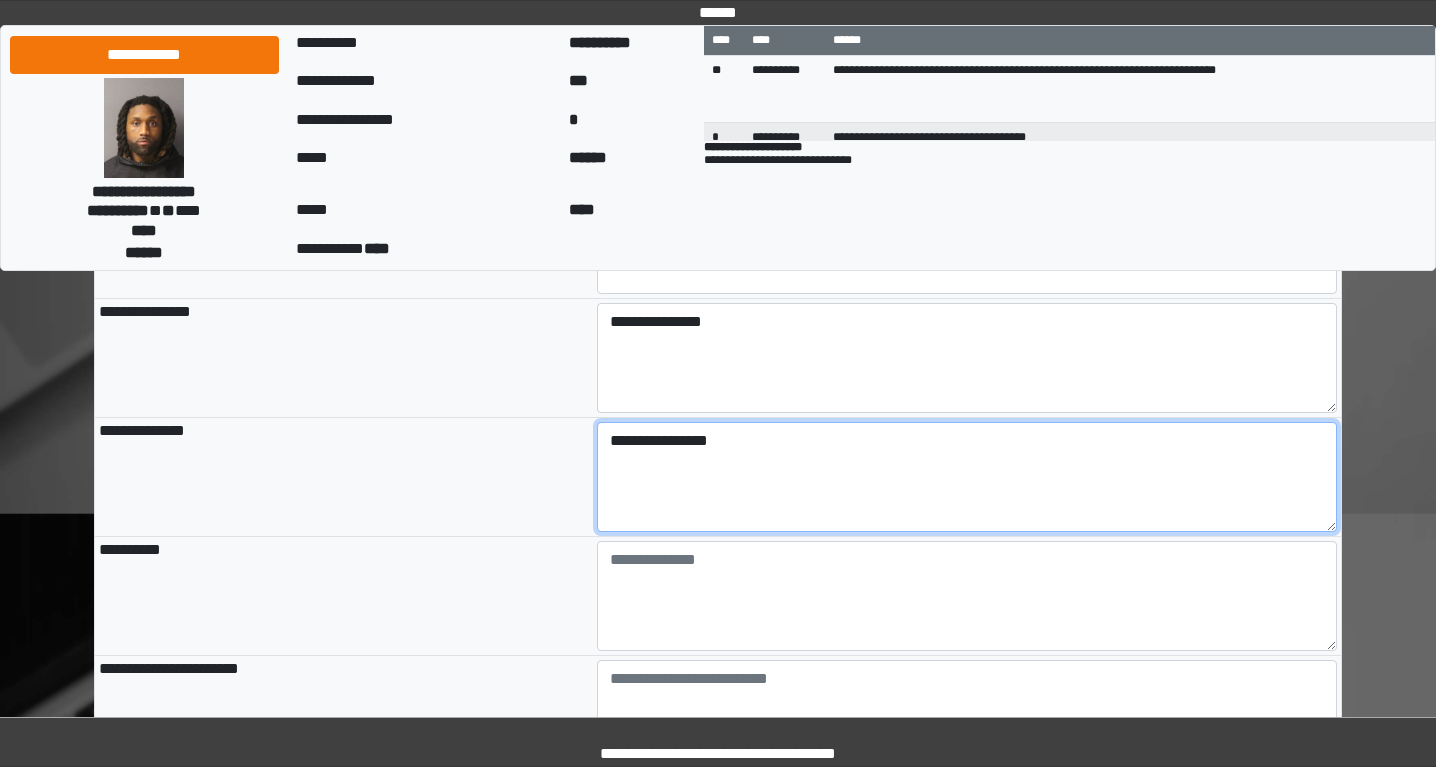 click on "**********" at bounding box center (967, 477) 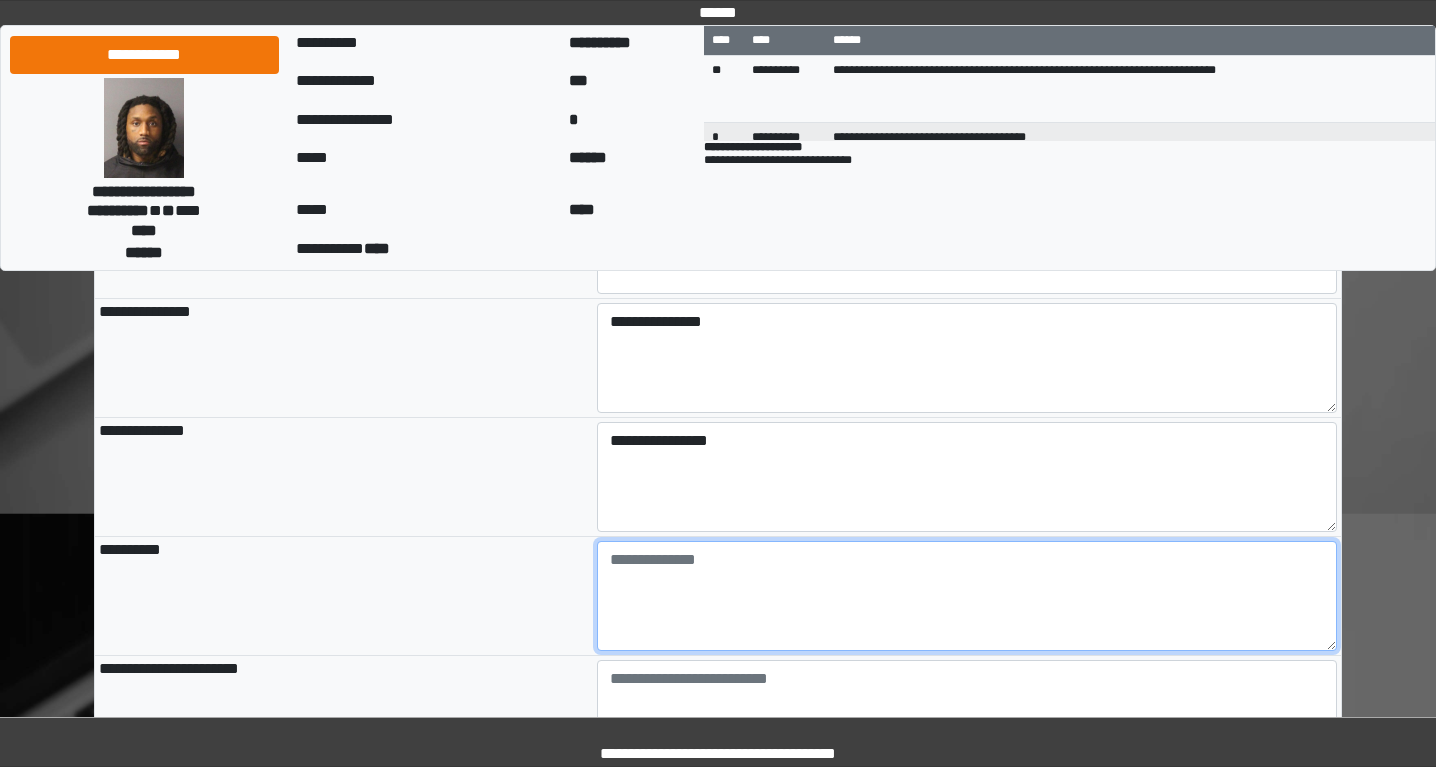 click at bounding box center [967, 596] 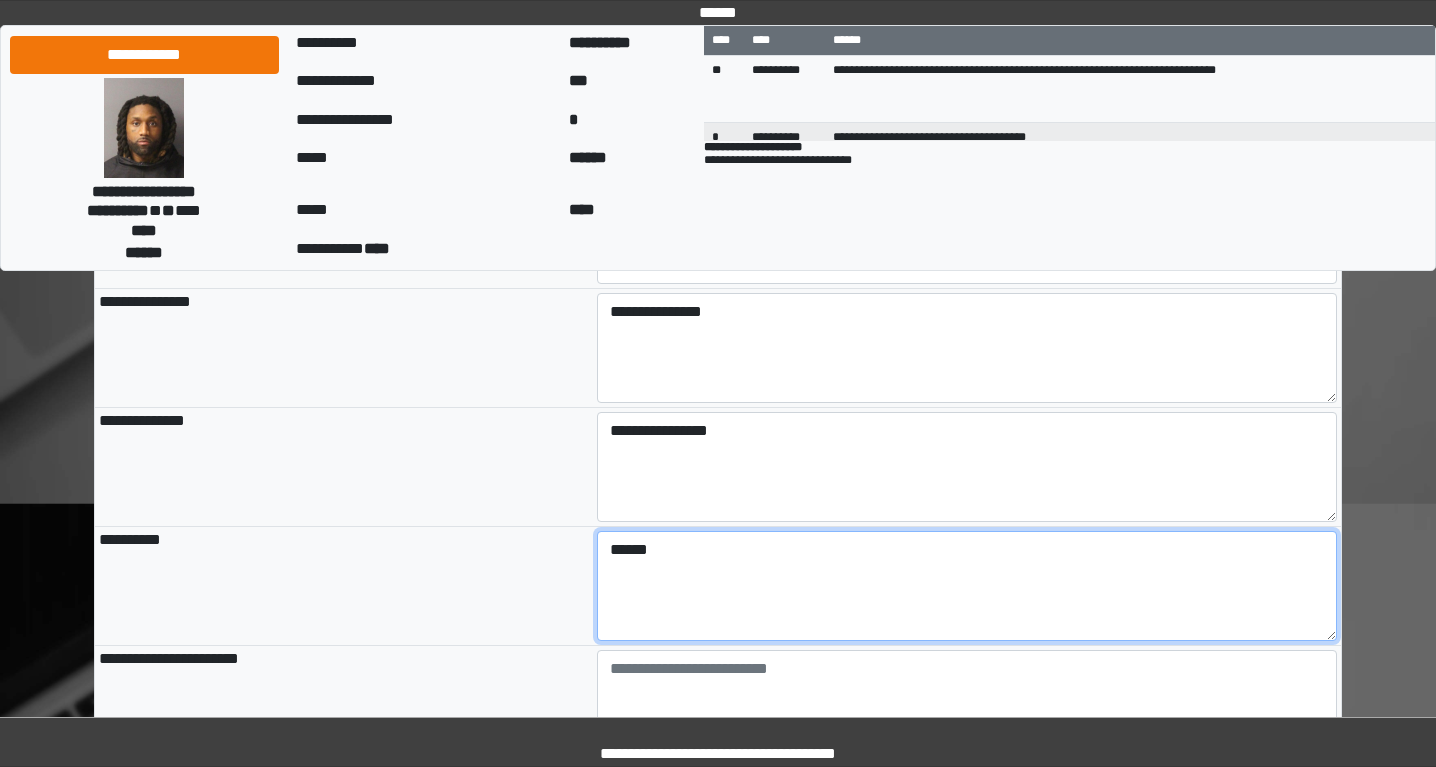 scroll, scrollTop: 337, scrollLeft: 0, axis: vertical 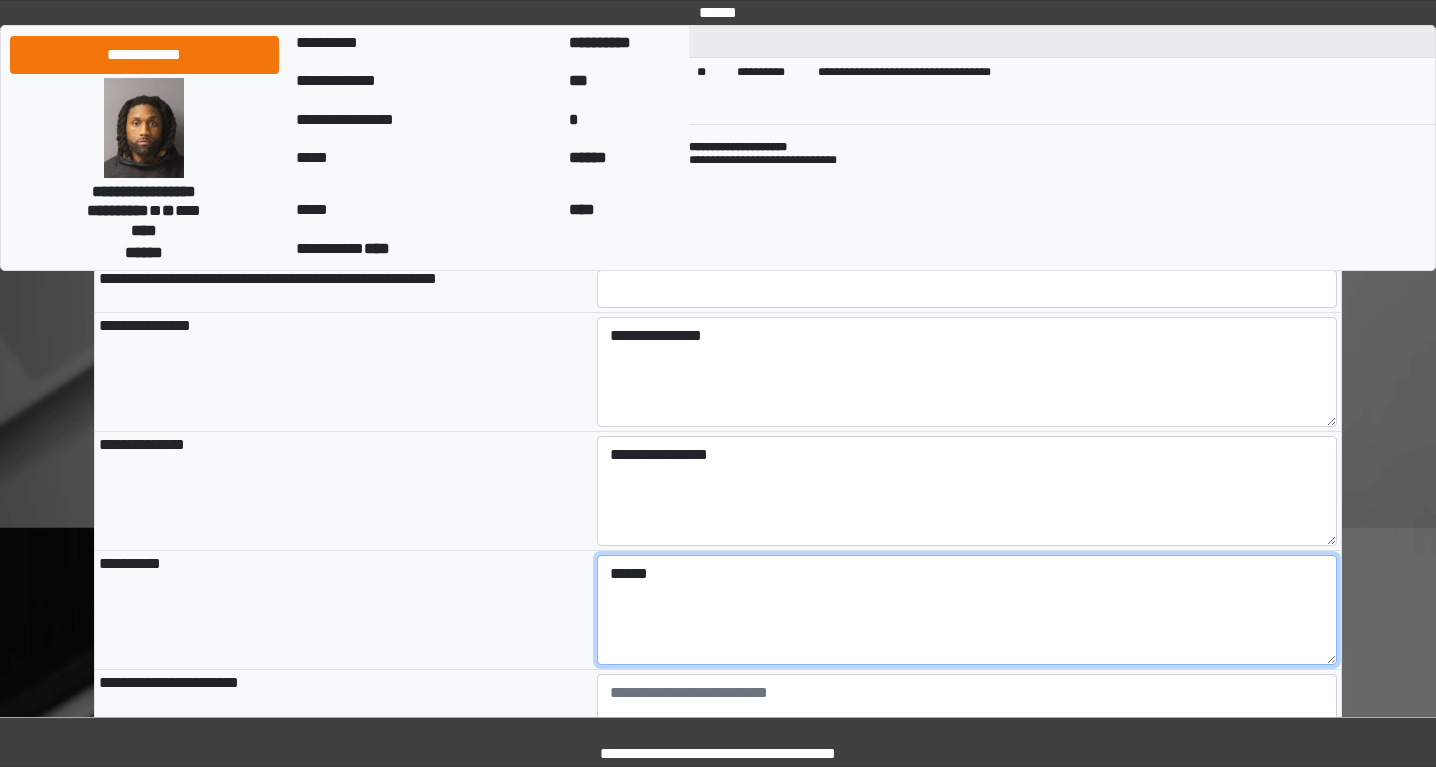 type on "******" 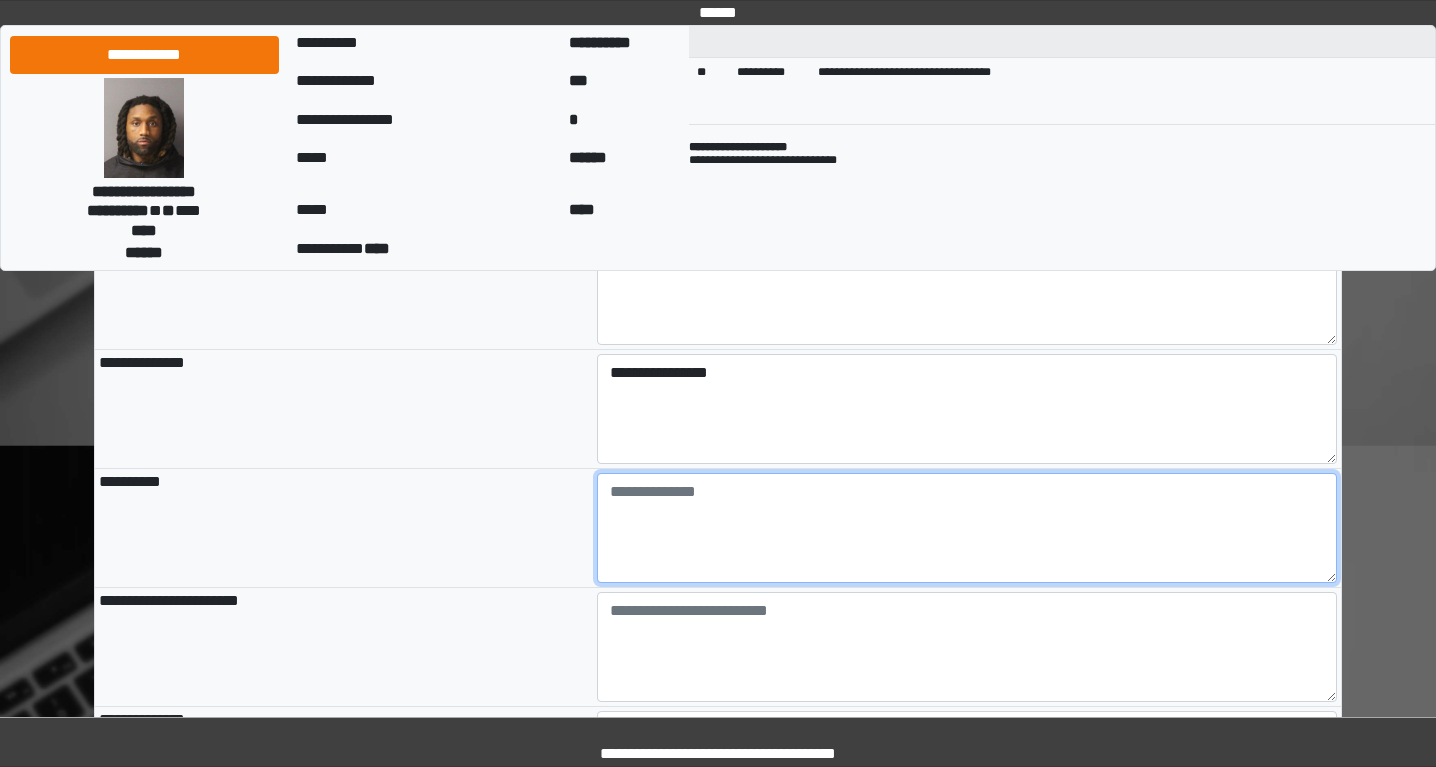 scroll, scrollTop: 396, scrollLeft: 0, axis: vertical 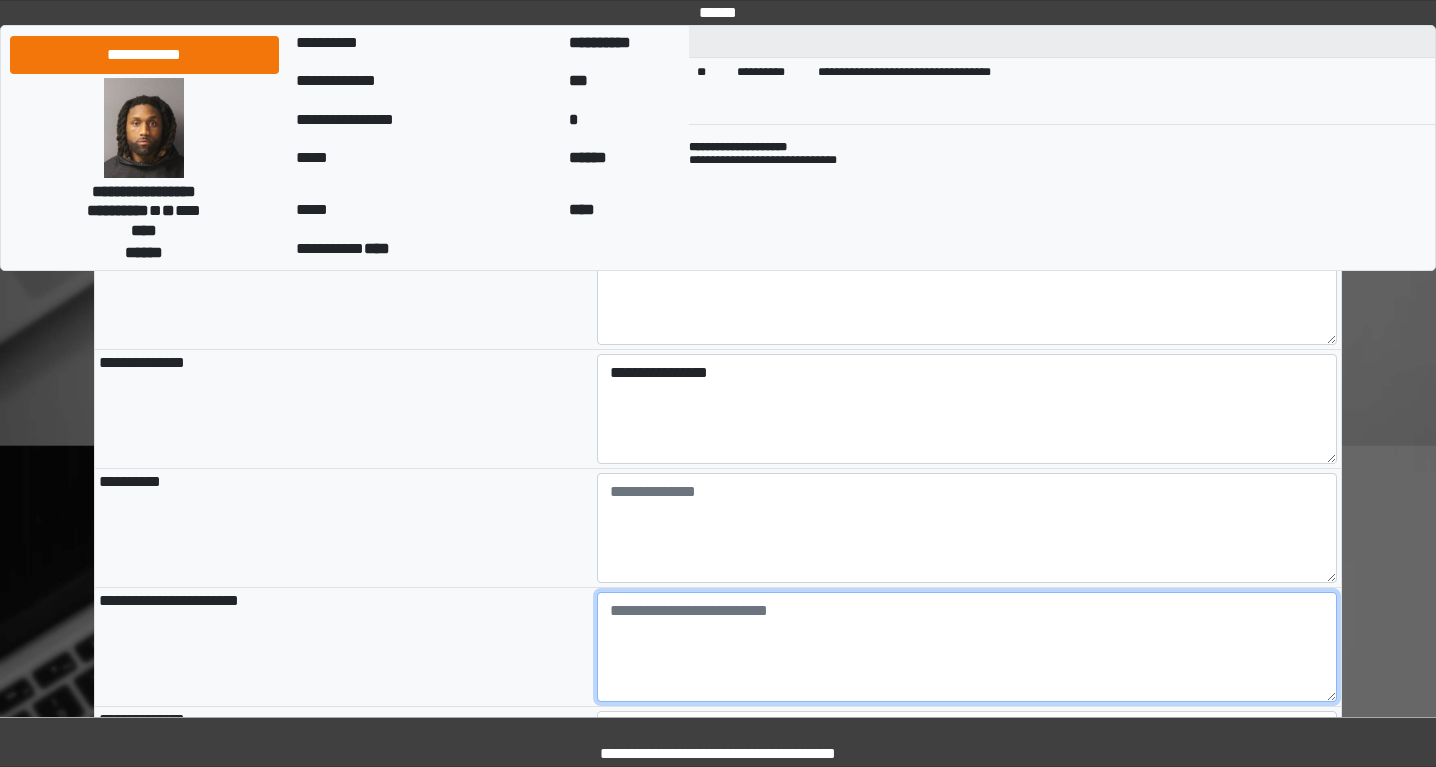 click at bounding box center (967, 647) 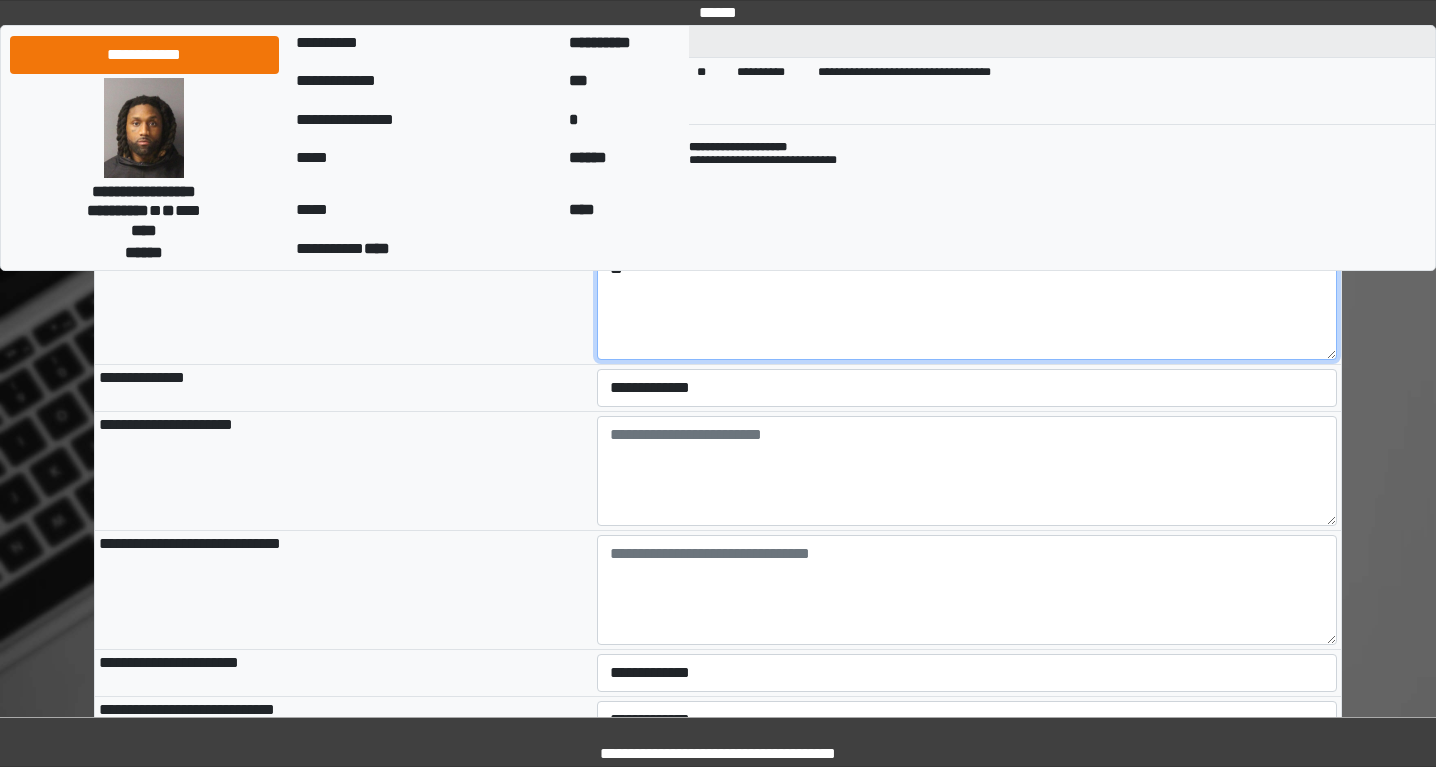 scroll, scrollTop: 742, scrollLeft: 0, axis: vertical 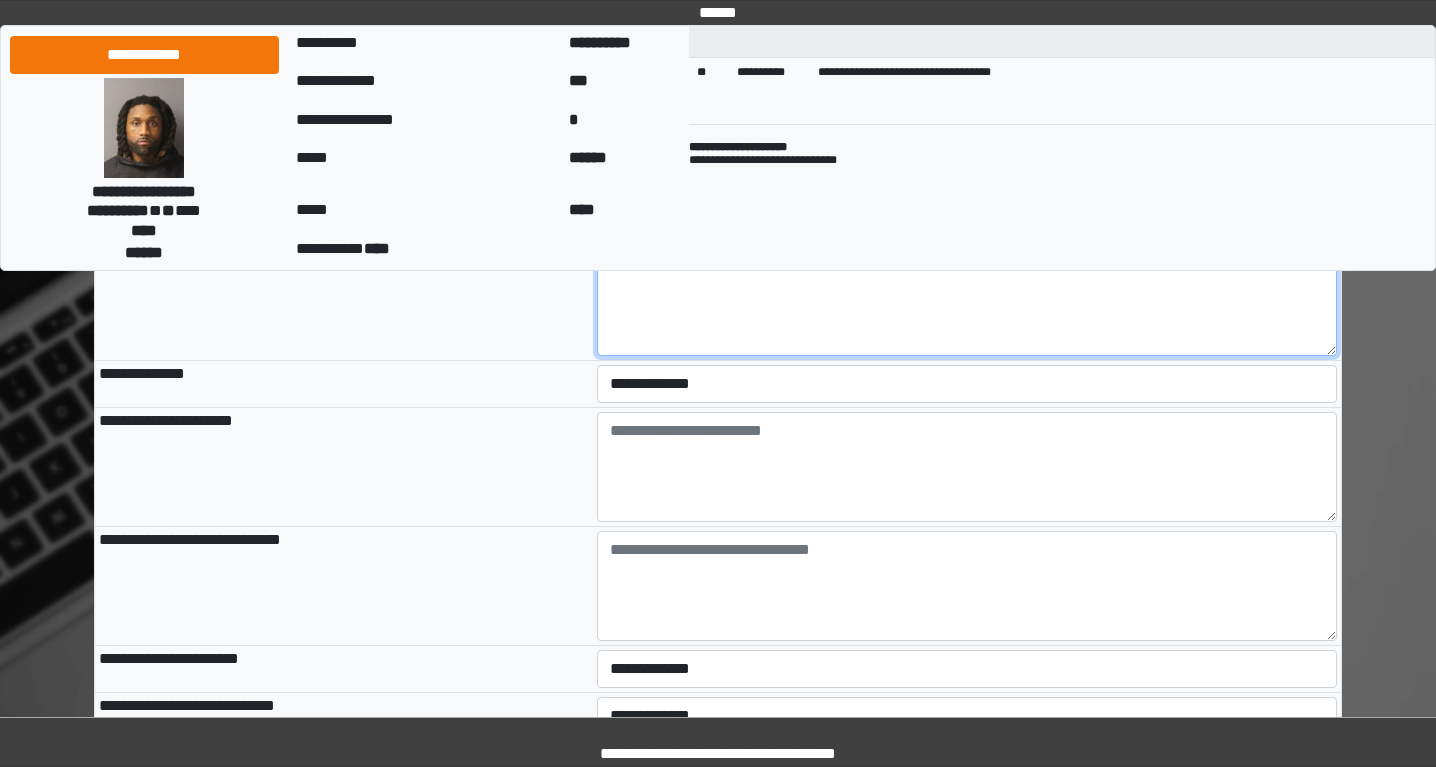 type on "**" 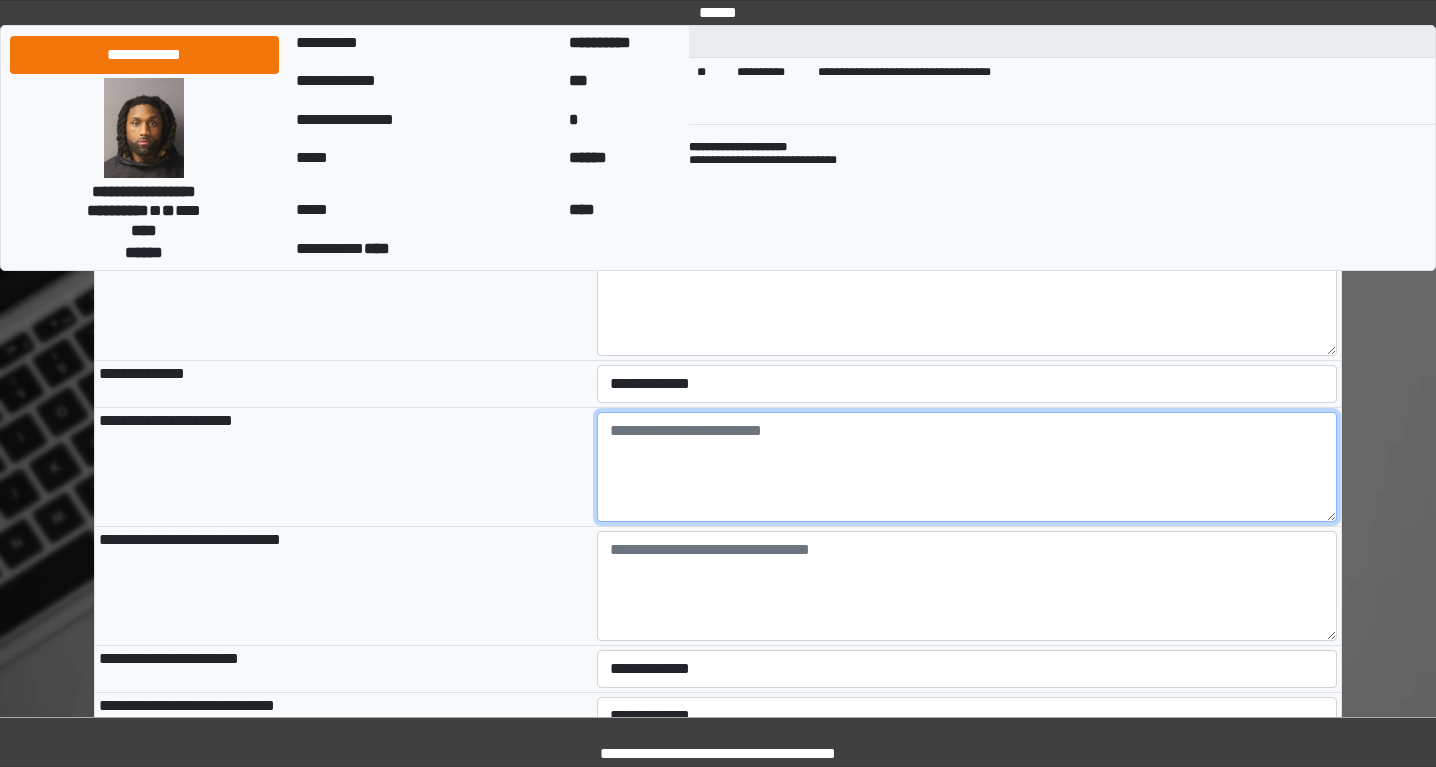 click at bounding box center [967, 467] 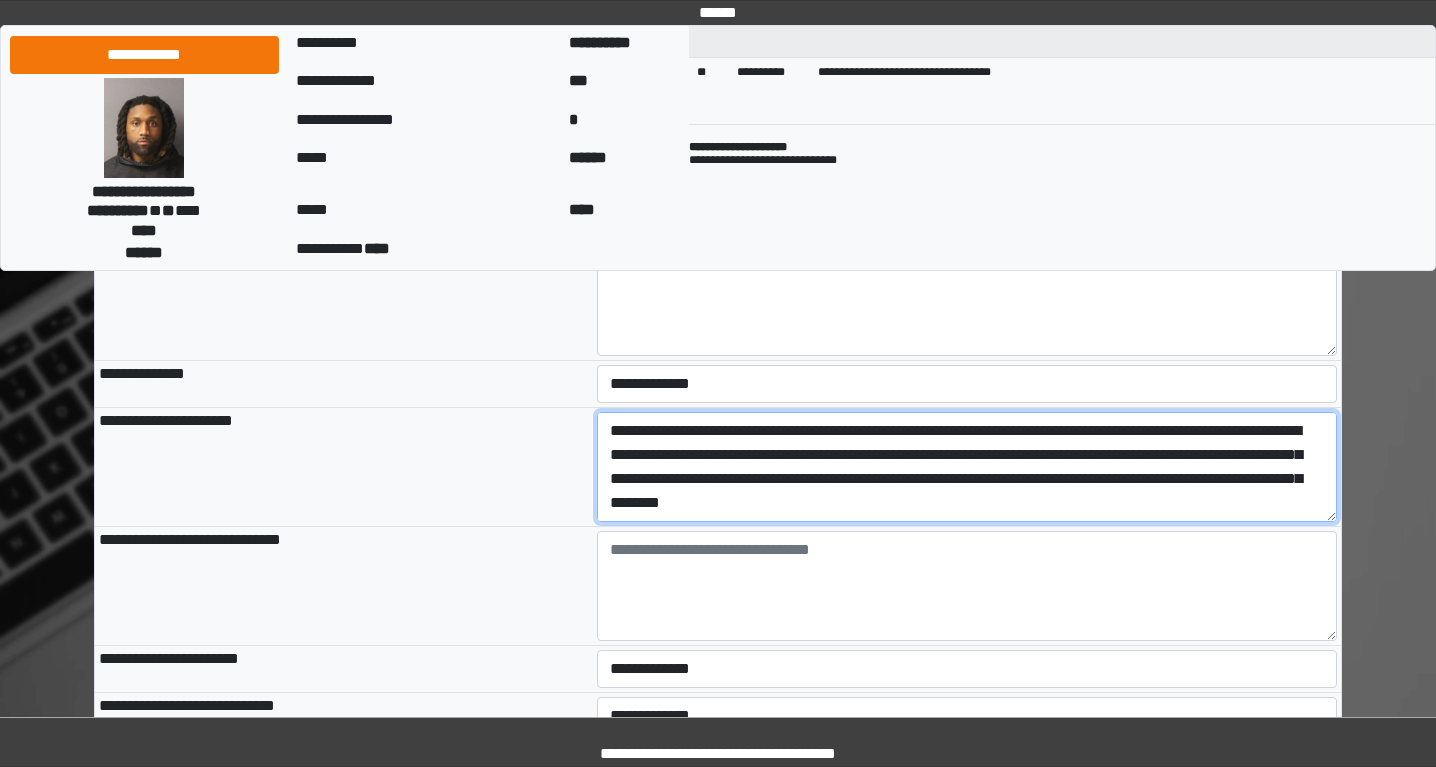 scroll, scrollTop: 183, scrollLeft: 0, axis: vertical 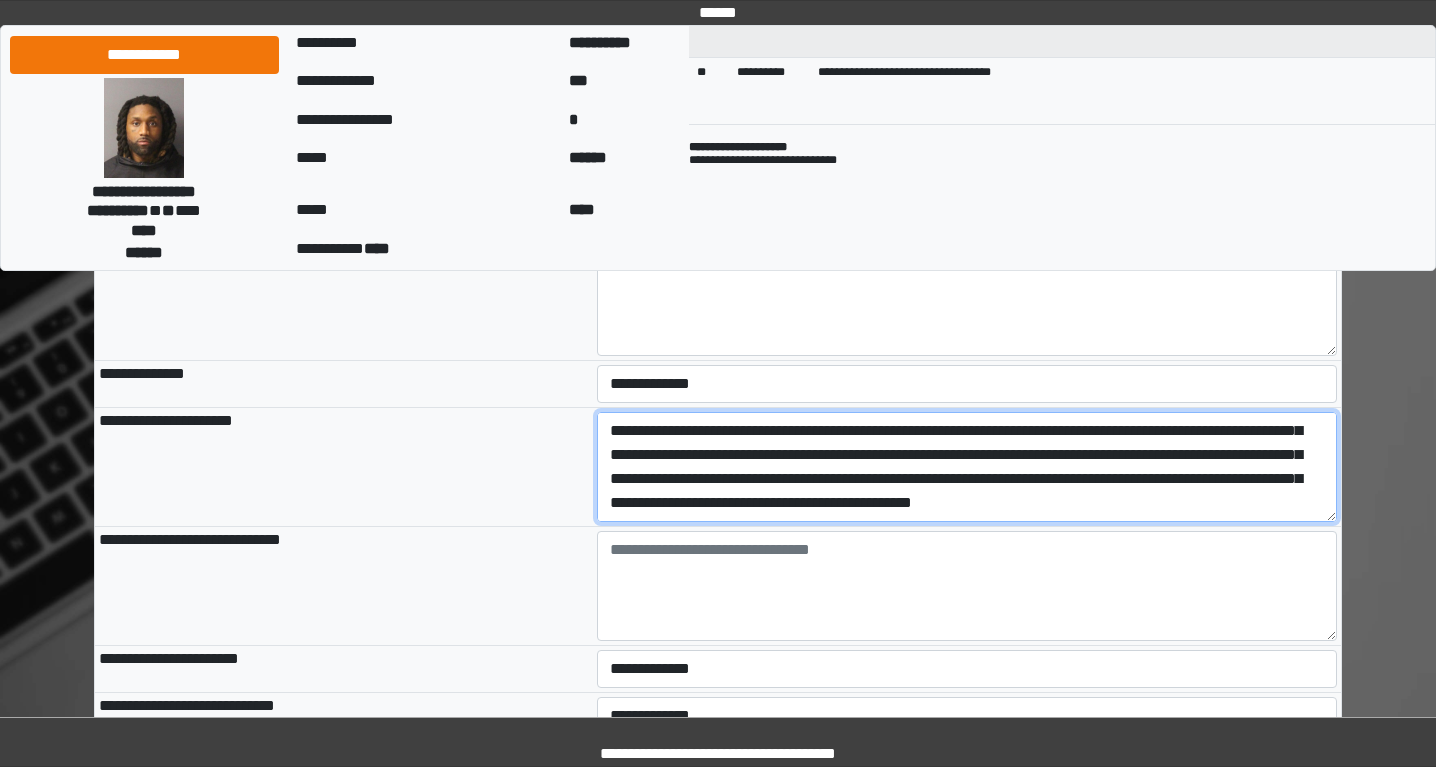 type on "**********" 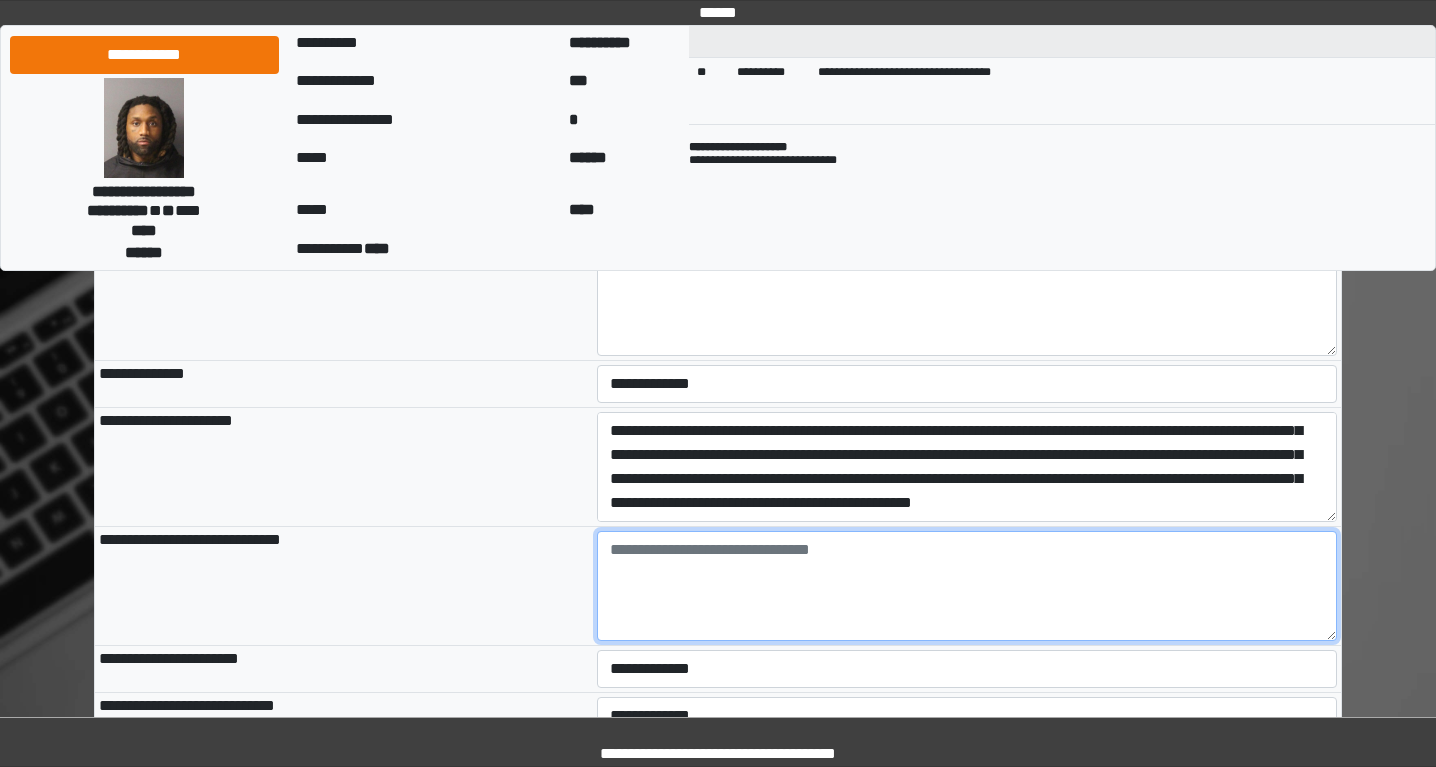 click at bounding box center (967, 586) 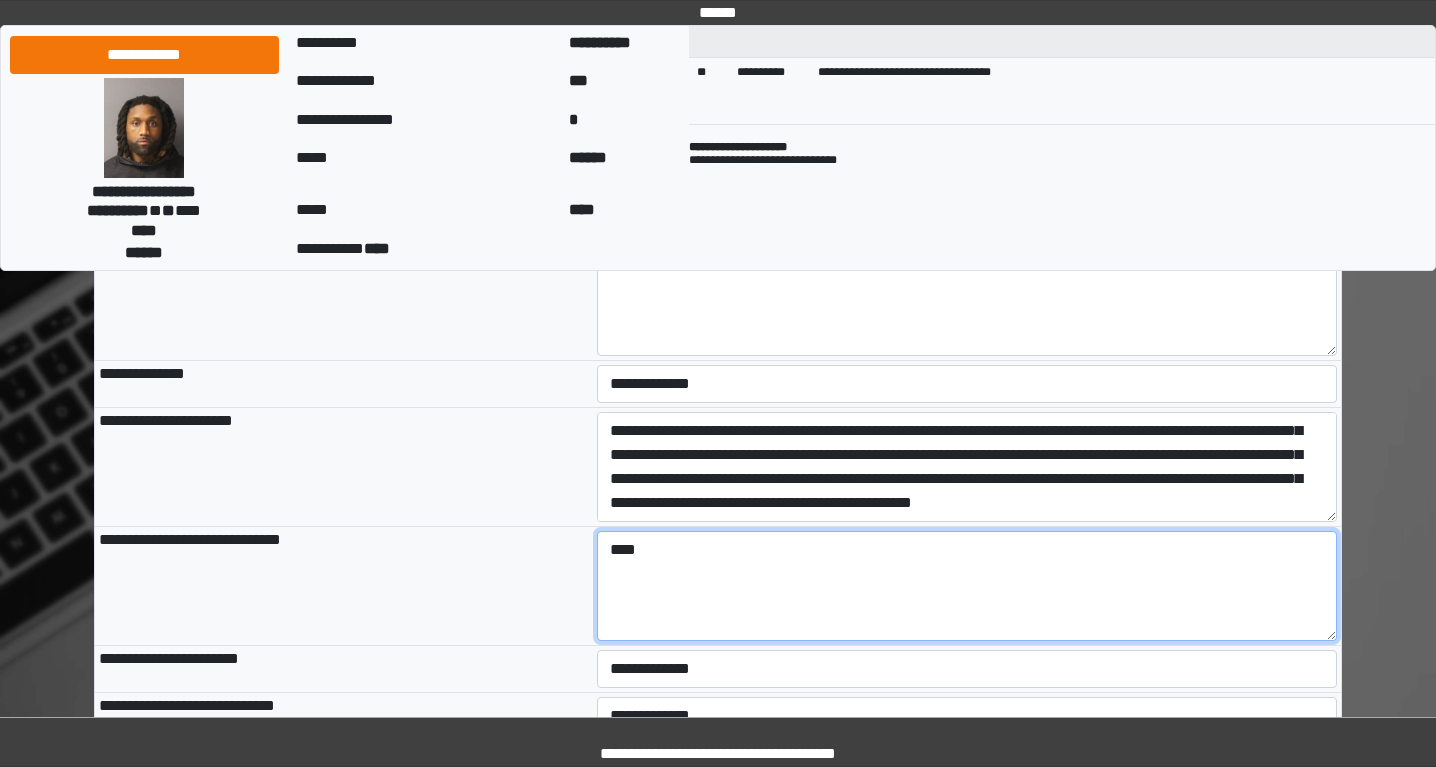scroll, scrollTop: 894, scrollLeft: 0, axis: vertical 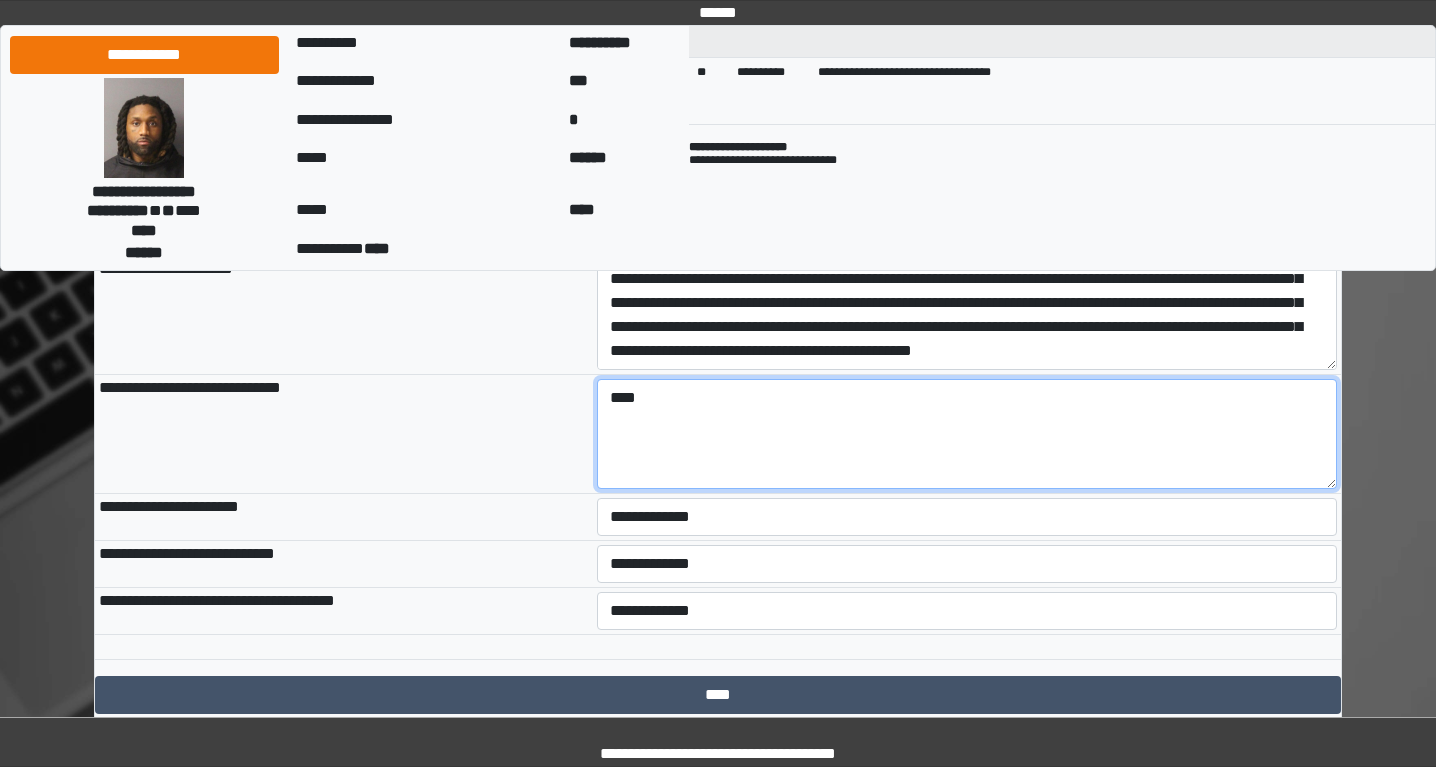 type on "****" 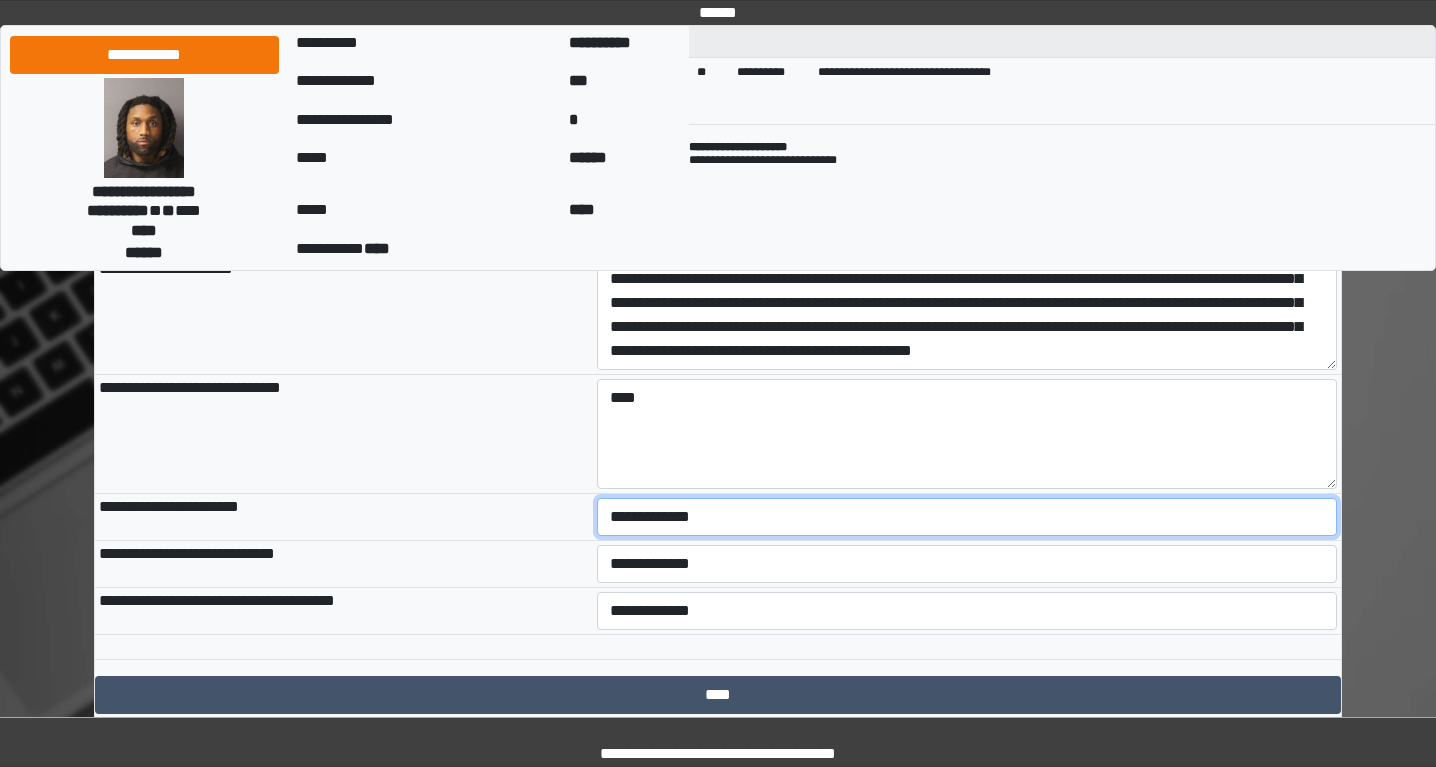 click on "**********" at bounding box center (967, 517) 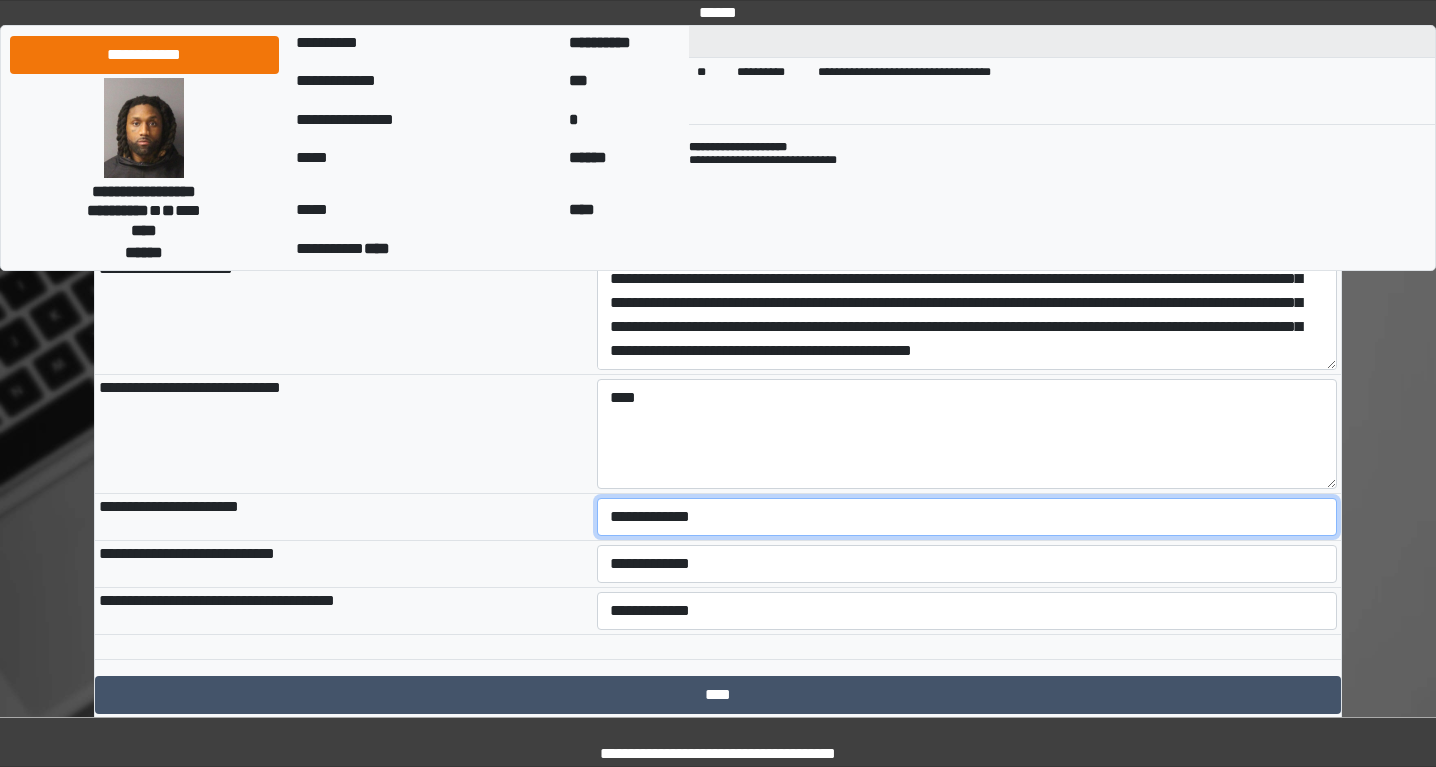 select on "***" 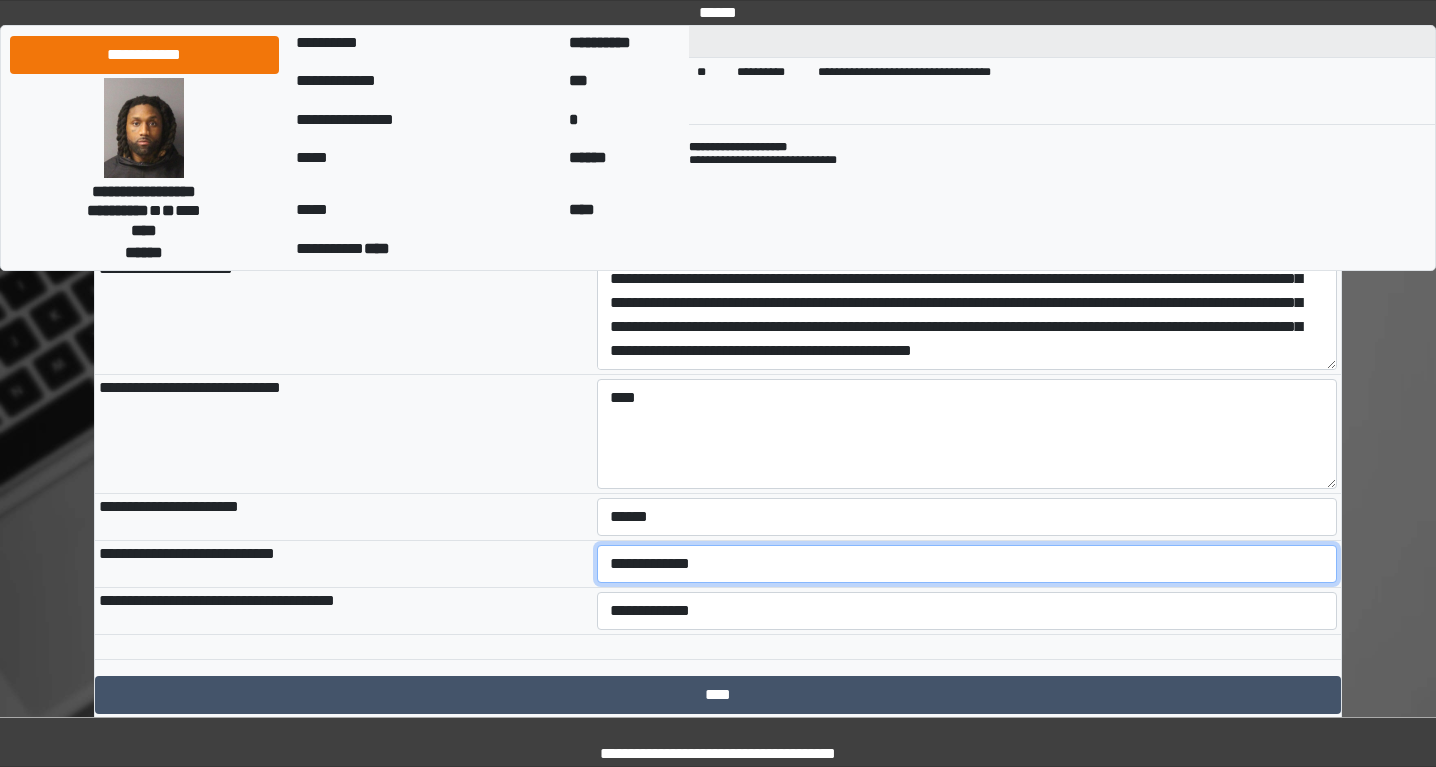 click on "**********" at bounding box center [967, 564] 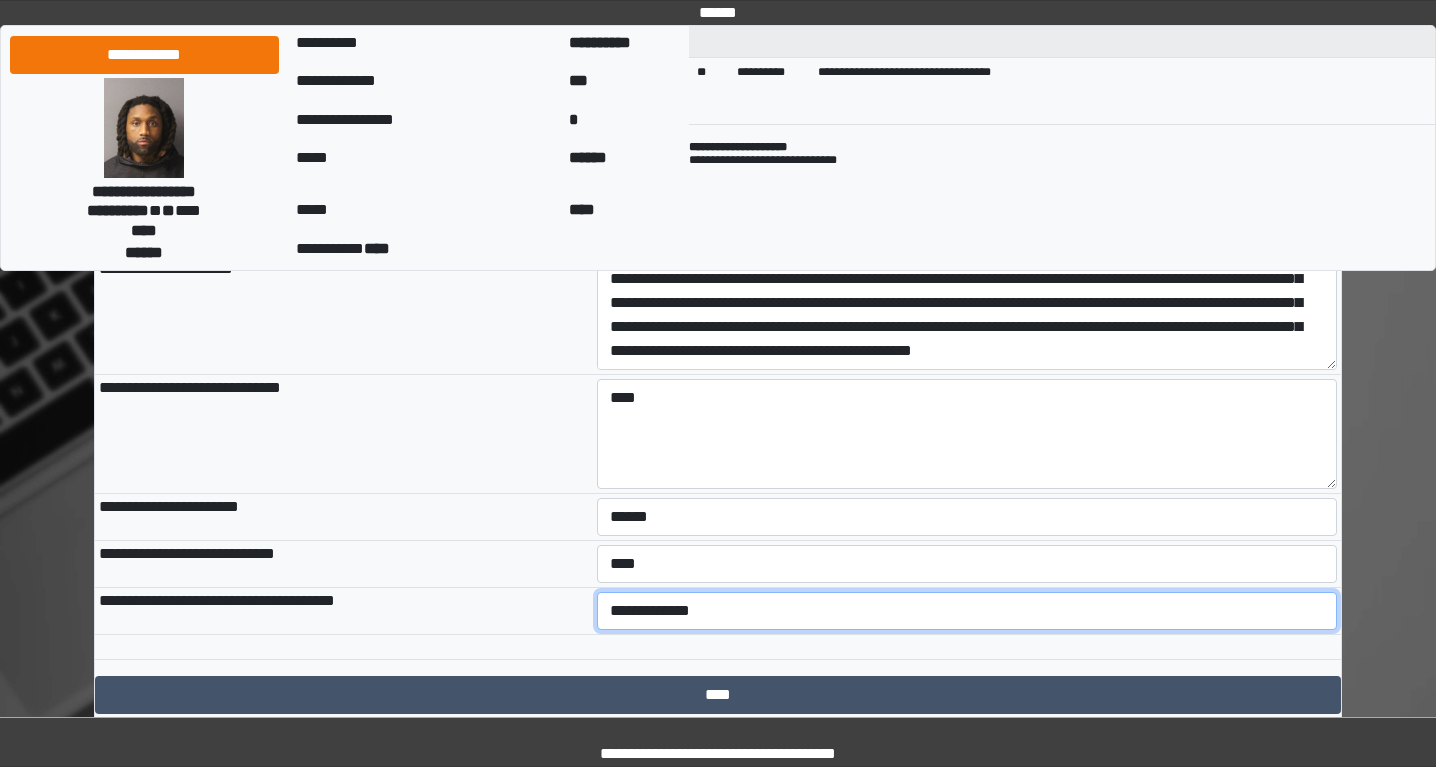 click on "**********" at bounding box center (967, 611) 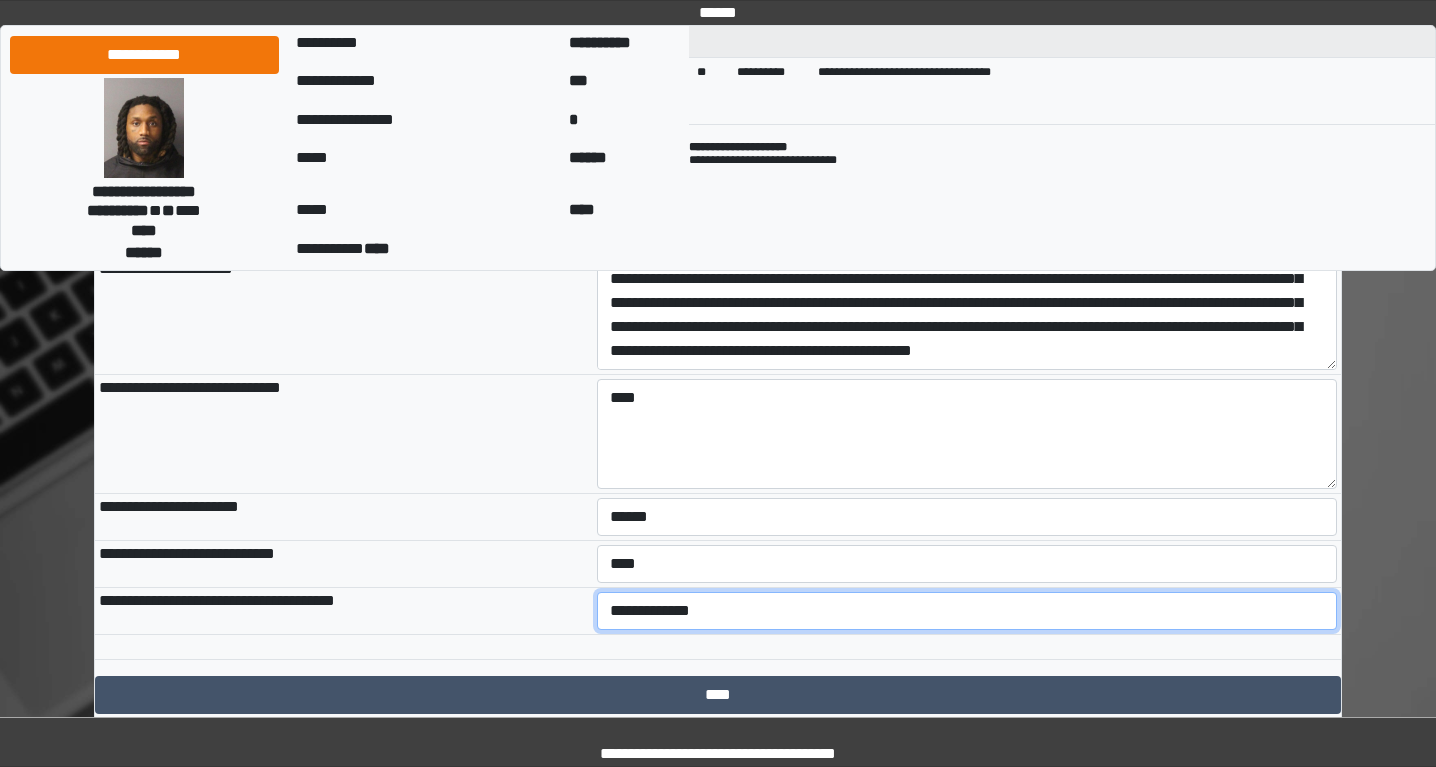 select on "***" 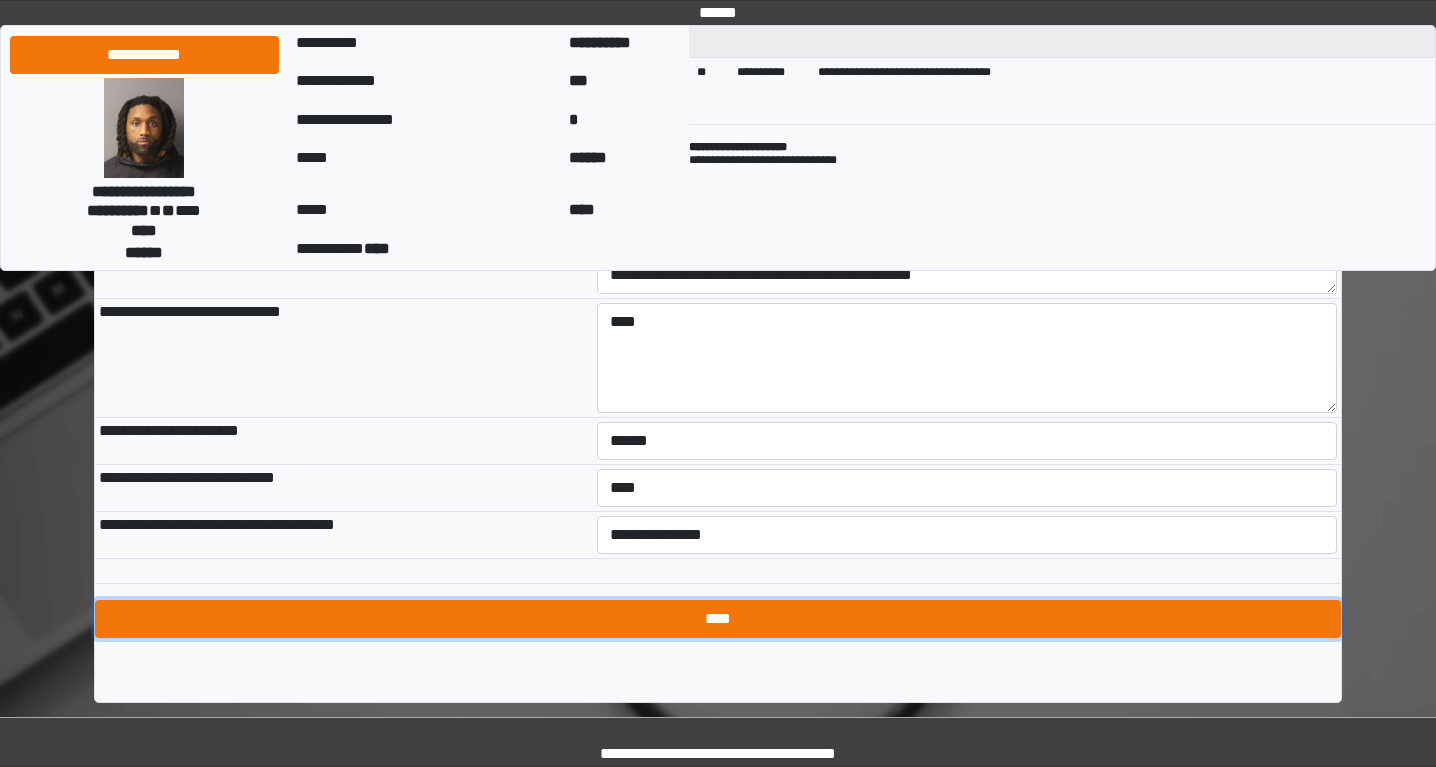 click on "****" at bounding box center (718, 619) 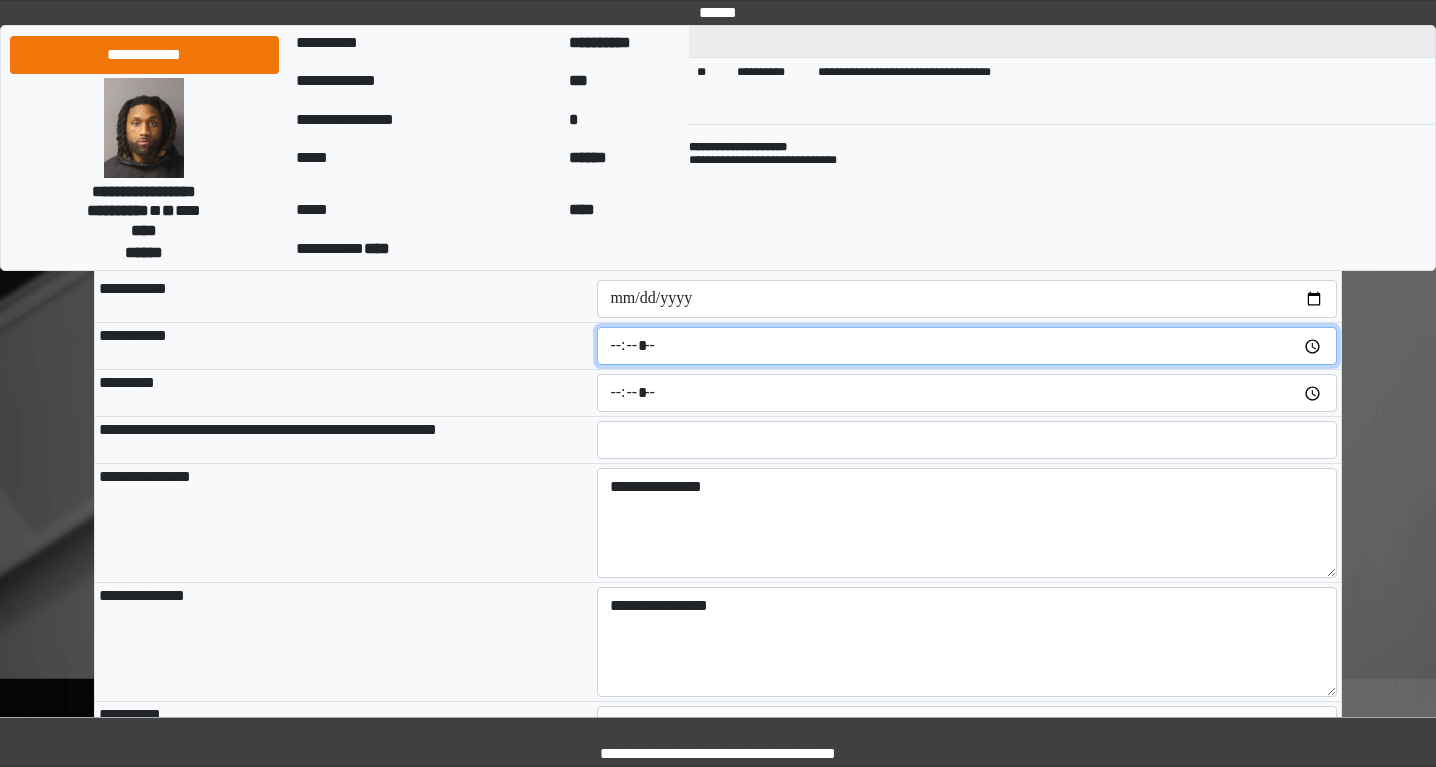 scroll, scrollTop: 126, scrollLeft: 0, axis: vertical 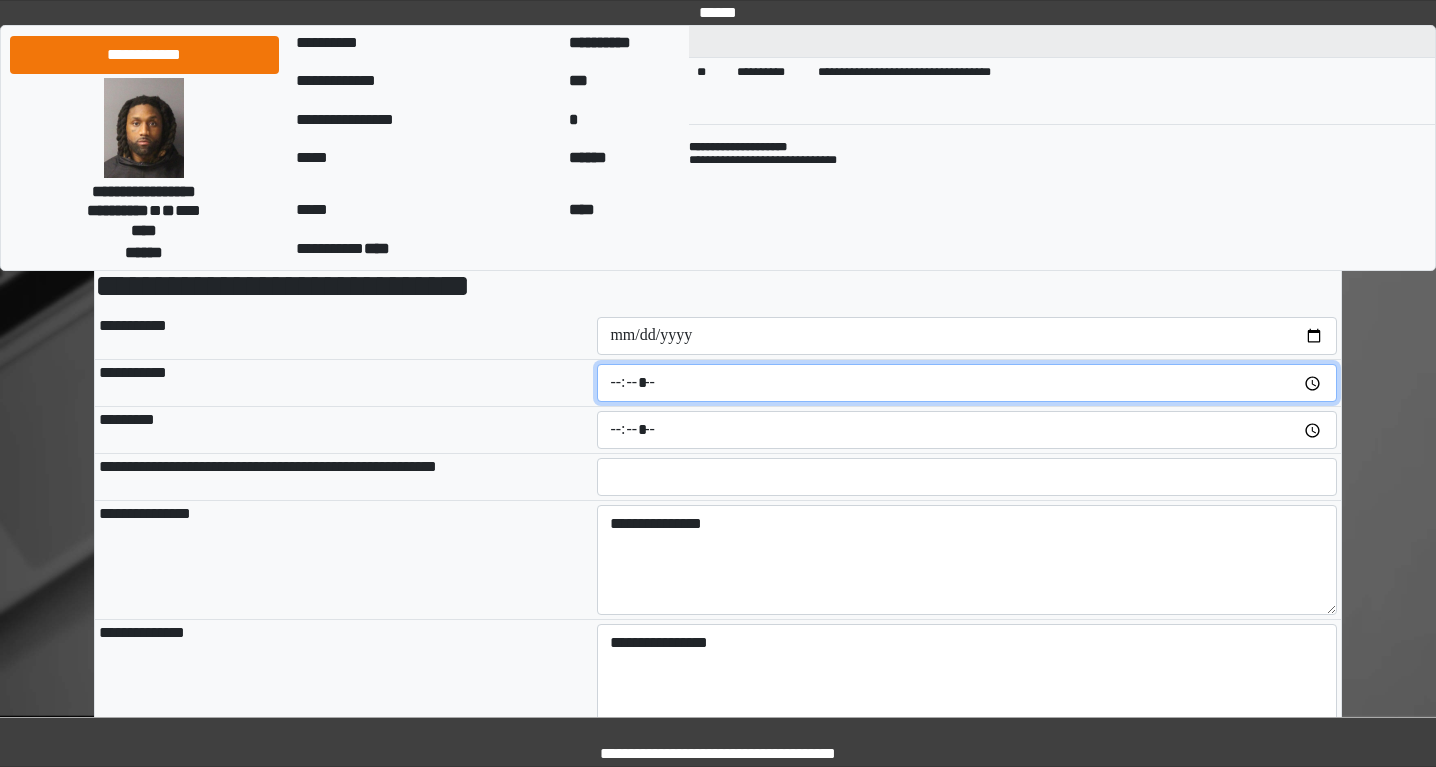 click at bounding box center (967, 383) 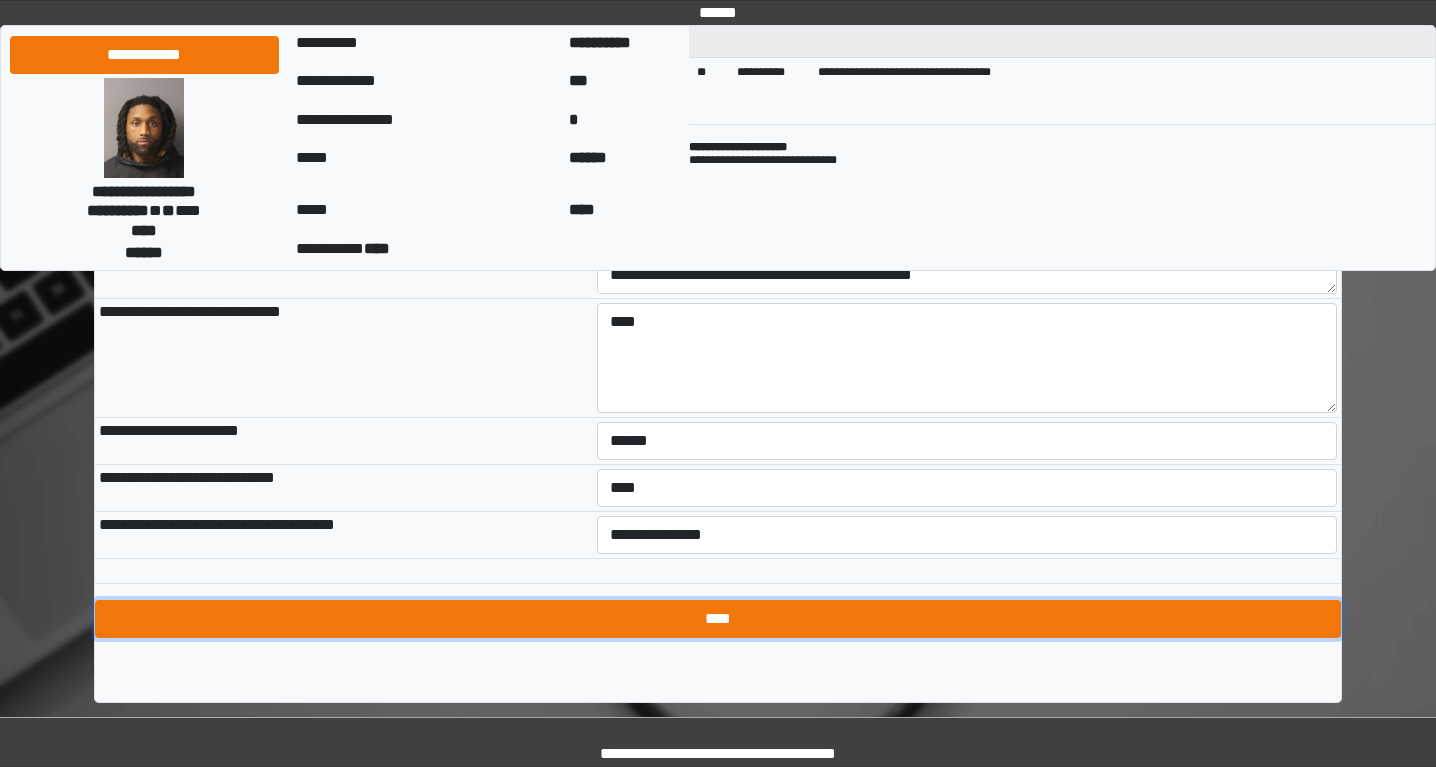 click on "****" at bounding box center (718, 619) 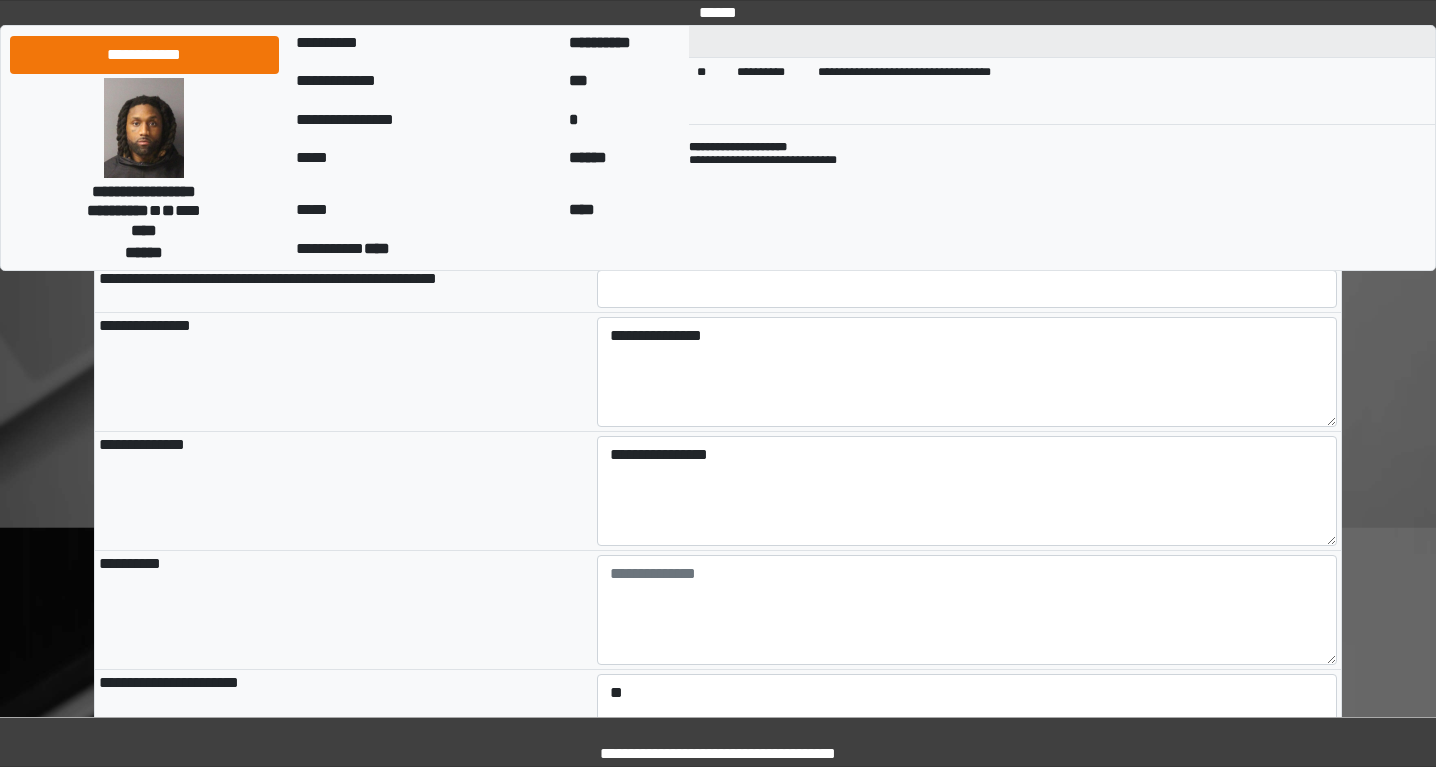 scroll, scrollTop: 318, scrollLeft: 0, axis: vertical 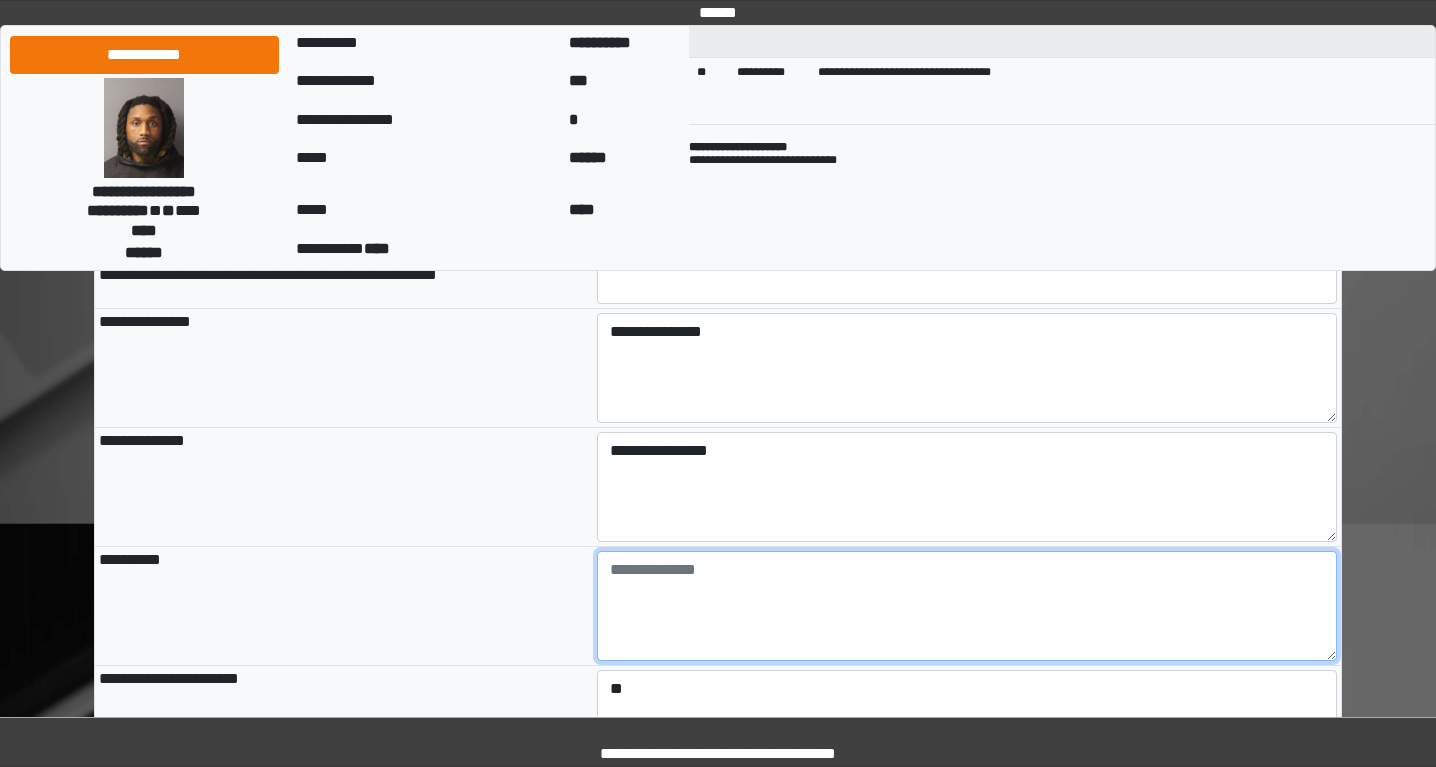 click at bounding box center (967, 606) 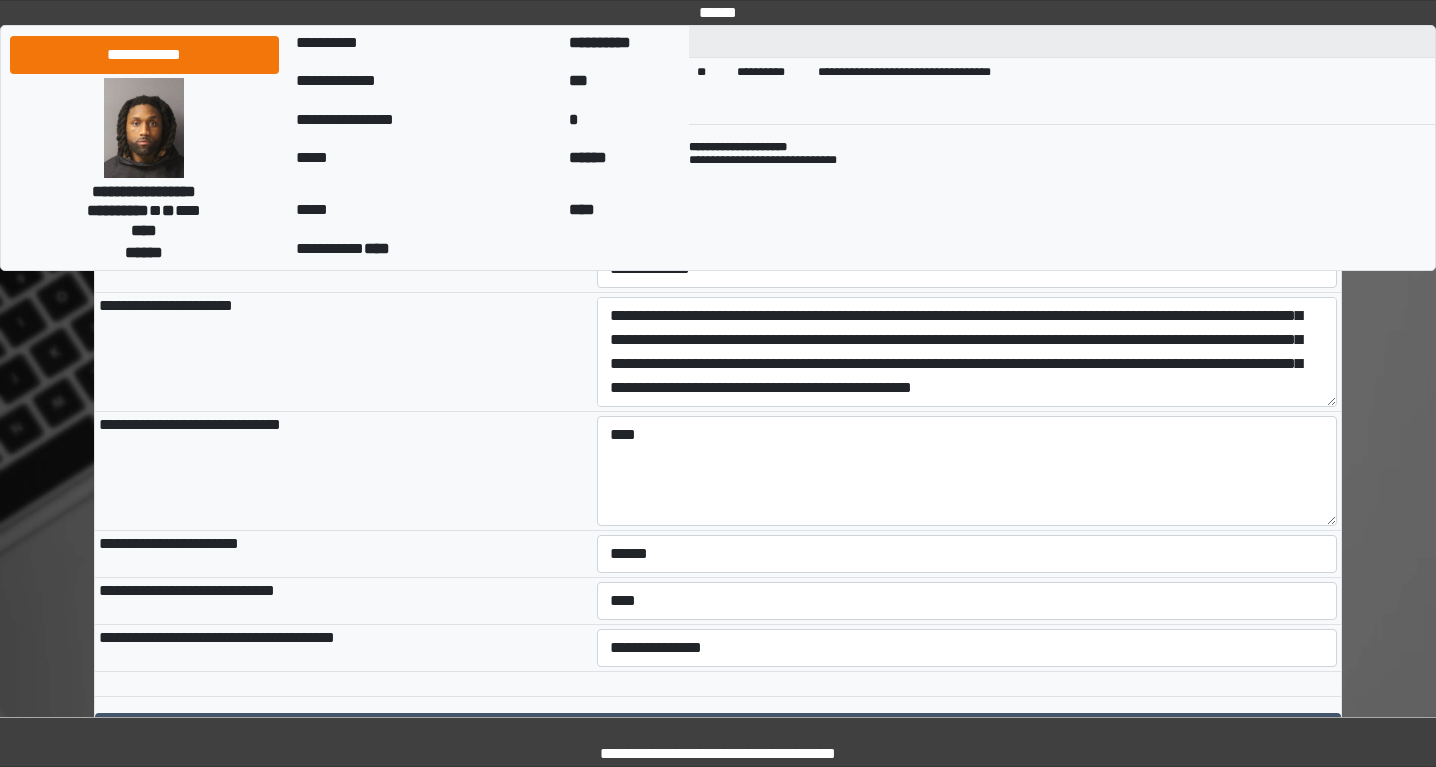scroll, scrollTop: 970, scrollLeft: 0, axis: vertical 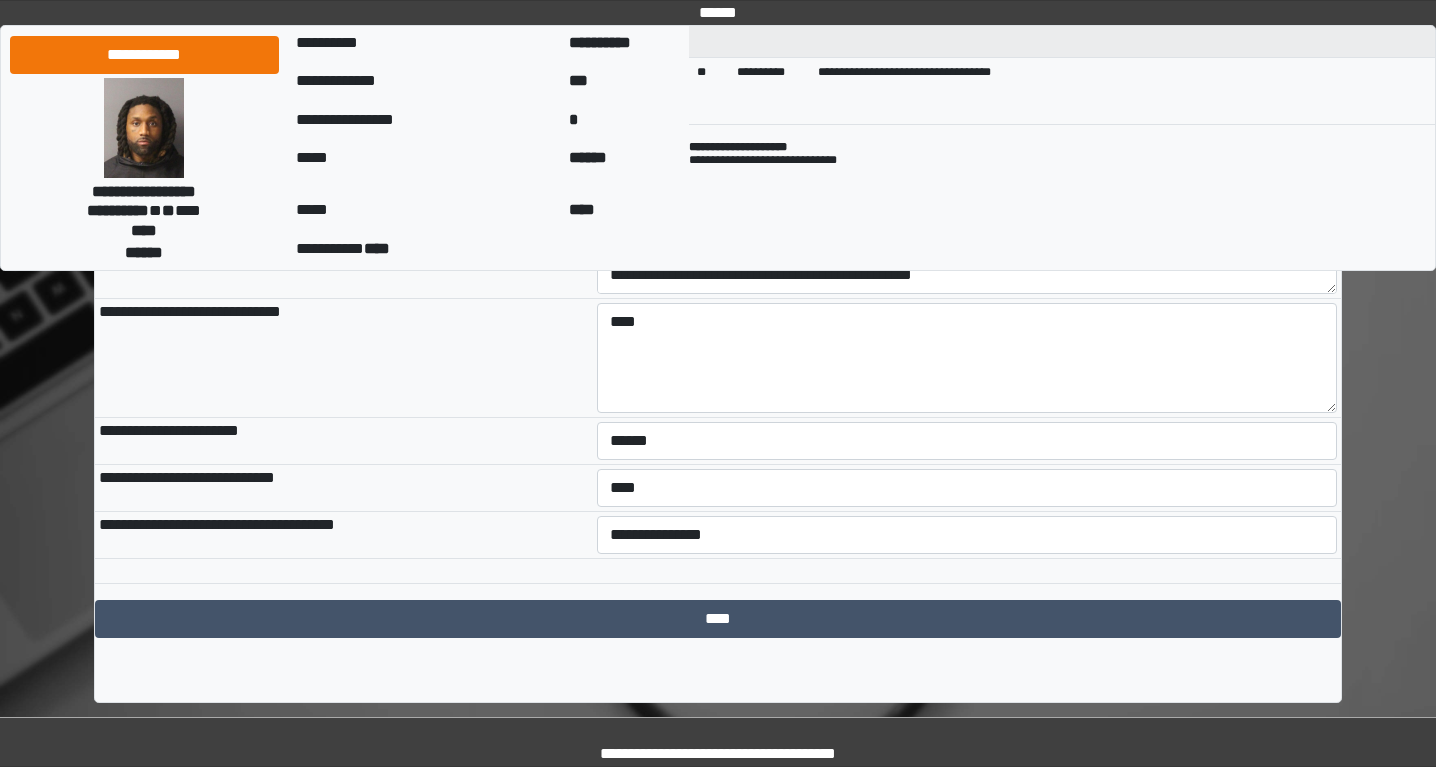 type on "******" 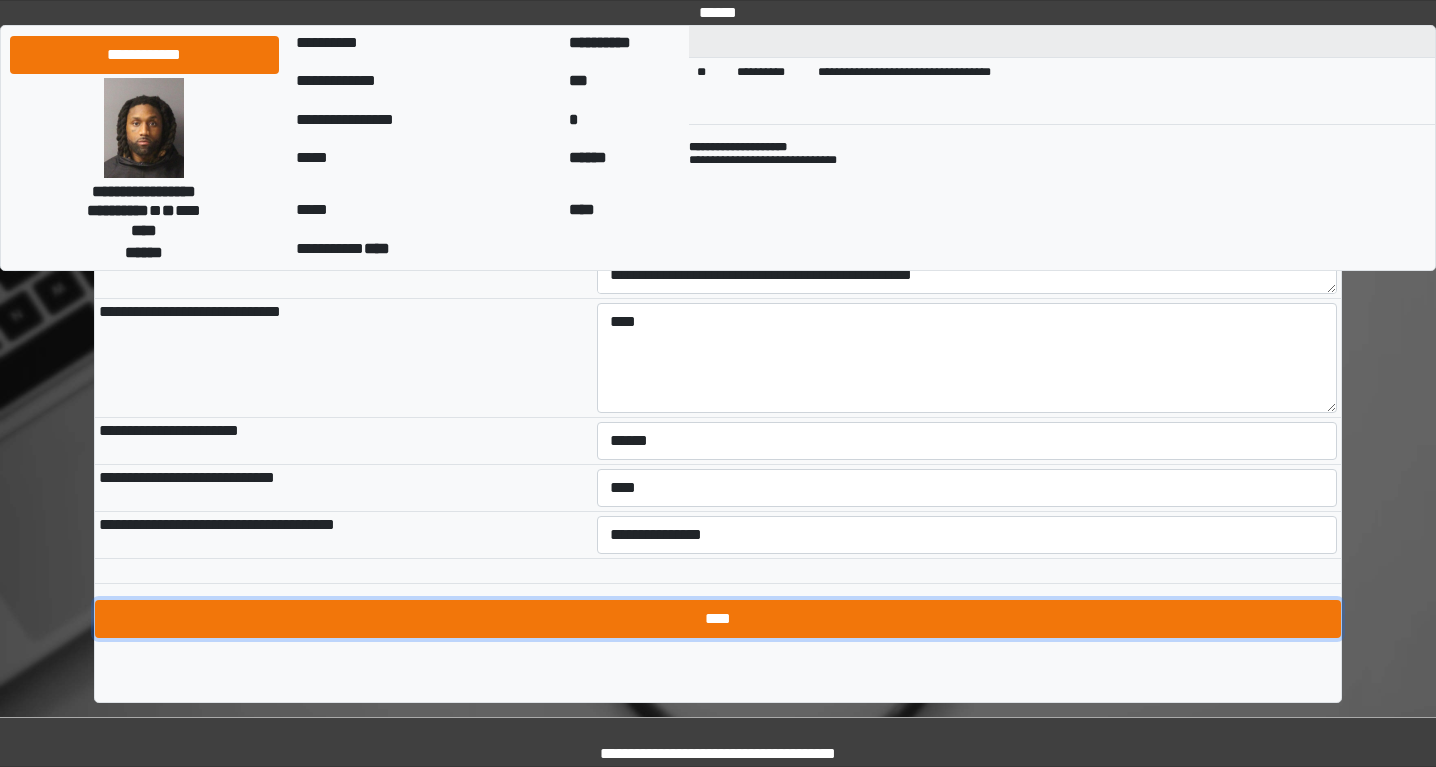 click on "****" at bounding box center (718, 619) 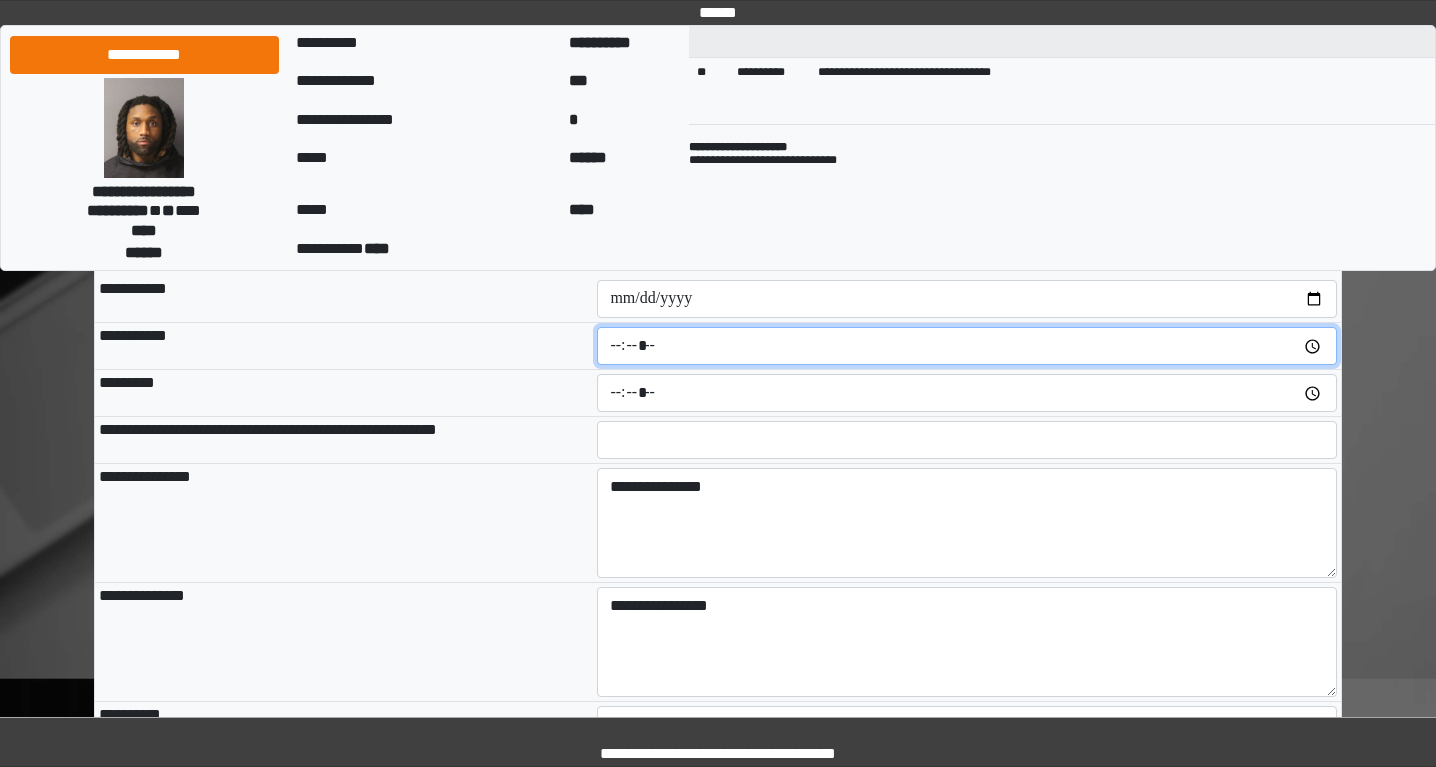 scroll, scrollTop: 126, scrollLeft: 0, axis: vertical 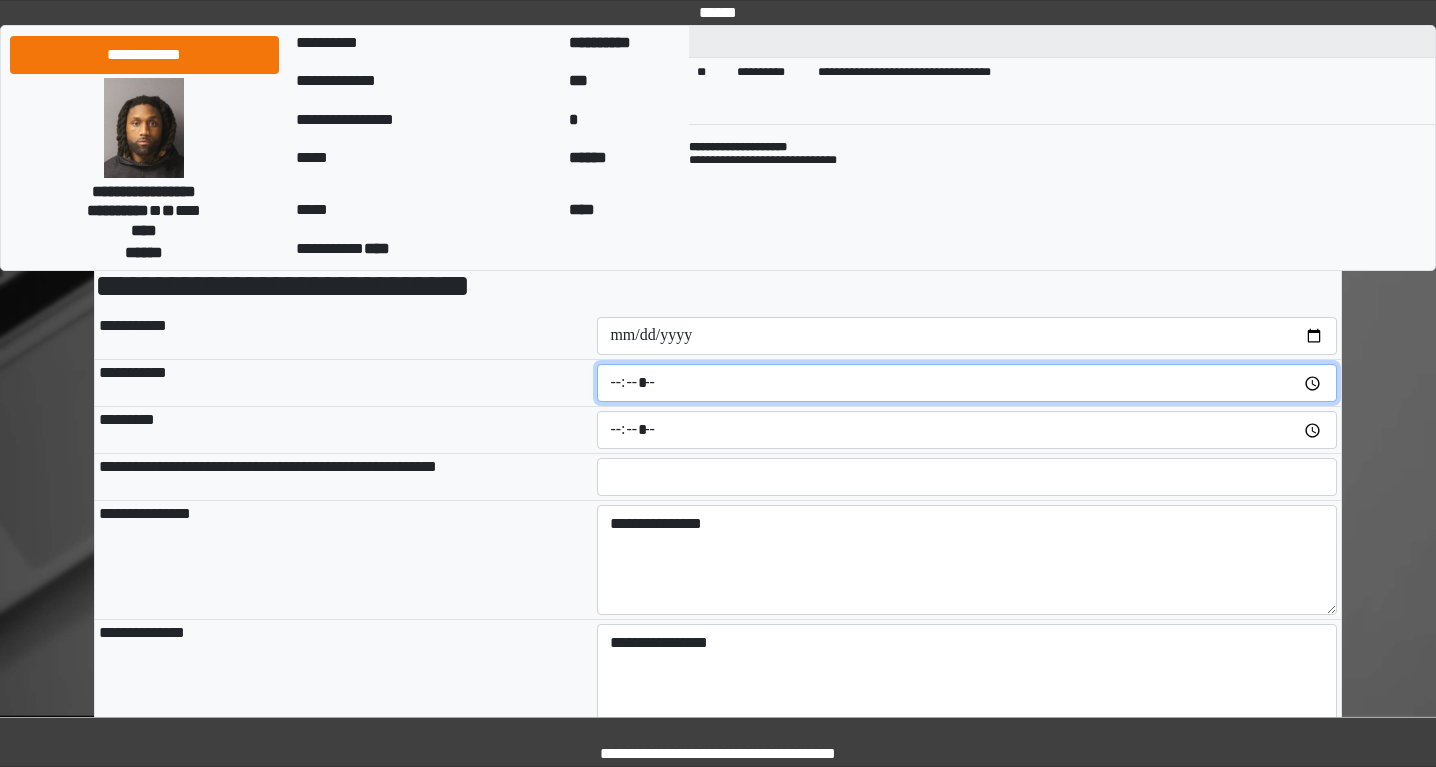 click at bounding box center [967, 383] 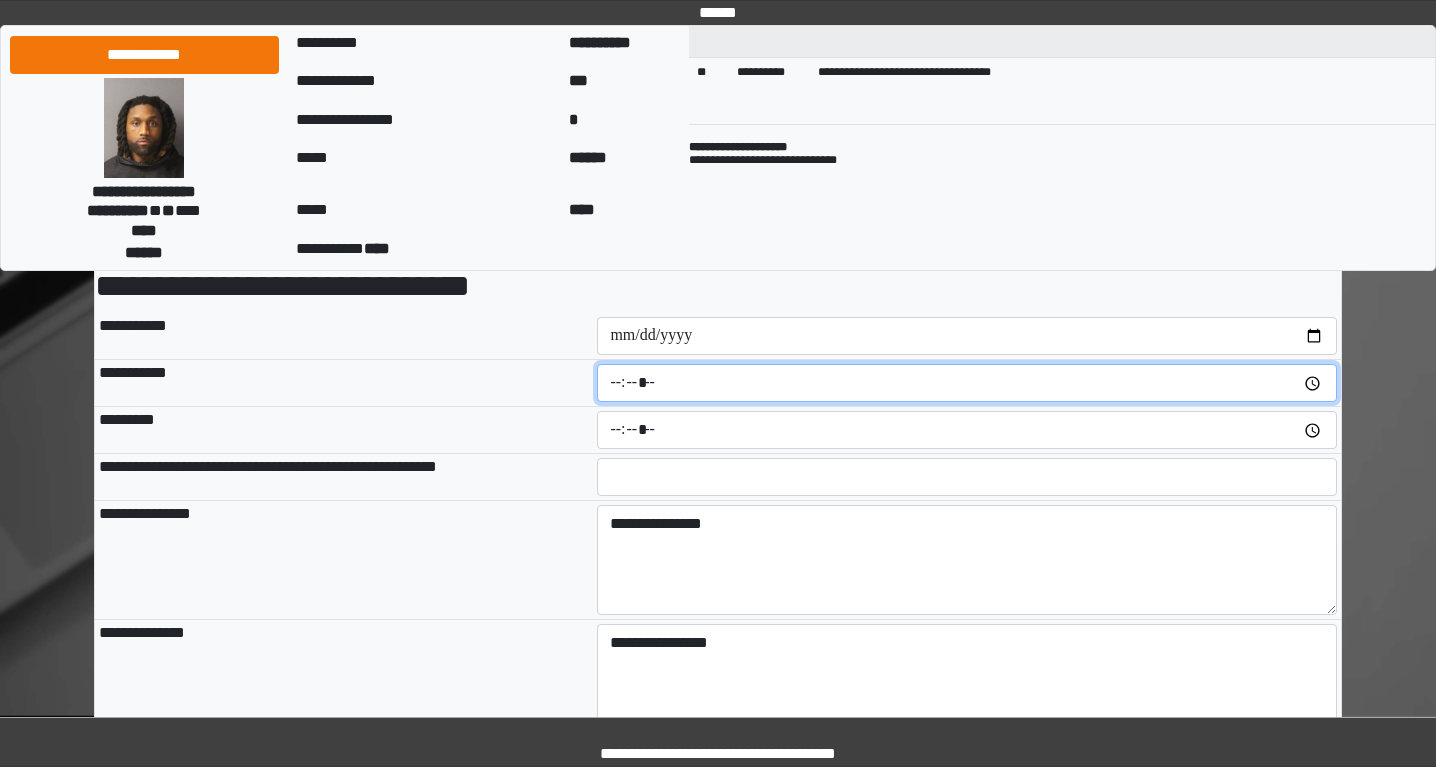 type on "*****" 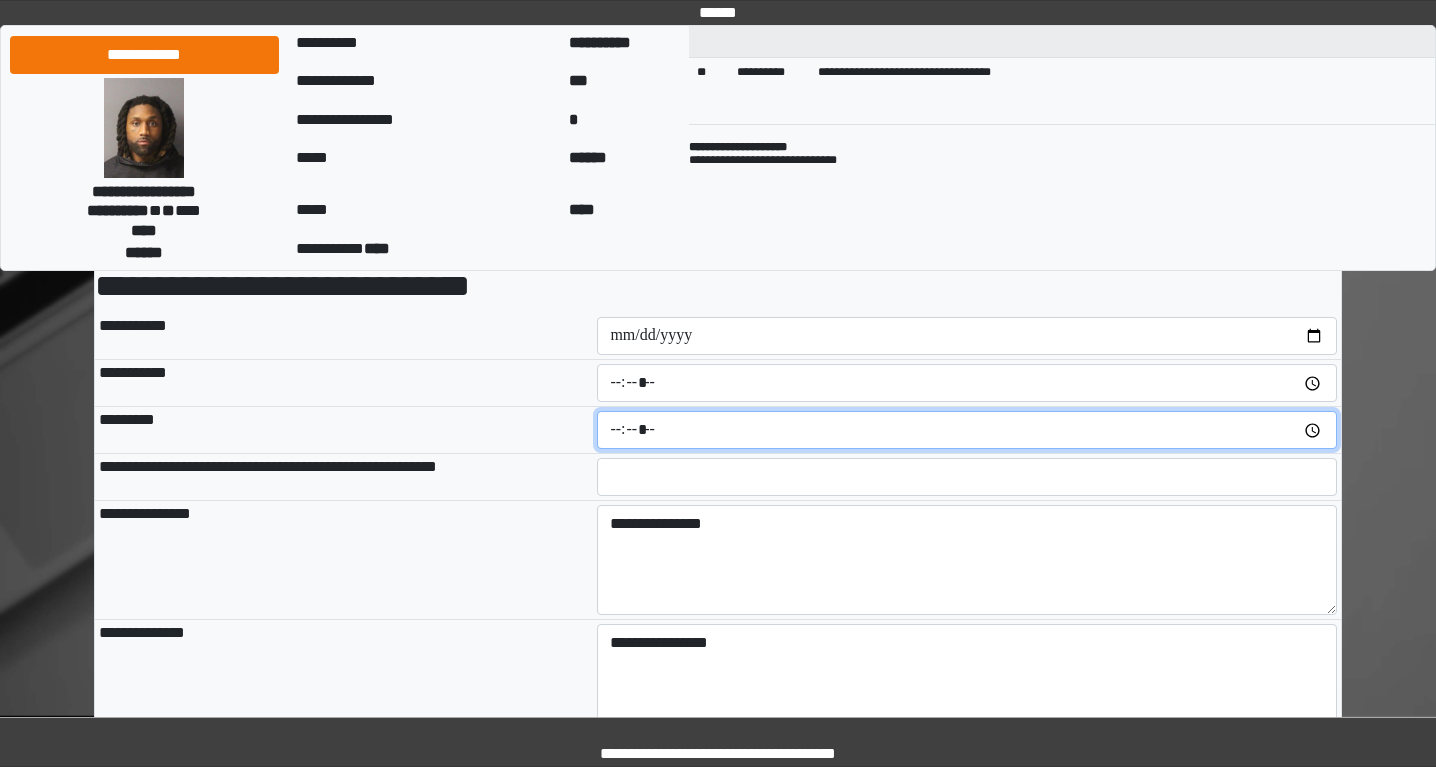 click at bounding box center [967, 430] 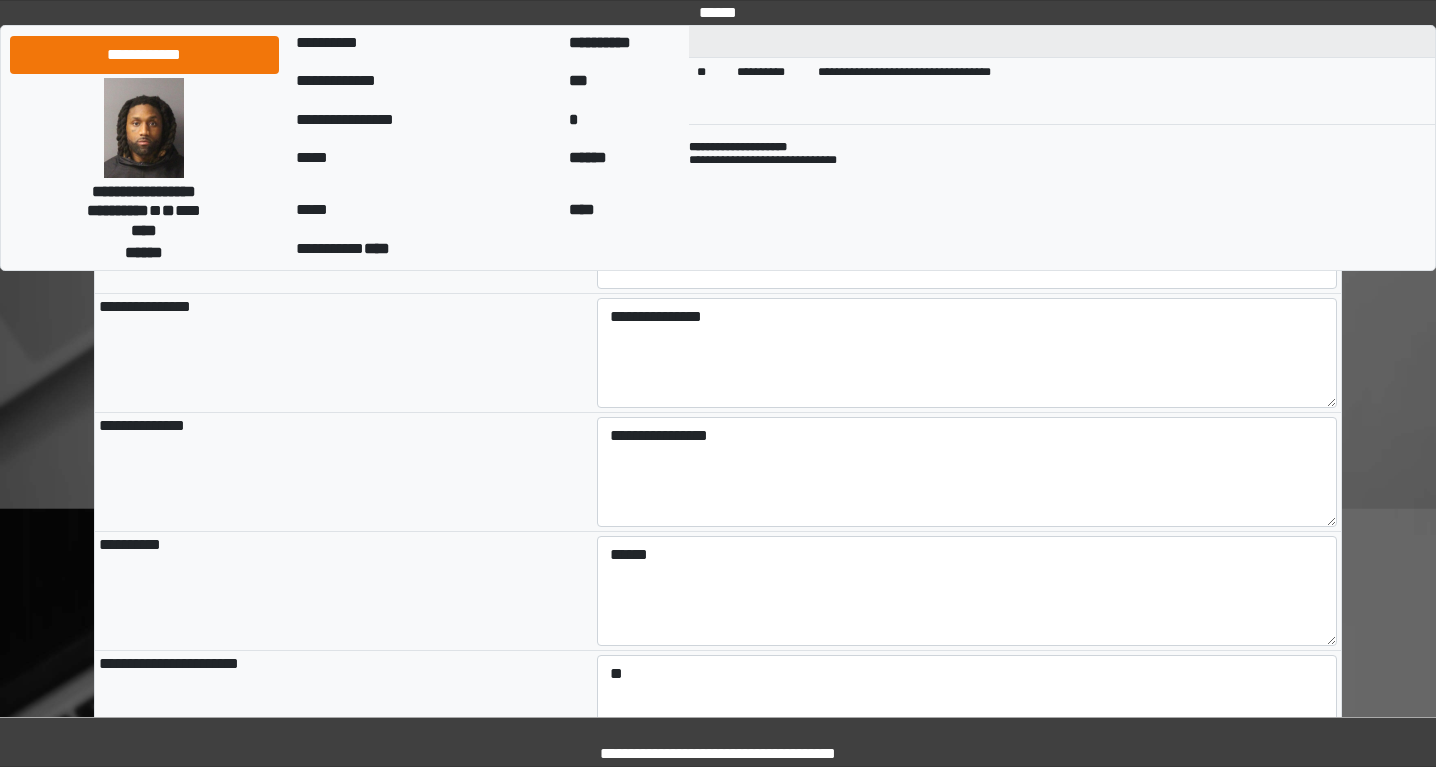 scroll, scrollTop: 357, scrollLeft: 0, axis: vertical 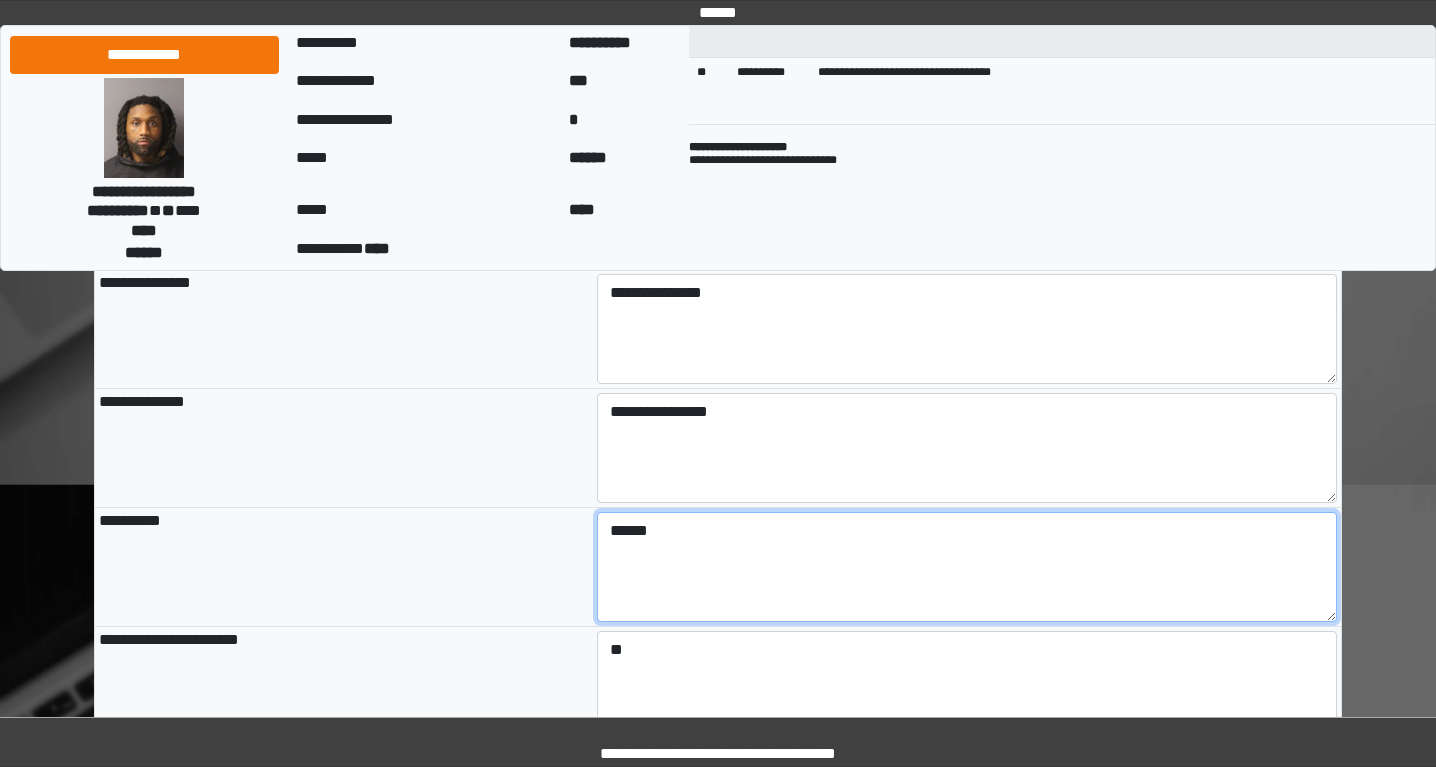 drag, startPoint x: 590, startPoint y: 536, endPoint x: 568, endPoint y: 536, distance: 22 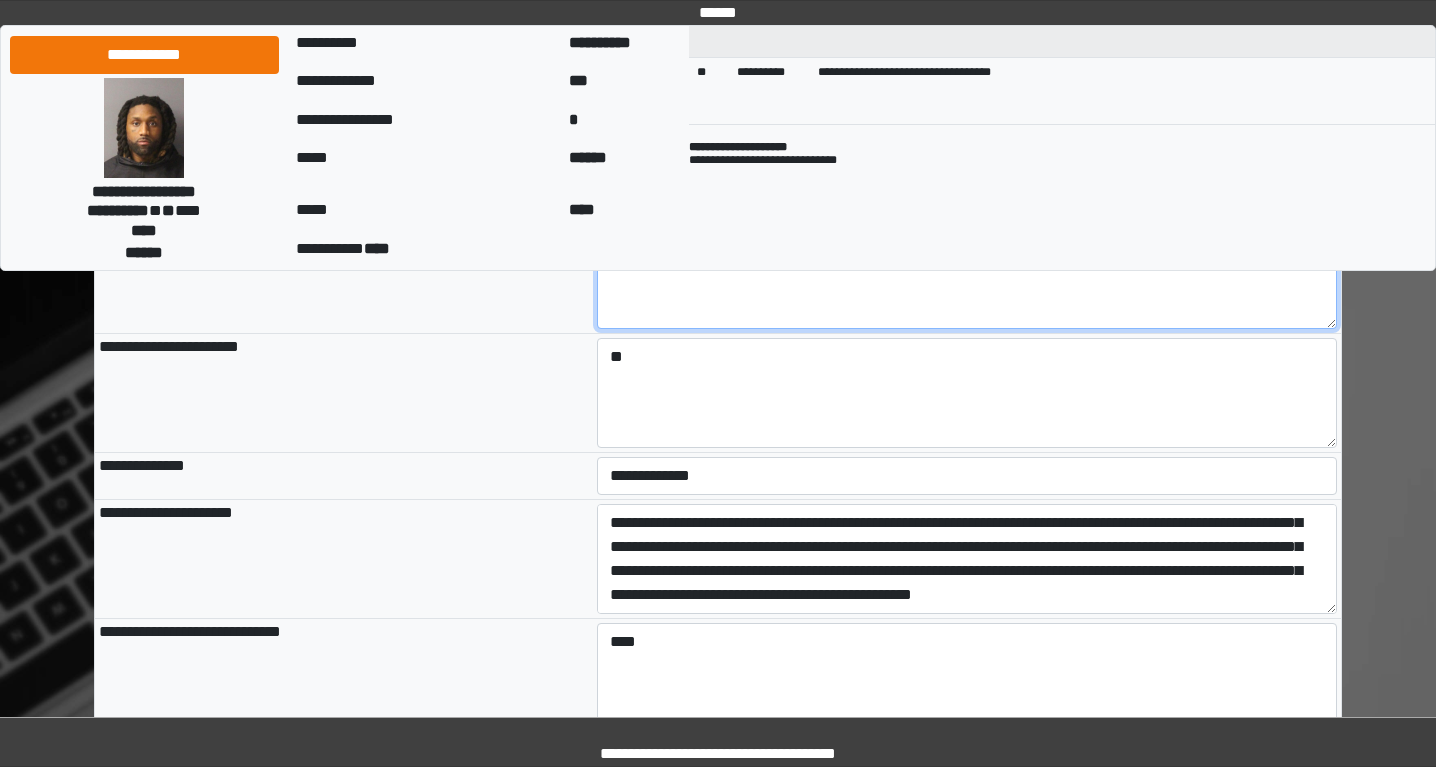 scroll, scrollTop: 970, scrollLeft: 0, axis: vertical 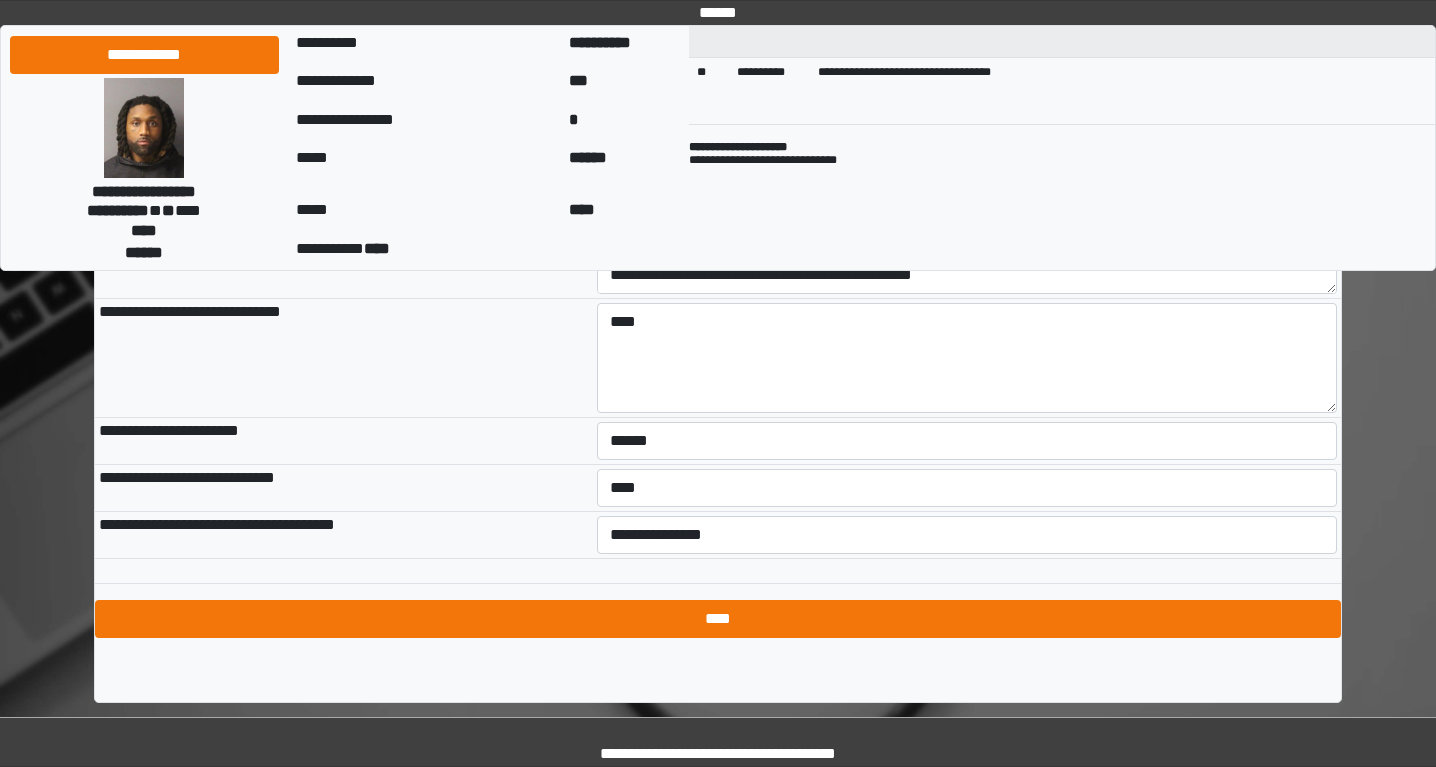 type 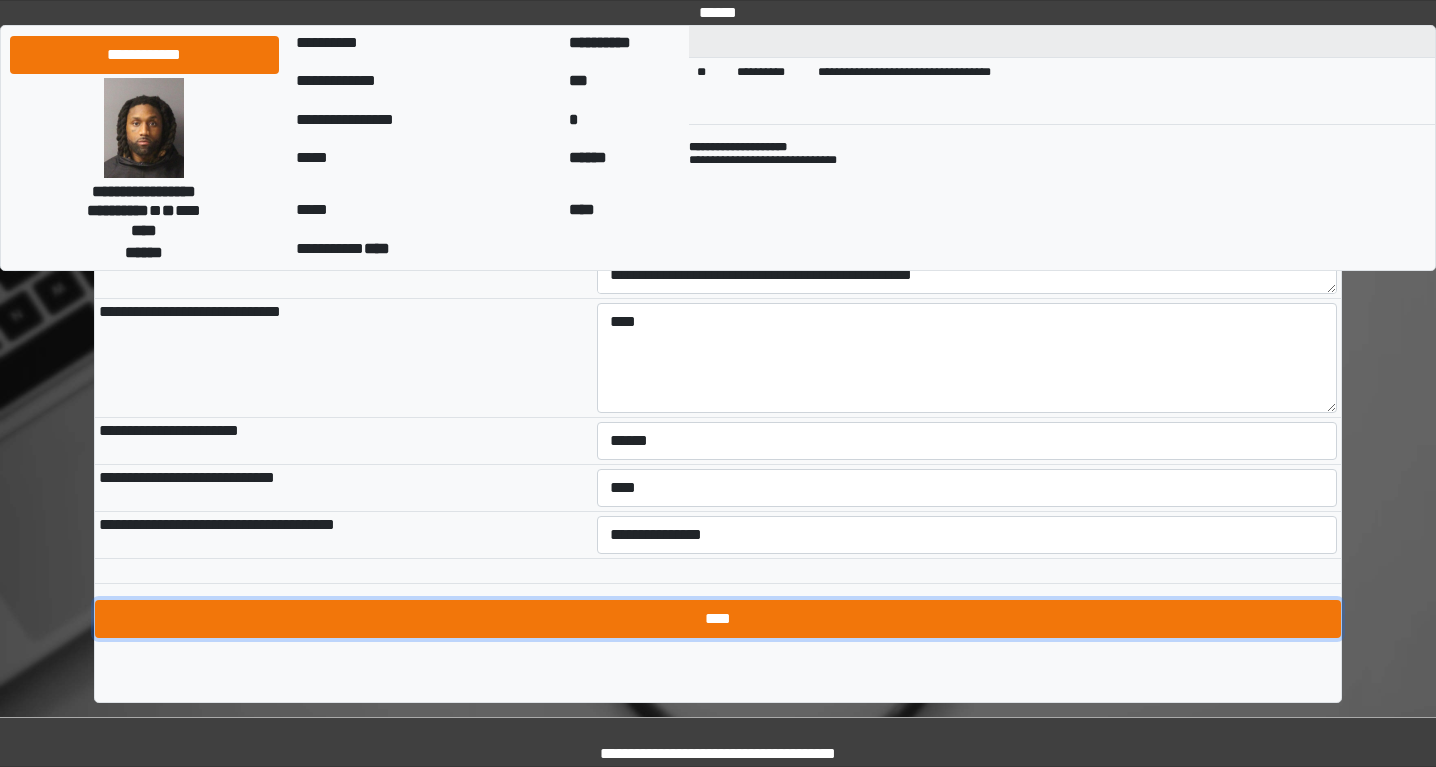 click on "****" at bounding box center (718, 619) 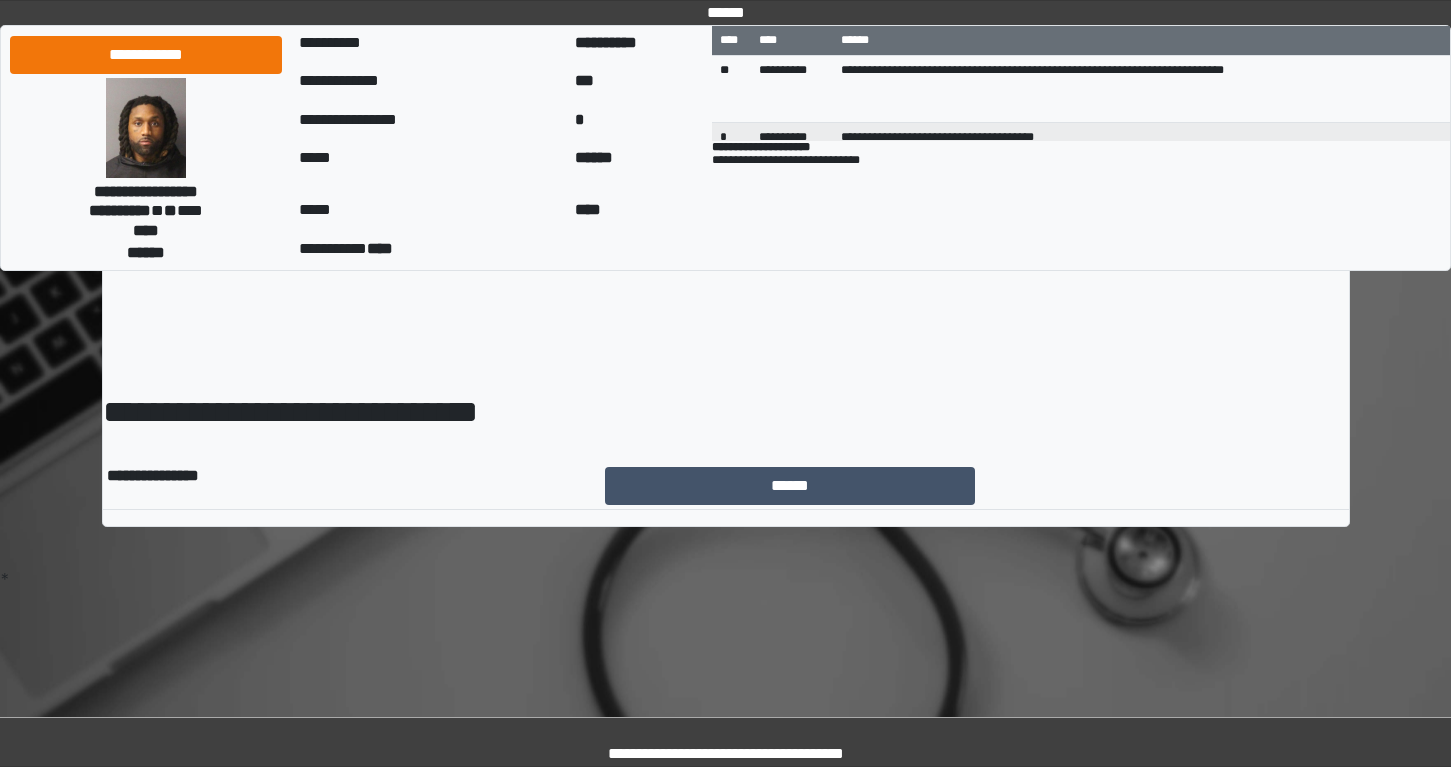 scroll, scrollTop: 0, scrollLeft: 0, axis: both 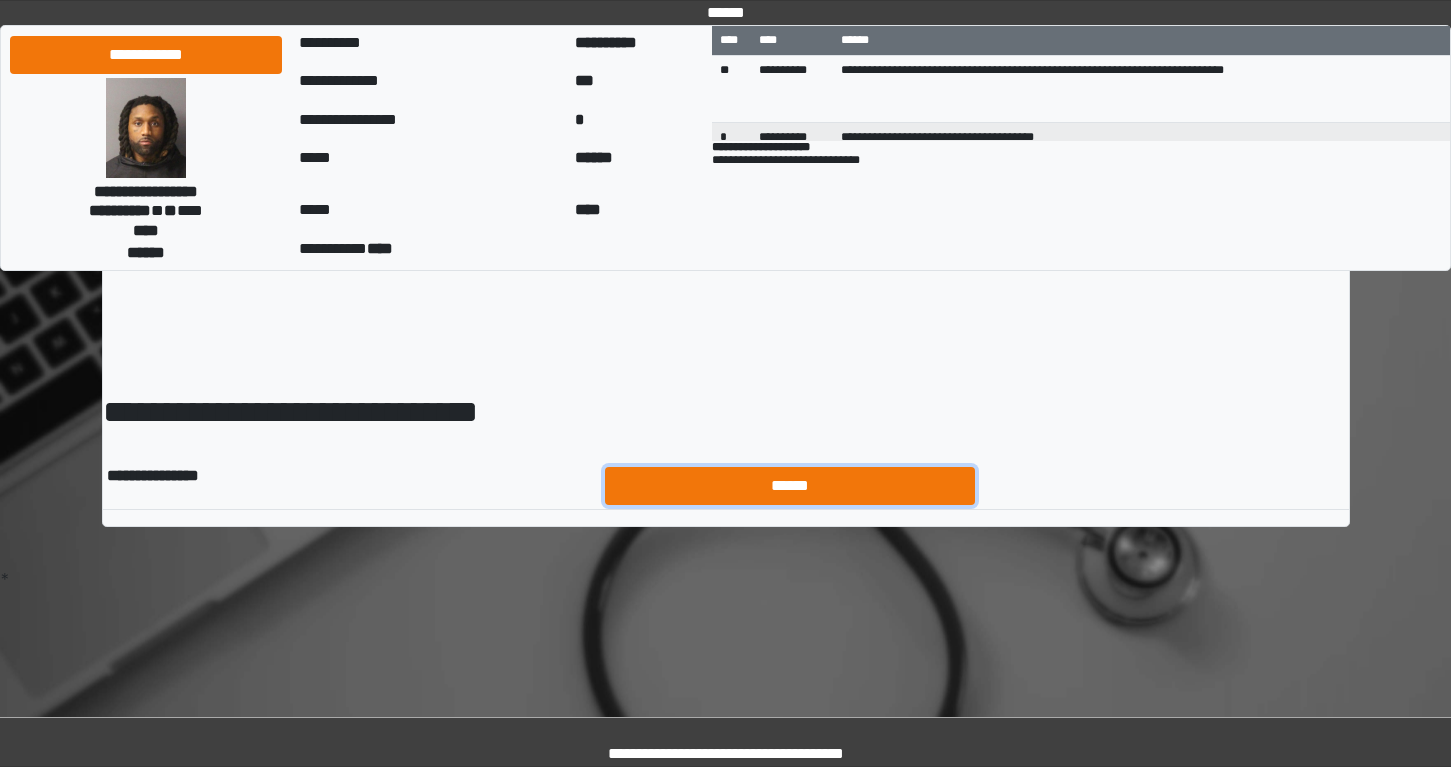 click on "******" at bounding box center [790, 486] 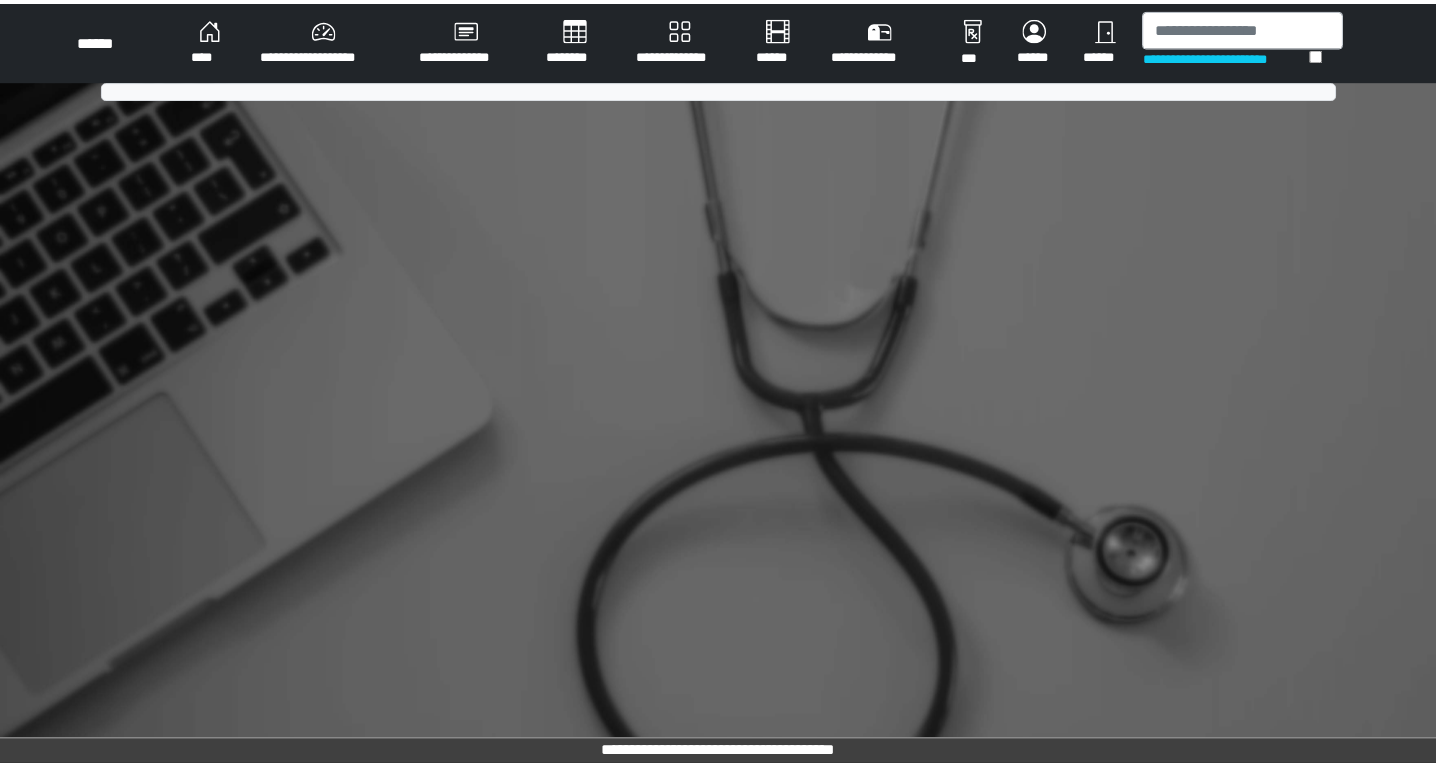 scroll, scrollTop: 0, scrollLeft: 0, axis: both 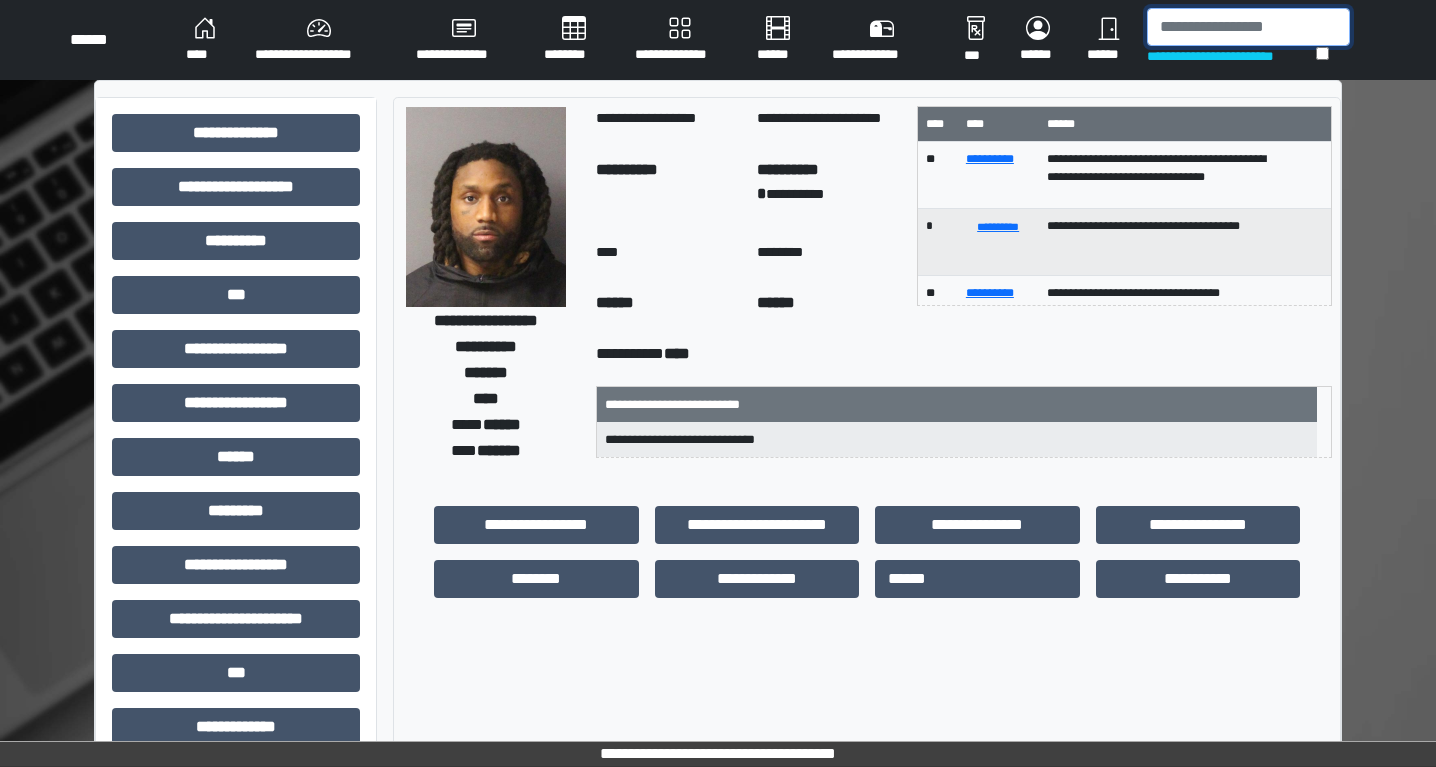 click at bounding box center [1248, 27] 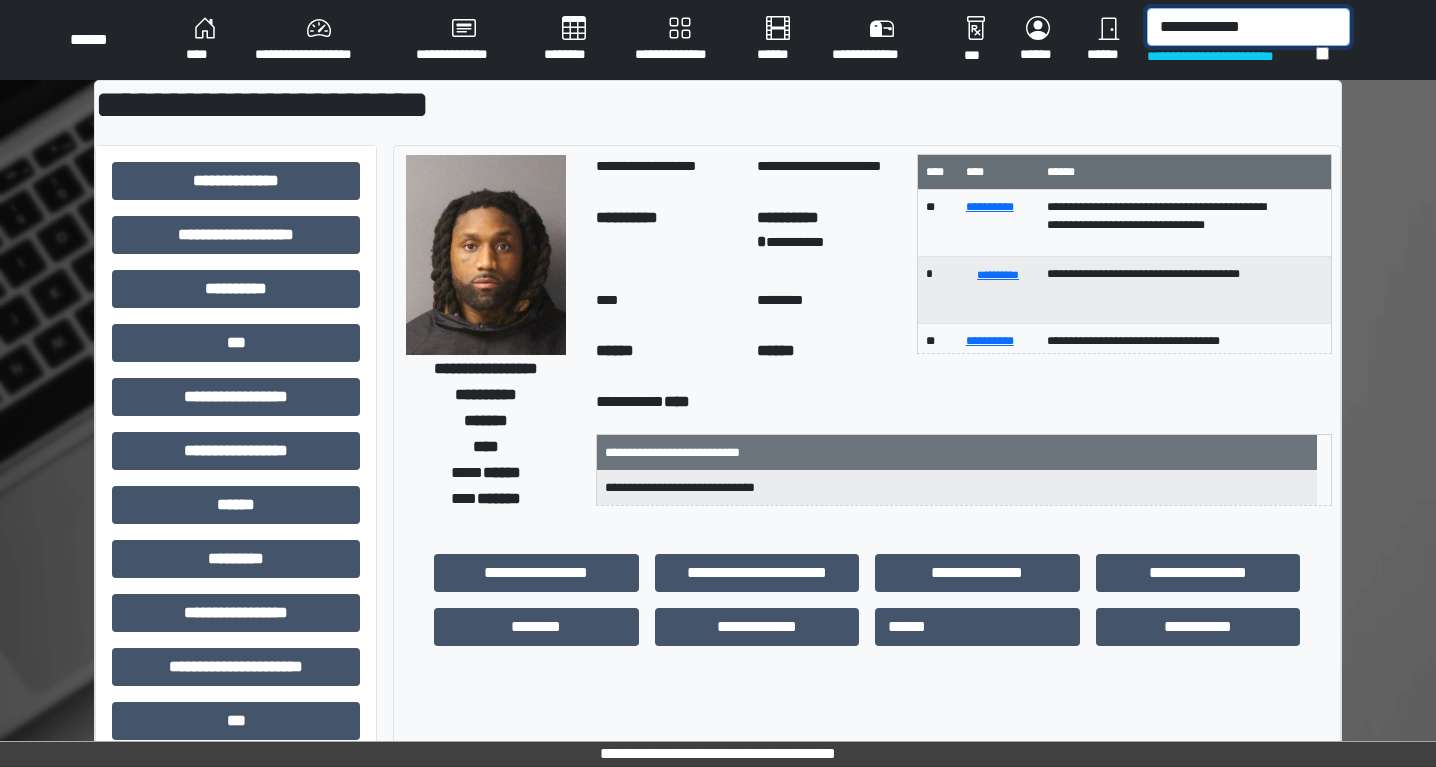 drag, startPoint x: 1262, startPoint y: 31, endPoint x: 1105, endPoint y: 31, distance: 157 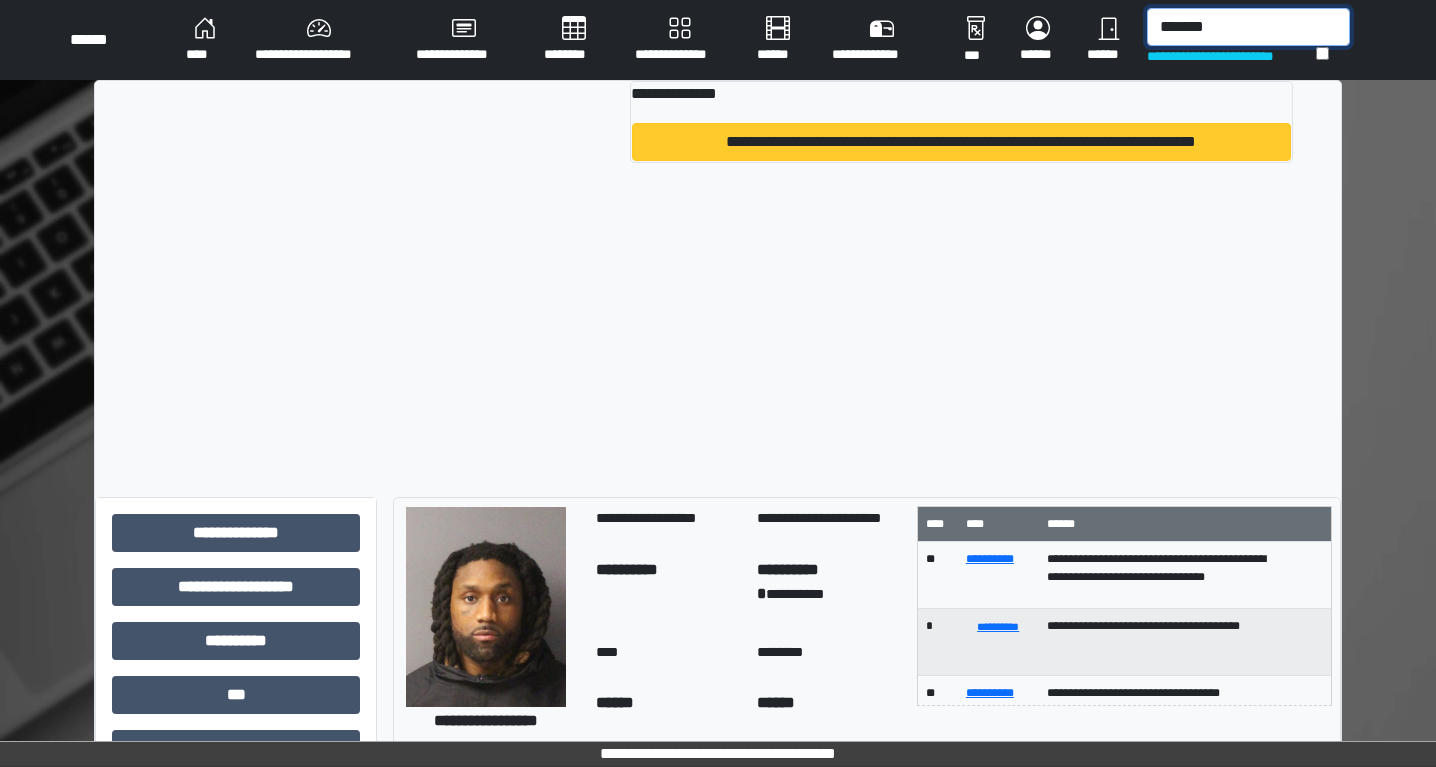 type on "*******" 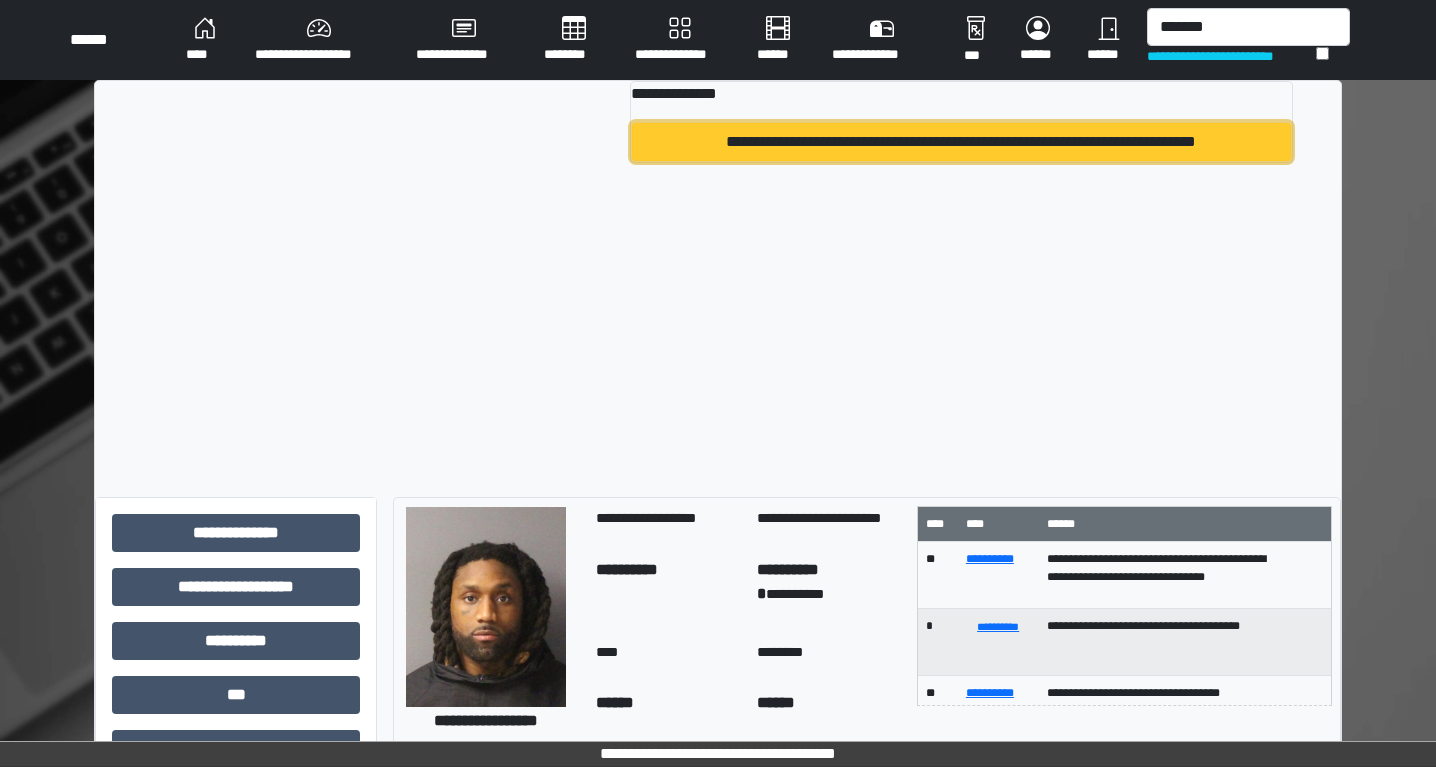 click on "**********" at bounding box center [961, 142] 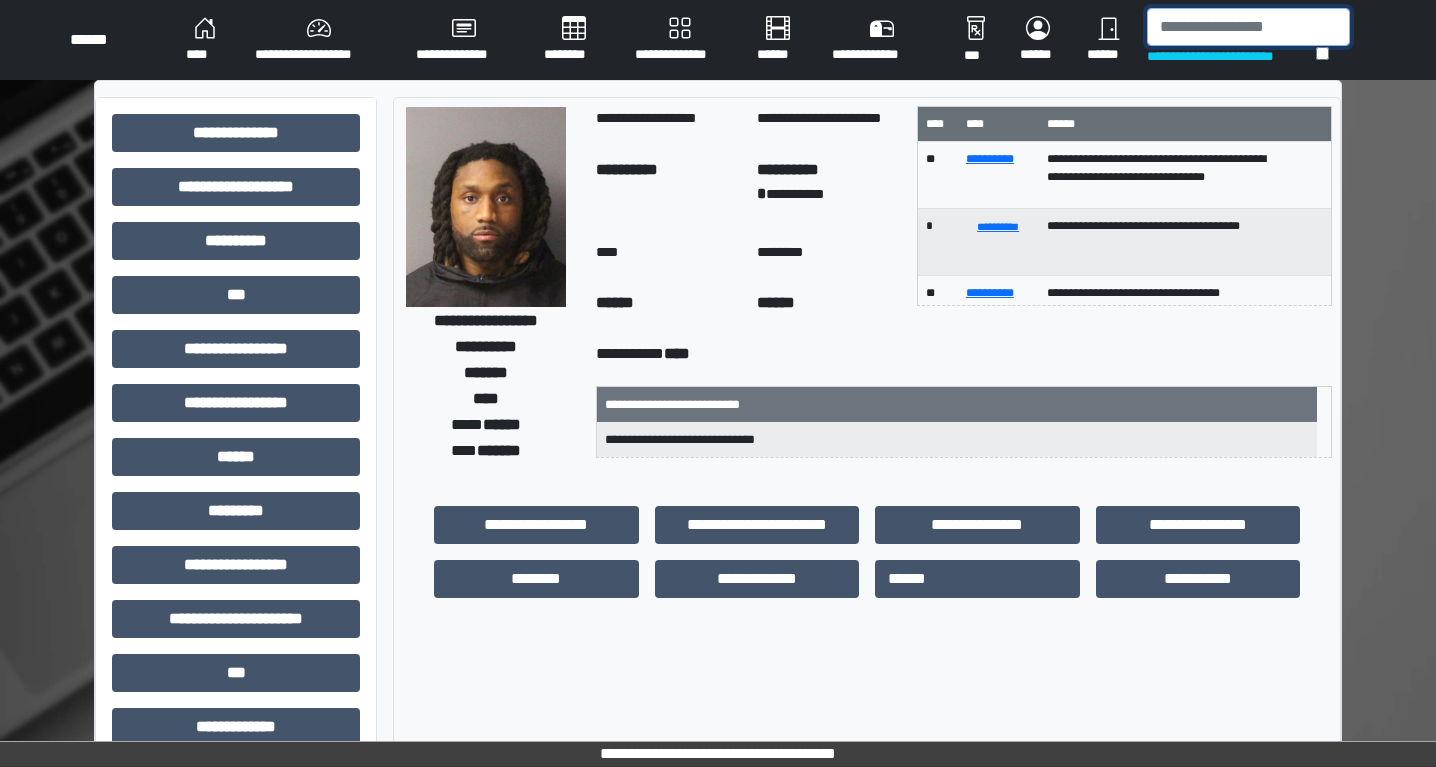 click at bounding box center [1248, 27] 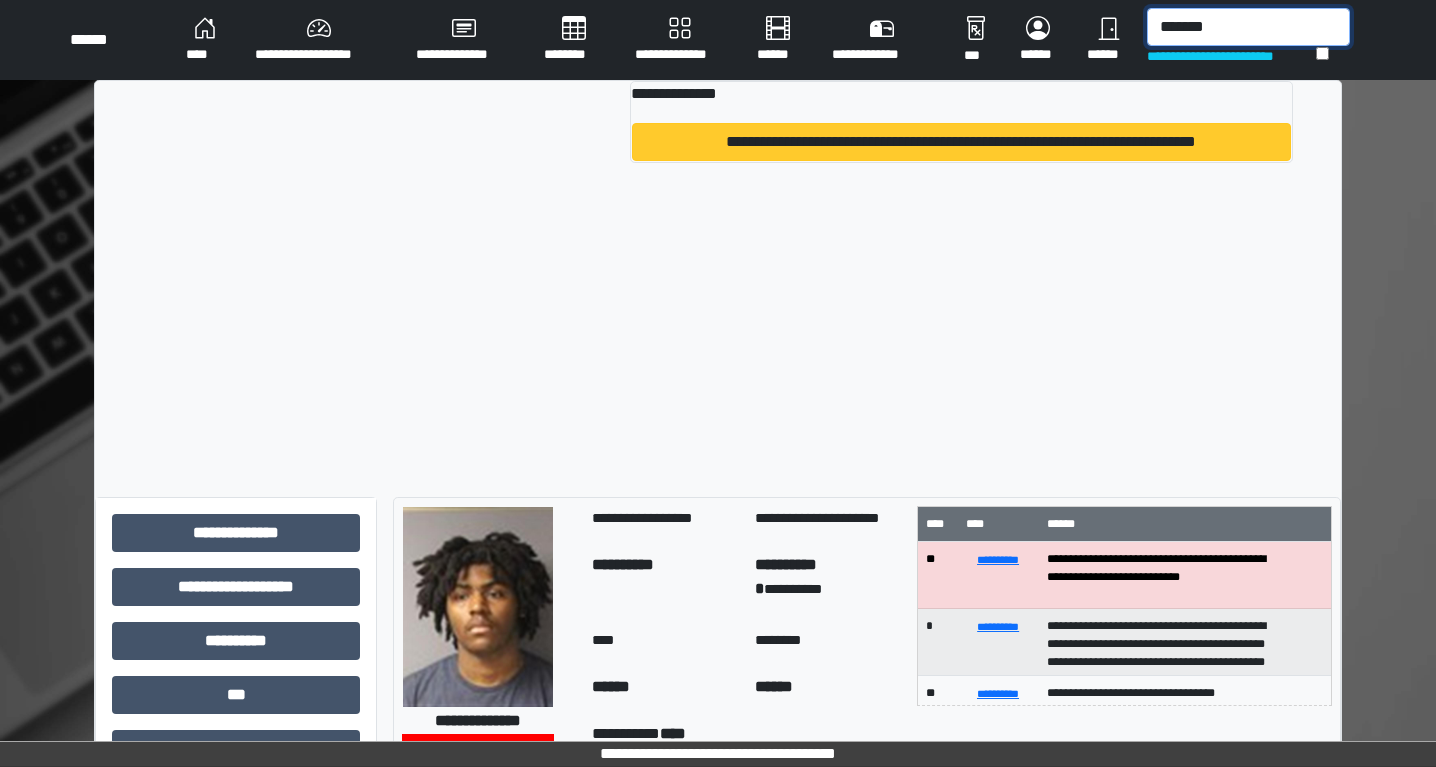 type on "*******" 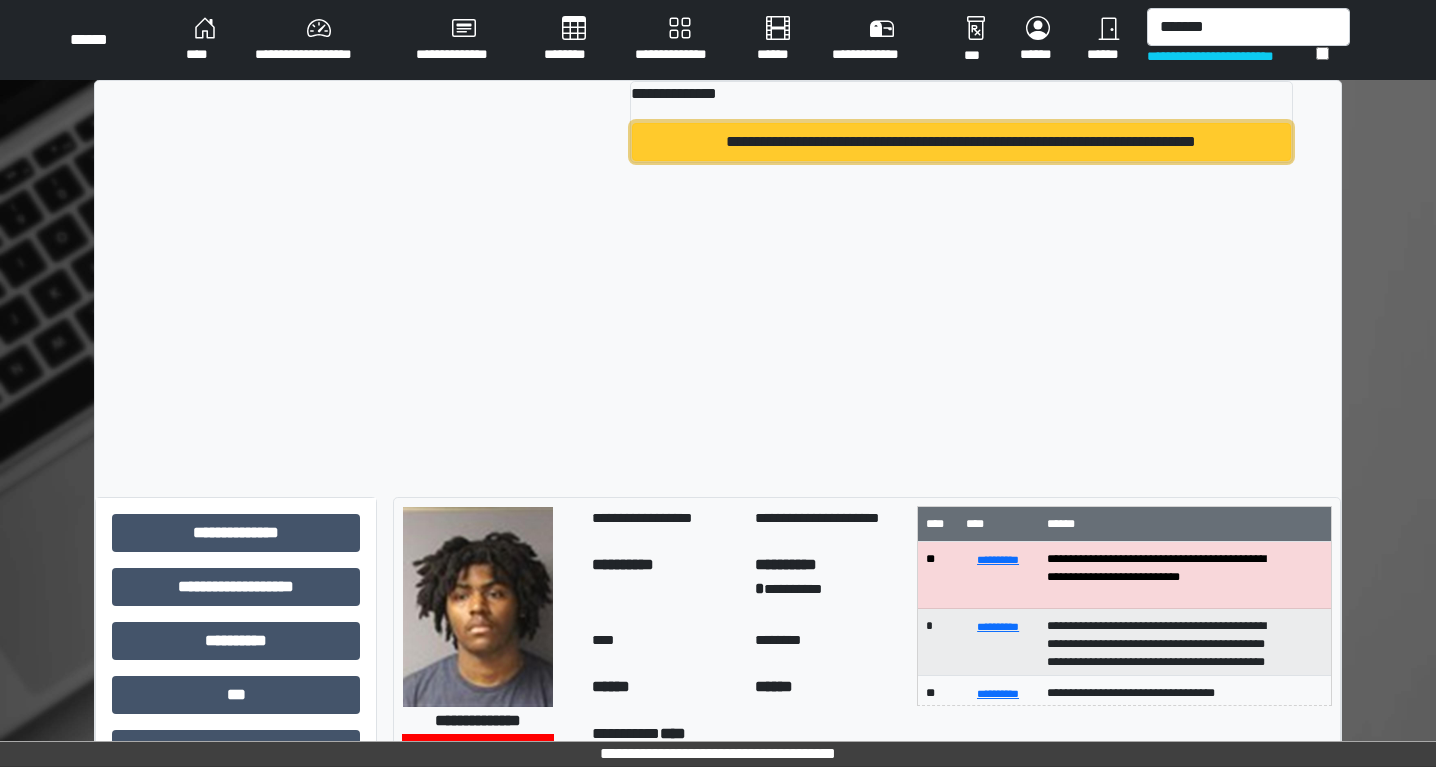 click on "**********" at bounding box center (961, 142) 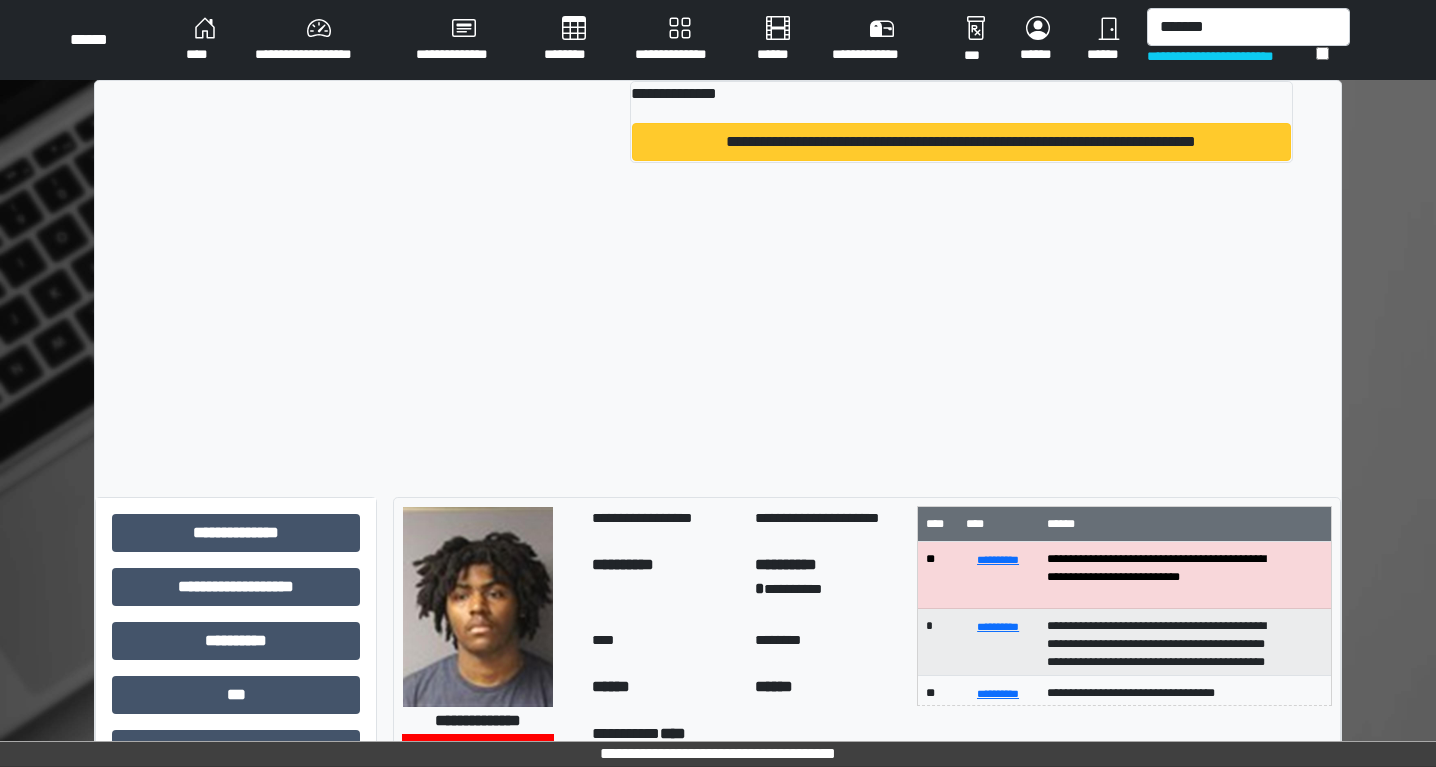 type 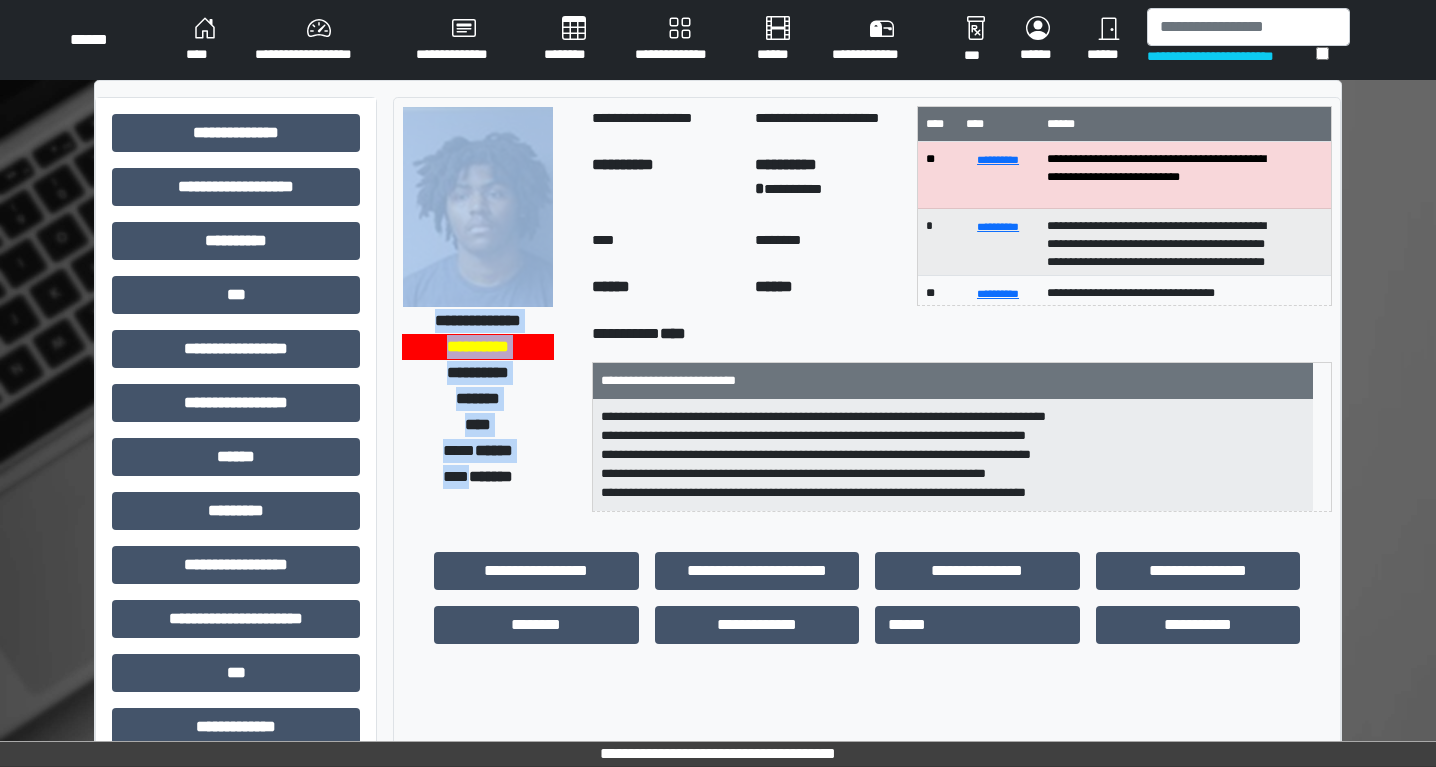 drag, startPoint x: 460, startPoint y: 473, endPoint x: 580, endPoint y: 475, distance: 120.01666 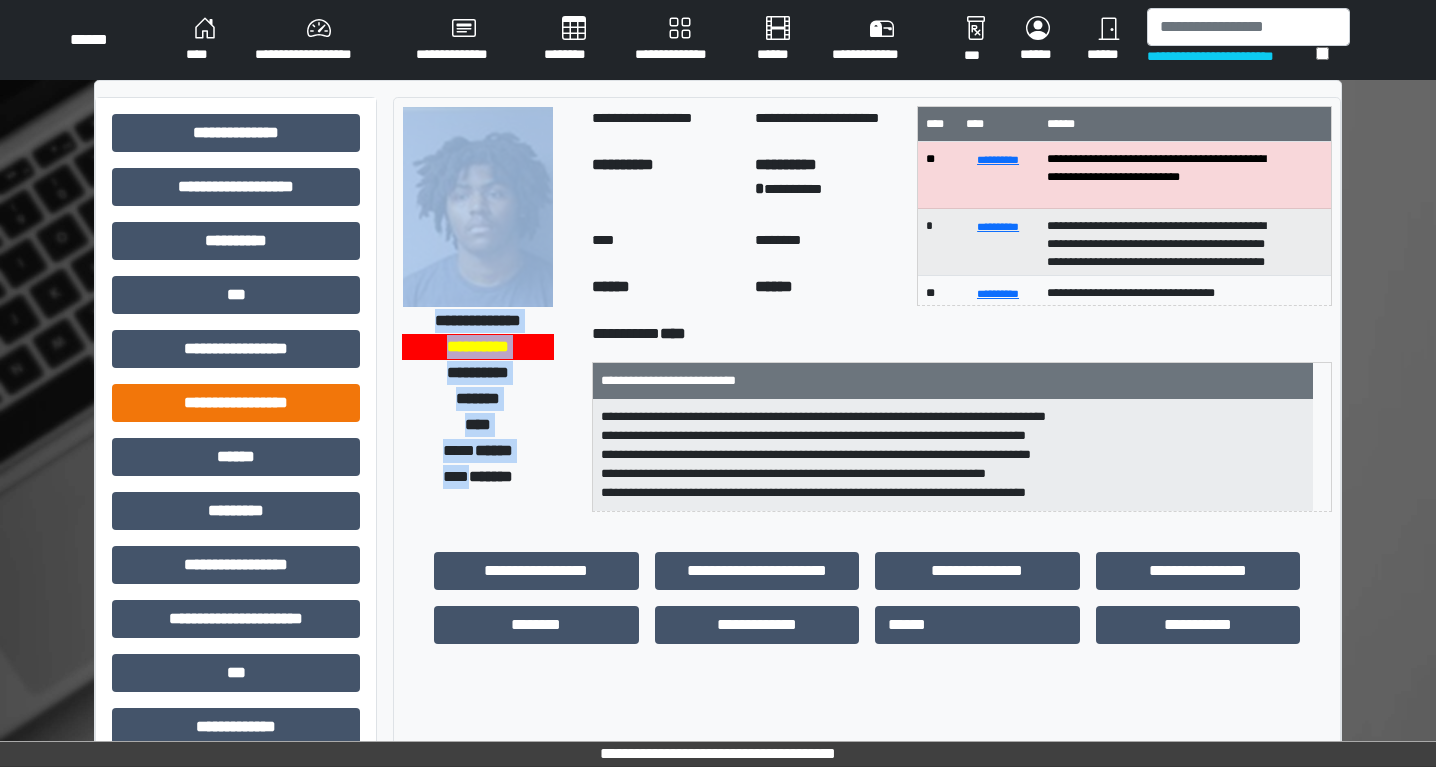 scroll, scrollTop: 13, scrollLeft: 0, axis: vertical 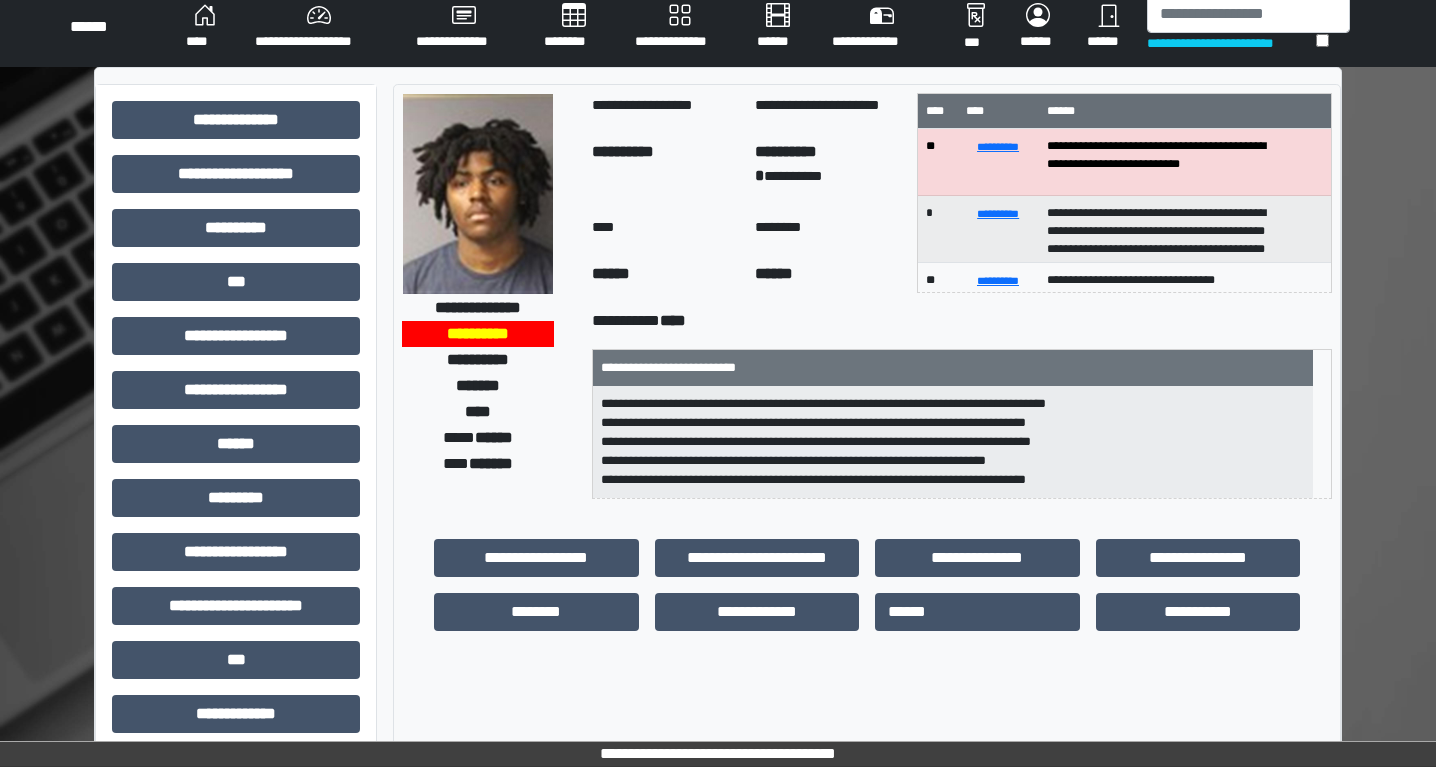 click on "**********" at bounding box center (236, 614) 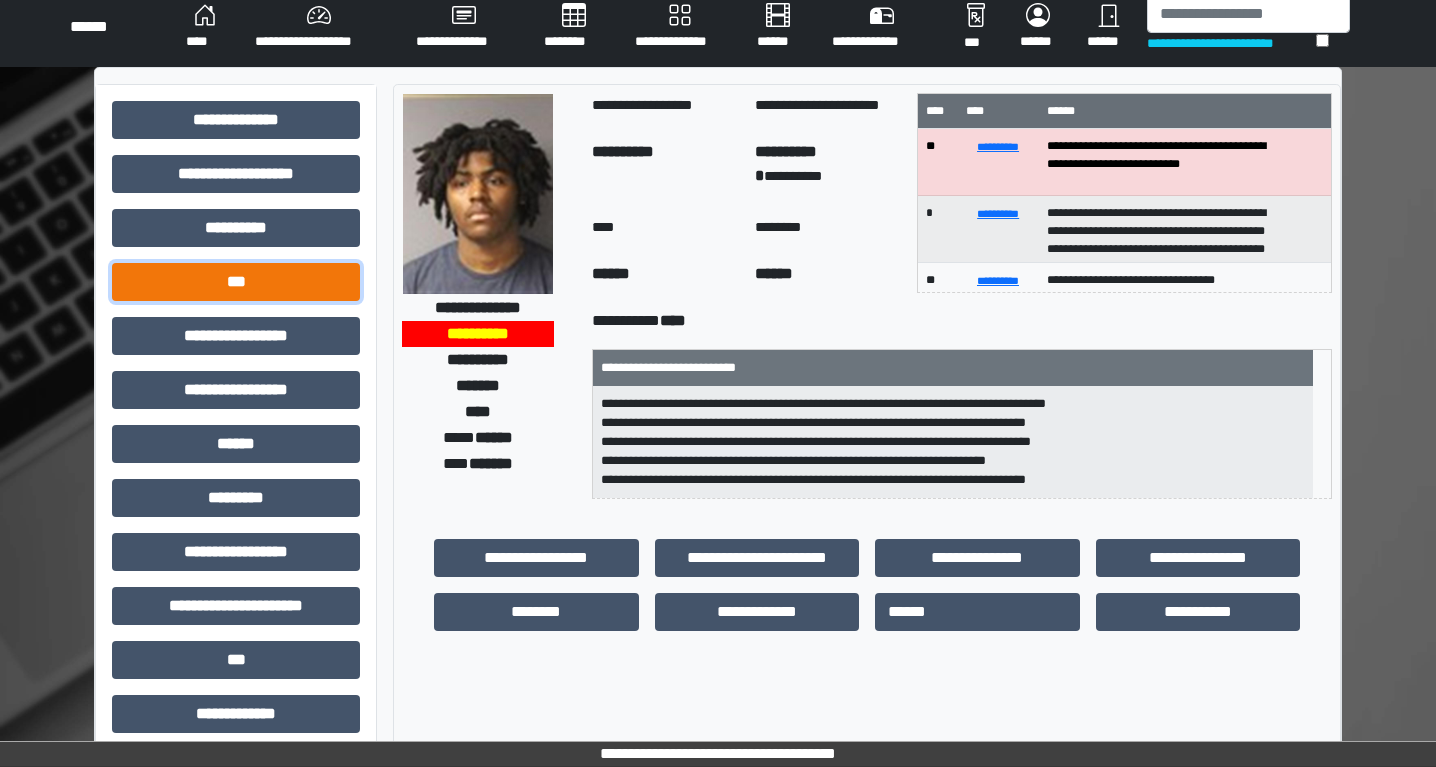 click on "***" at bounding box center (236, 282) 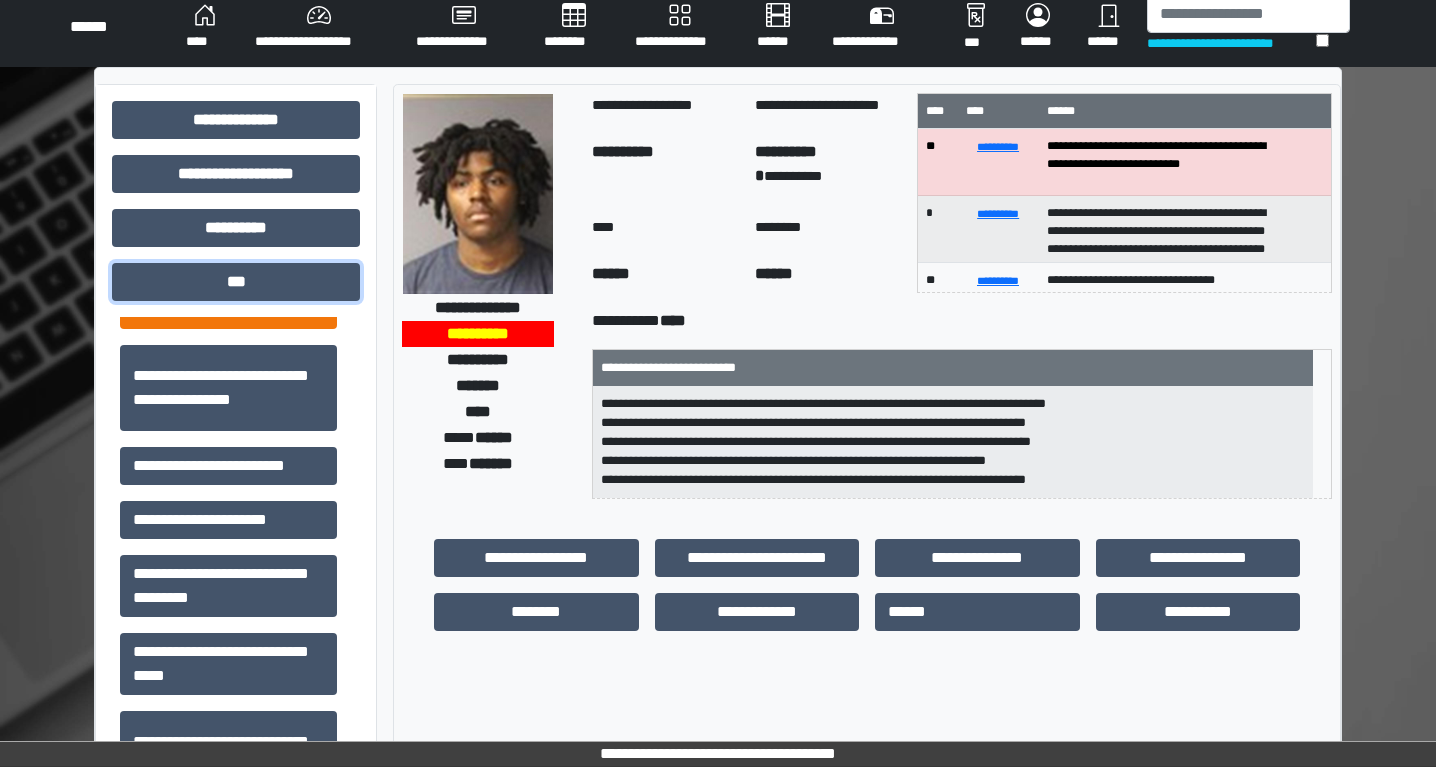 scroll, scrollTop: 216, scrollLeft: 0, axis: vertical 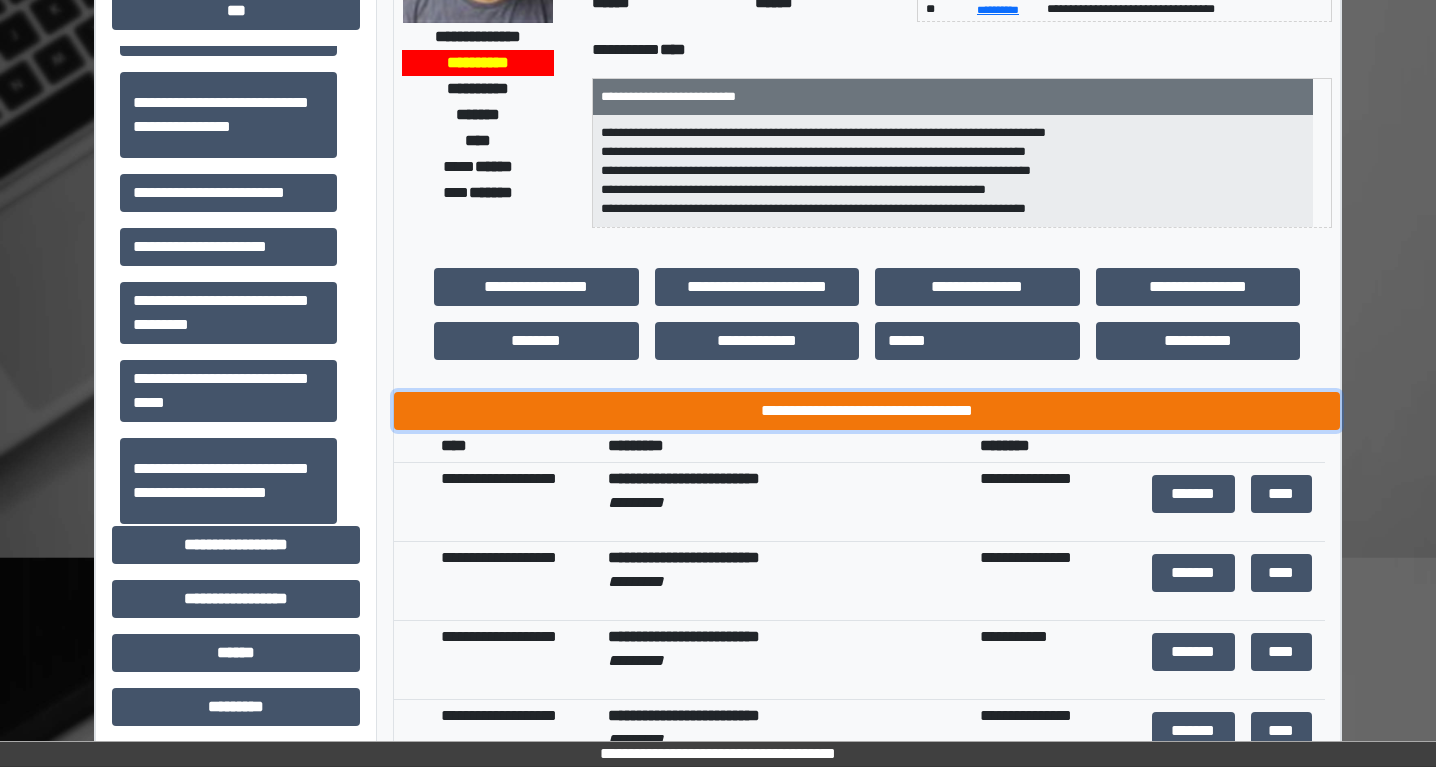 click on "**********" at bounding box center [867, 411] 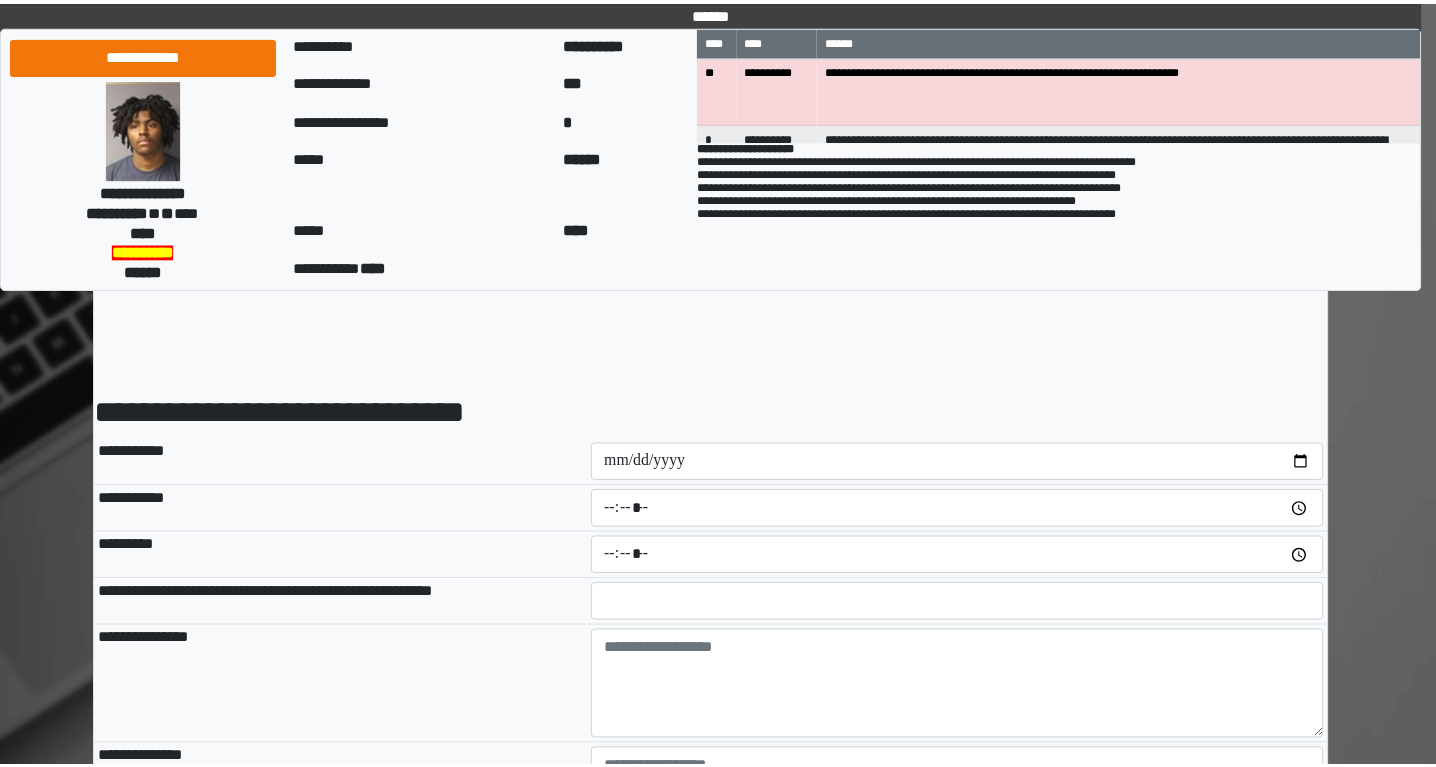 scroll, scrollTop: 0, scrollLeft: 0, axis: both 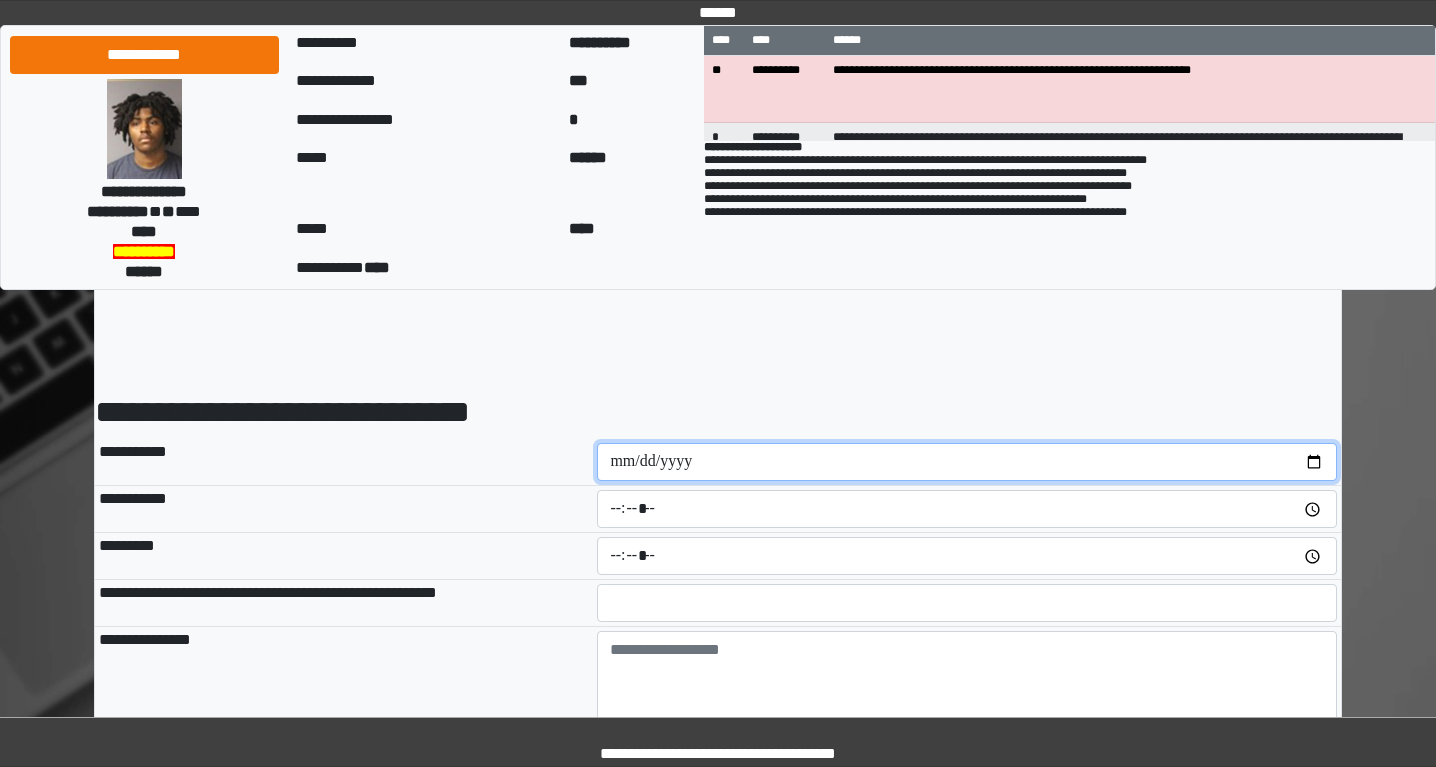 click at bounding box center (967, 462) 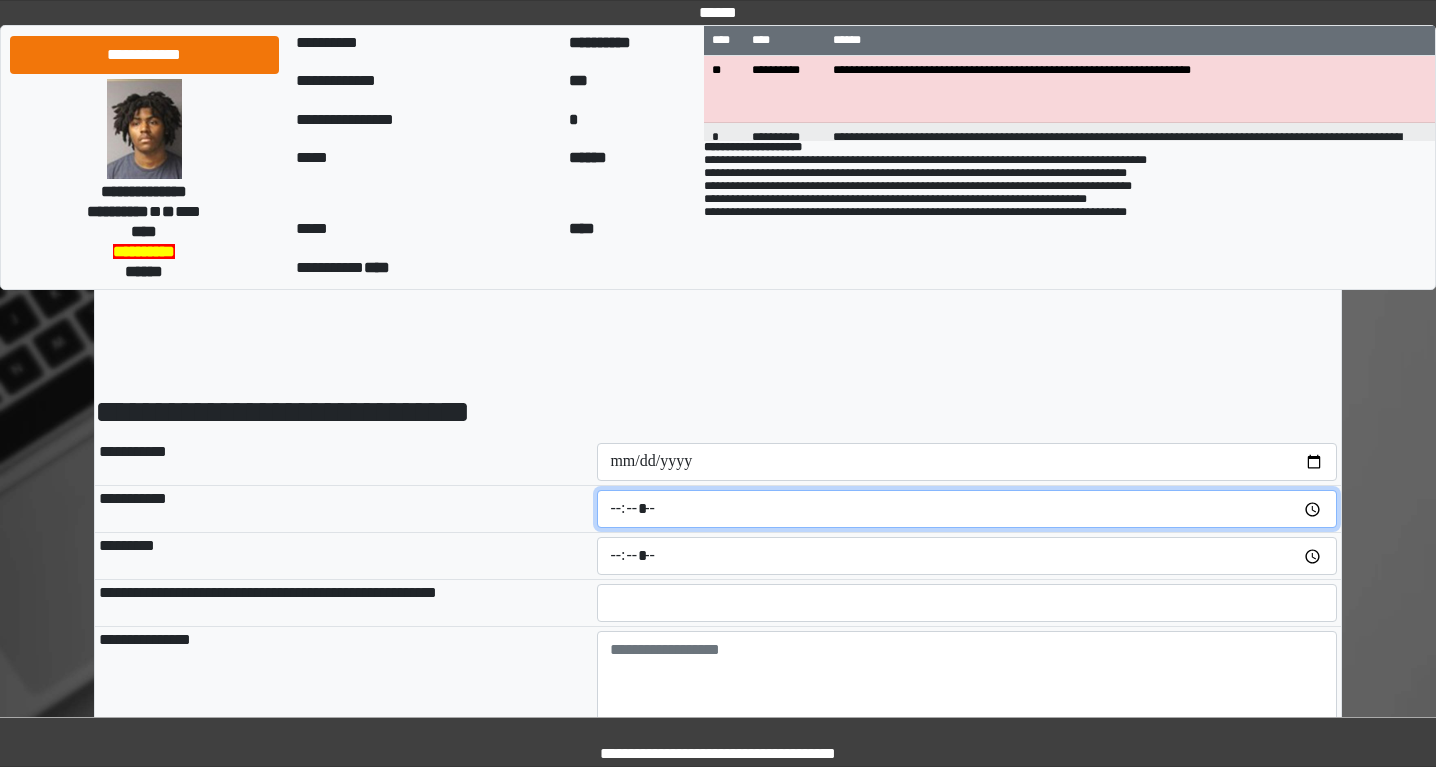 click at bounding box center [967, 509] 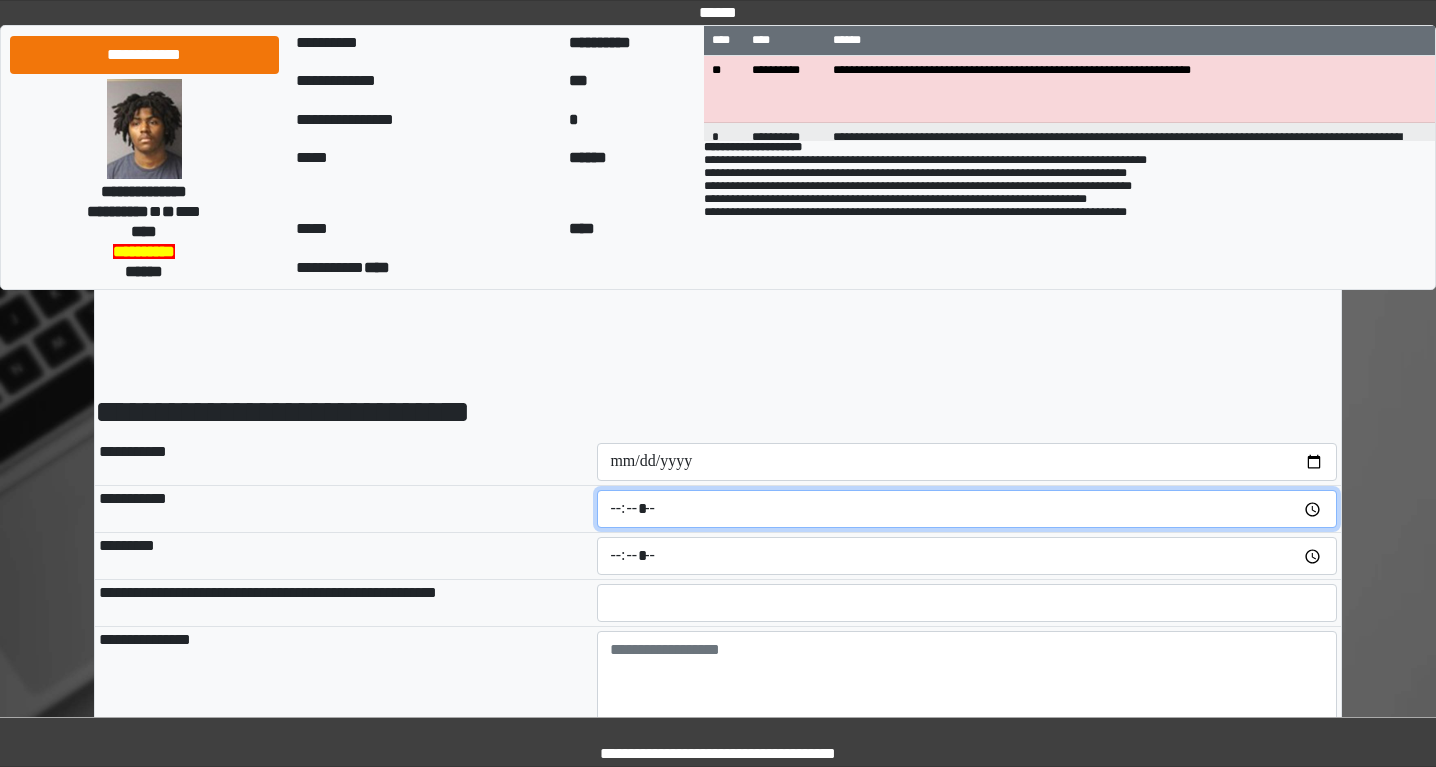 type on "*****" 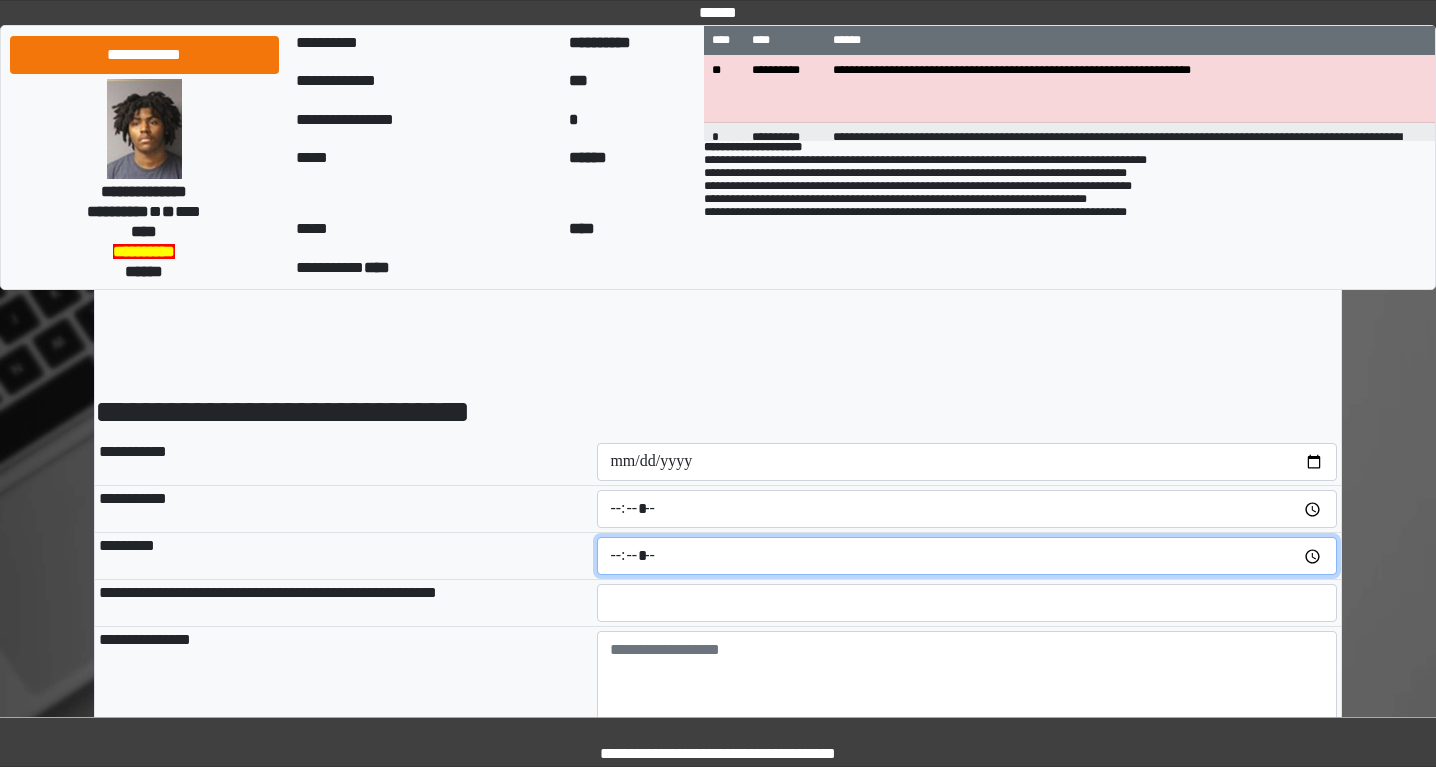 type on "*****" 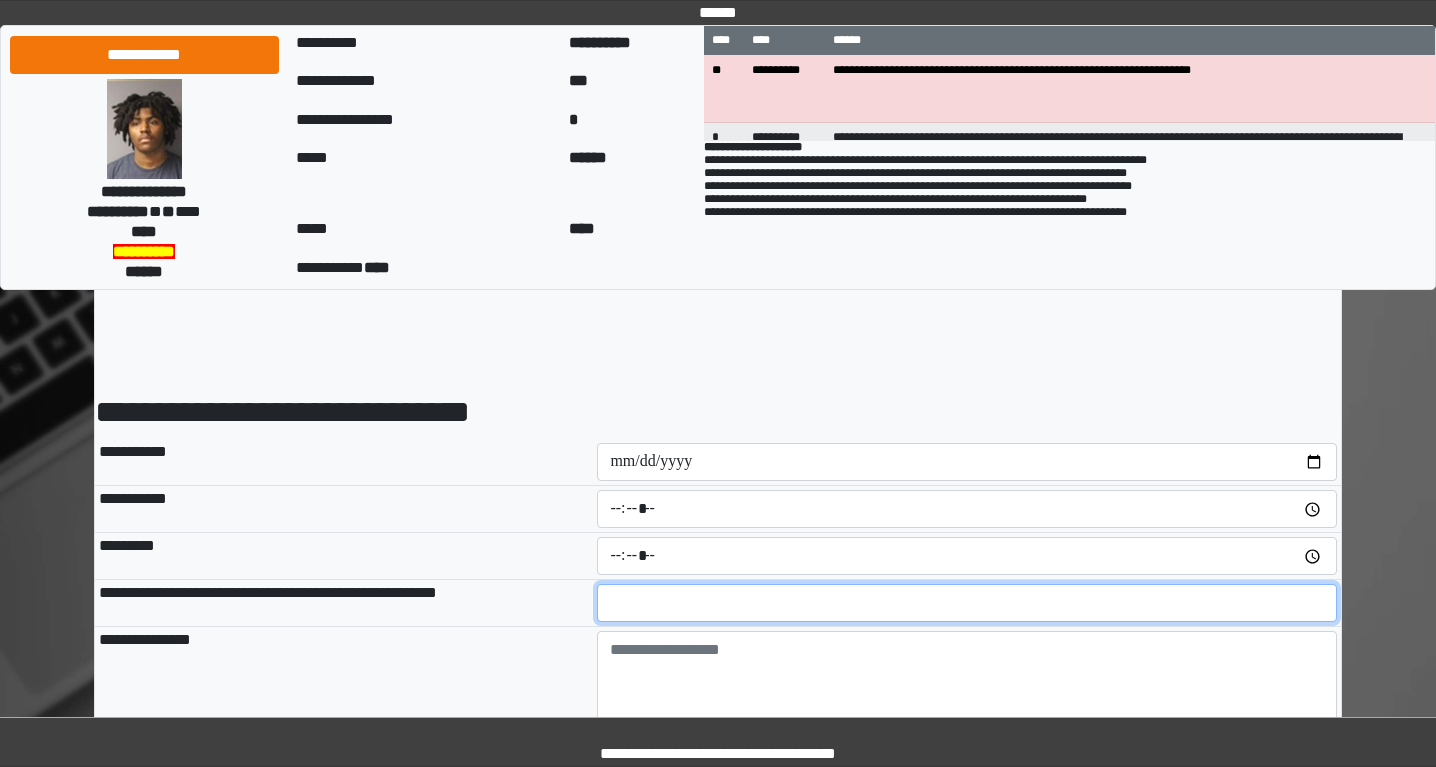 click at bounding box center [967, 603] 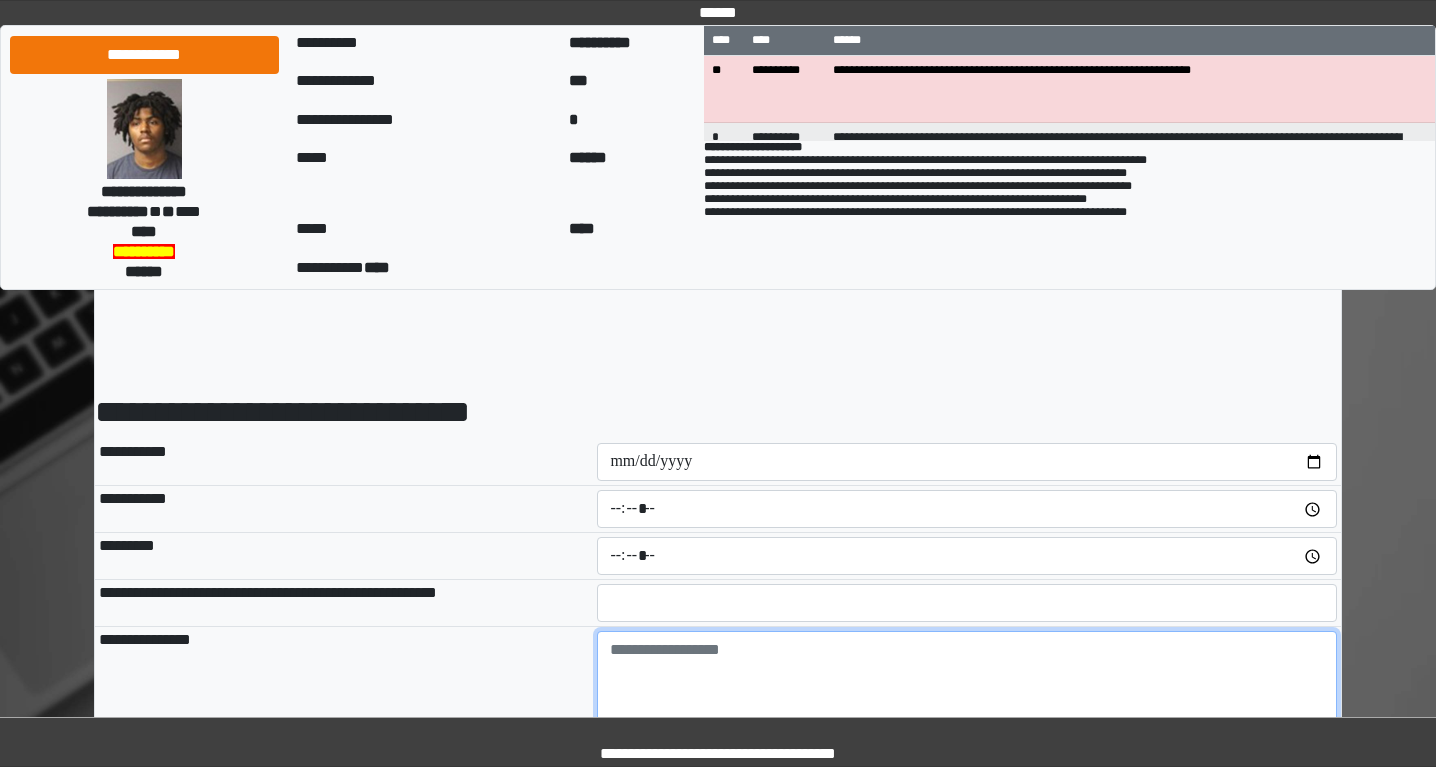 click at bounding box center [967, 686] 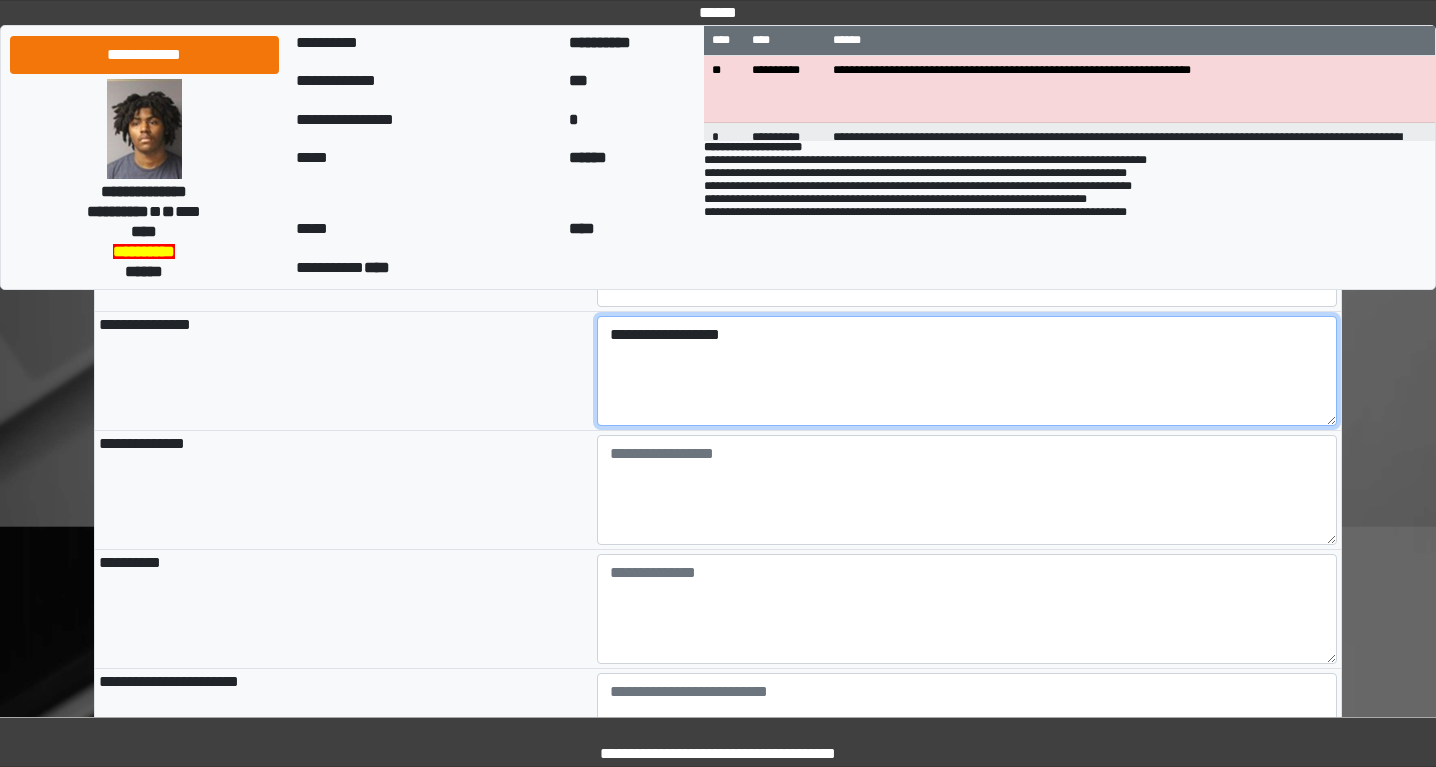 scroll, scrollTop: 319, scrollLeft: 0, axis: vertical 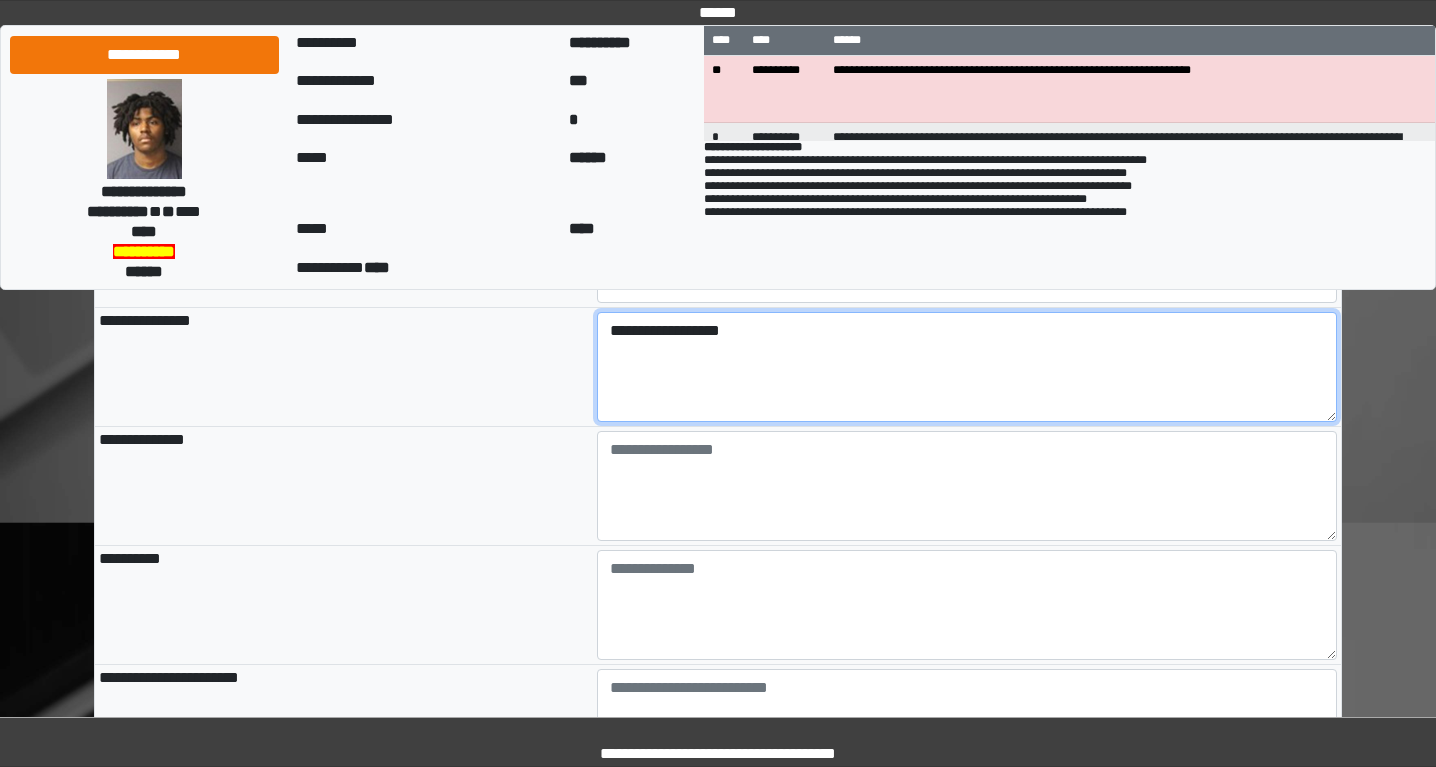 type on "**********" 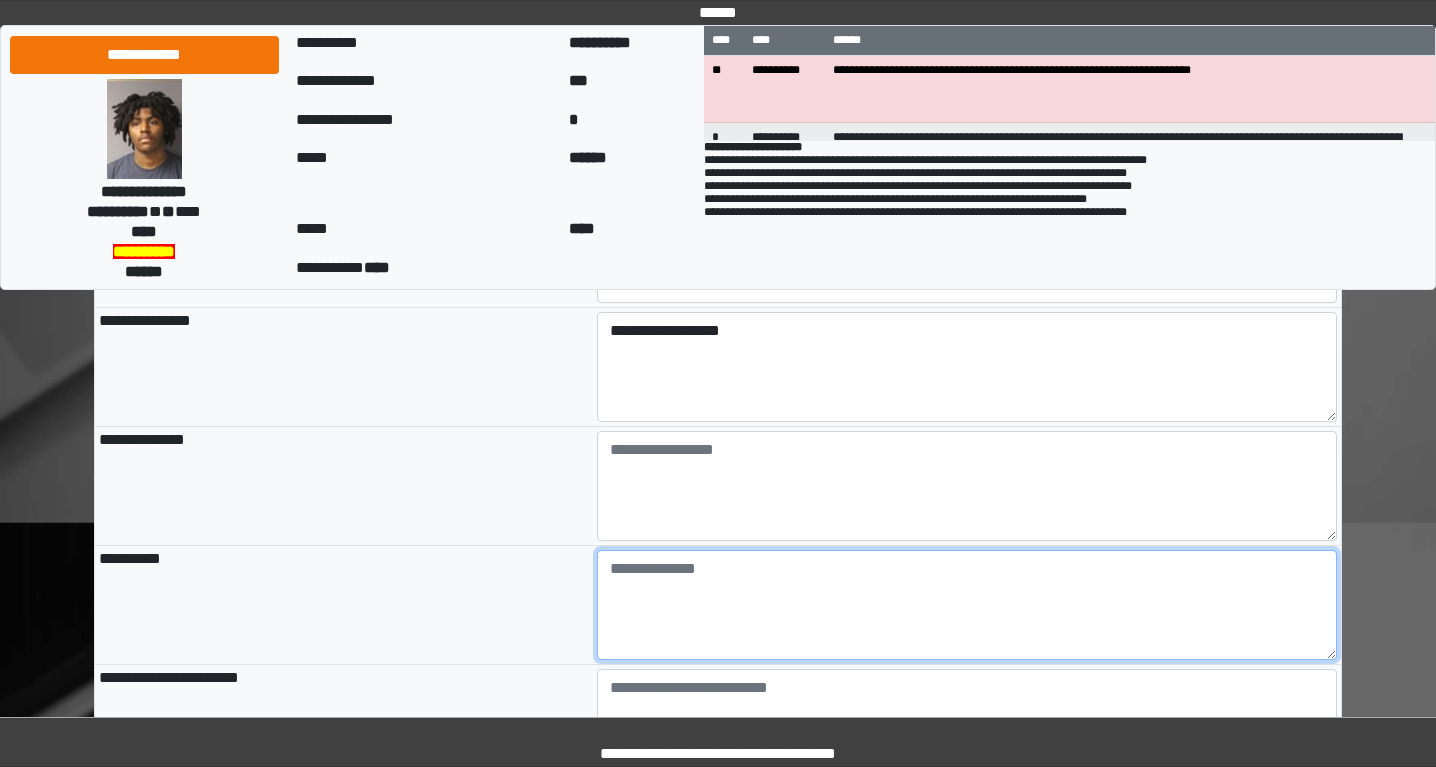 click at bounding box center (967, 605) 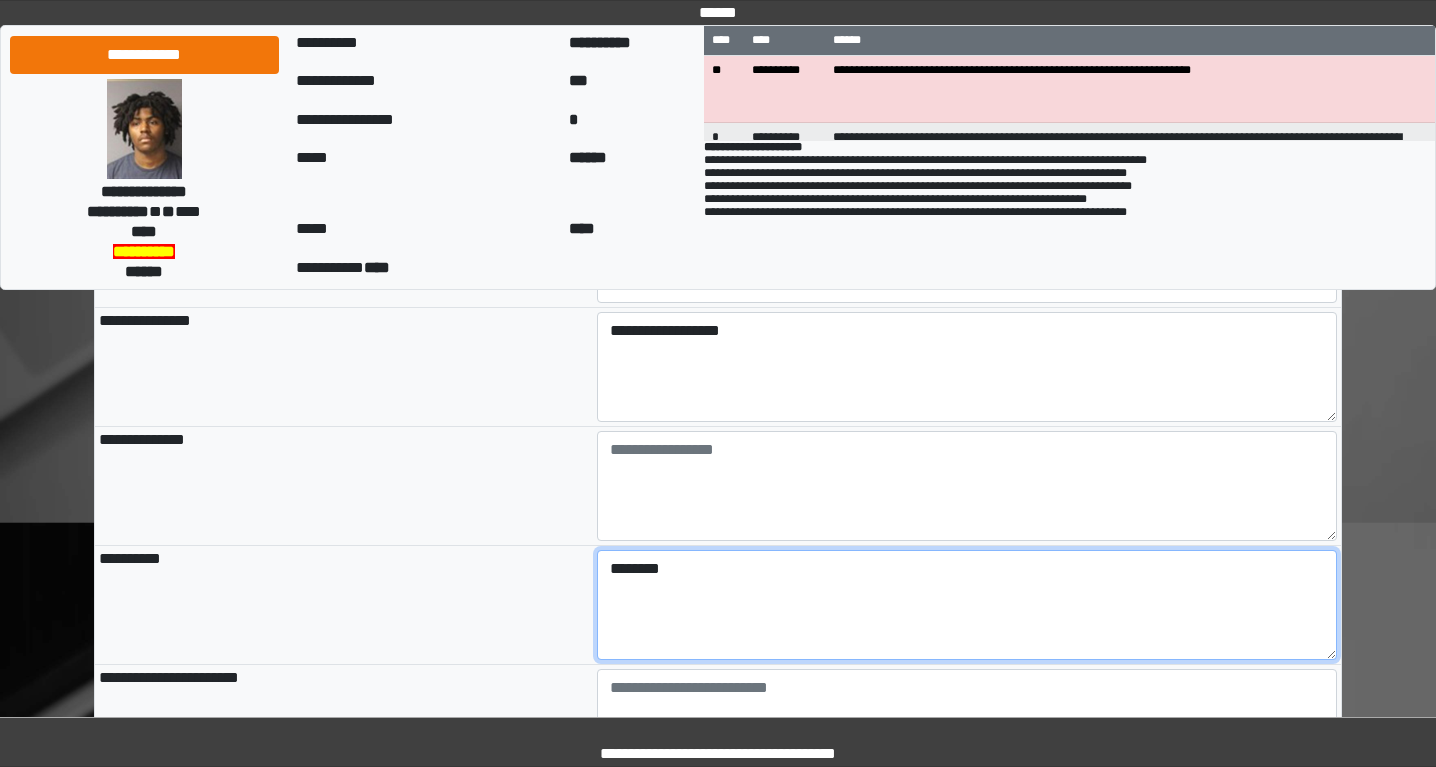 type on "*******" 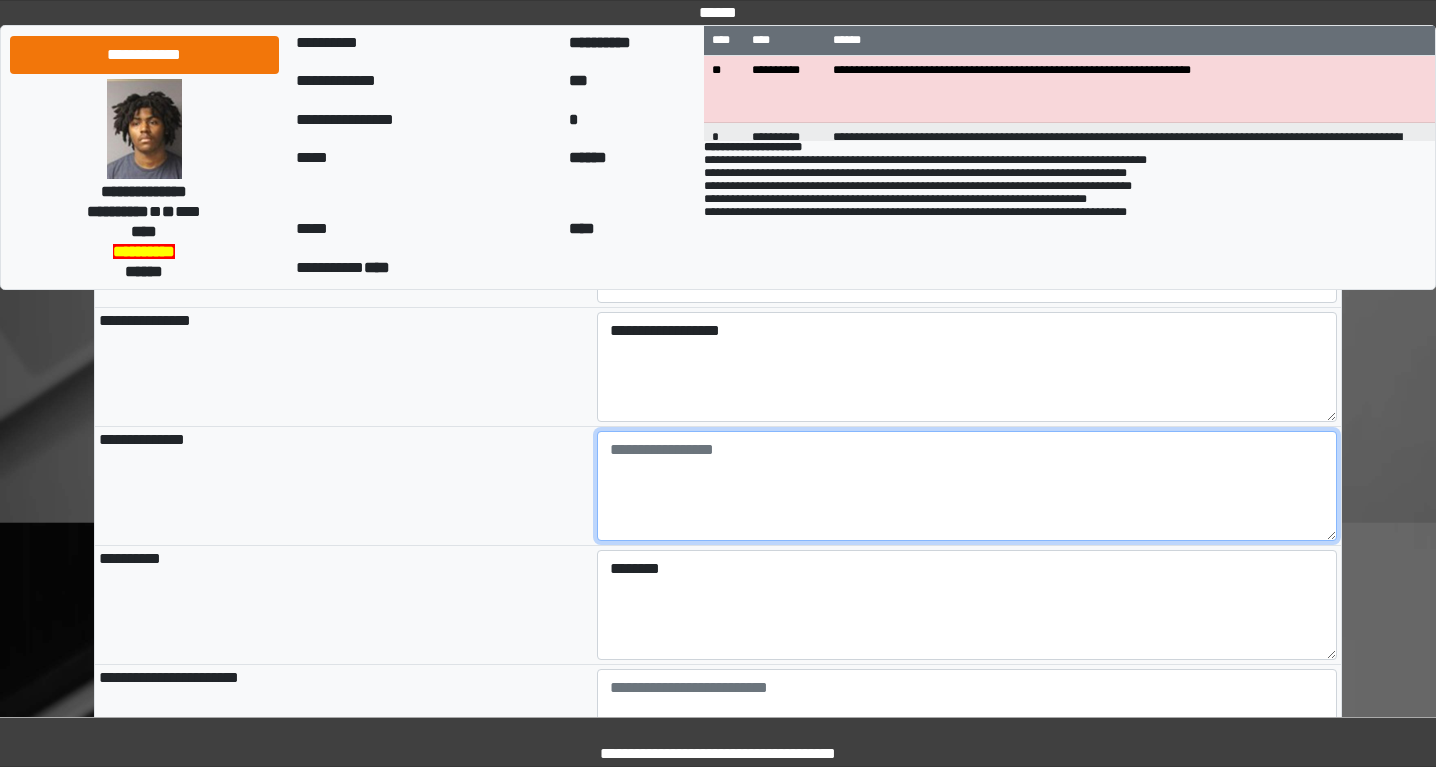 click at bounding box center [967, 486] 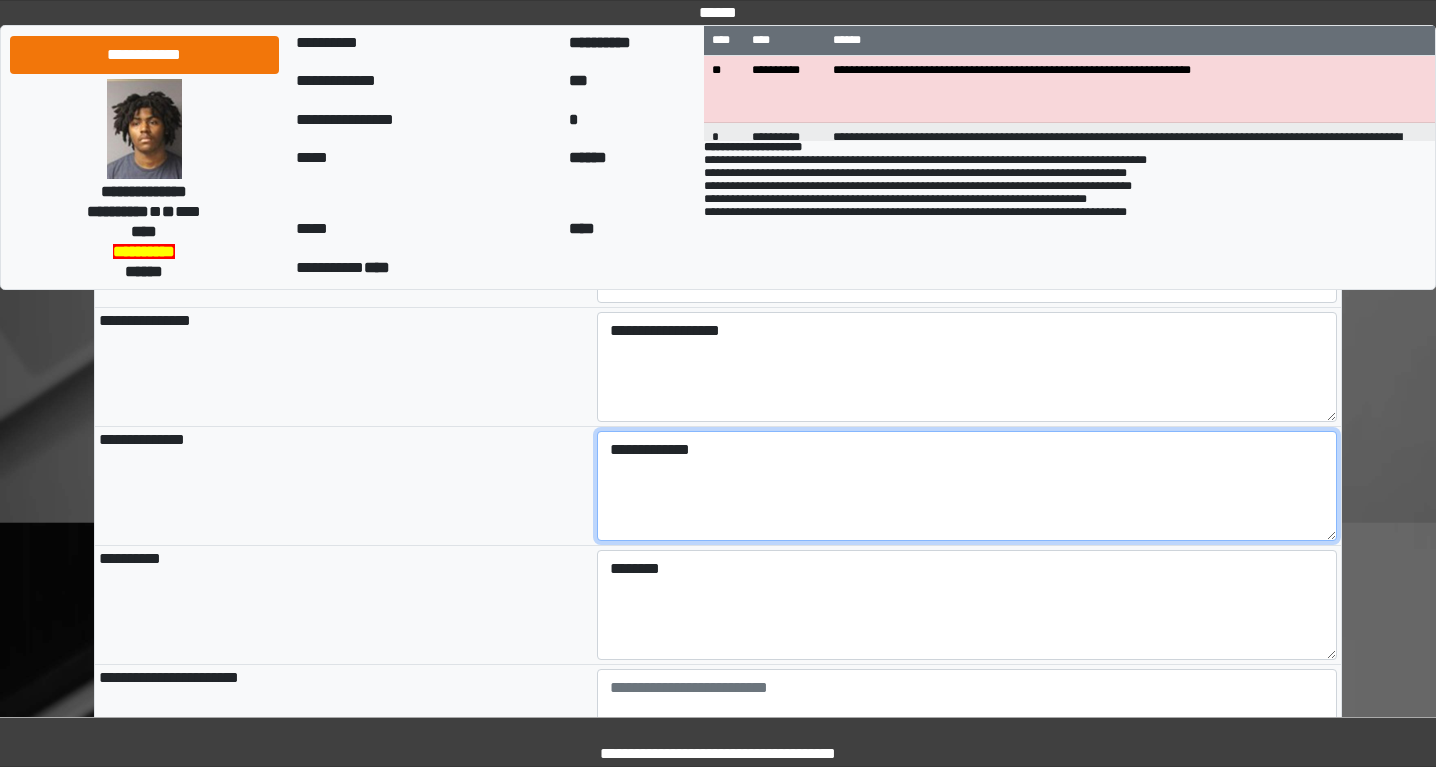 type on "**********" 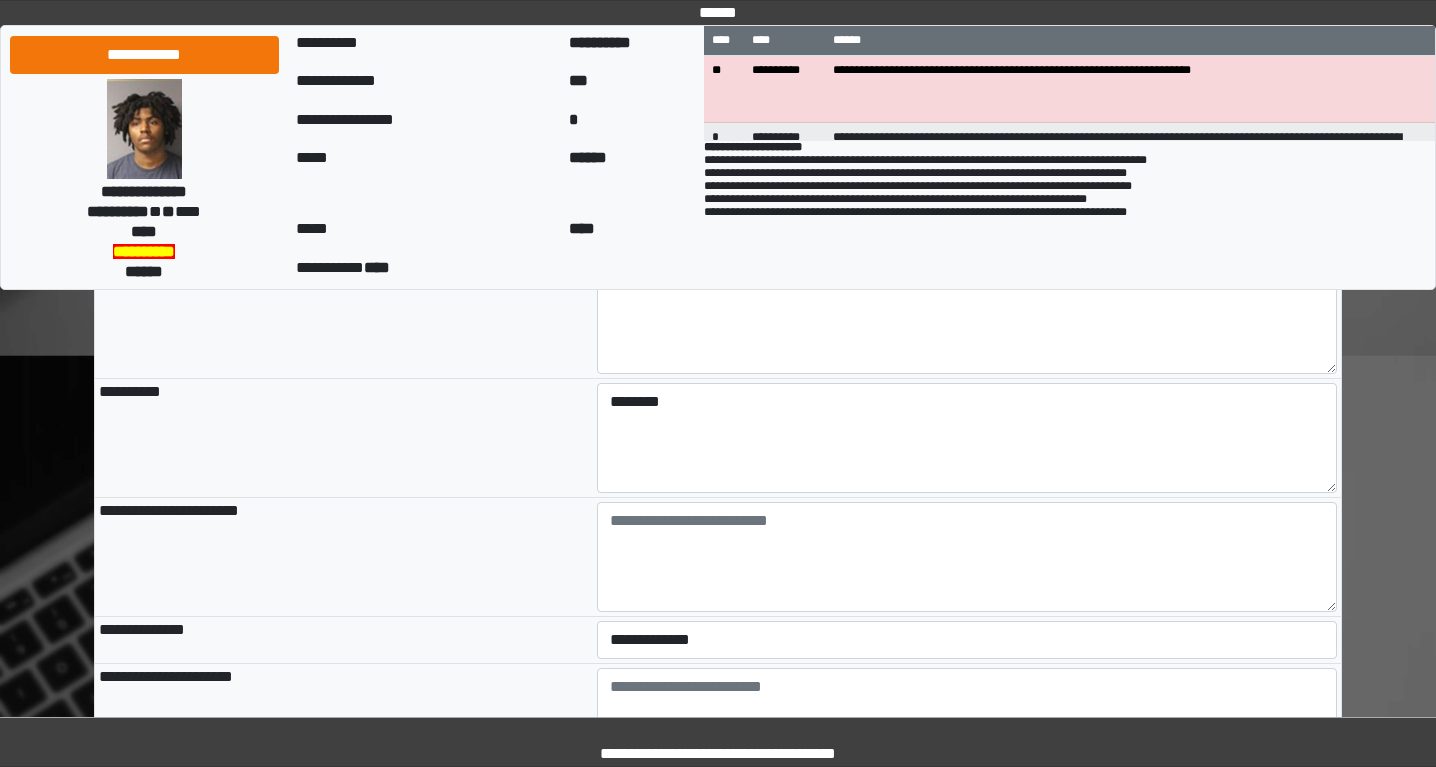 scroll, scrollTop: 510, scrollLeft: 0, axis: vertical 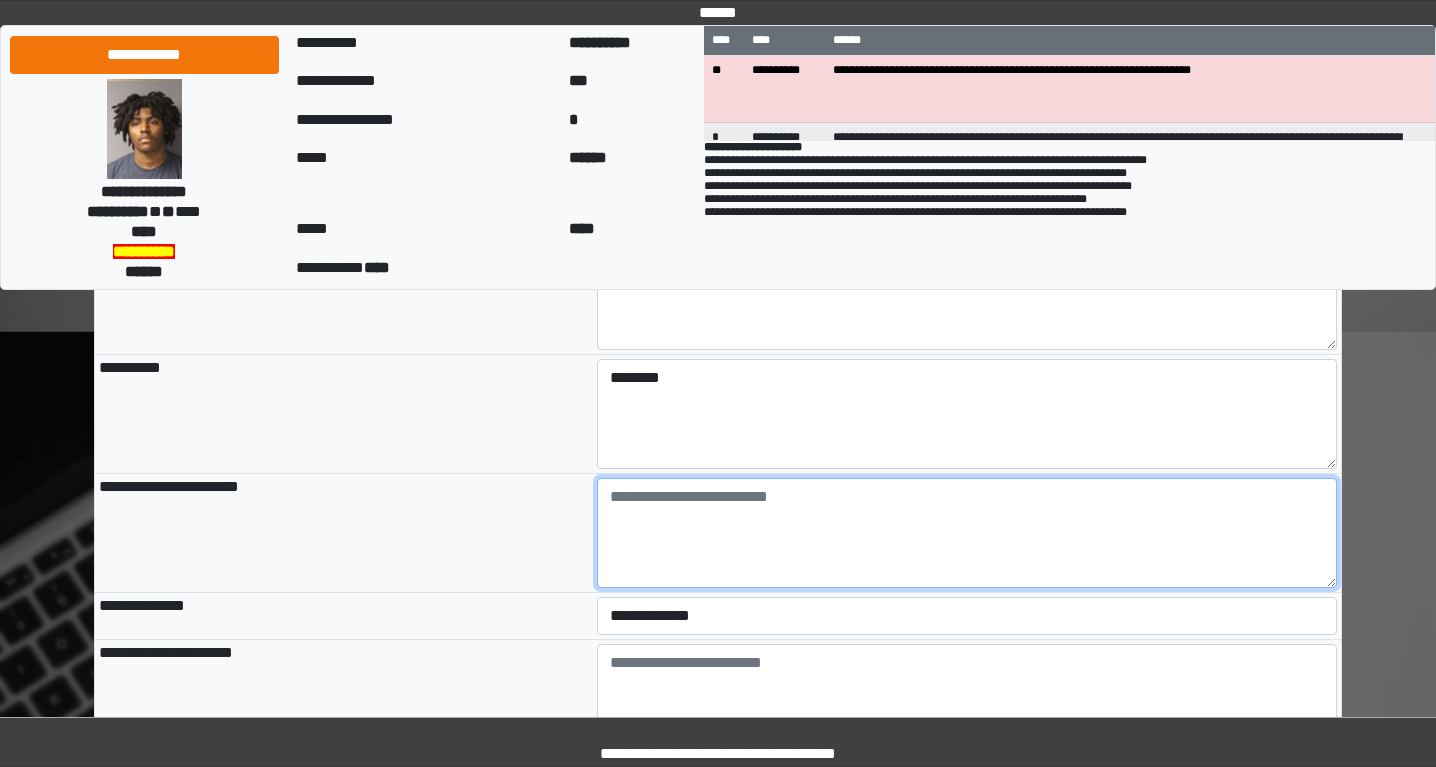 click at bounding box center [967, 533] 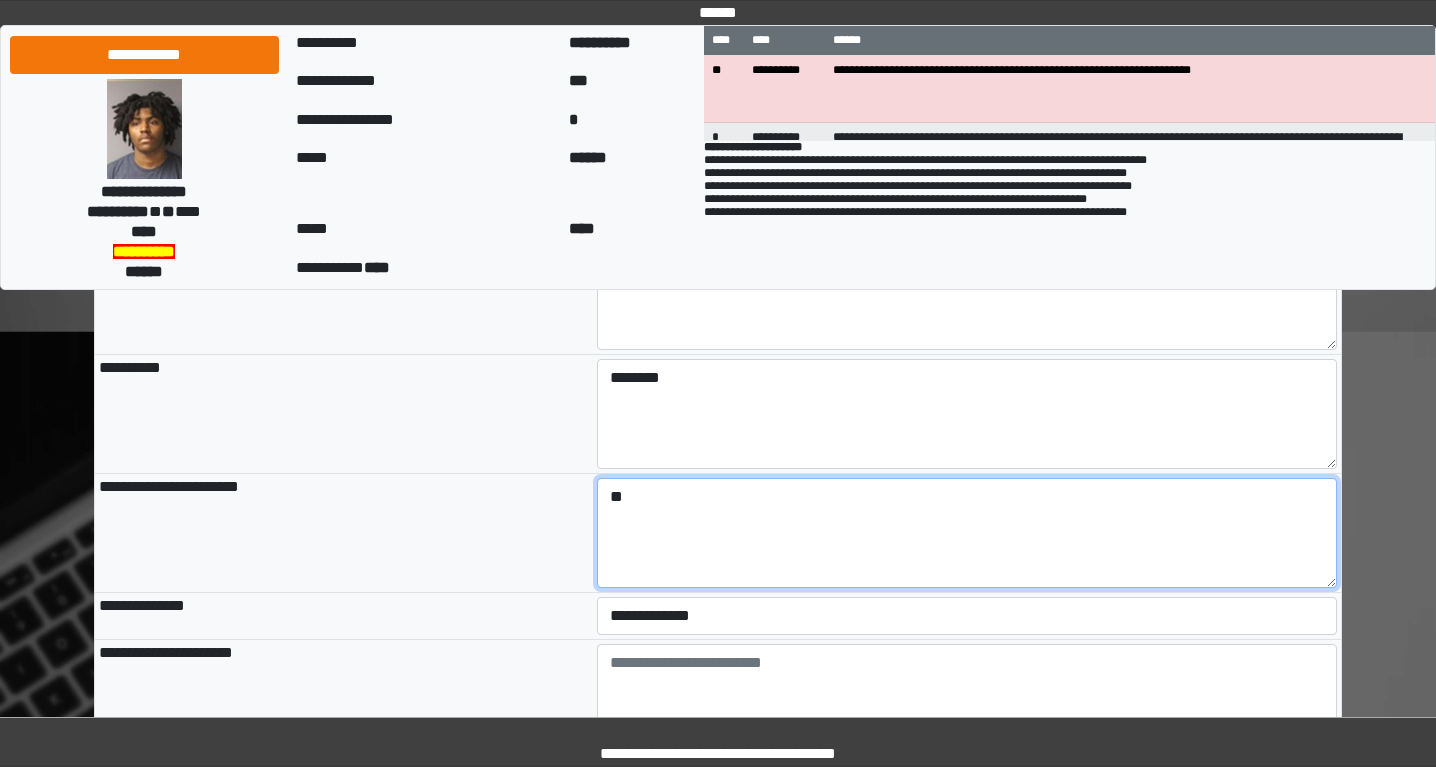 type on "**" 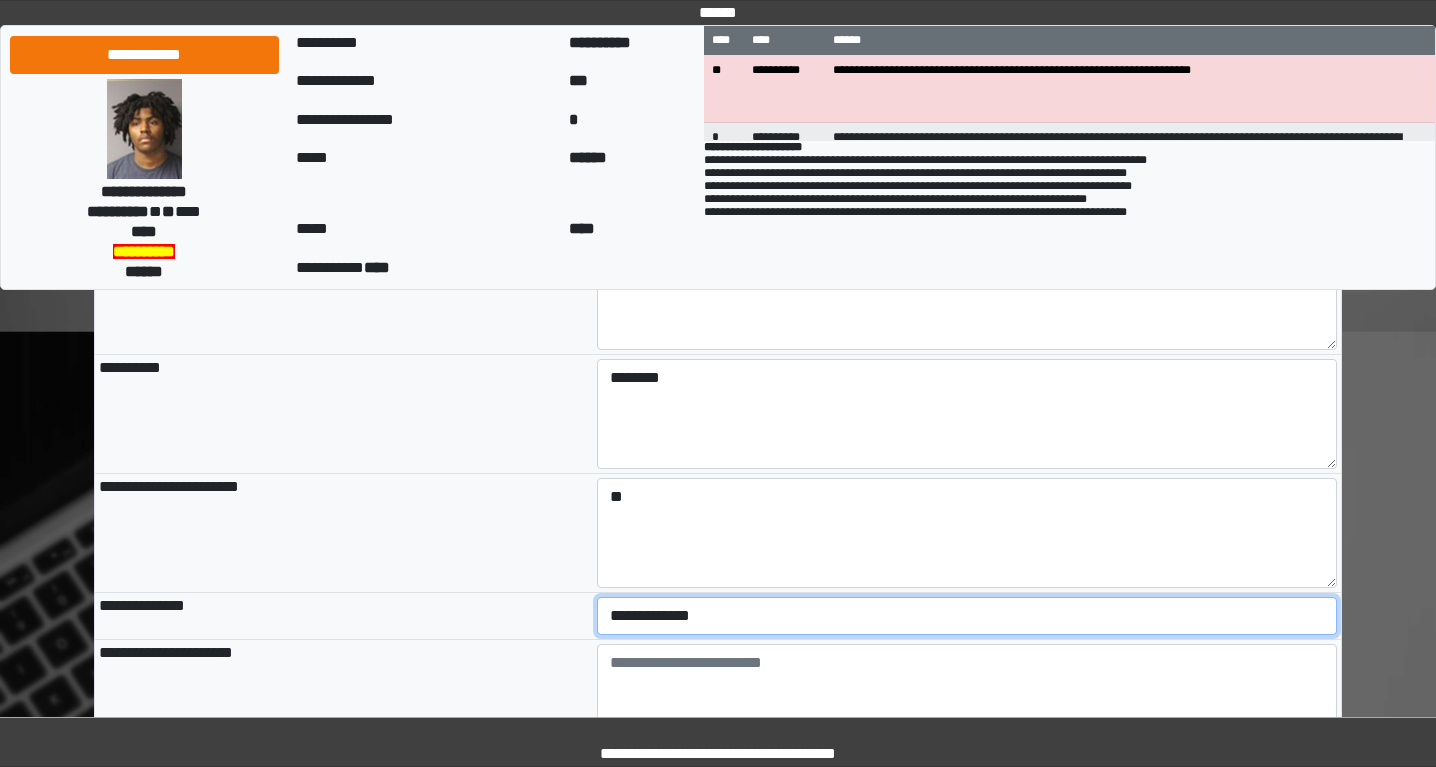 click on "**********" at bounding box center [967, 616] 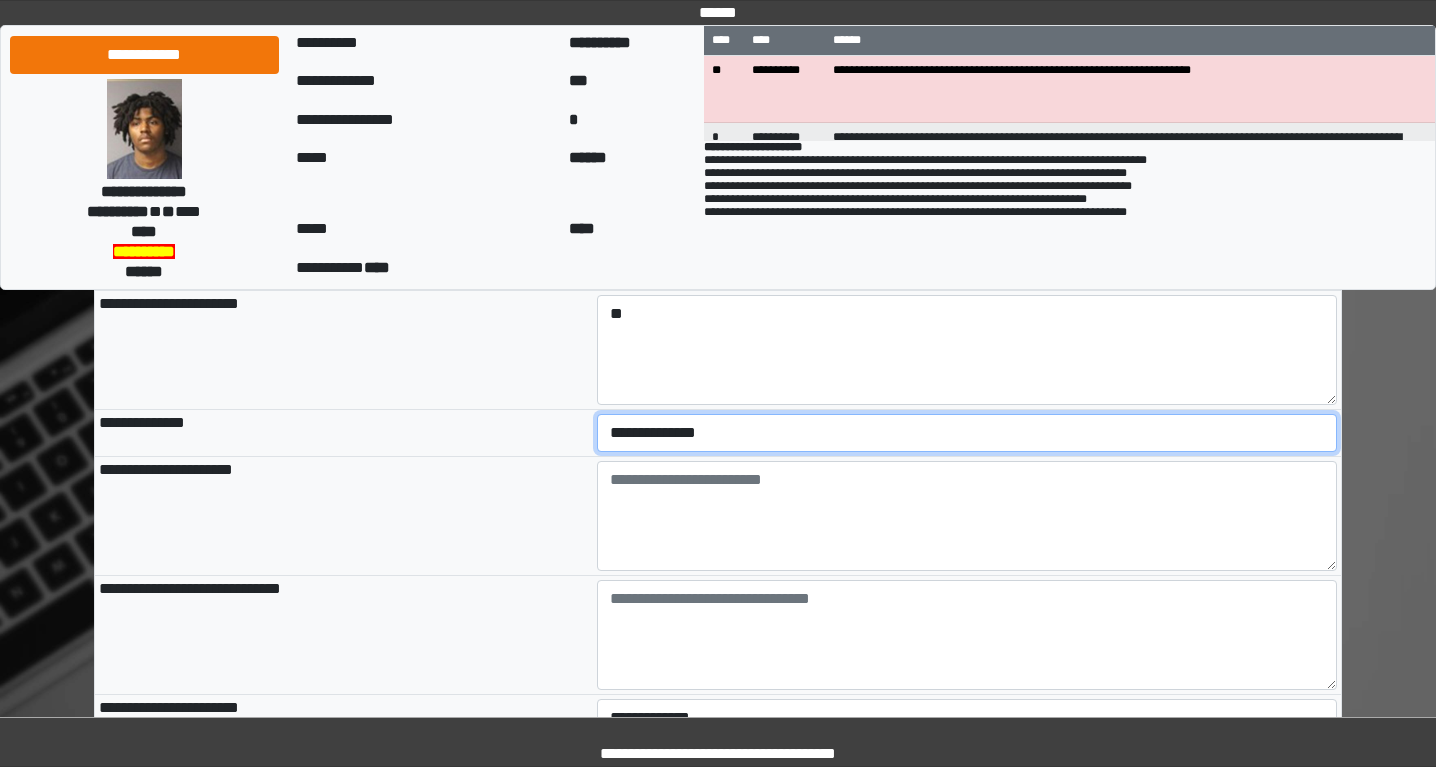scroll, scrollTop: 694, scrollLeft: 0, axis: vertical 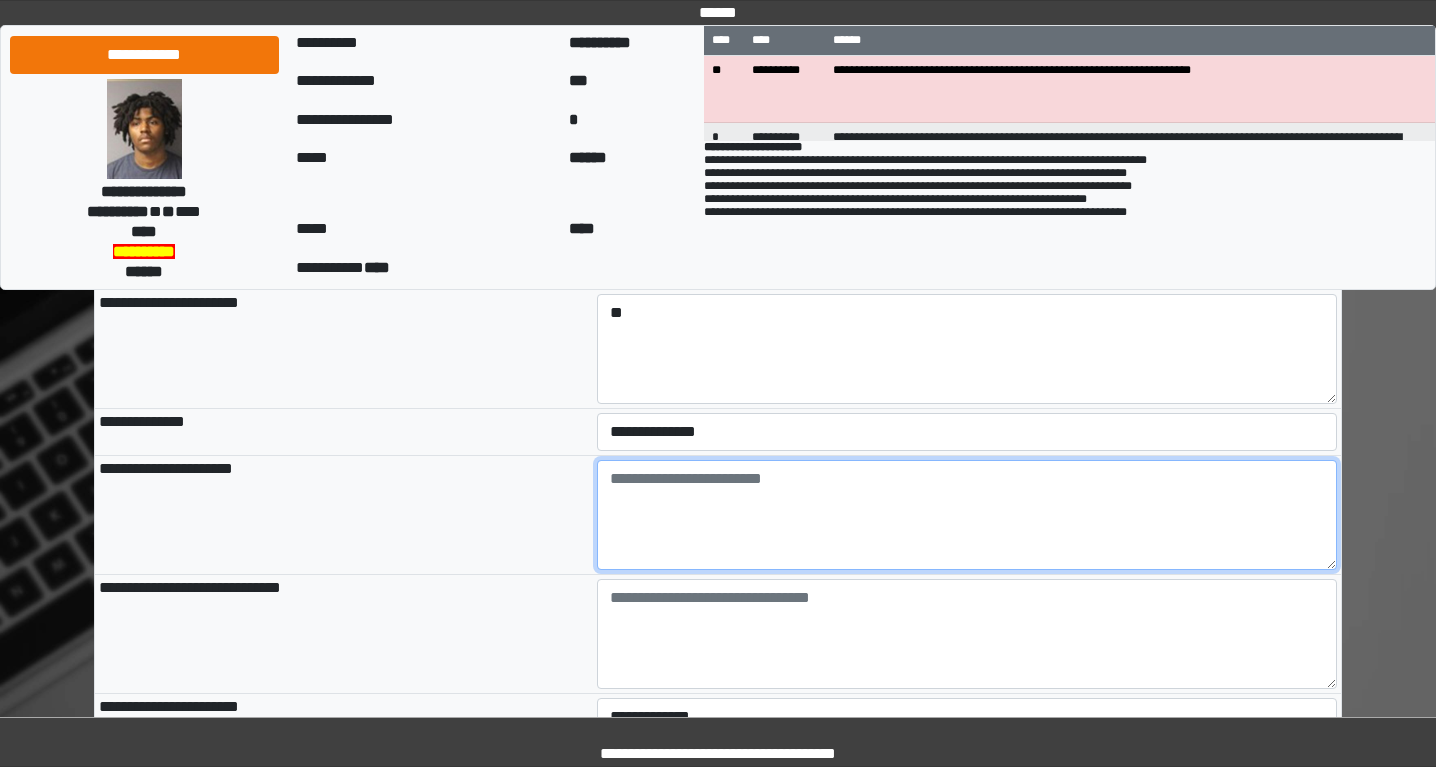 click at bounding box center (967, 515) 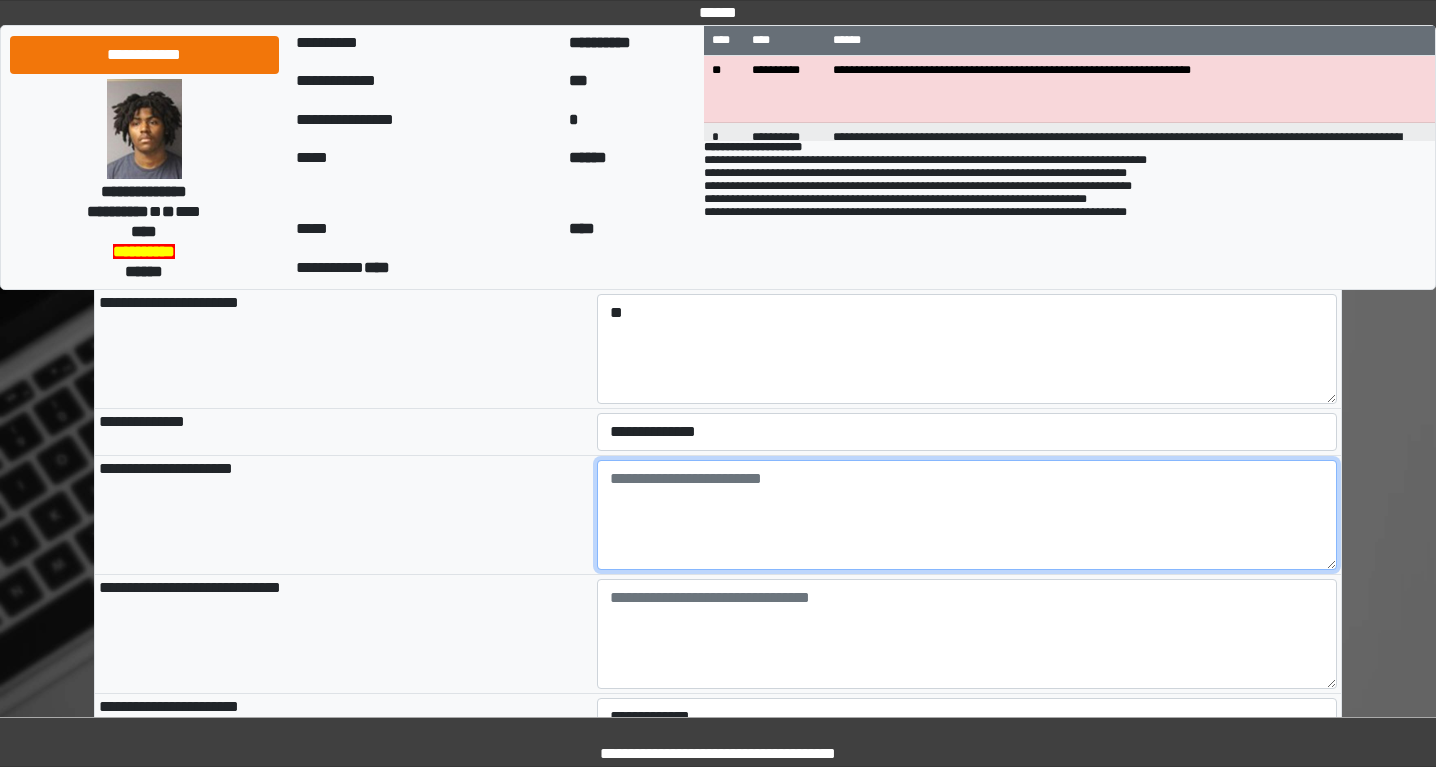 paste on "**********" 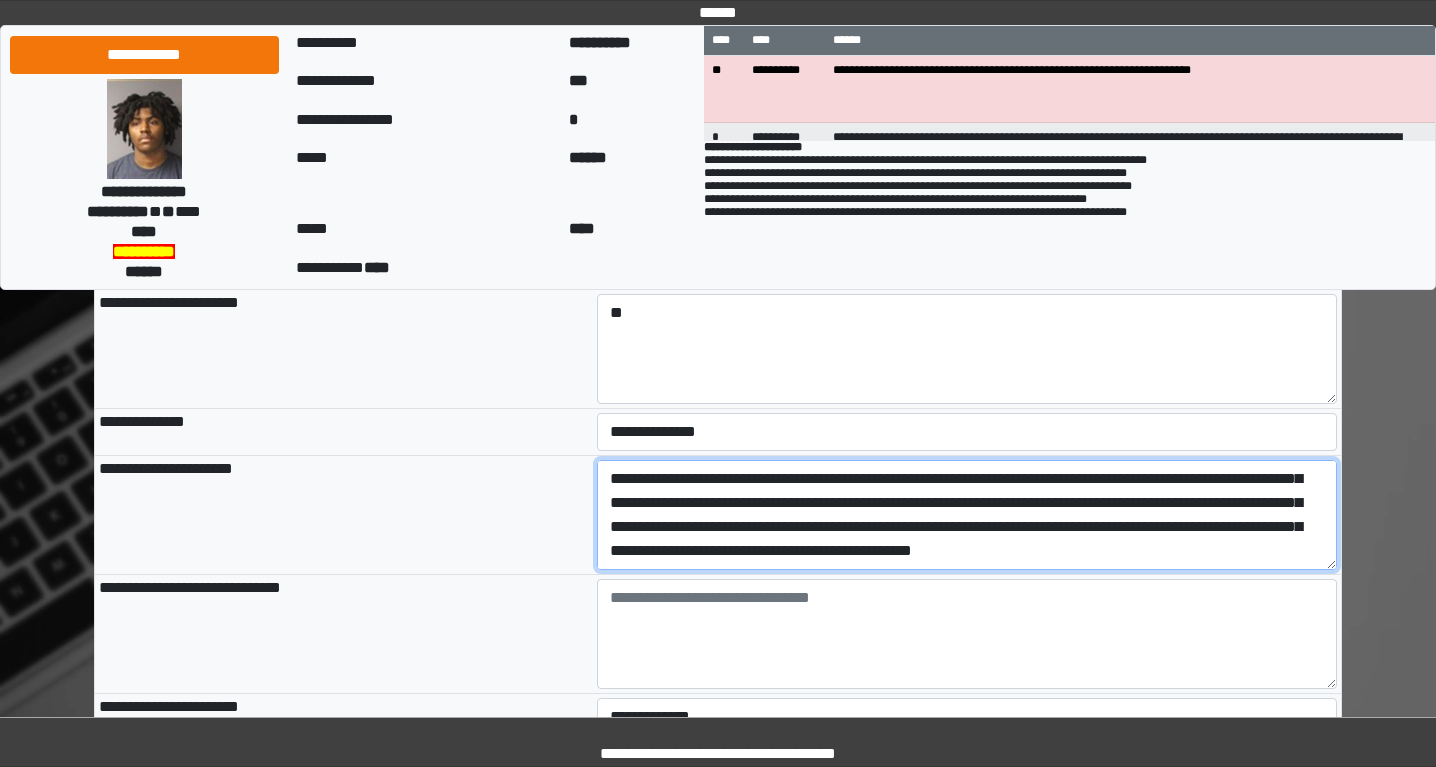 scroll, scrollTop: 192, scrollLeft: 0, axis: vertical 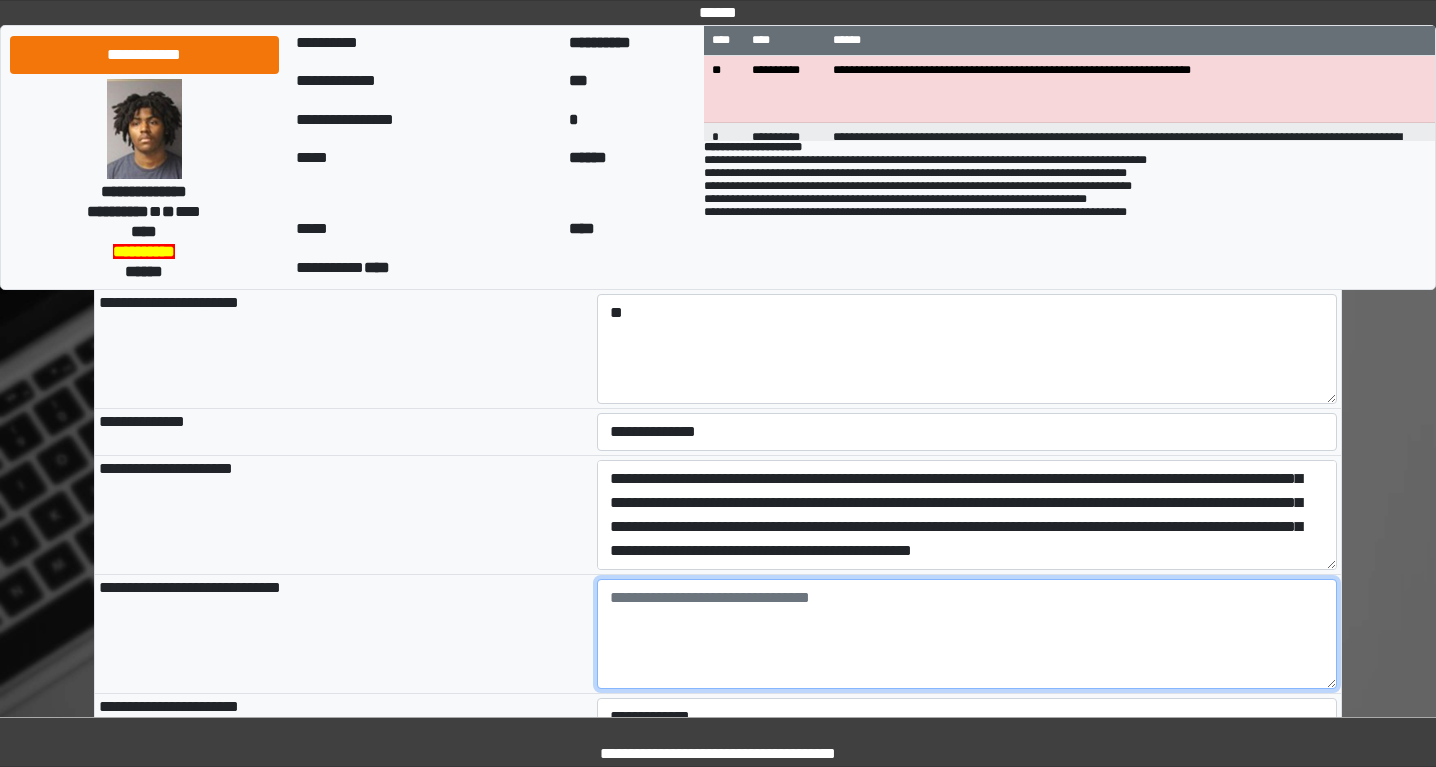 click at bounding box center (967, 634) 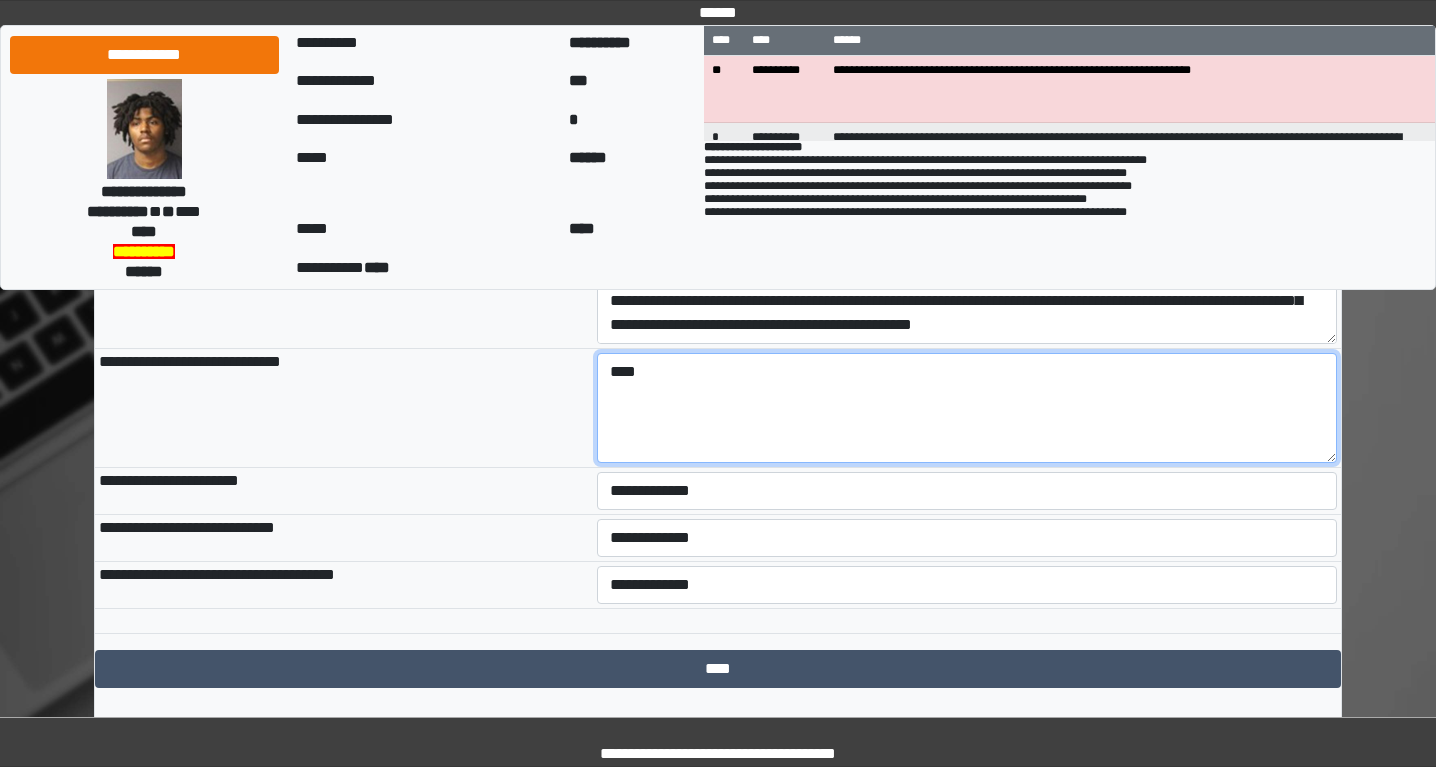 scroll, scrollTop: 945, scrollLeft: 0, axis: vertical 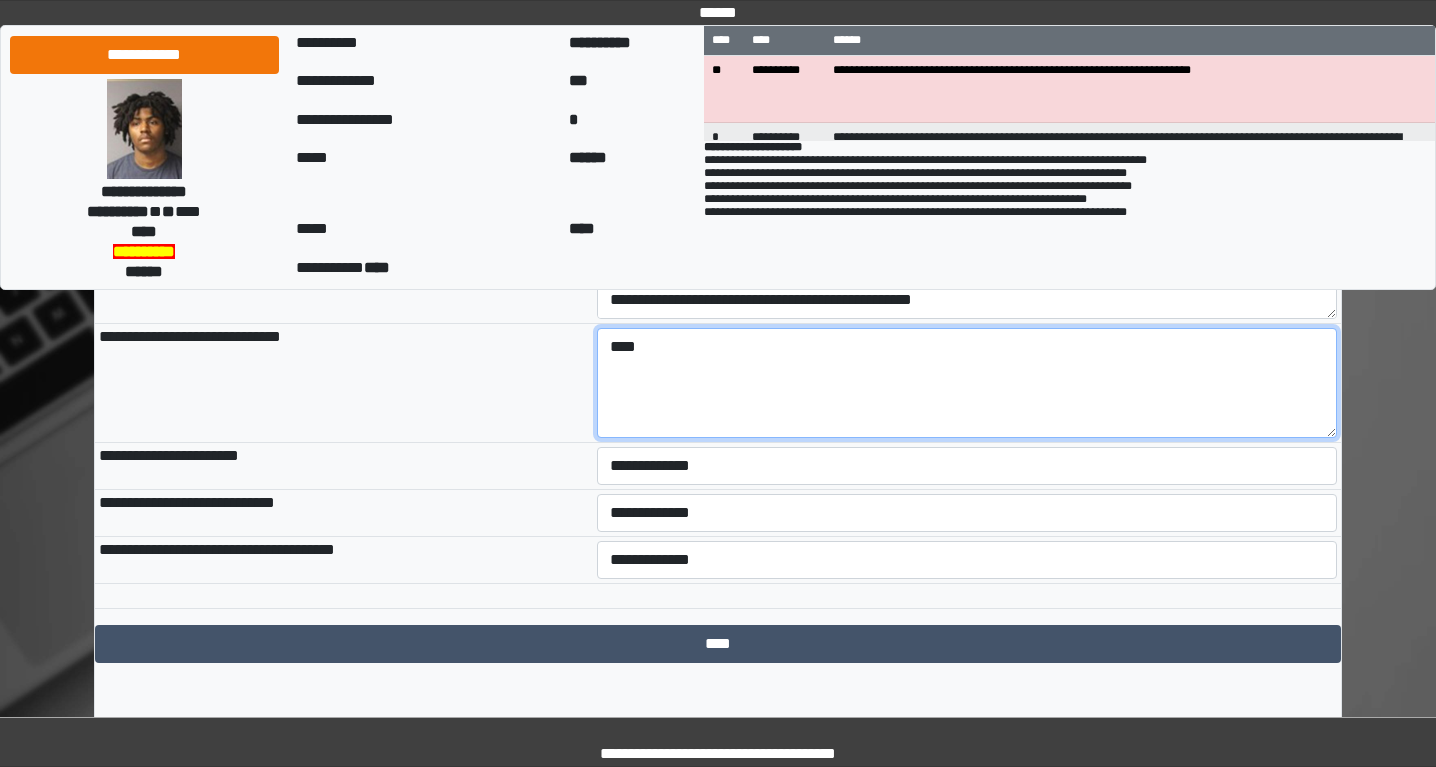 type on "****" 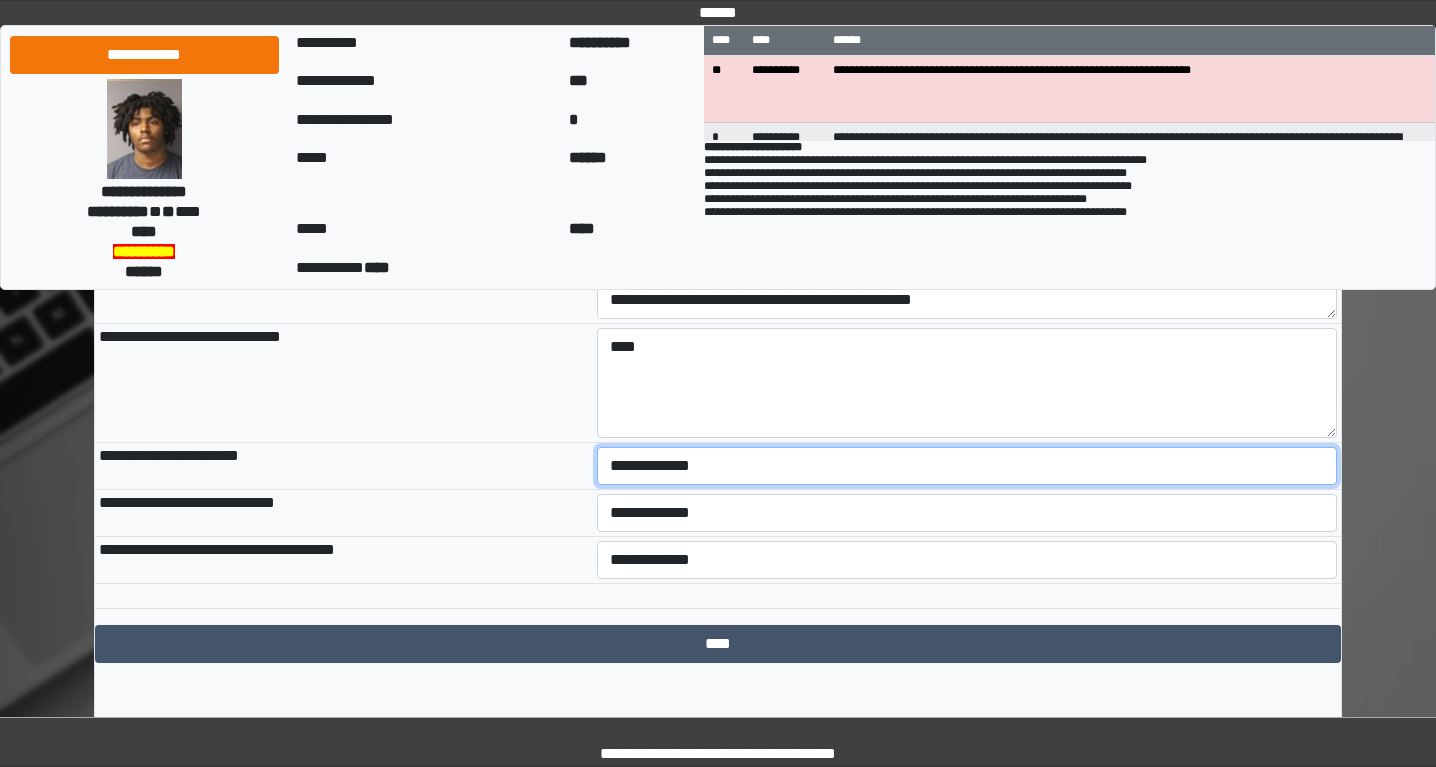 click on "**********" at bounding box center [967, 466] 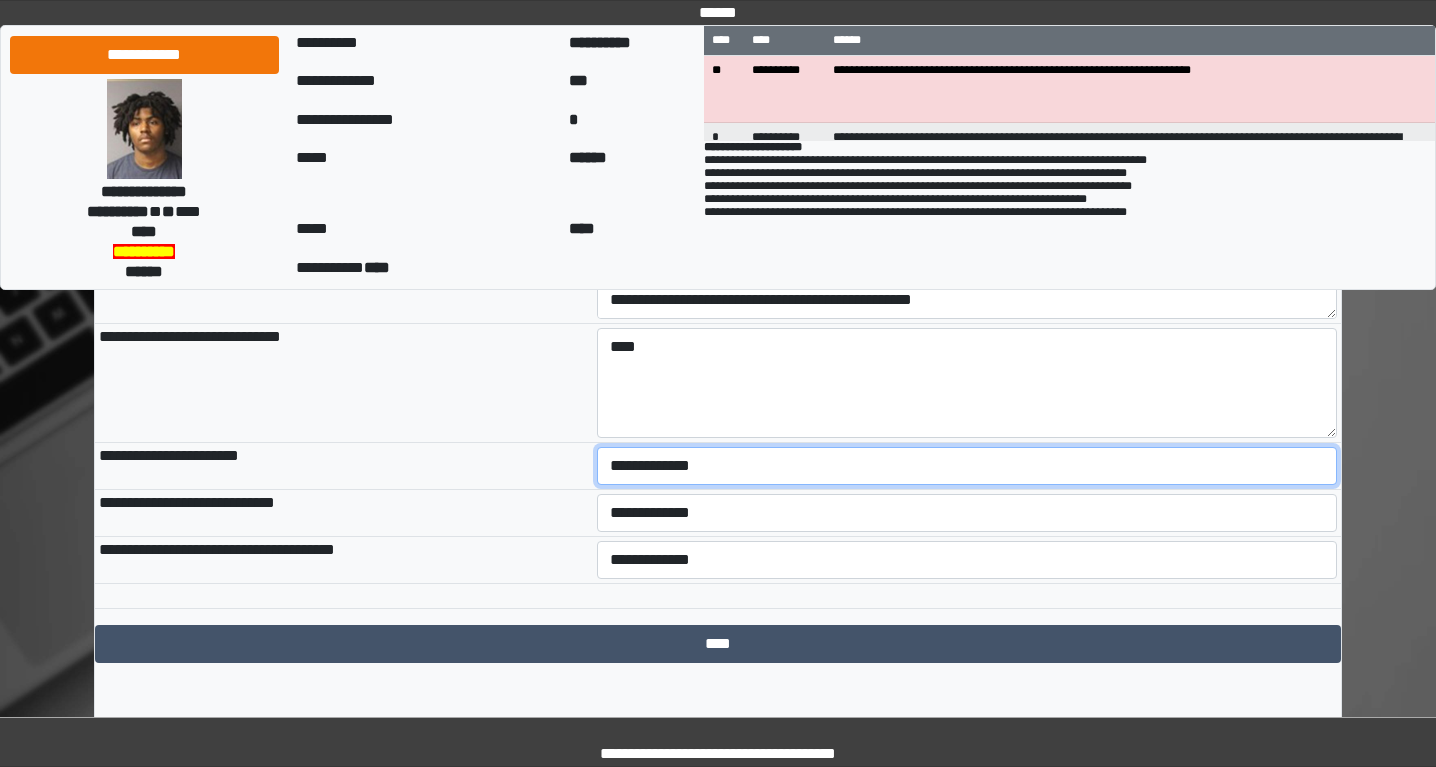 select on "***" 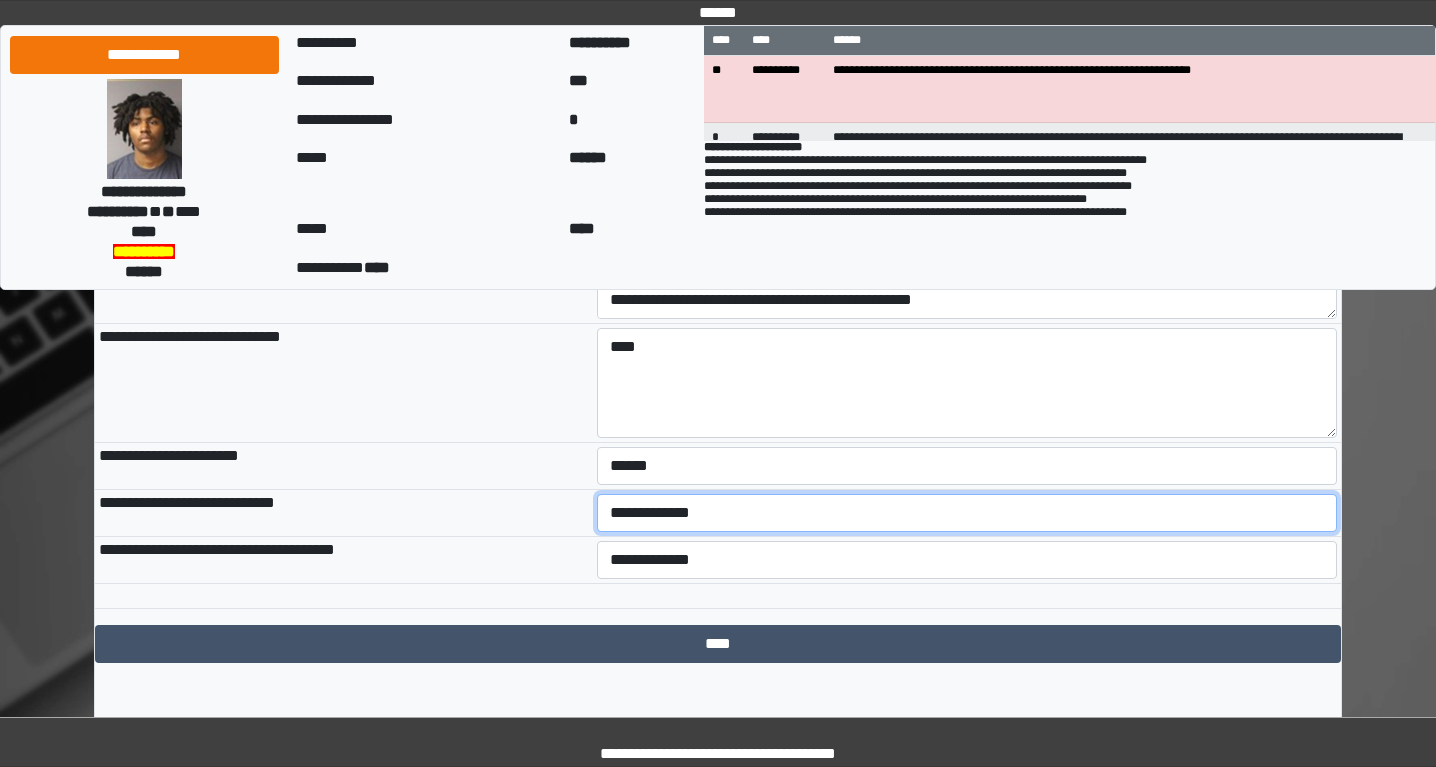click on "**********" at bounding box center (967, 513) 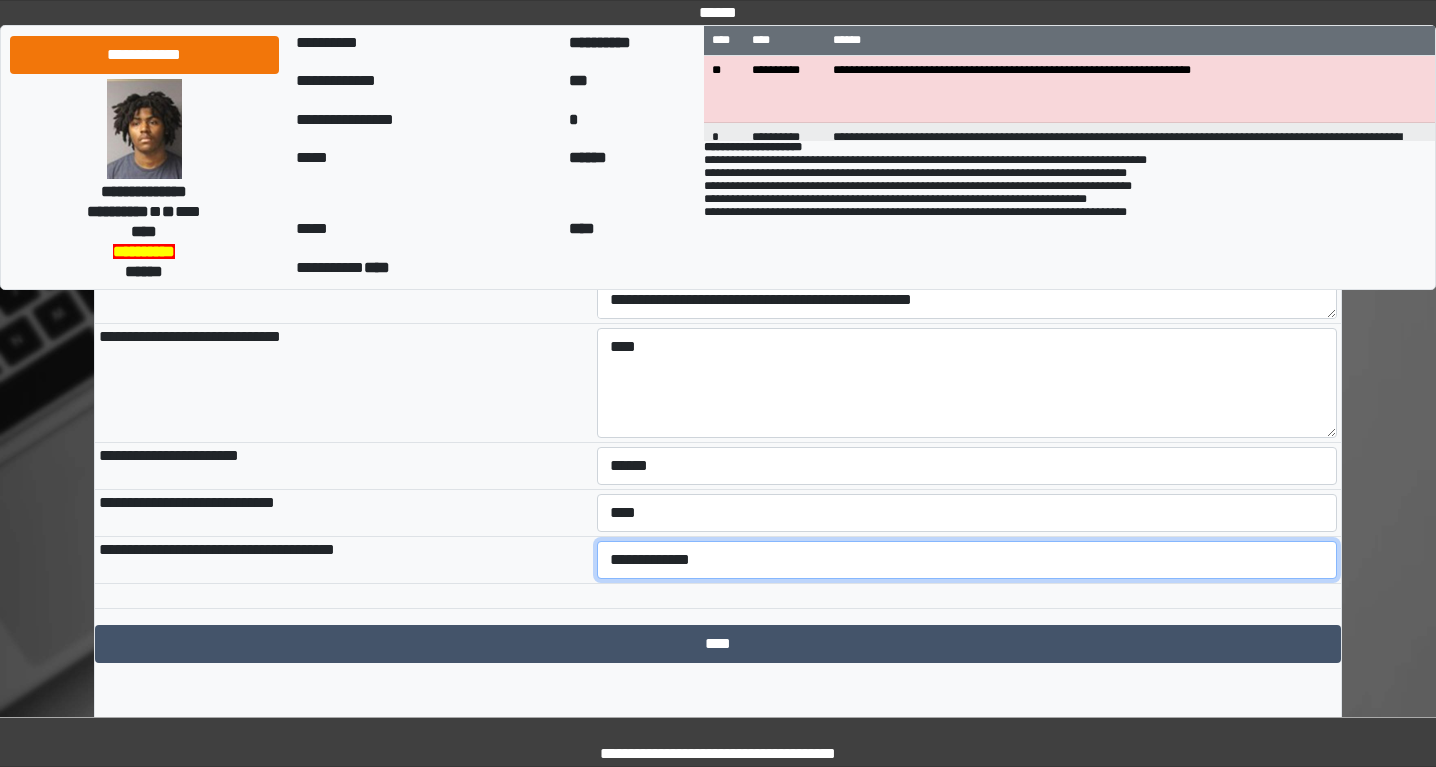 click on "**********" at bounding box center [967, 560] 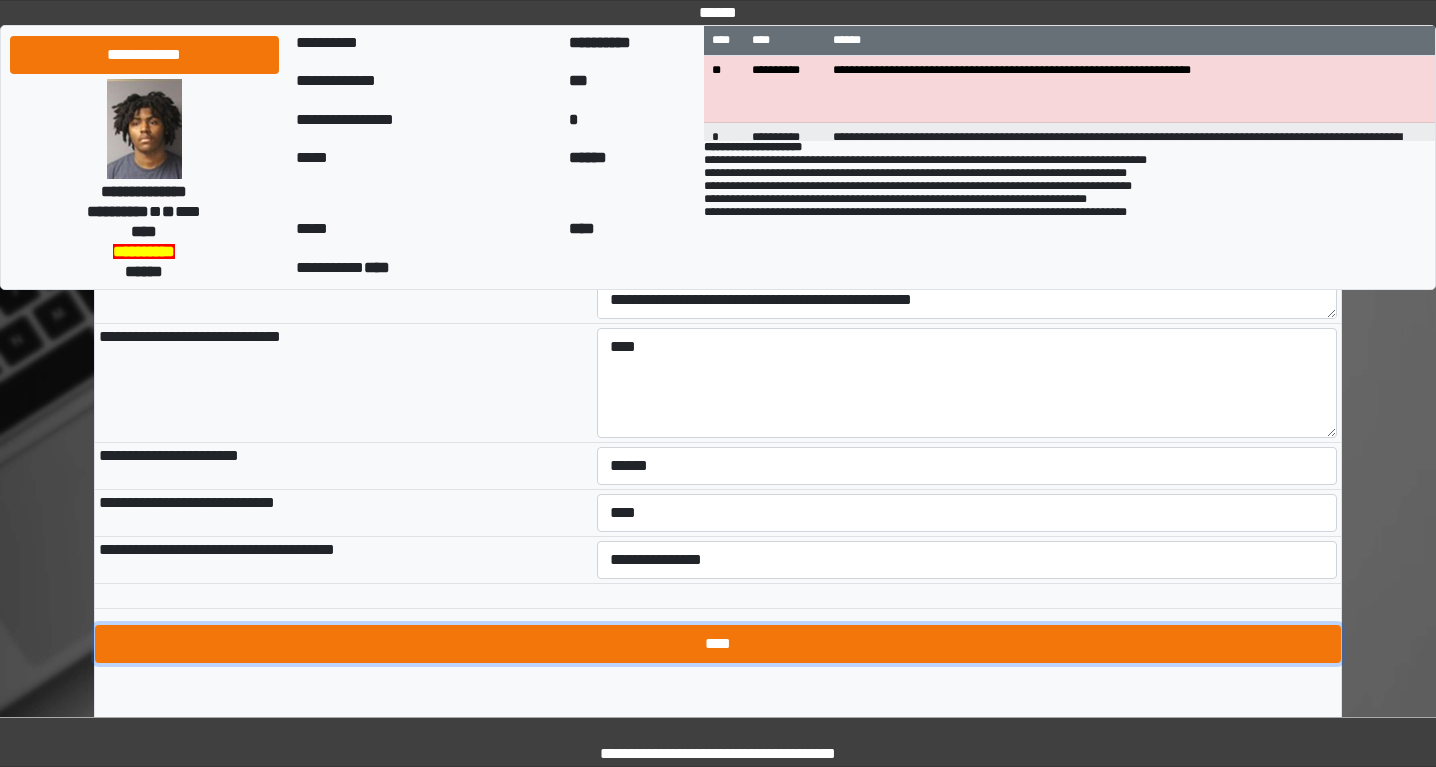 click on "****" at bounding box center [718, 644] 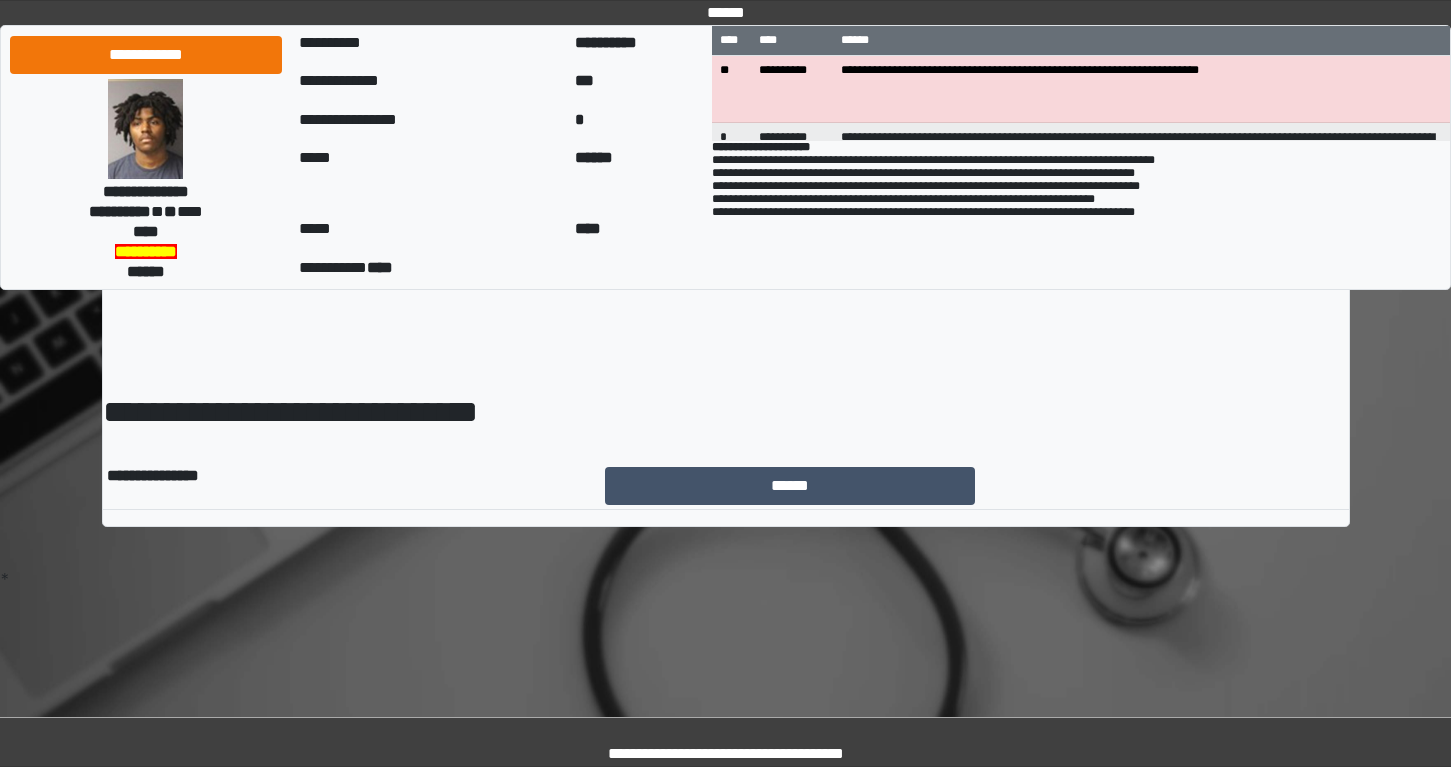 scroll, scrollTop: 0, scrollLeft: 0, axis: both 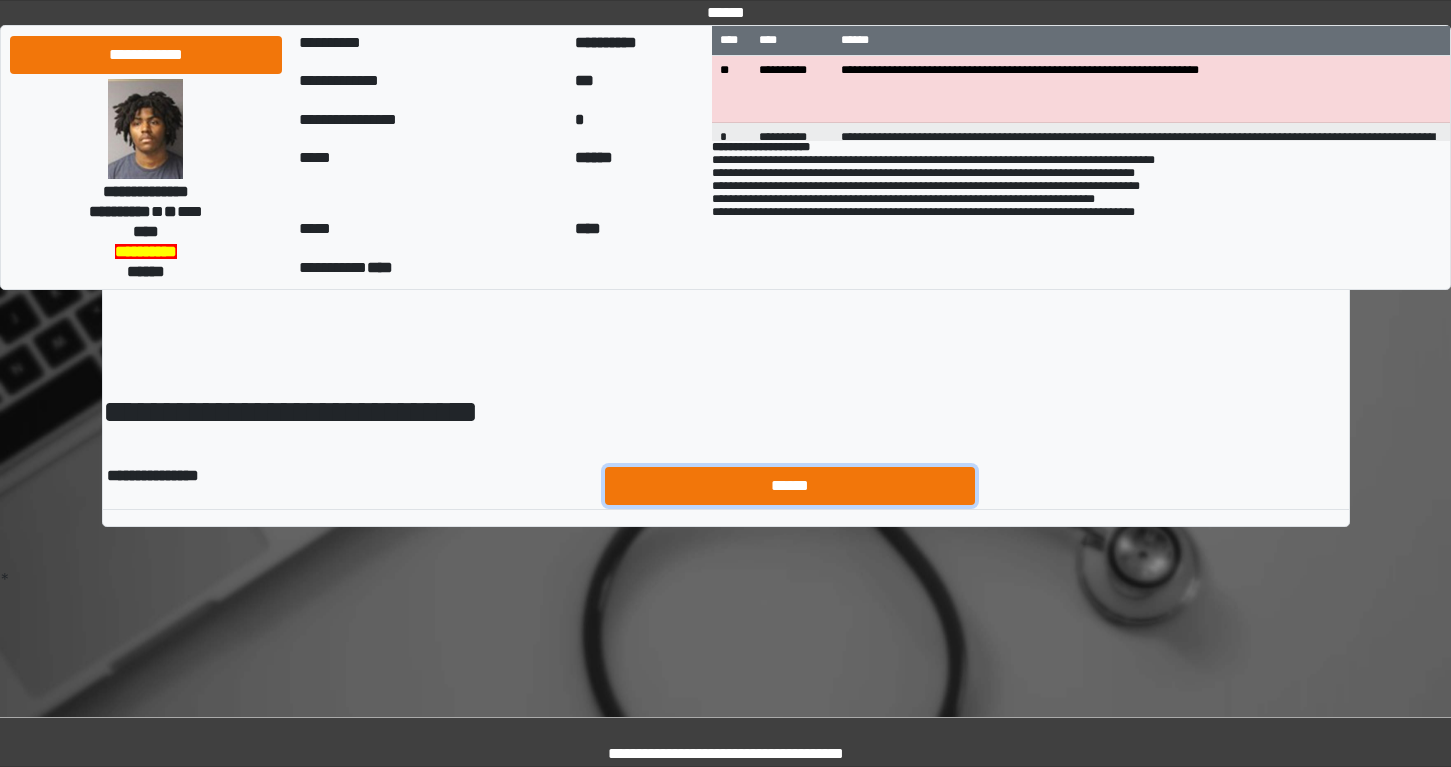 click on "******" at bounding box center (790, 486) 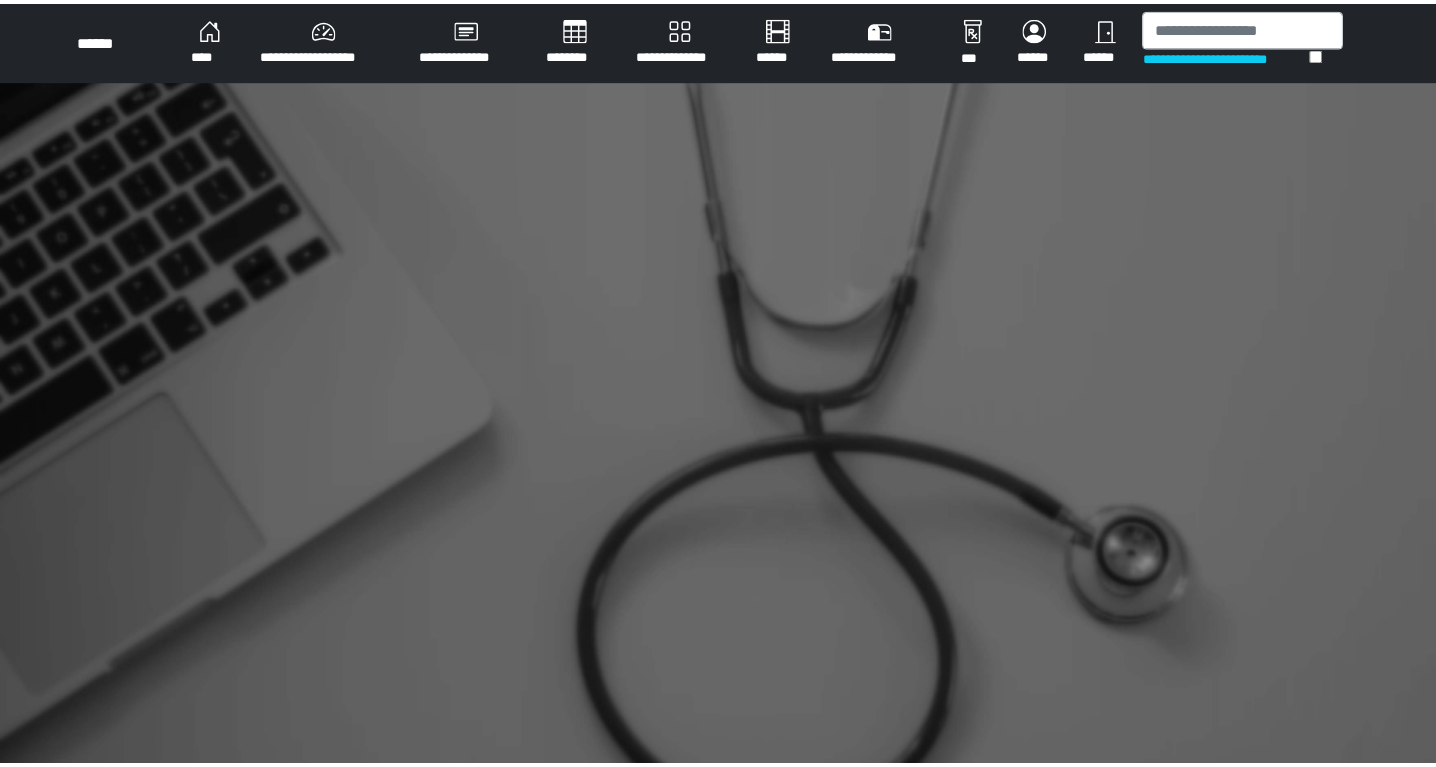 scroll, scrollTop: 0, scrollLeft: 0, axis: both 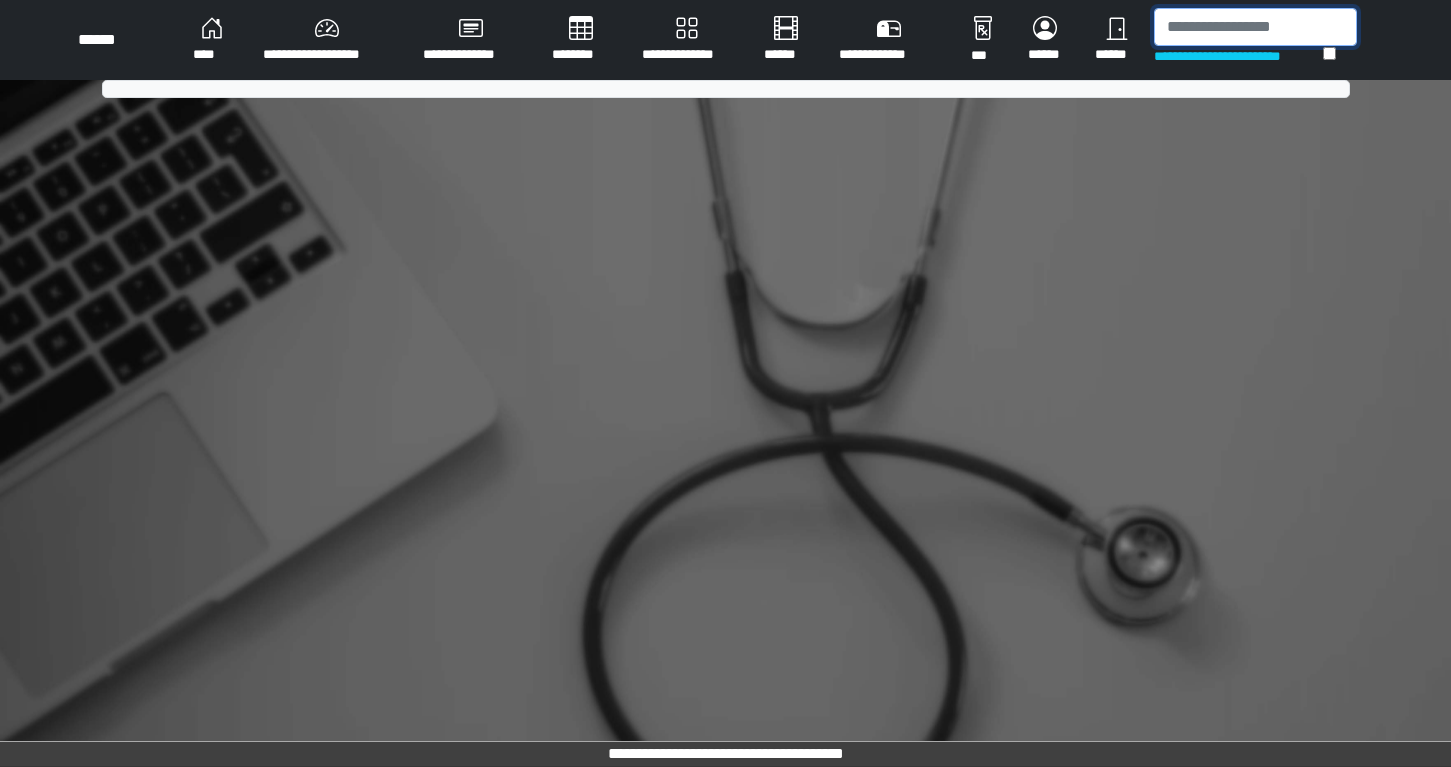 click at bounding box center [1255, 27] 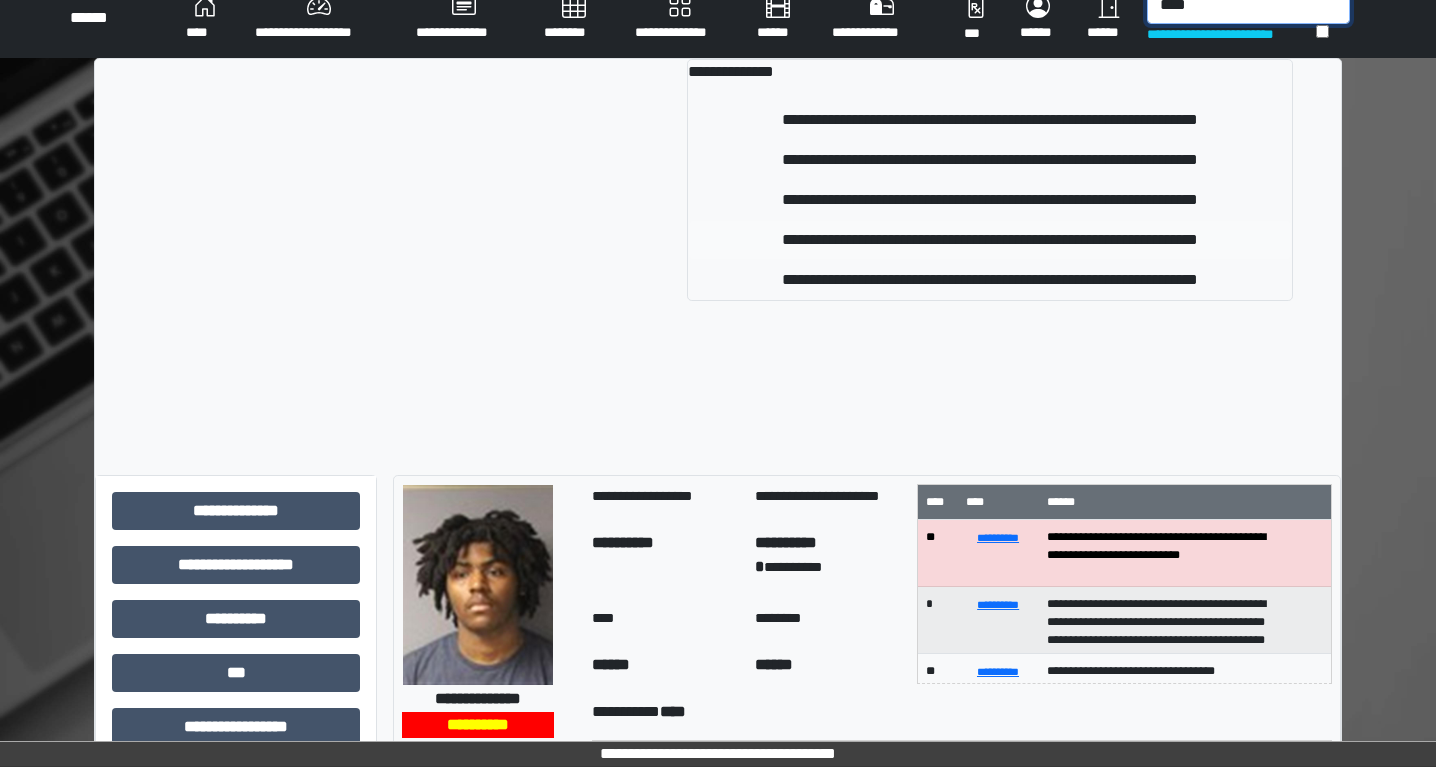 scroll, scrollTop: 23, scrollLeft: 0, axis: vertical 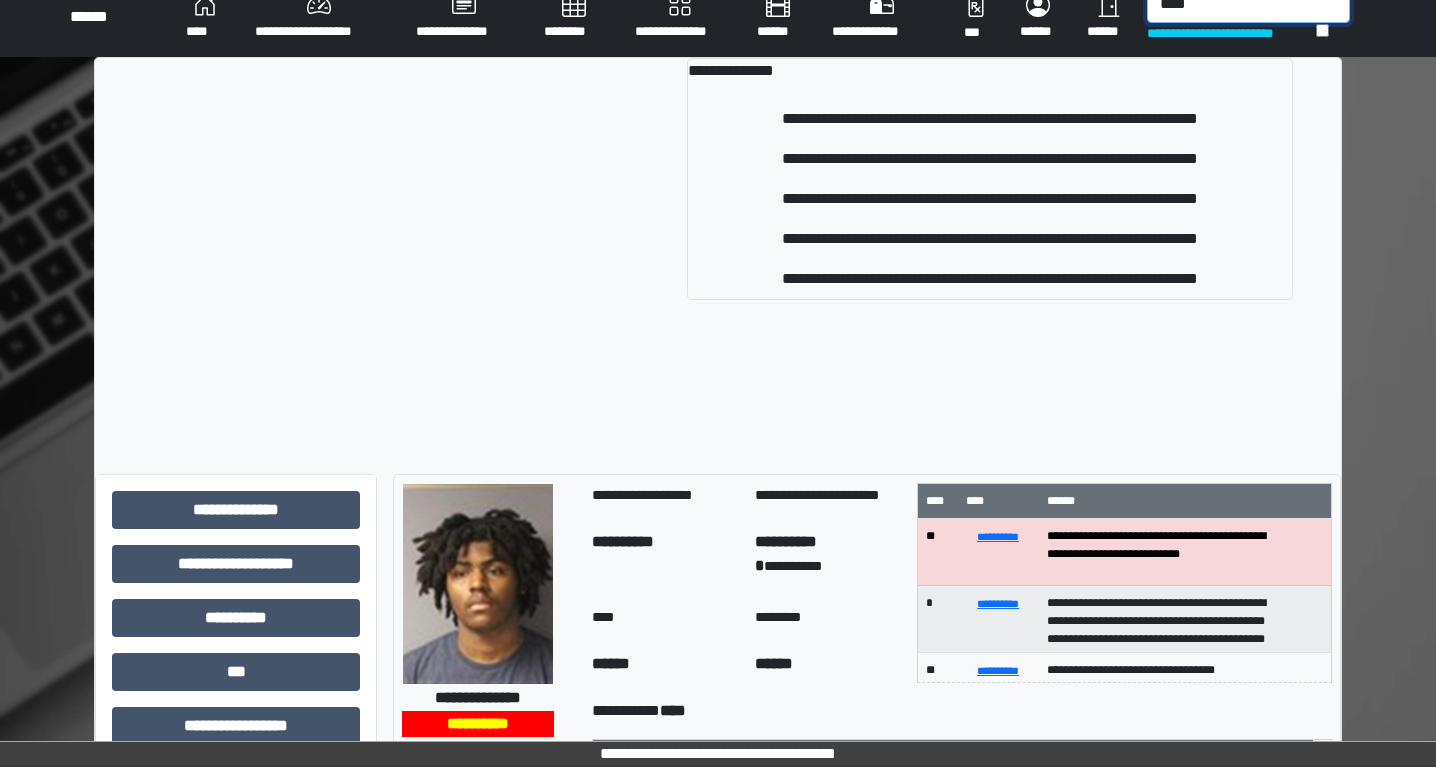 type on "****" 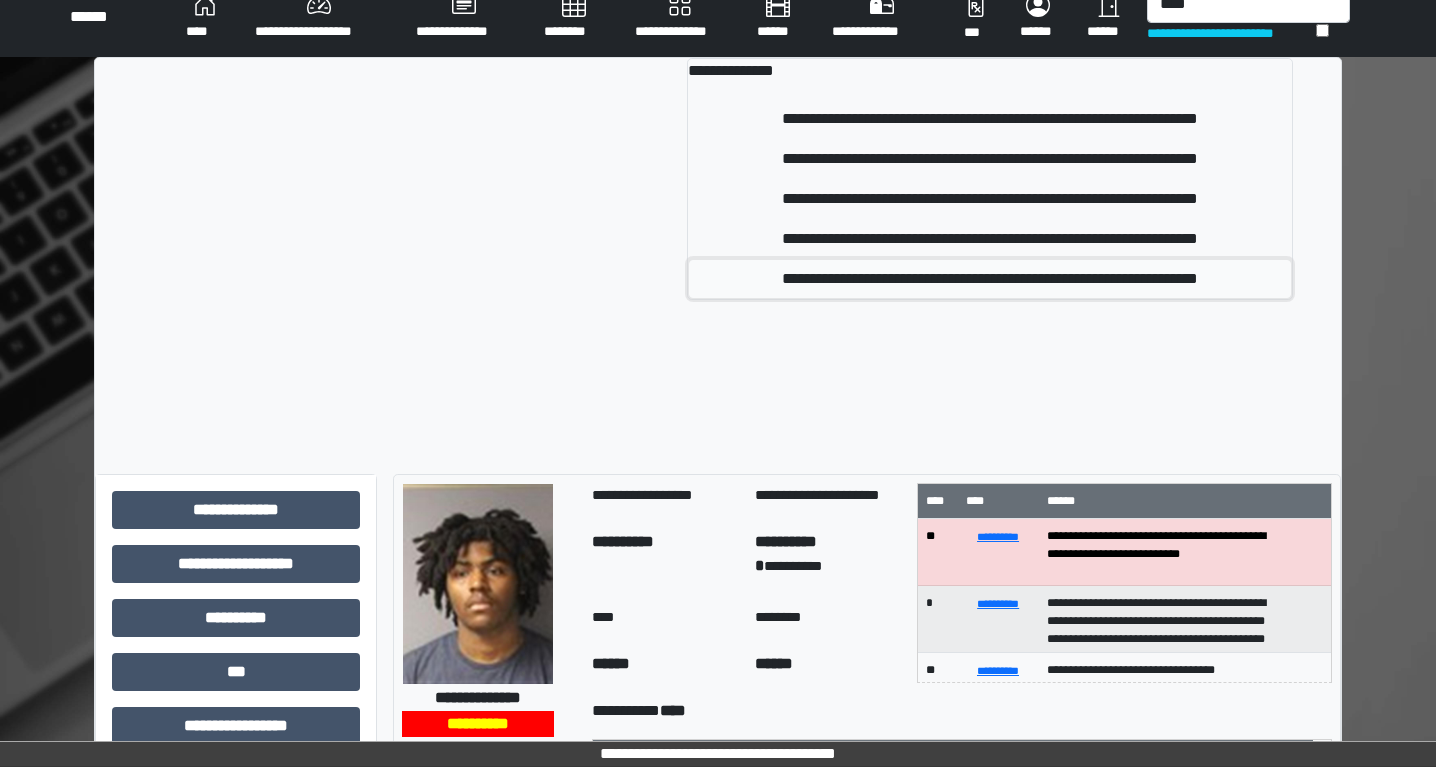 click on "**********" at bounding box center [990, 279] 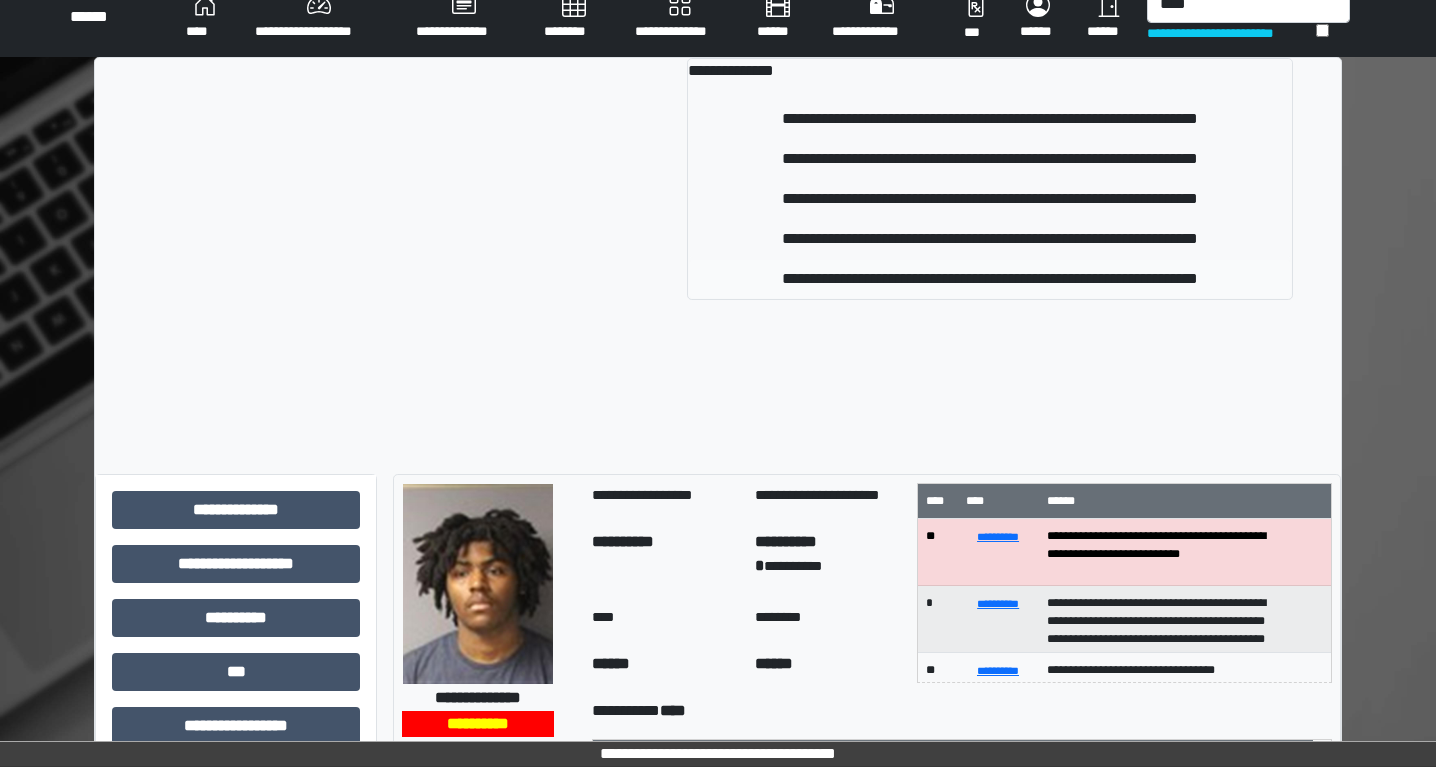 type 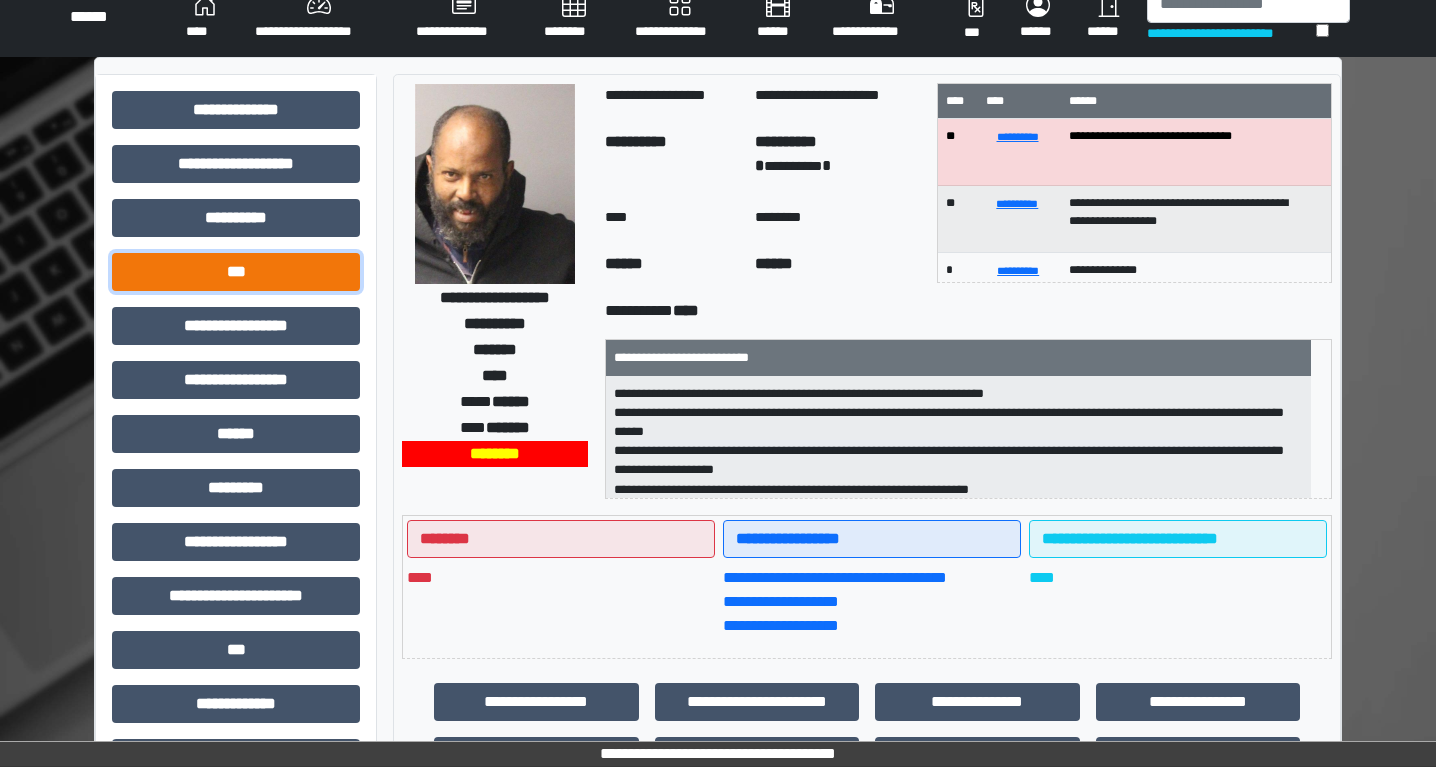 click on "***" at bounding box center [236, 272] 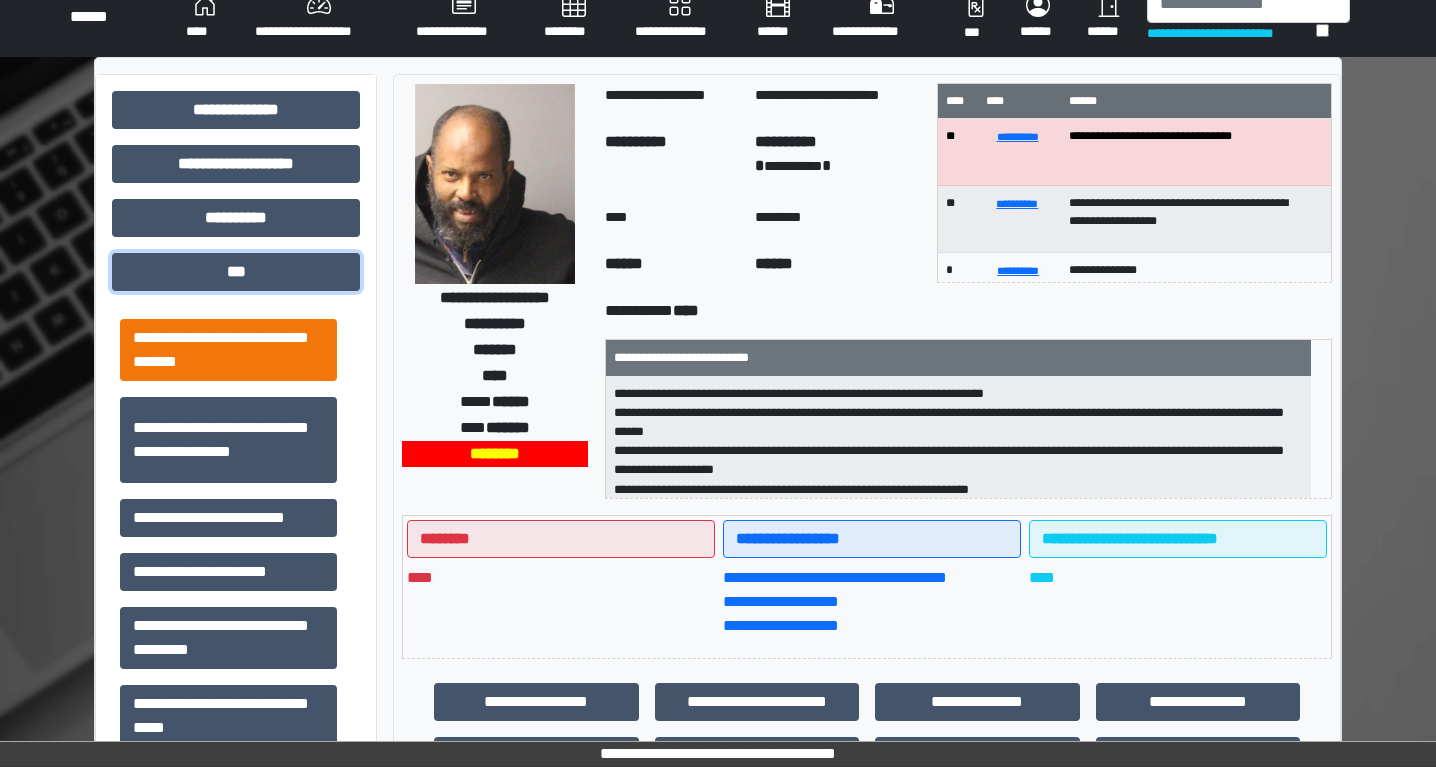 scroll, scrollTop: 153, scrollLeft: 0, axis: vertical 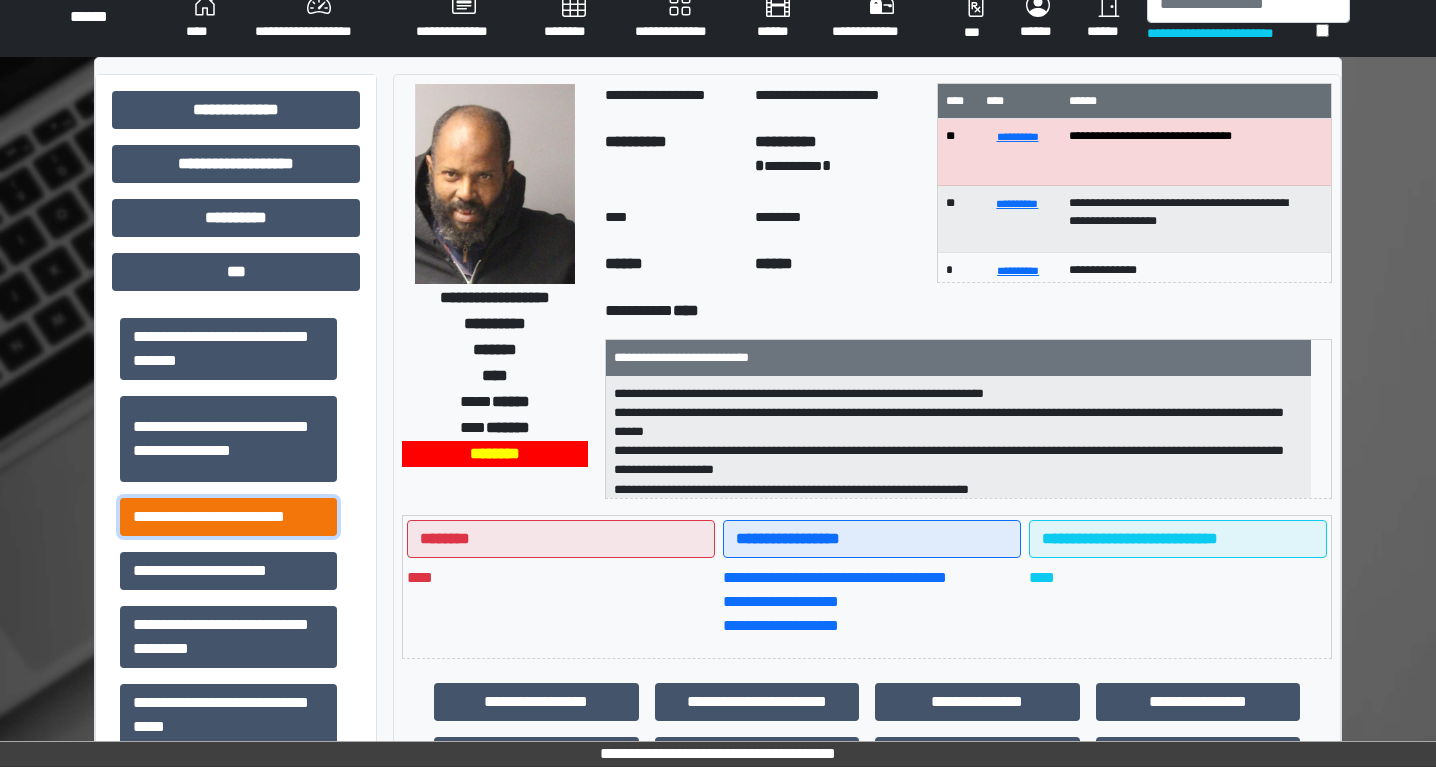 click on "**********" at bounding box center (228, 517) 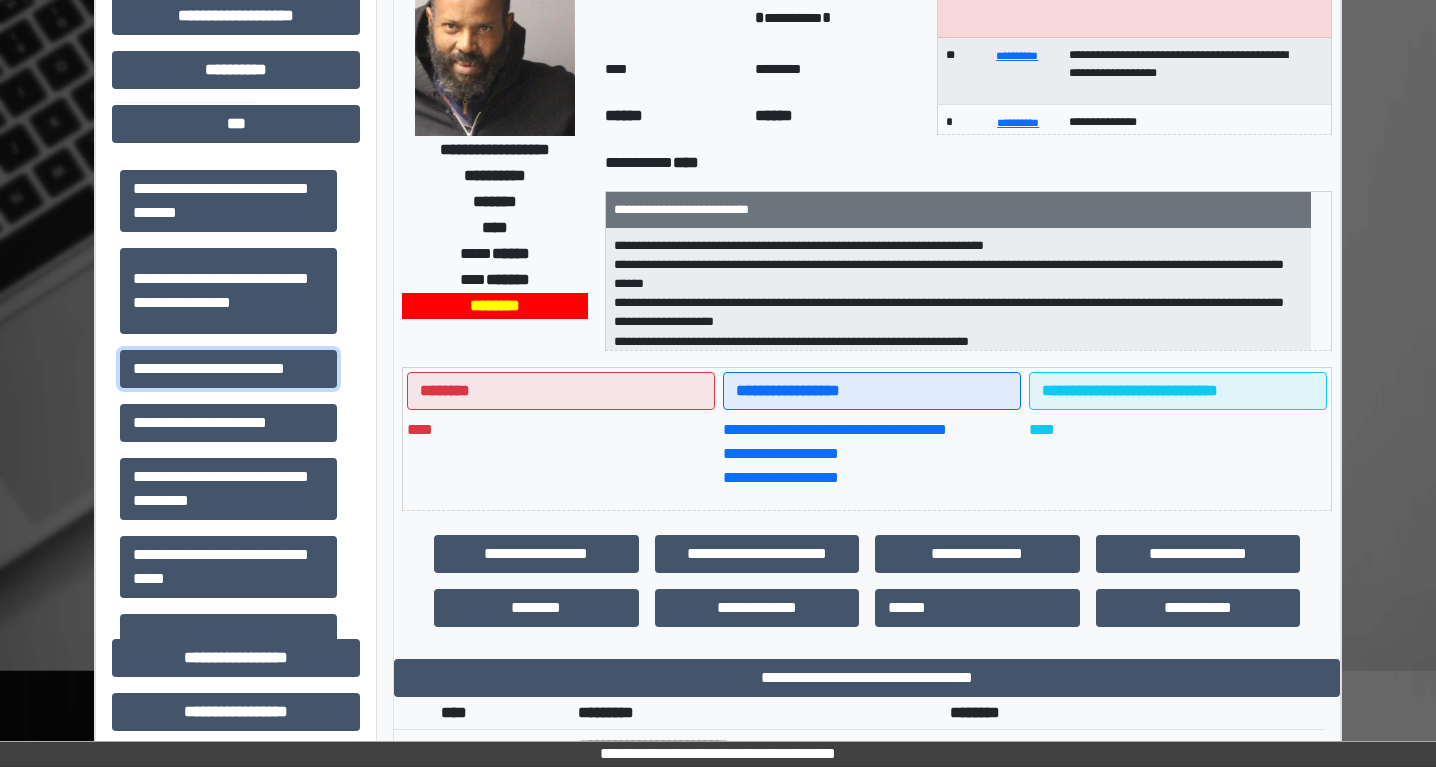 scroll, scrollTop: 219, scrollLeft: 0, axis: vertical 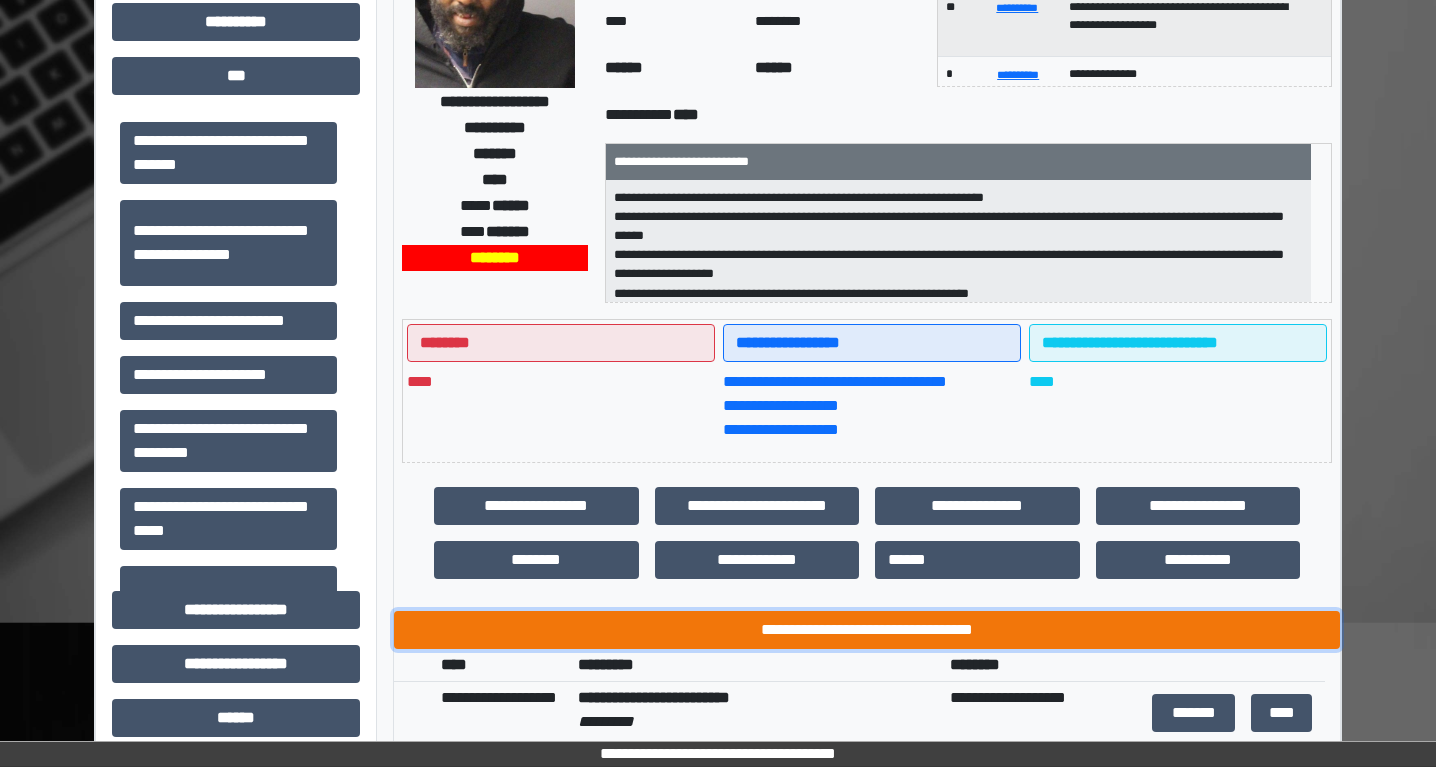 click on "**********" at bounding box center (867, 630) 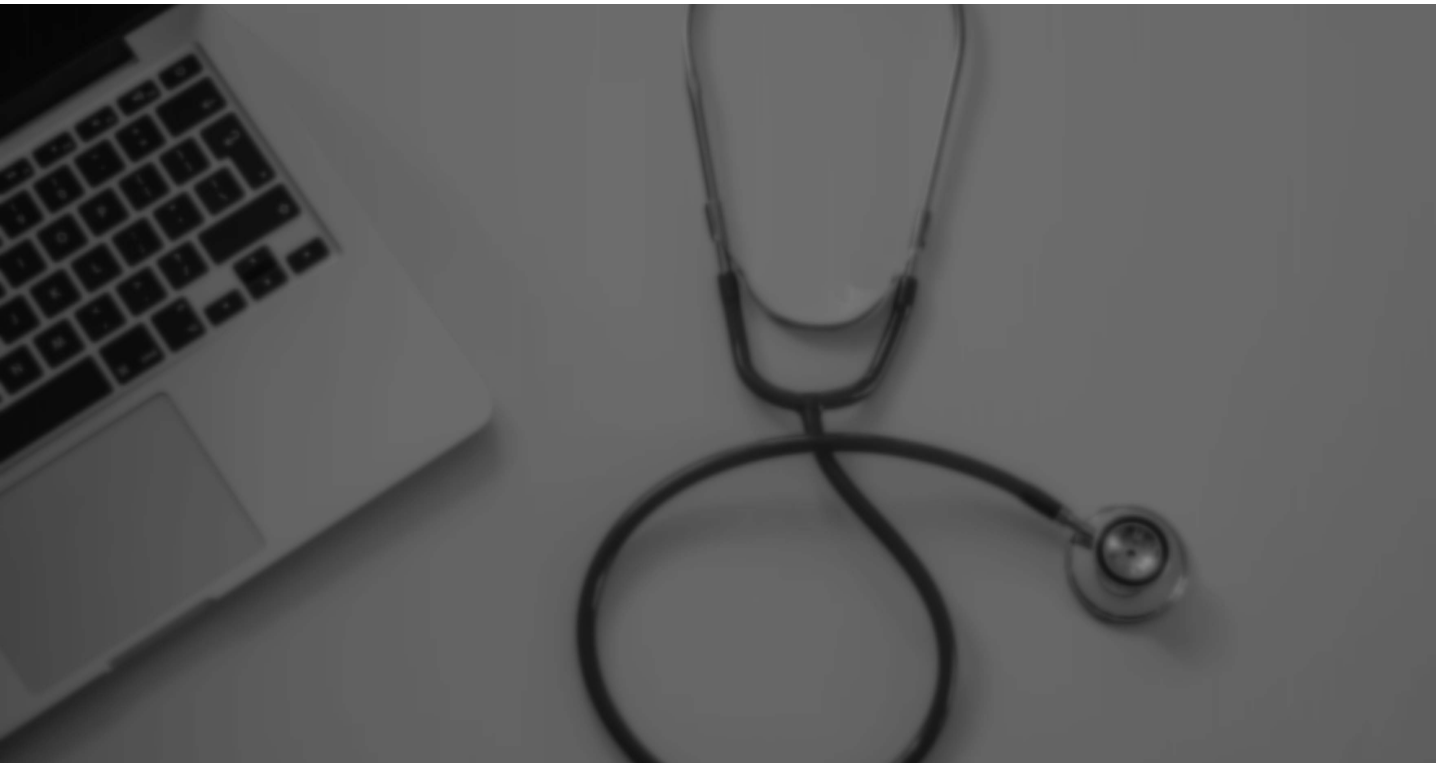 scroll, scrollTop: 0, scrollLeft: 0, axis: both 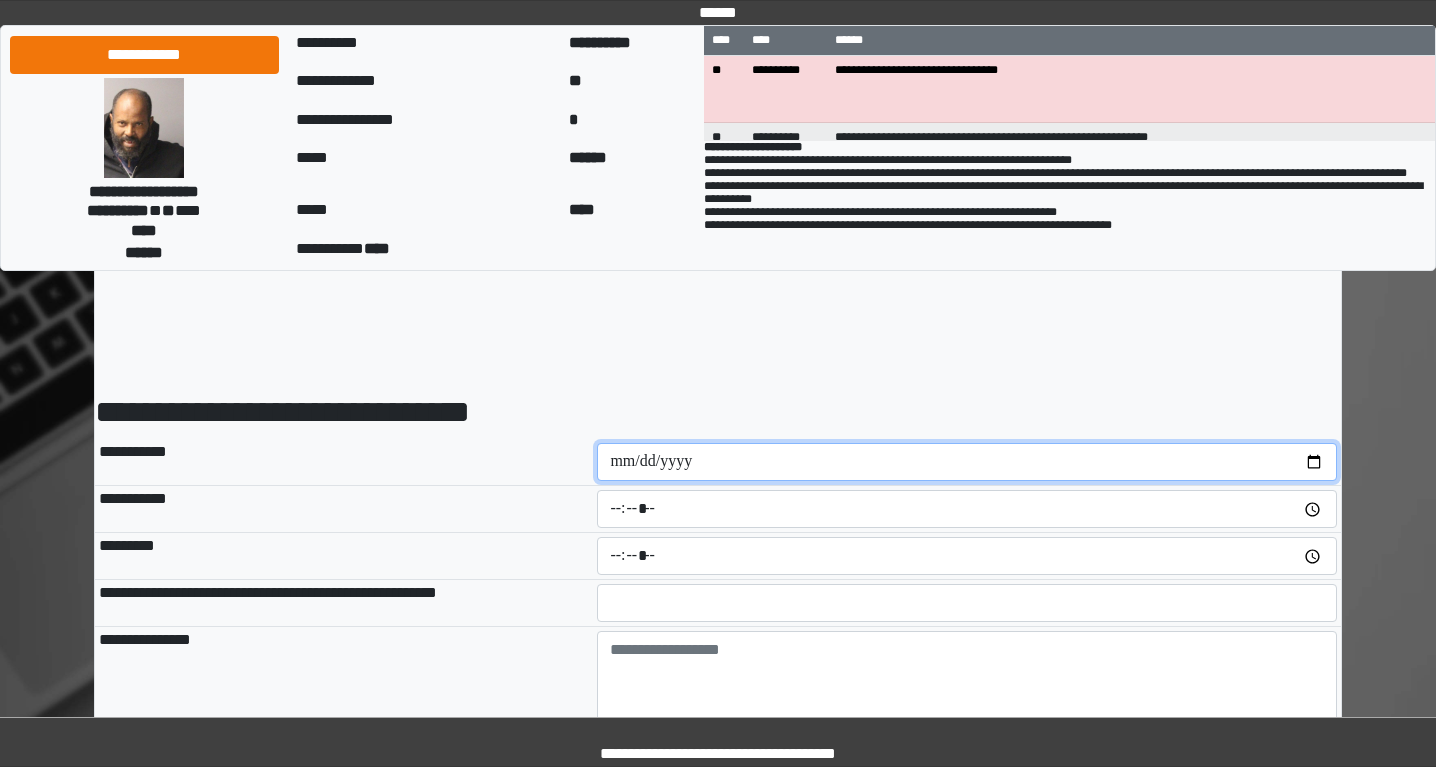 drag, startPoint x: 731, startPoint y: 455, endPoint x: 698, endPoint y: 458, distance: 33.13608 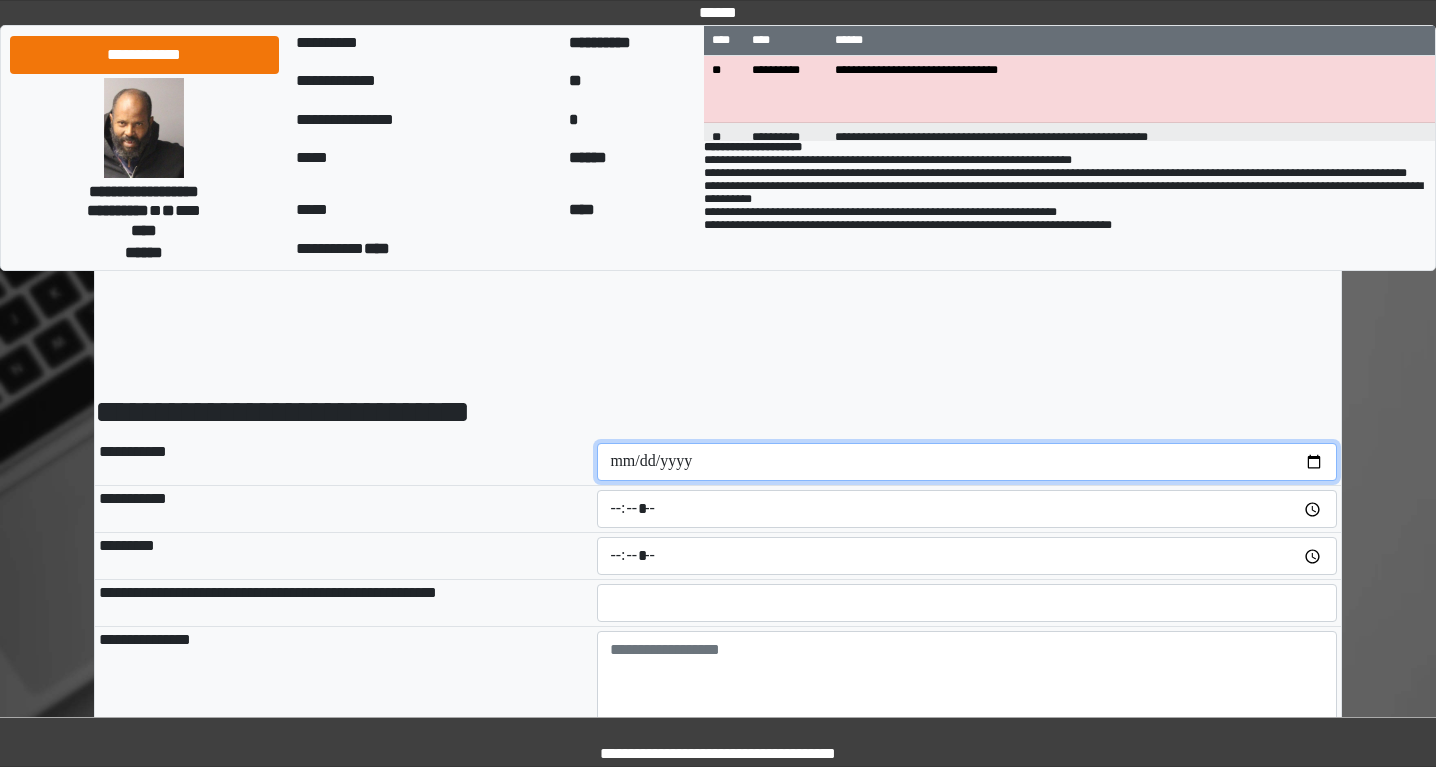 type on "**********" 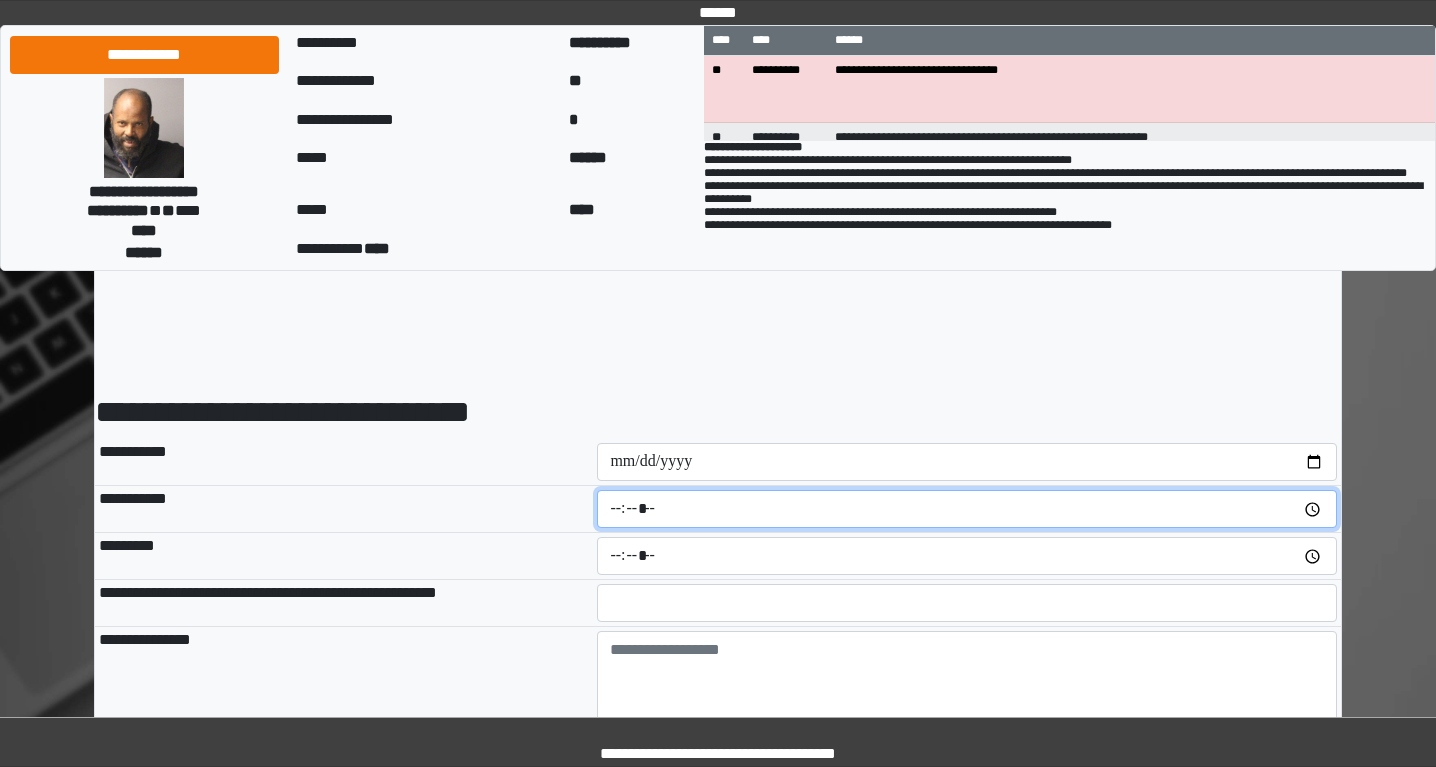 click at bounding box center [967, 509] 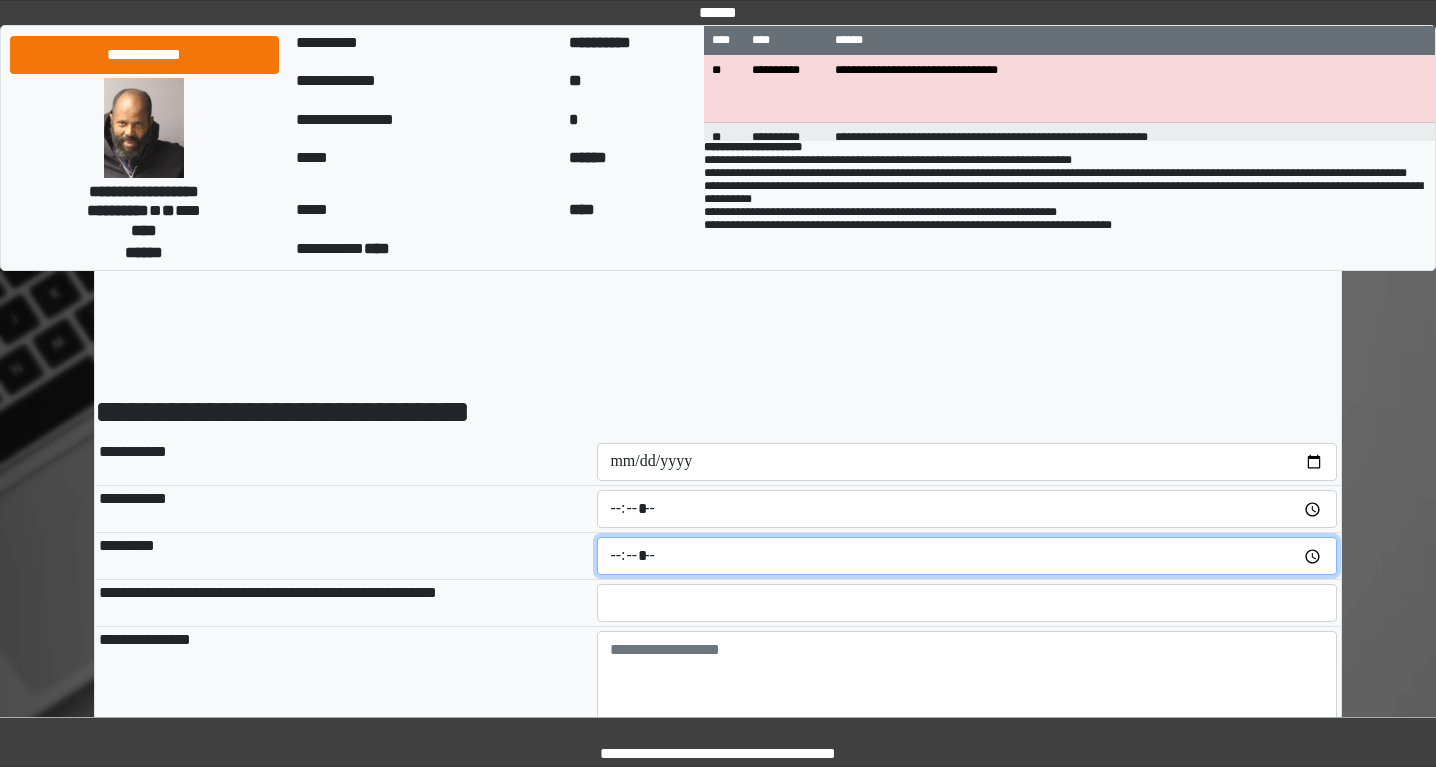 click at bounding box center (967, 556) 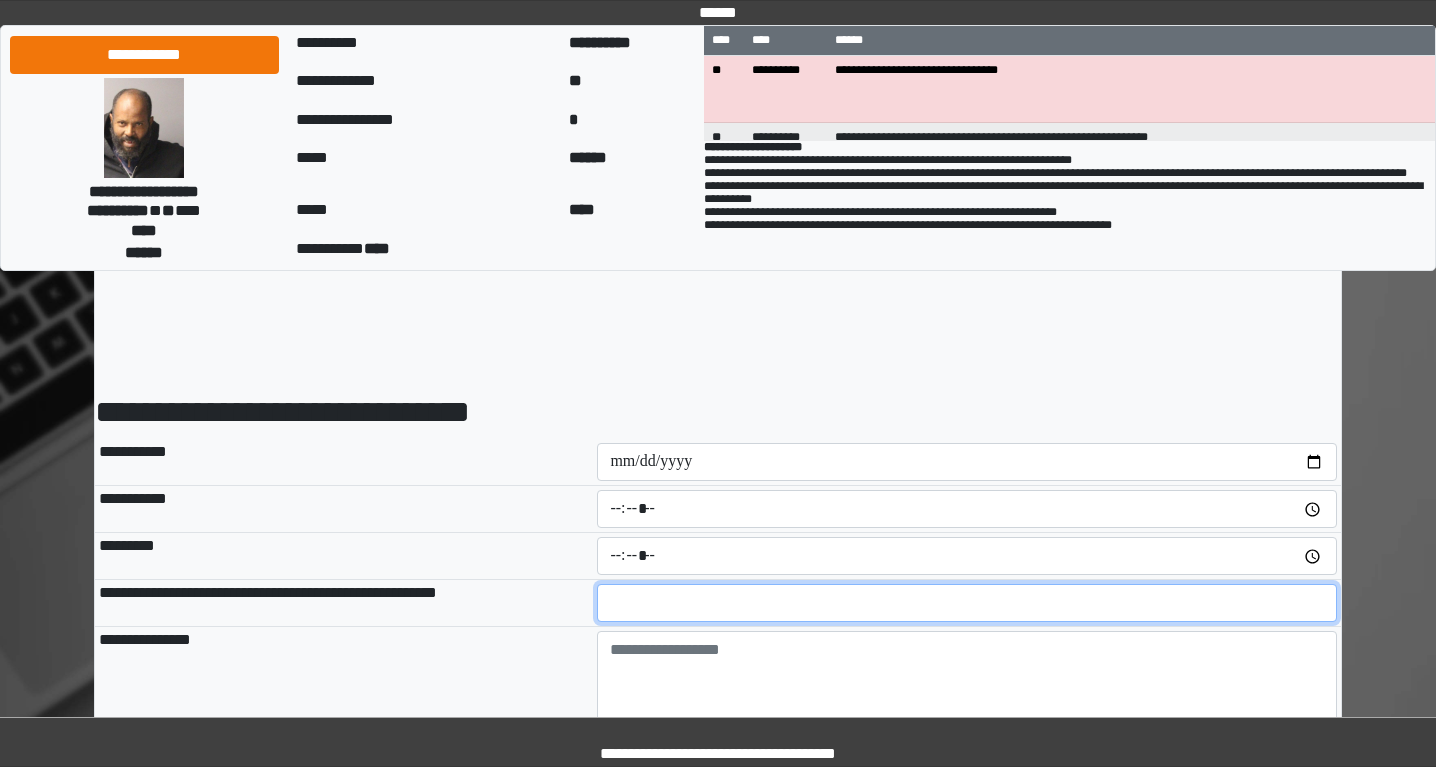click at bounding box center [967, 603] 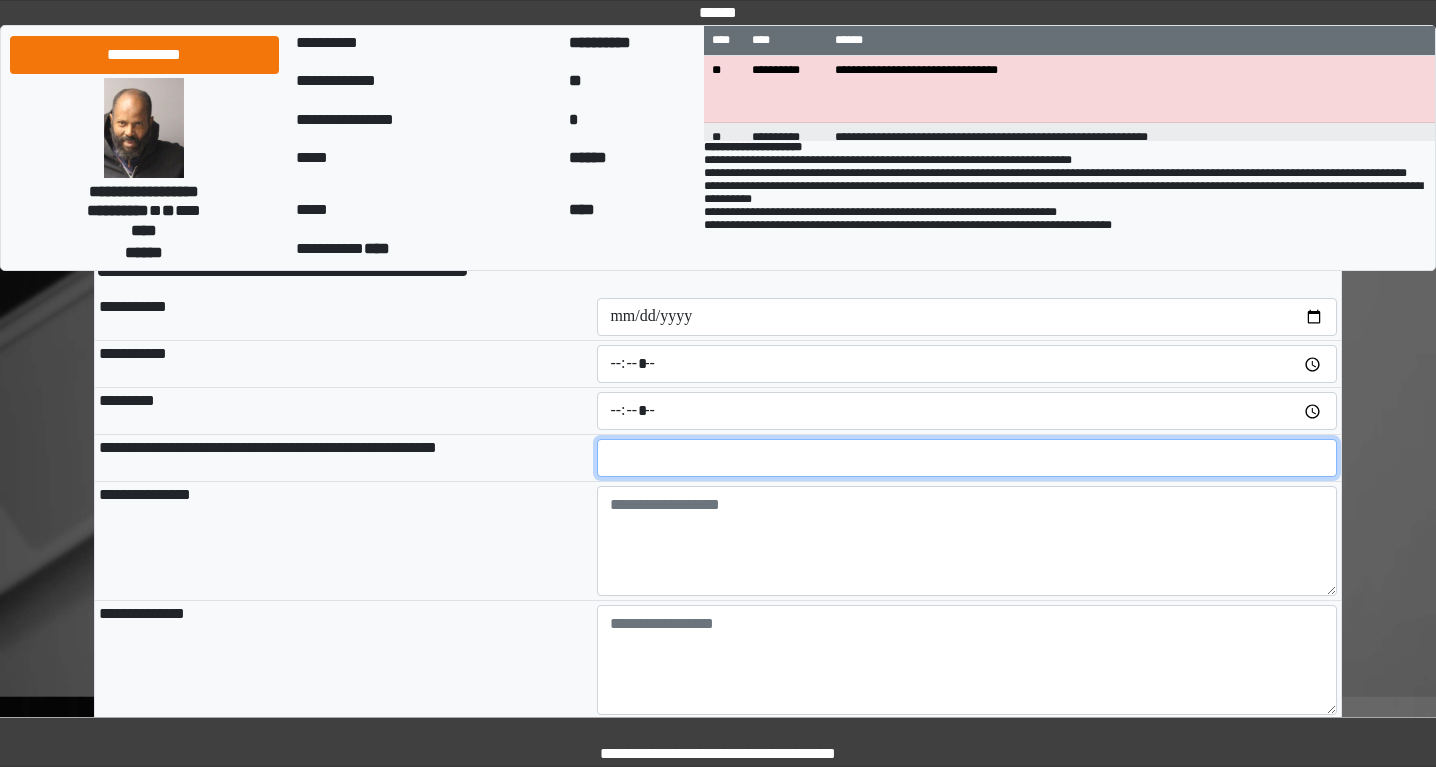 scroll, scrollTop: 179, scrollLeft: 0, axis: vertical 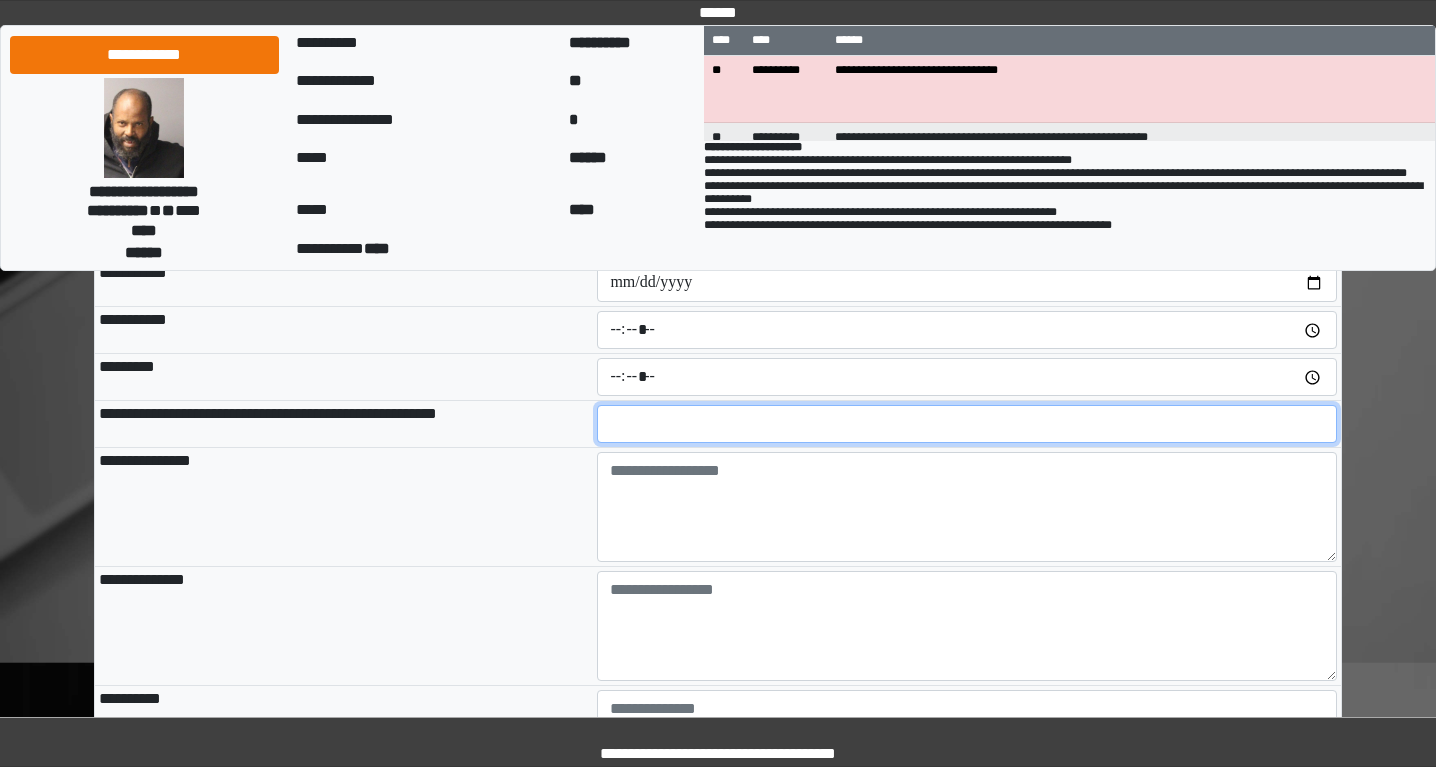 type on "**" 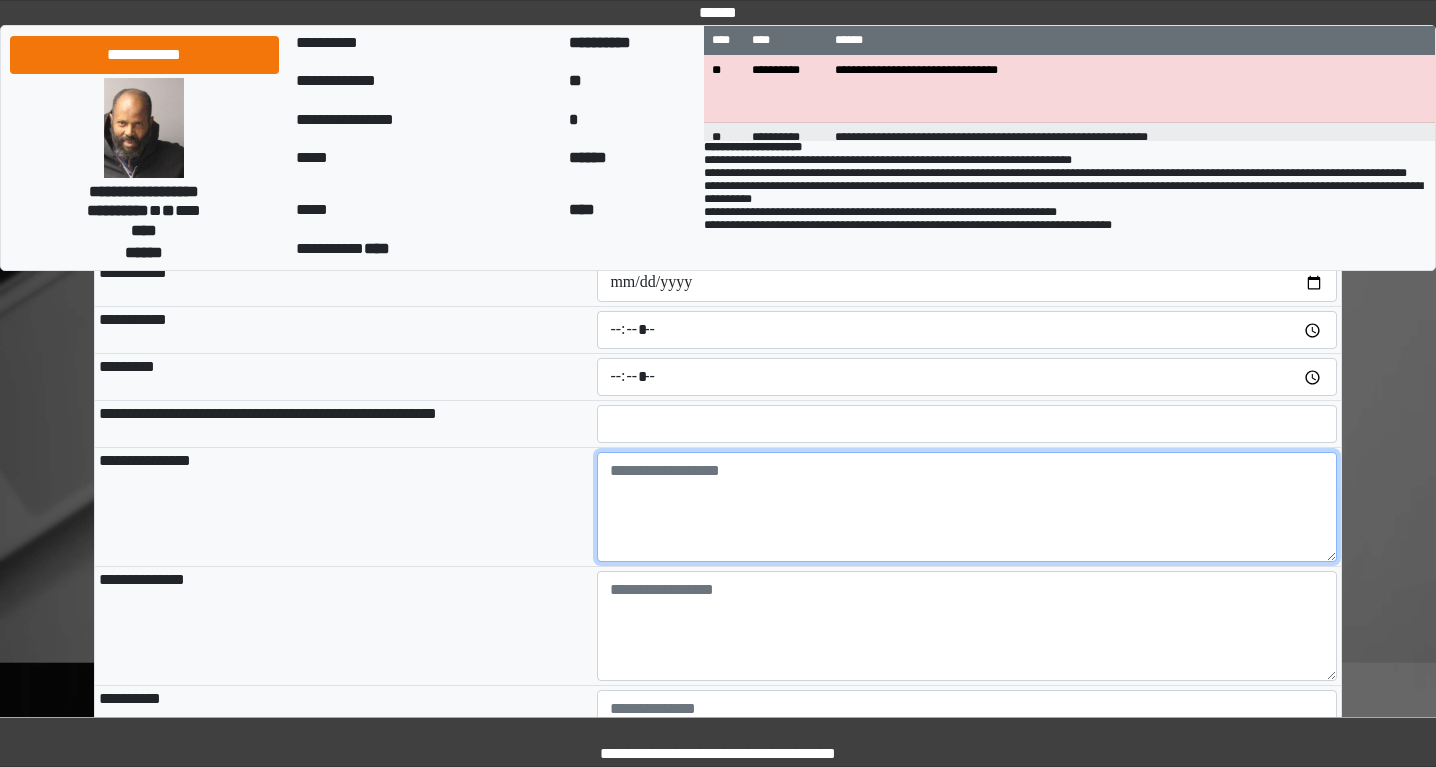 click at bounding box center (967, 507) 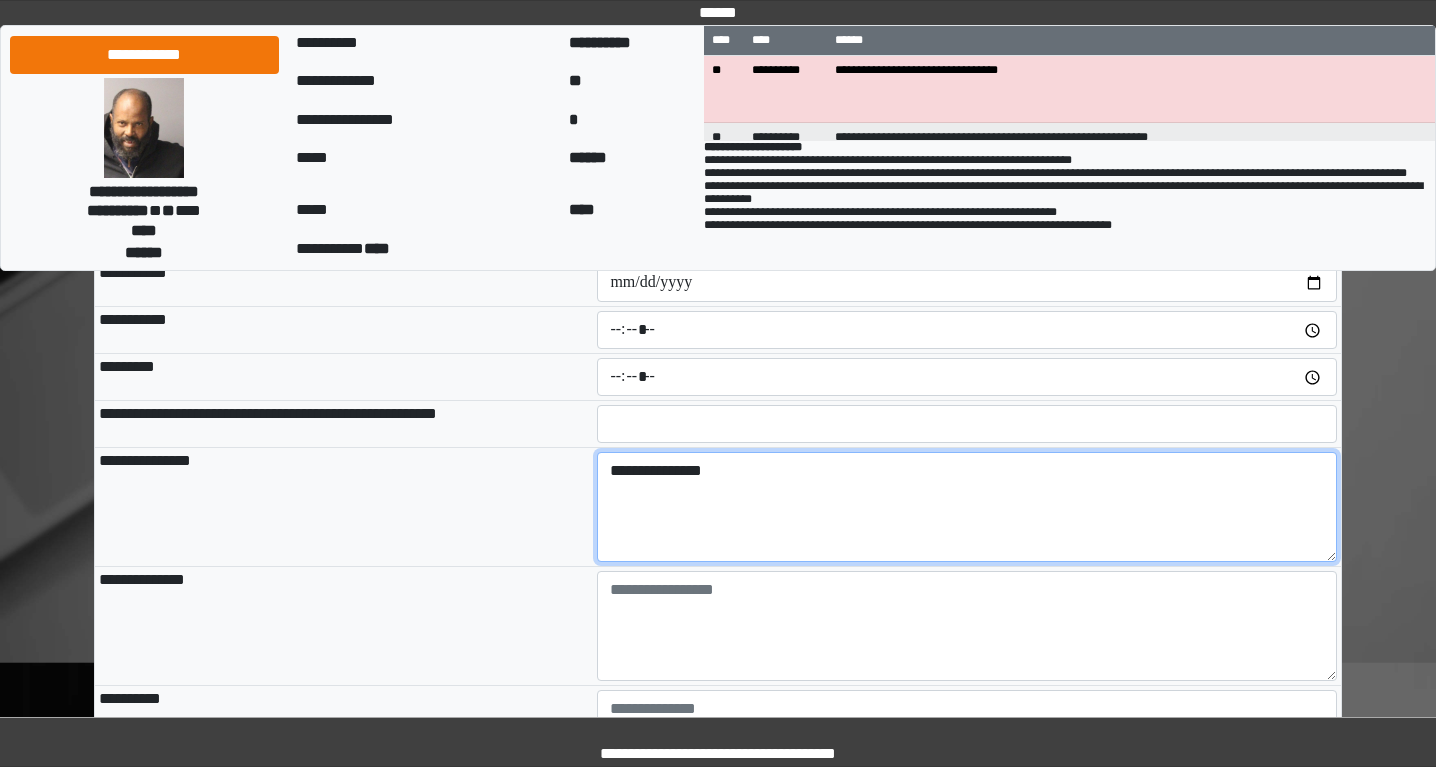 drag, startPoint x: 648, startPoint y: 471, endPoint x: 819, endPoint y: 504, distance: 174.1551 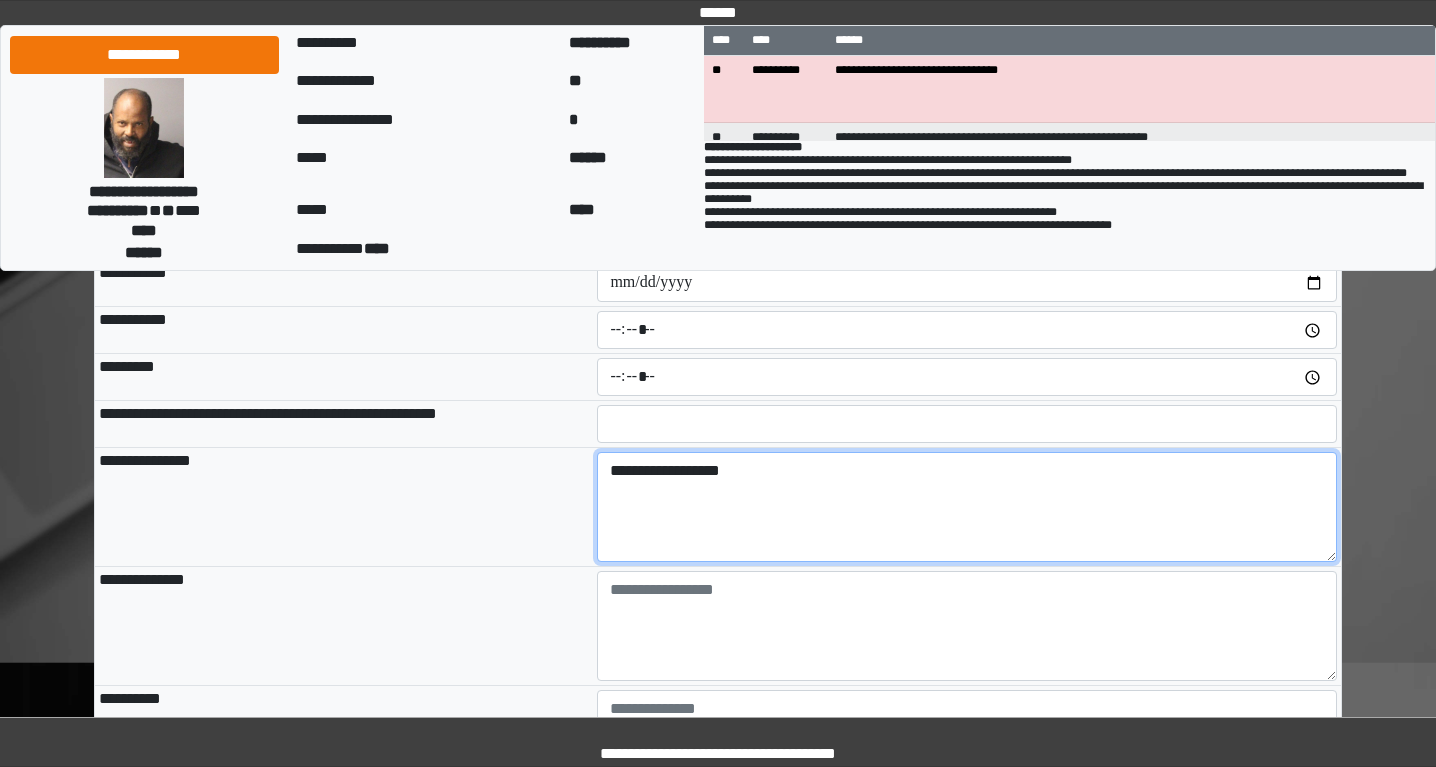 type on "**********" 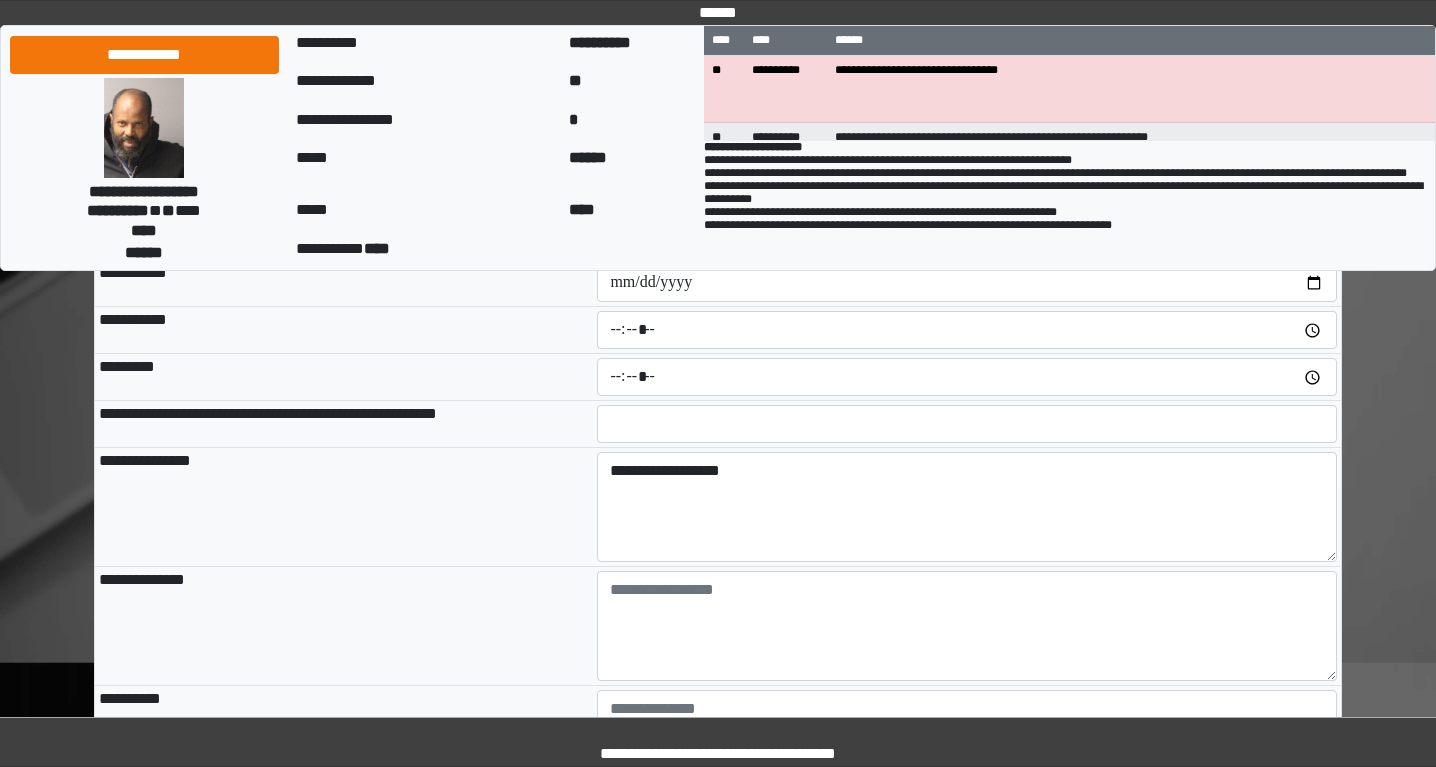 click at bounding box center [967, 626] 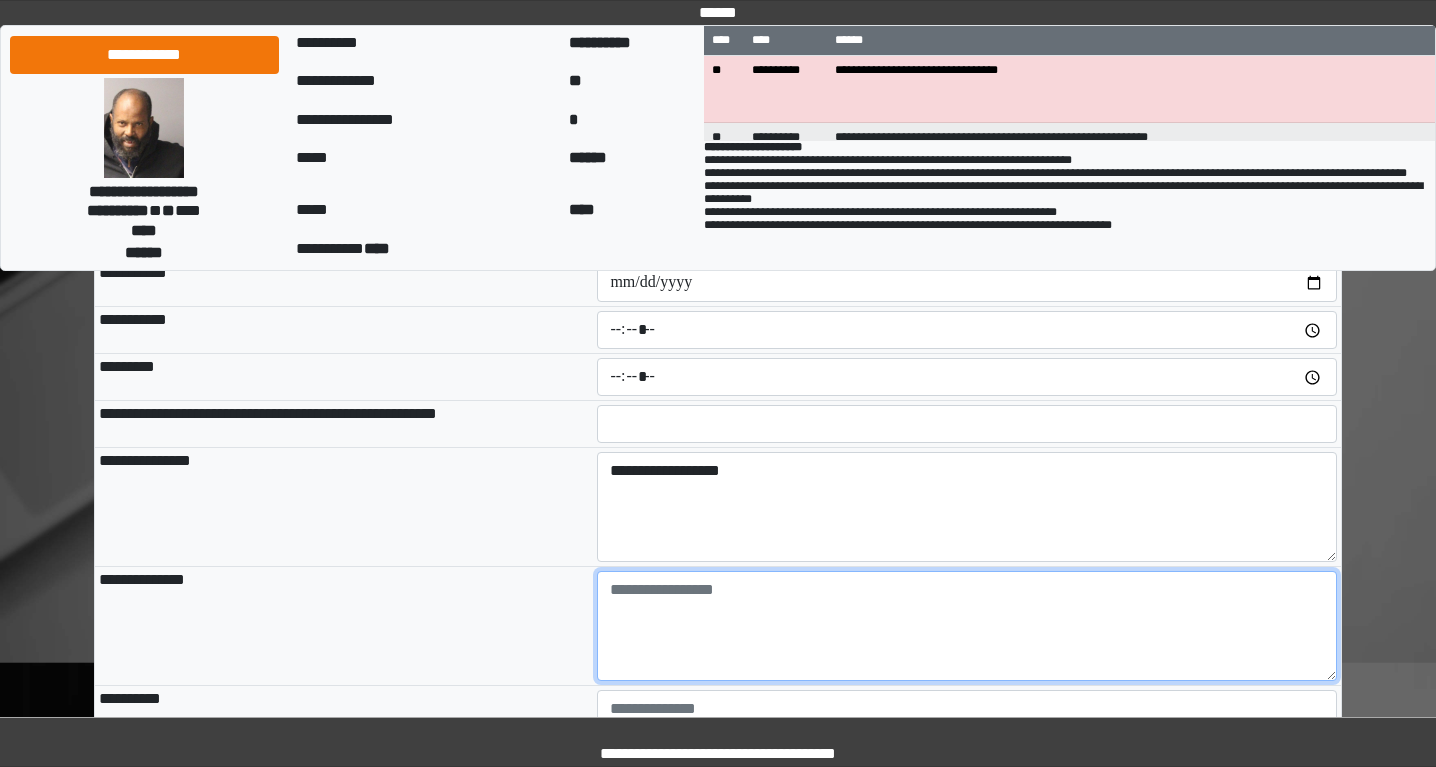 click at bounding box center (967, 626) 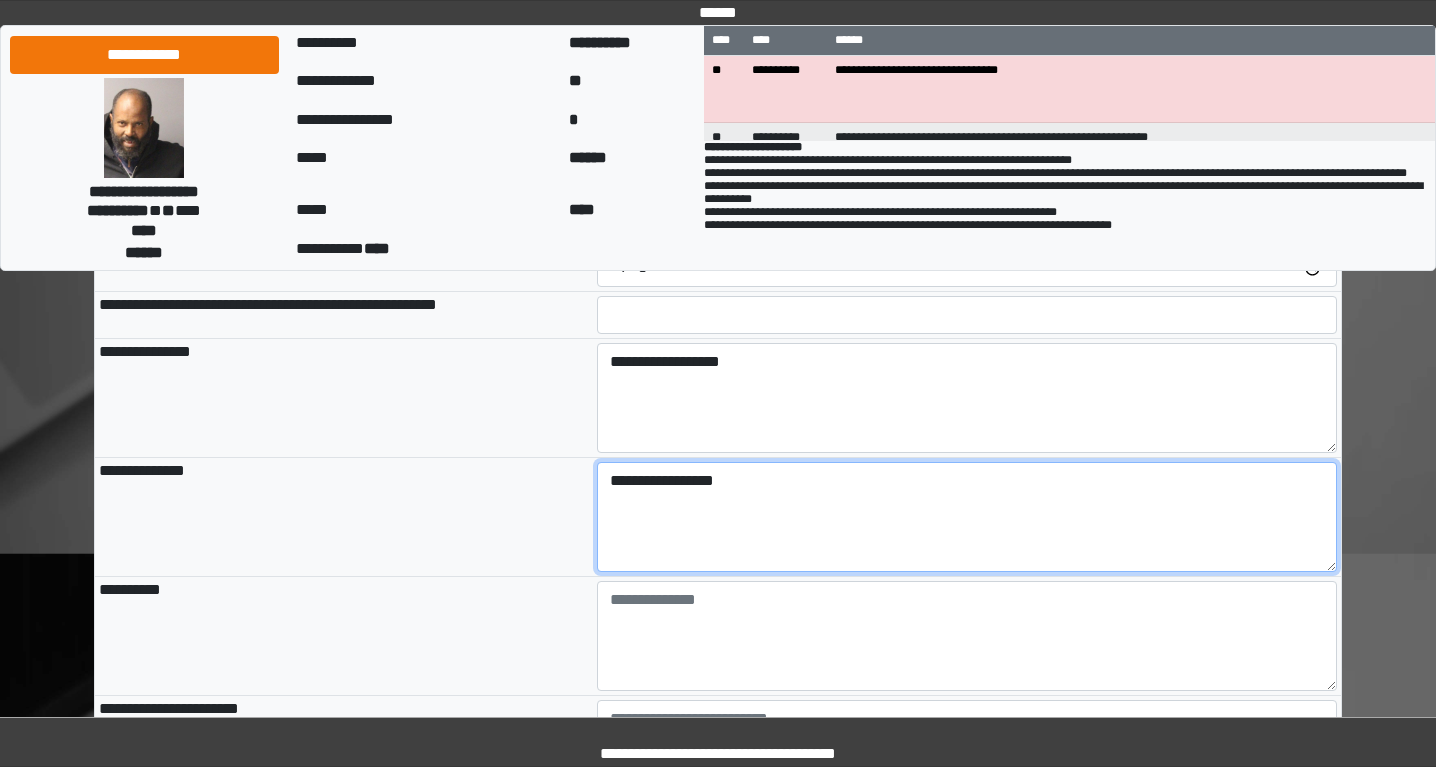 scroll, scrollTop: 303, scrollLeft: 0, axis: vertical 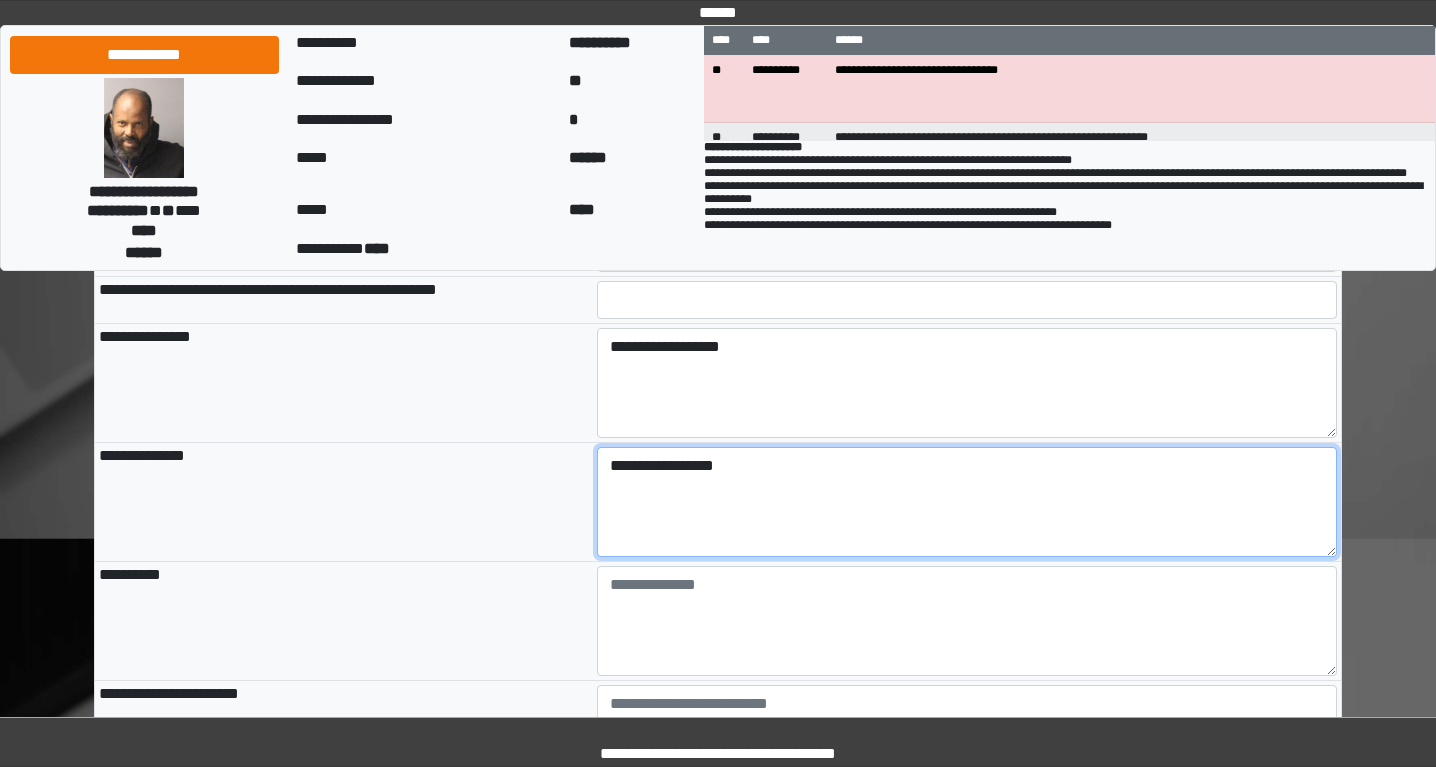 type on "**********" 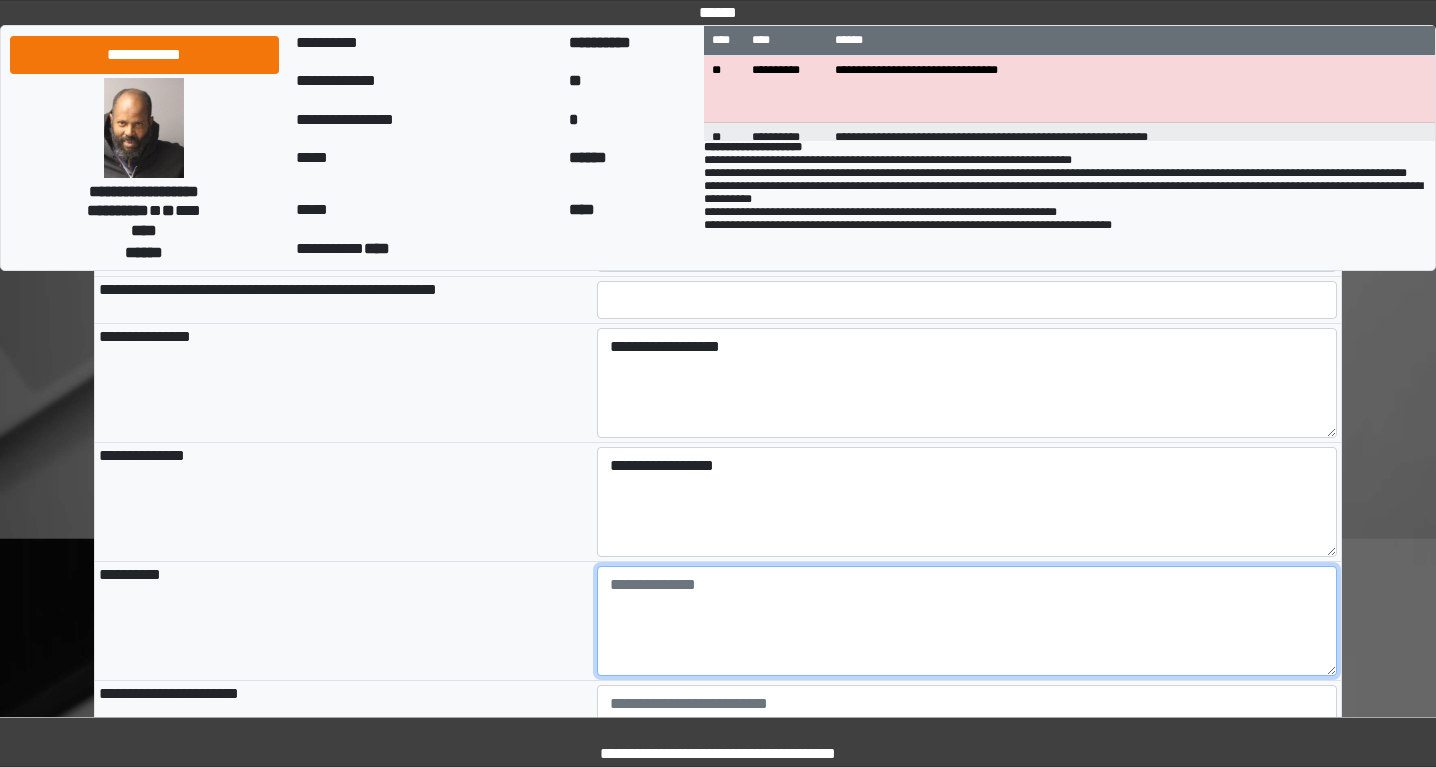 click at bounding box center [967, 621] 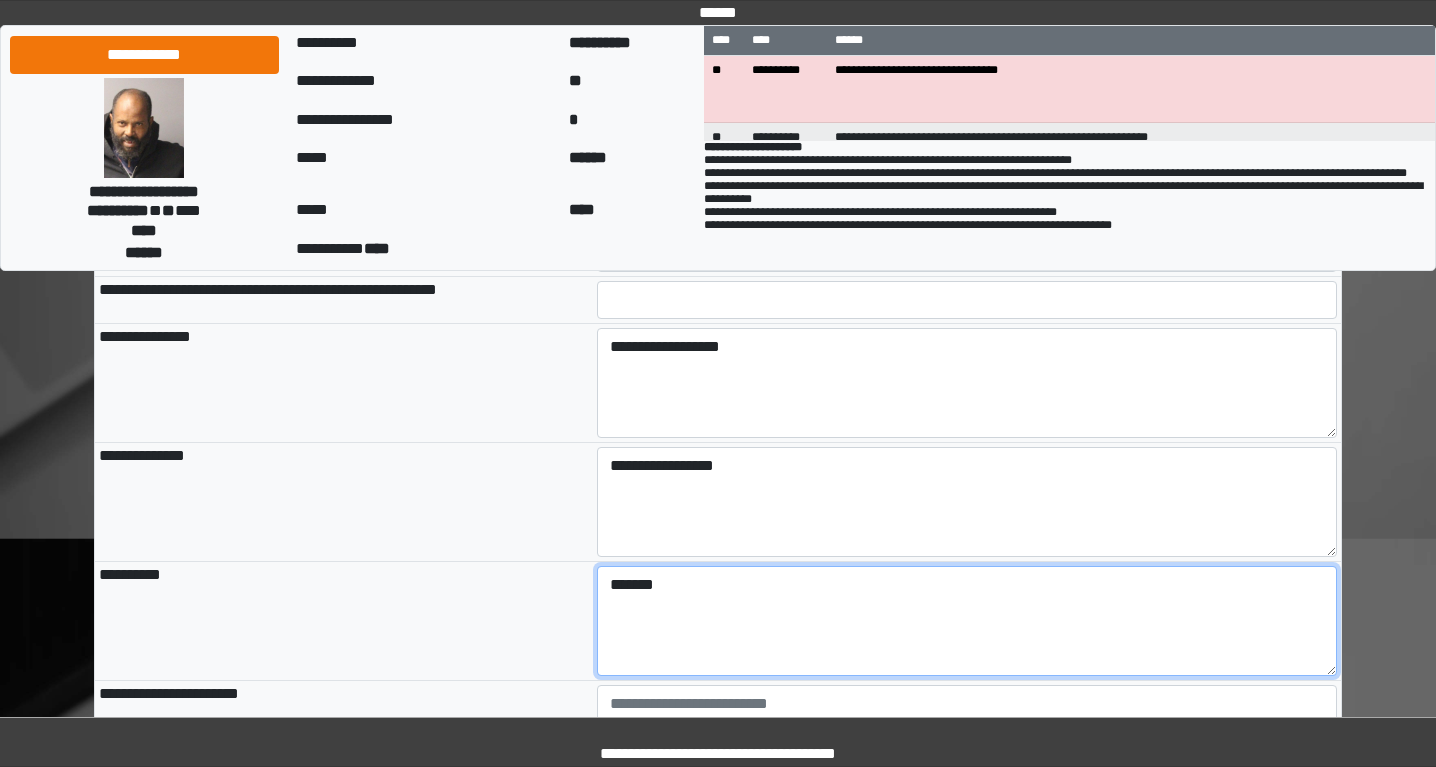 scroll, scrollTop: 422, scrollLeft: 0, axis: vertical 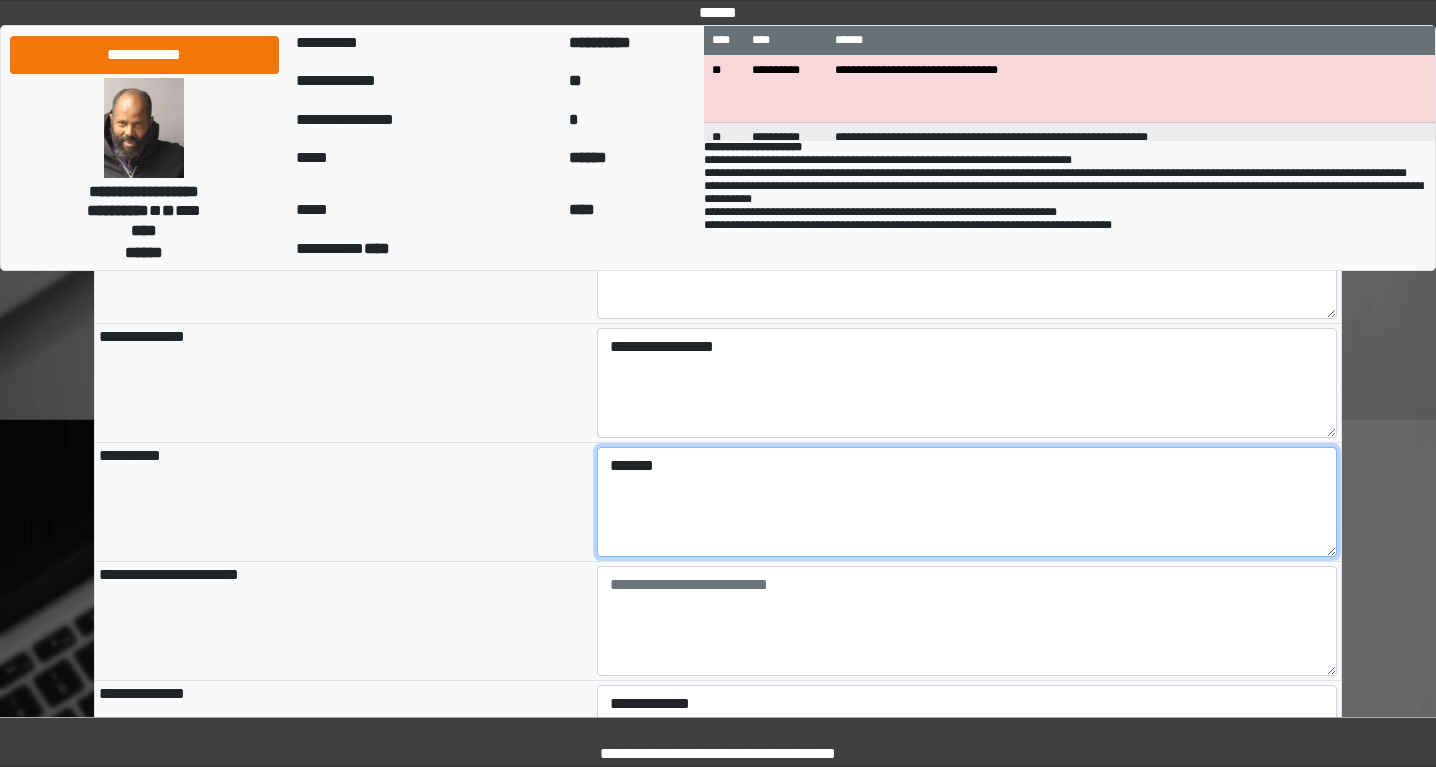 type on "*******" 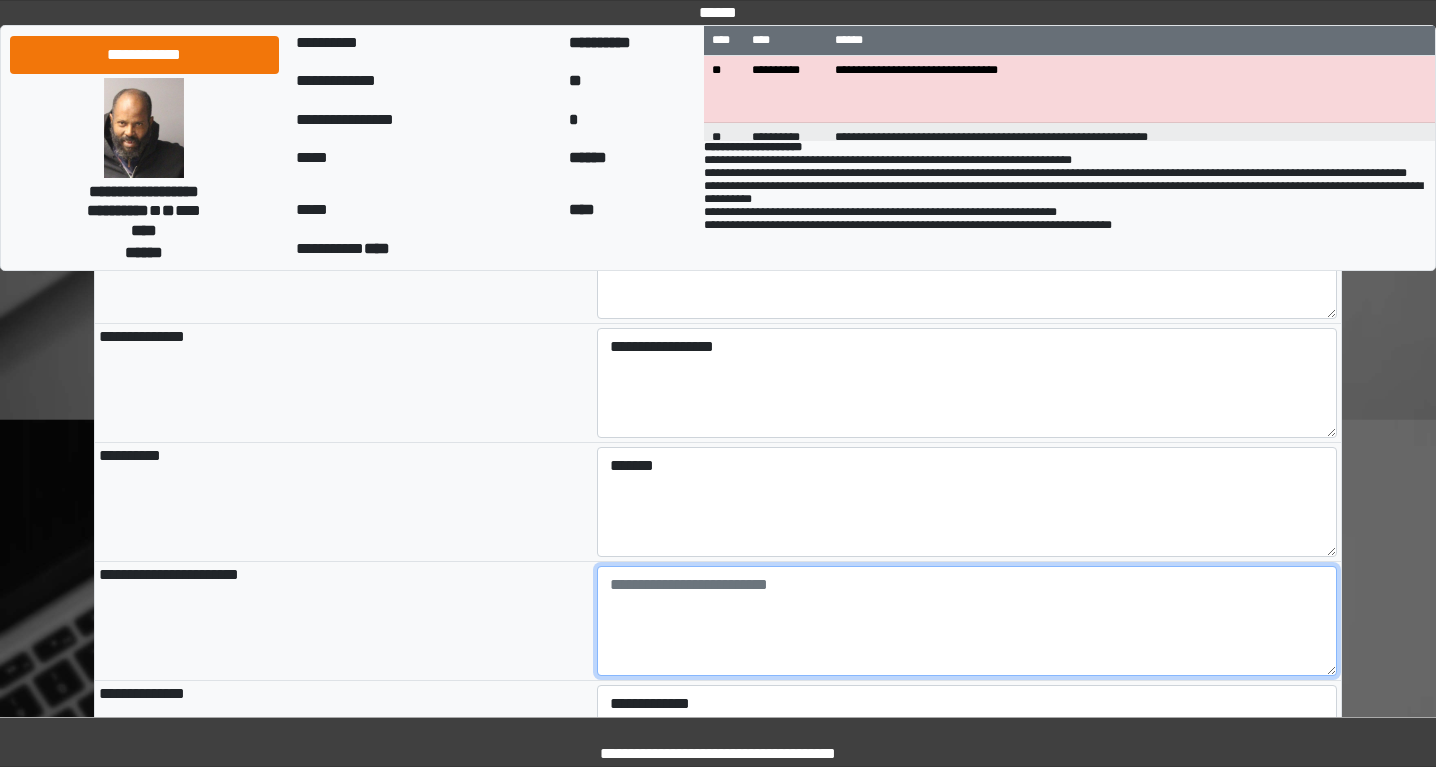 click at bounding box center (967, 621) 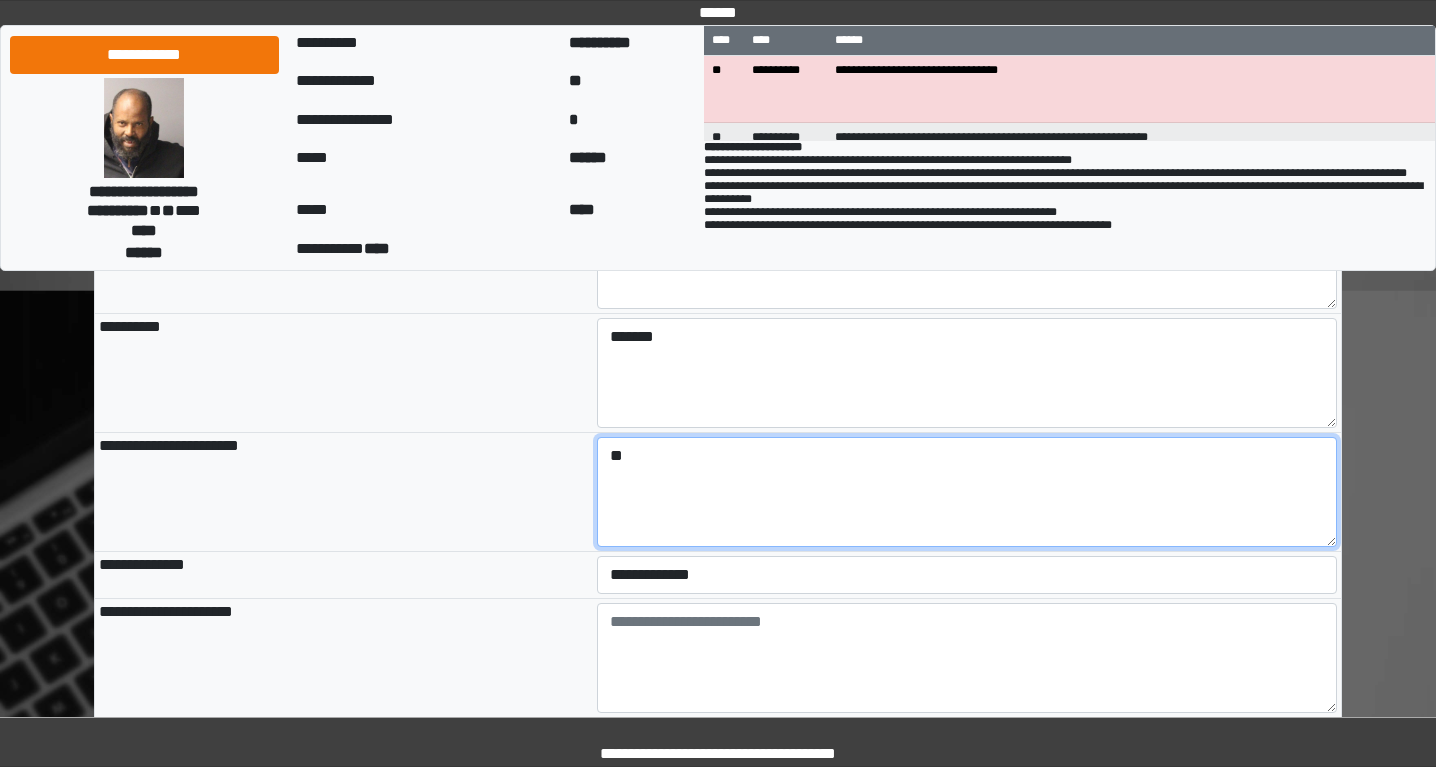 scroll, scrollTop: 577, scrollLeft: 0, axis: vertical 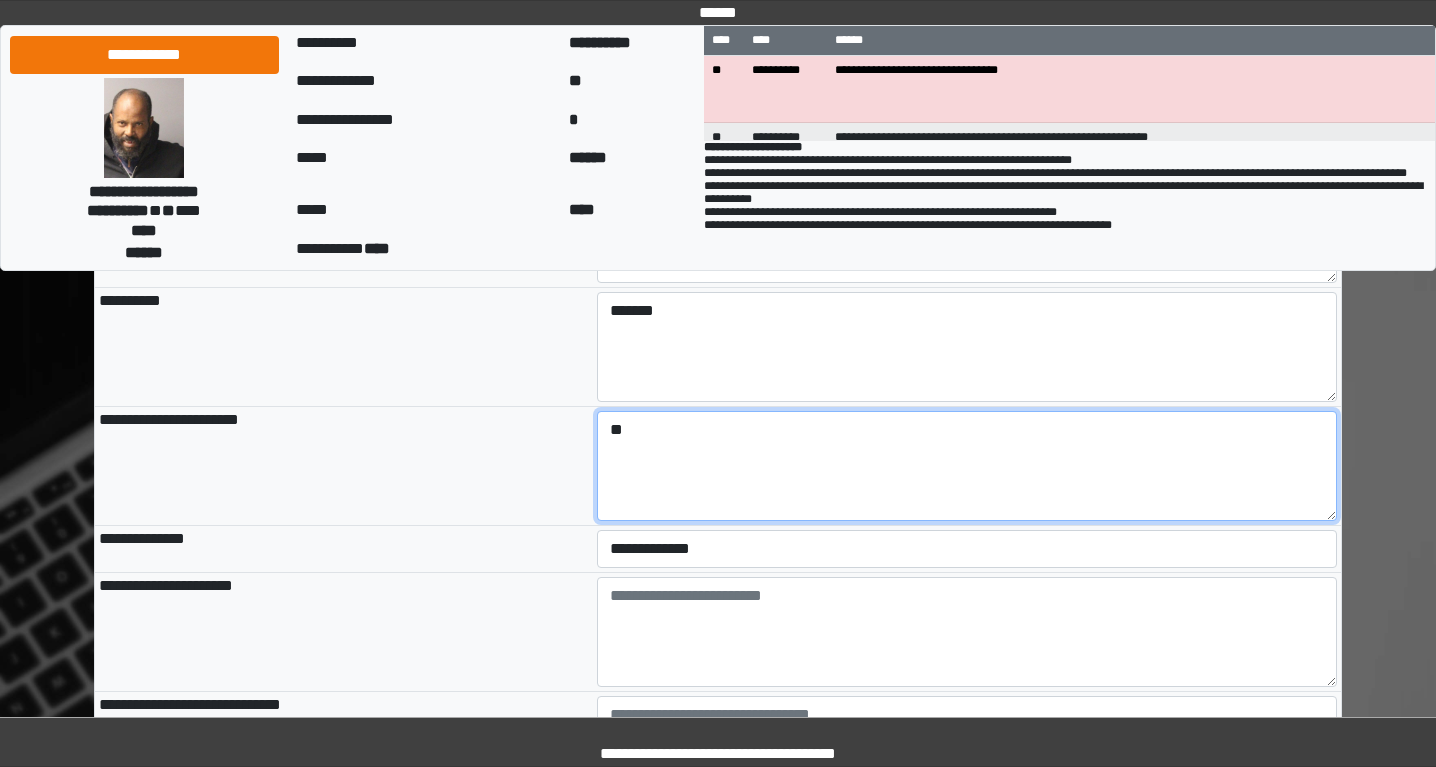 type on "**" 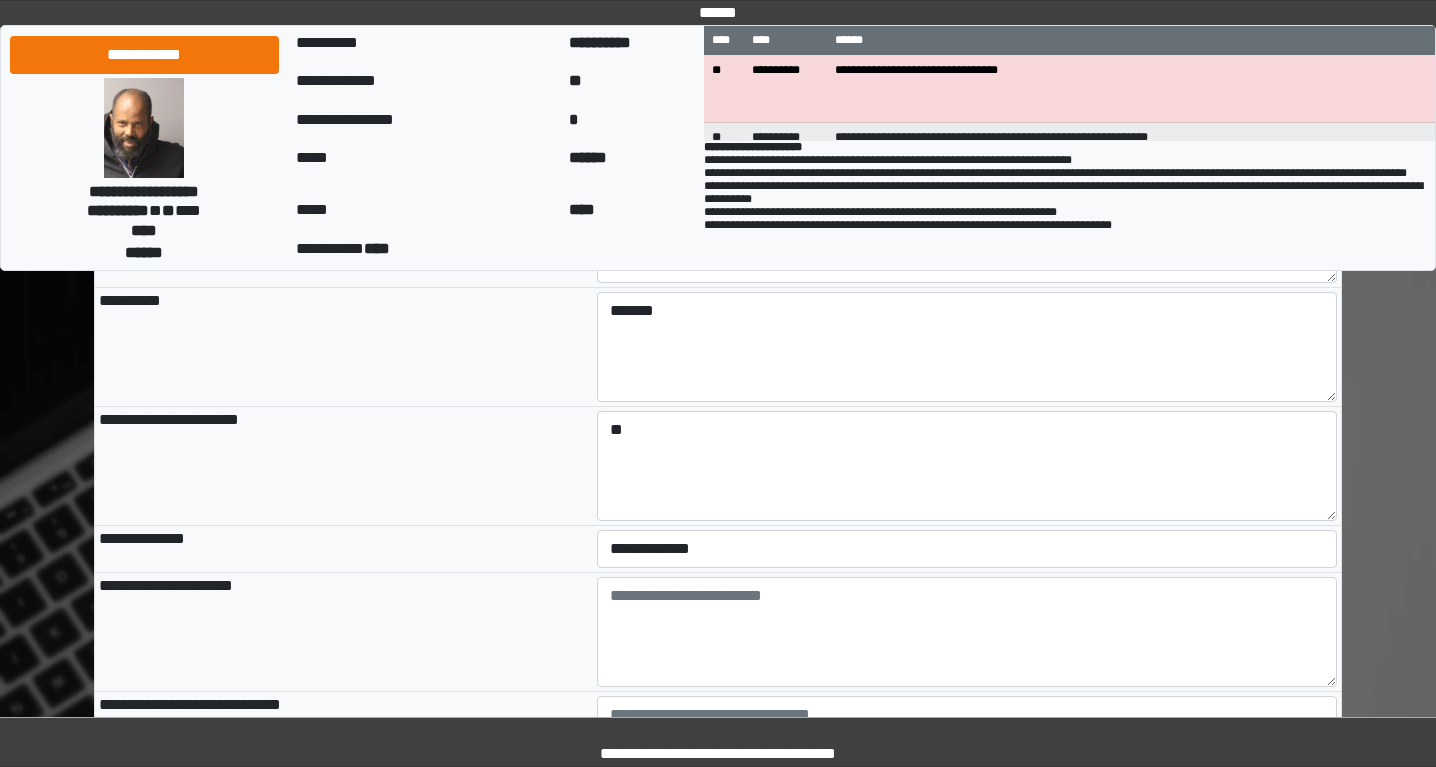 click on "**********" at bounding box center [967, 549] 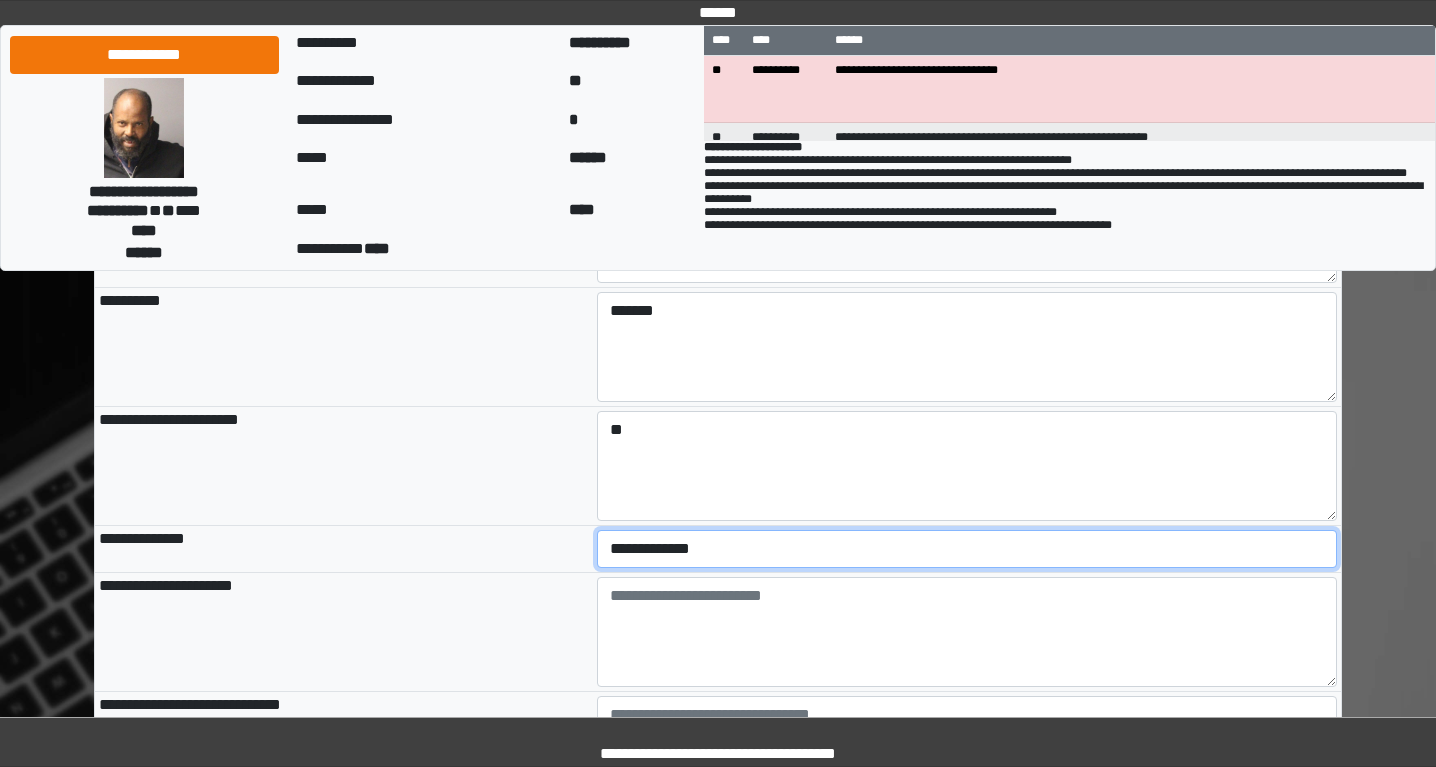 click on "**********" at bounding box center [967, 549] 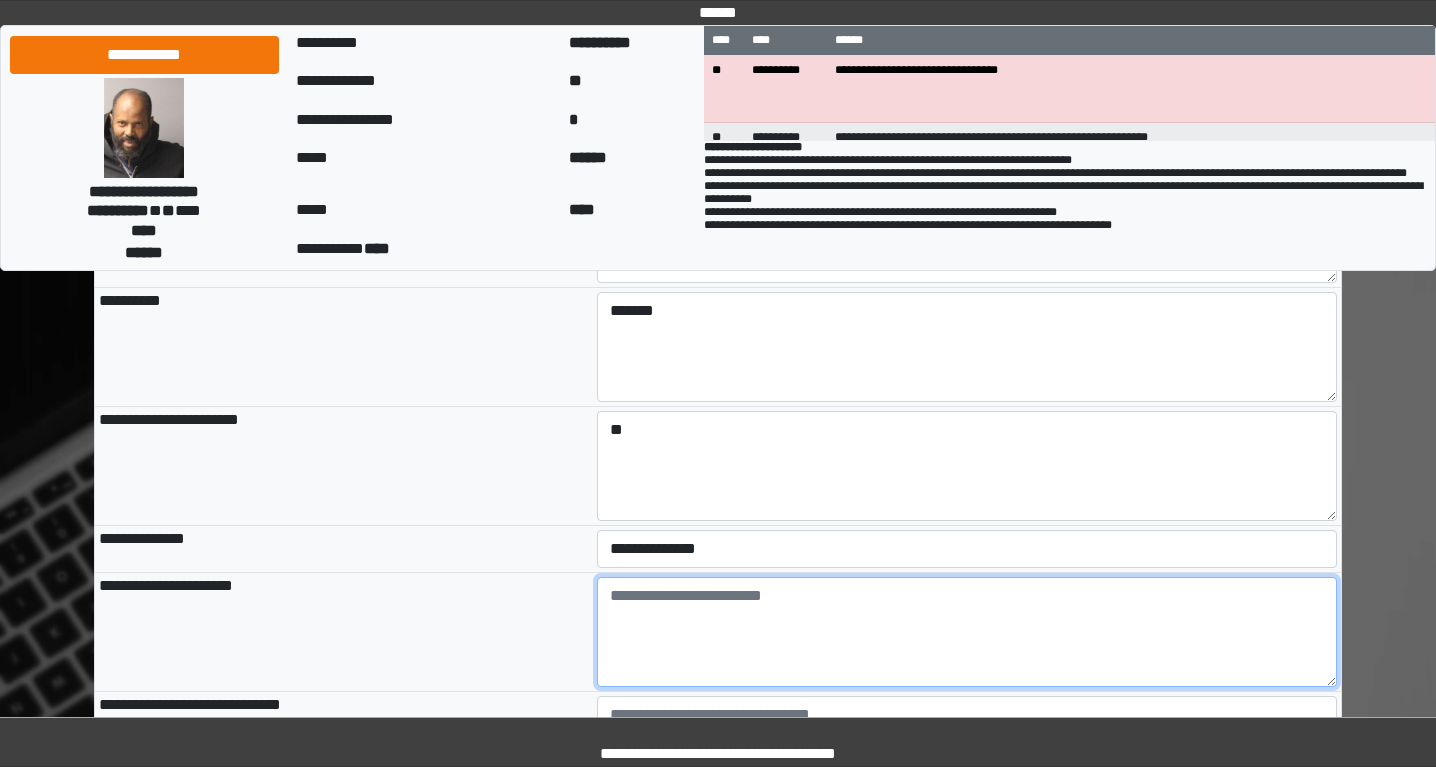 click at bounding box center [967, 632] 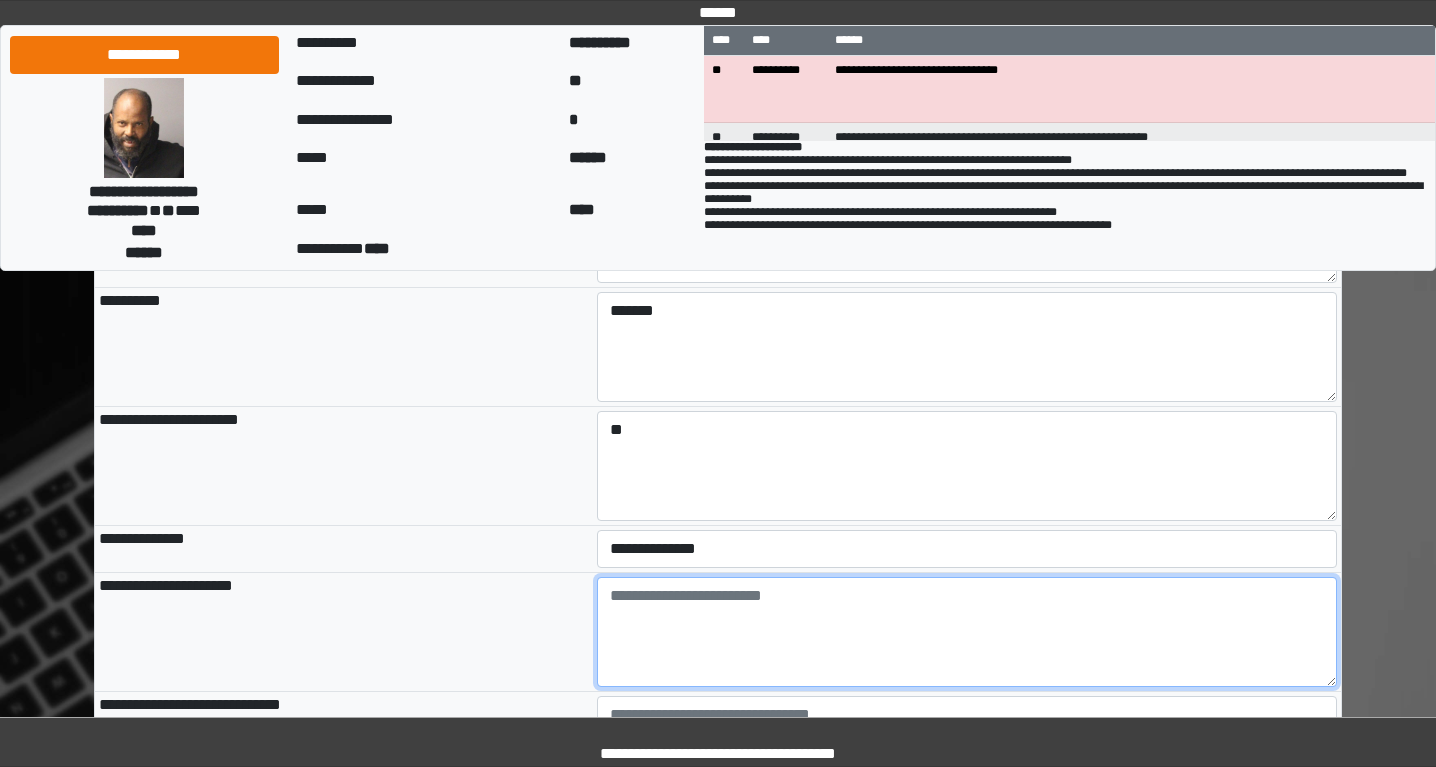 paste on "**********" 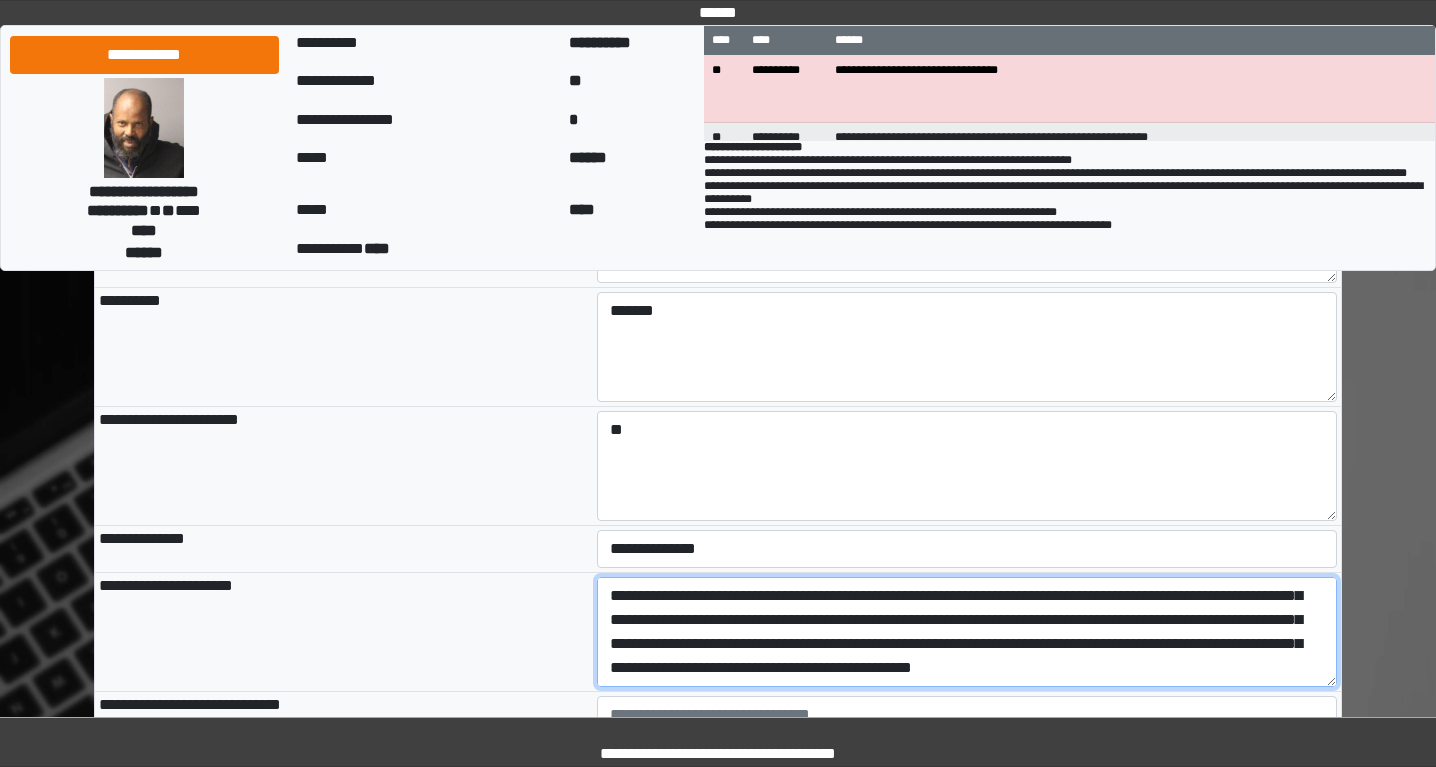 scroll, scrollTop: 192, scrollLeft: 0, axis: vertical 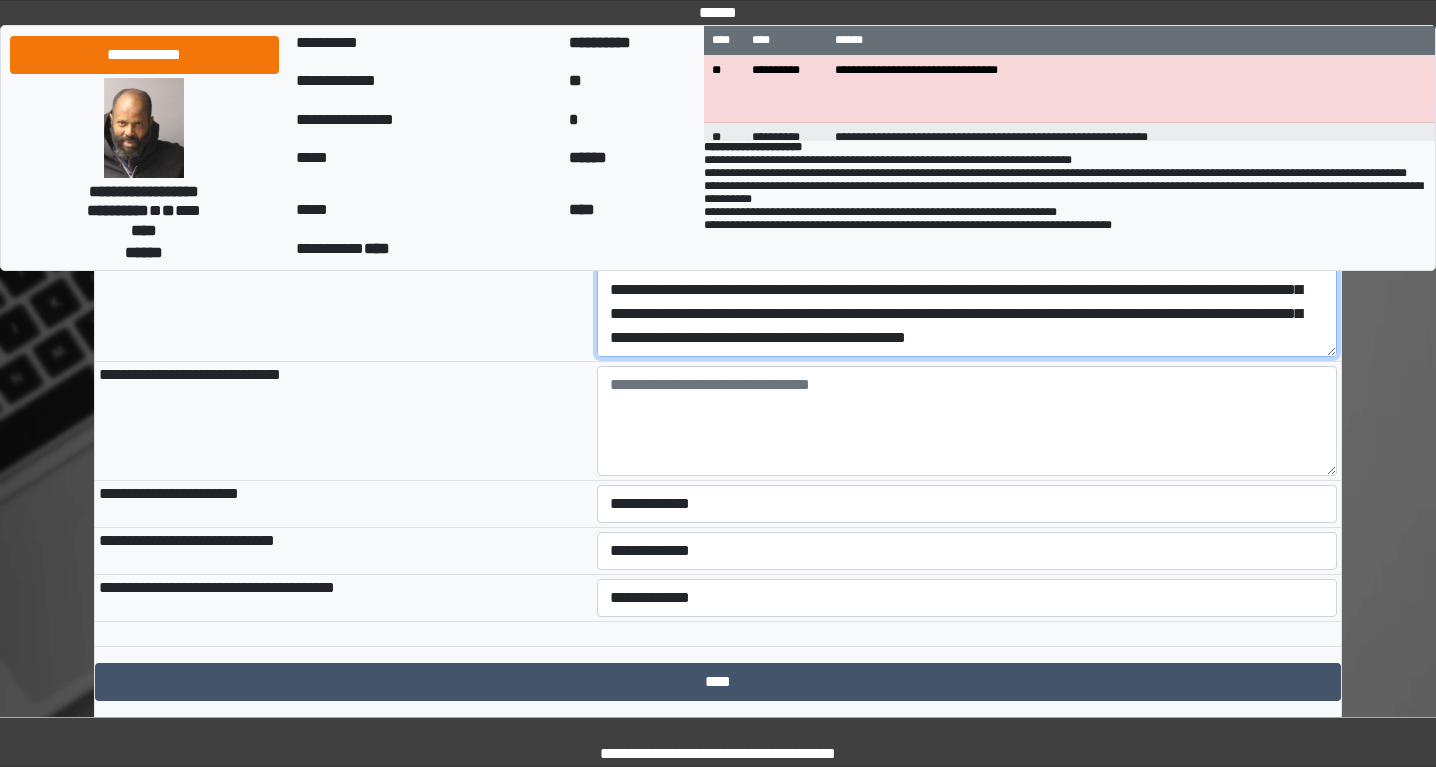 type on "**********" 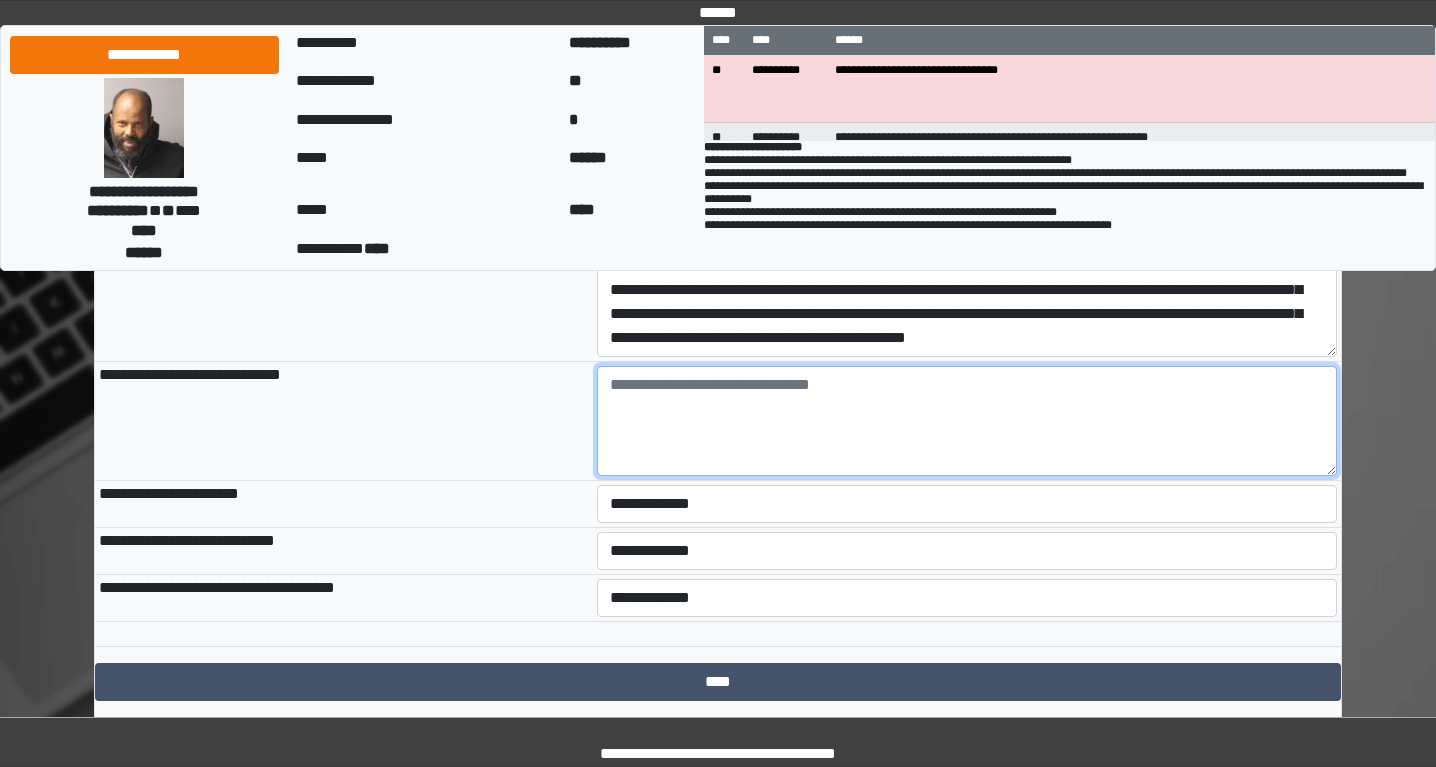 click at bounding box center (967, 421) 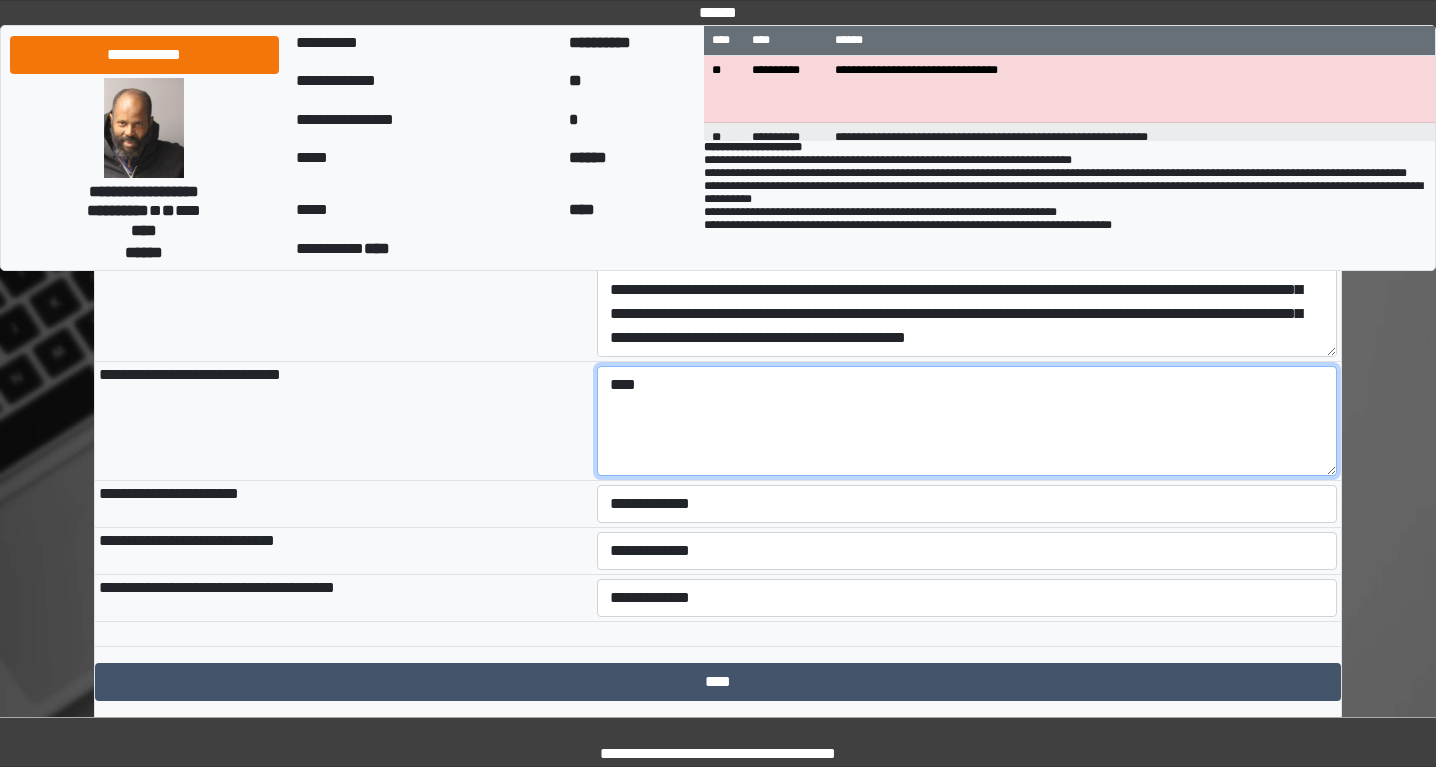 type on "****" 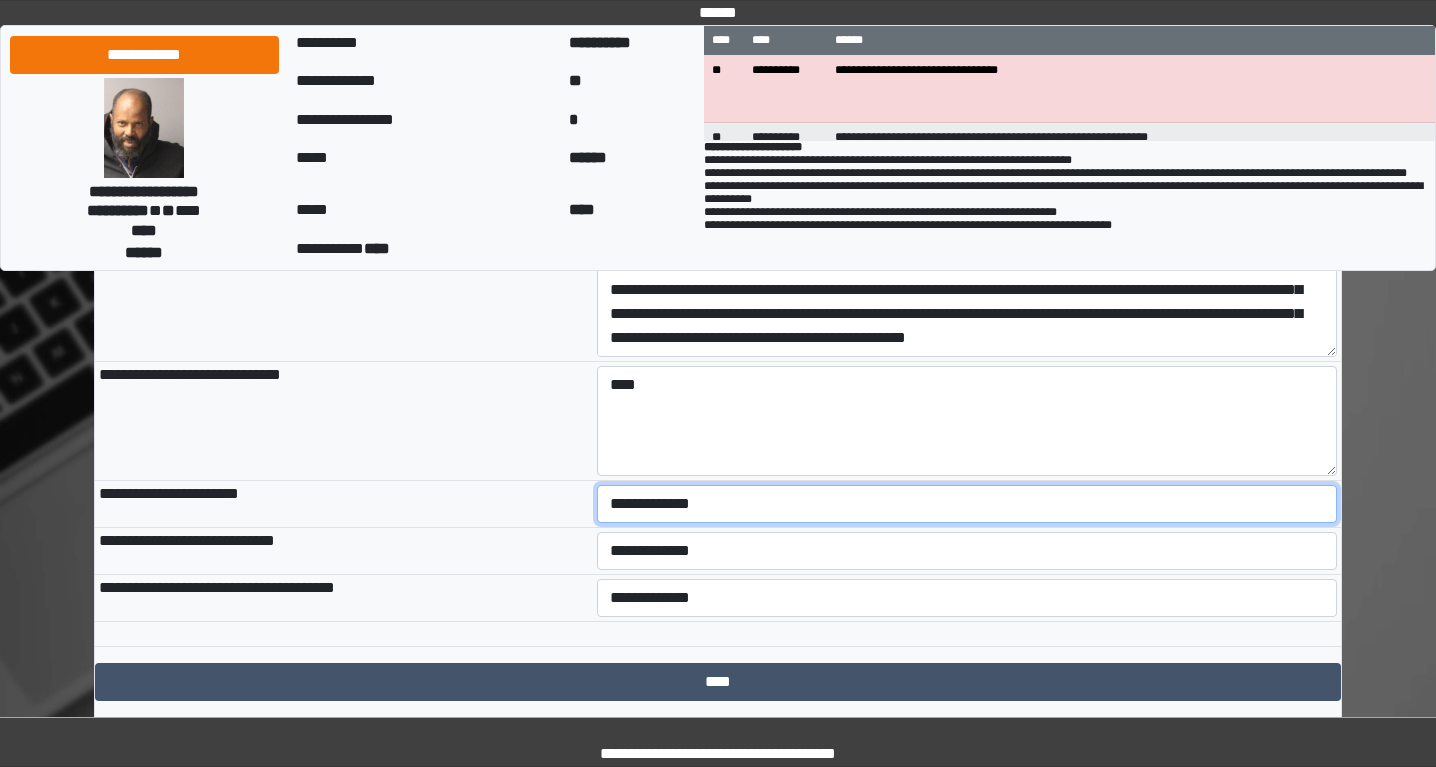 click on "**********" at bounding box center [967, 504] 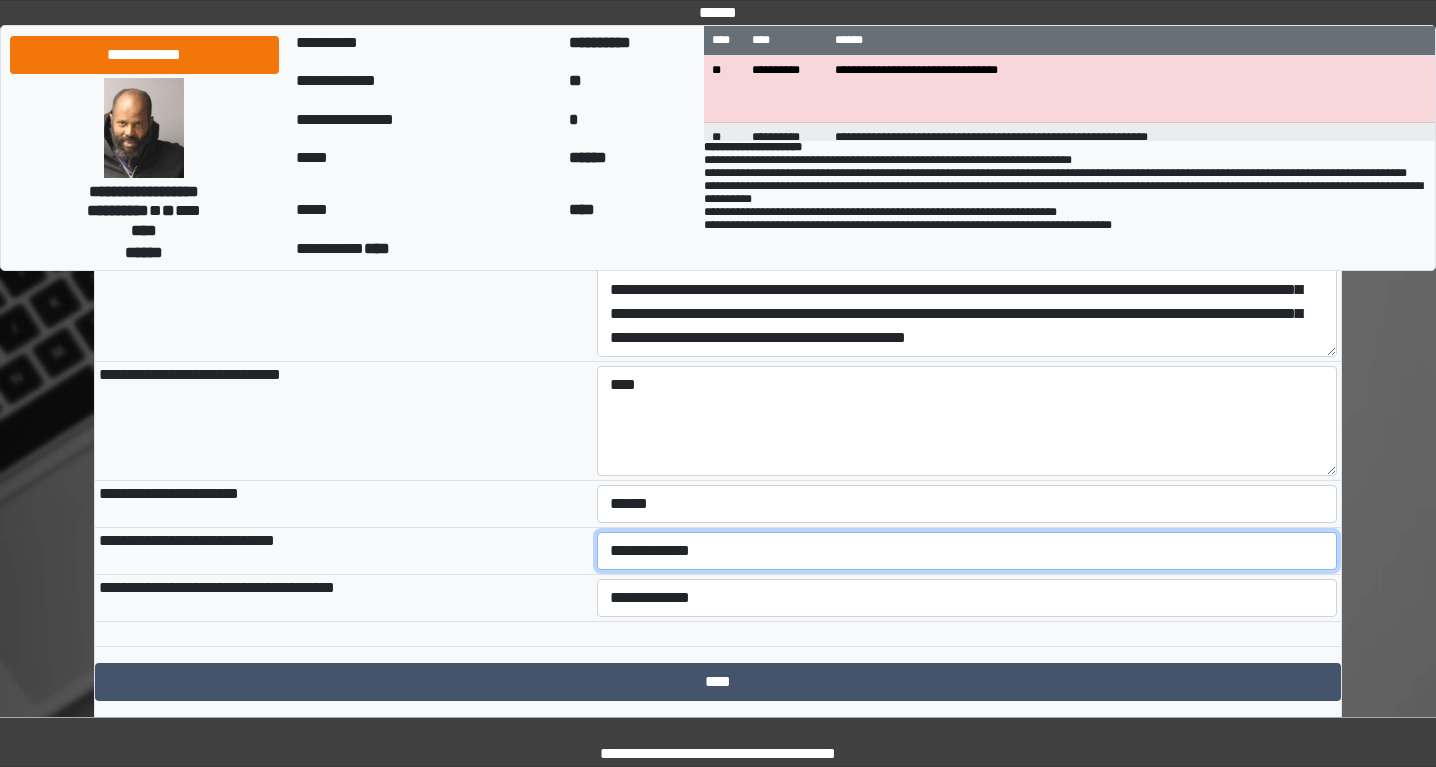 click on "**********" at bounding box center (967, 551) 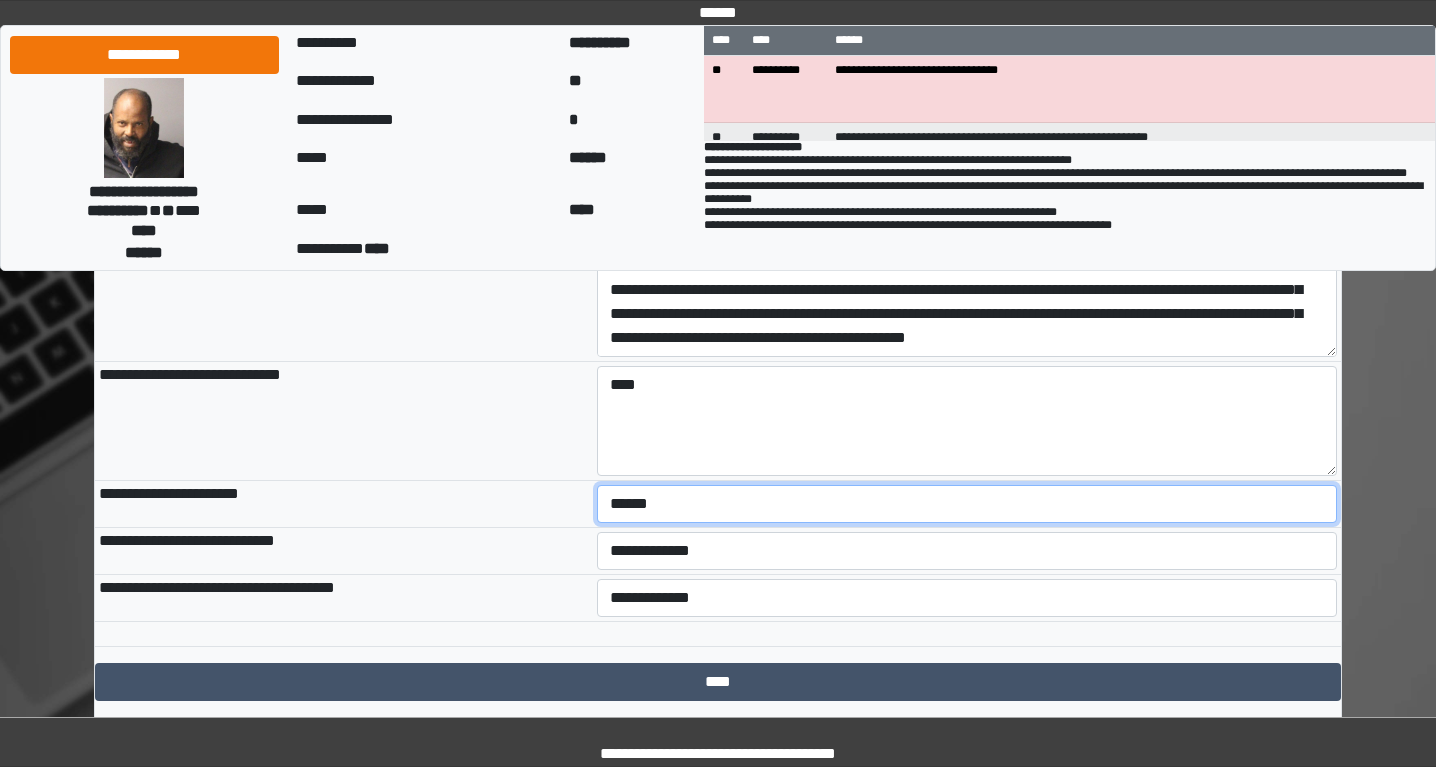 click on "**********" at bounding box center (967, 504) 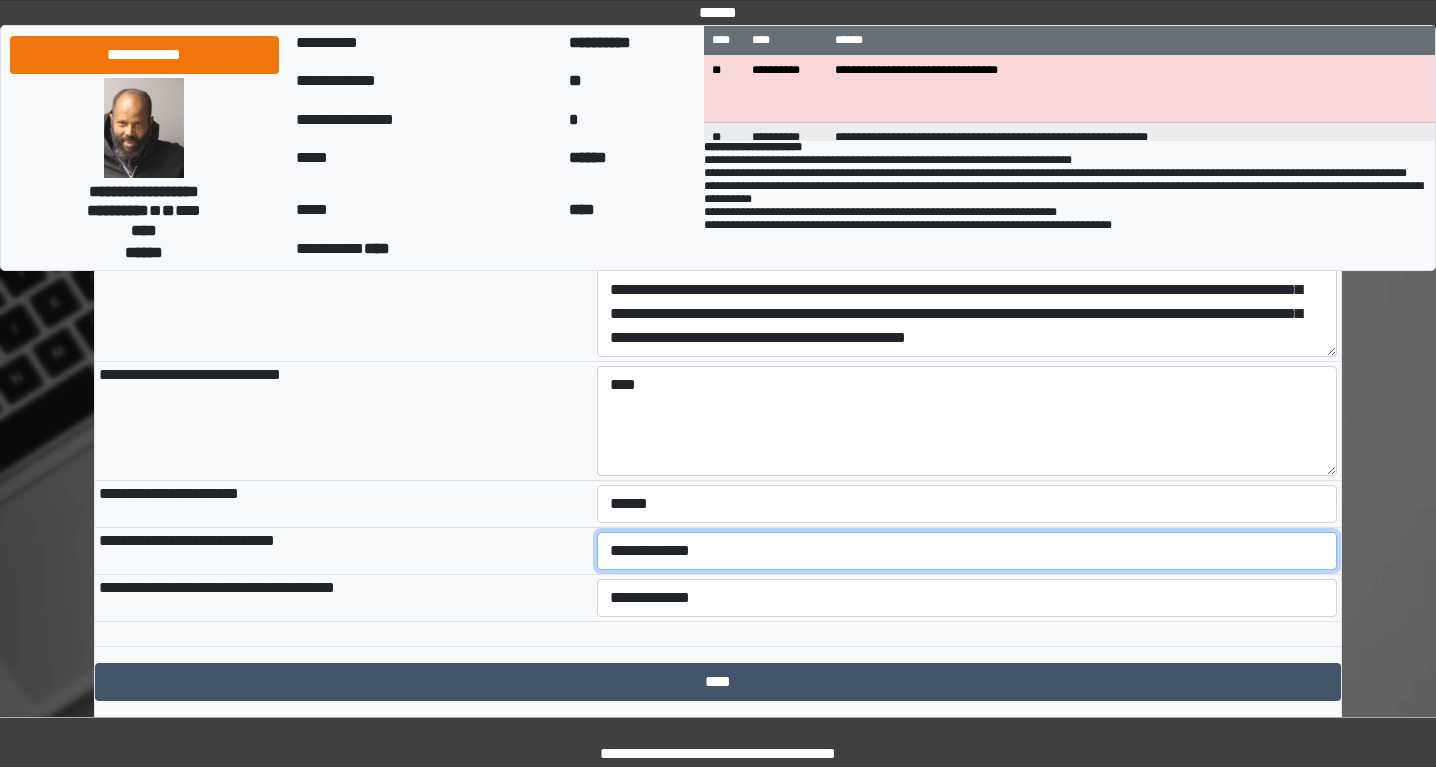 click on "**********" at bounding box center (967, 551) 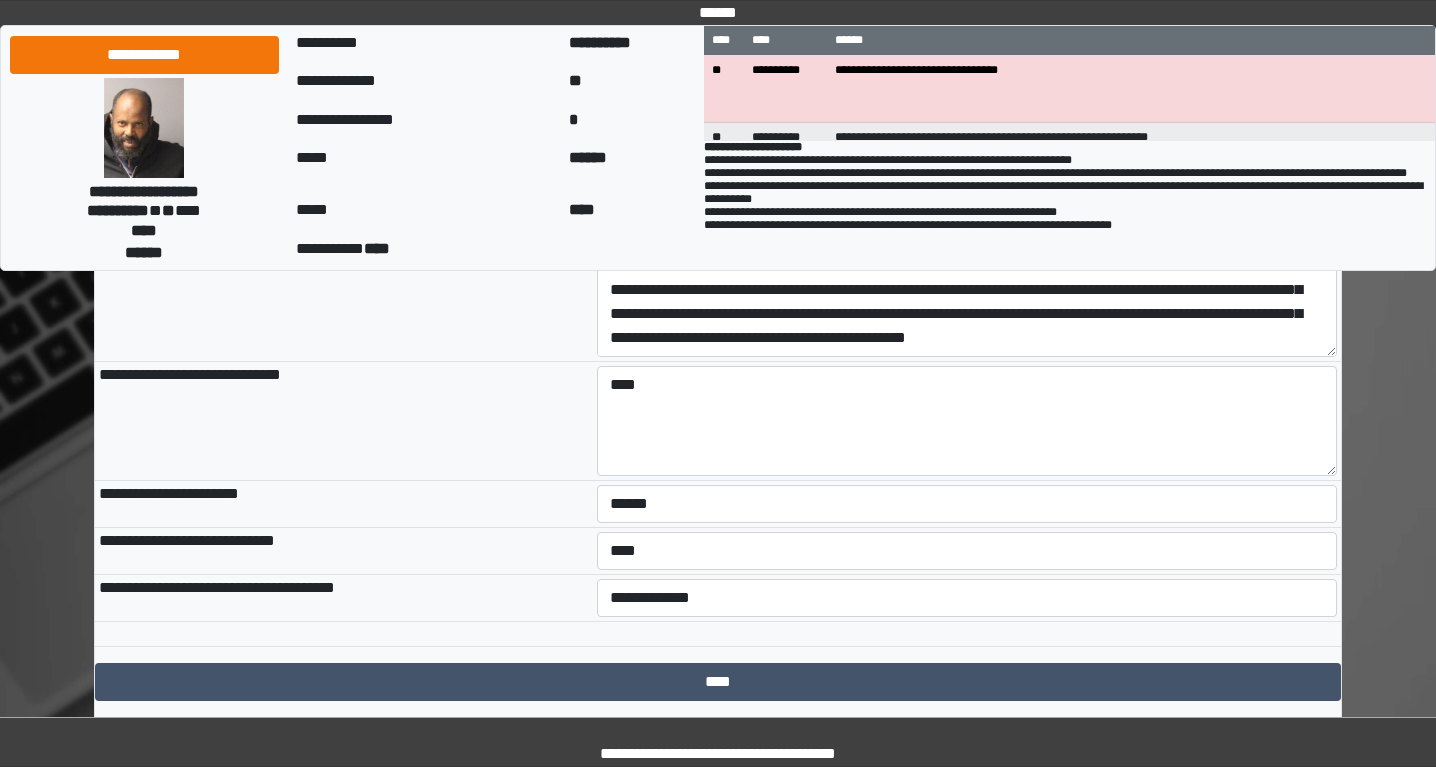 click on "**********" at bounding box center (718, 116) 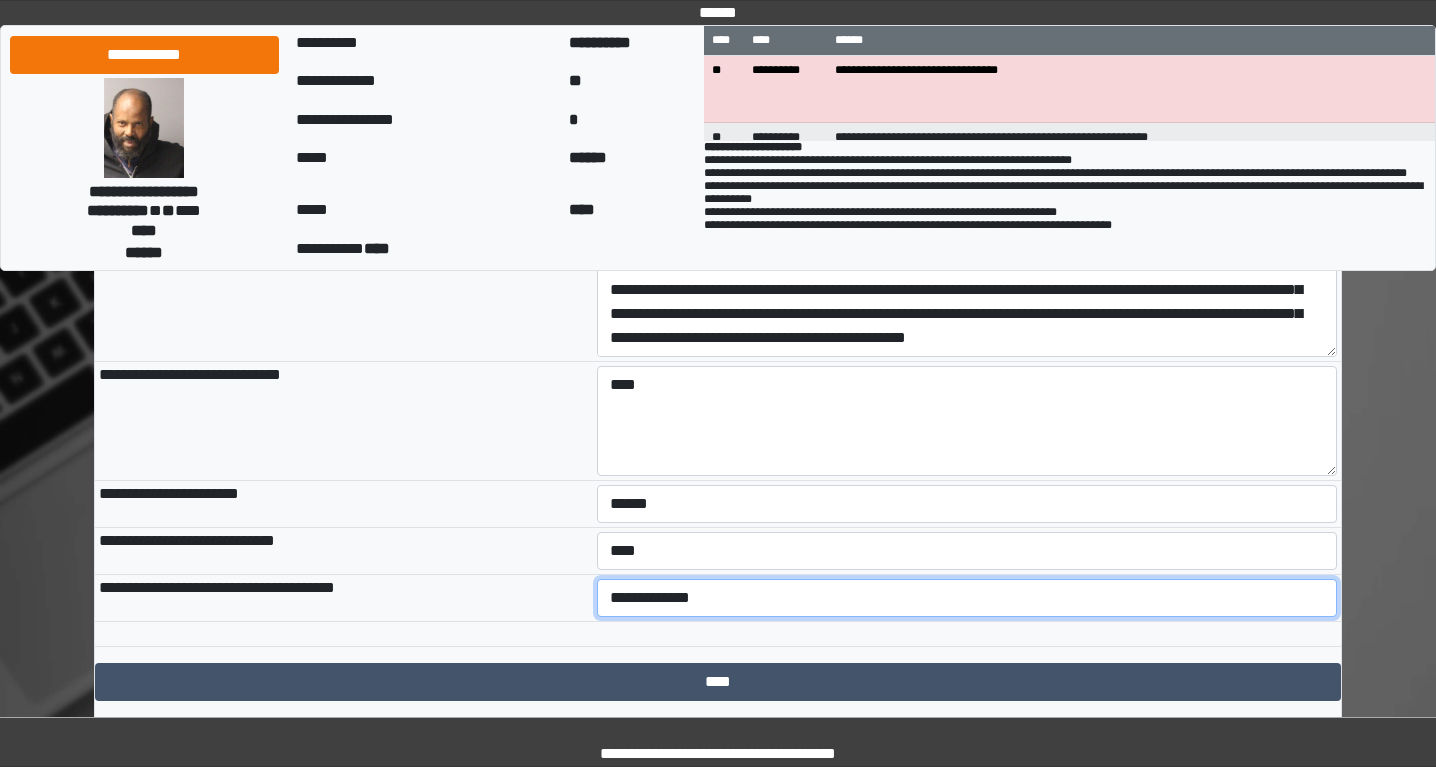 click on "**********" at bounding box center (967, 598) 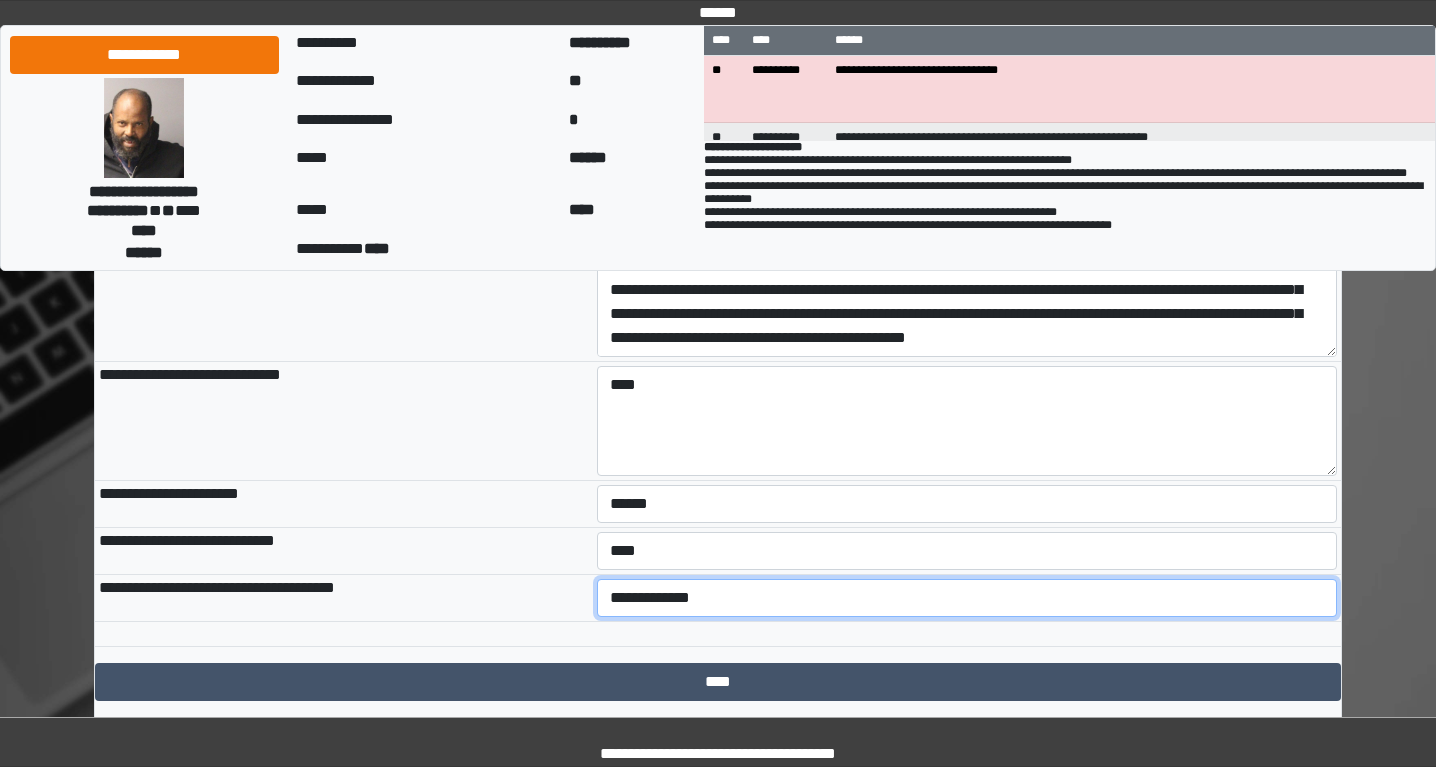 select on "***" 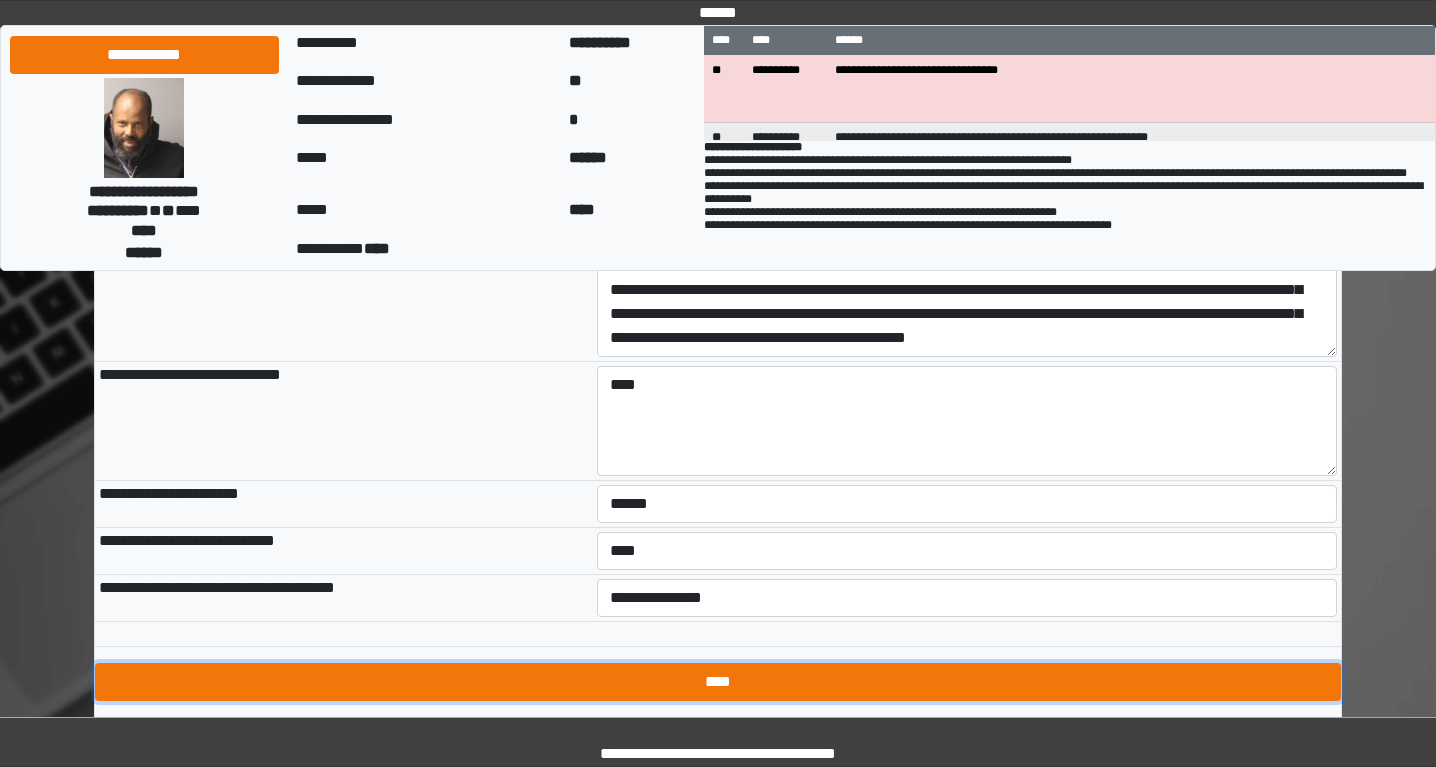 click on "****" at bounding box center [718, 682] 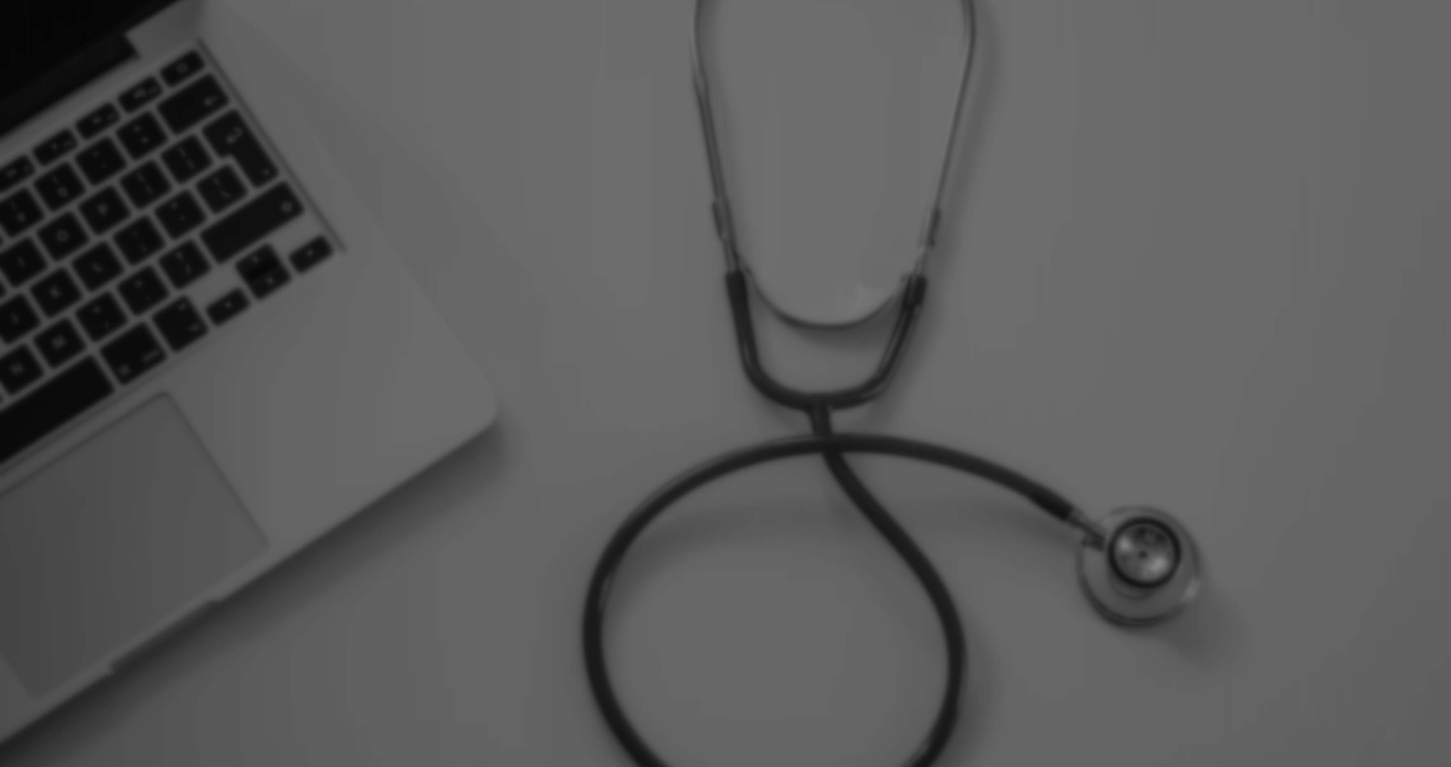 scroll, scrollTop: 0, scrollLeft: 0, axis: both 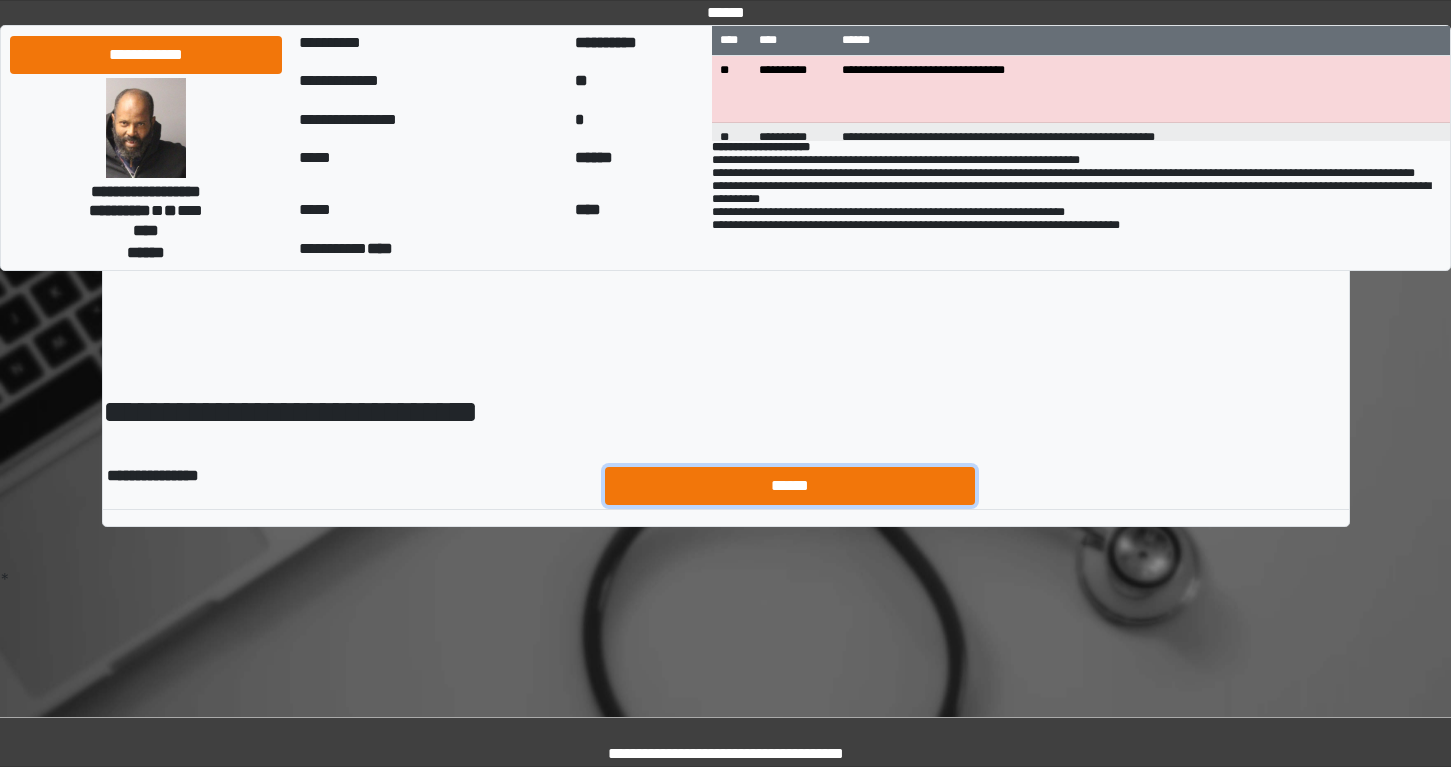 click on "******" at bounding box center [790, 486] 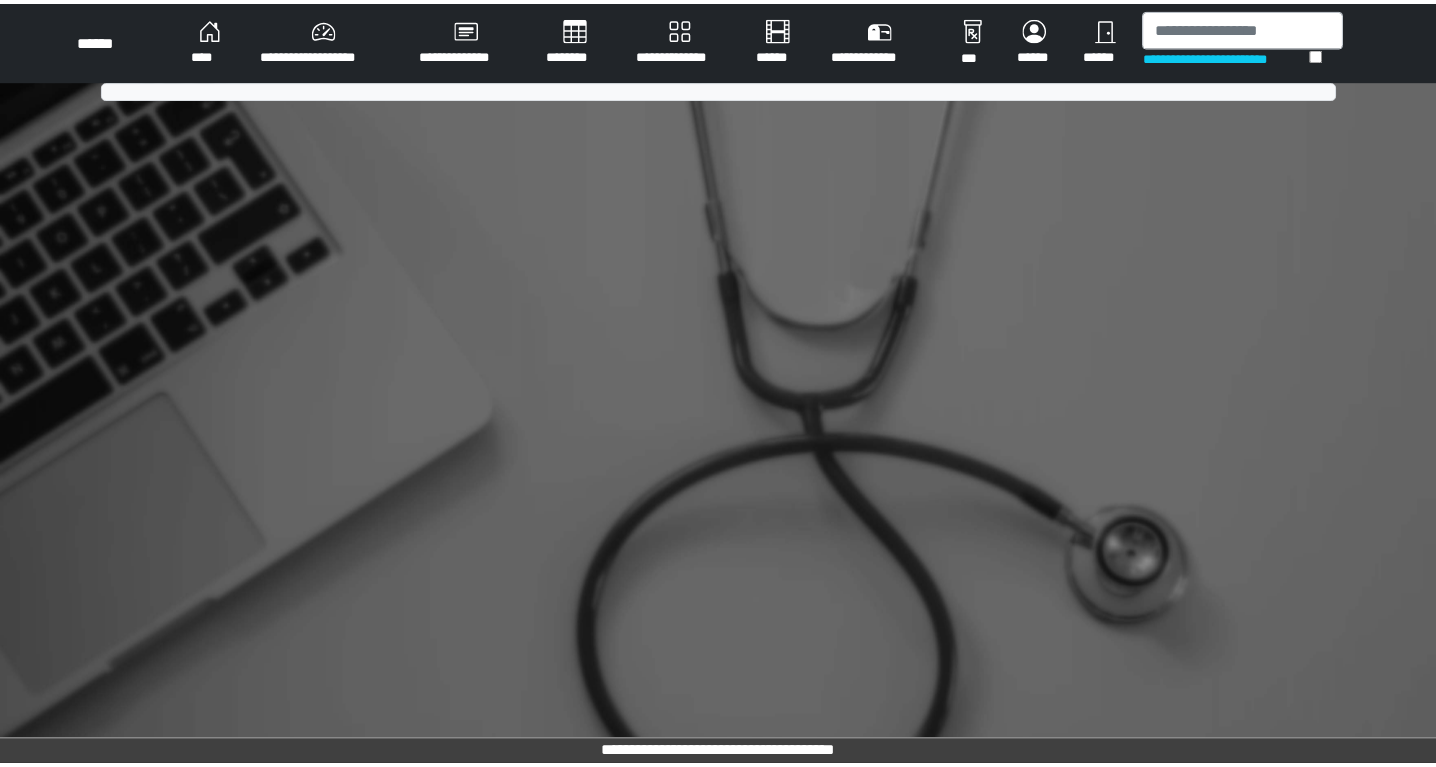 scroll, scrollTop: 0, scrollLeft: 0, axis: both 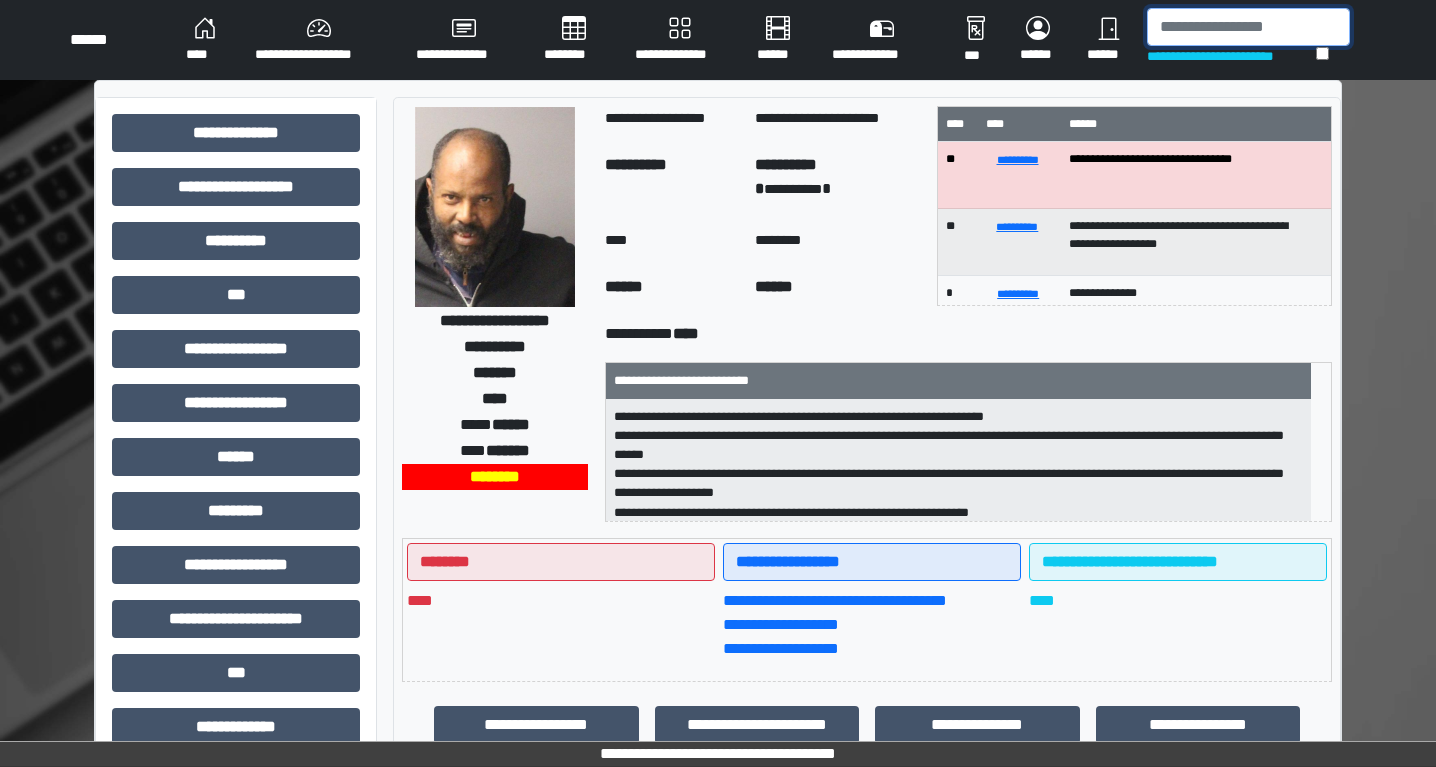 click at bounding box center (1248, 27) 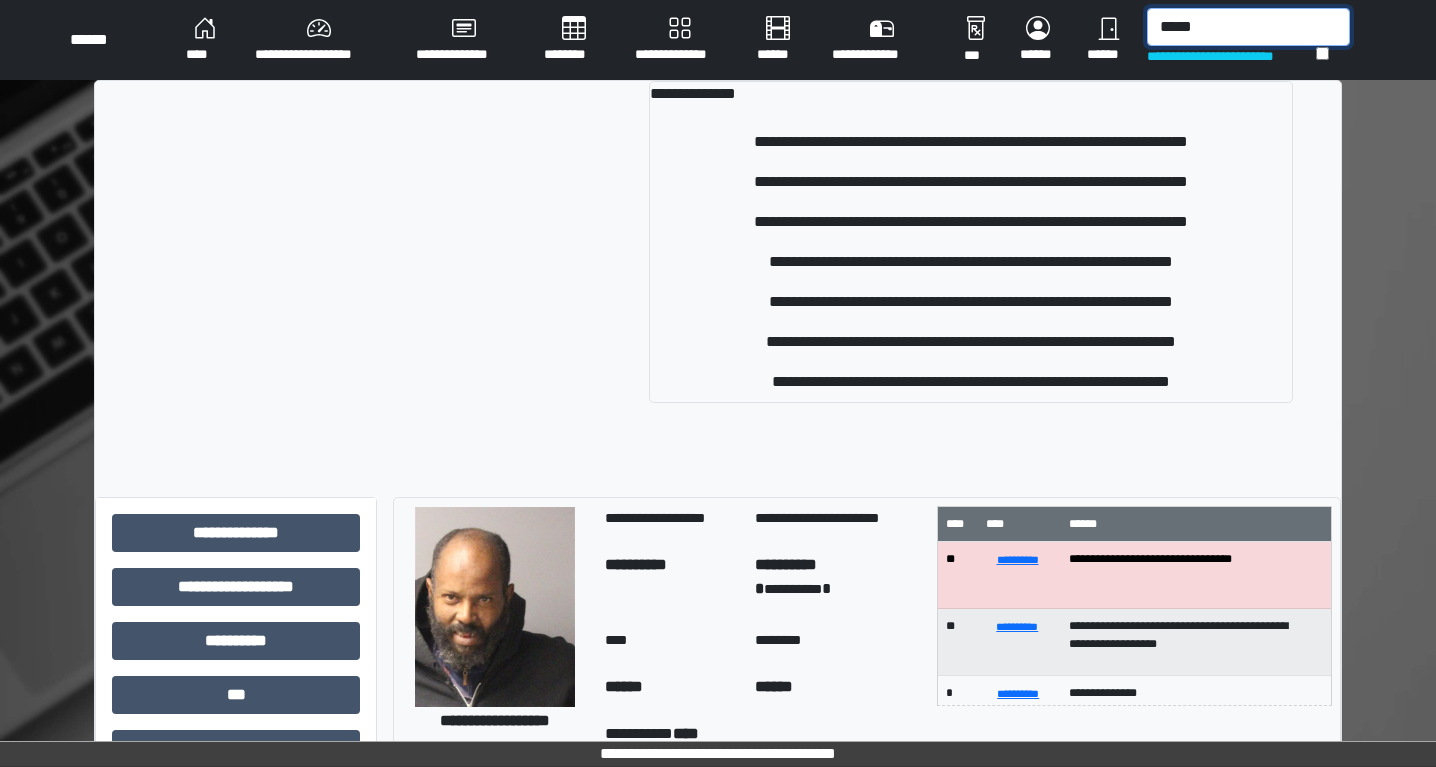 type on "*****" 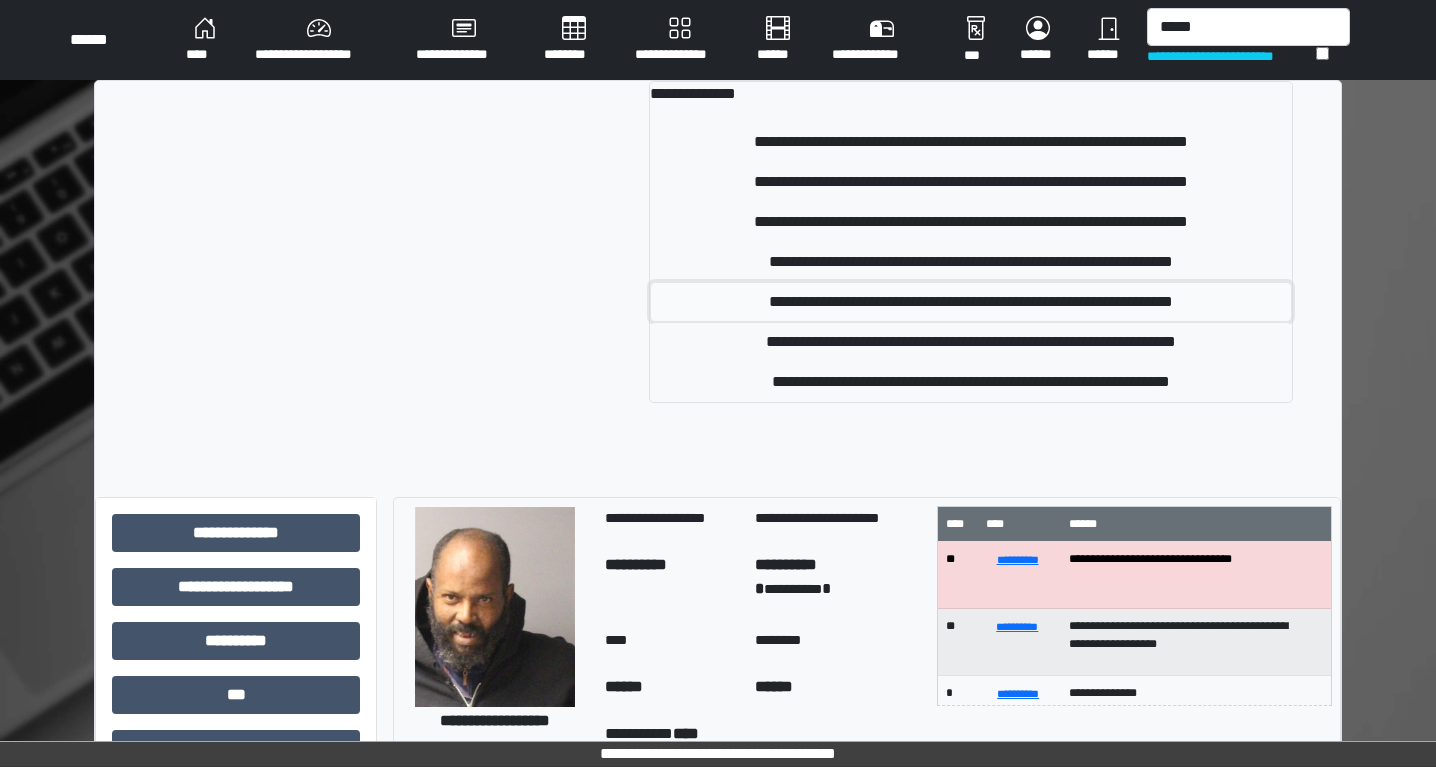 click on "**********" at bounding box center [971, 302] 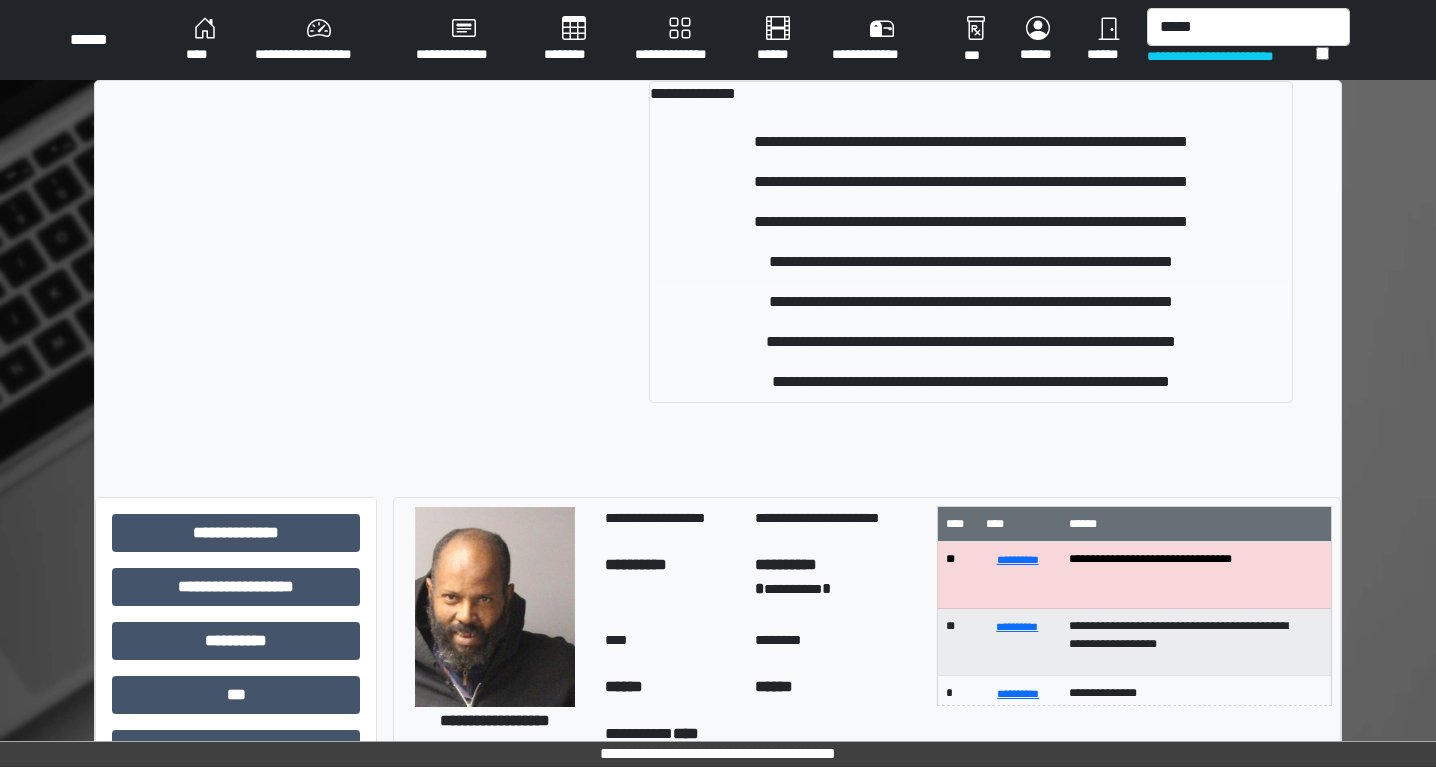 type 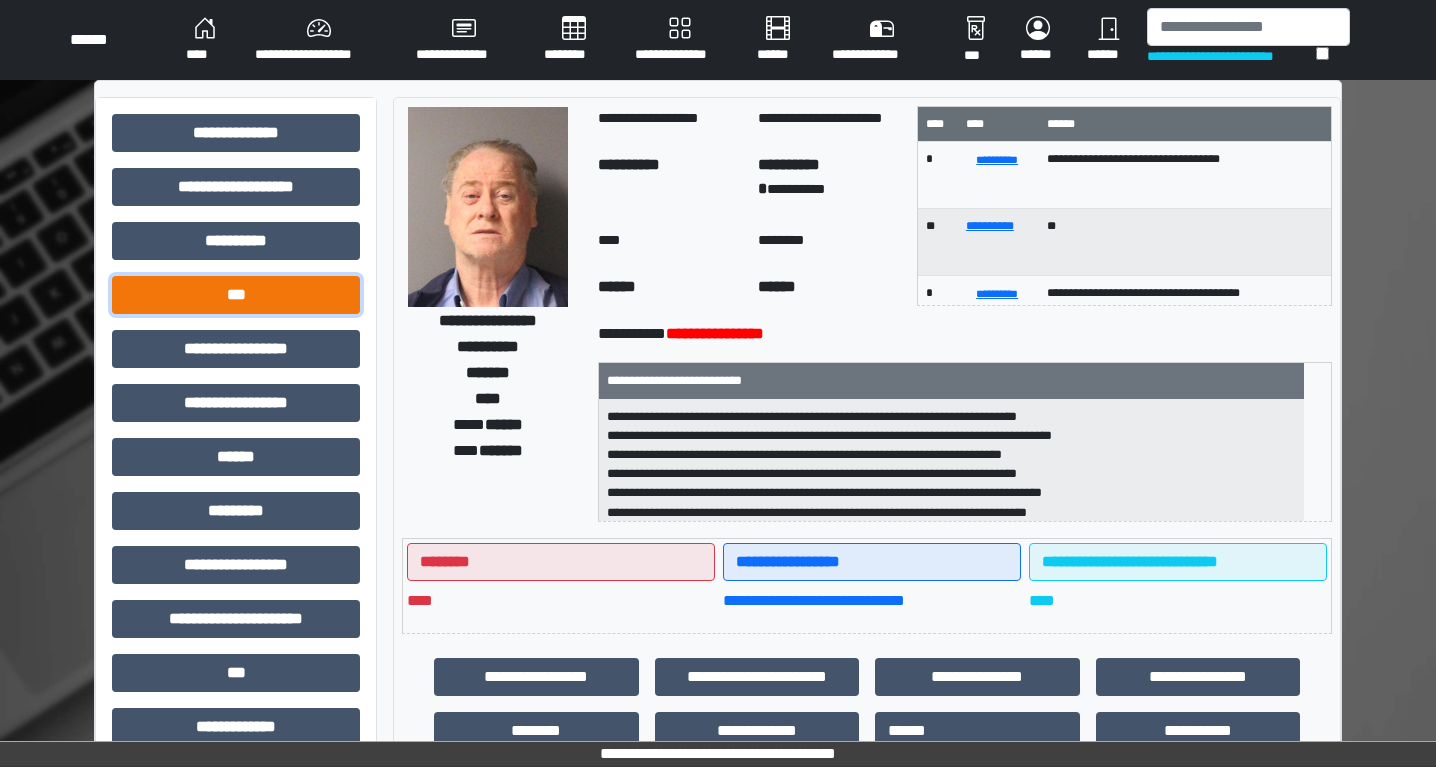 click on "***" at bounding box center [236, 295] 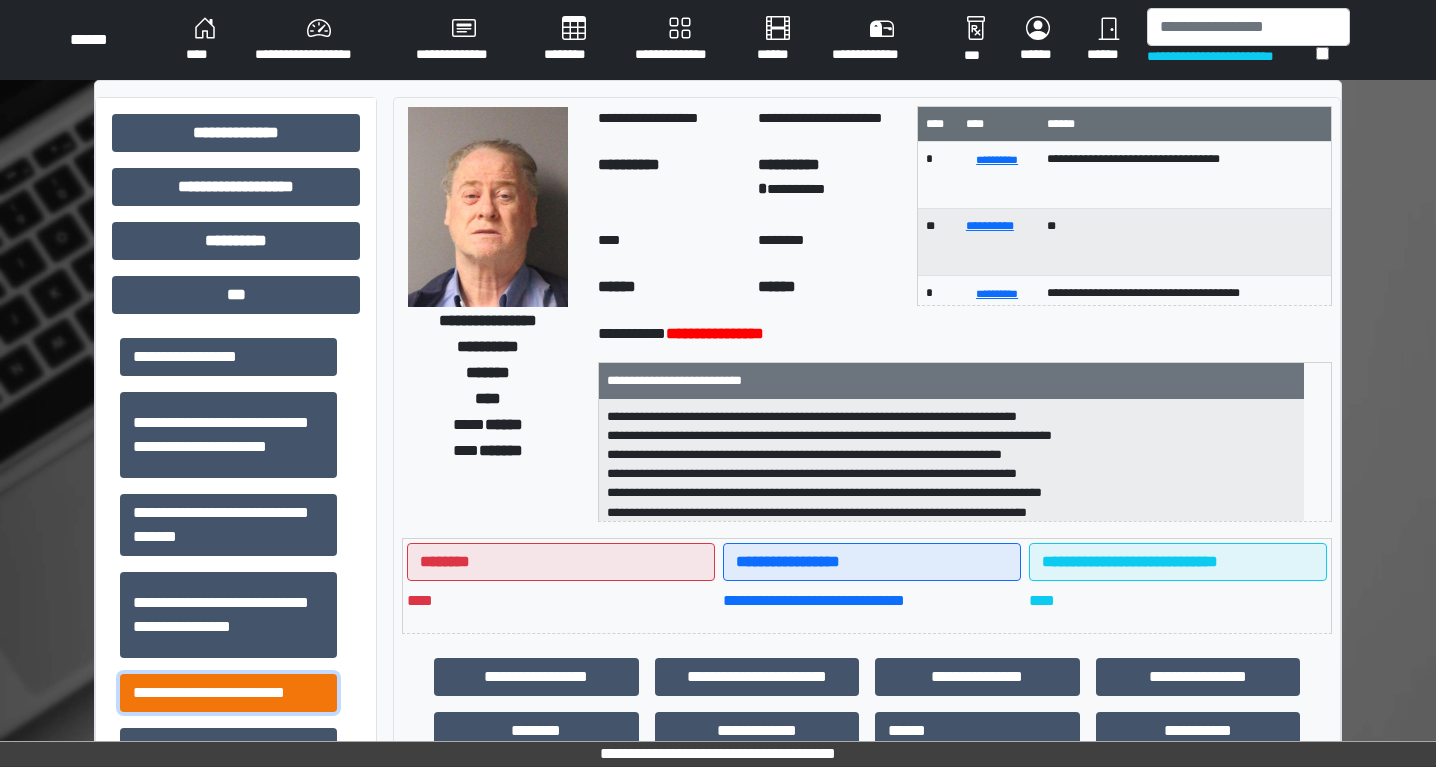 click on "**********" at bounding box center [228, 693] 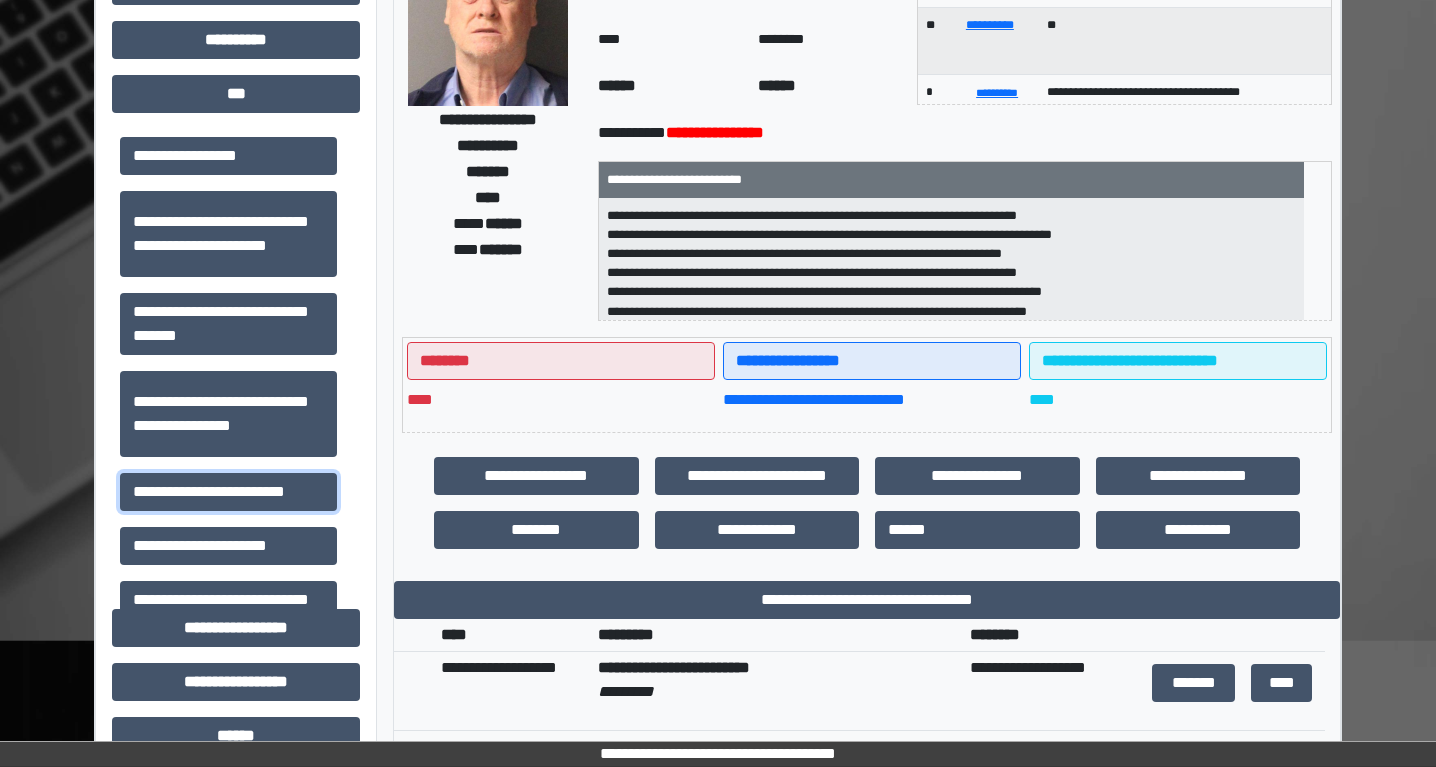scroll, scrollTop: 202, scrollLeft: 0, axis: vertical 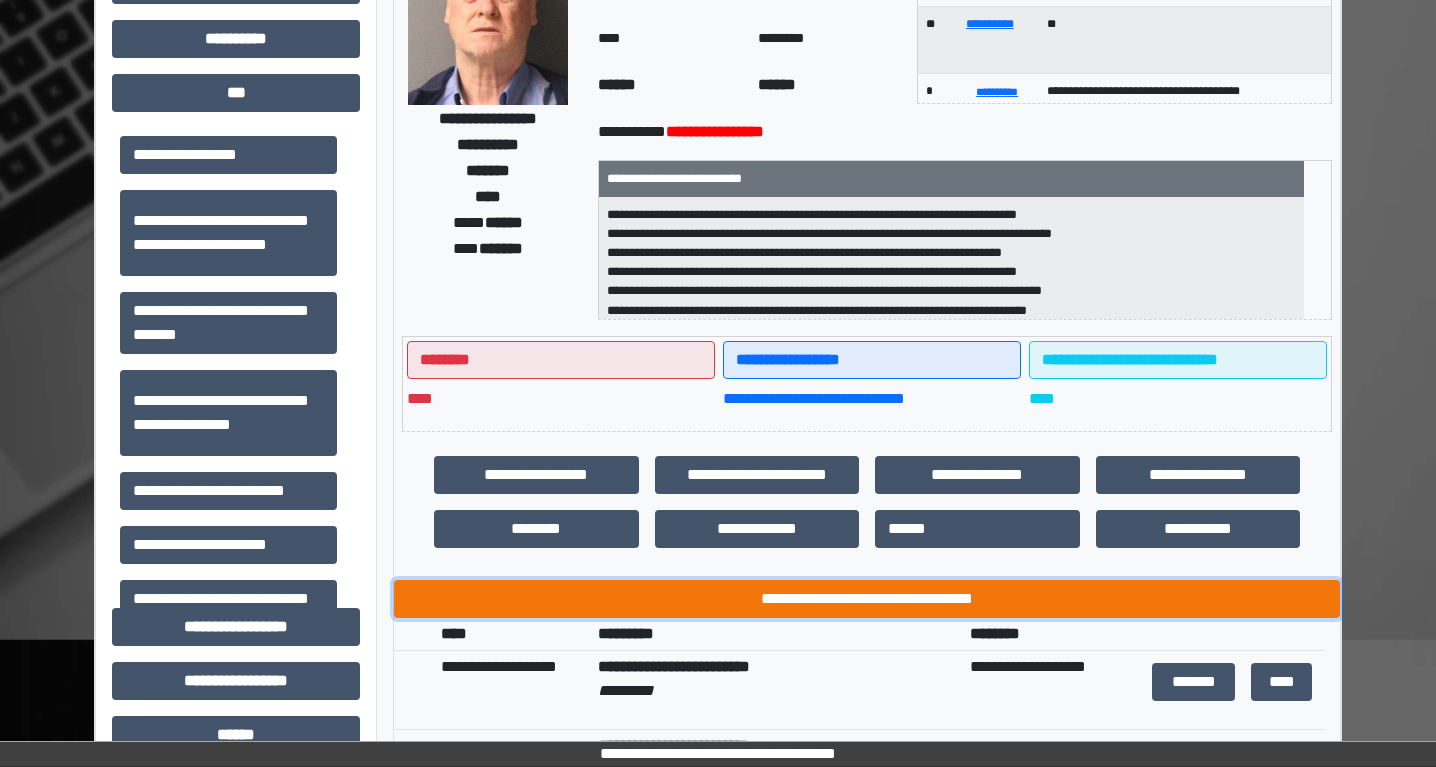 click on "**********" at bounding box center (867, 599) 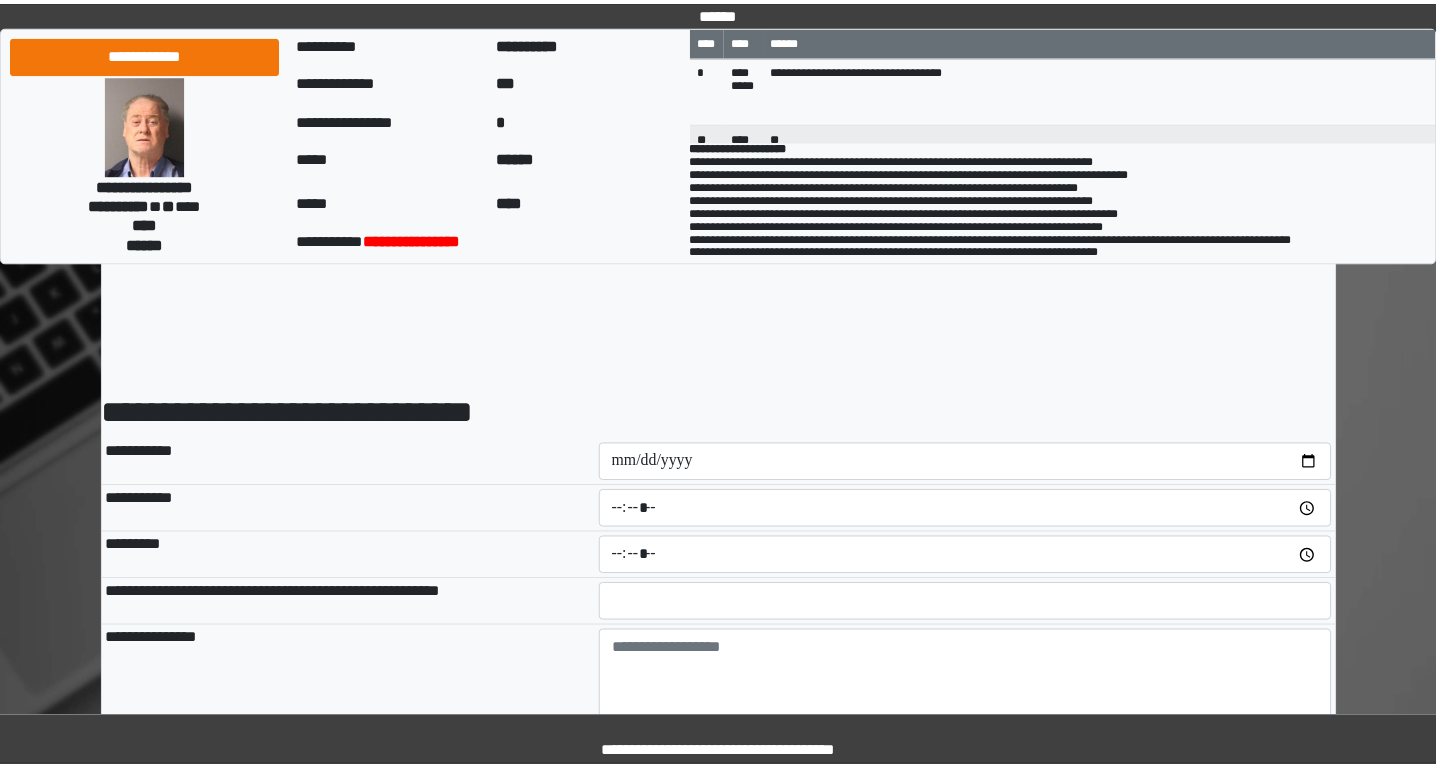 scroll, scrollTop: 0, scrollLeft: 0, axis: both 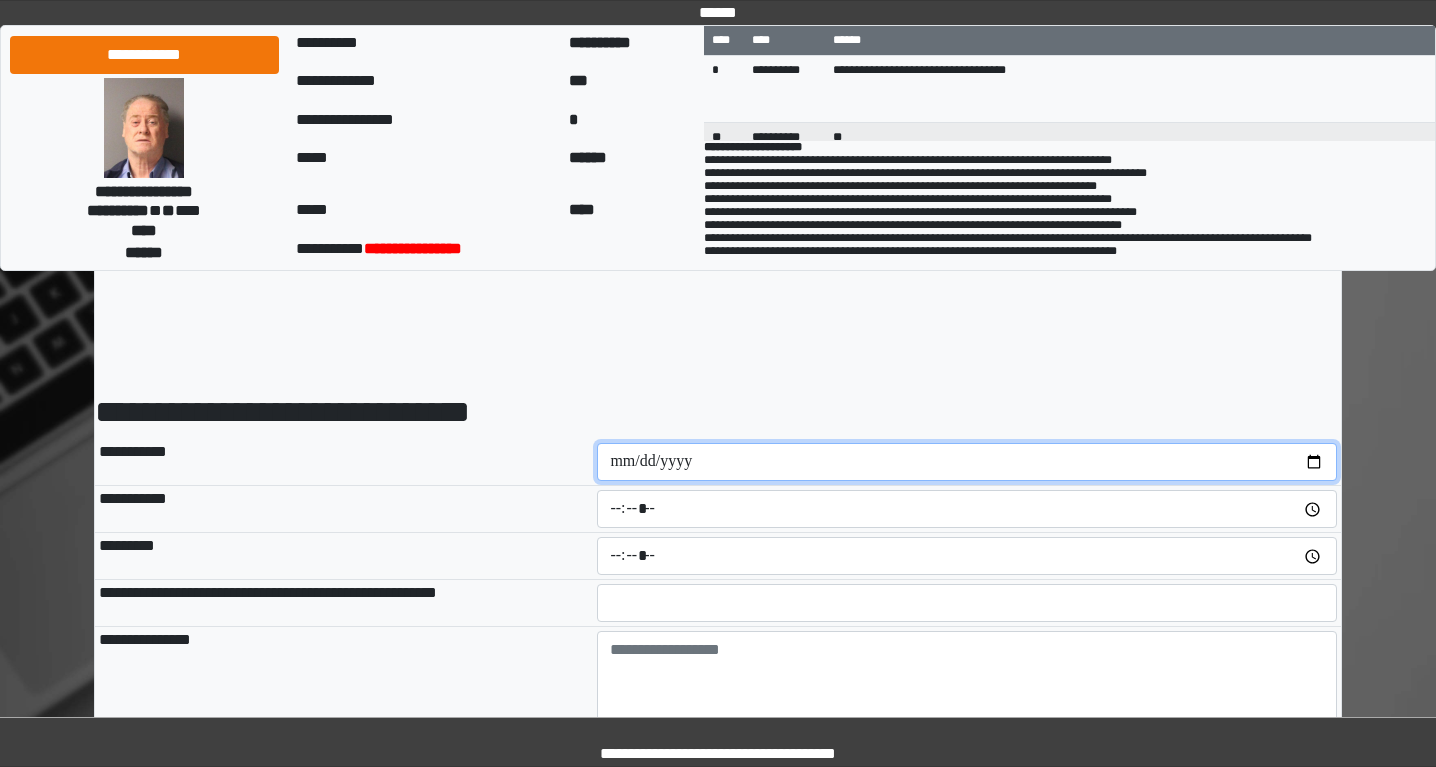 click at bounding box center [967, 462] 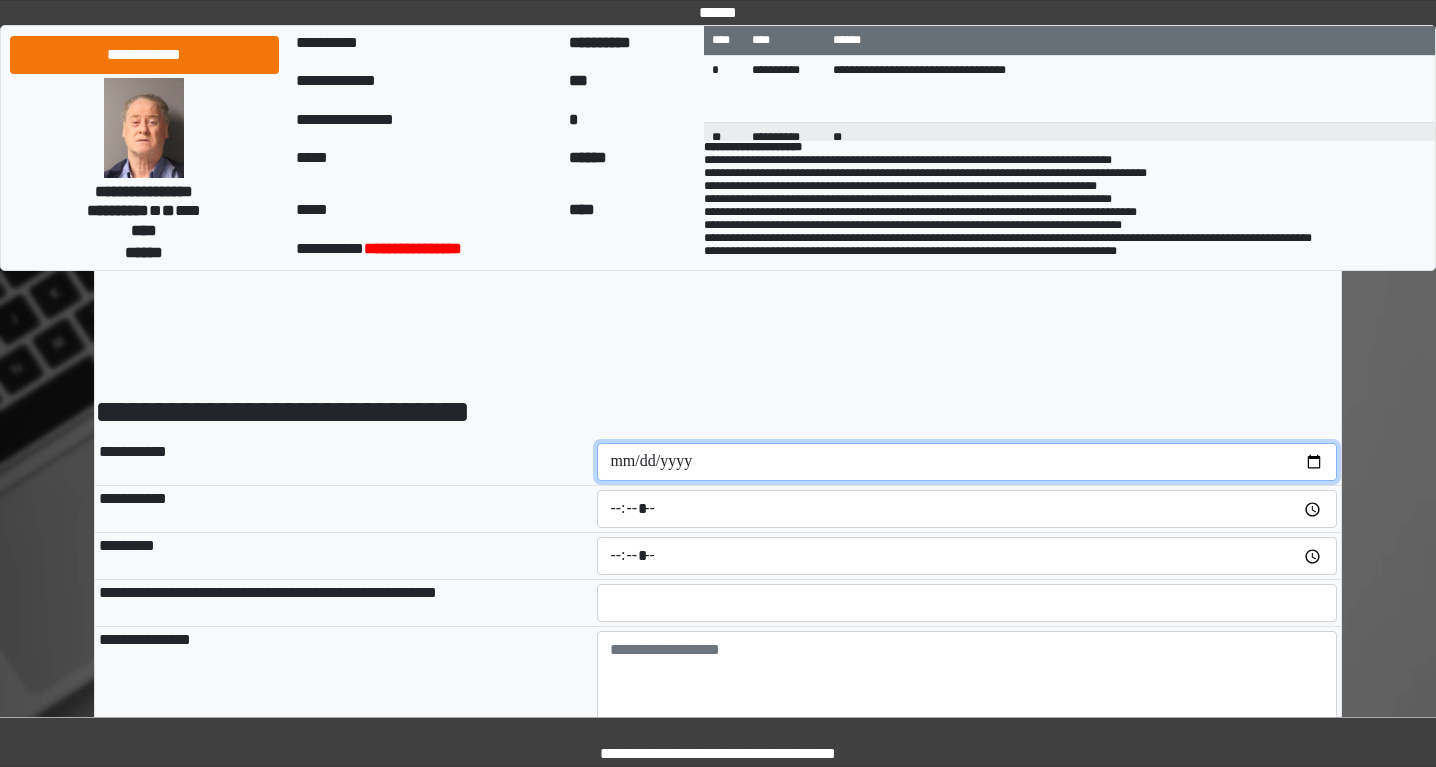 type on "**********" 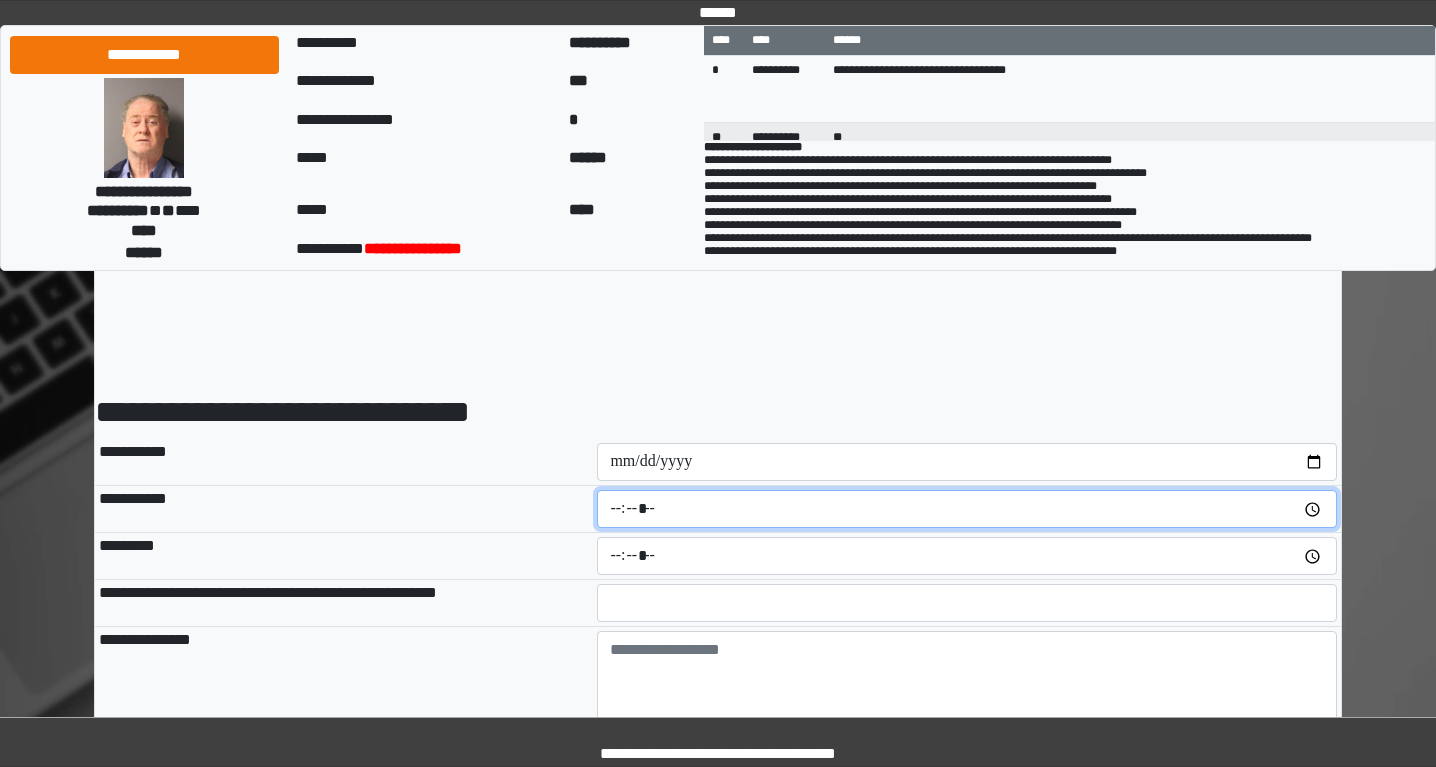 click at bounding box center (967, 509) 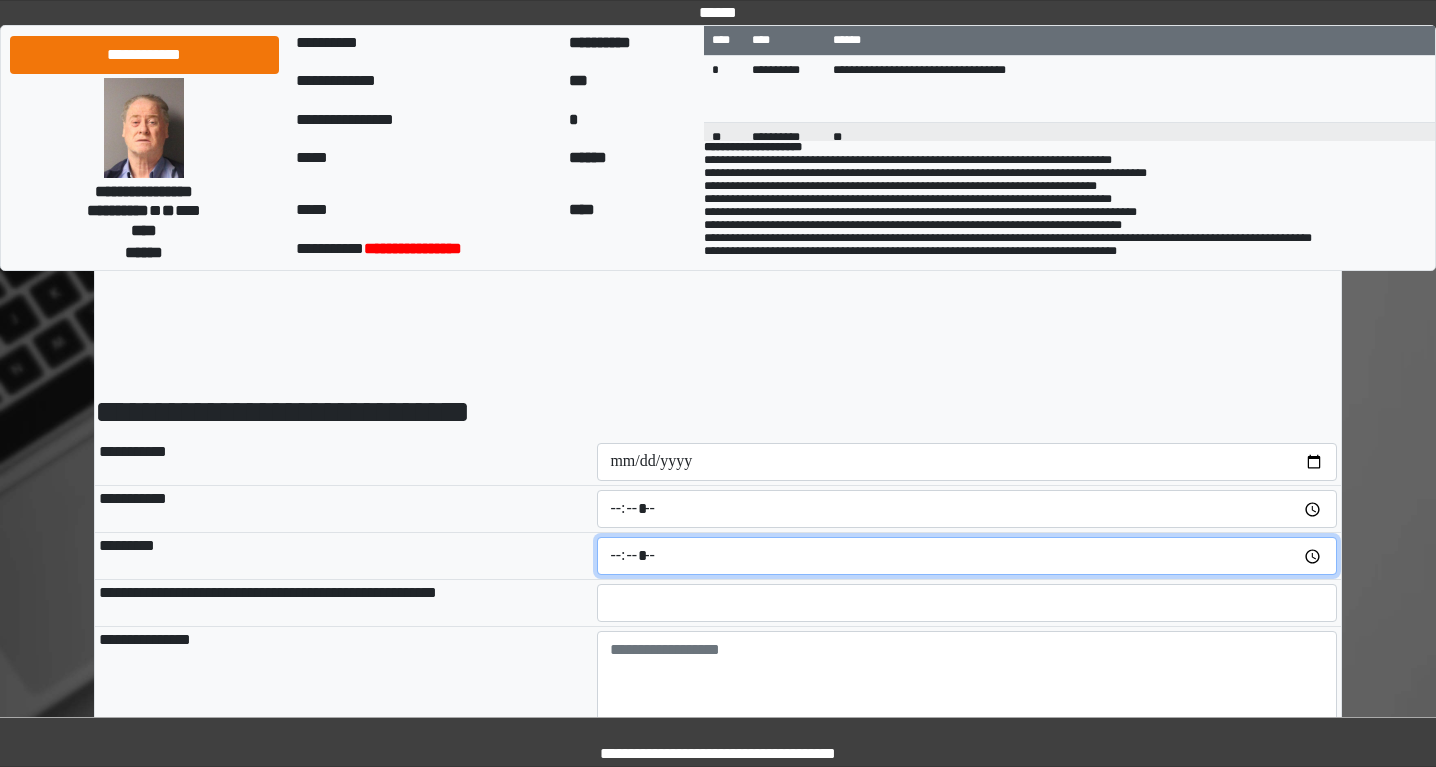 click at bounding box center (967, 556) 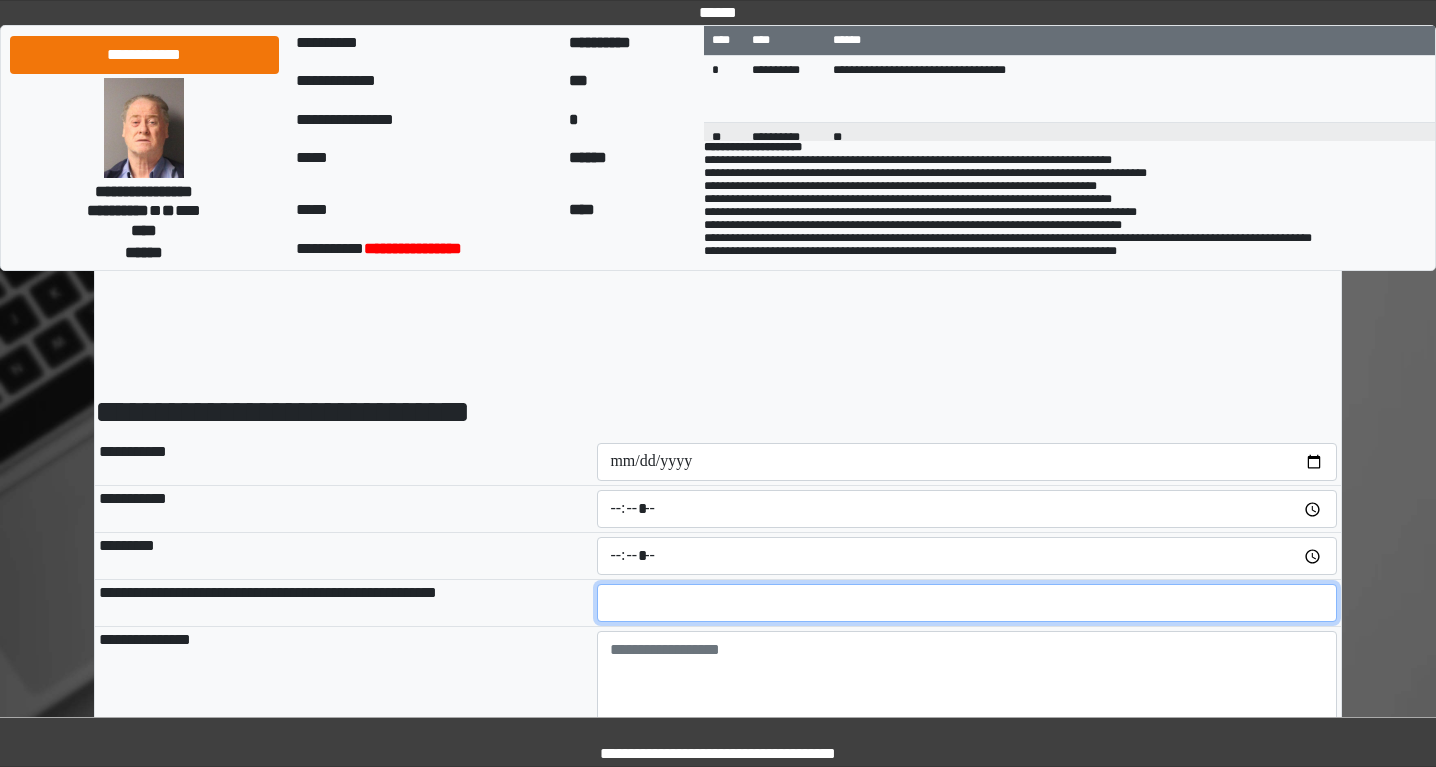 click at bounding box center [967, 603] 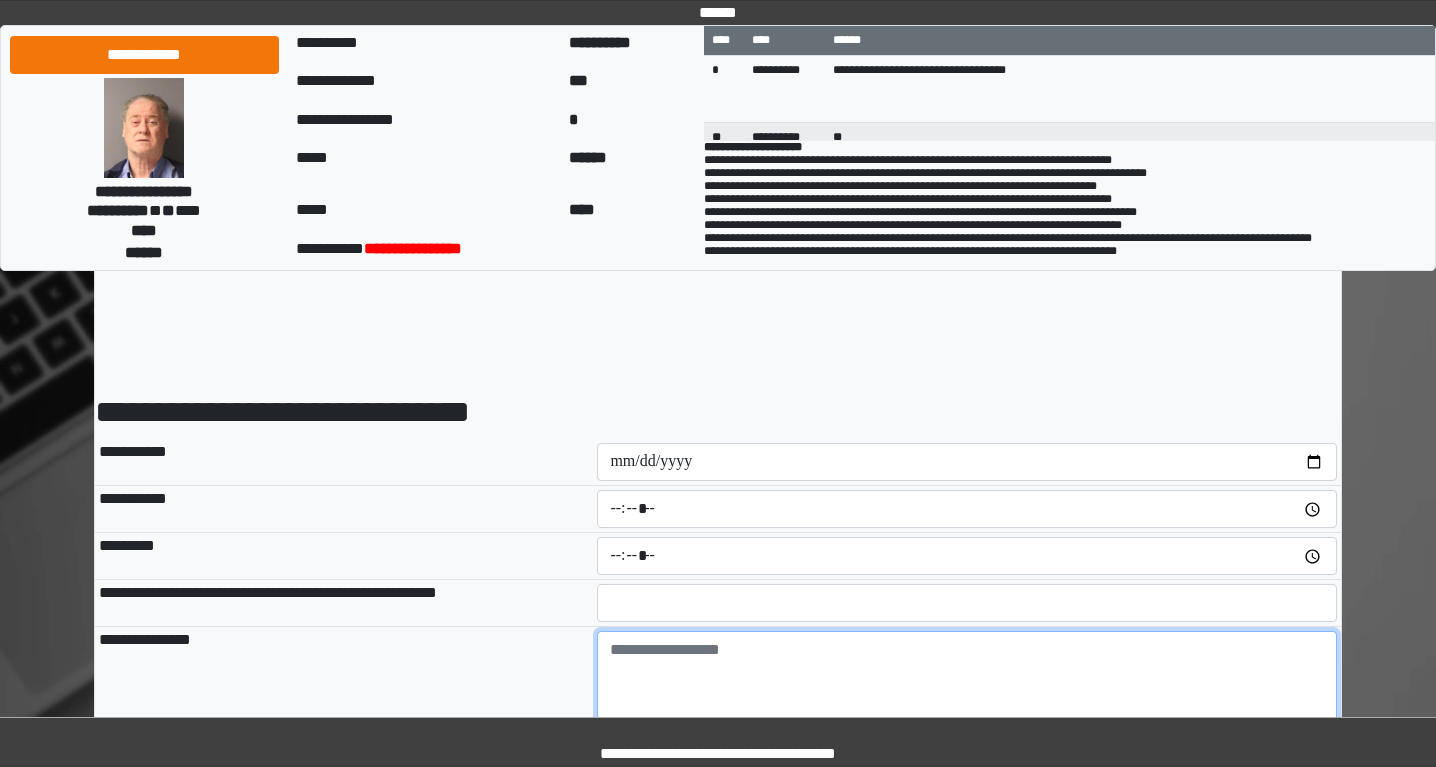 click at bounding box center (967, 686) 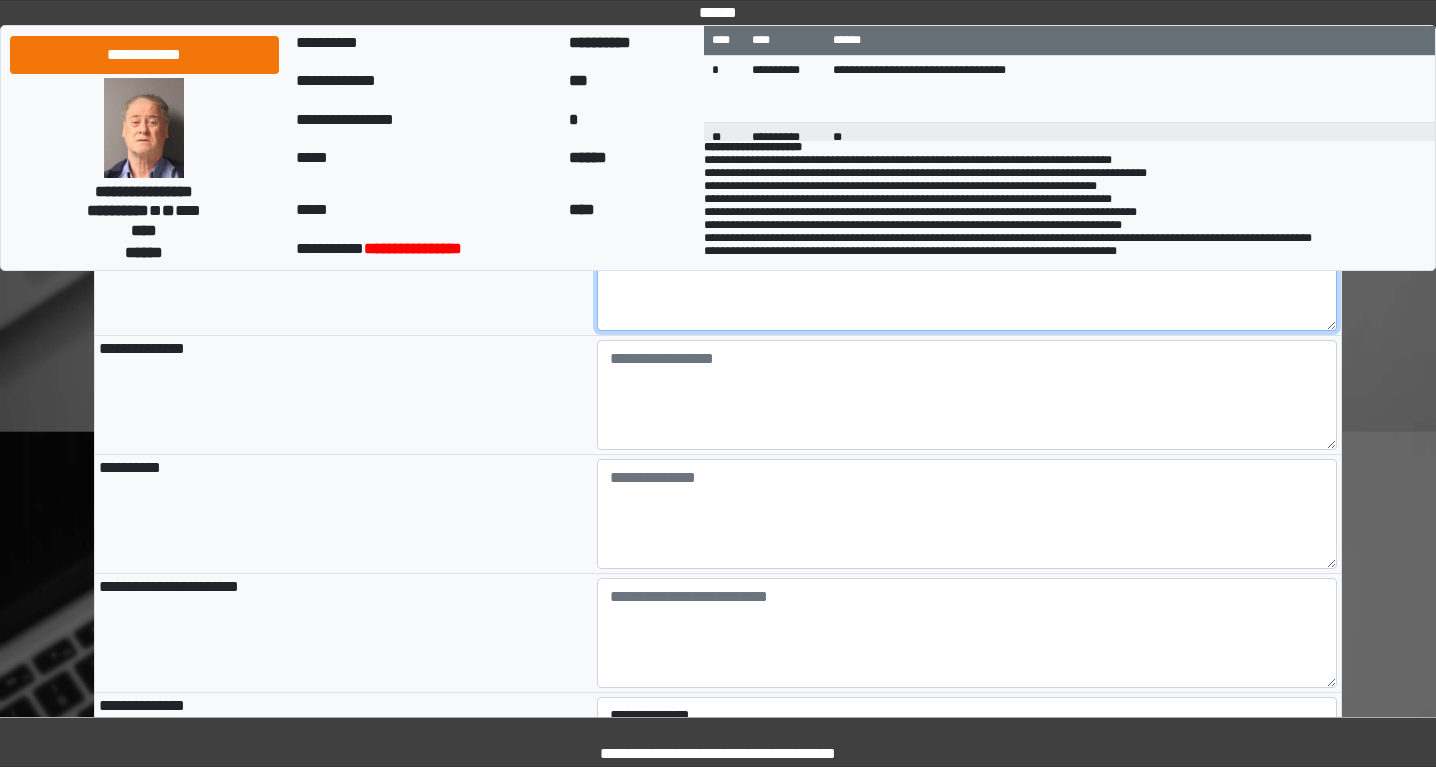 scroll, scrollTop: 432, scrollLeft: 0, axis: vertical 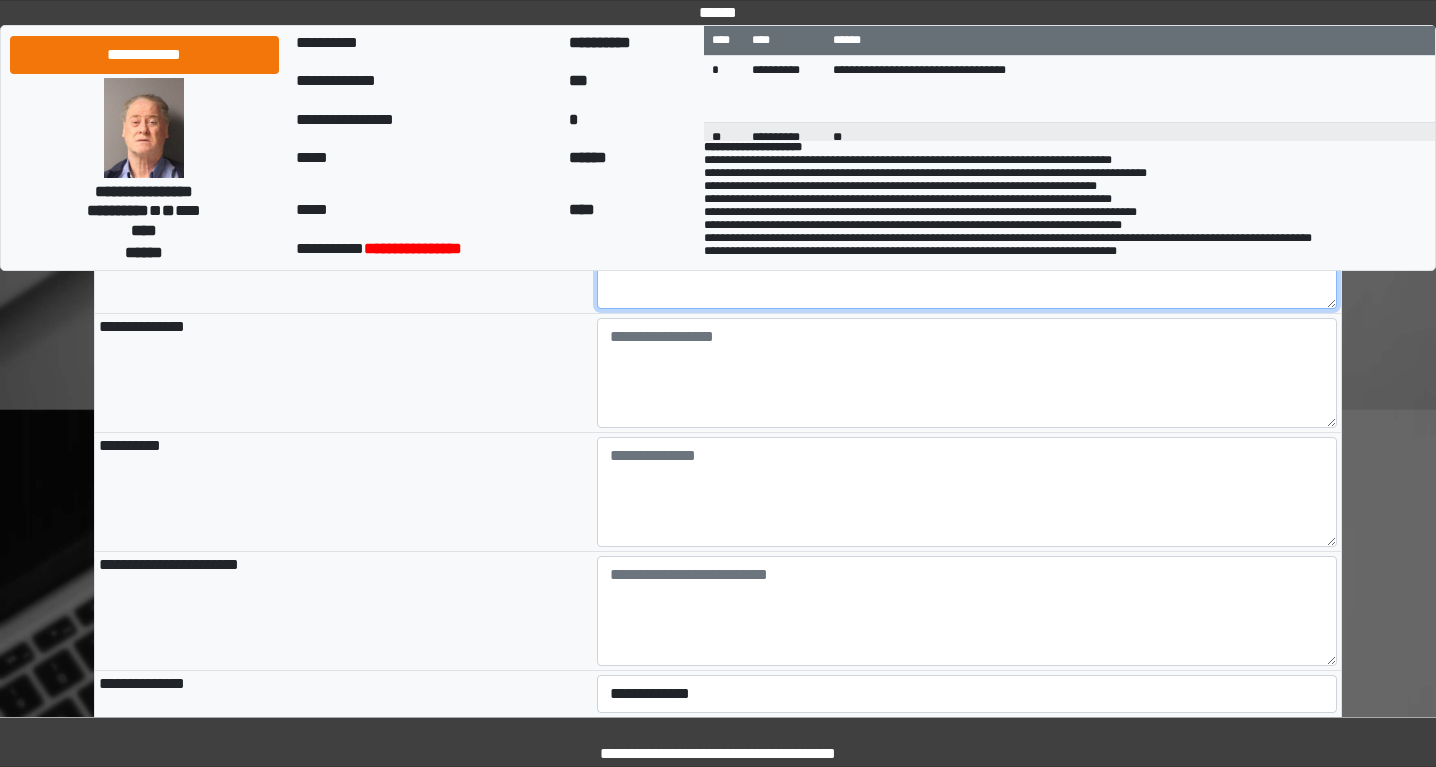 type on "**********" 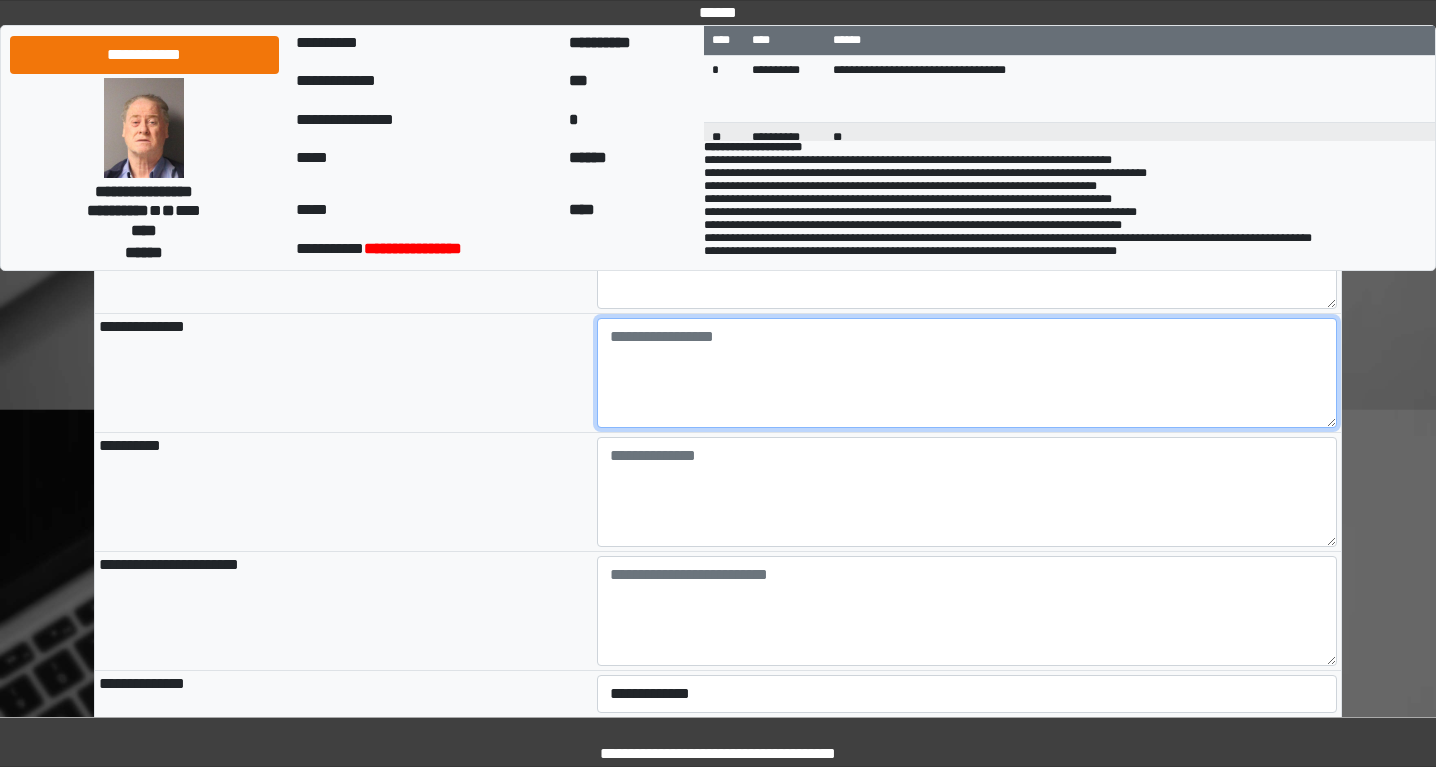 click at bounding box center [967, 373] 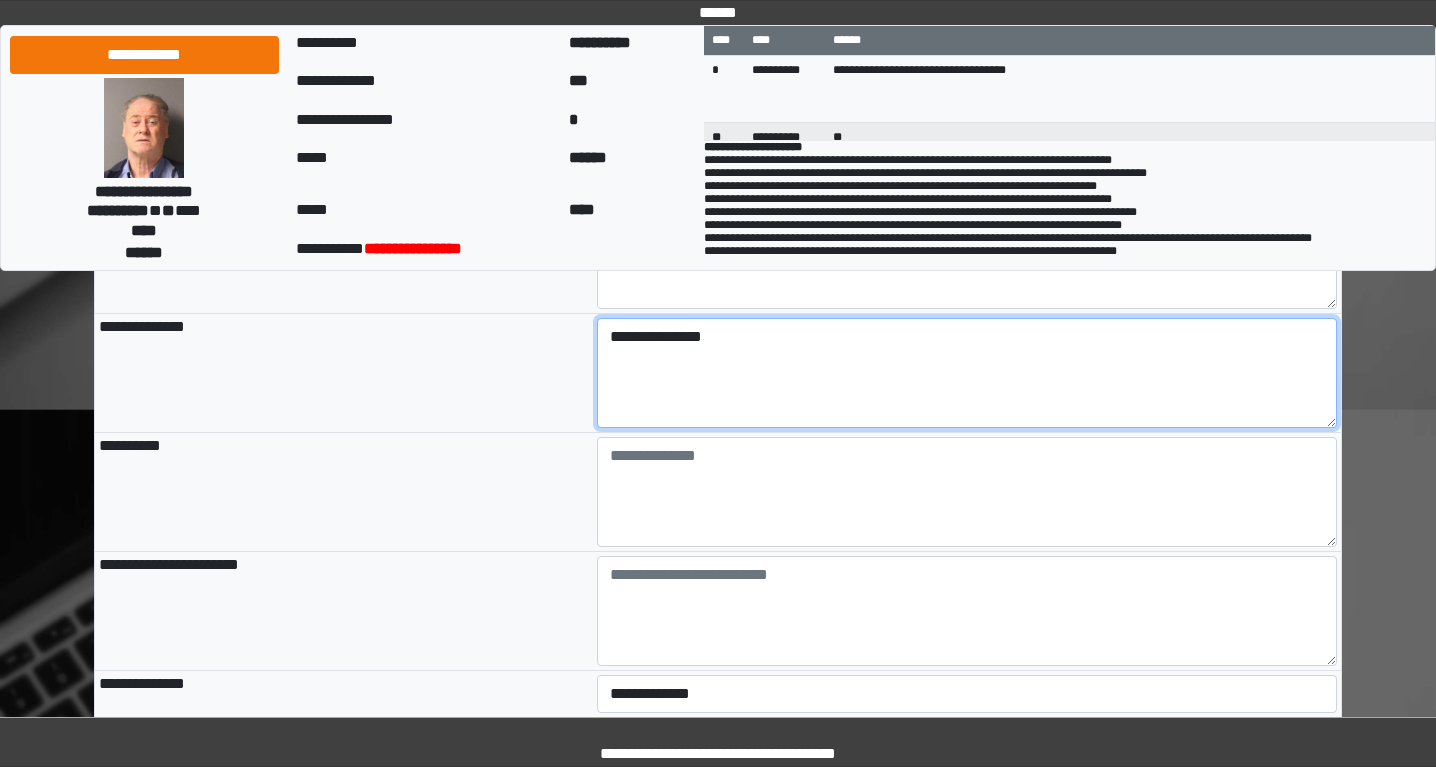type on "**********" 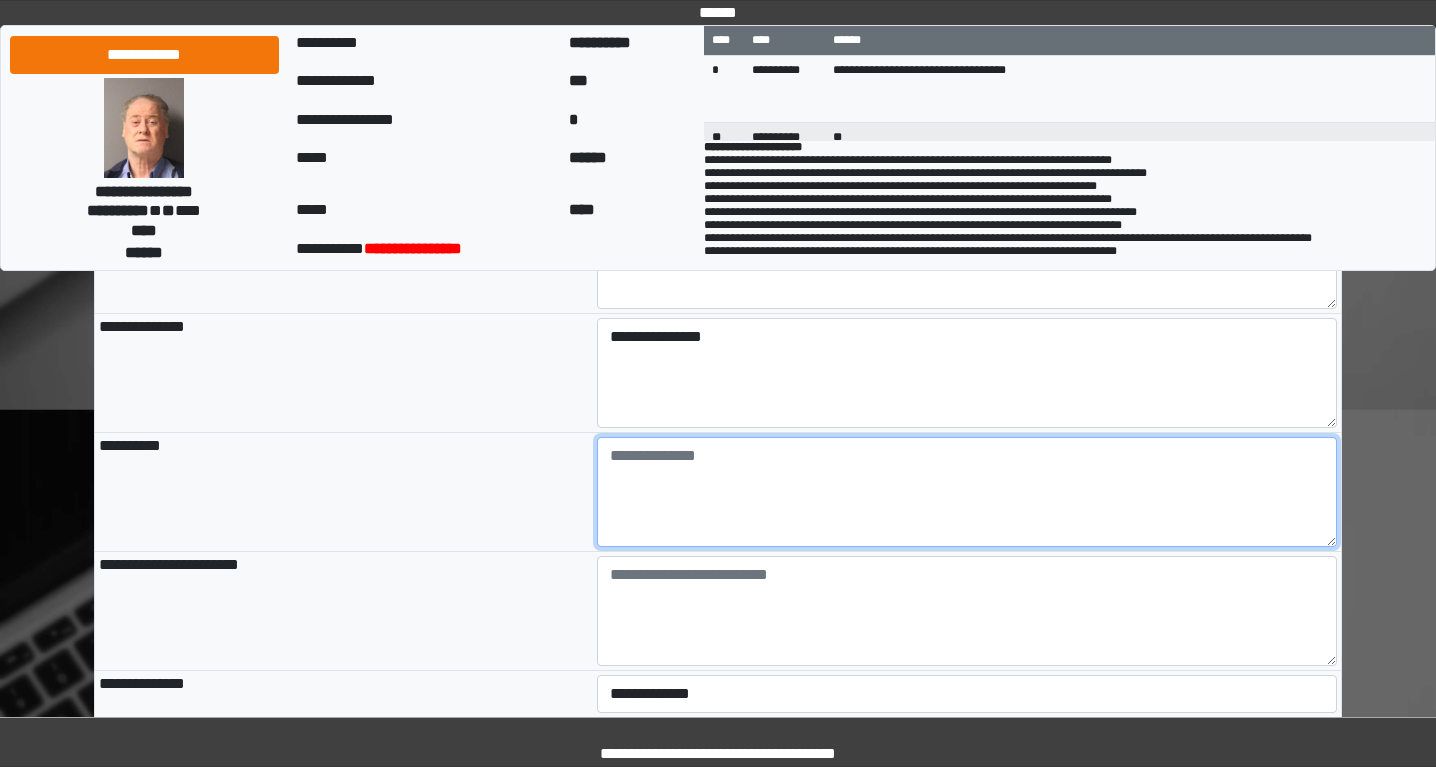 click at bounding box center (967, 492) 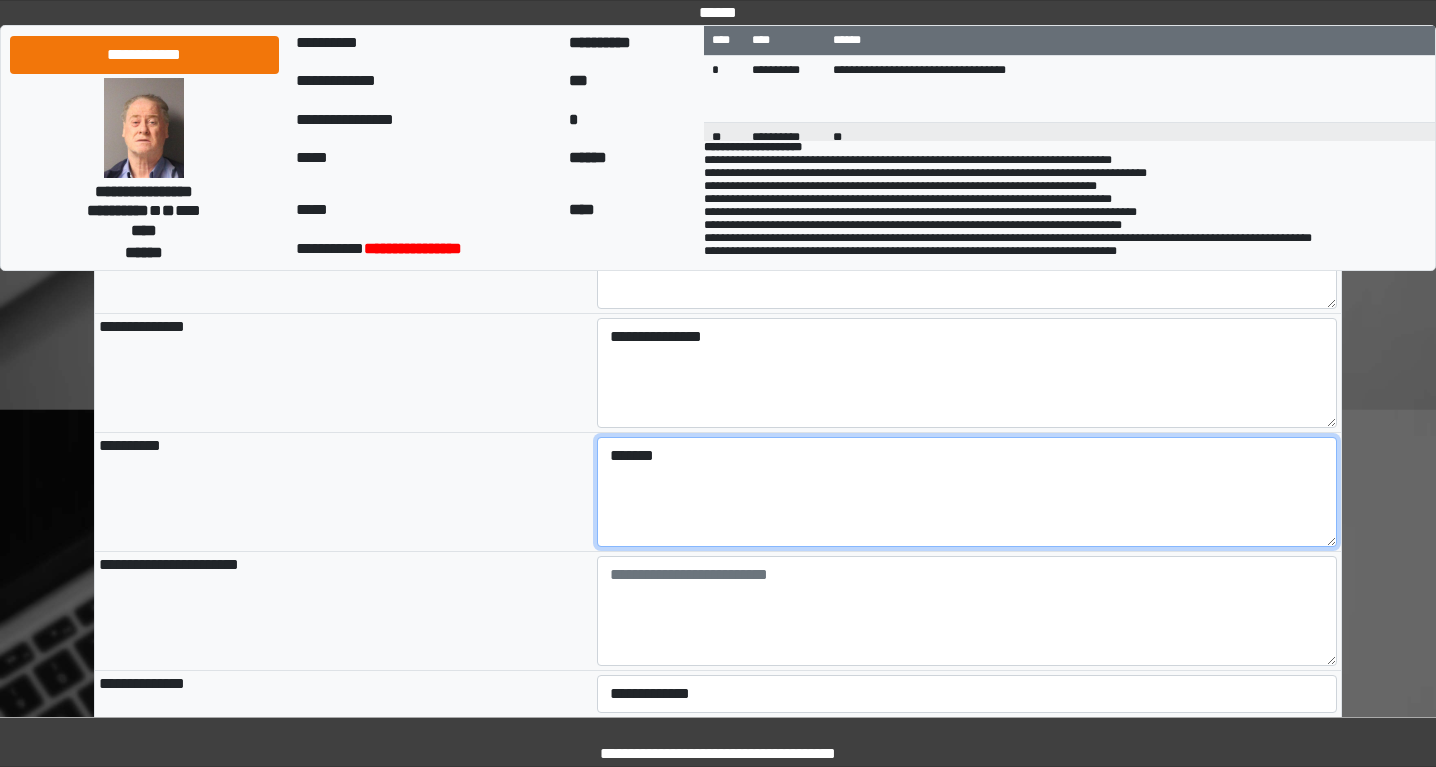 type on "*******" 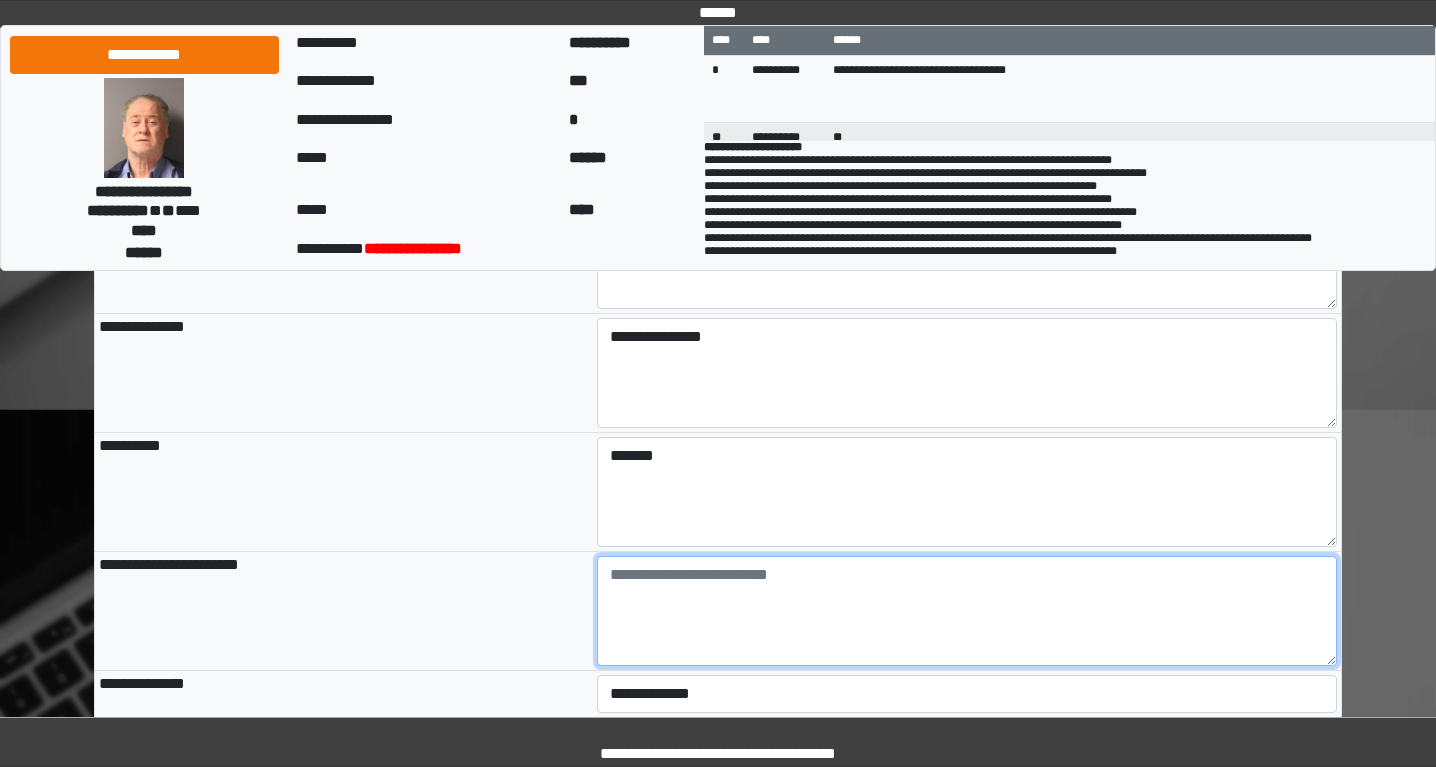 click at bounding box center (967, 611) 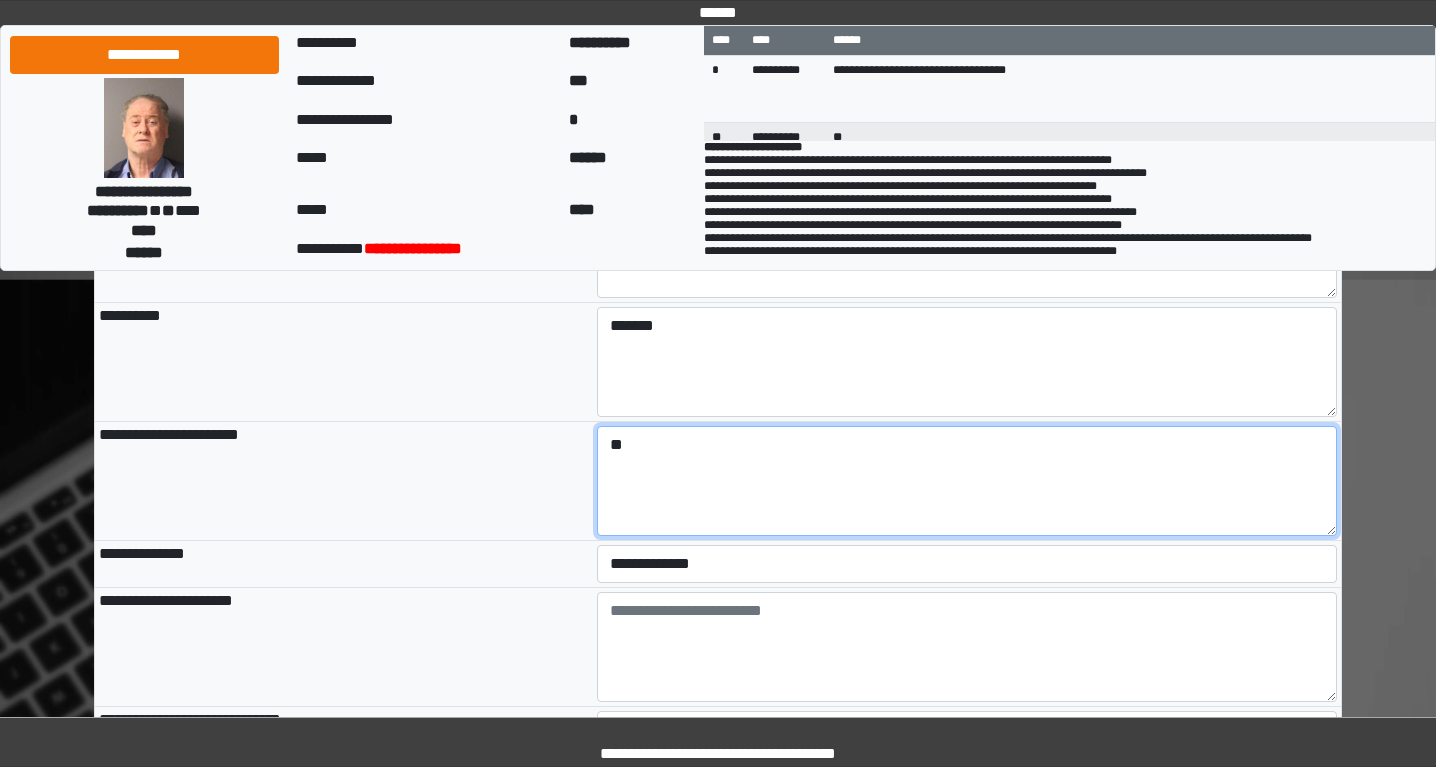 scroll, scrollTop: 630, scrollLeft: 0, axis: vertical 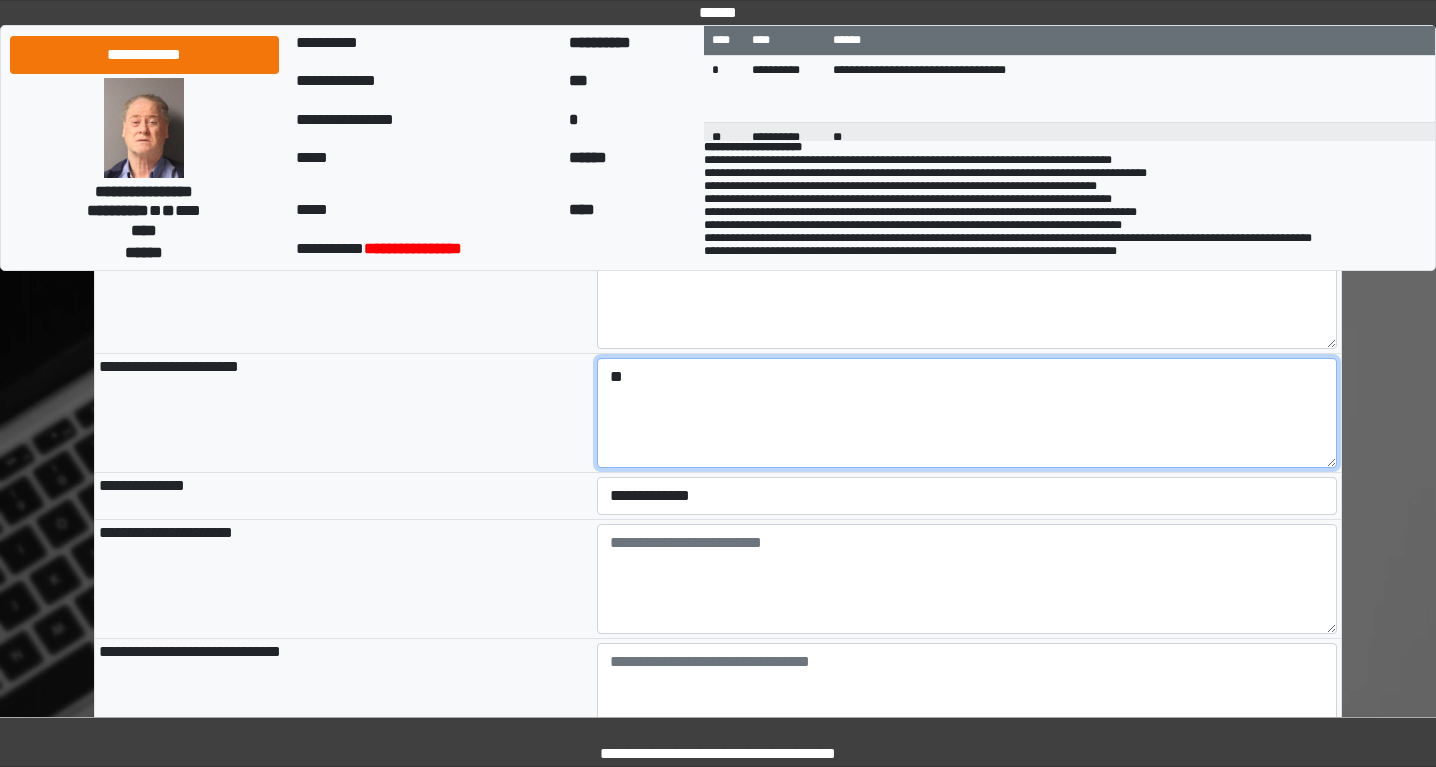 type on "**" 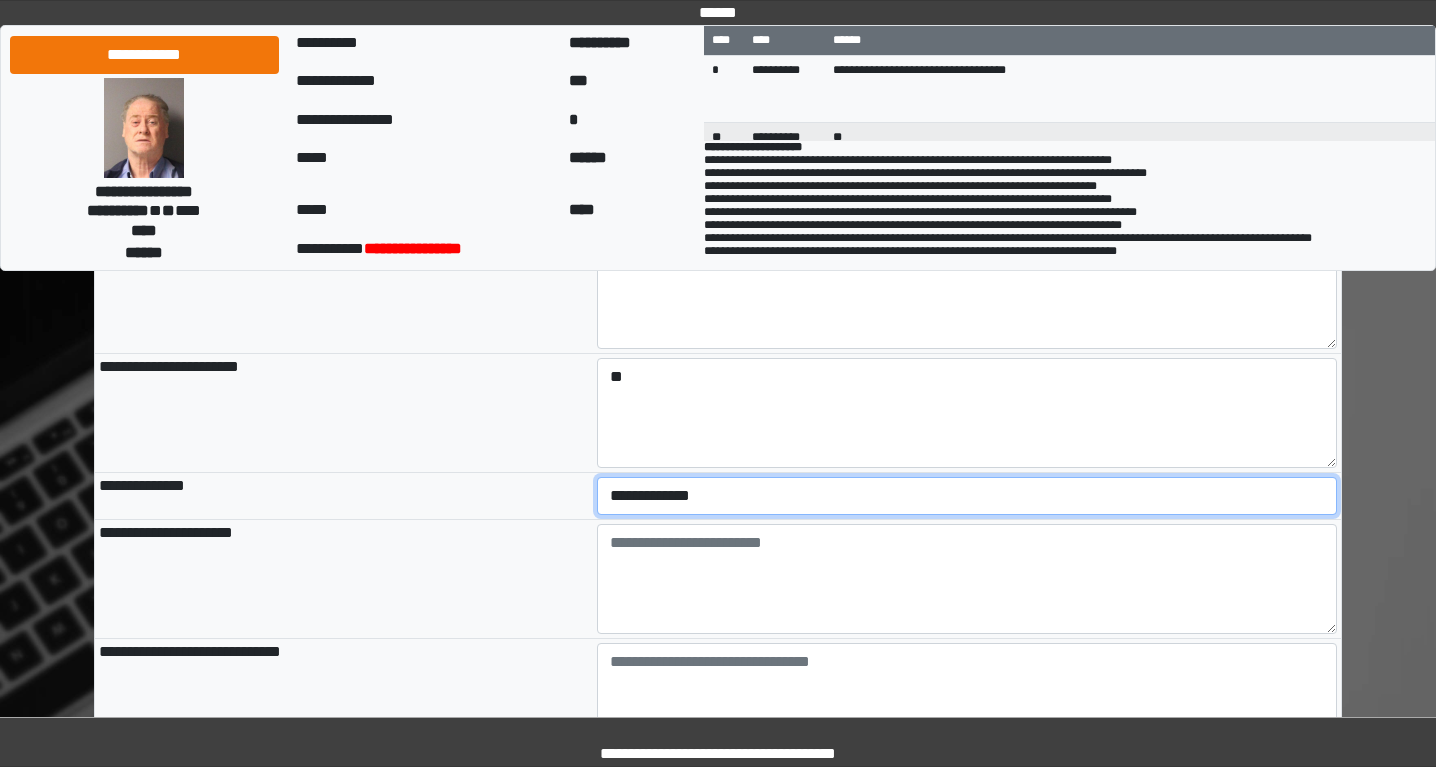 click on "**********" at bounding box center (967, 496) 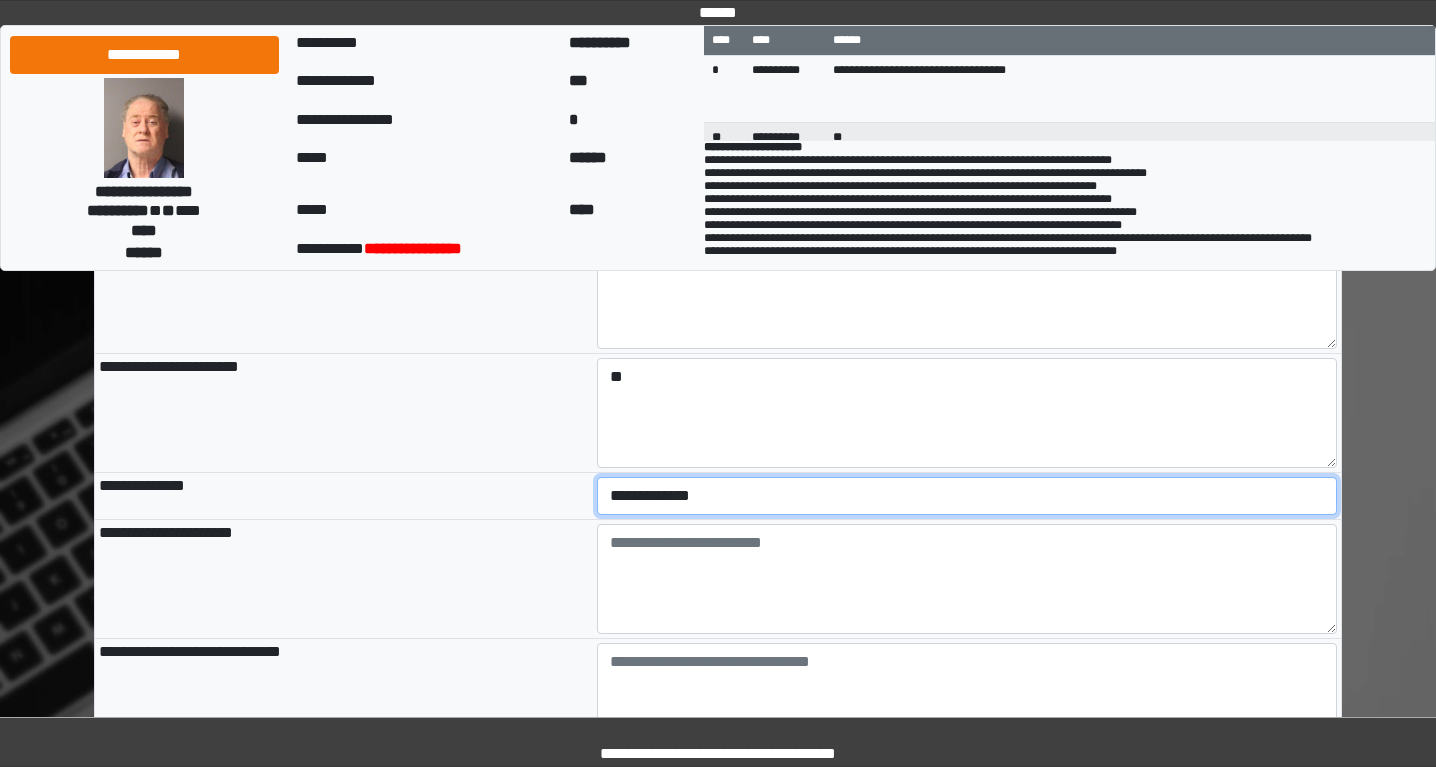 select on "***" 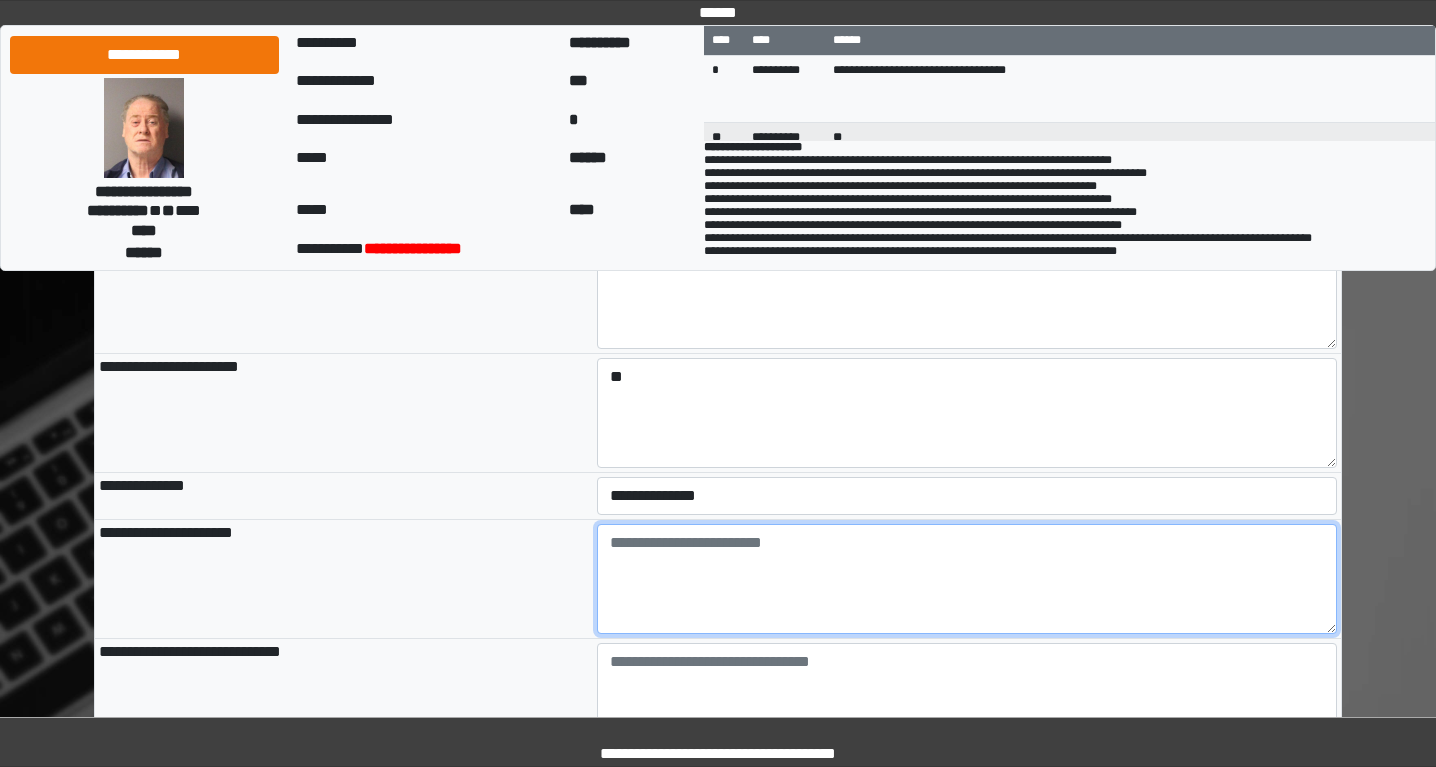 click at bounding box center (967, 579) 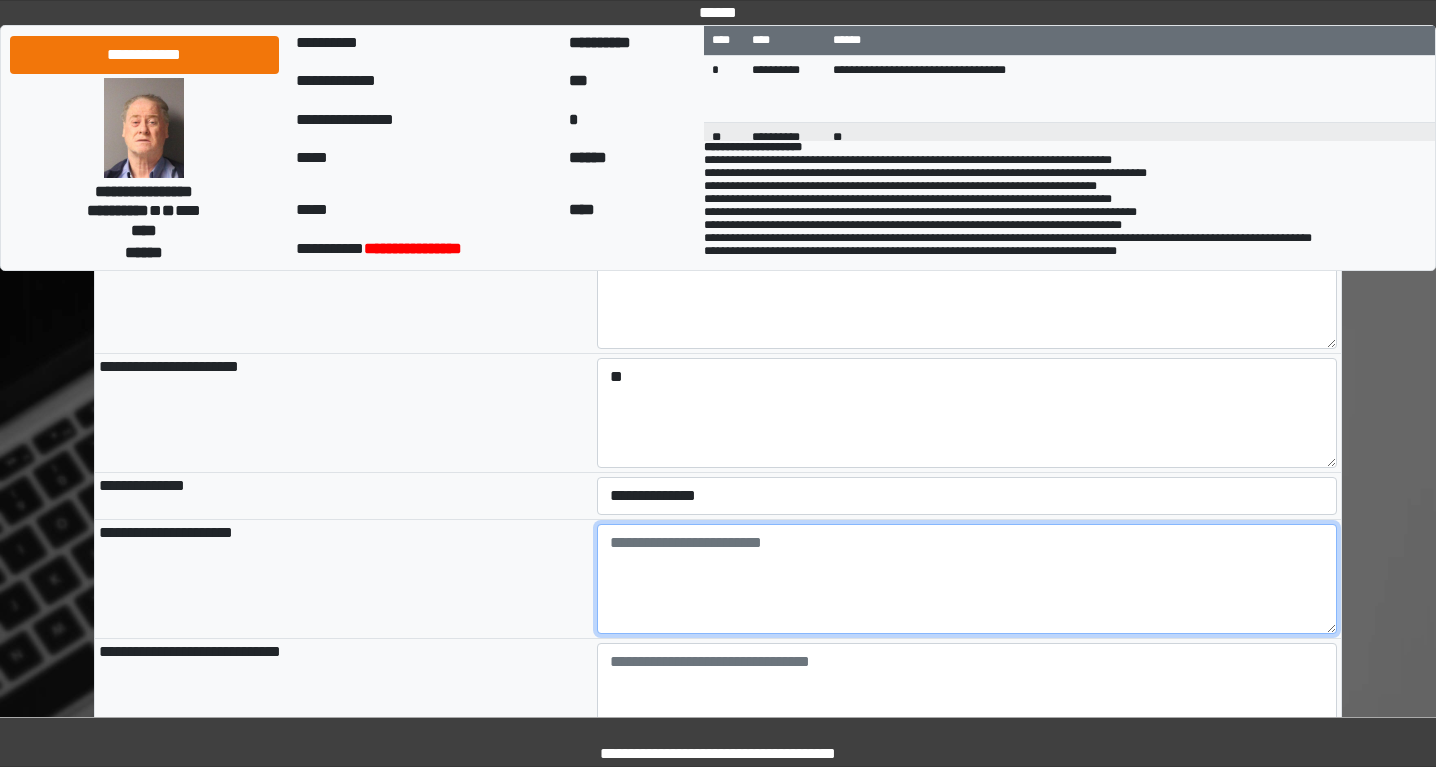 click at bounding box center [967, 579] 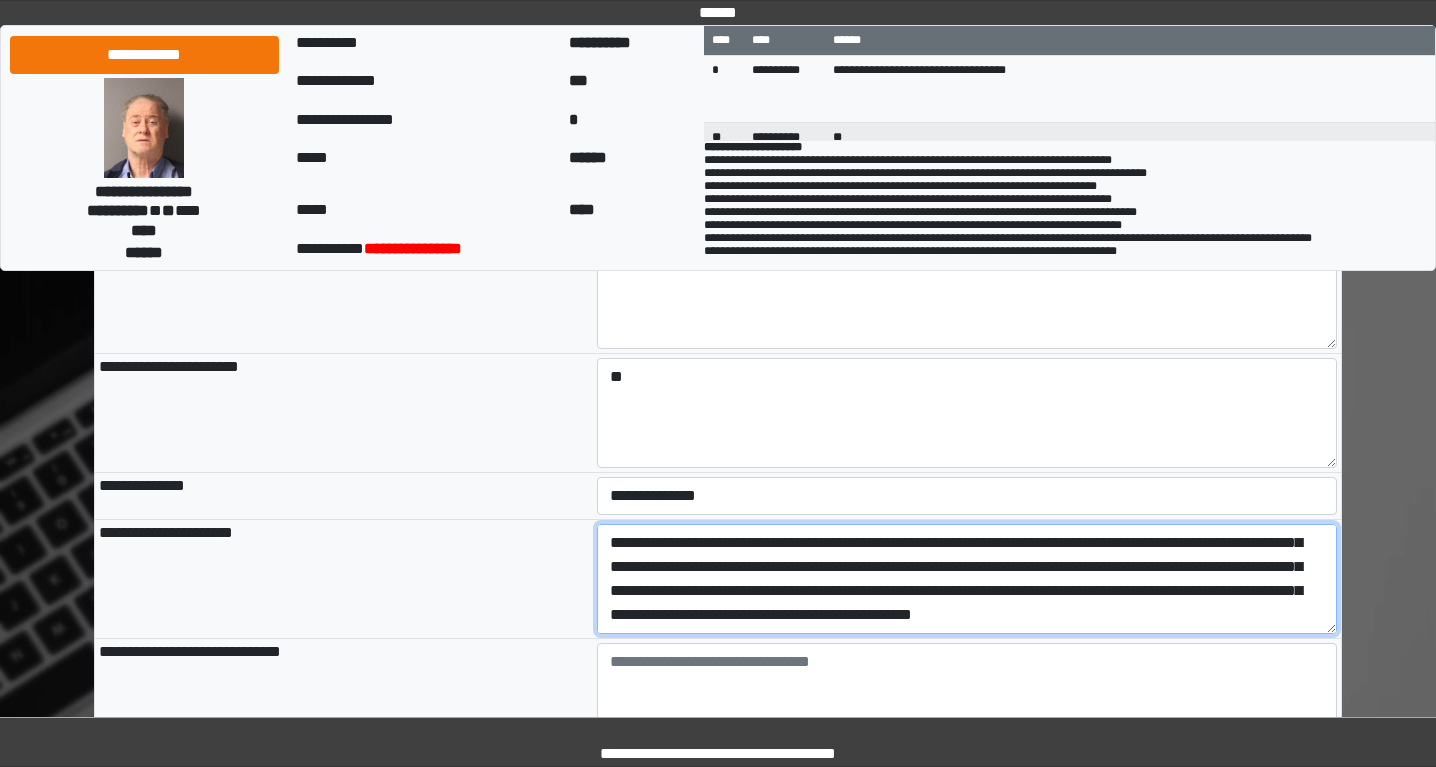 scroll, scrollTop: 192, scrollLeft: 0, axis: vertical 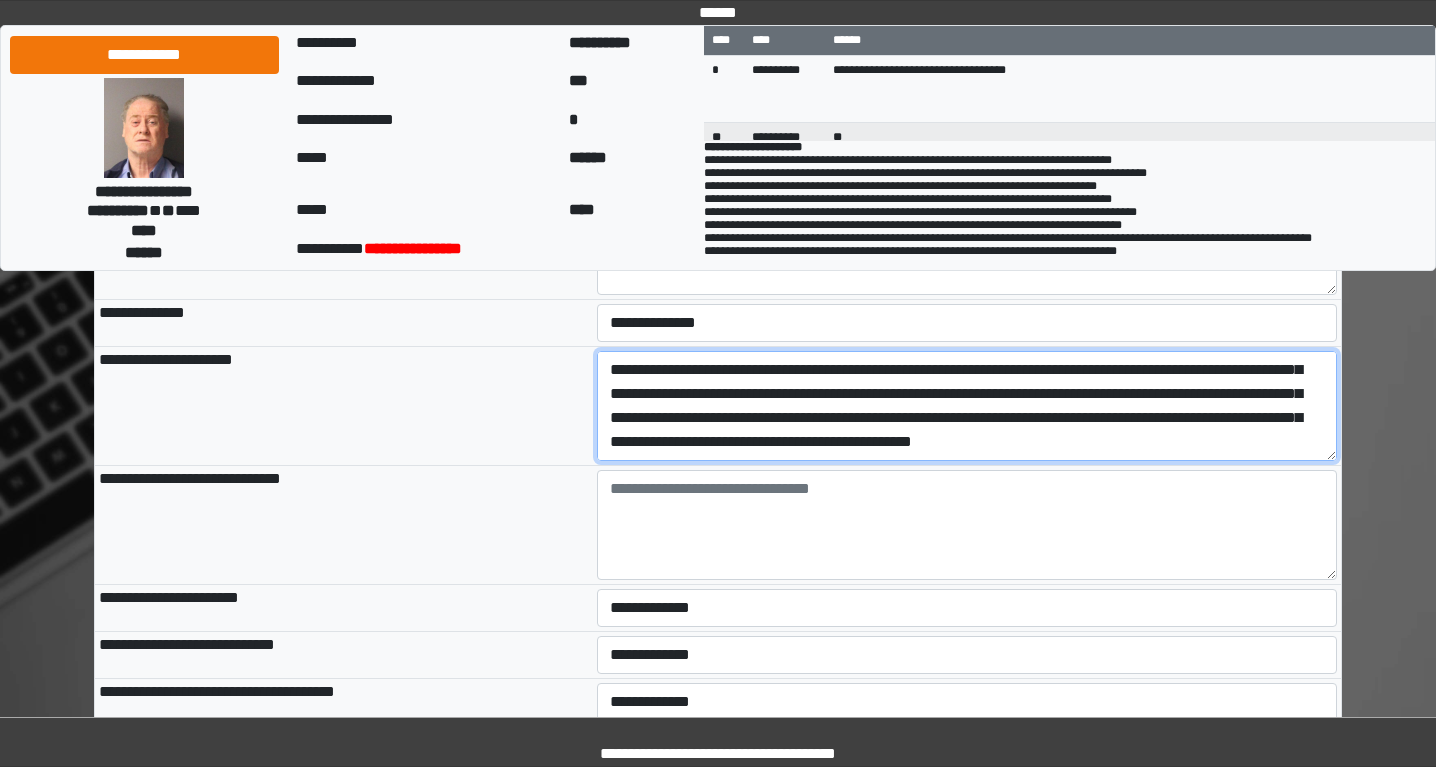 type on "**********" 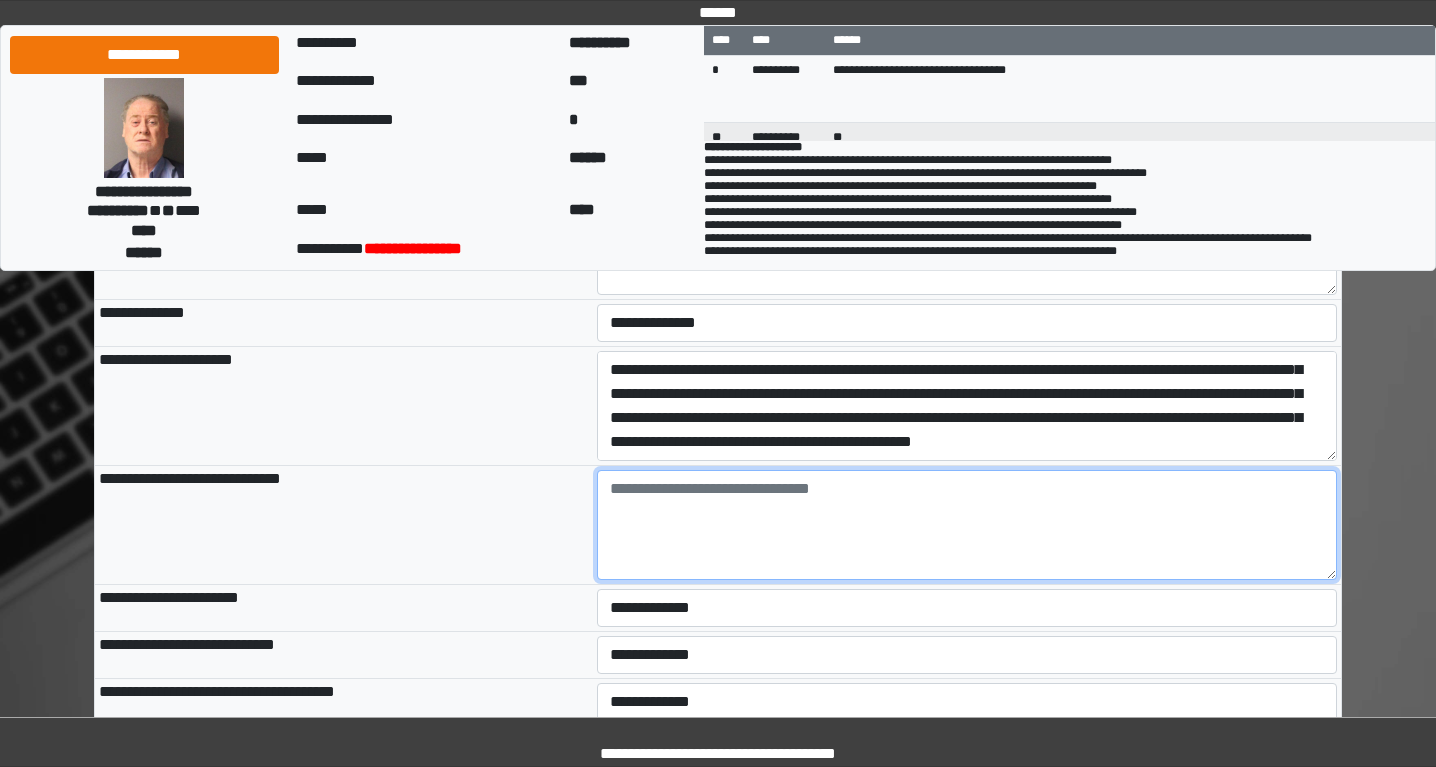 click at bounding box center [967, 525] 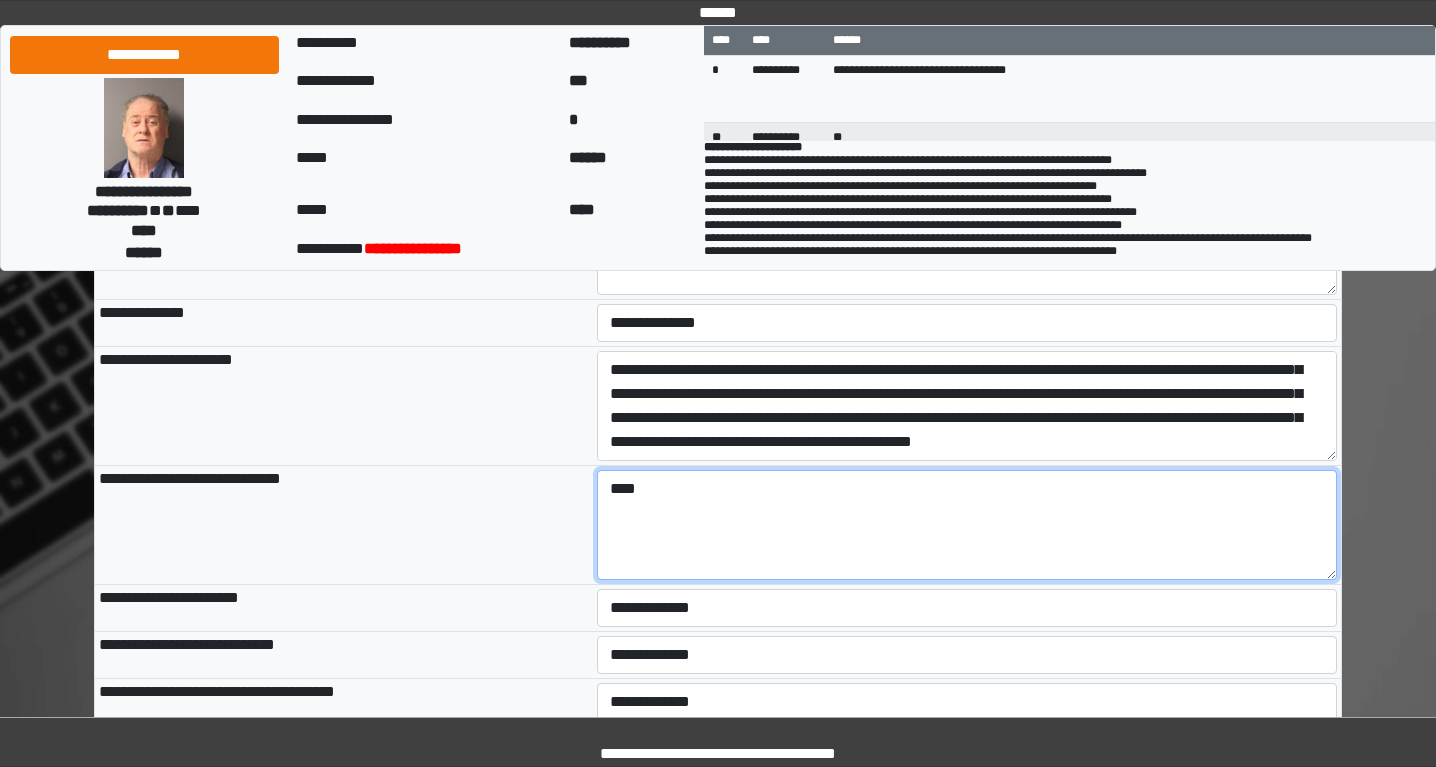 type on "****" 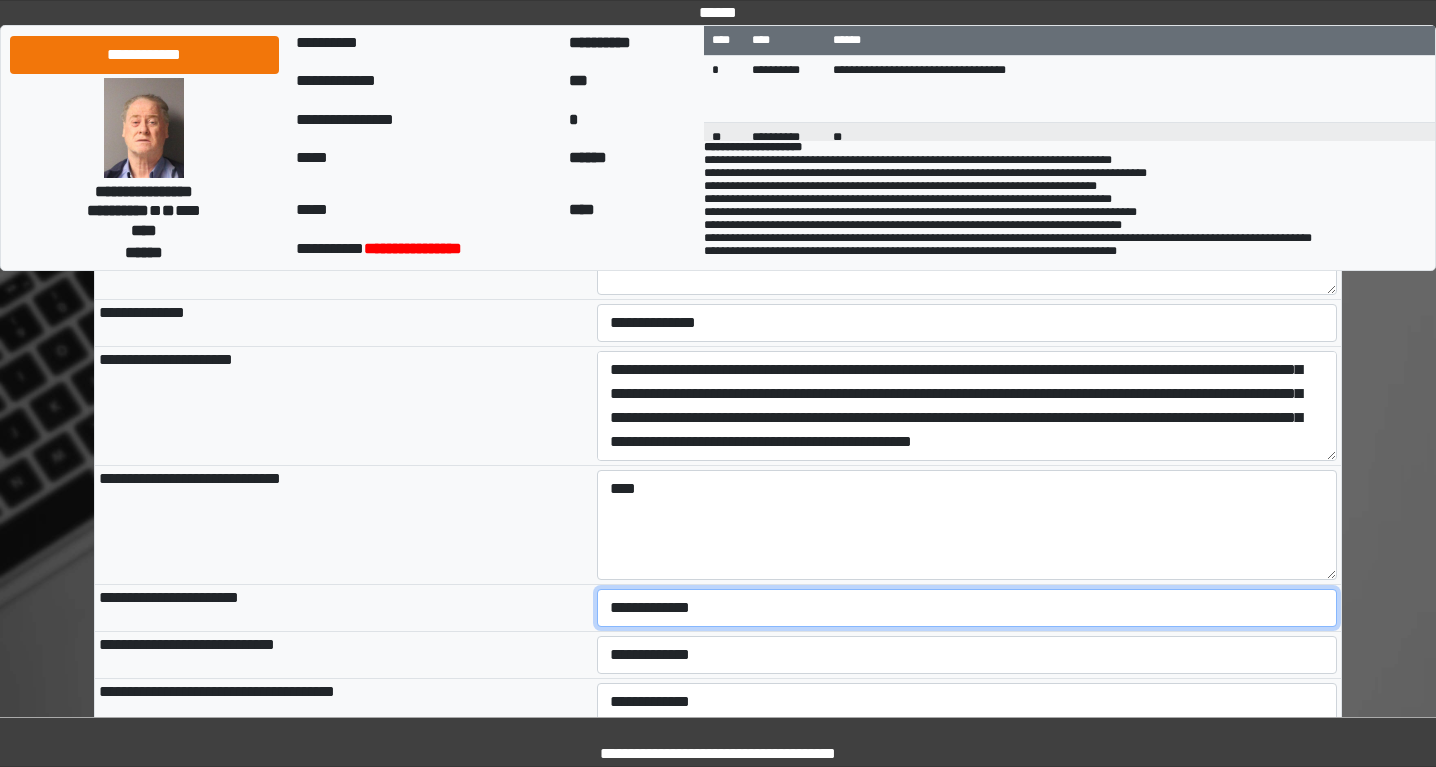 click on "**********" at bounding box center (967, 608) 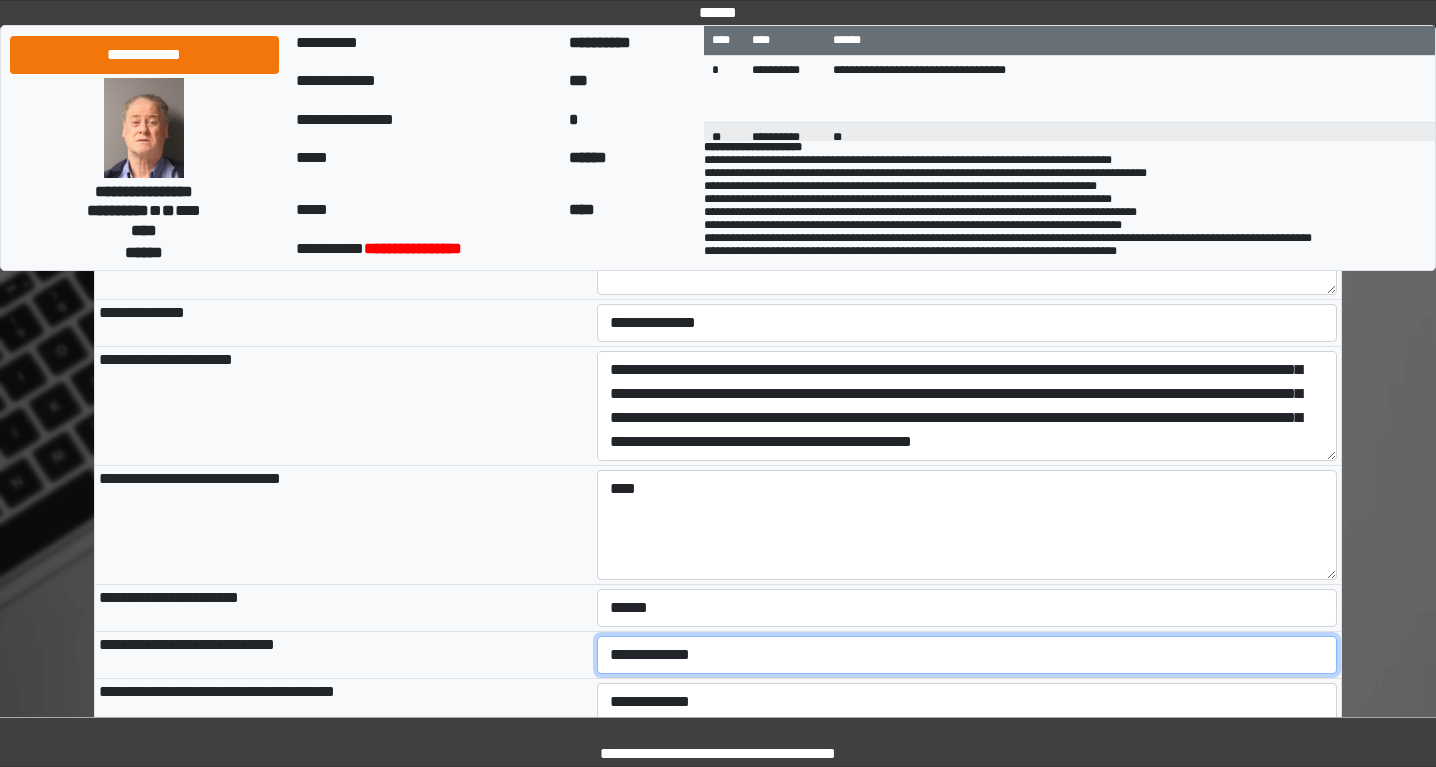 click on "**********" at bounding box center [967, 655] 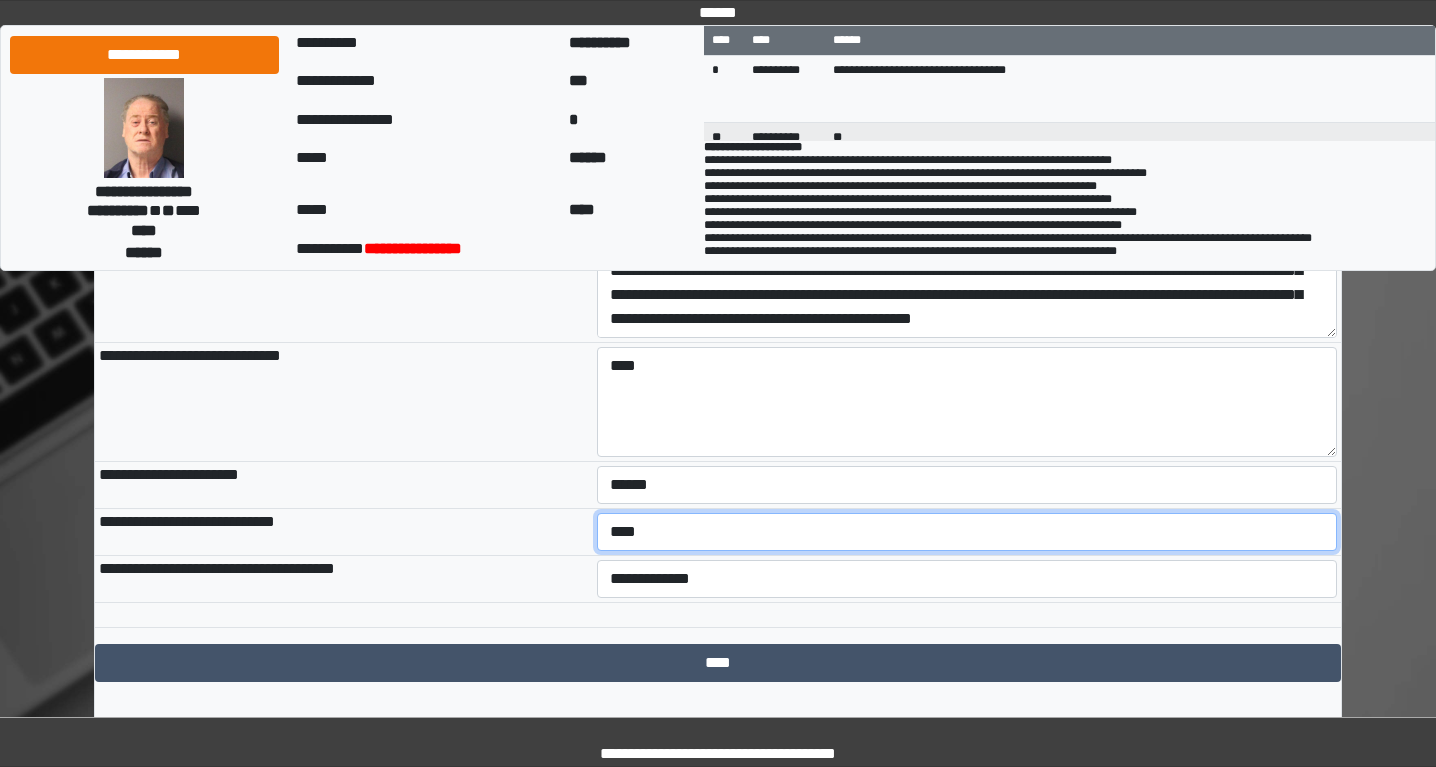scroll, scrollTop: 936, scrollLeft: 0, axis: vertical 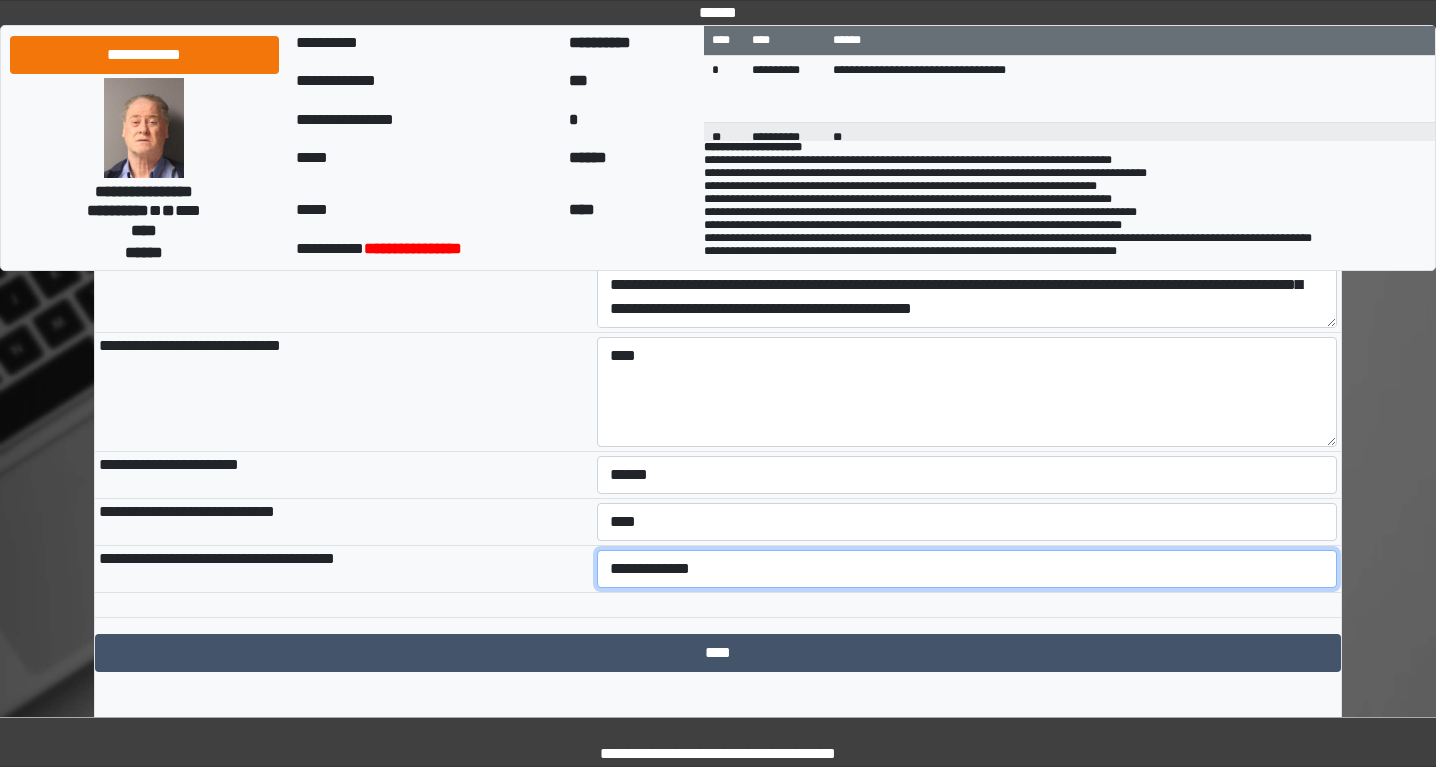 click on "**********" at bounding box center (967, 569) 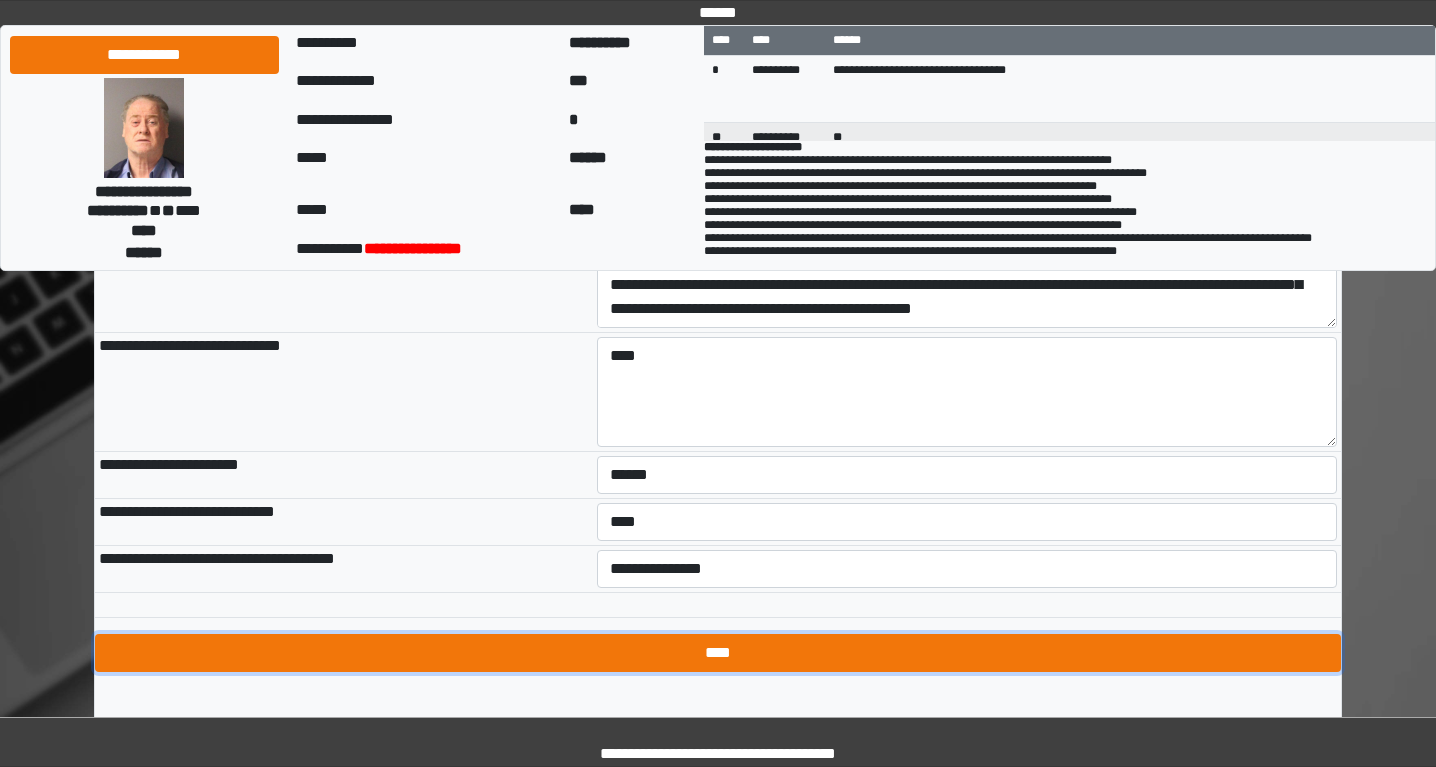 click on "****" at bounding box center (718, 653) 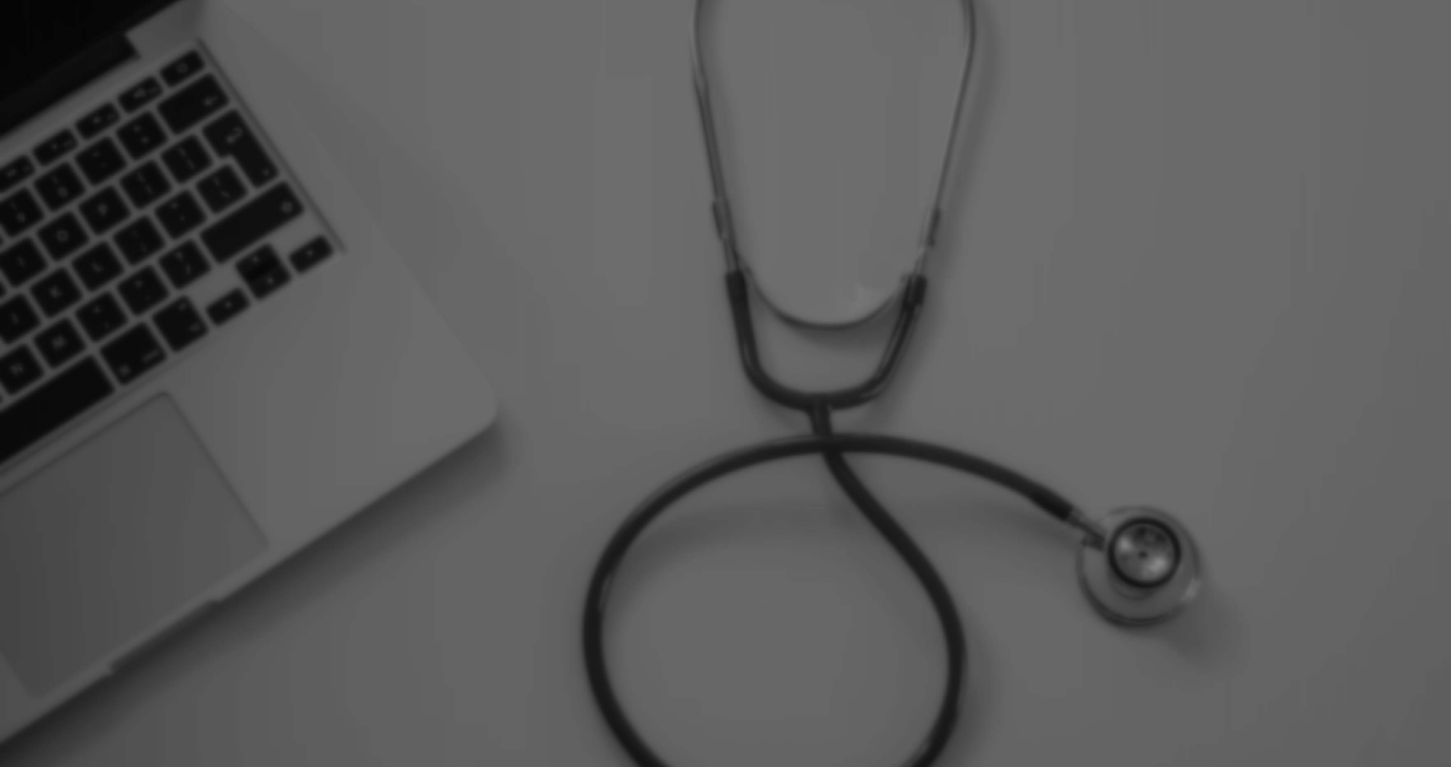 scroll, scrollTop: 0, scrollLeft: 0, axis: both 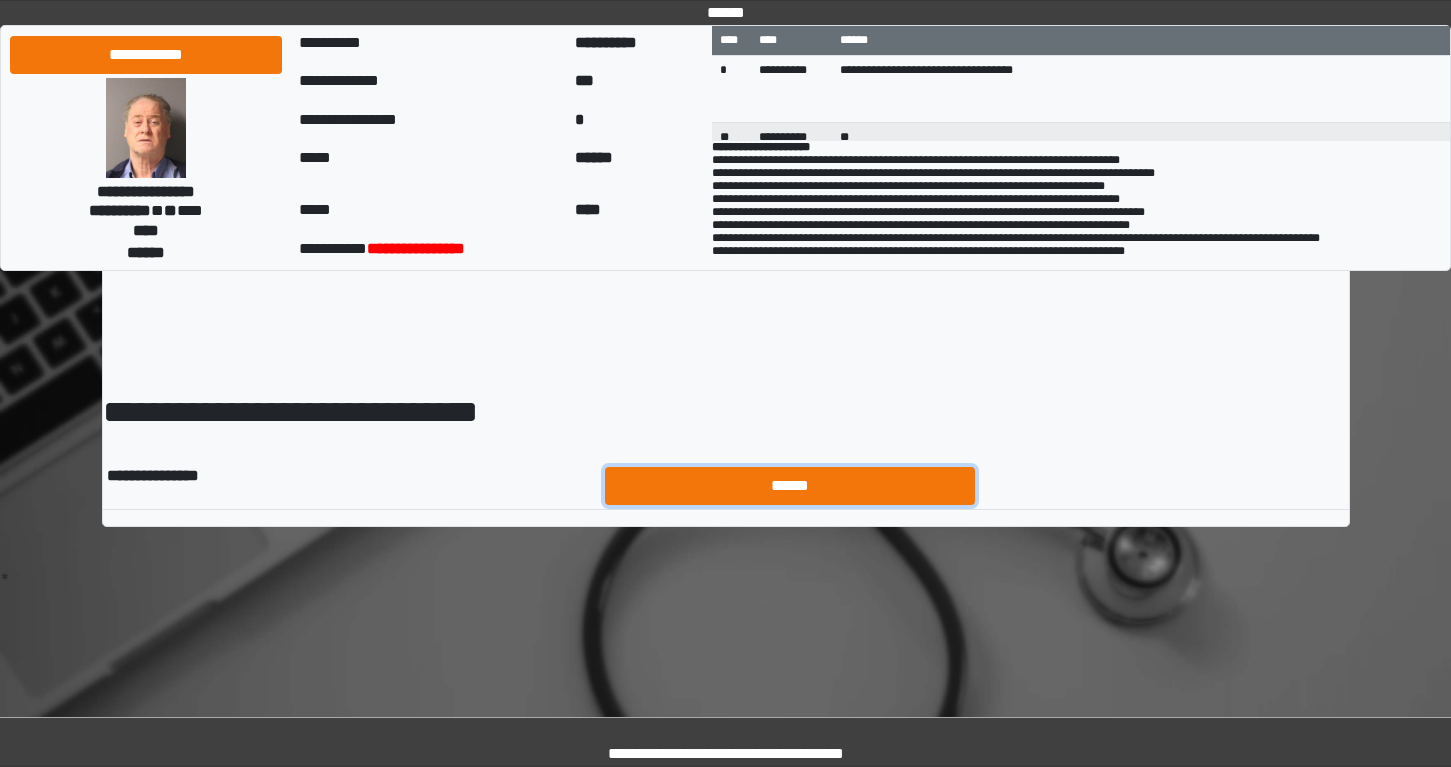 click on "******" at bounding box center (790, 486) 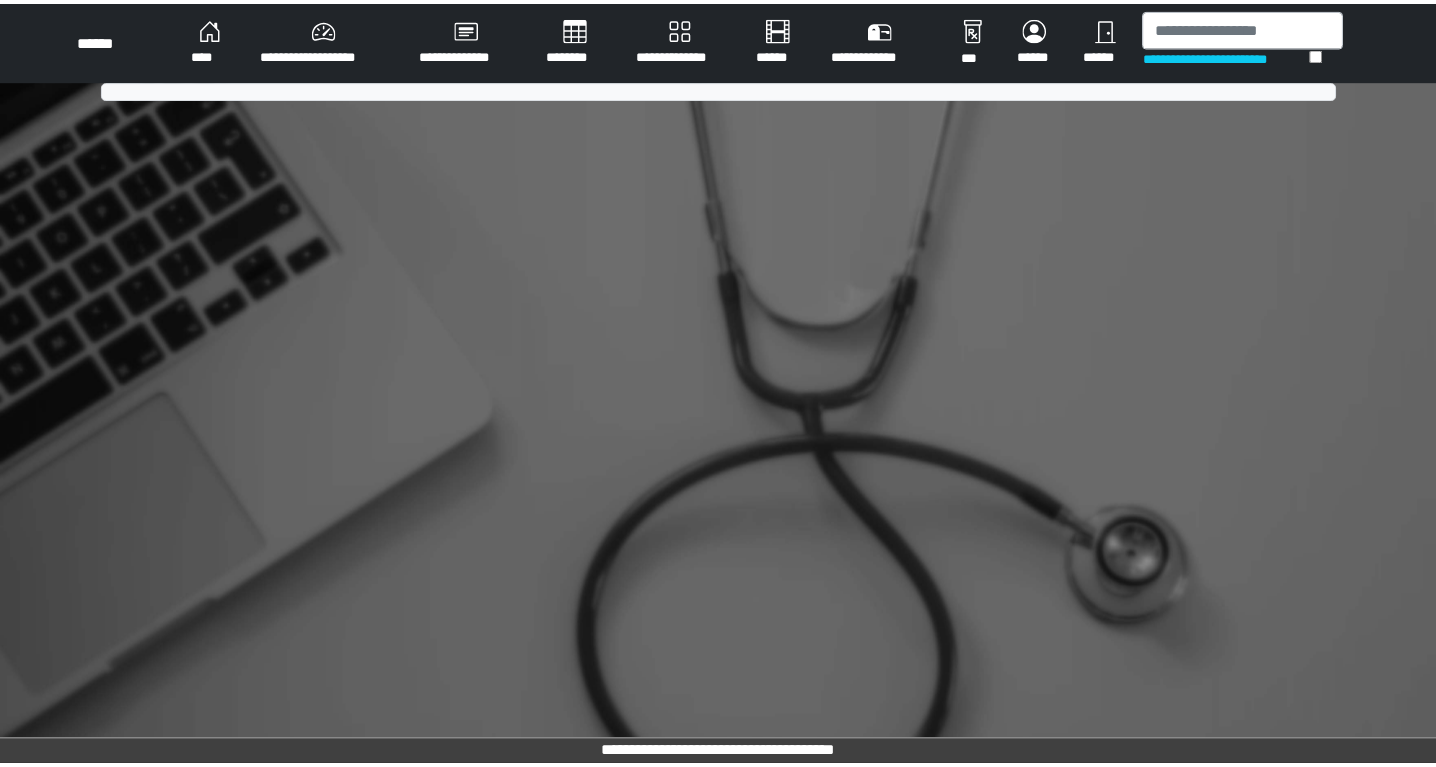 scroll, scrollTop: 0, scrollLeft: 0, axis: both 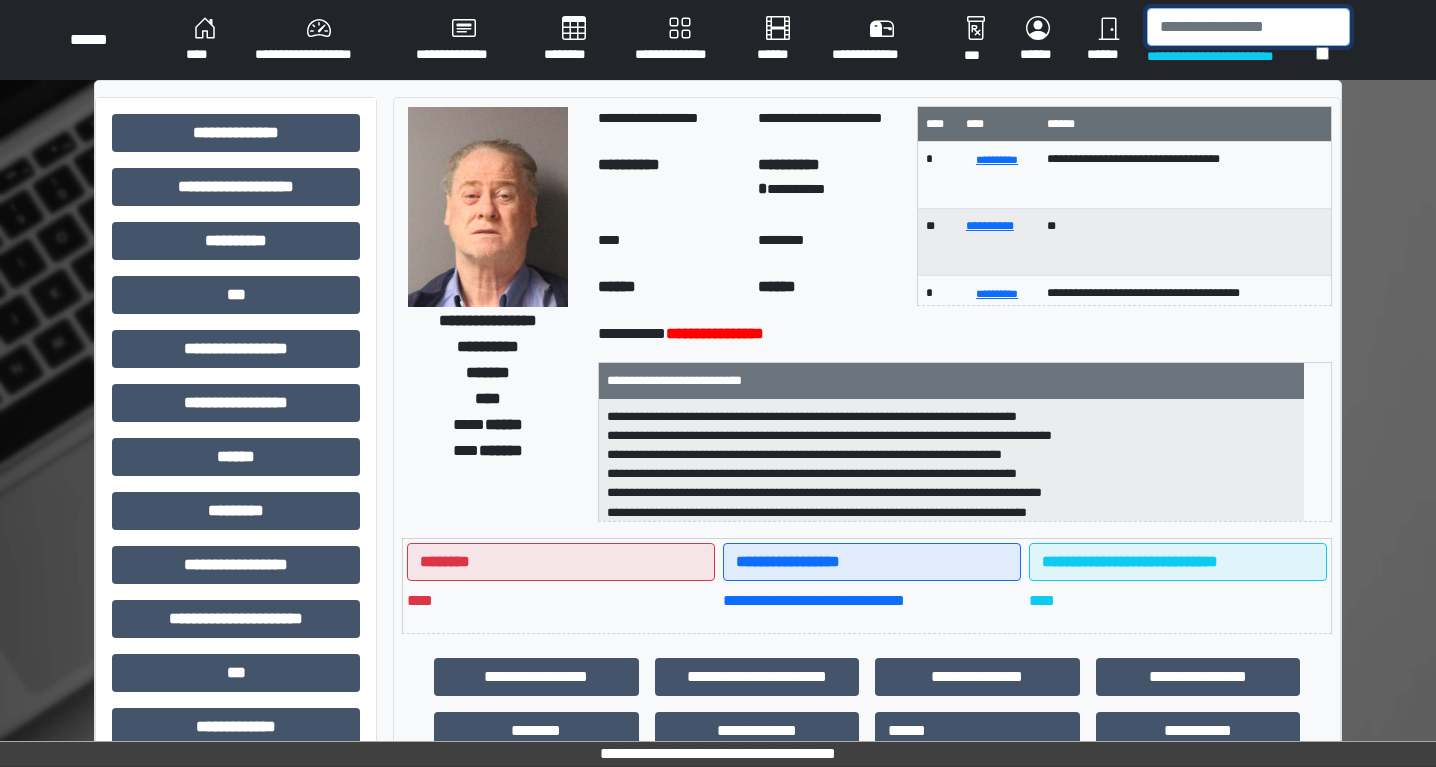click at bounding box center (1248, 27) 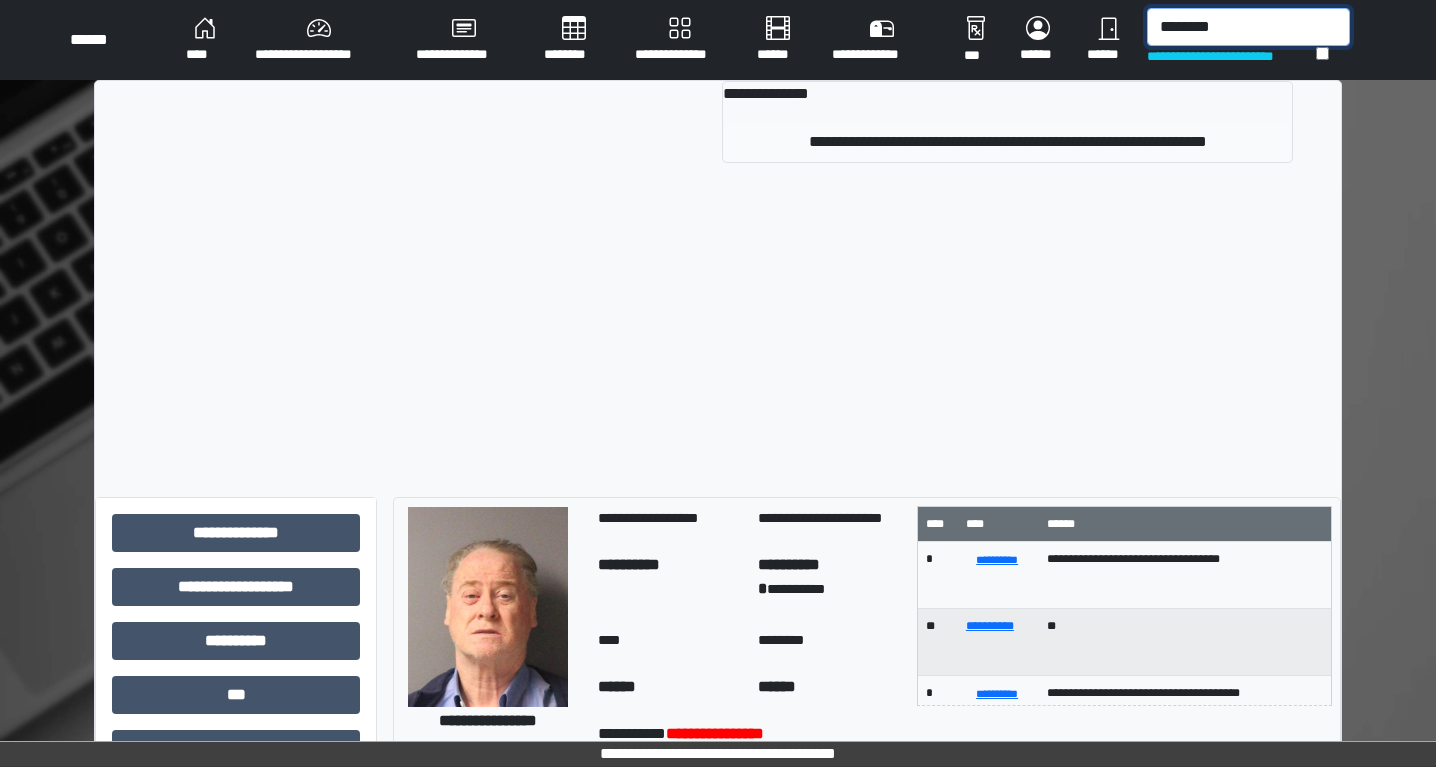 type on "********" 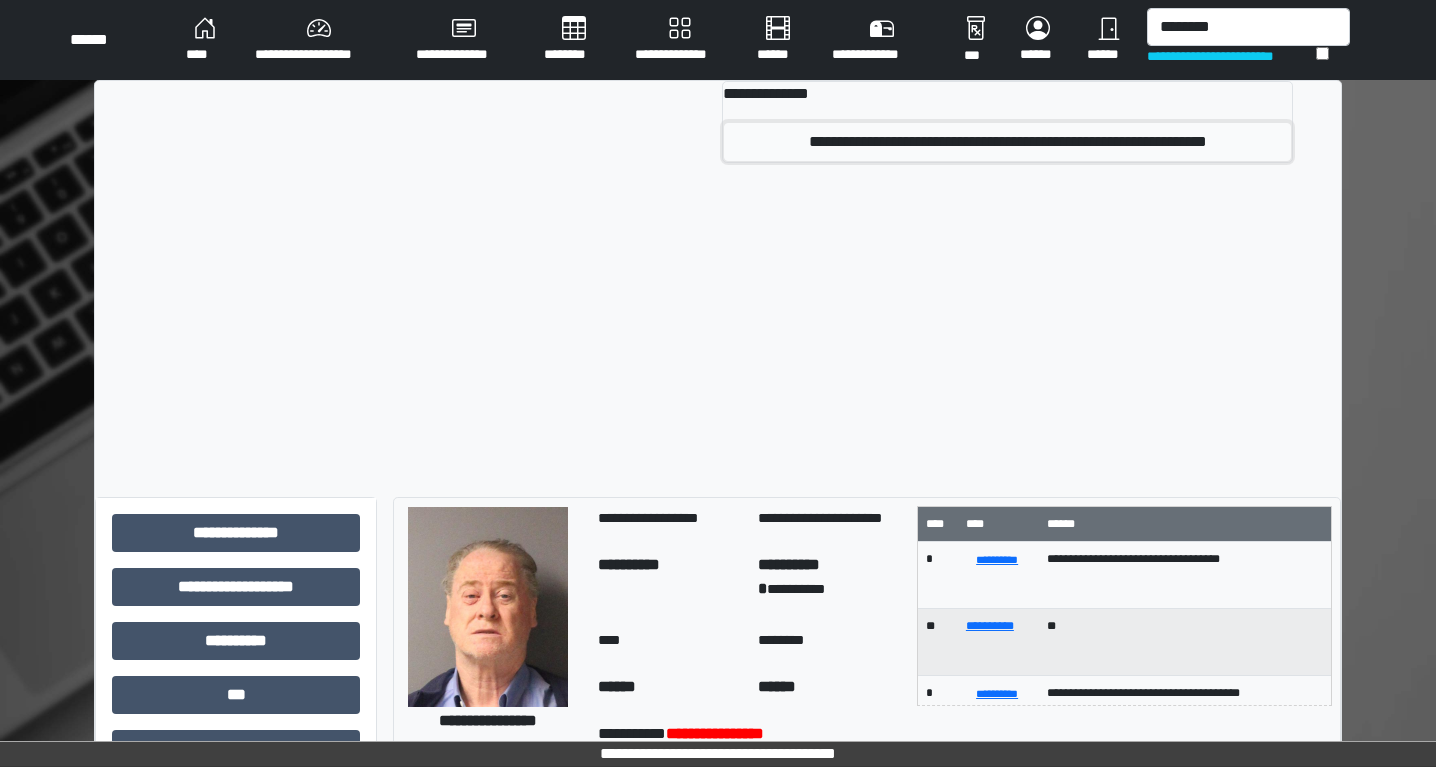 click on "**********" at bounding box center (1007, 142) 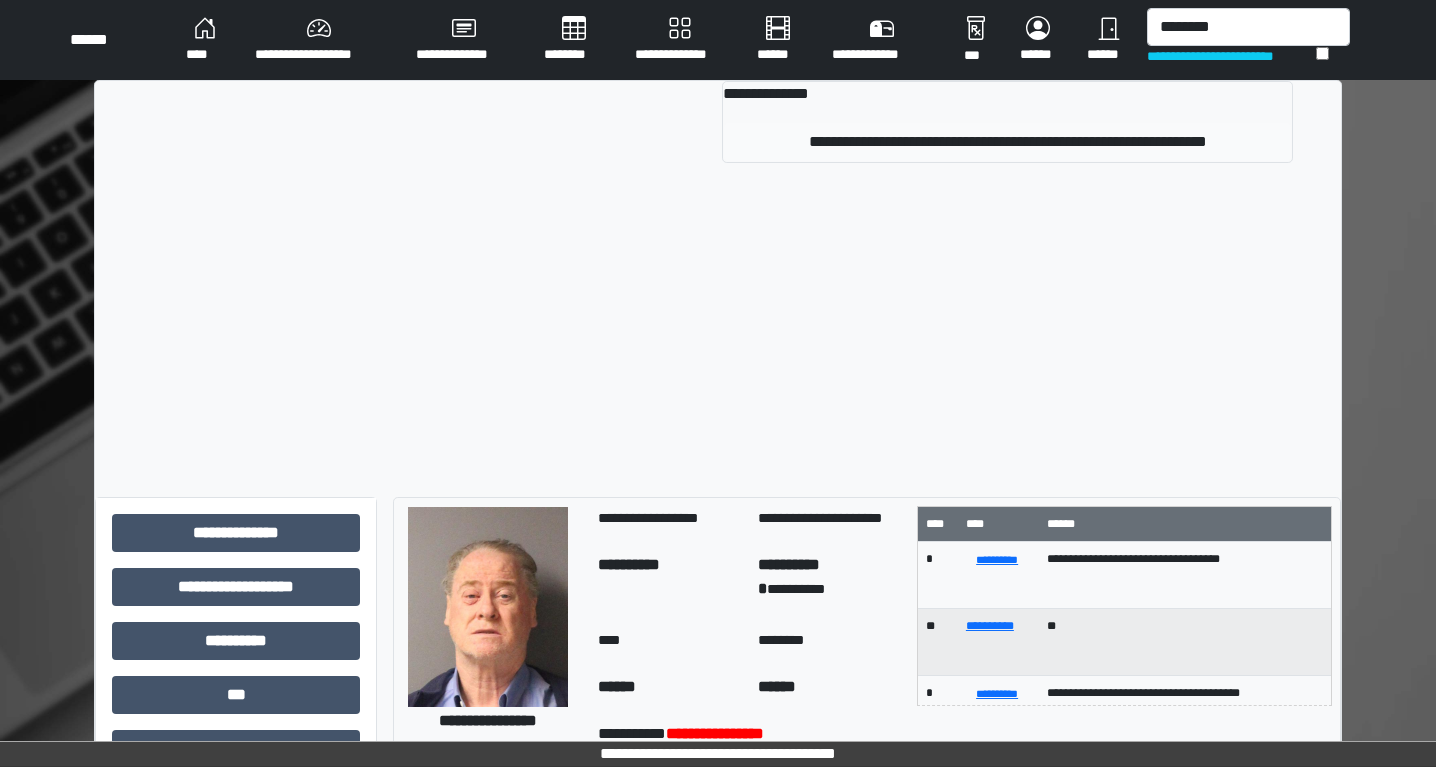 type 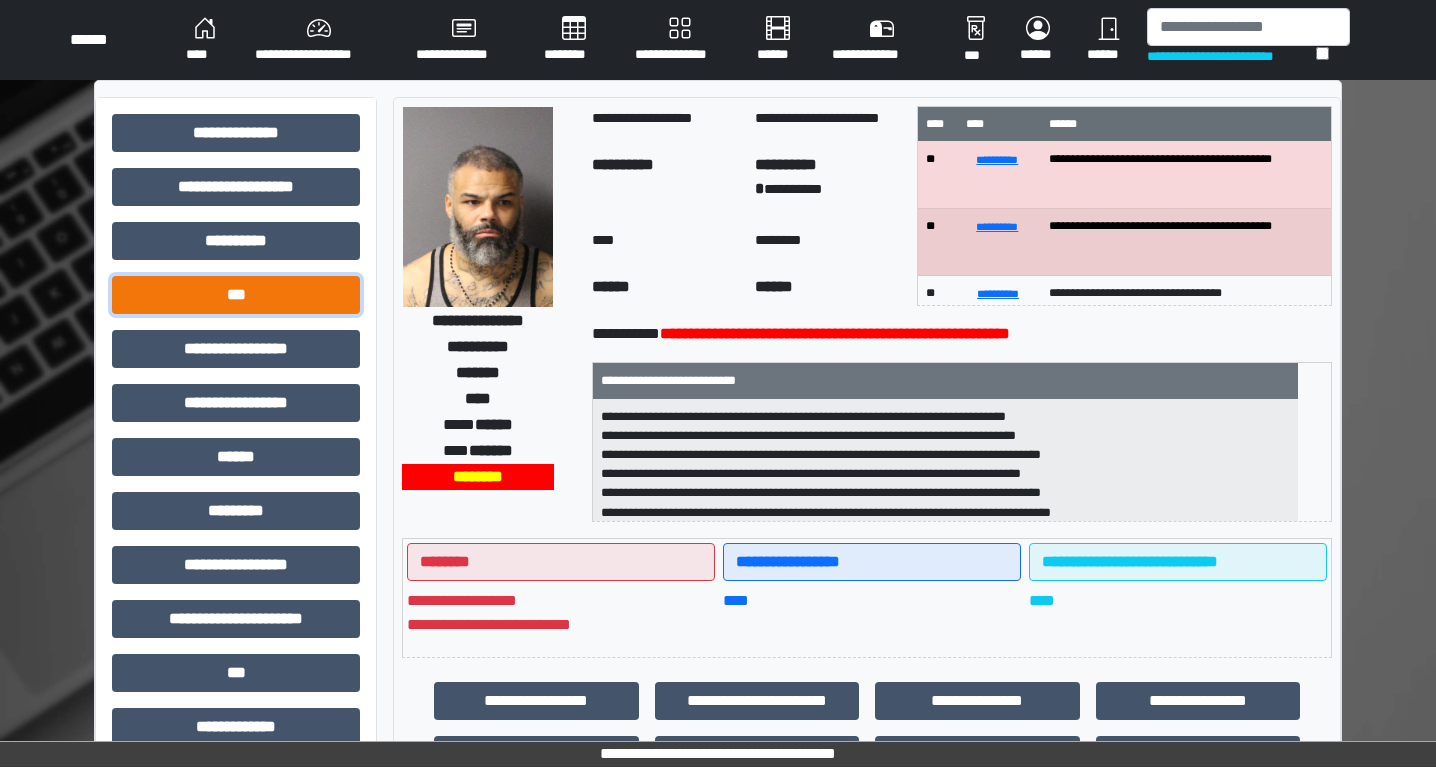 click on "***" at bounding box center (236, 295) 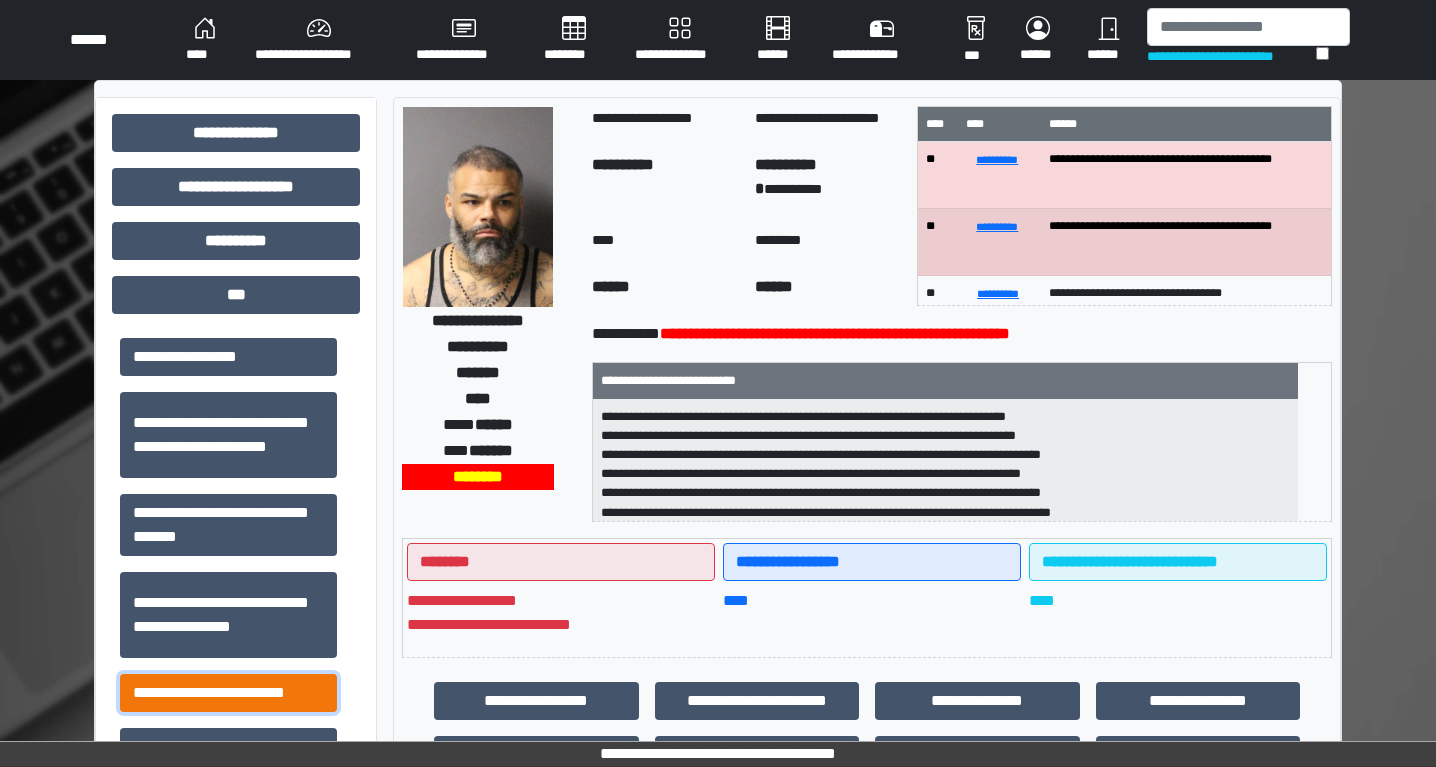 click on "**********" at bounding box center [228, 693] 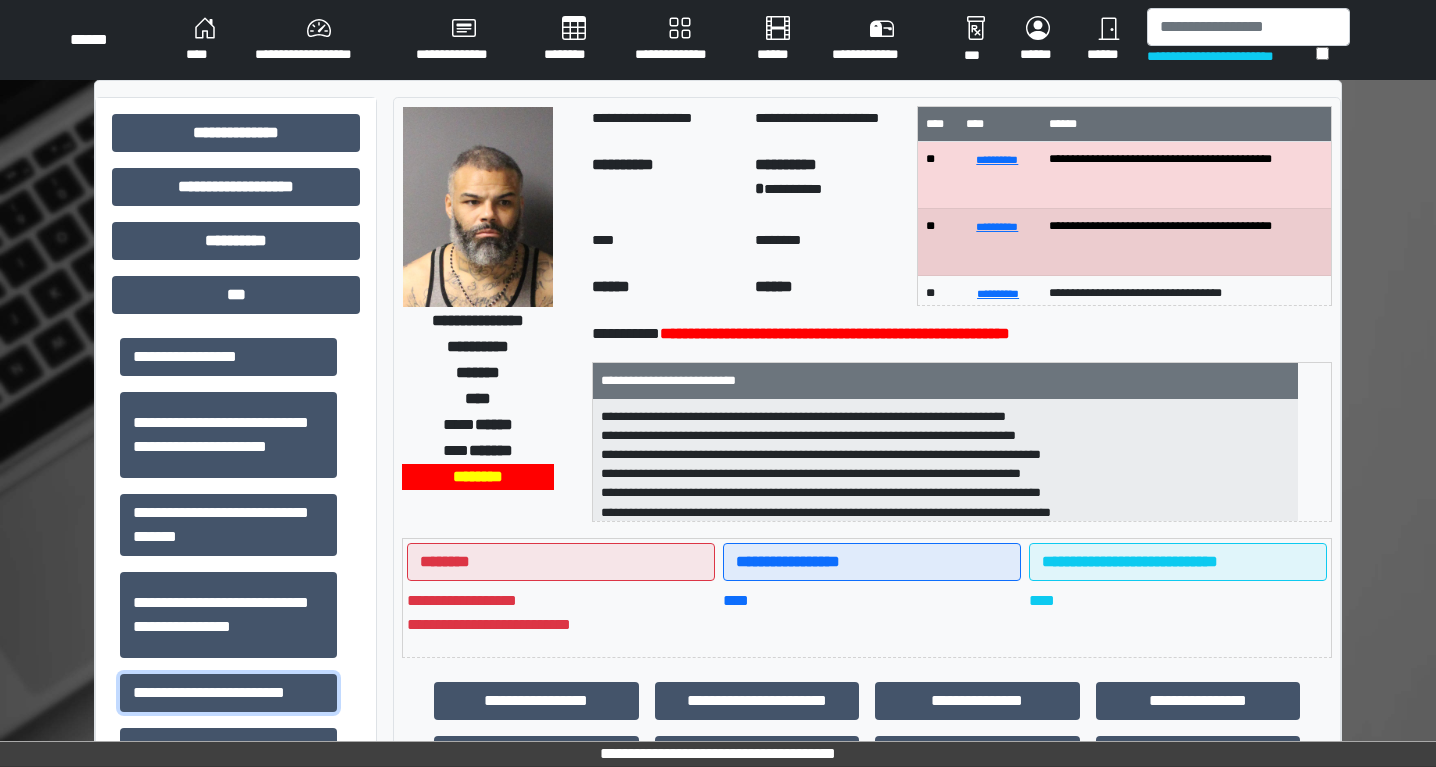 scroll, scrollTop: 44, scrollLeft: 0, axis: vertical 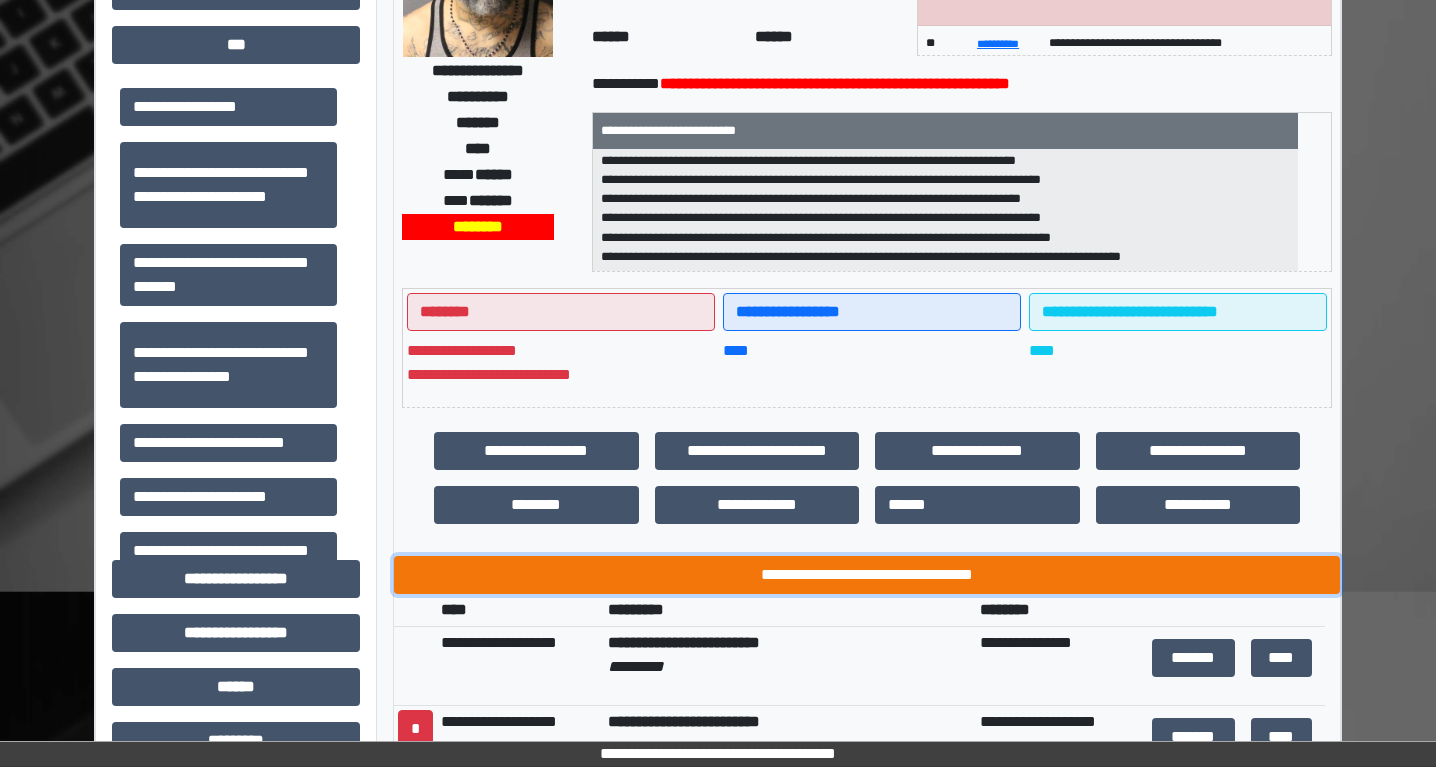 click on "**********" at bounding box center [867, 575] 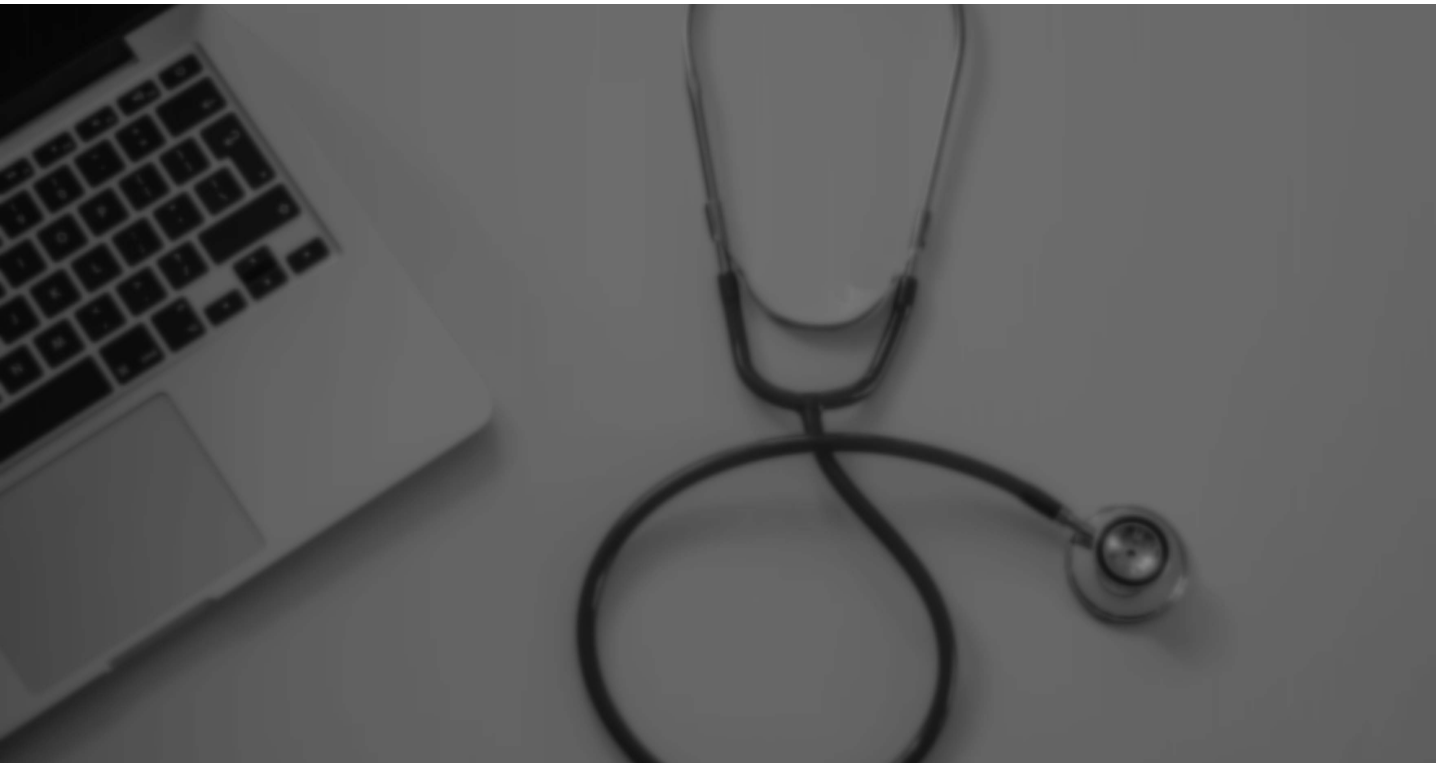 scroll, scrollTop: 0, scrollLeft: 0, axis: both 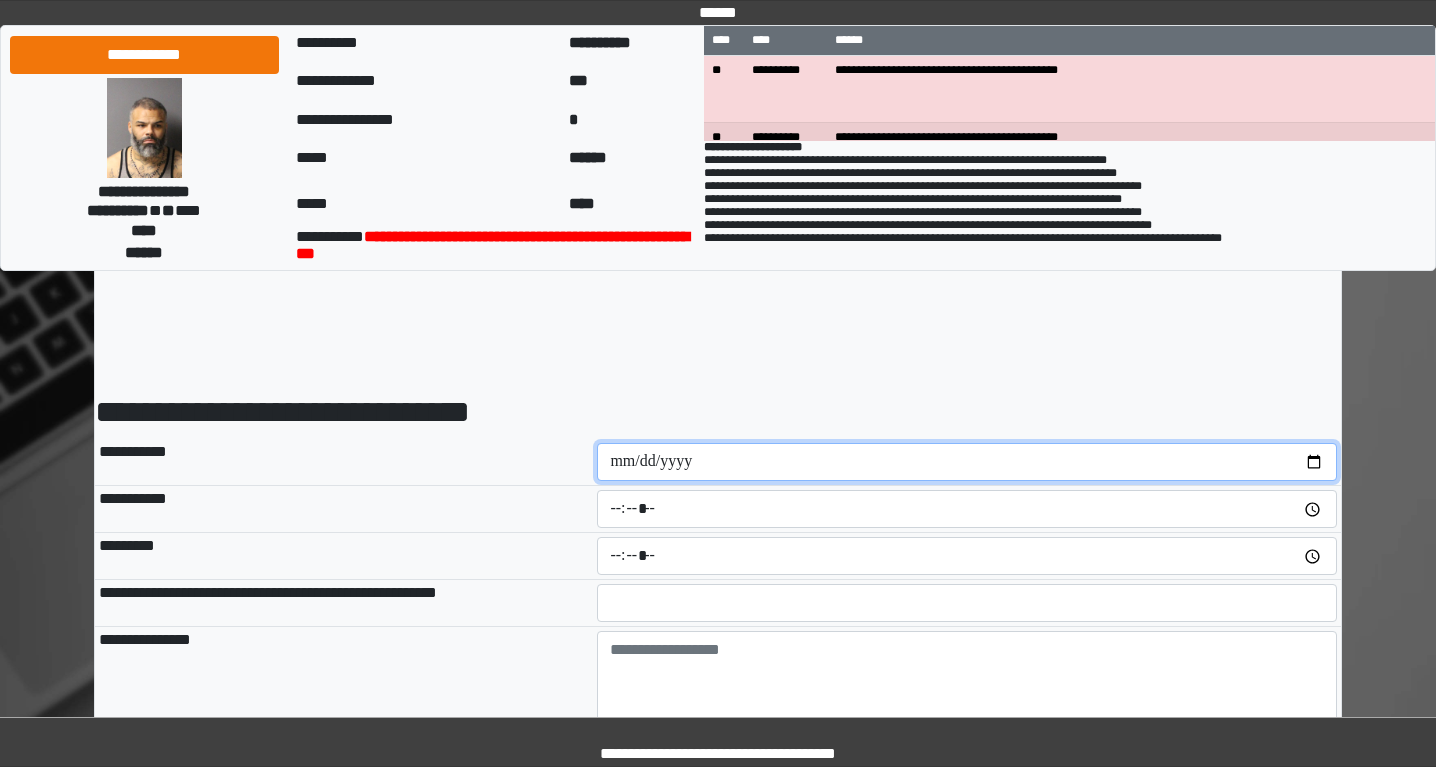 click at bounding box center [967, 462] 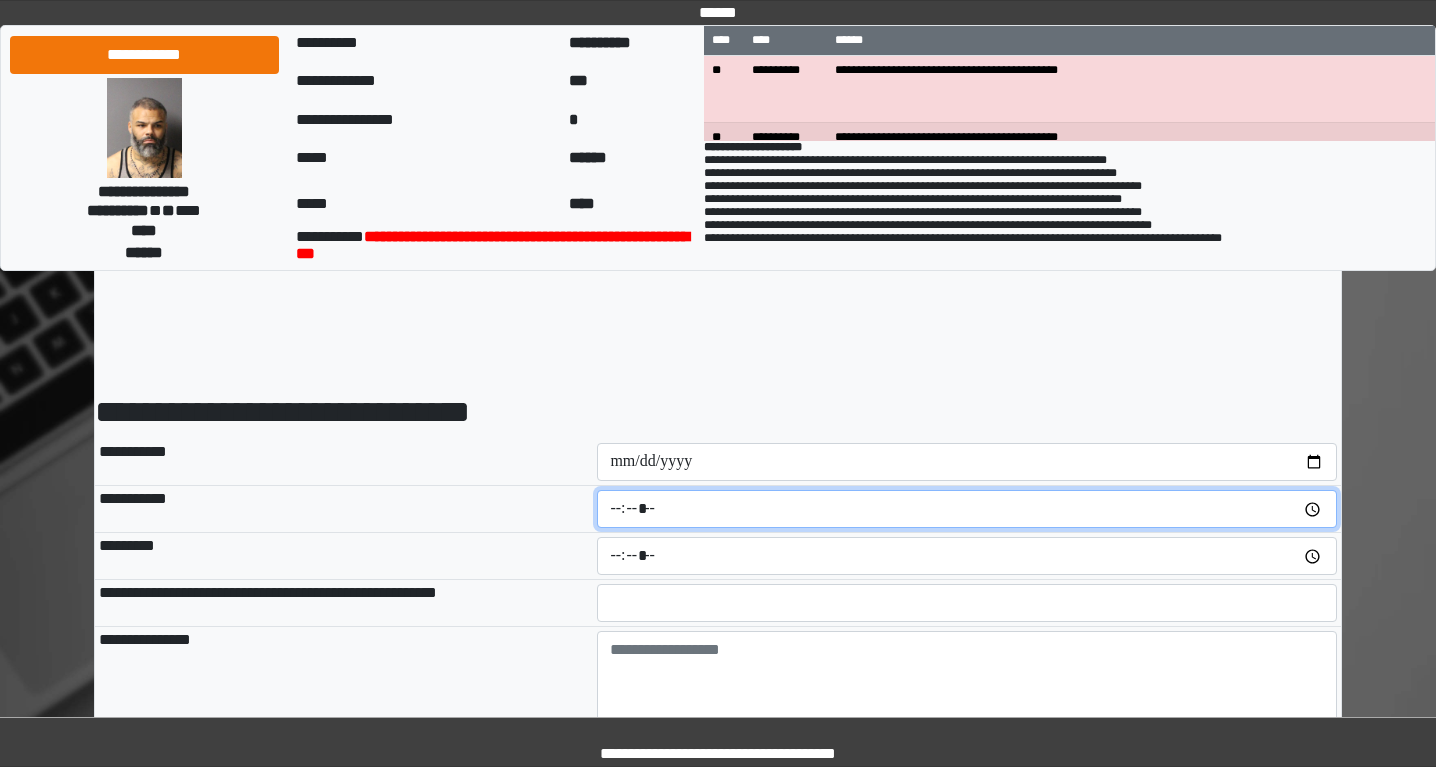 click at bounding box center [967, 509] 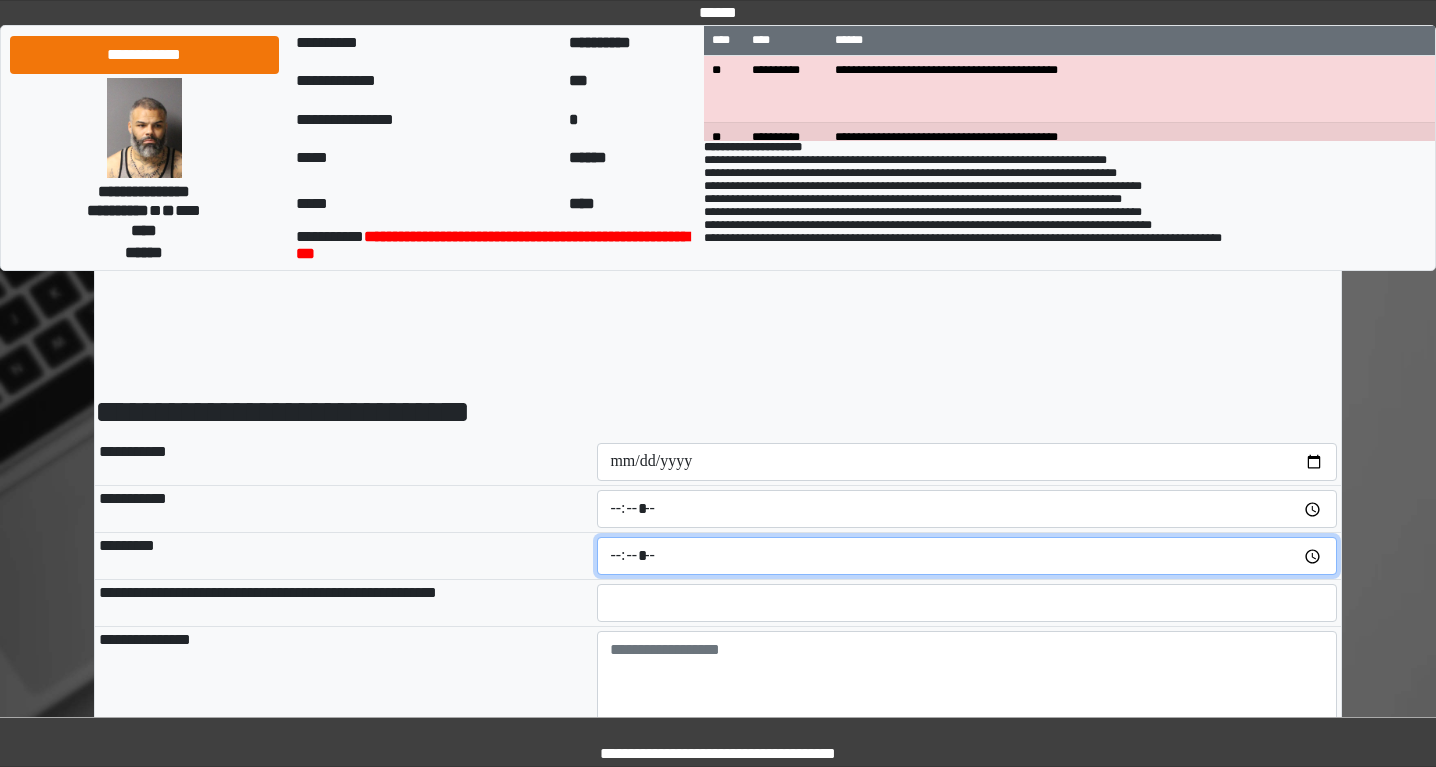 type on "*****" 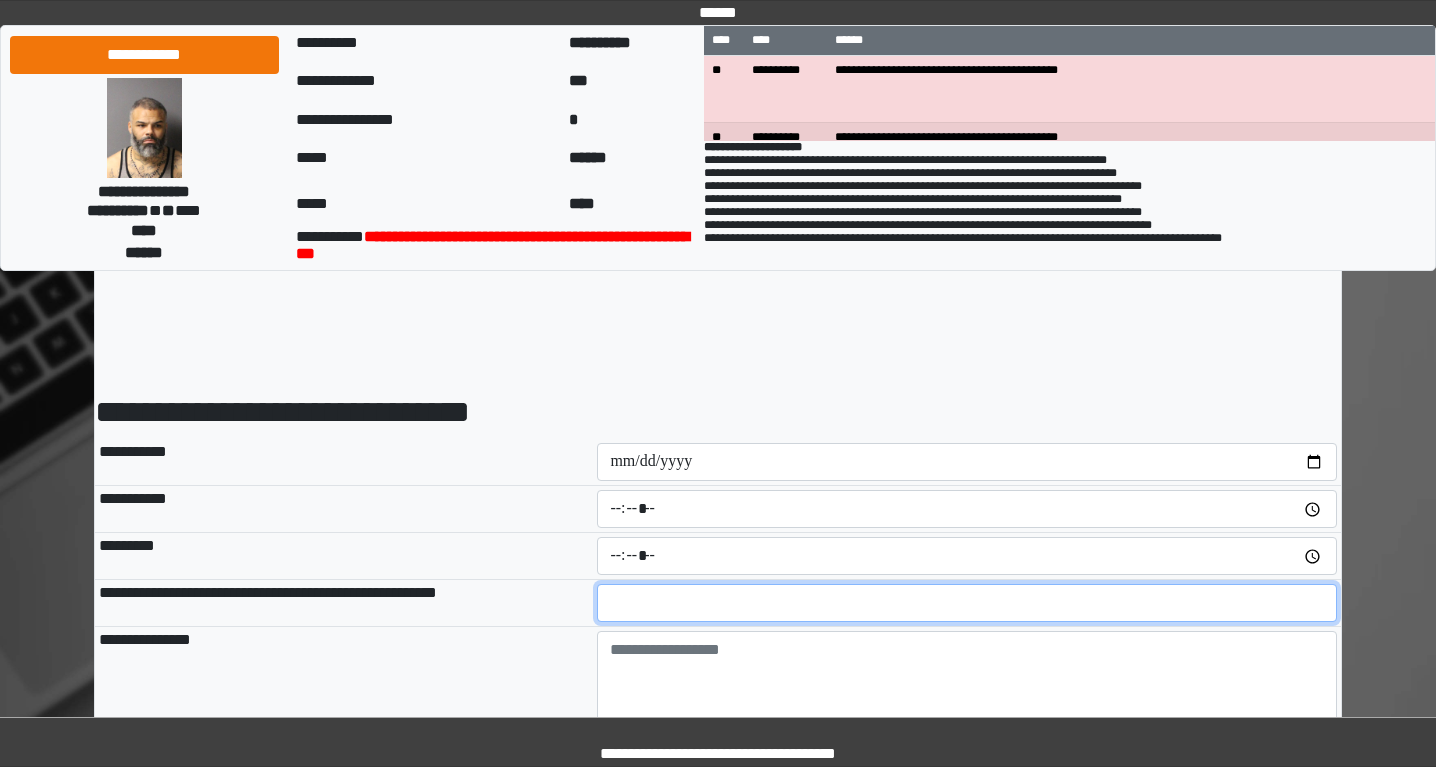 type on "**" 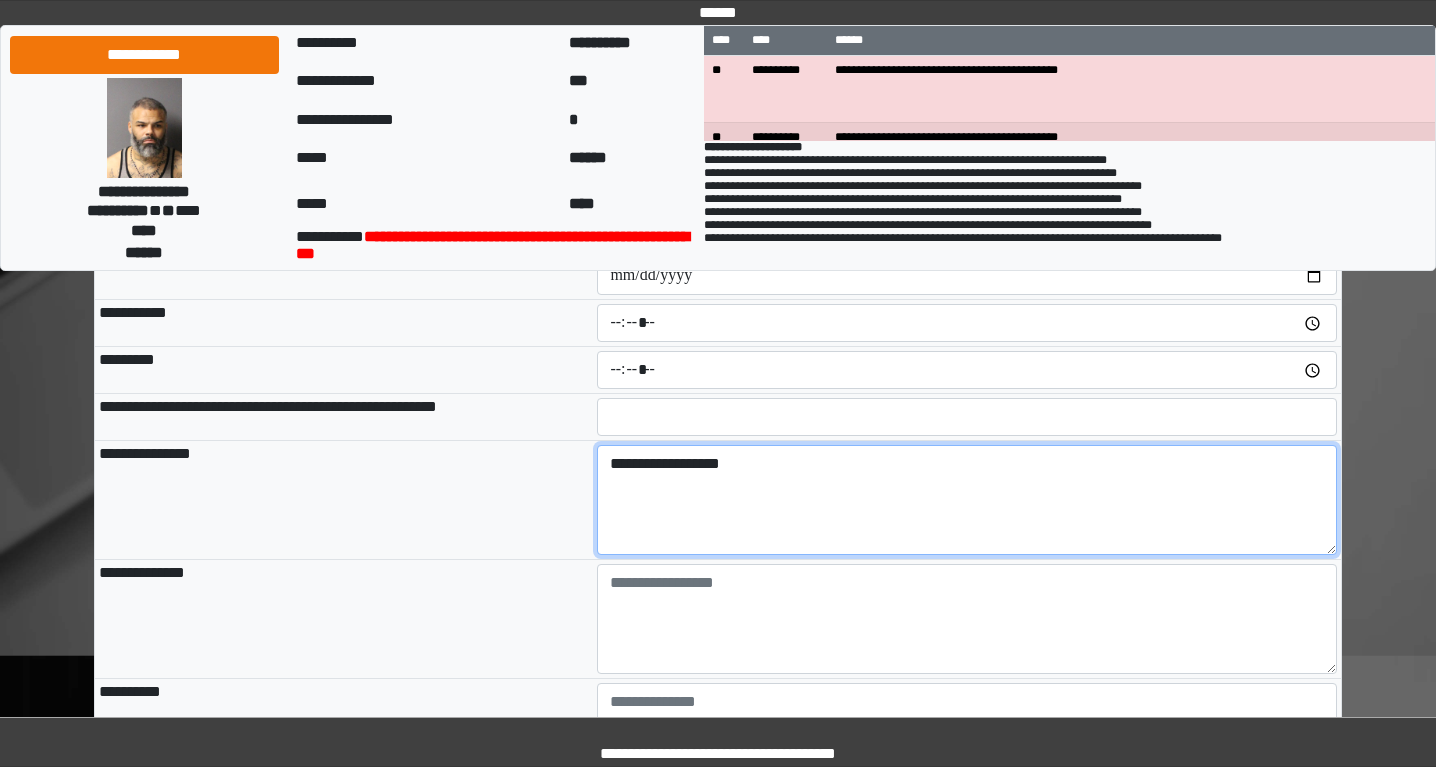scroll, scrollTop: 305, scrollLeft: 0, axis: vertical 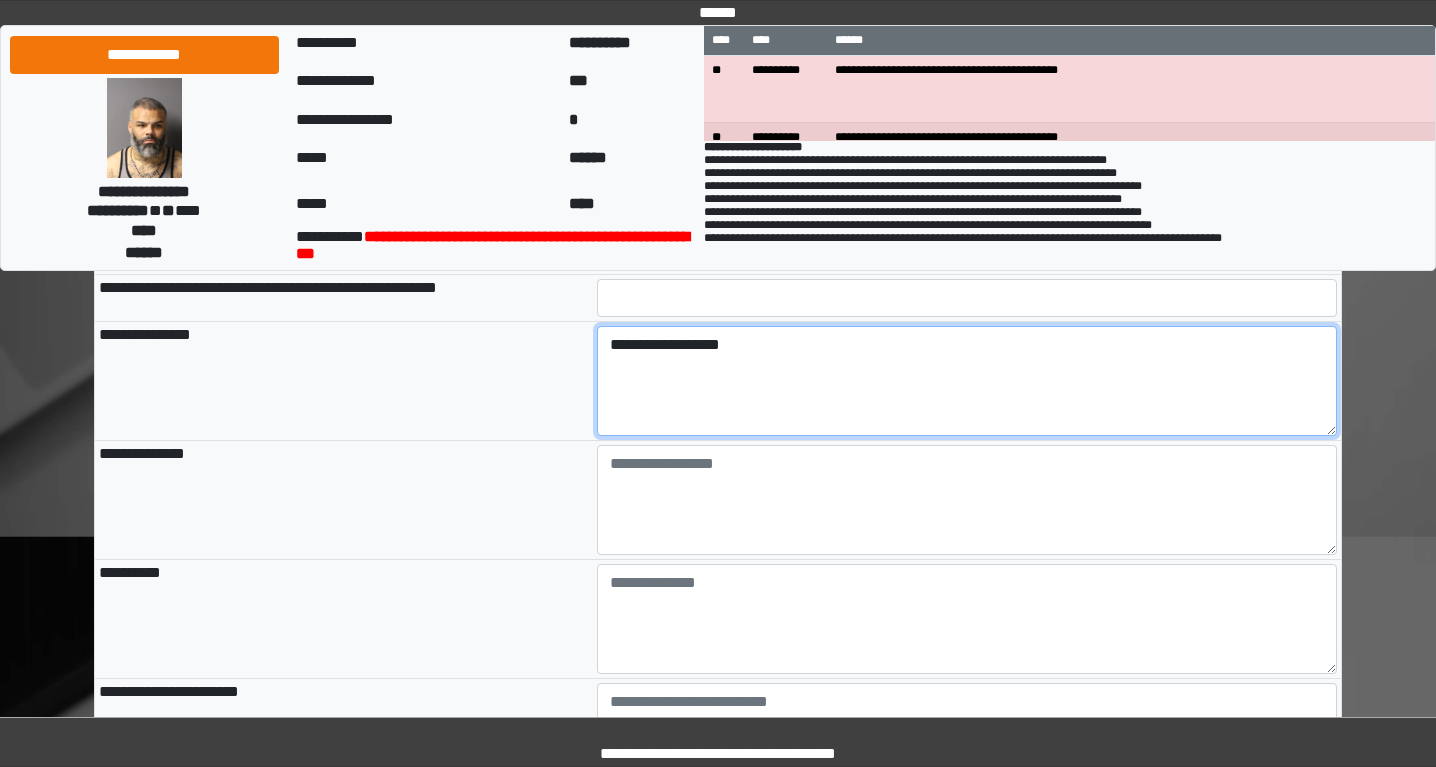 type on "**********" 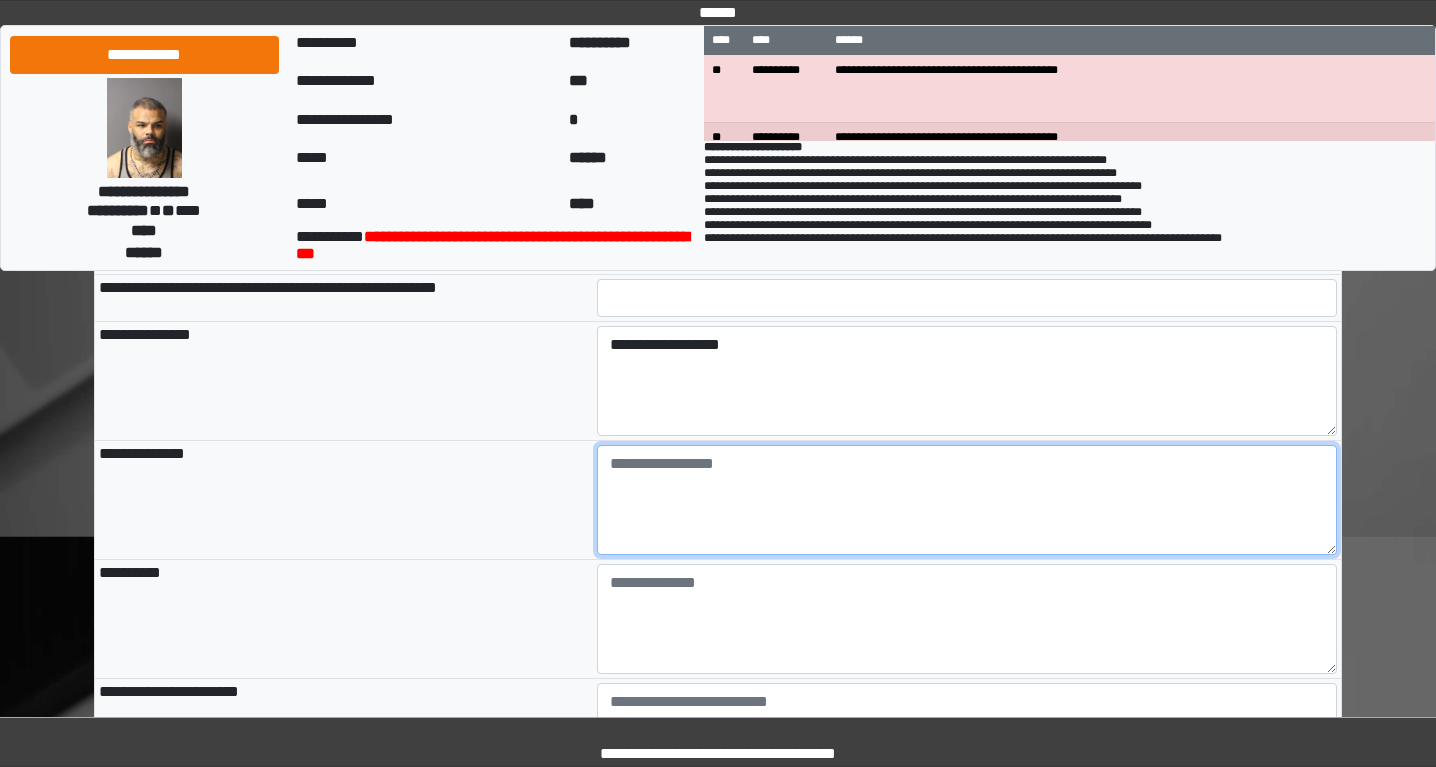click at bounding box center (967, 500) 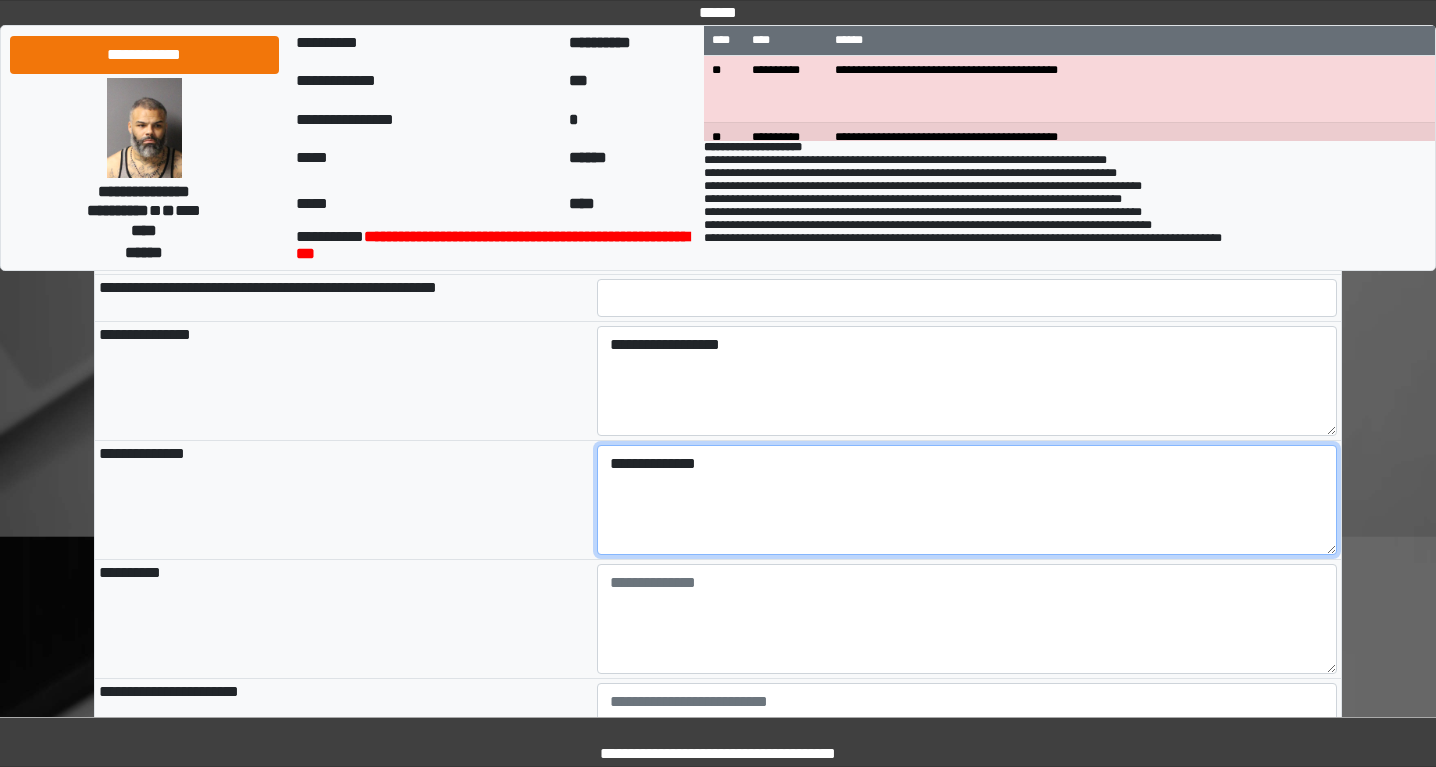 type on "**********" 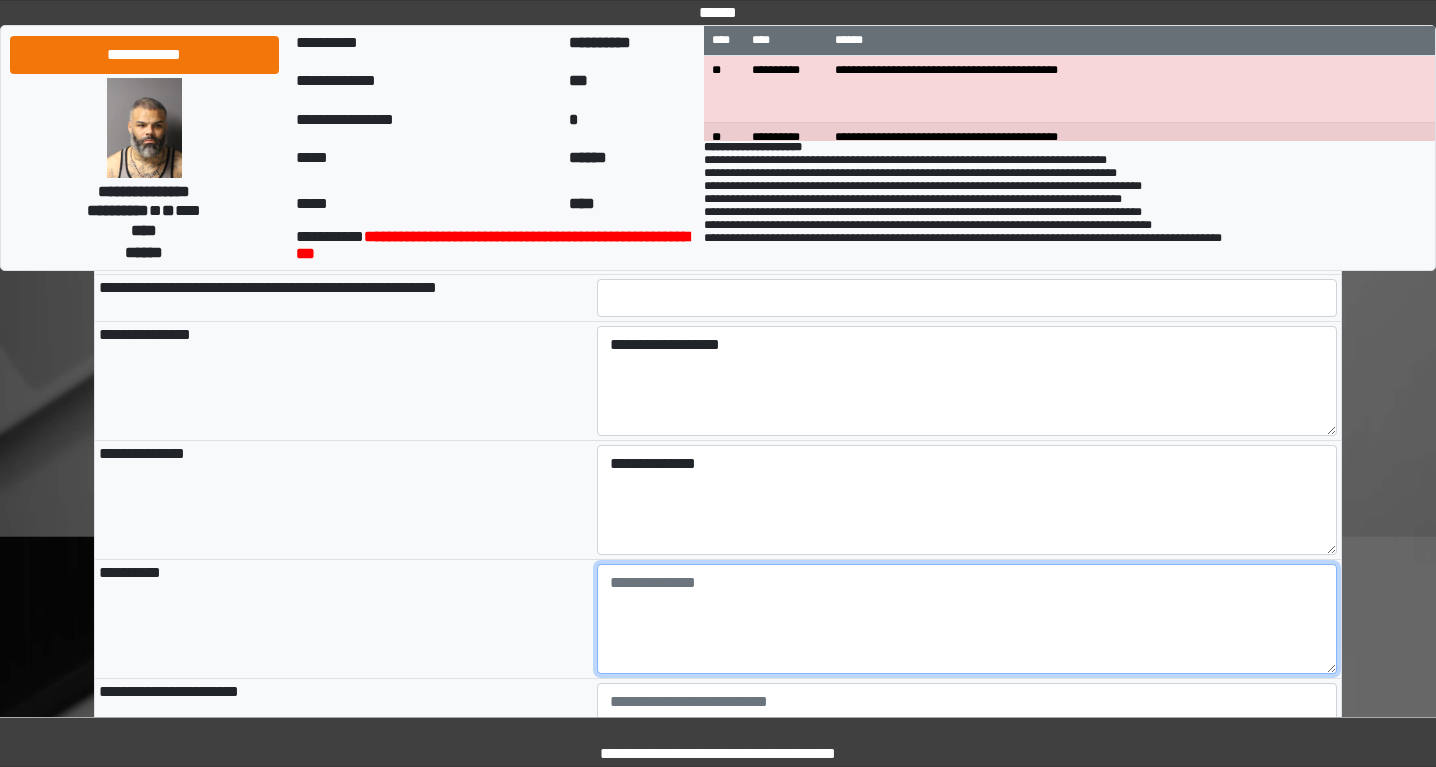 click at bounding box center (967, 619) 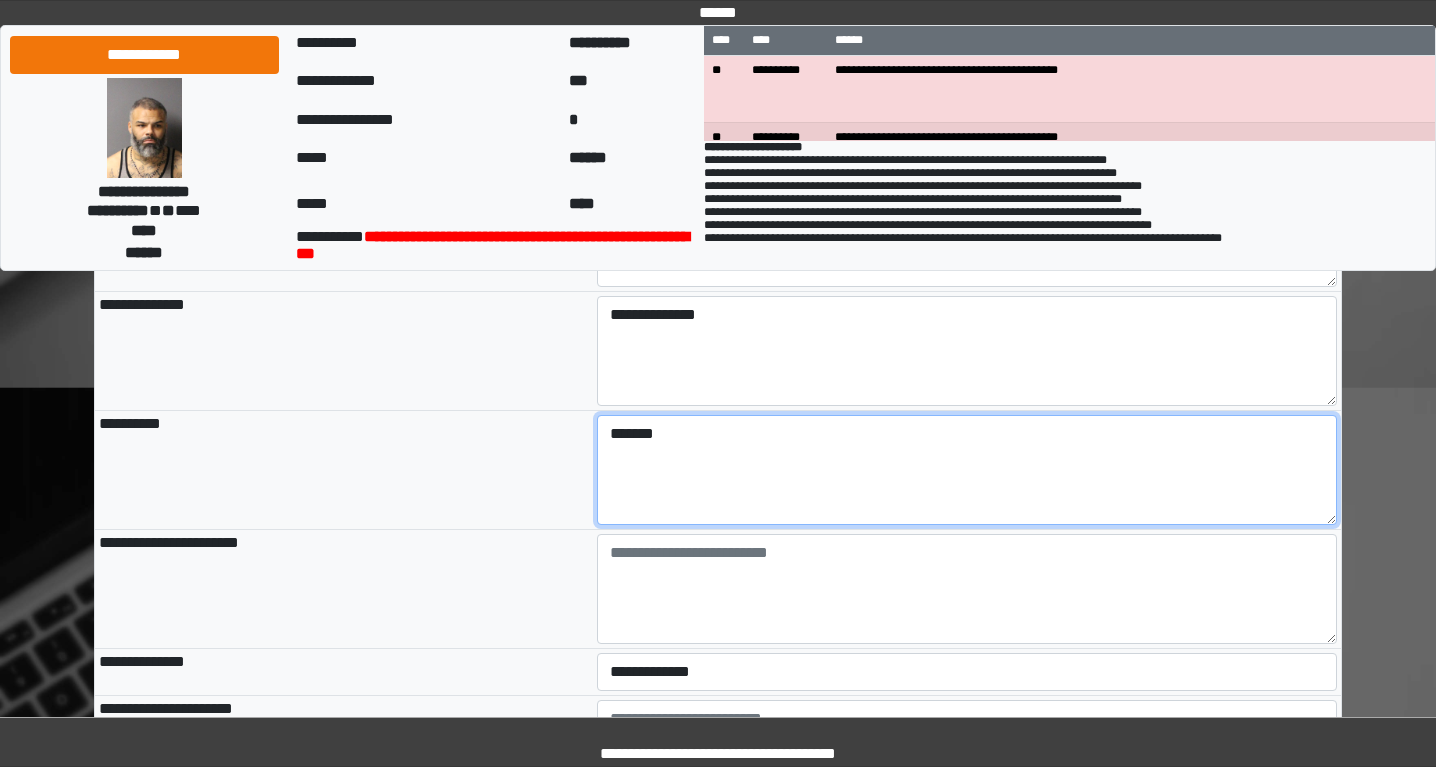 scroll, scrollTop: 457, scrollLeft: 0, axis: vertical 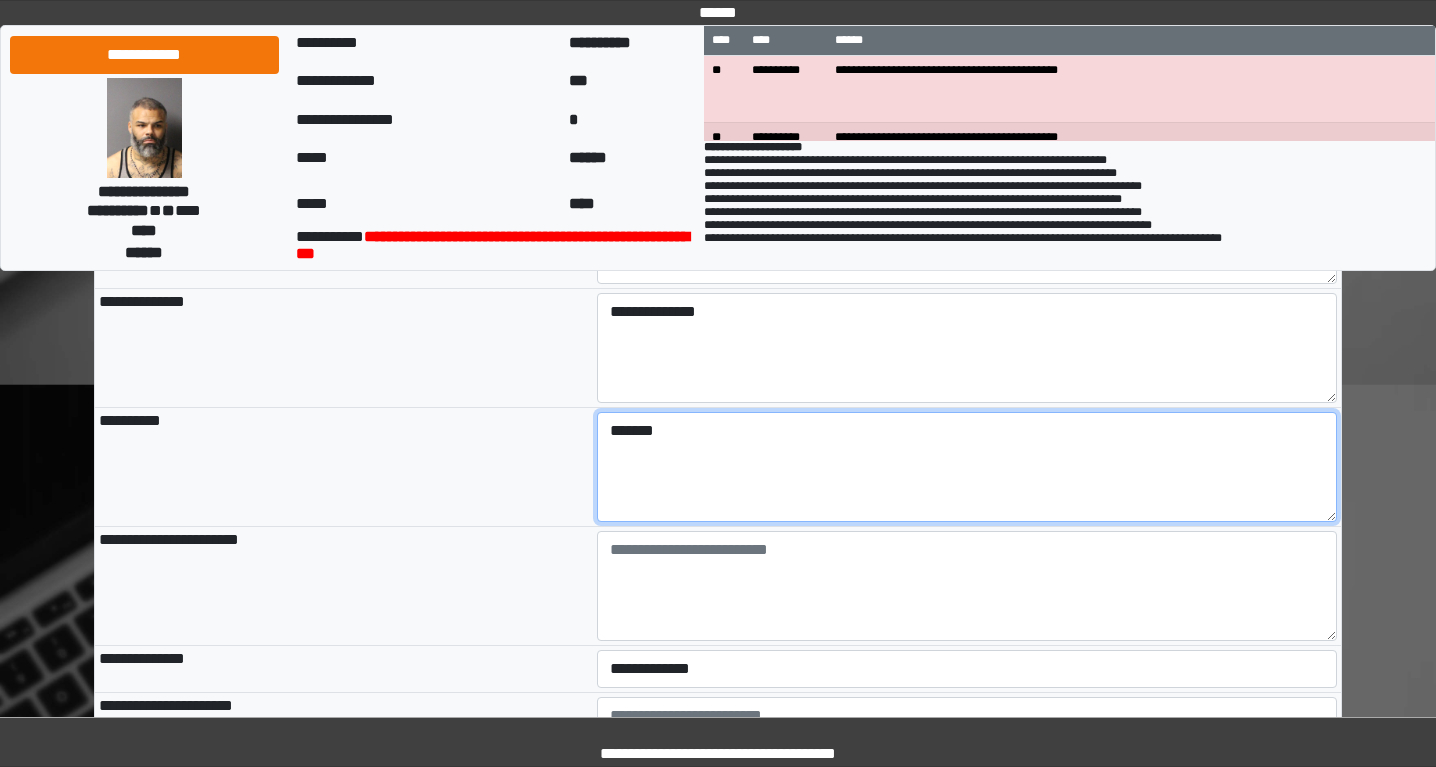 type on "*******" 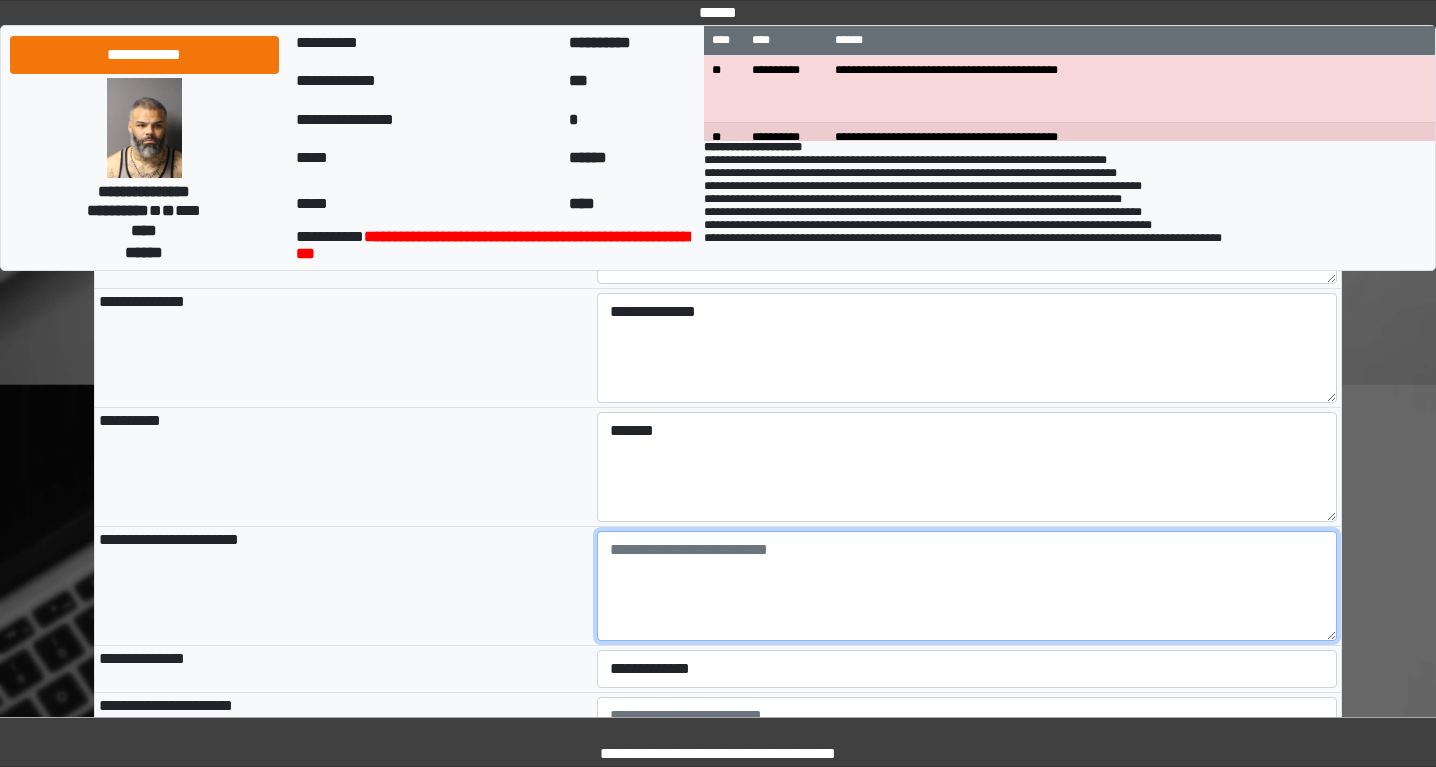 click at bounding box center (967, 586) 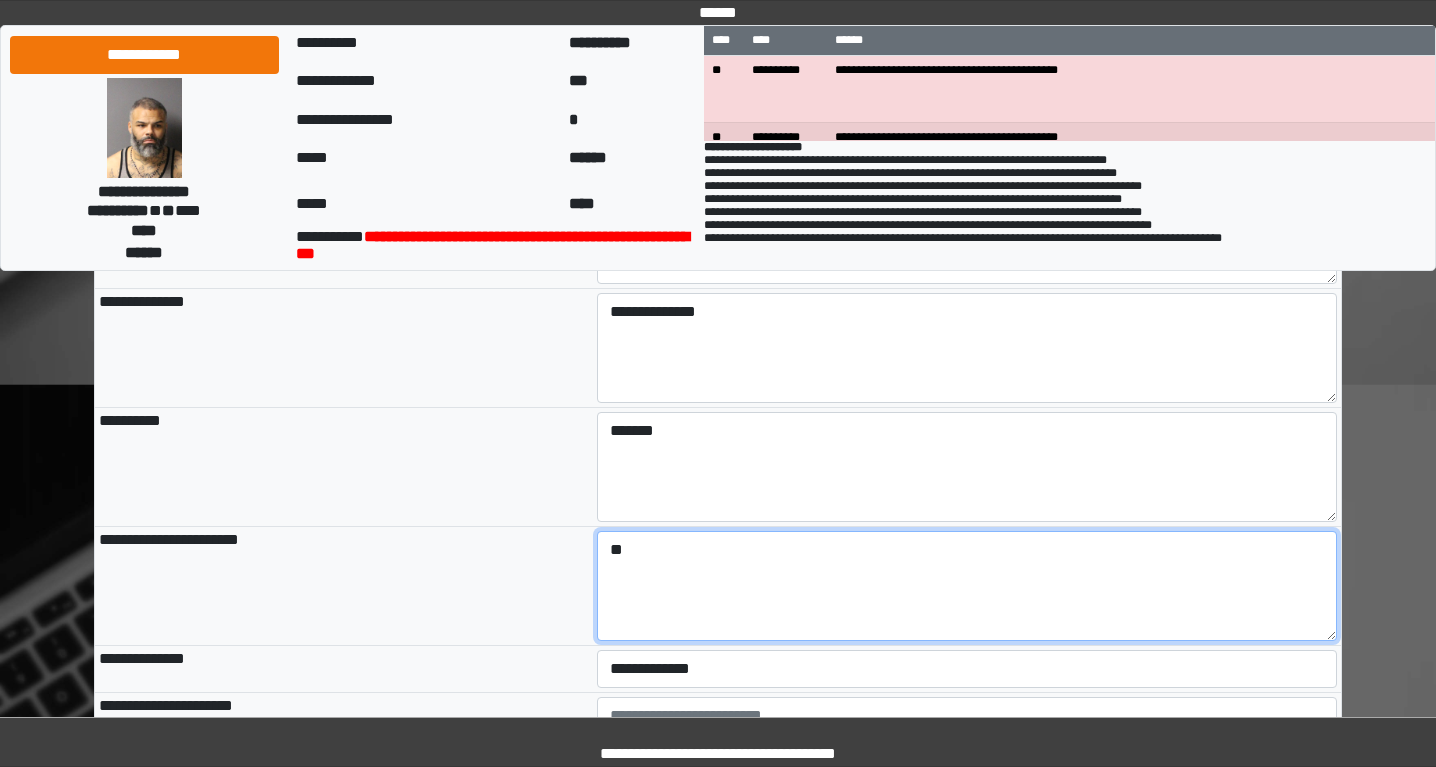 type on "**" 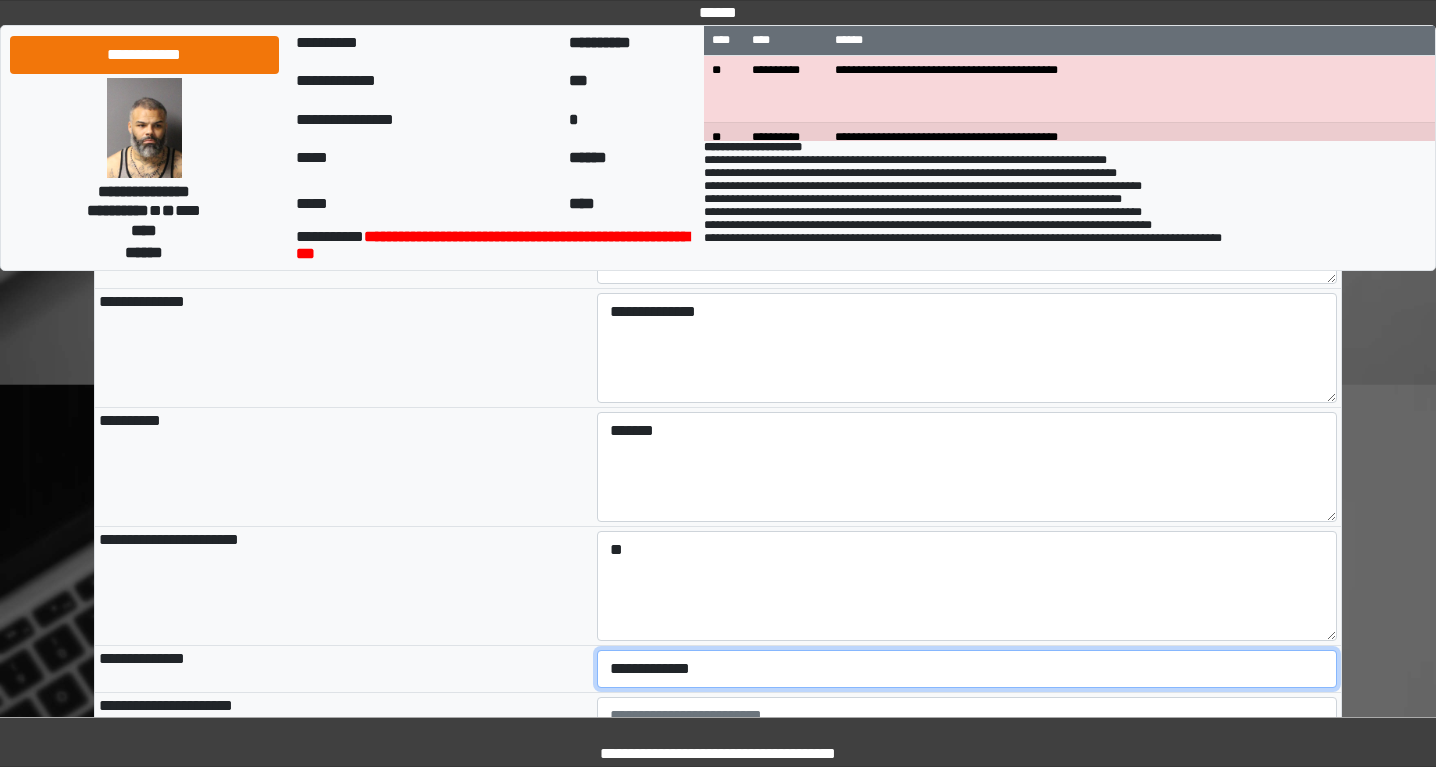 click on "**********" at bounding box center (967, 669) 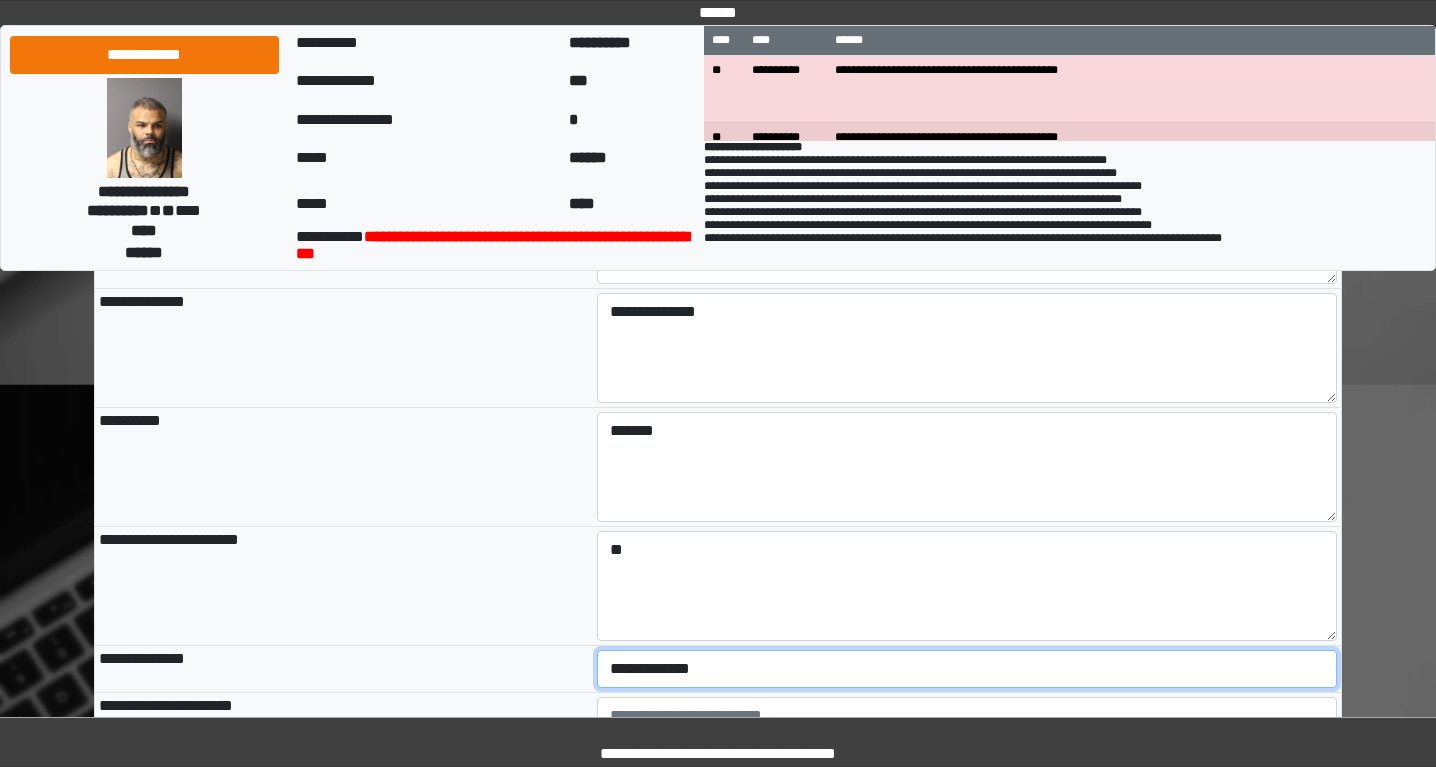 select on "***" 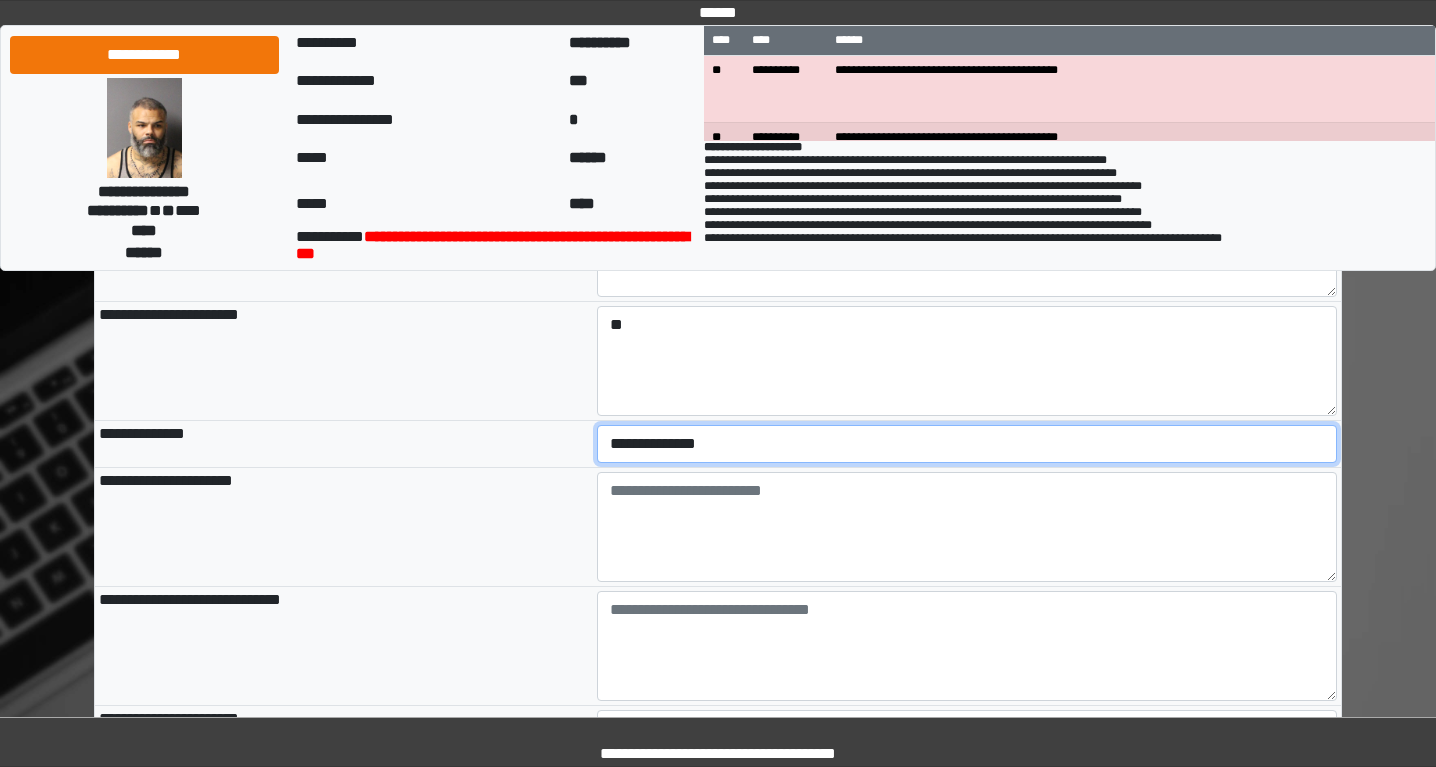 scroll, scrollTop: 694, scrollLeft: 0, axis: vertical 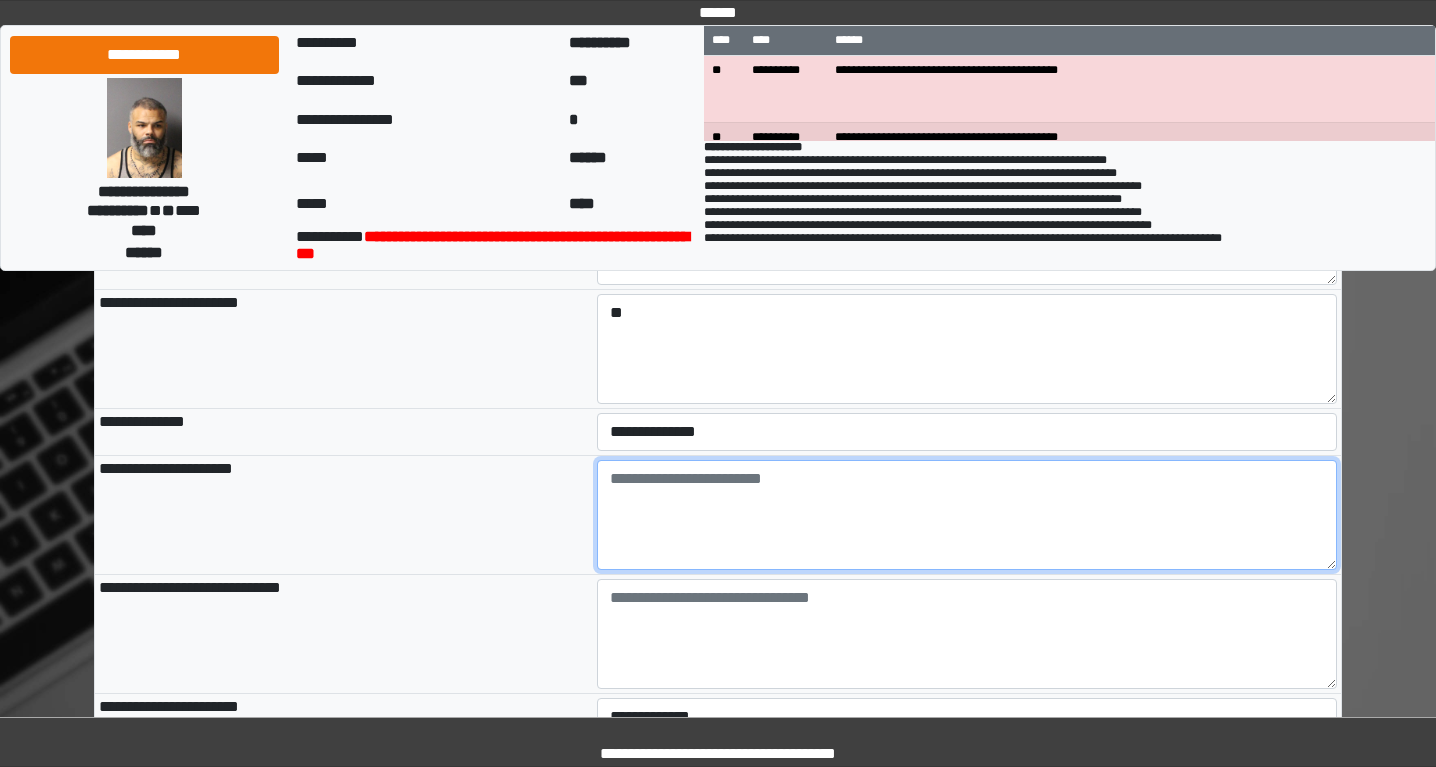 click at bounding box center [967, 515] 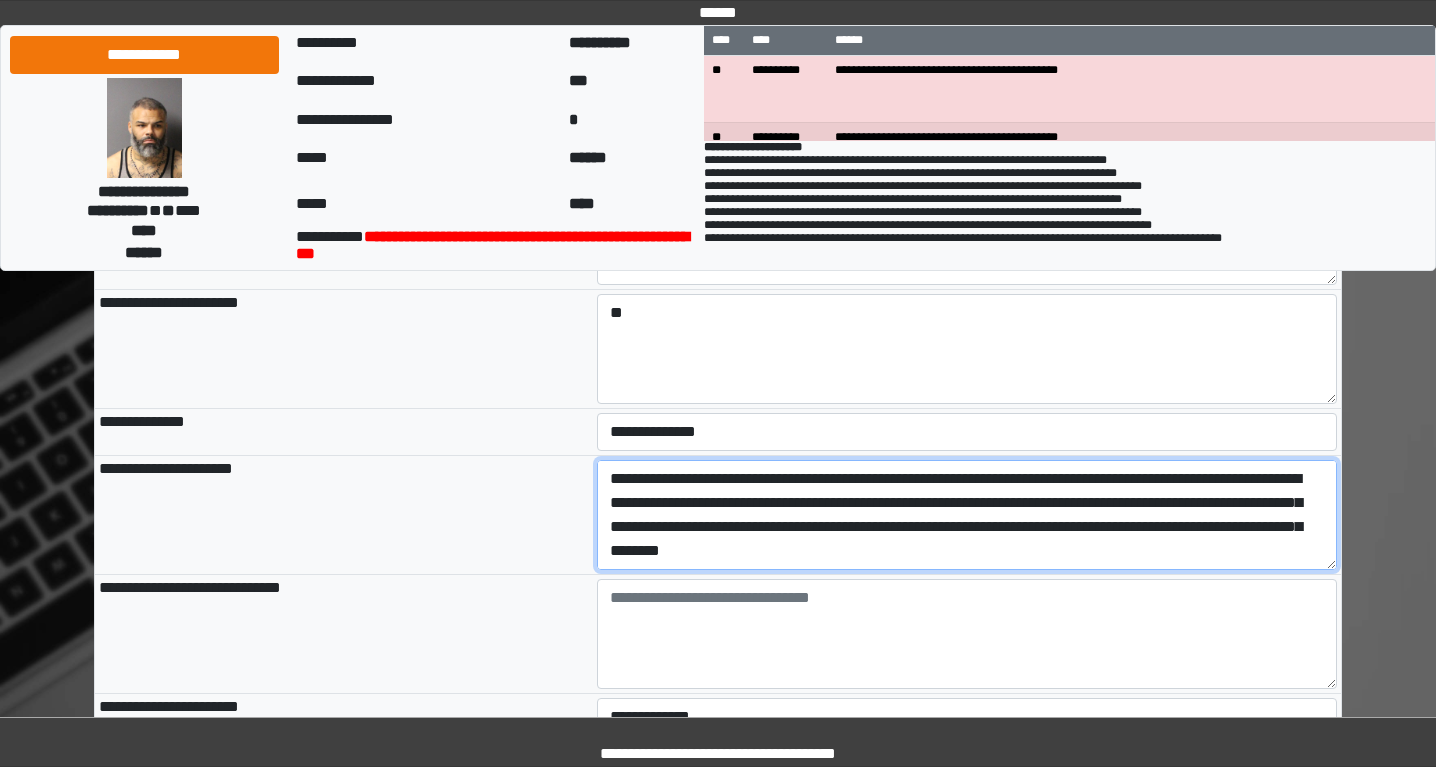 scroll, scrollTop: 183, scrollLeft: 0, axis: vertical 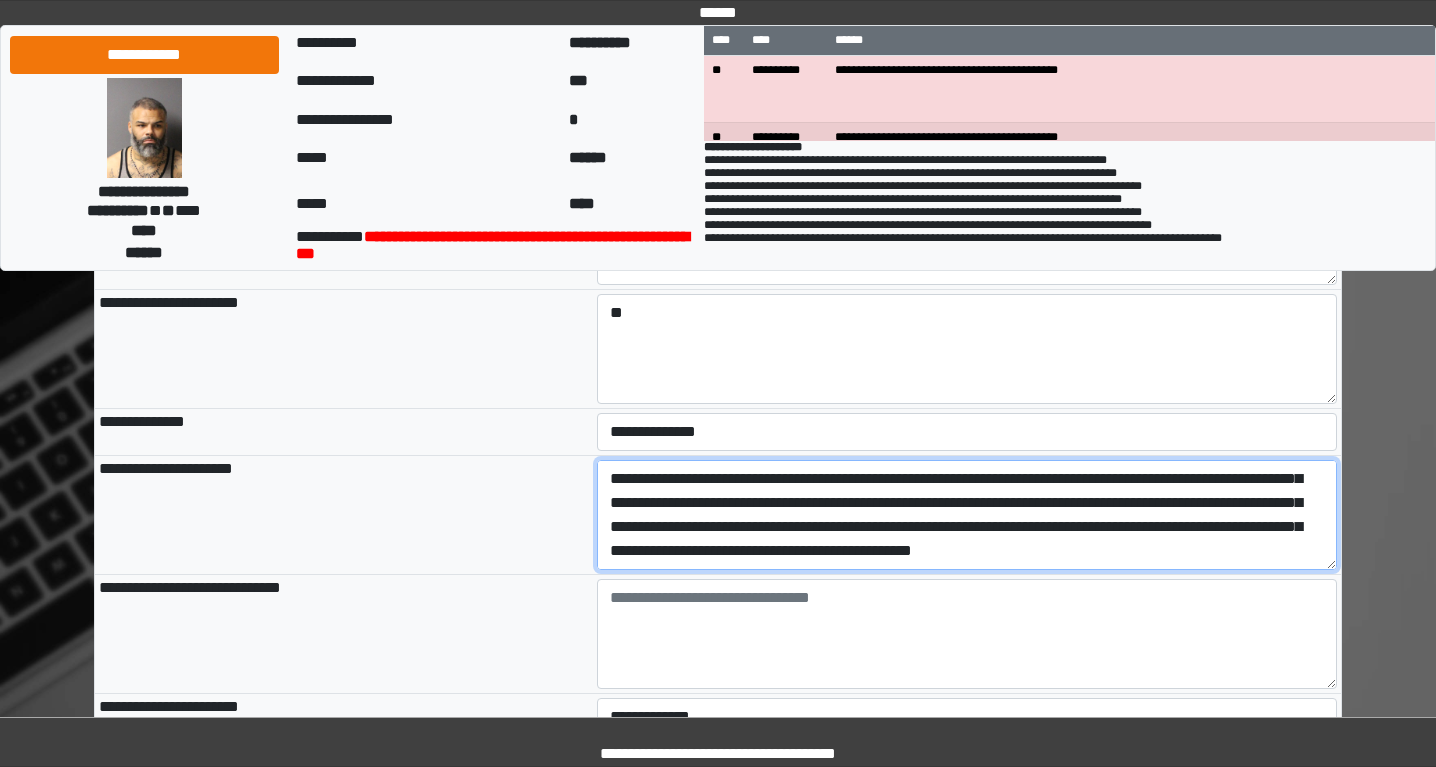type on "**********" 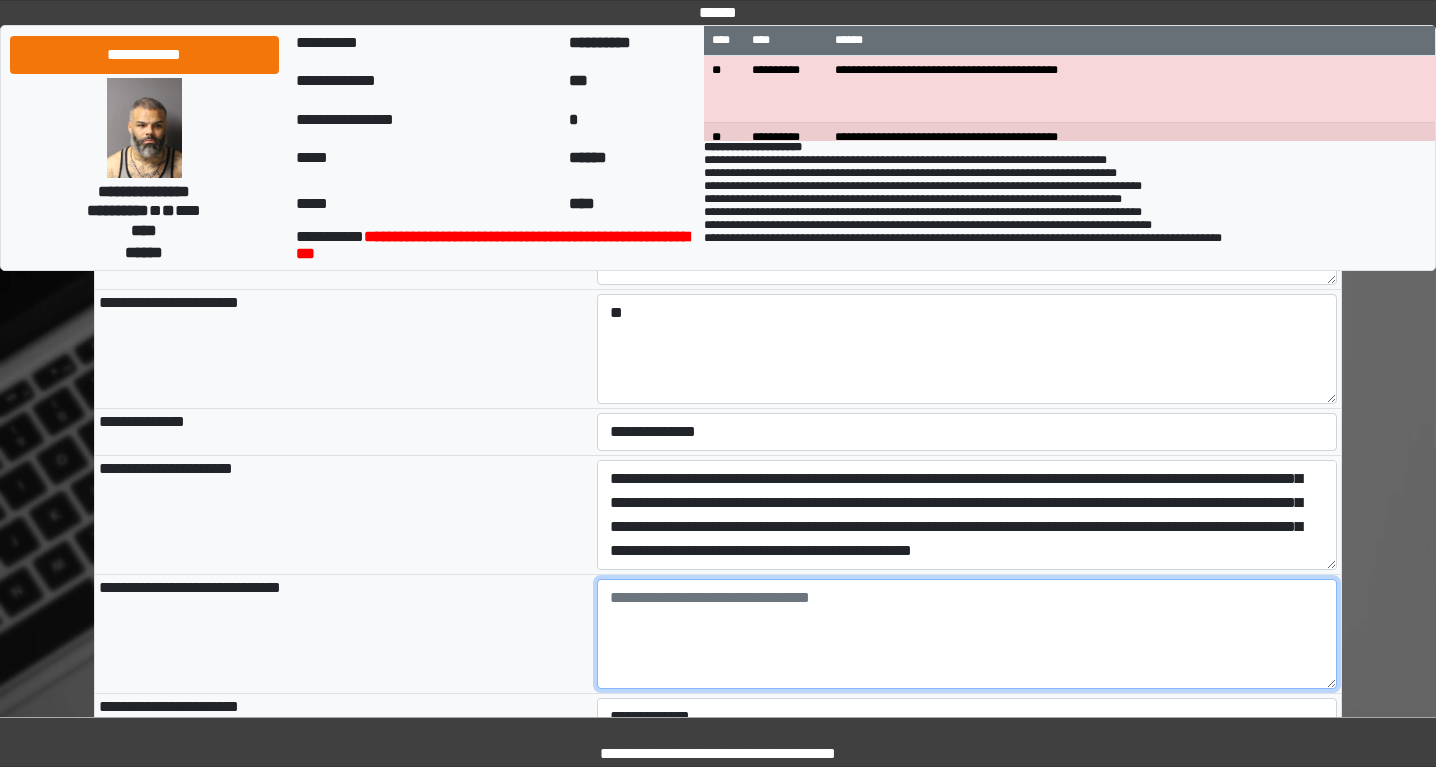 click at bounding box center (967, 634) 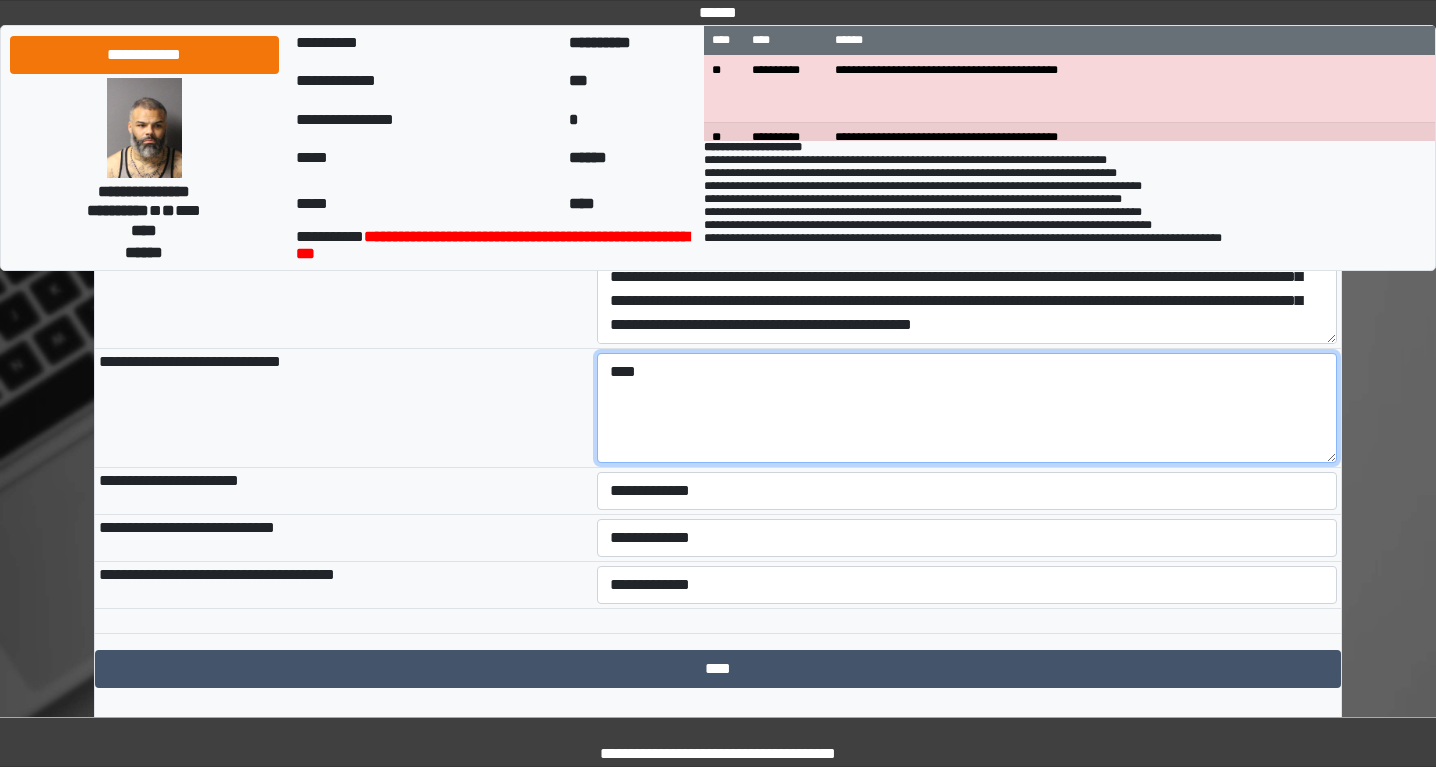 scroll, scrollTop: 948, scrollLeft: 0, axis: vertical 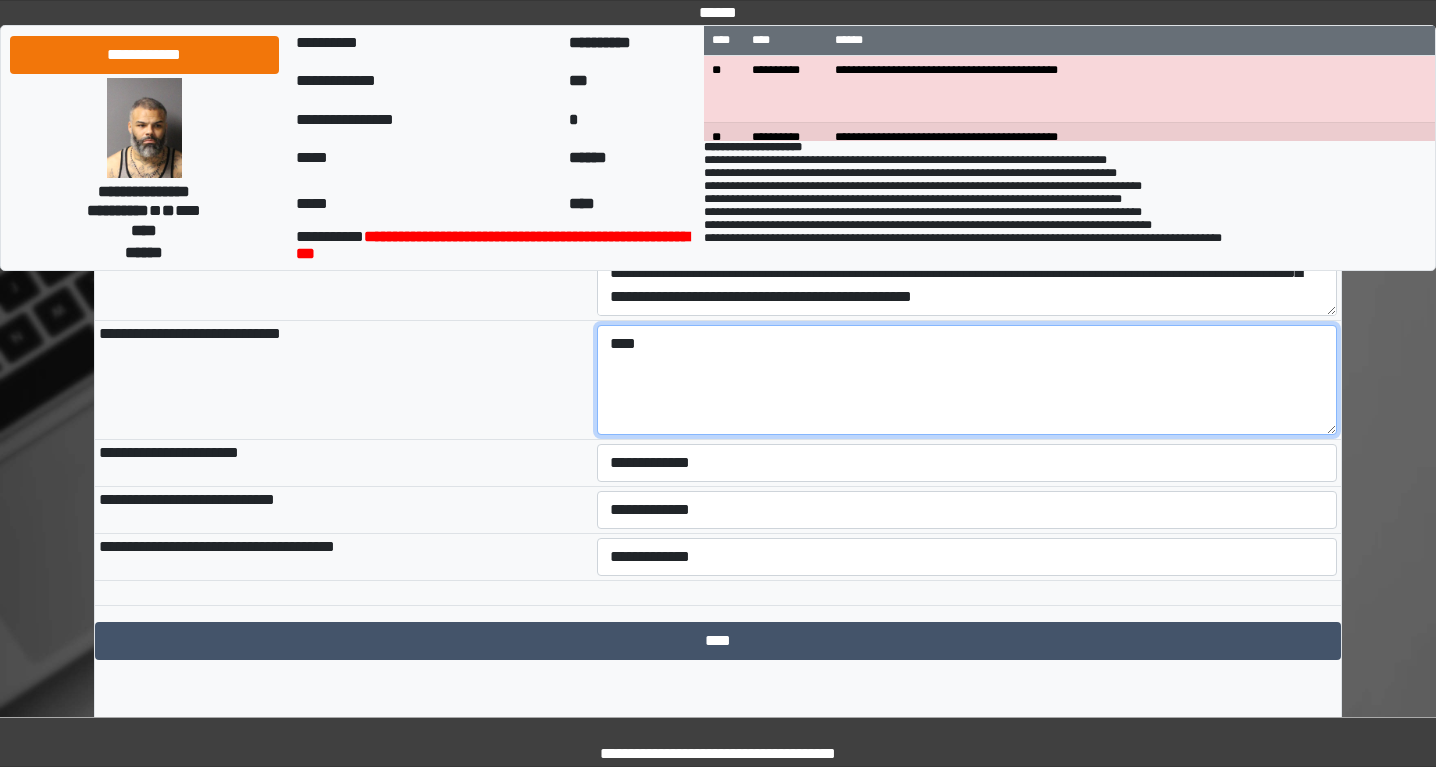 type on "****" 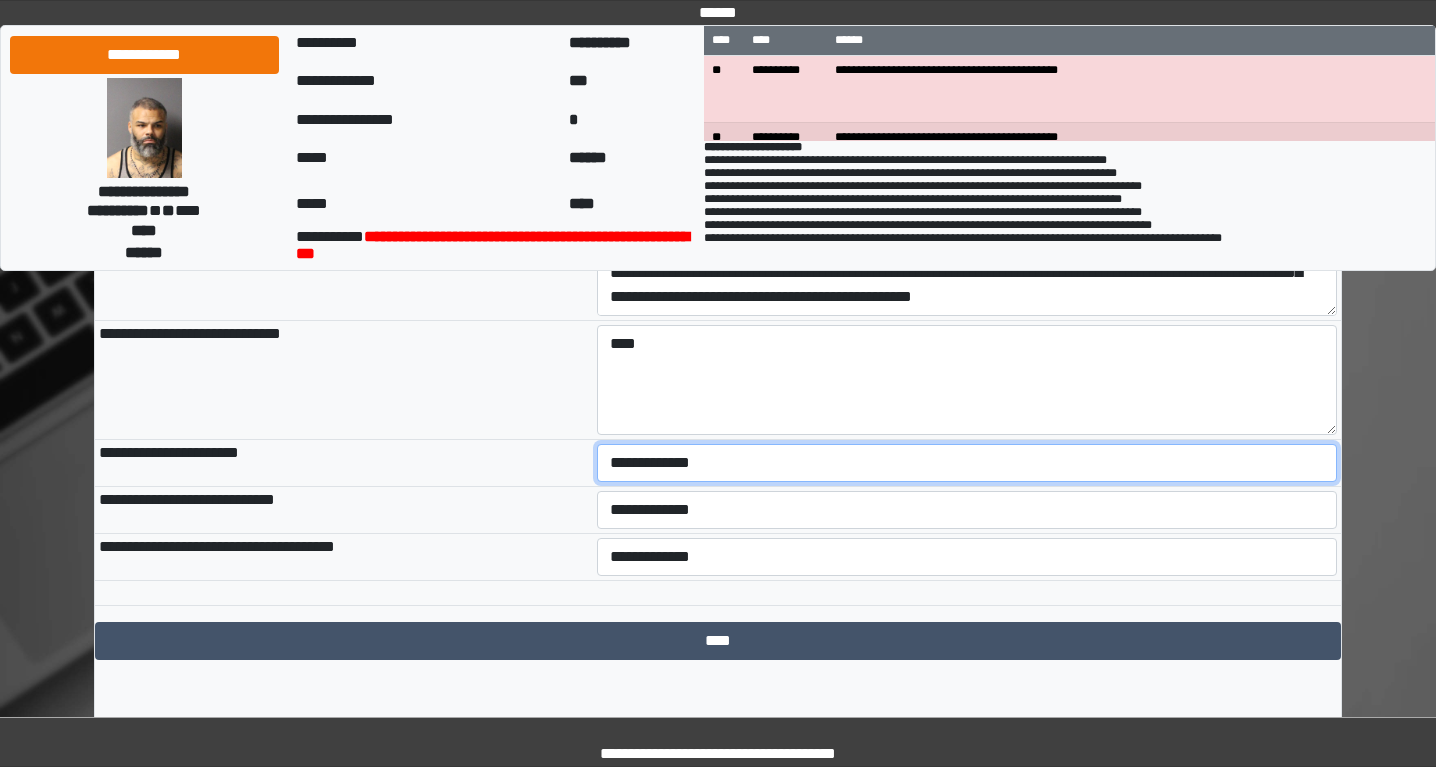 click on "**********" at bounding box center [967, 463] 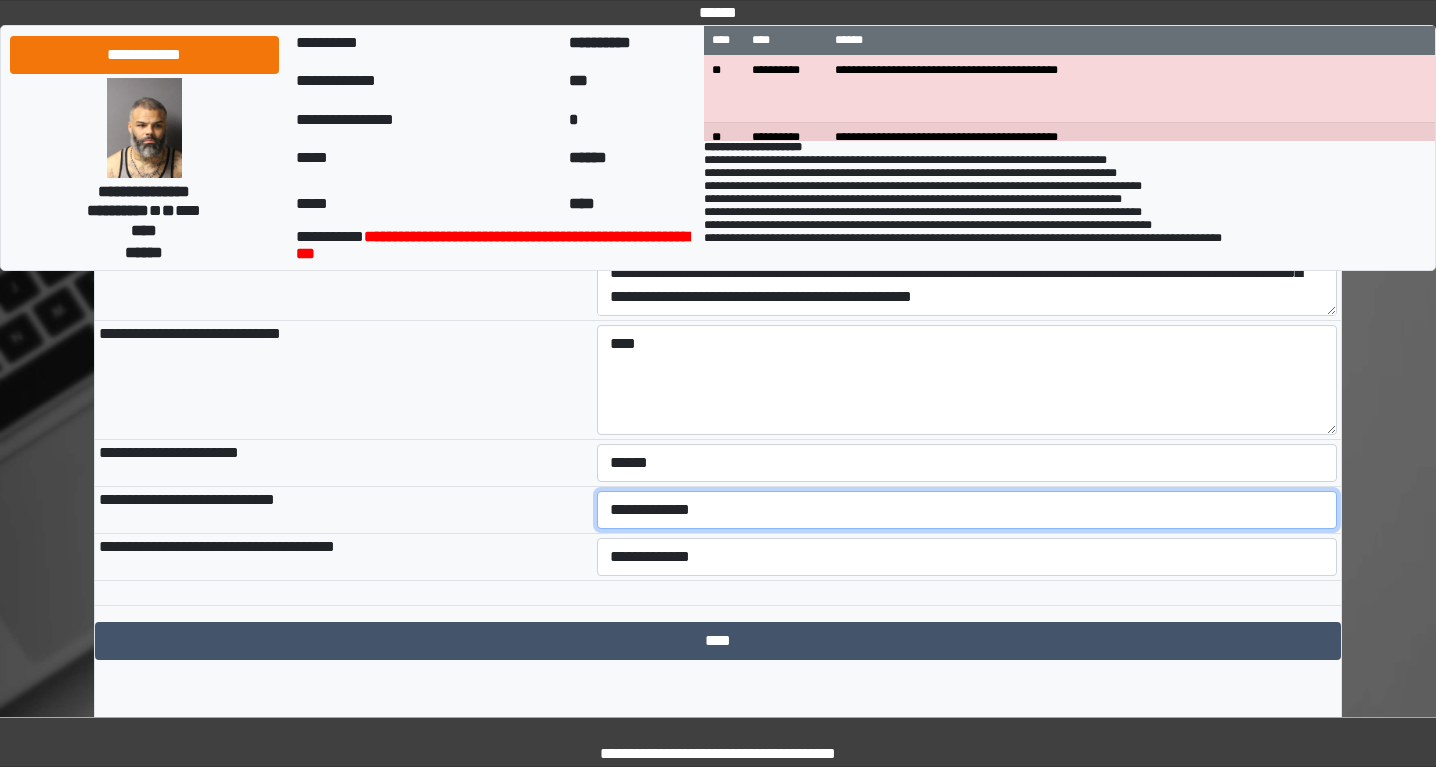 click on "**********" at bounding box center (967, 510) 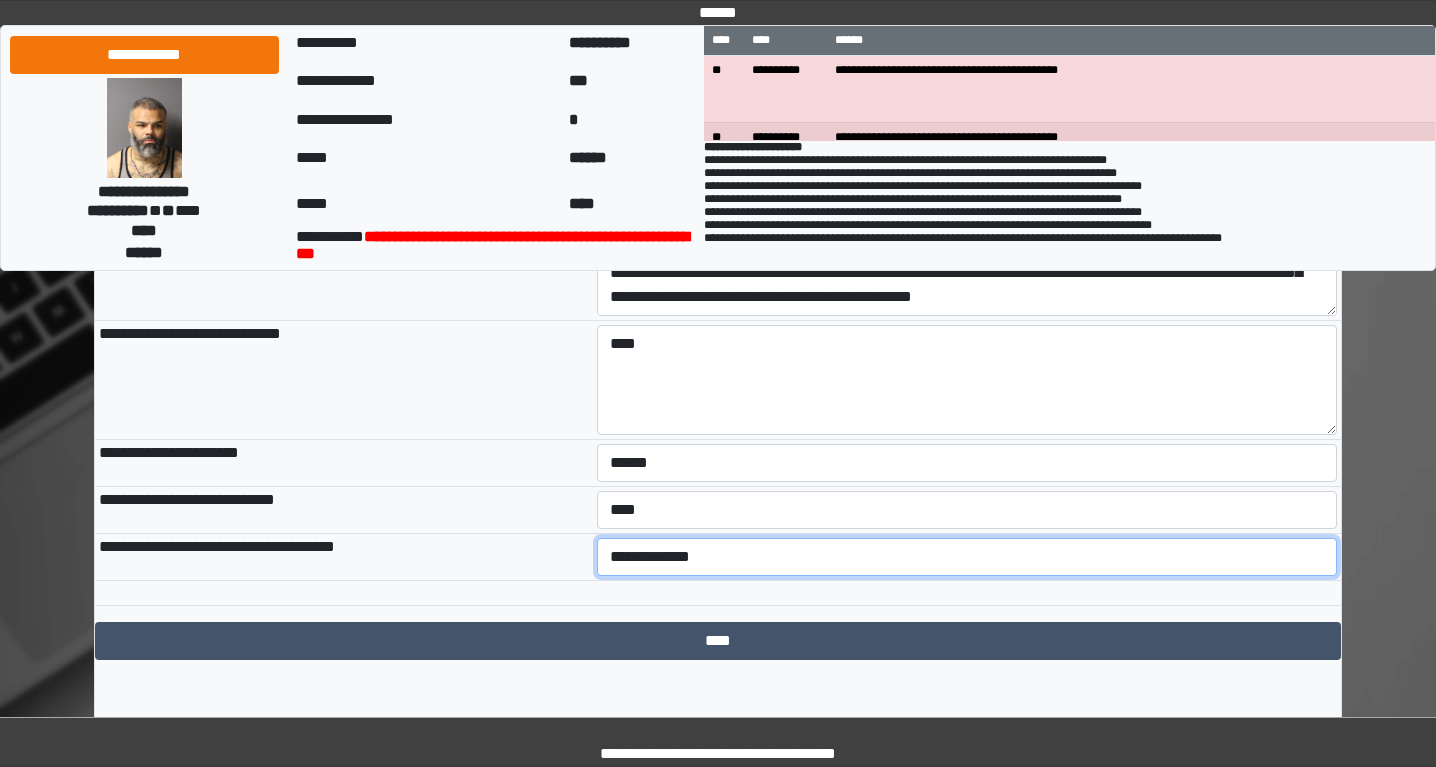 click on "**********" at bounding box center [967, 557] 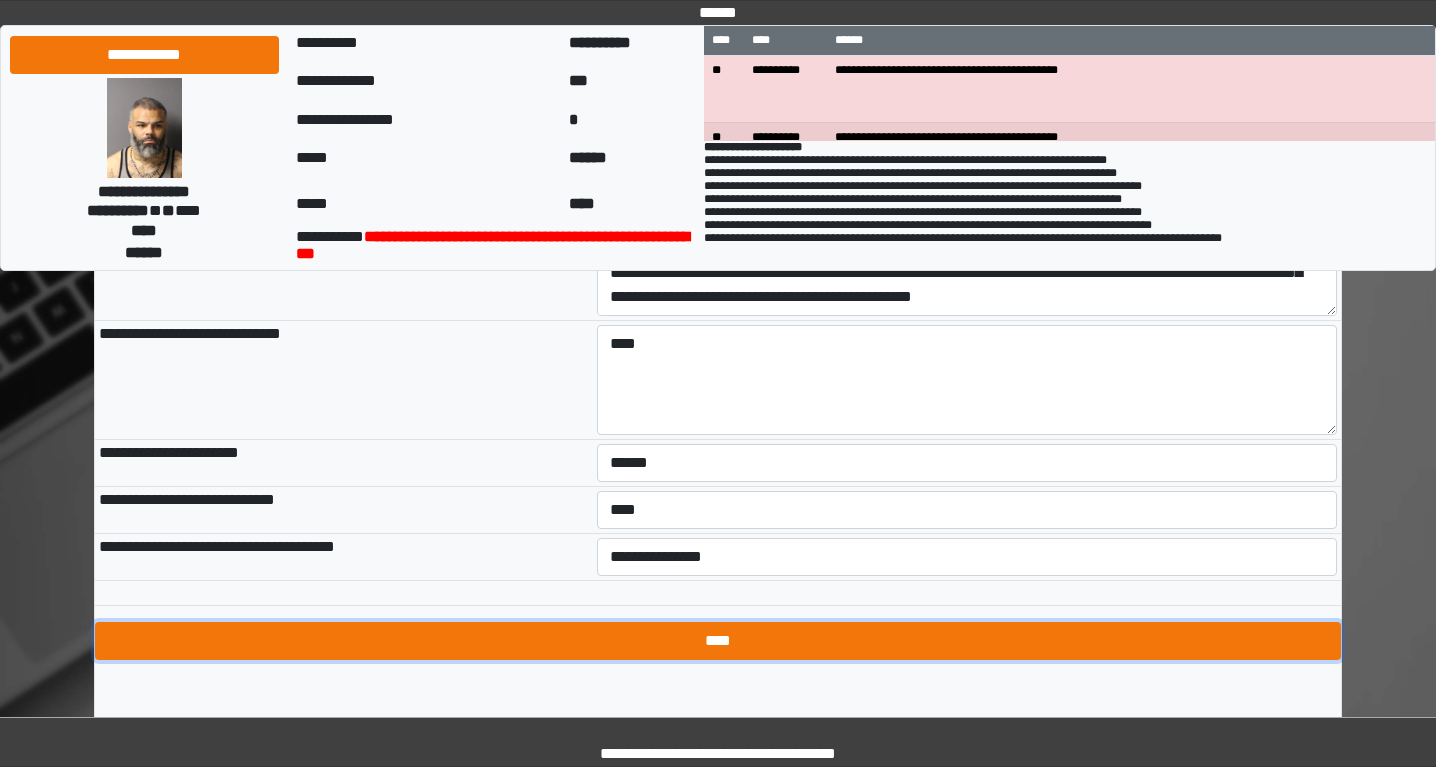 click on "****" at bounding box center (718, 641) 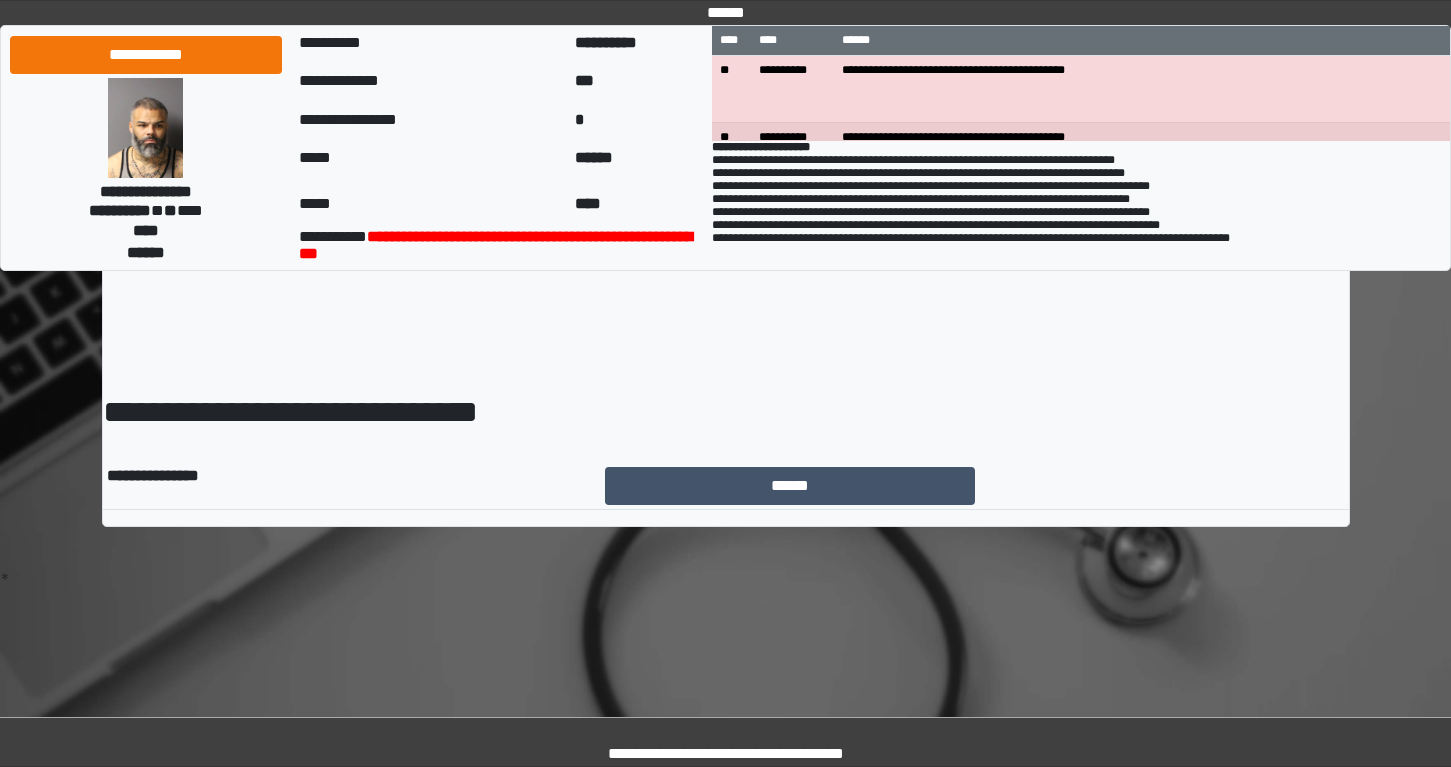 scroll, scrollTop: 0, scrollLeft: 0, axis: both 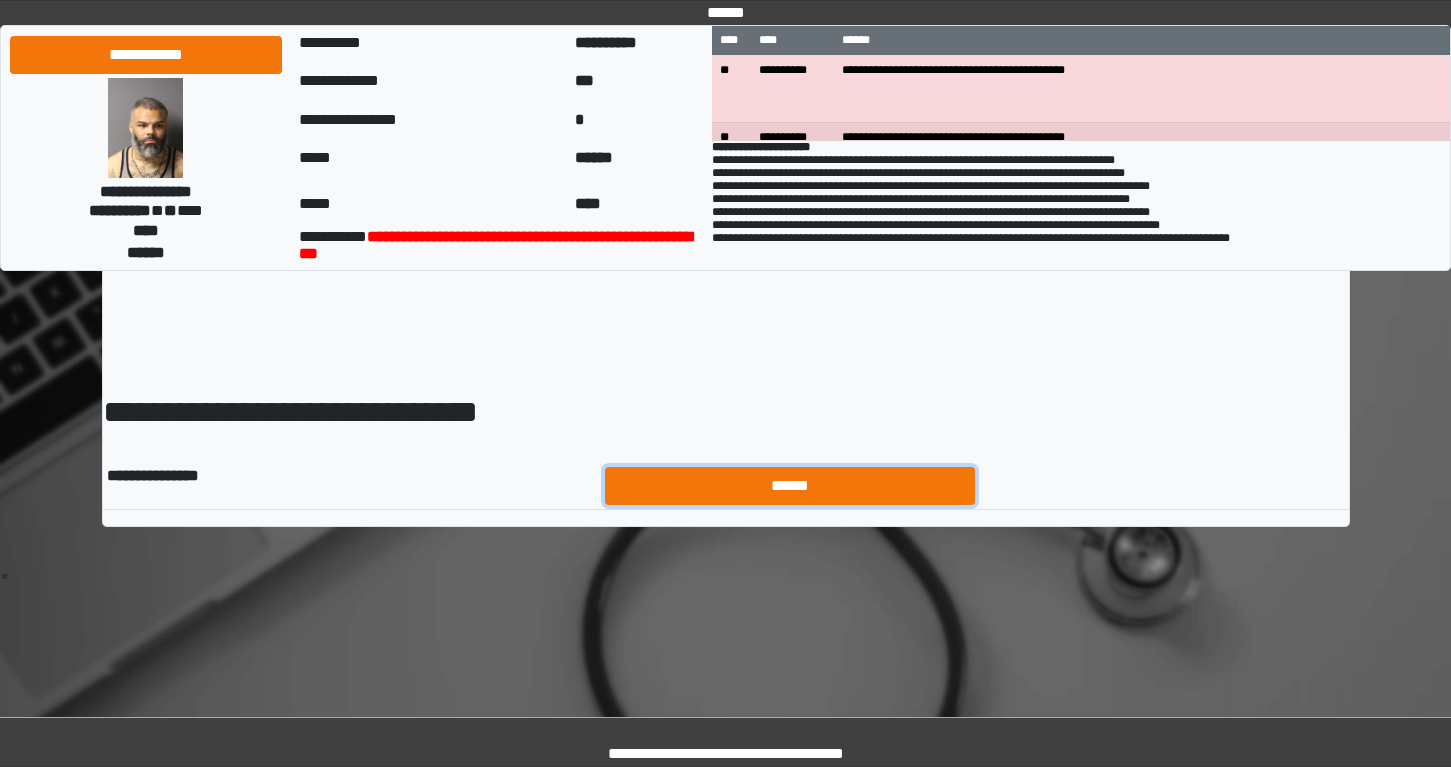 click on "******" at bounding box center [790, 486] 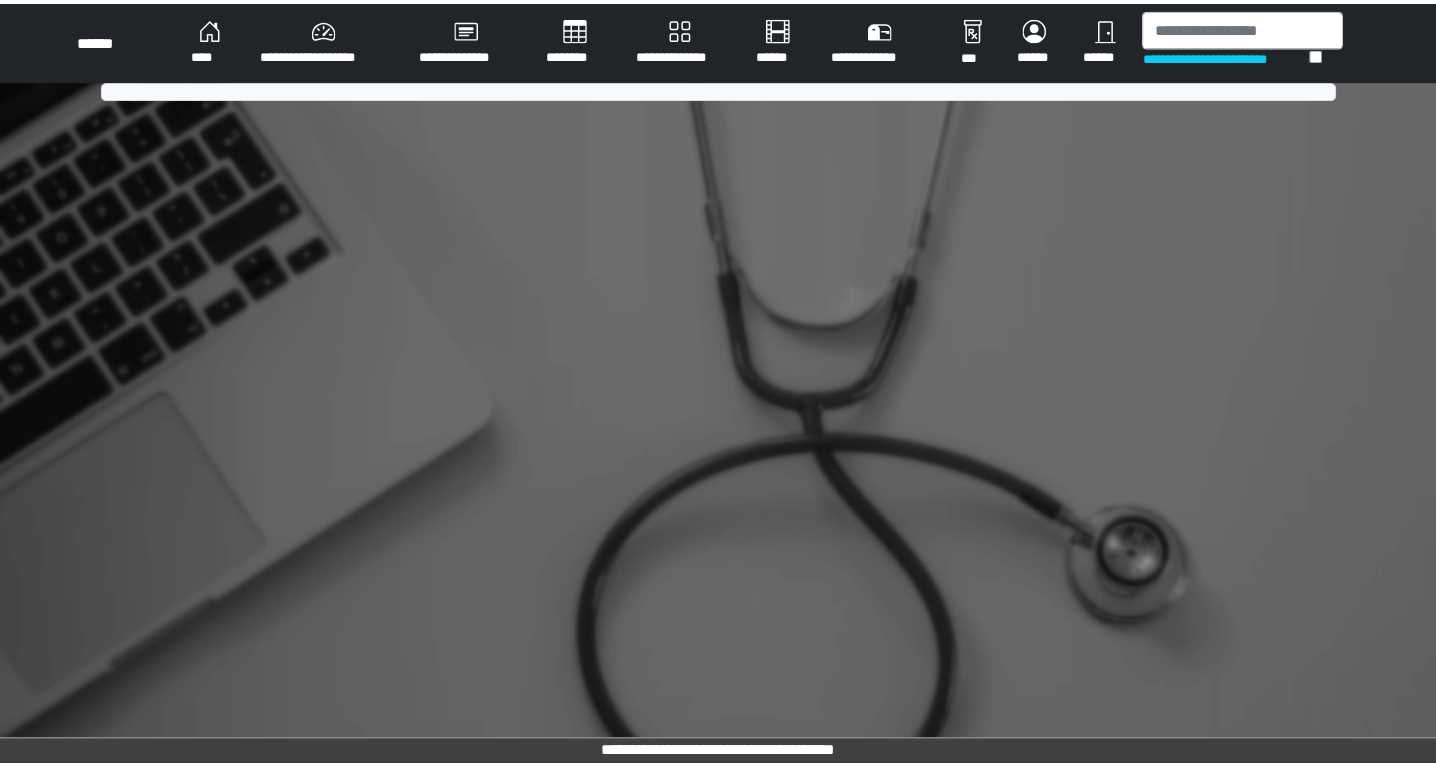 scroll, scrollTop: 0, scrollLeft: 0, axis: both 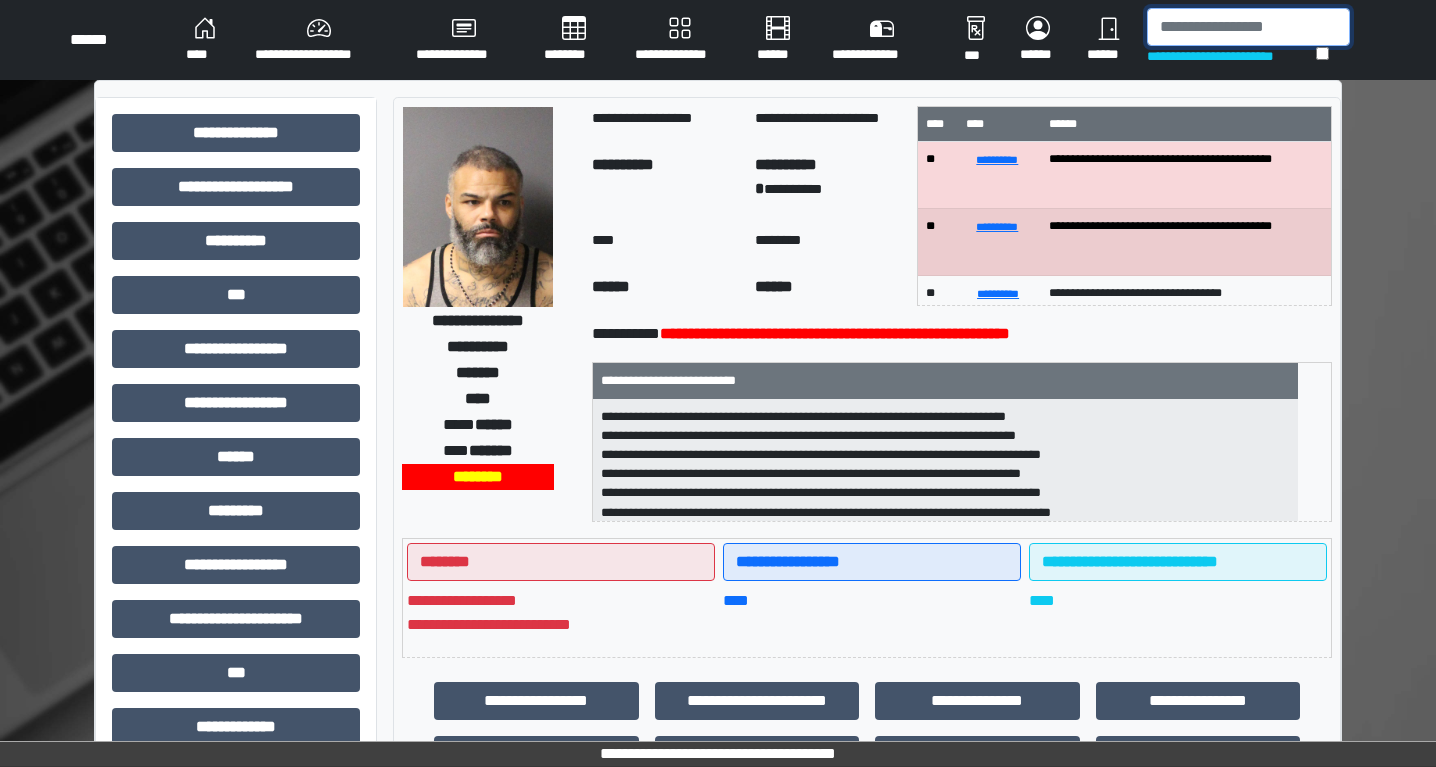 click at bounding box center [1248, 27] 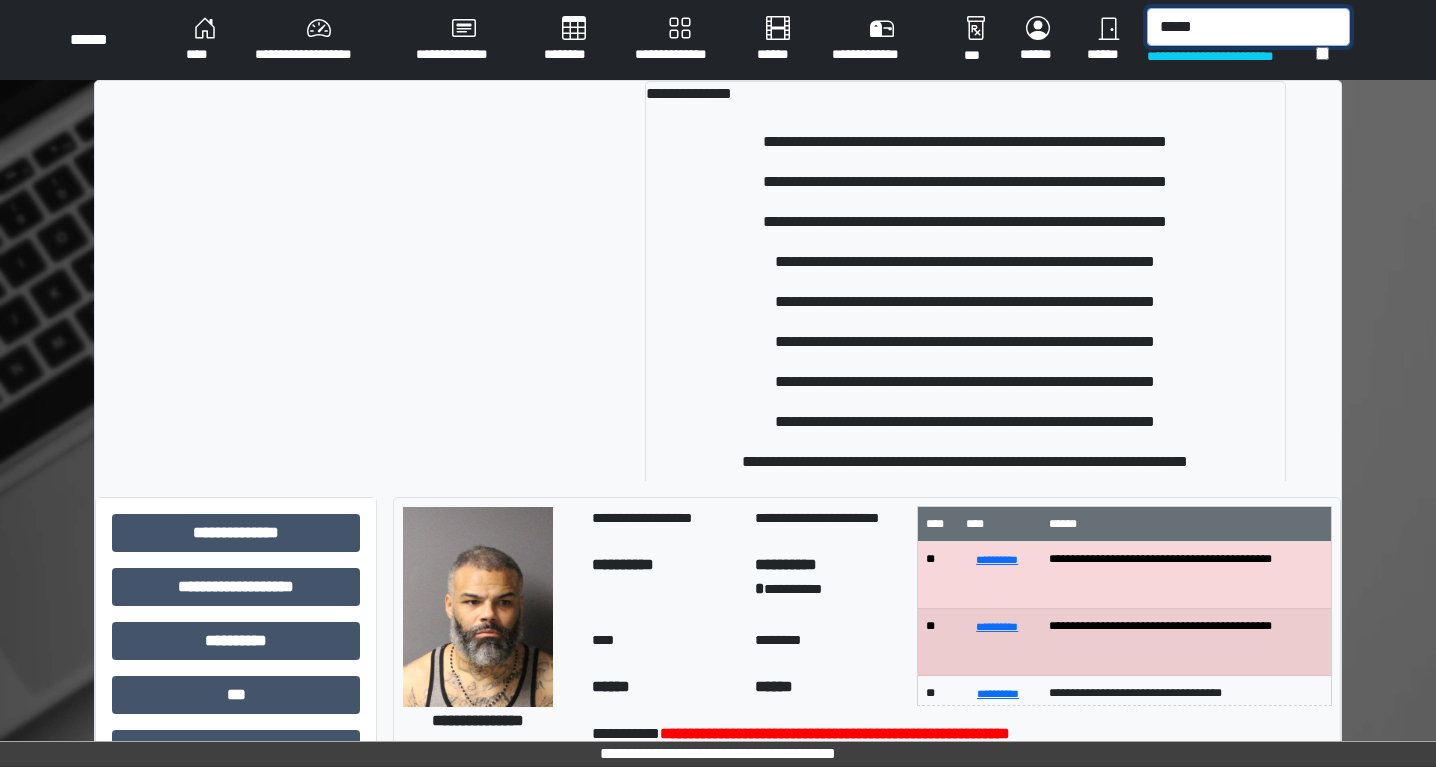 type on "*****" 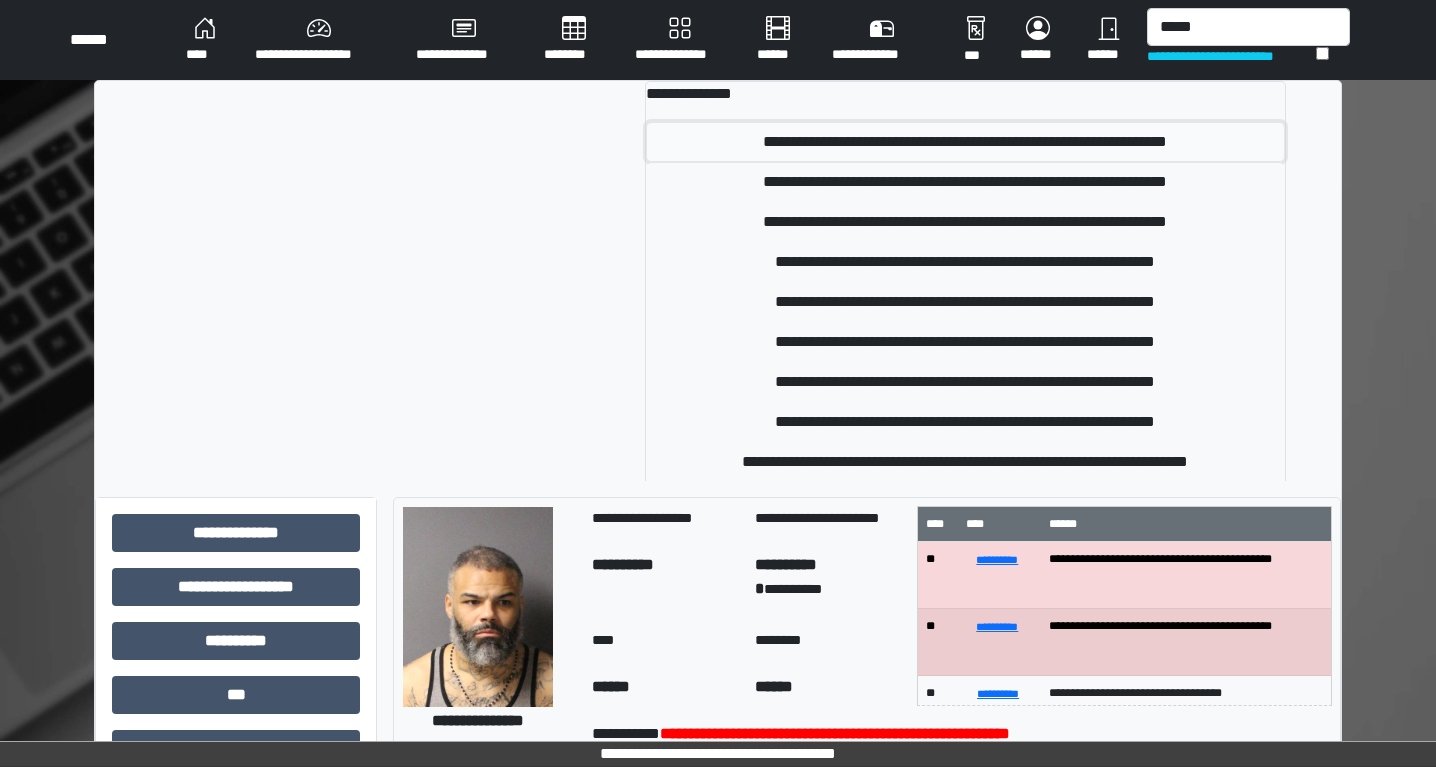 click on "**********" at bounding box center [965, 142] 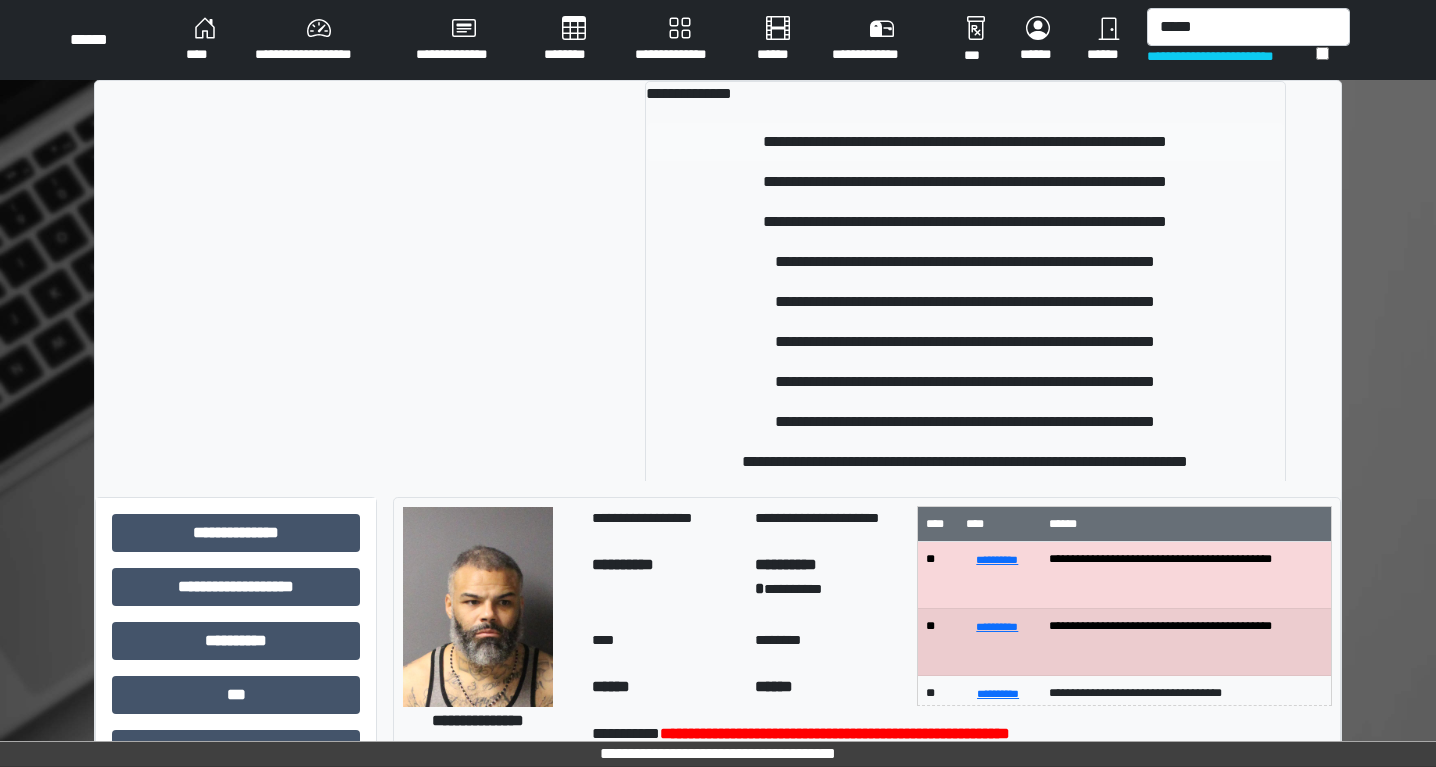 type 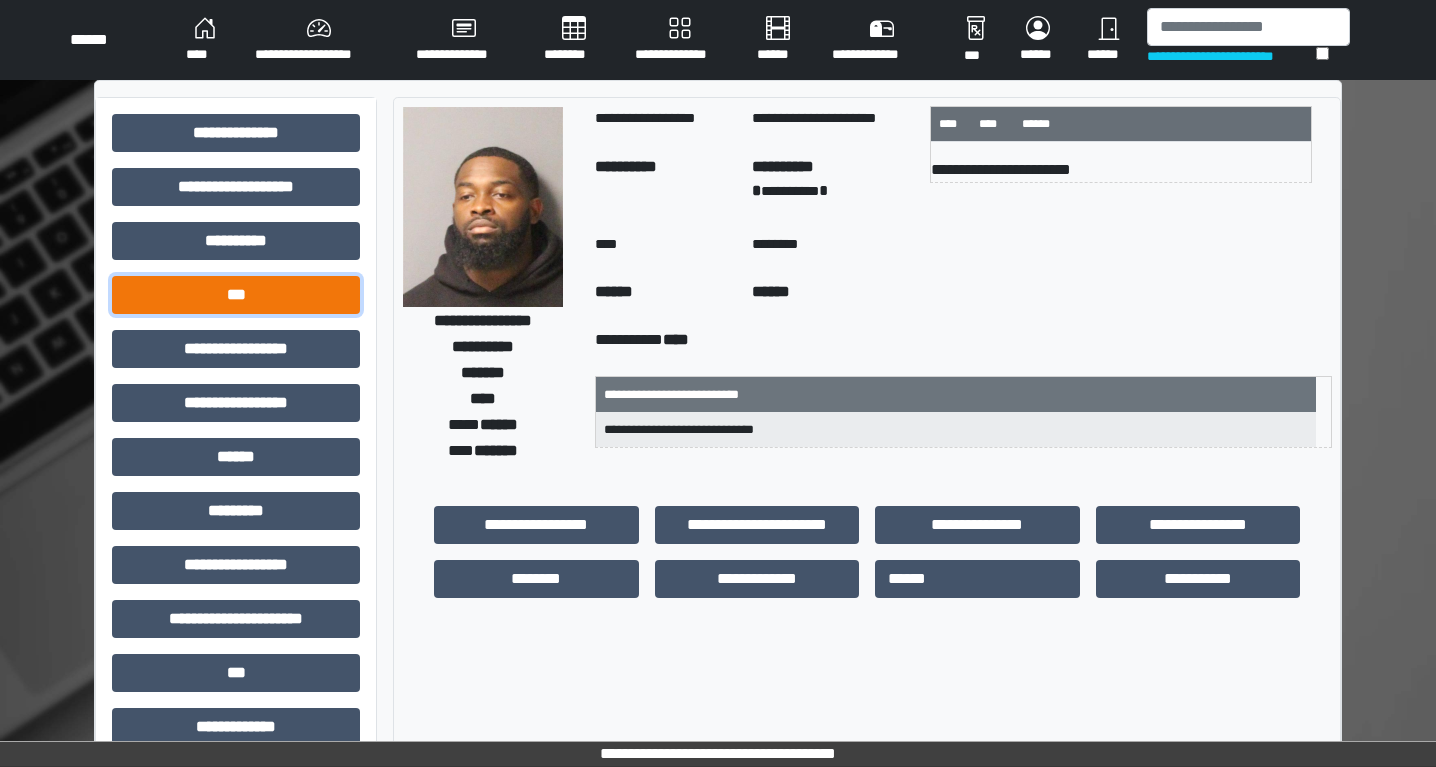 click on "***" at bounding box center (236, 295) 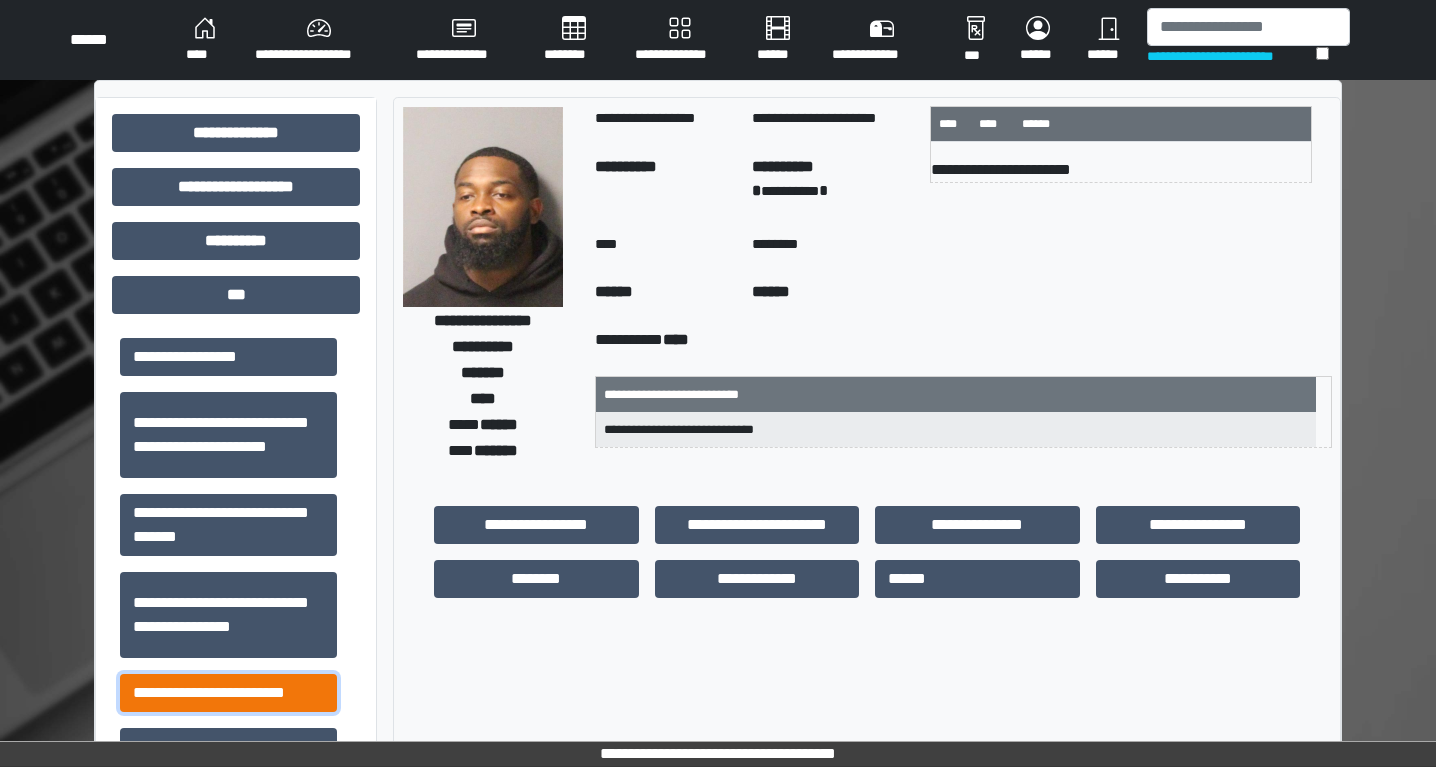click on "**********" at bounding box center [228, 693] 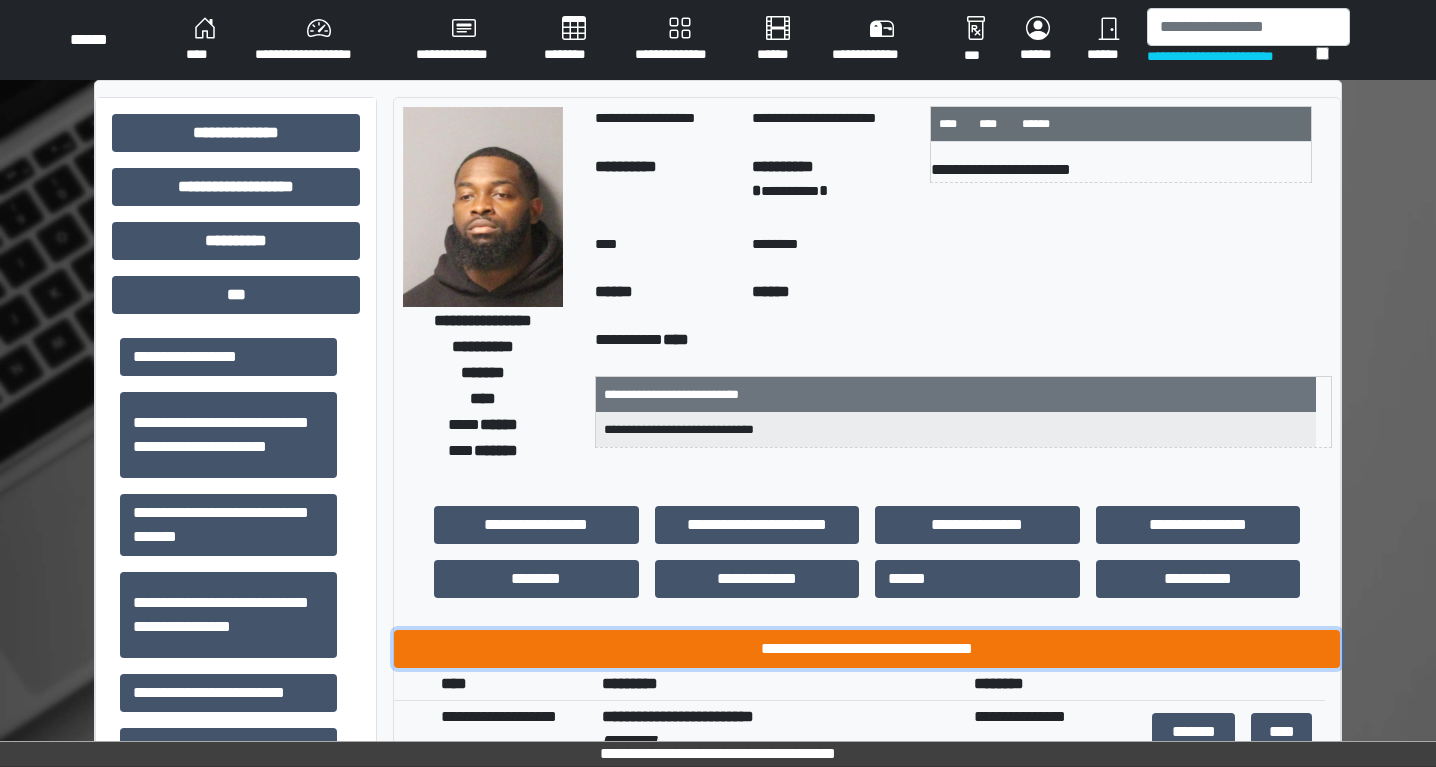 click on "**********" at bounding box center (867, 649) 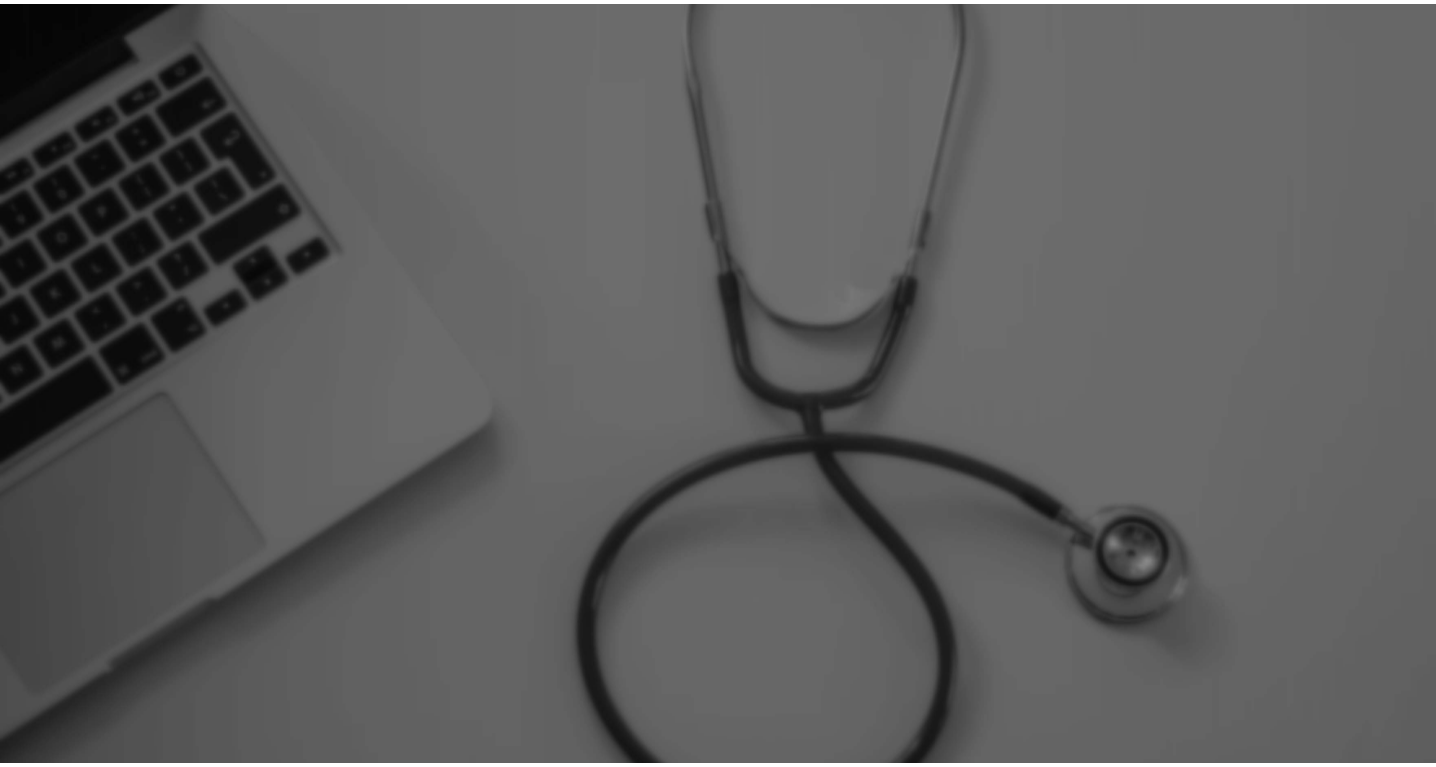 scroll, scrollTop: 0, scrollLeft: 0, axis: both 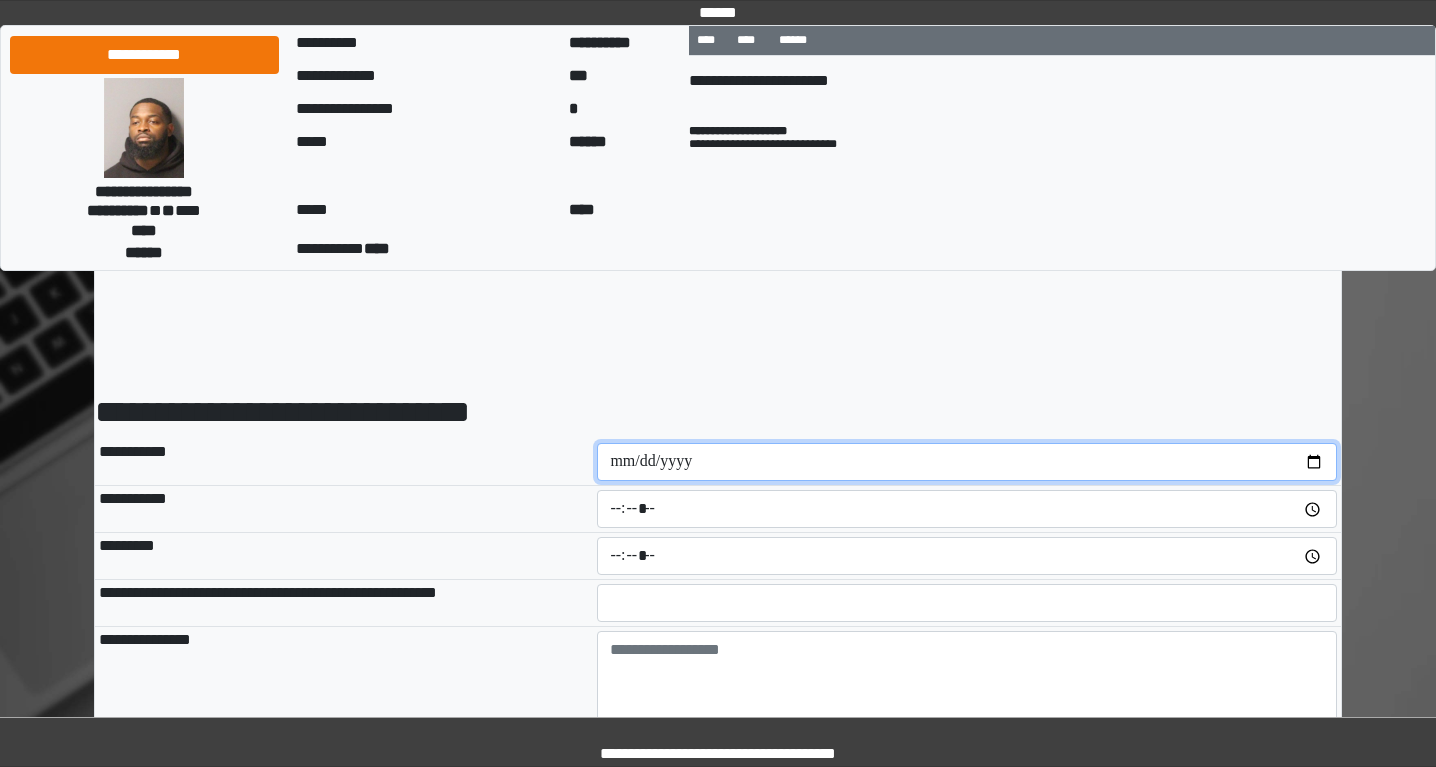 click at bounding box center (967, 462) 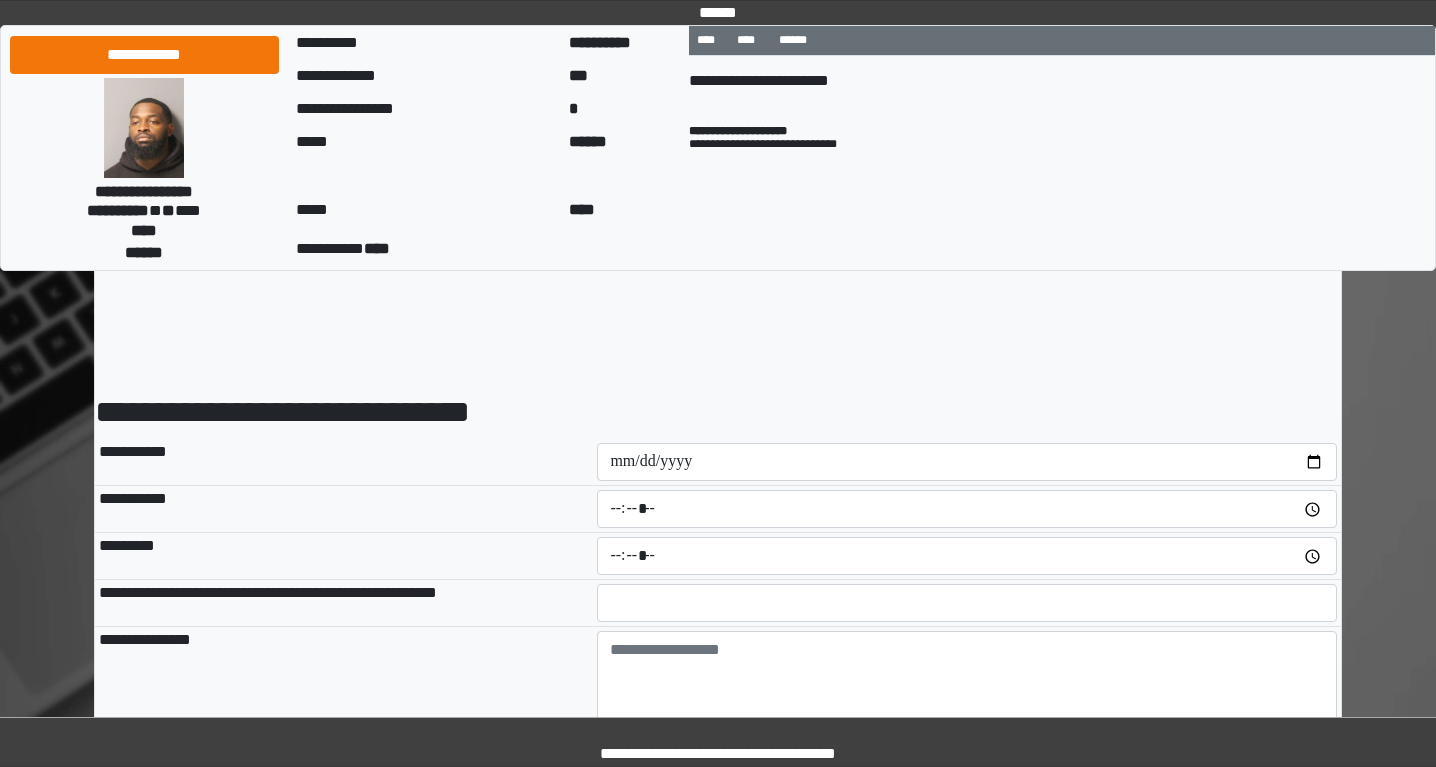 click at bounding box center [967, 509] 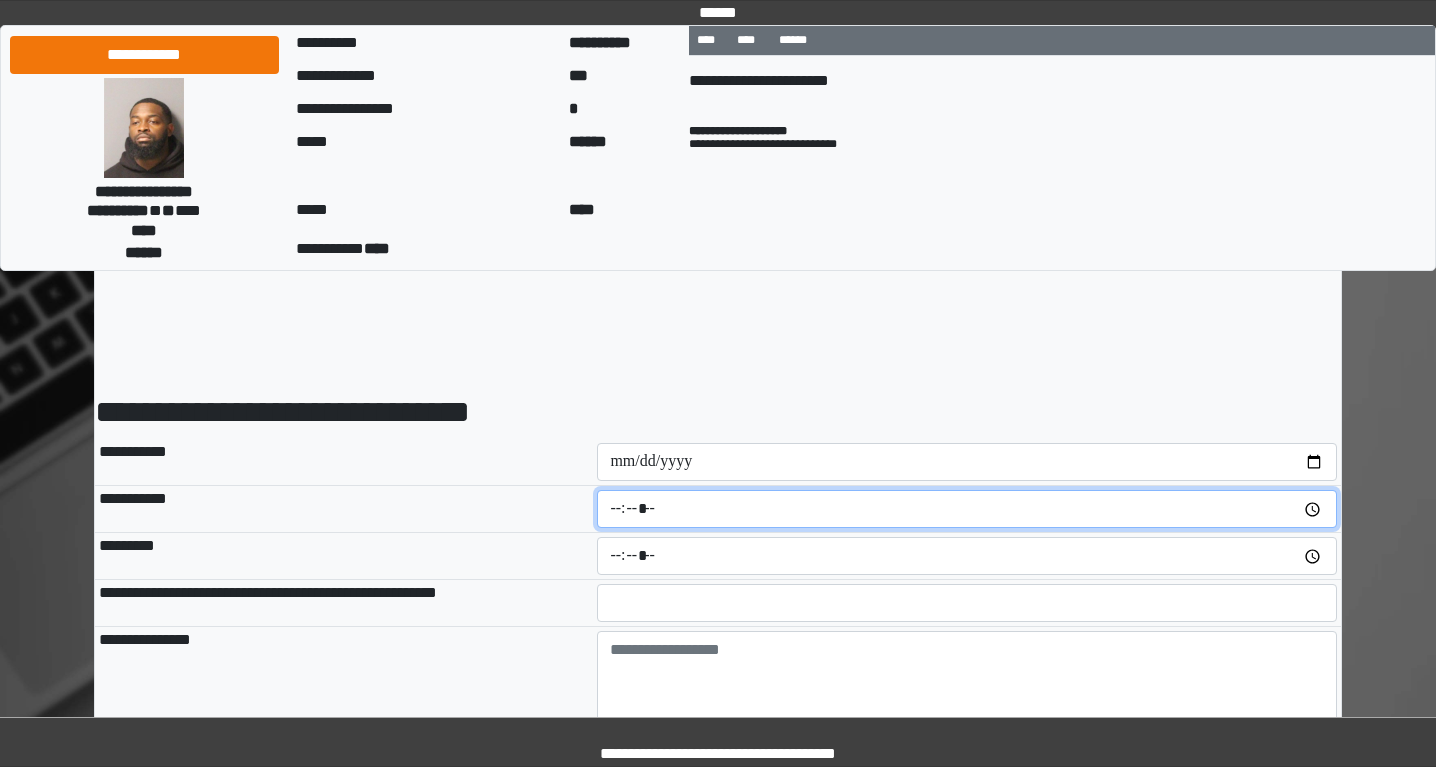 click at bounding box center [967, 509] 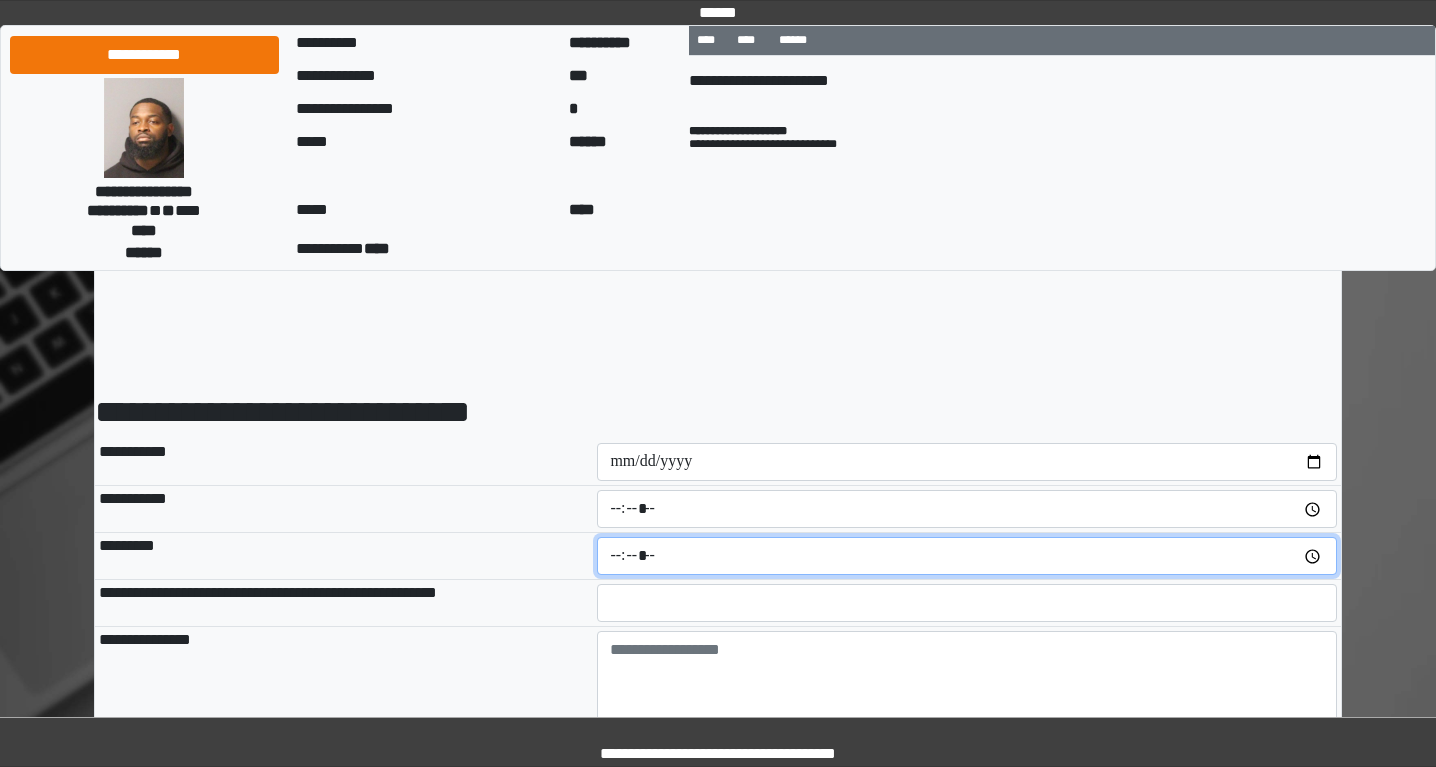 type on "*****" 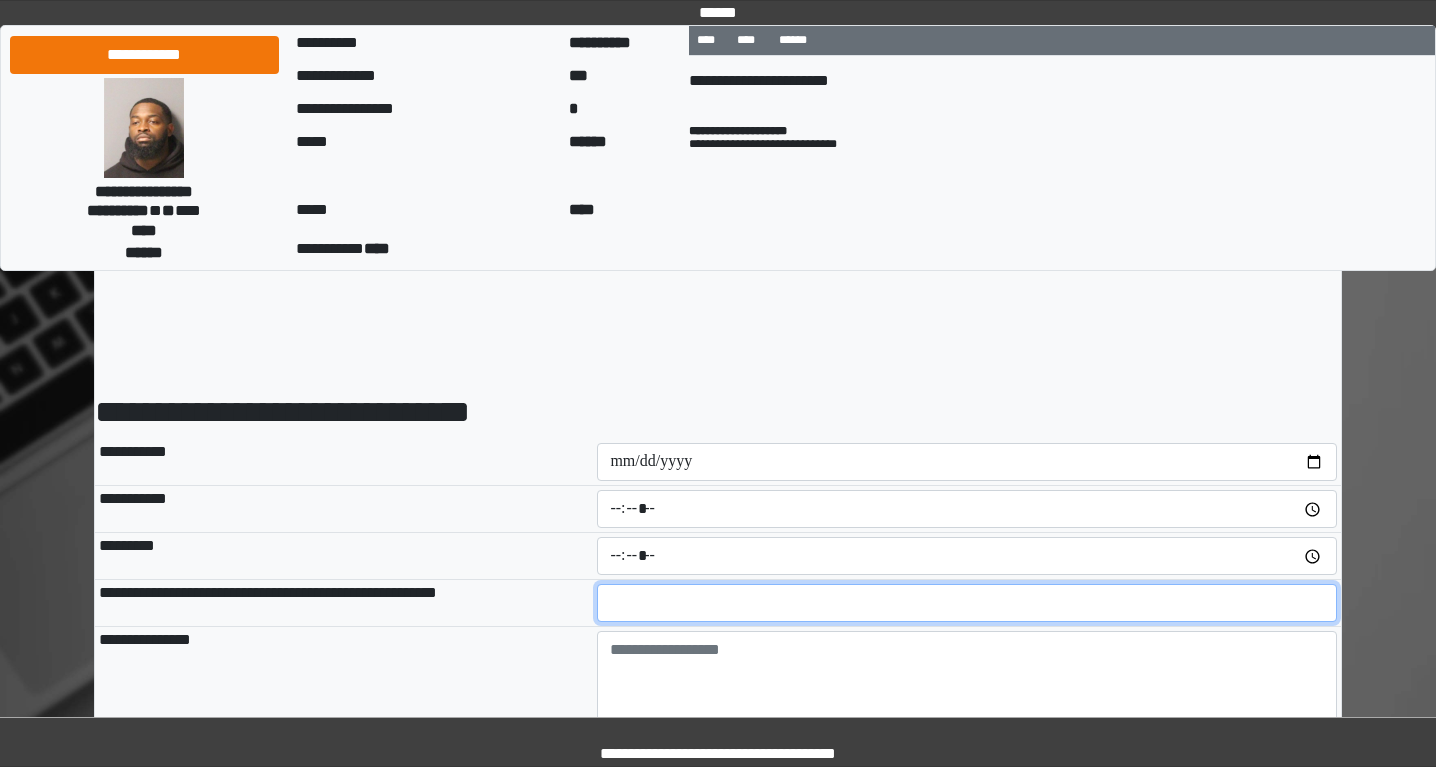 type on "**" 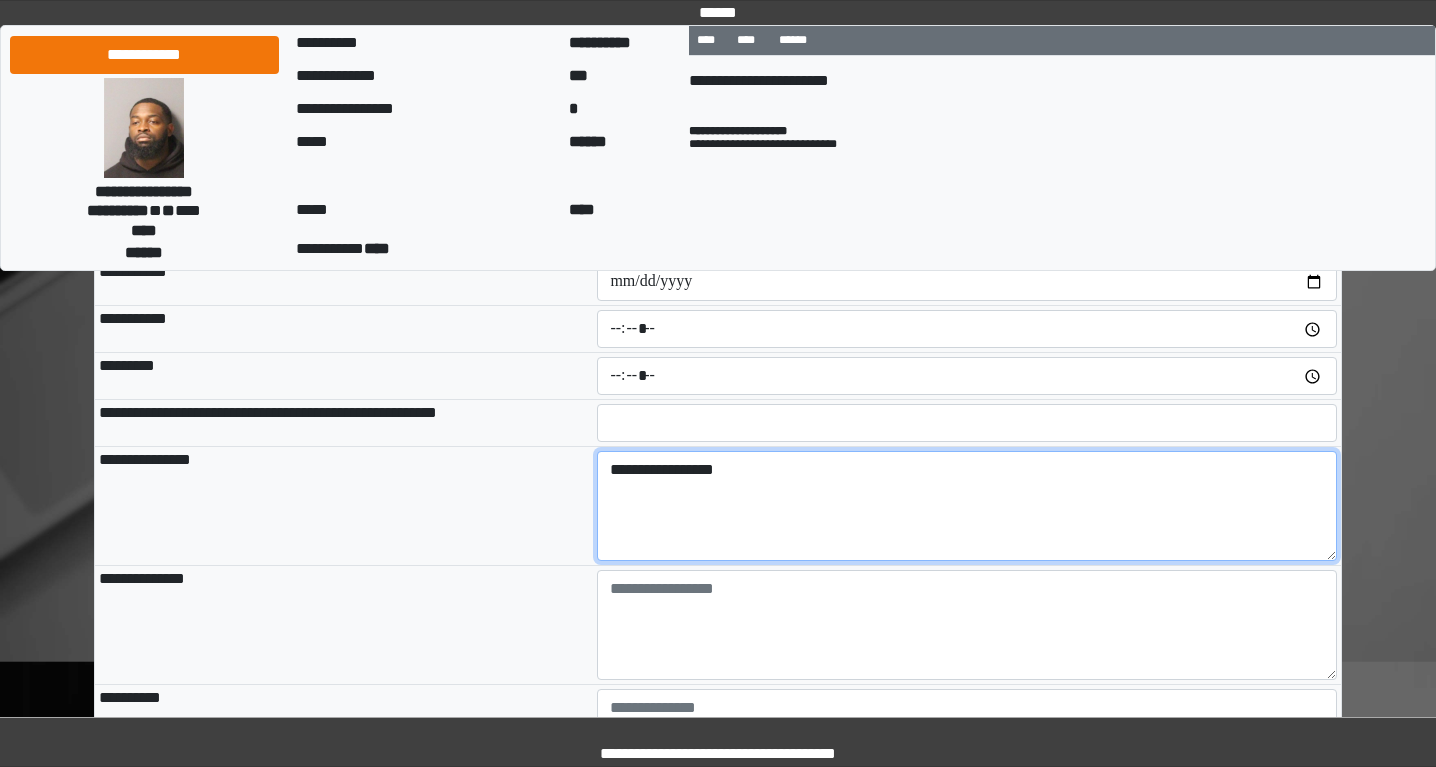 scroll, scrollTop: 255, scrollLeft: 0, axis: vertical 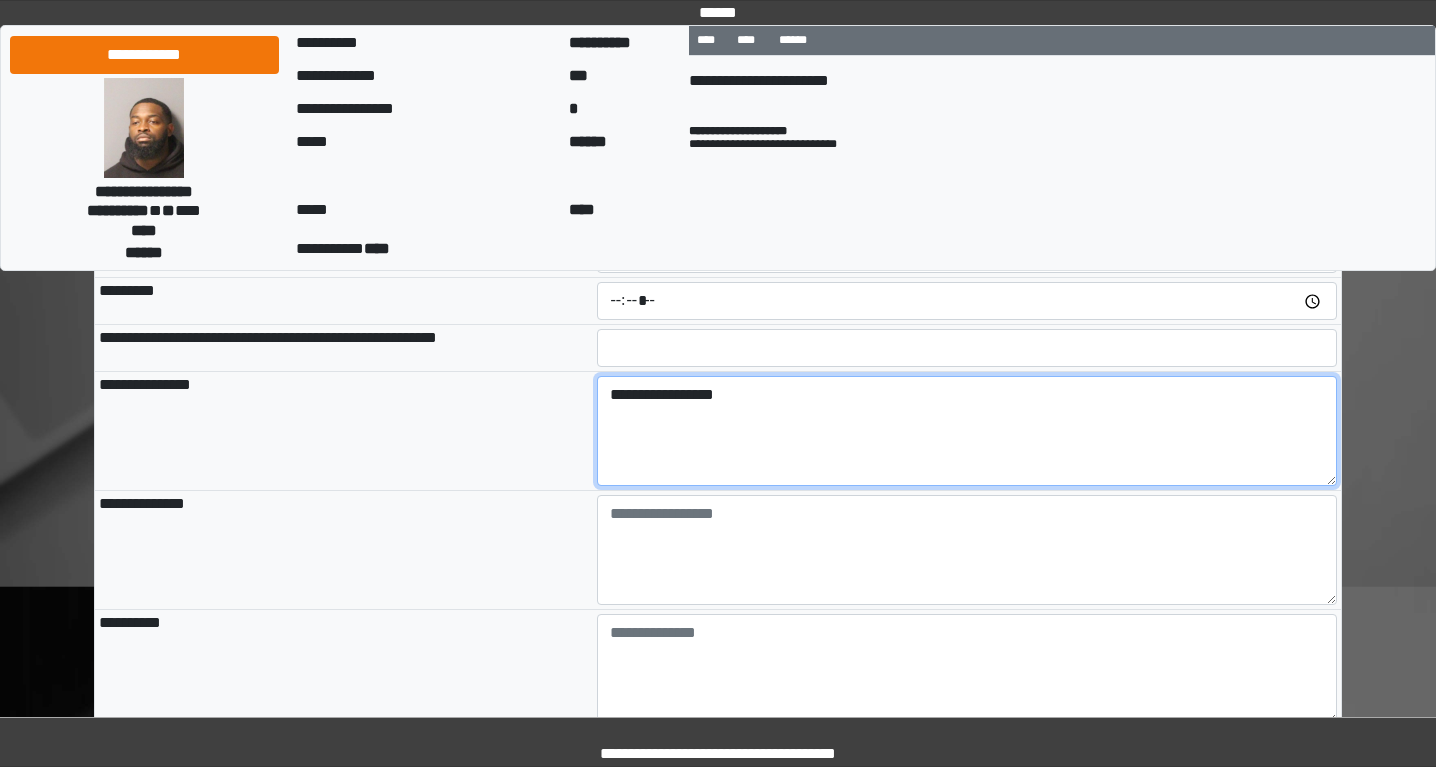 click on "**********" at bounding box center [967, 431] 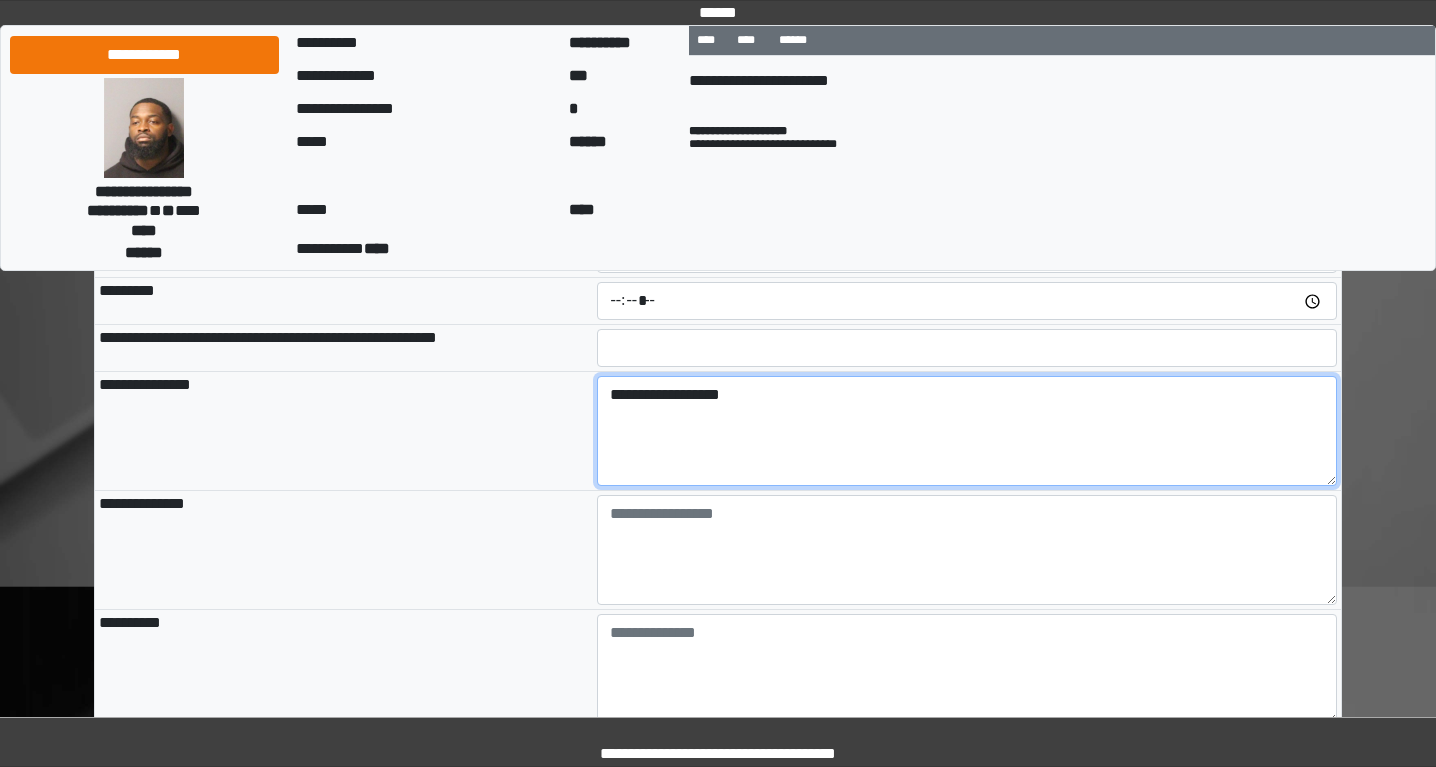 type on "**********" 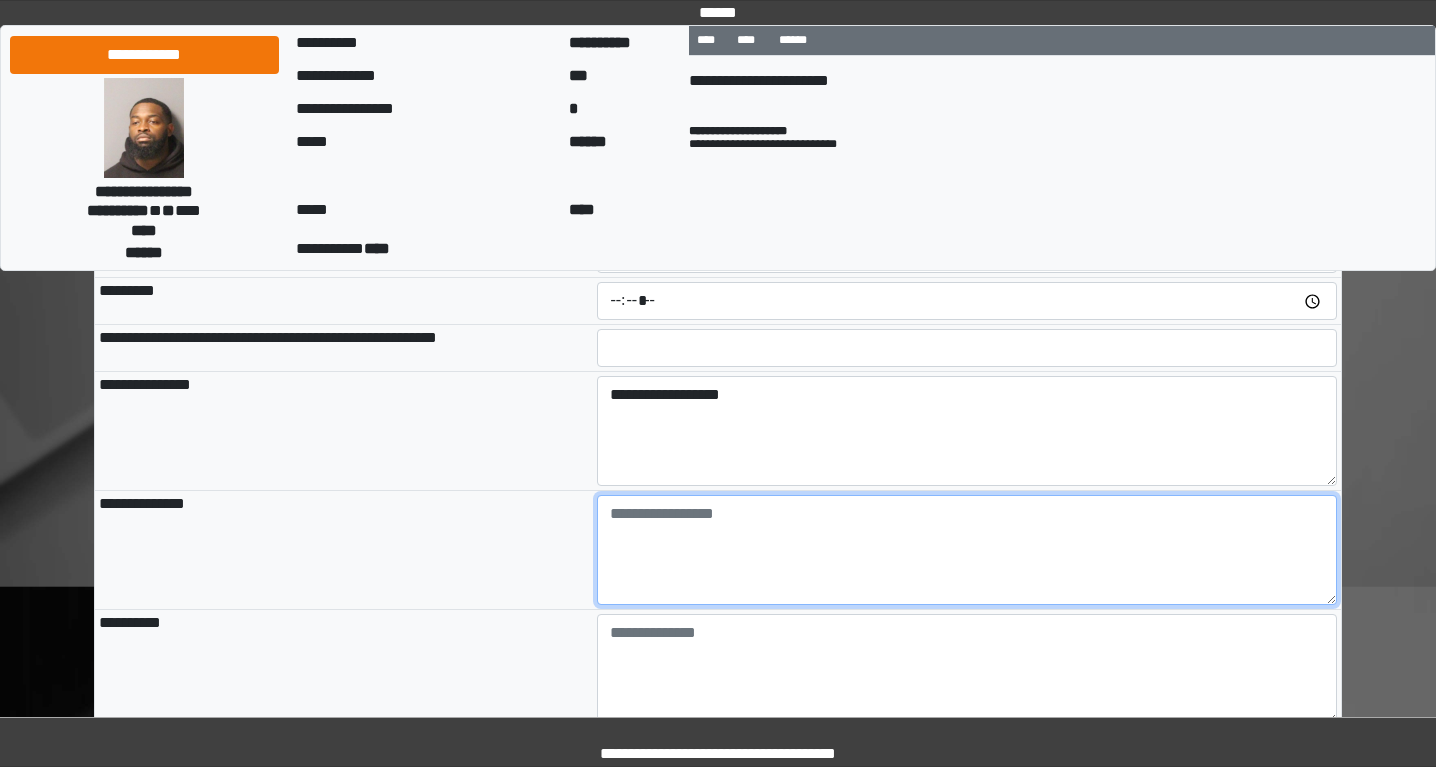 click at bounding box center (967, 550) 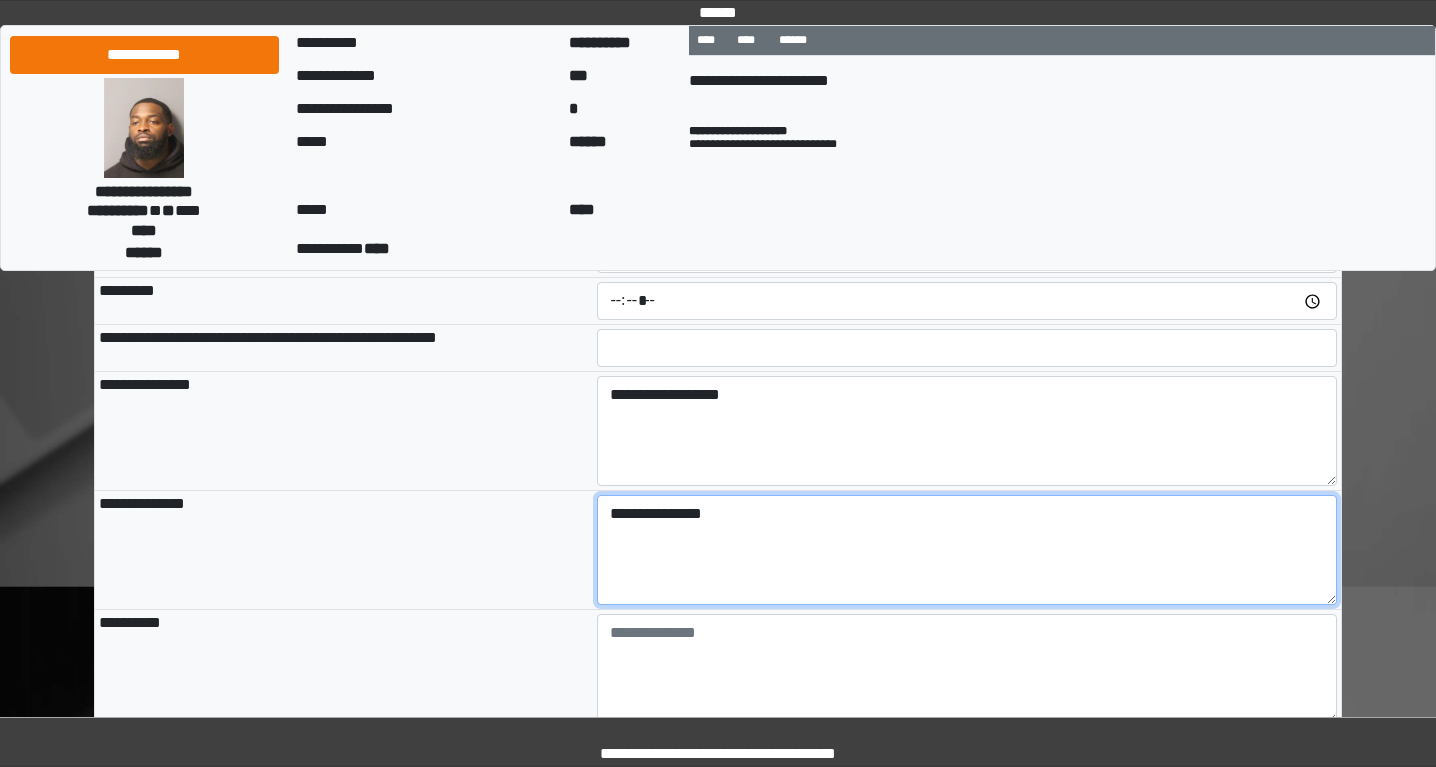 click on "**********" at bounding box center [967, 550] 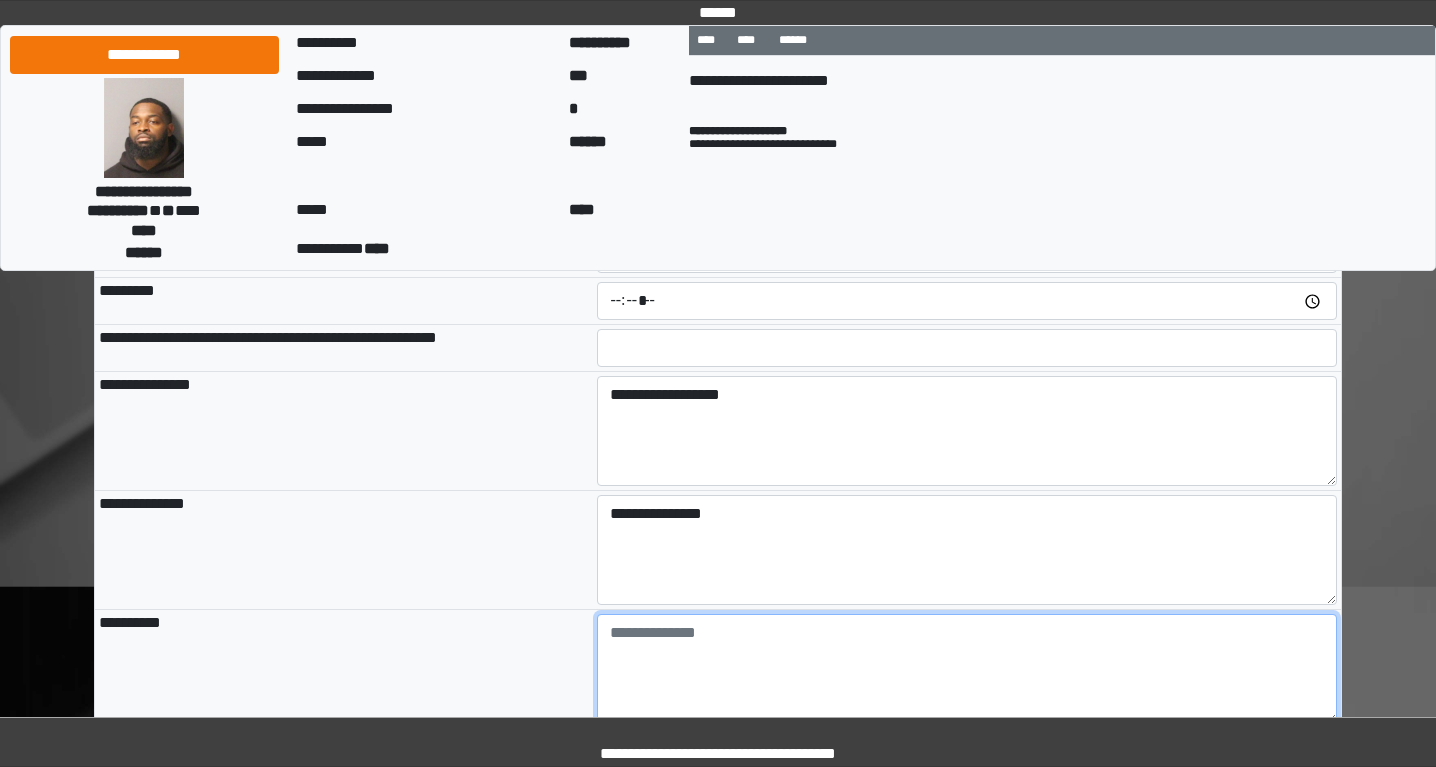 click at bounding box center (967, 669) 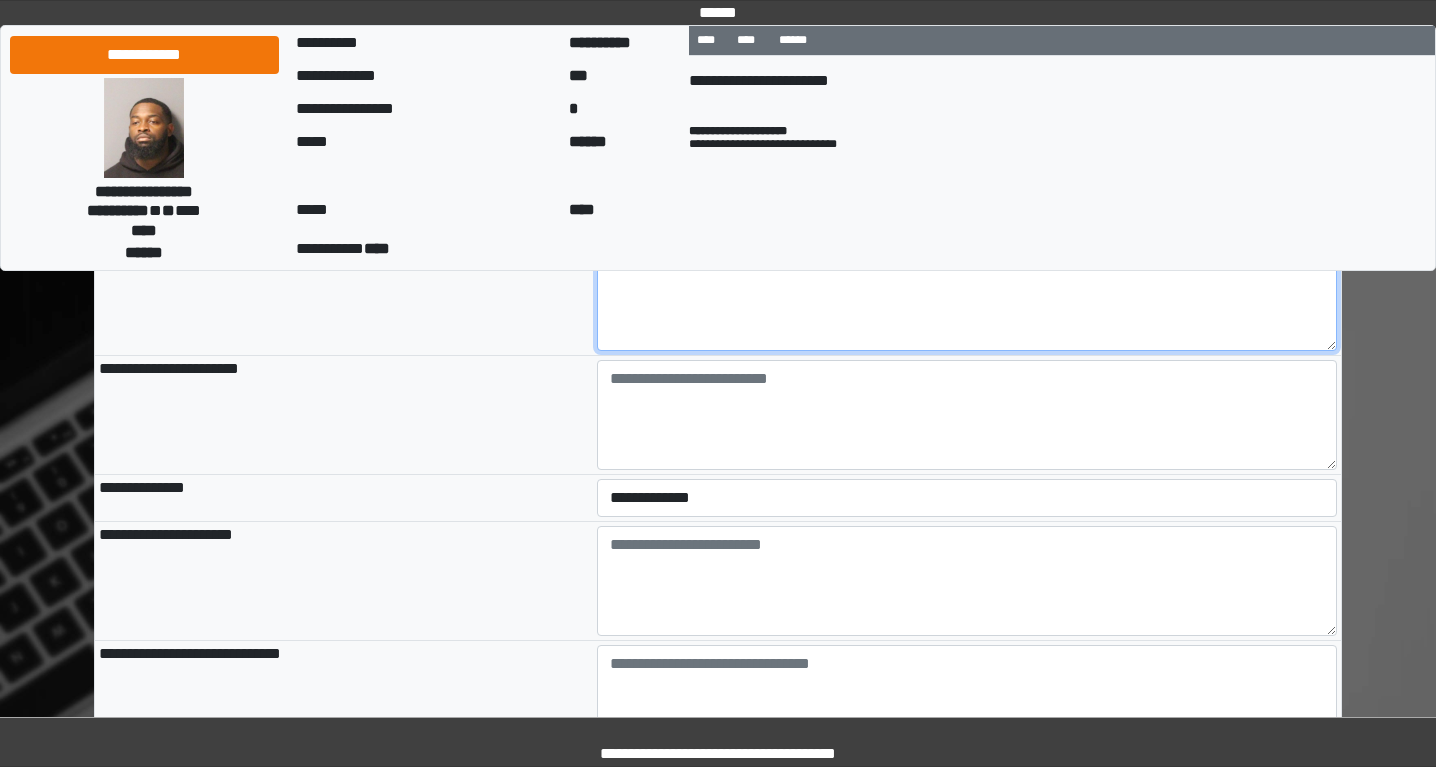 scroll, scrollTop: 712, scrollLeft: 0, axis: vertical 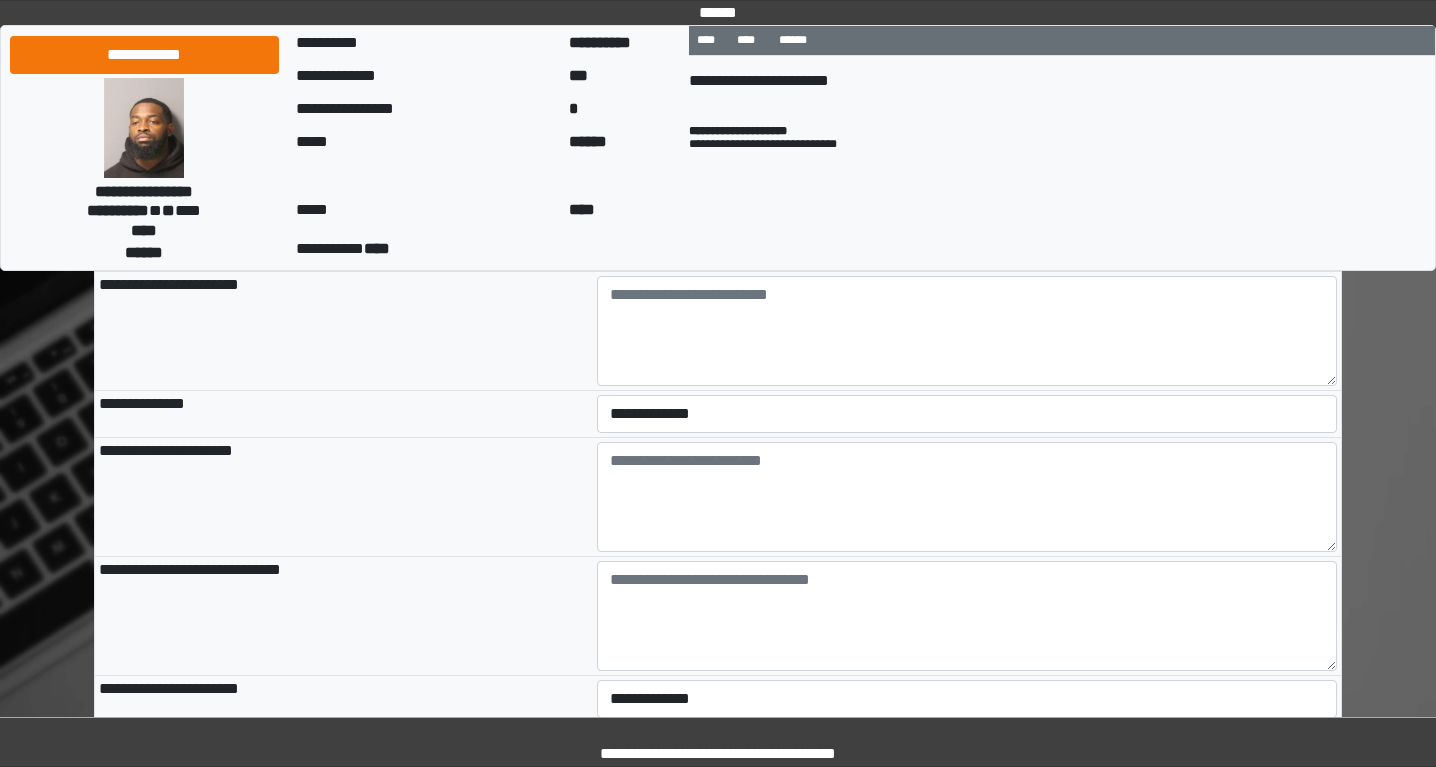 type on "*******" 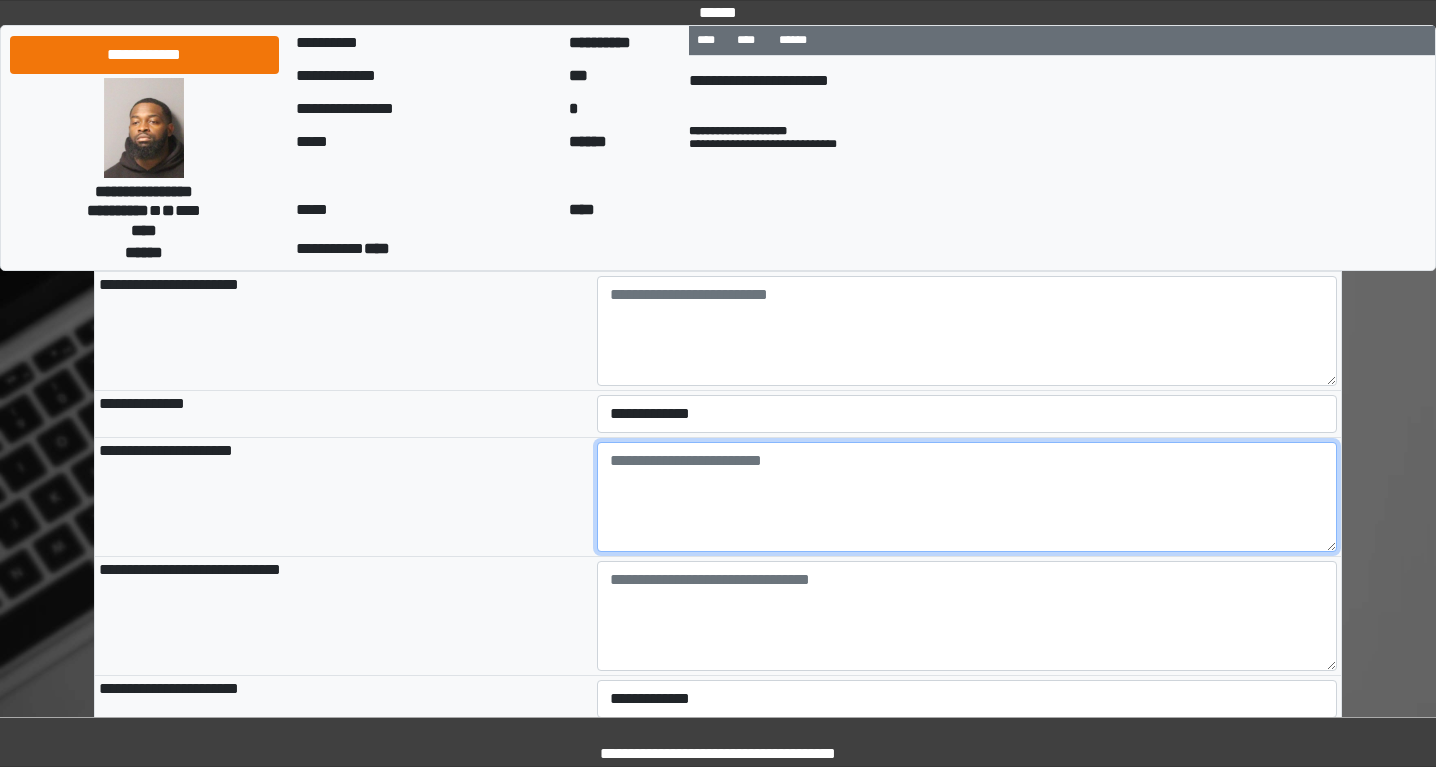click at bounding box center (967, 497) 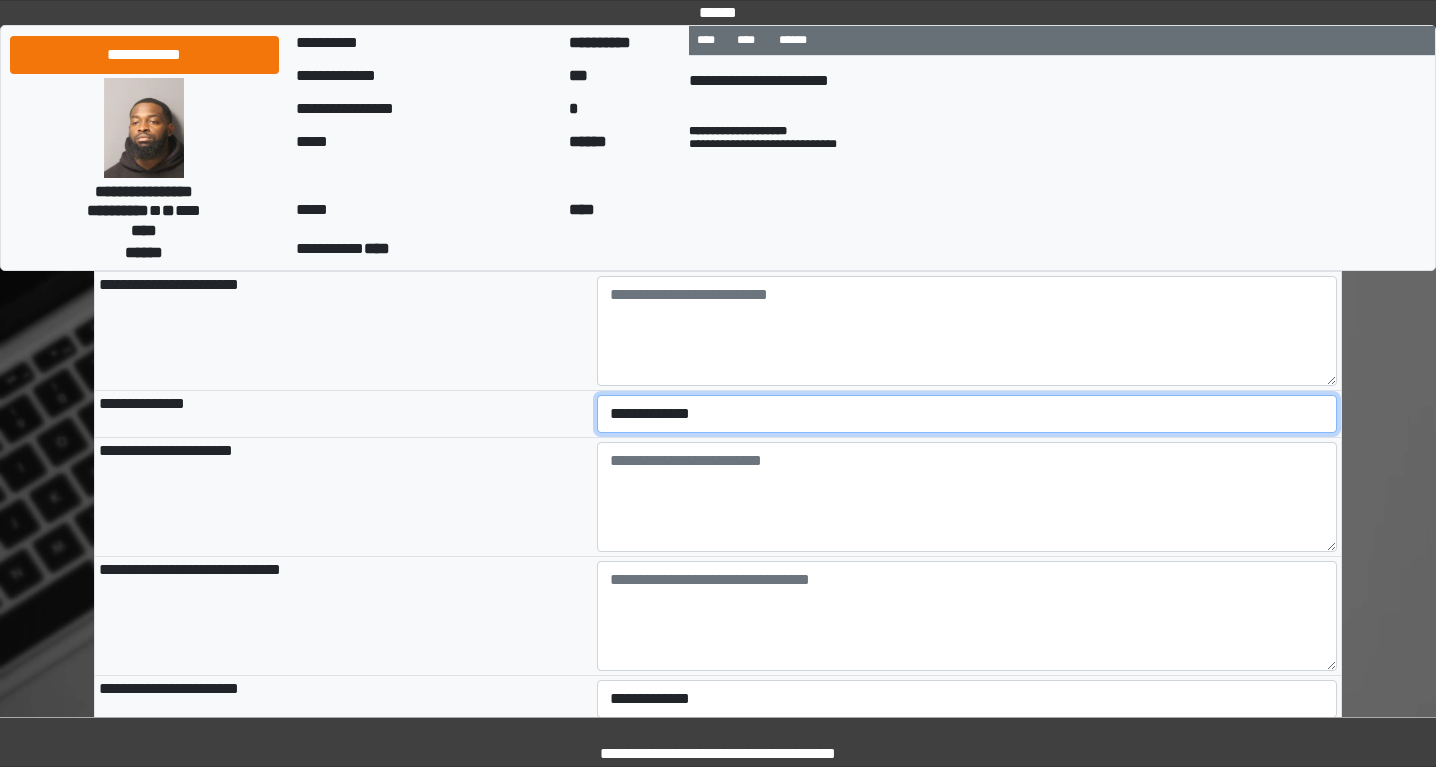 click on "**********" at bounding box center (967, 414) 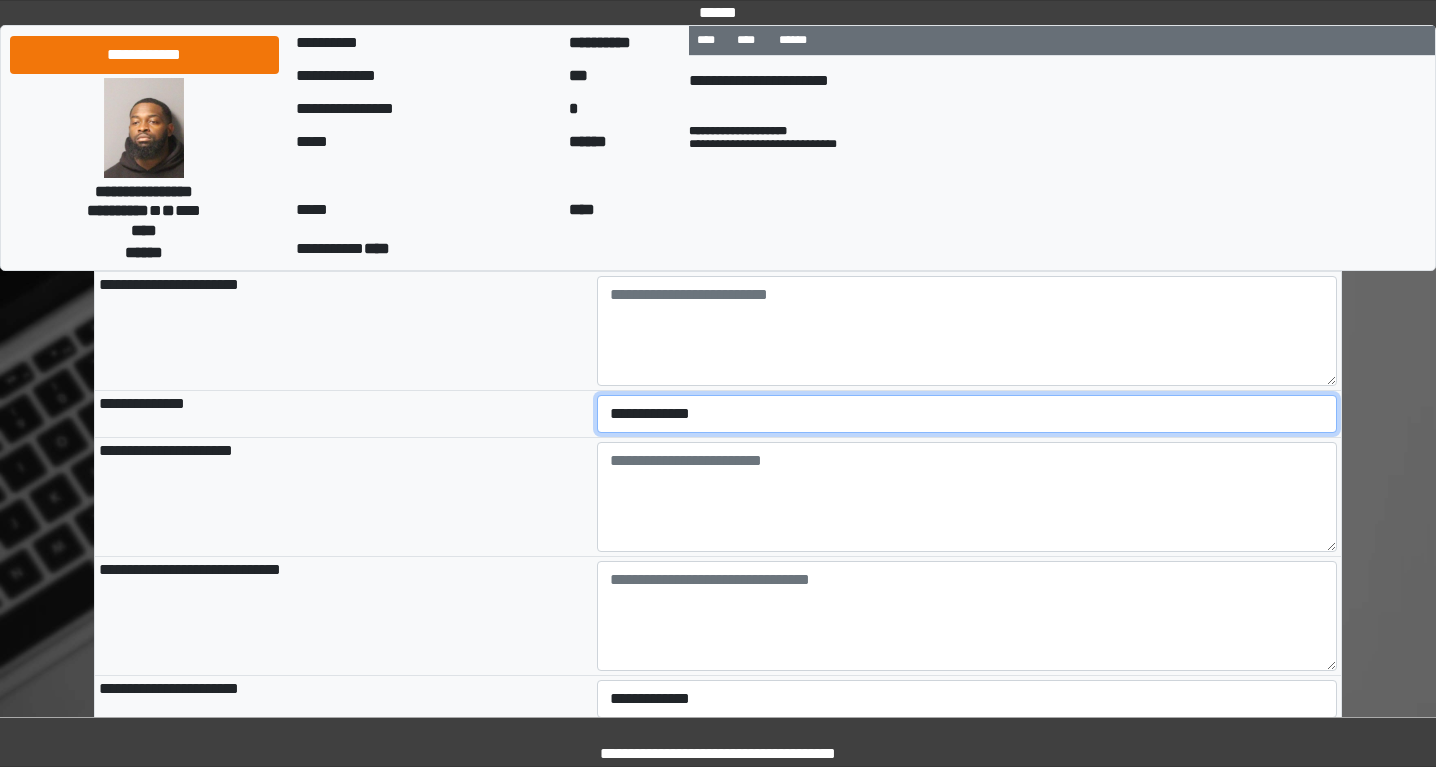 select on "***" 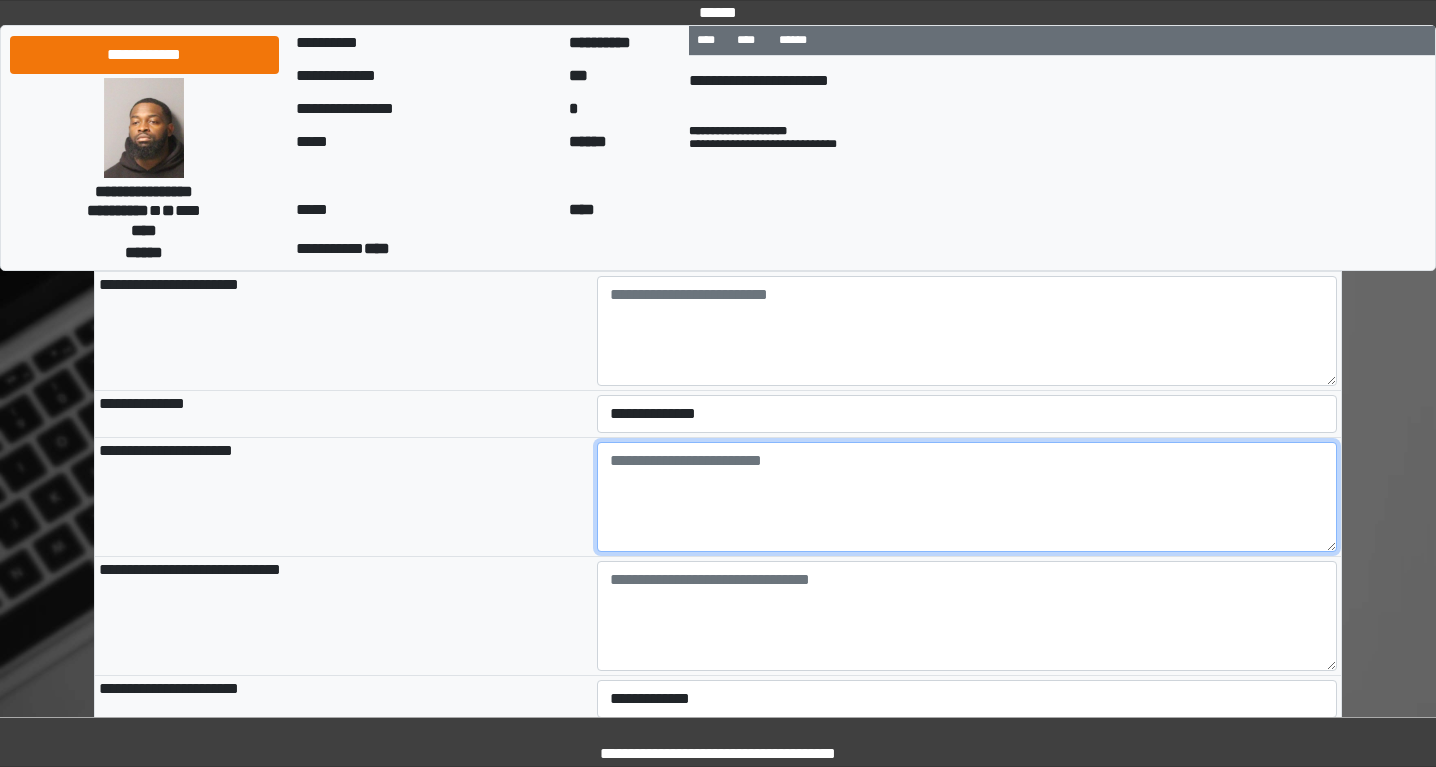 click at bounding box center [967, 497] 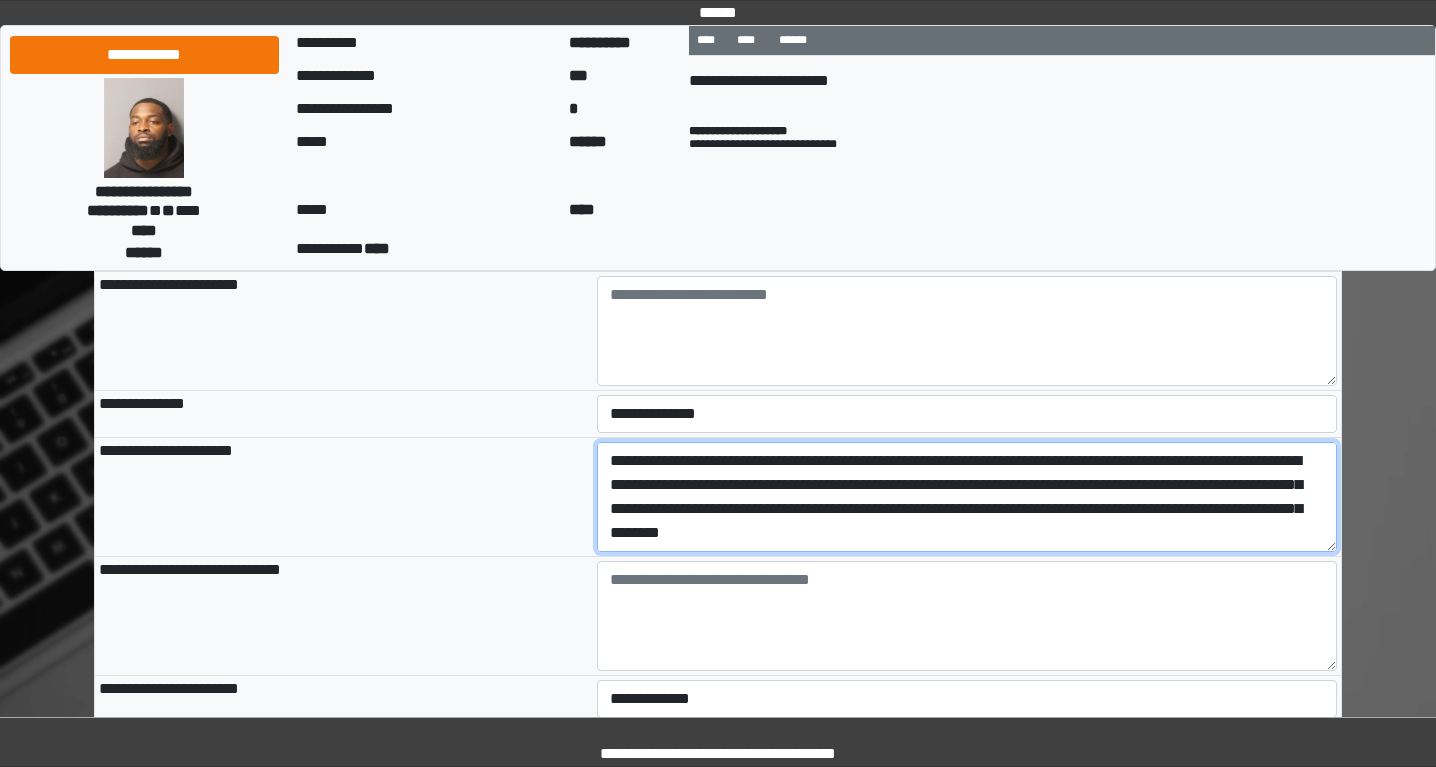 scroll, scrollTop: 183, scrollLeft: 0, axis: vertical 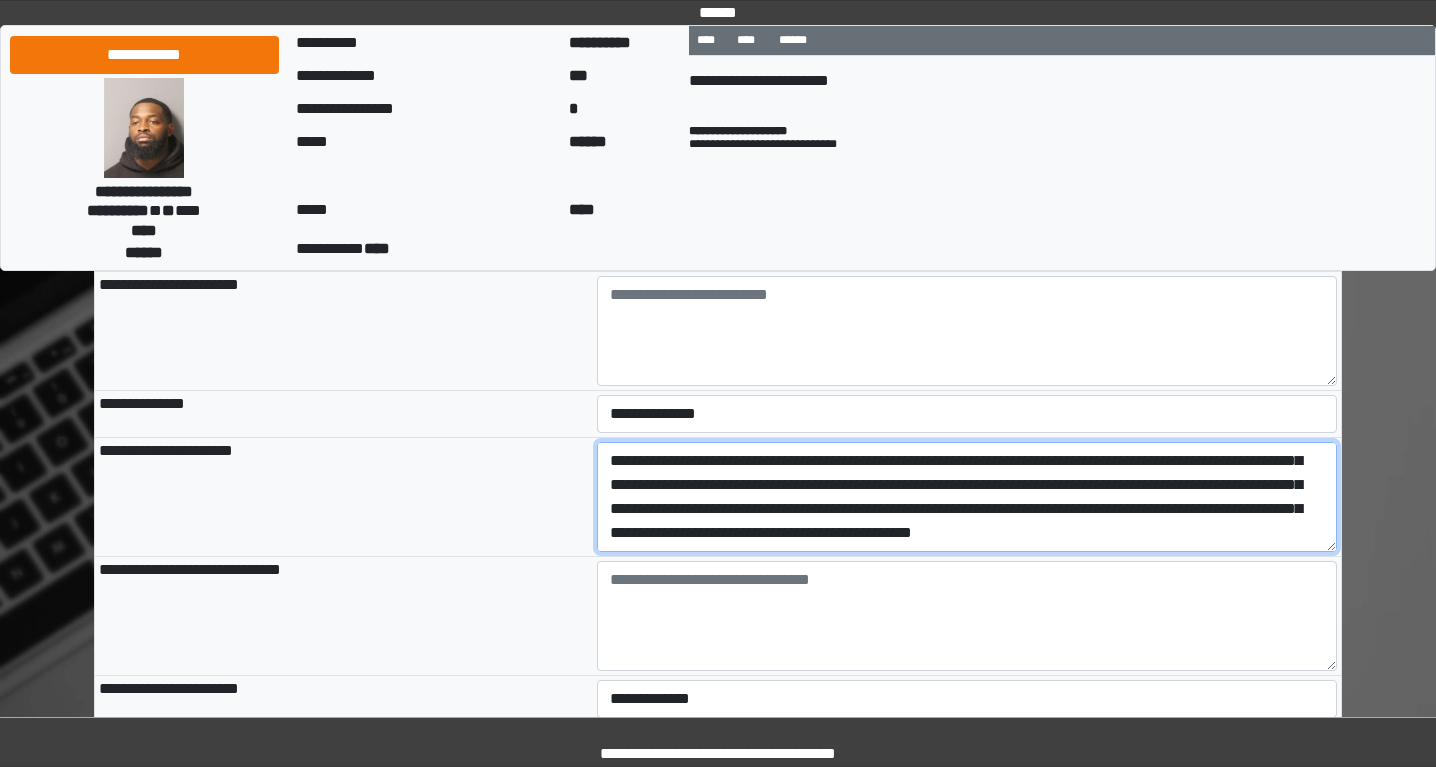 type on "**********" 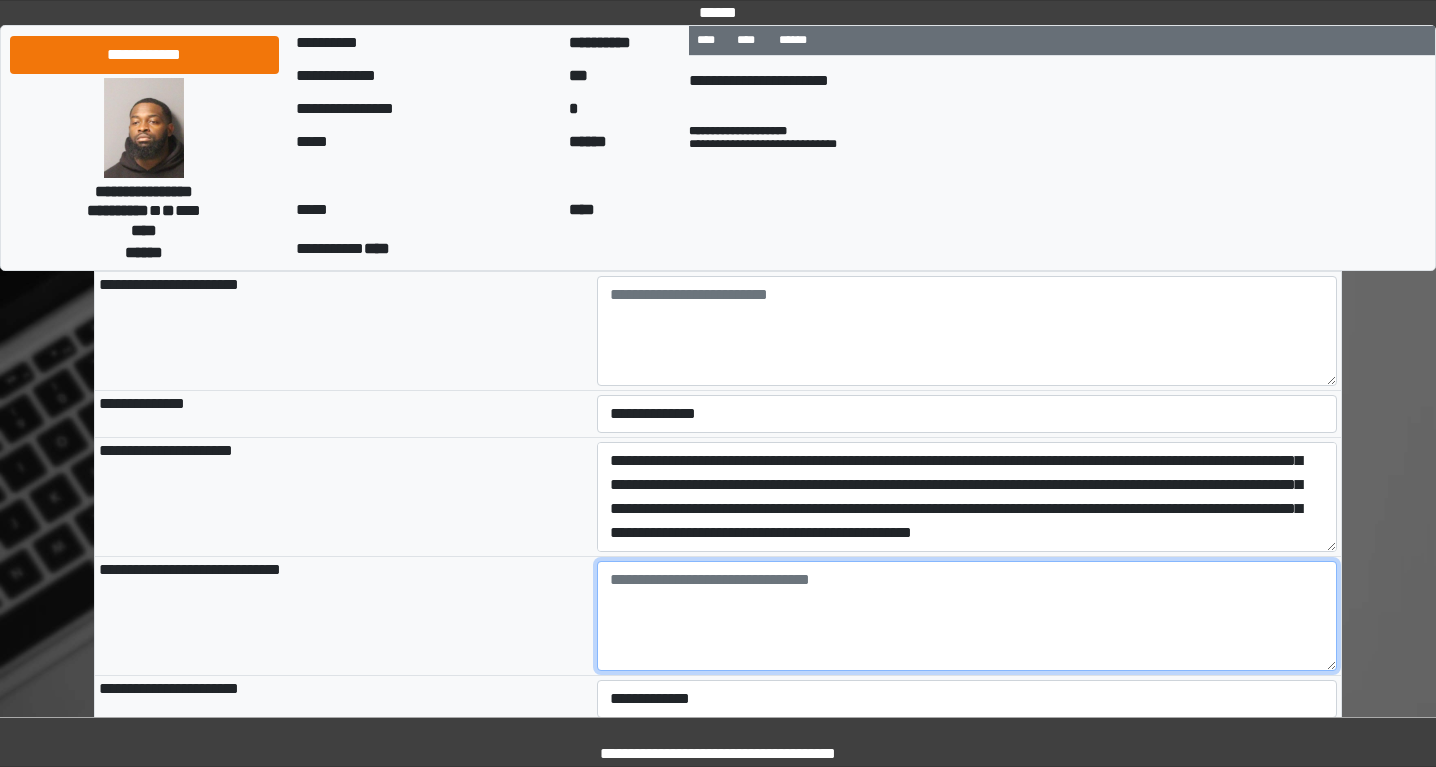drag, startPoint x: 735, startPoint y: 620, endPoint x: 721, endPoint y: 586, distance: 36.769554 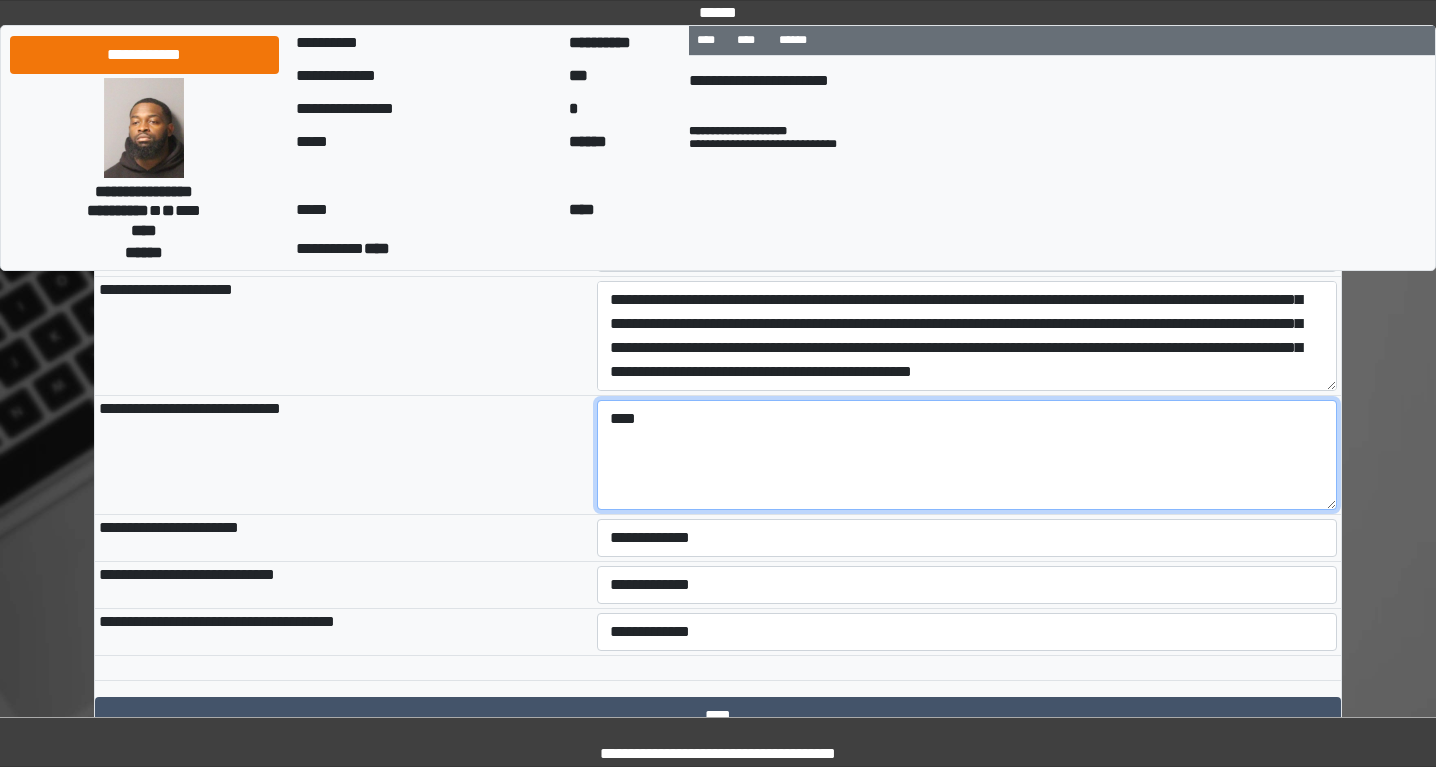 scroll, scrollTop: 922, scrollLeft: 0, axis: vertical 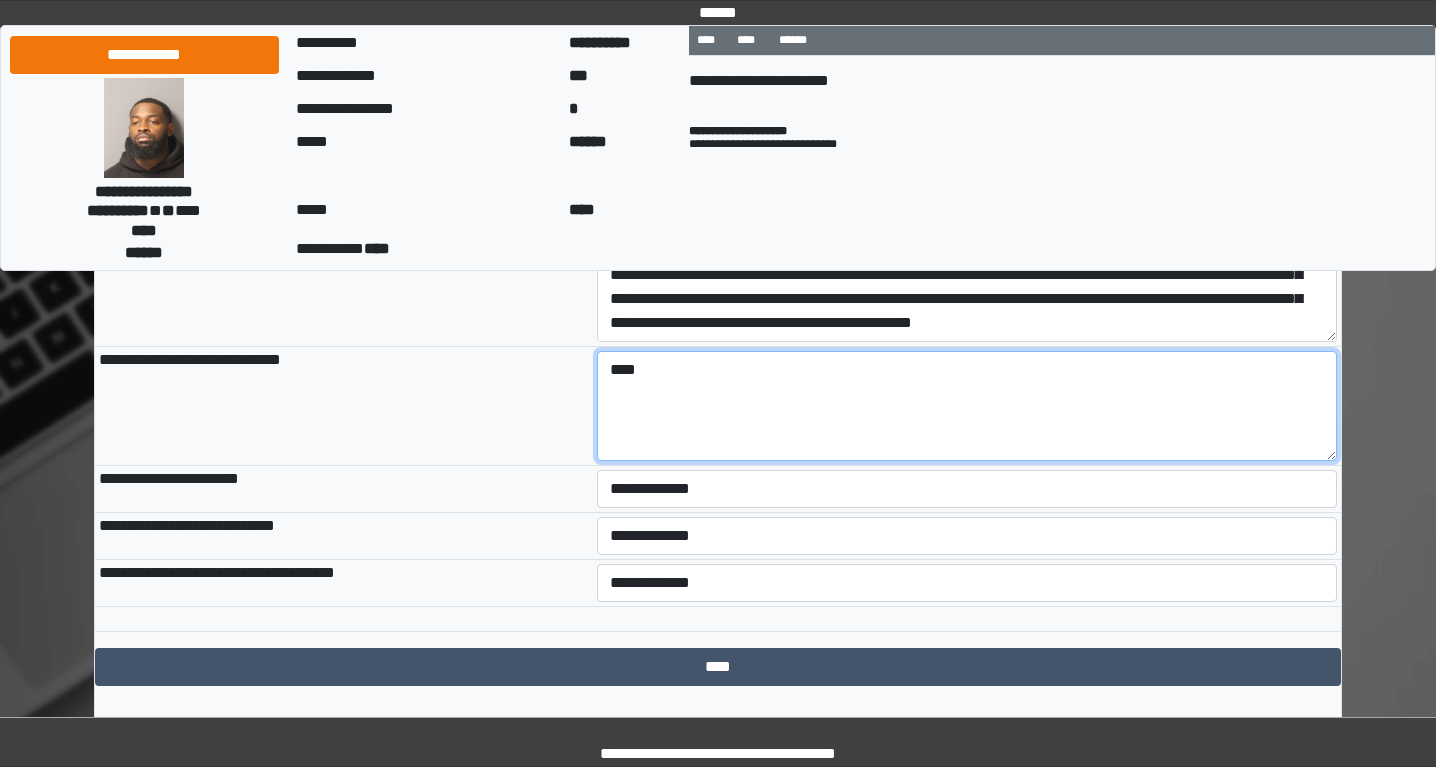 type on "****" 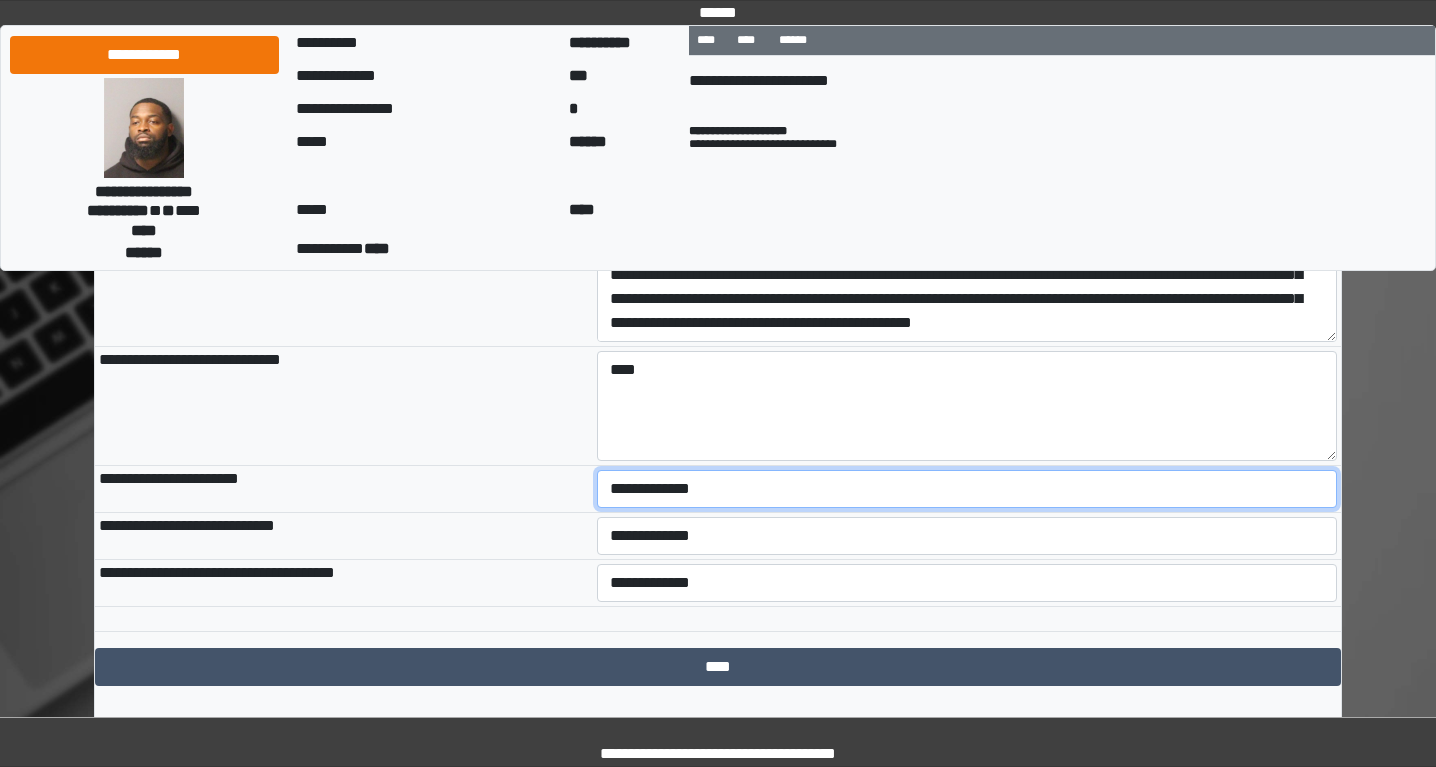 click on "**********" at bounding box center (967, 489) 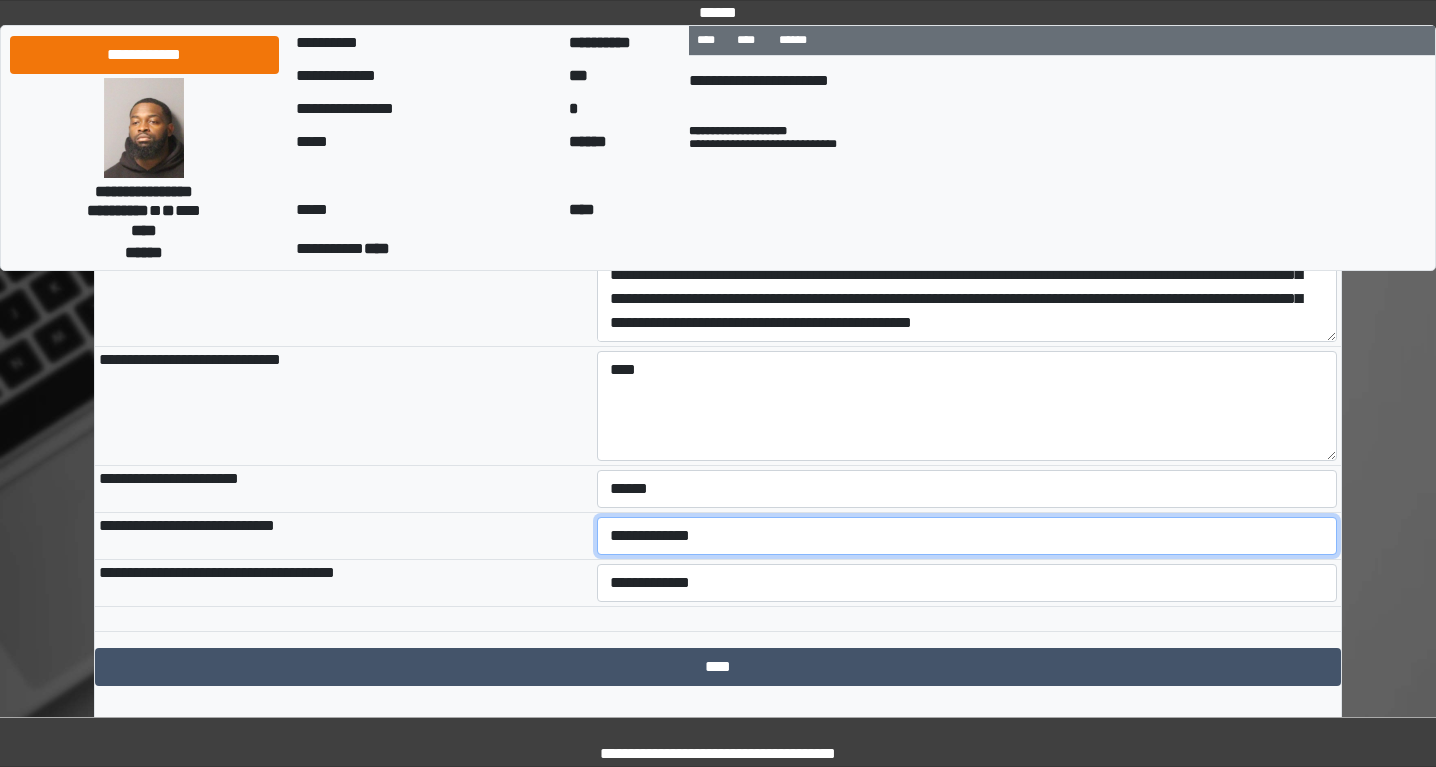drag, startPoint x: 644, startPoint y: 497, endPoint x: 665, endPoint y: 528, distance: 37.44329 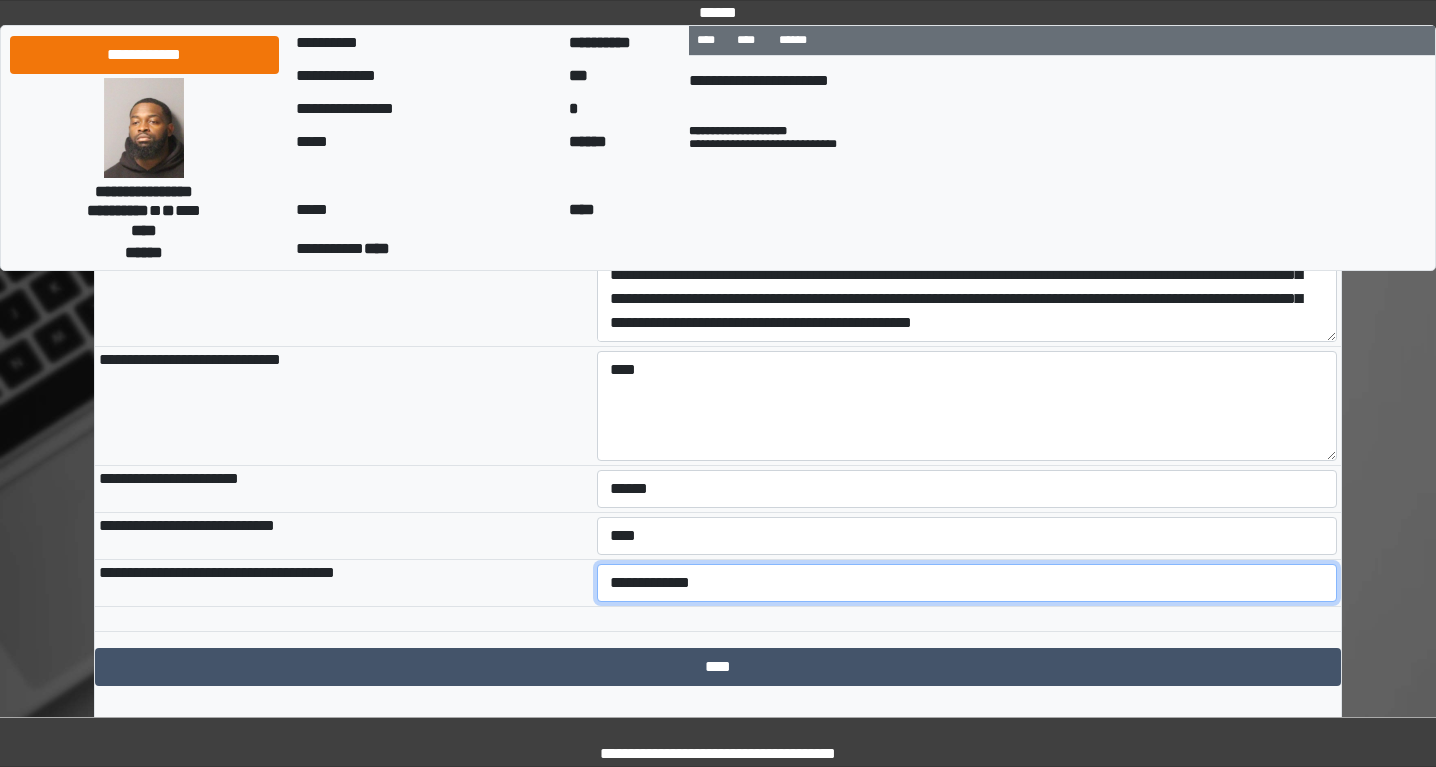 click on "**********" at bounding box center (967, 583) 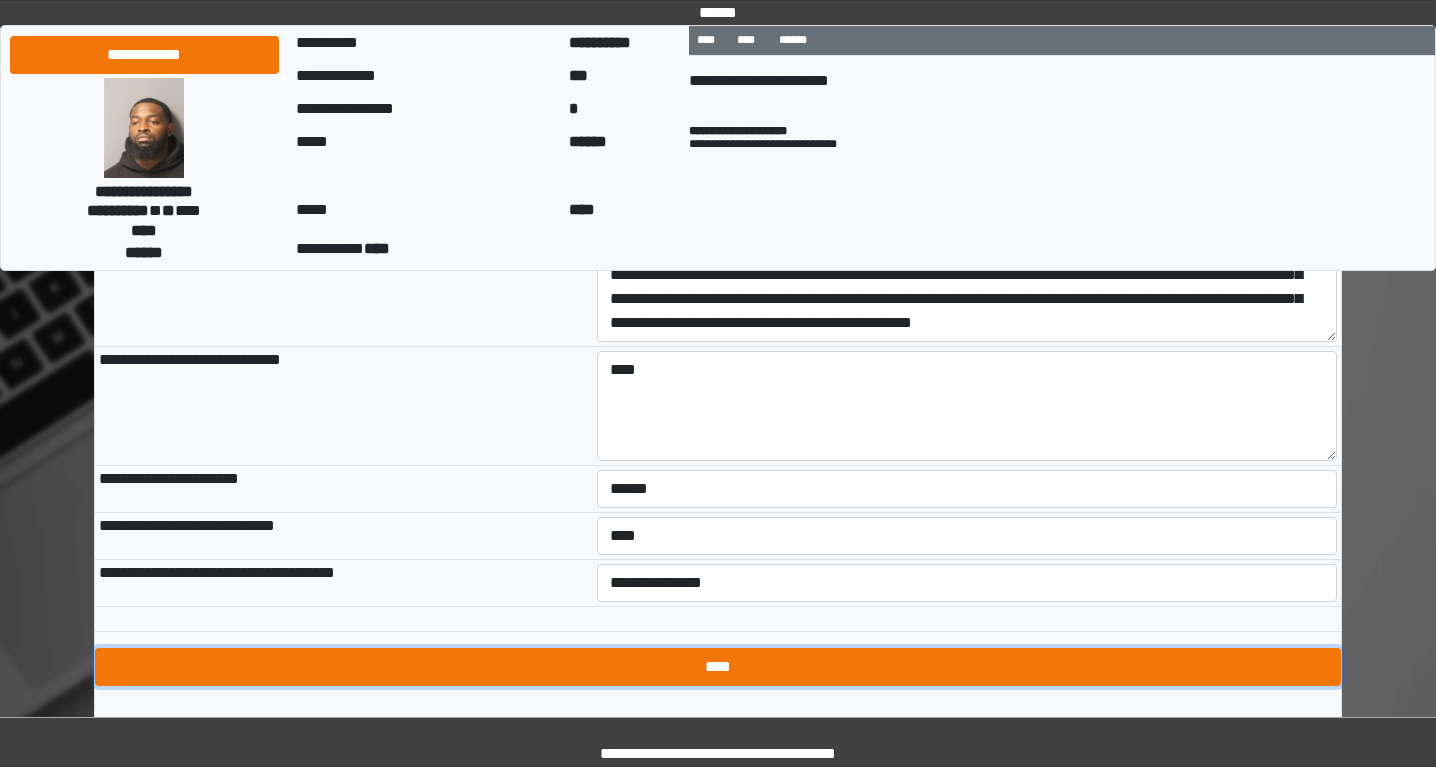 click on "****" at bounding box center (718, 667) 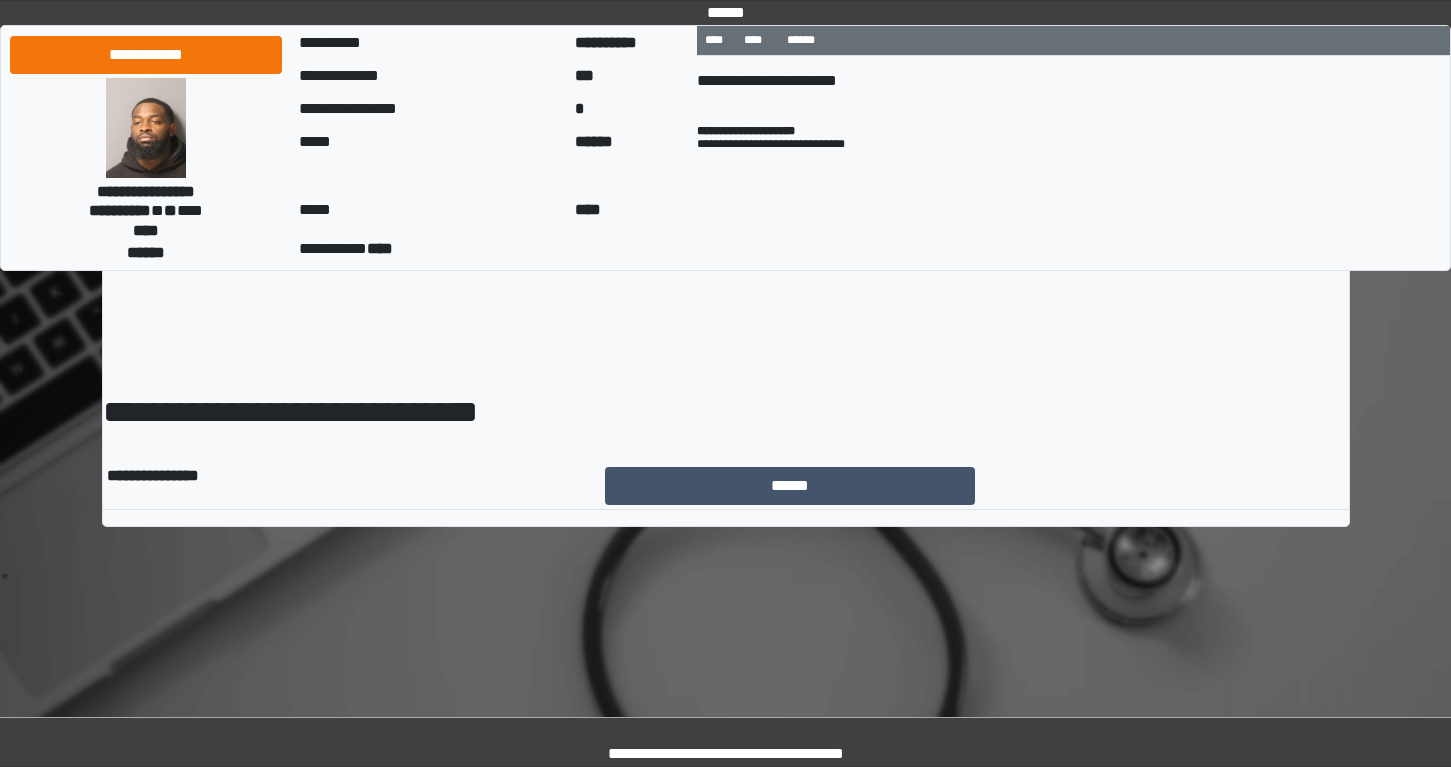 scroll, scrollTop: 0, scrollLeft: 0, axis: both 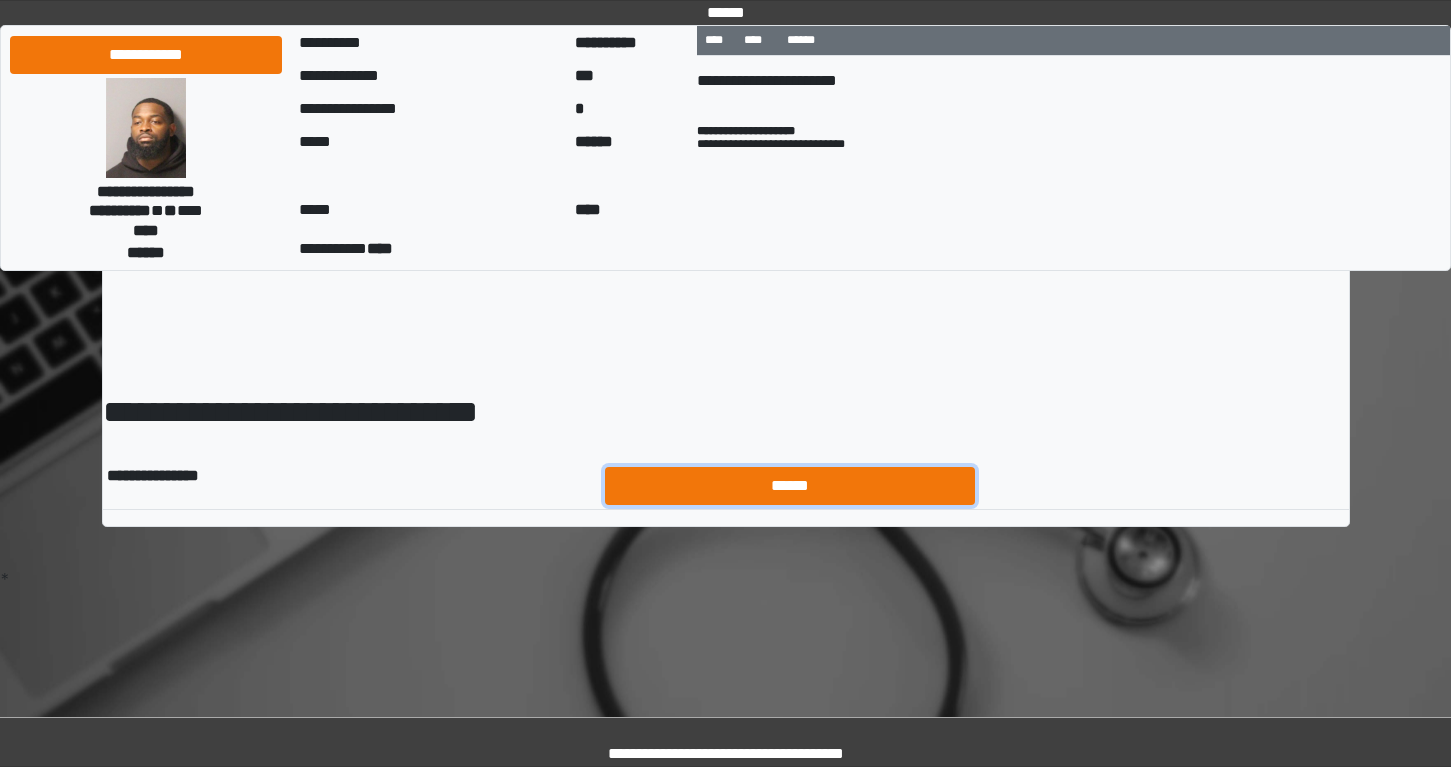 click on "******" at bounding box center (790, 486) 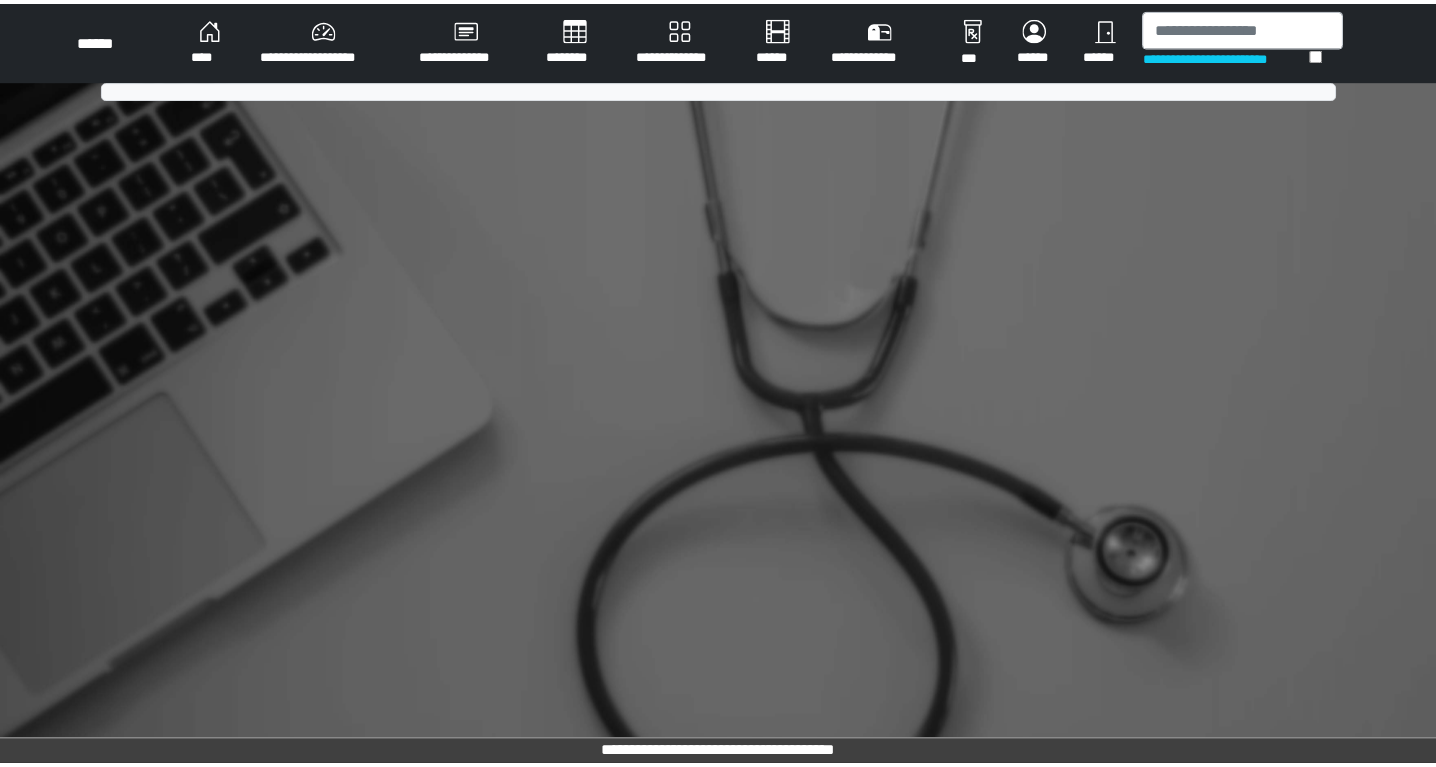 scroll, scrollTop: 0, scrollLeft: 0, axis: both 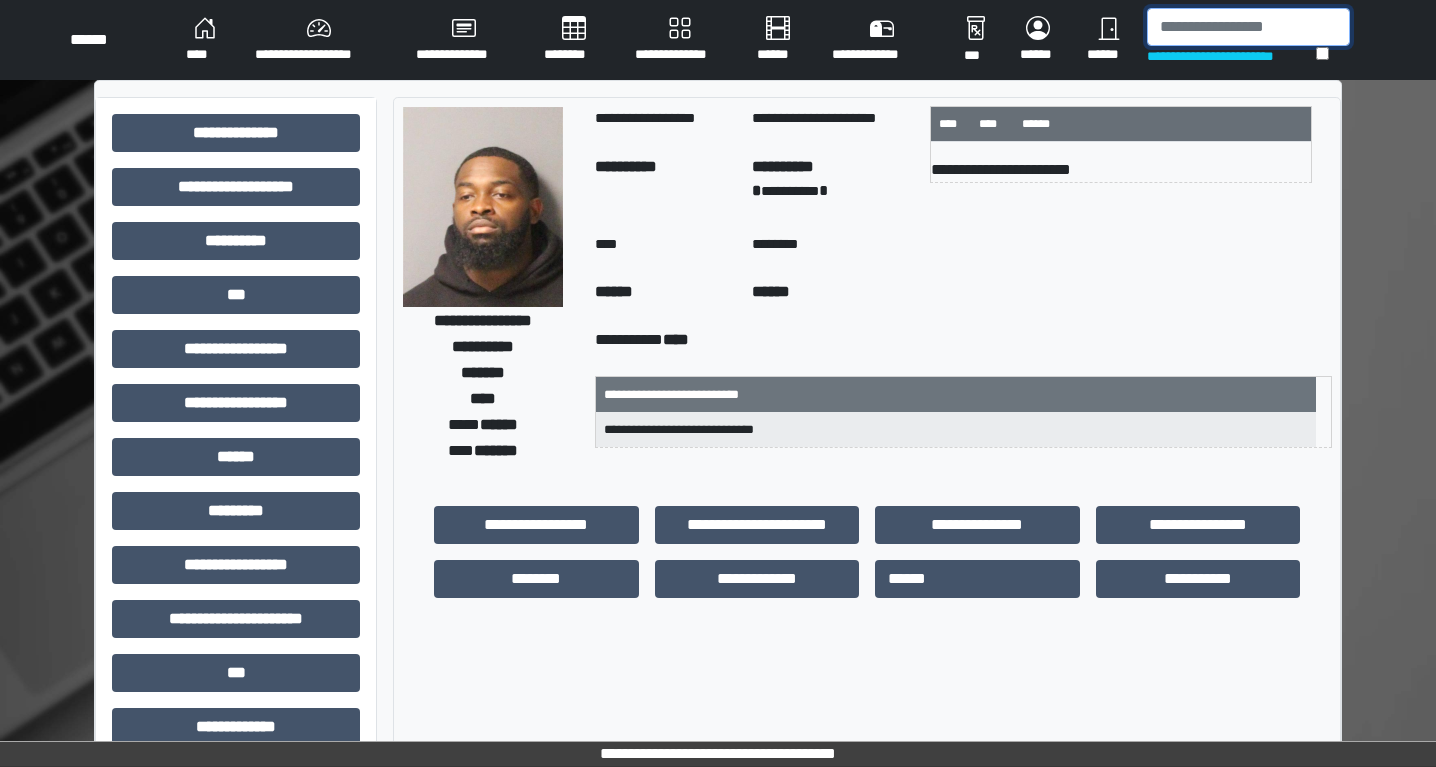 click at bounding box center [1248, 27] 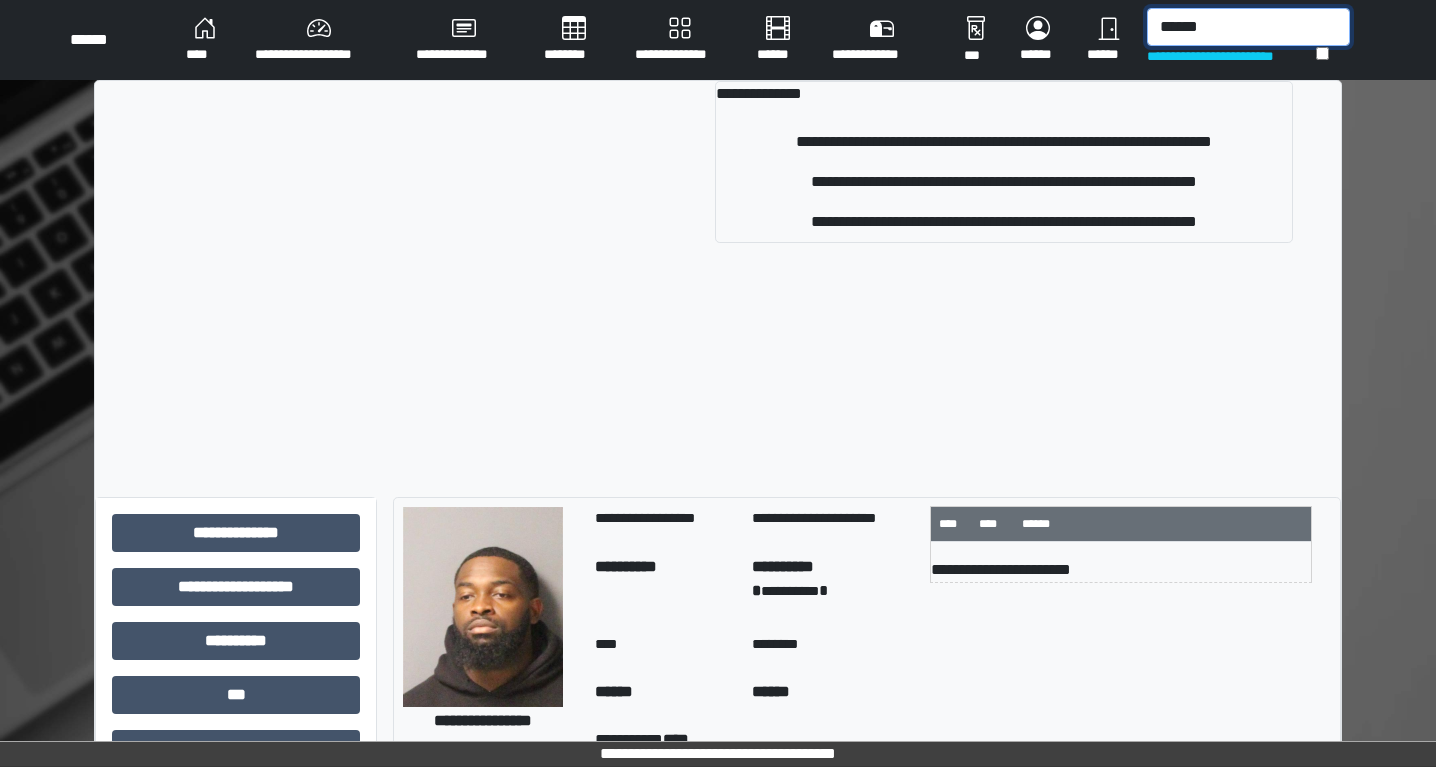 type on "******" 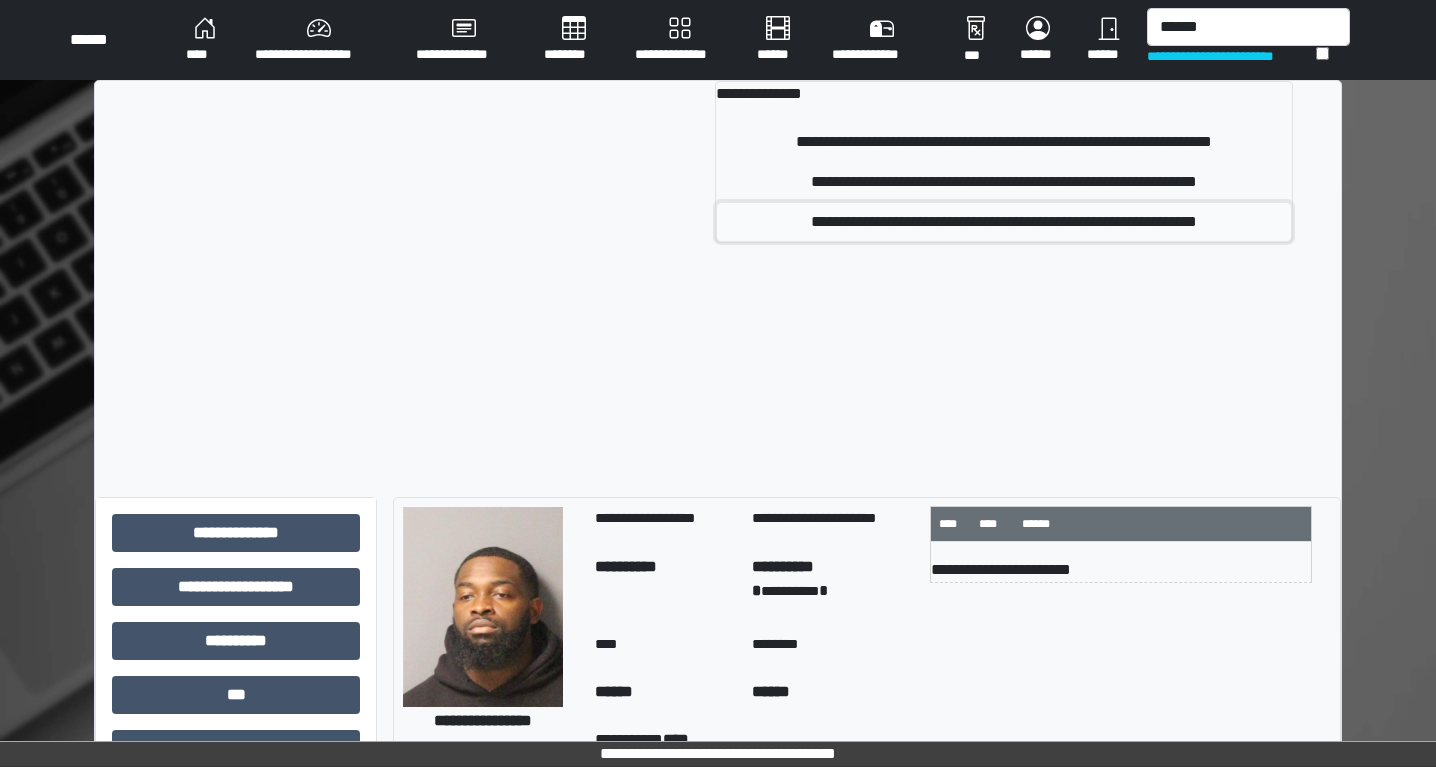 click on "**********" at bounding box center [1004, 222] 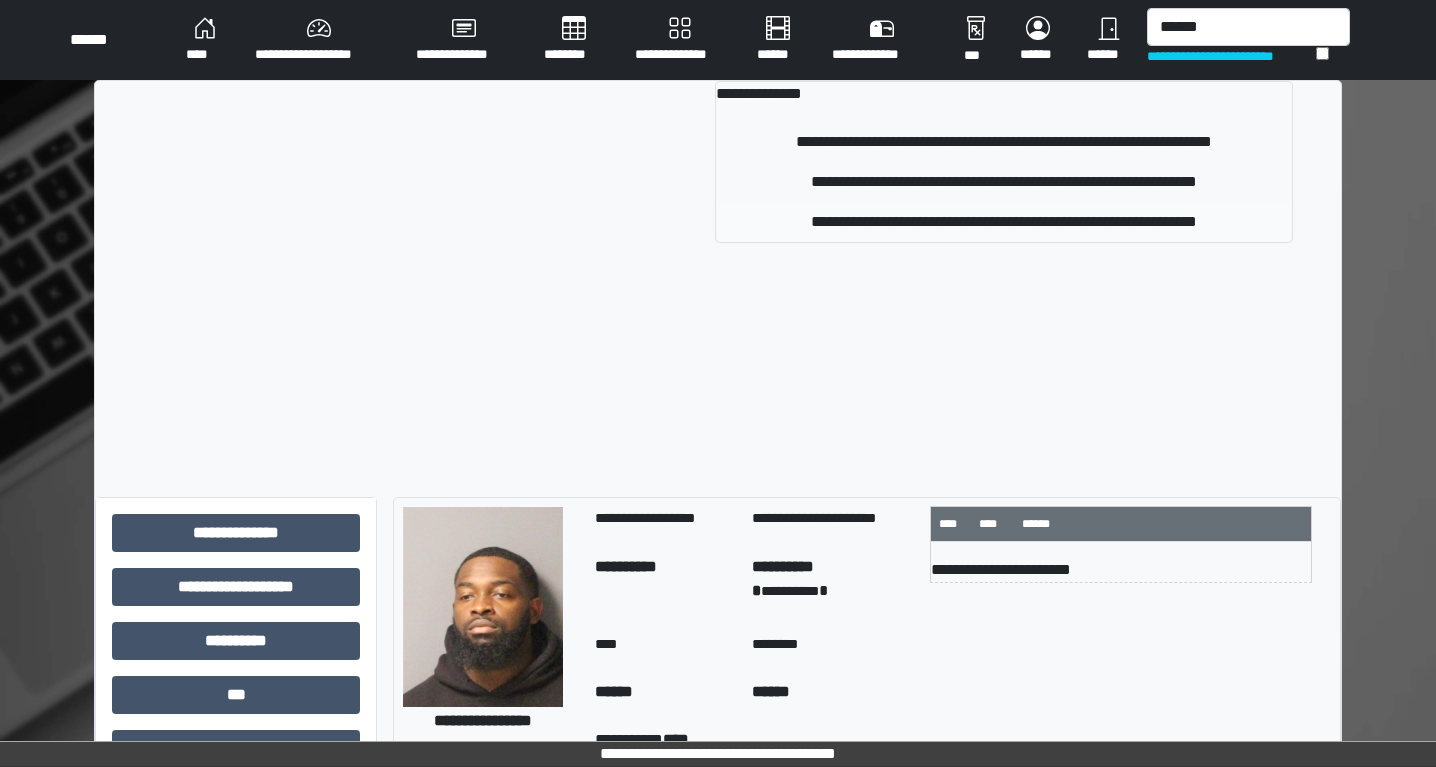 type 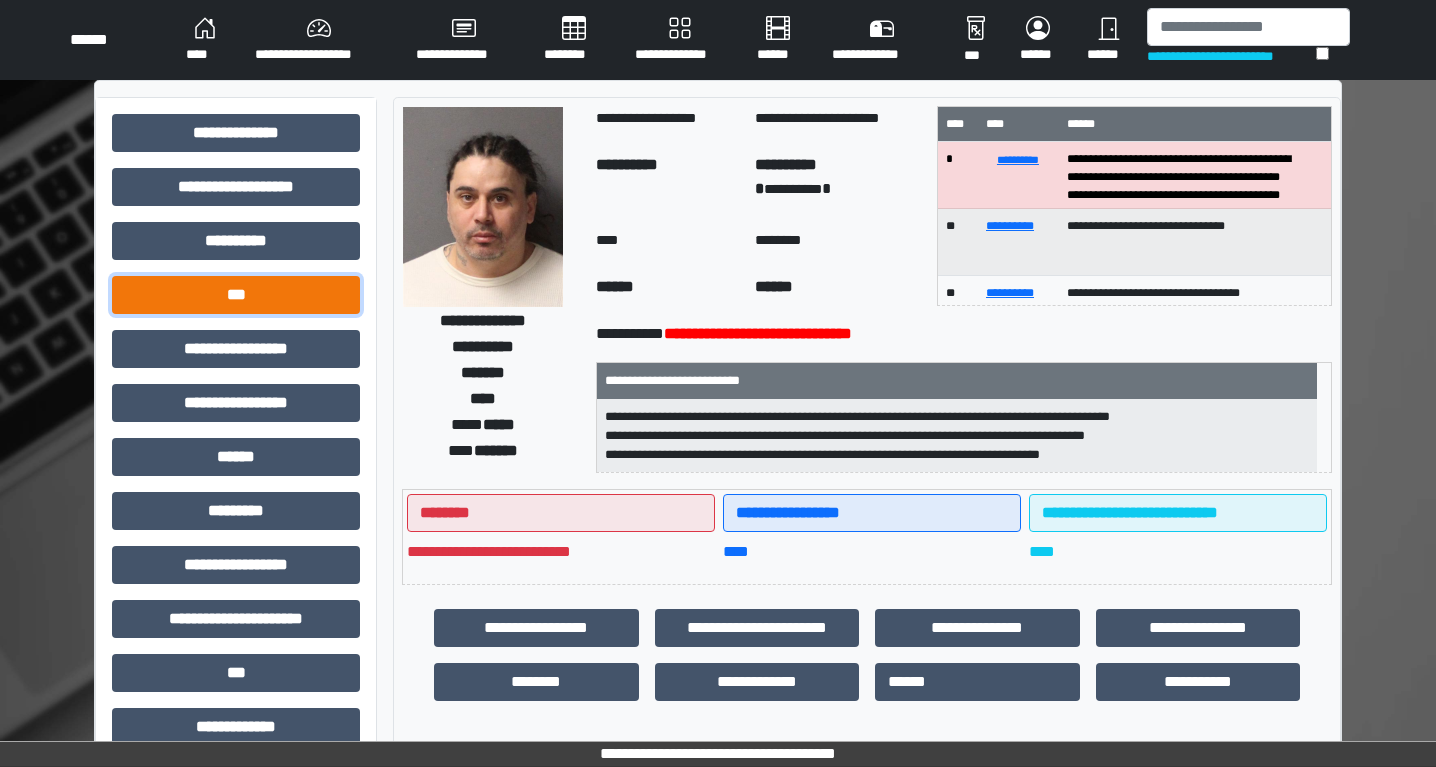 click on "***" at bounding box center (236, 295) 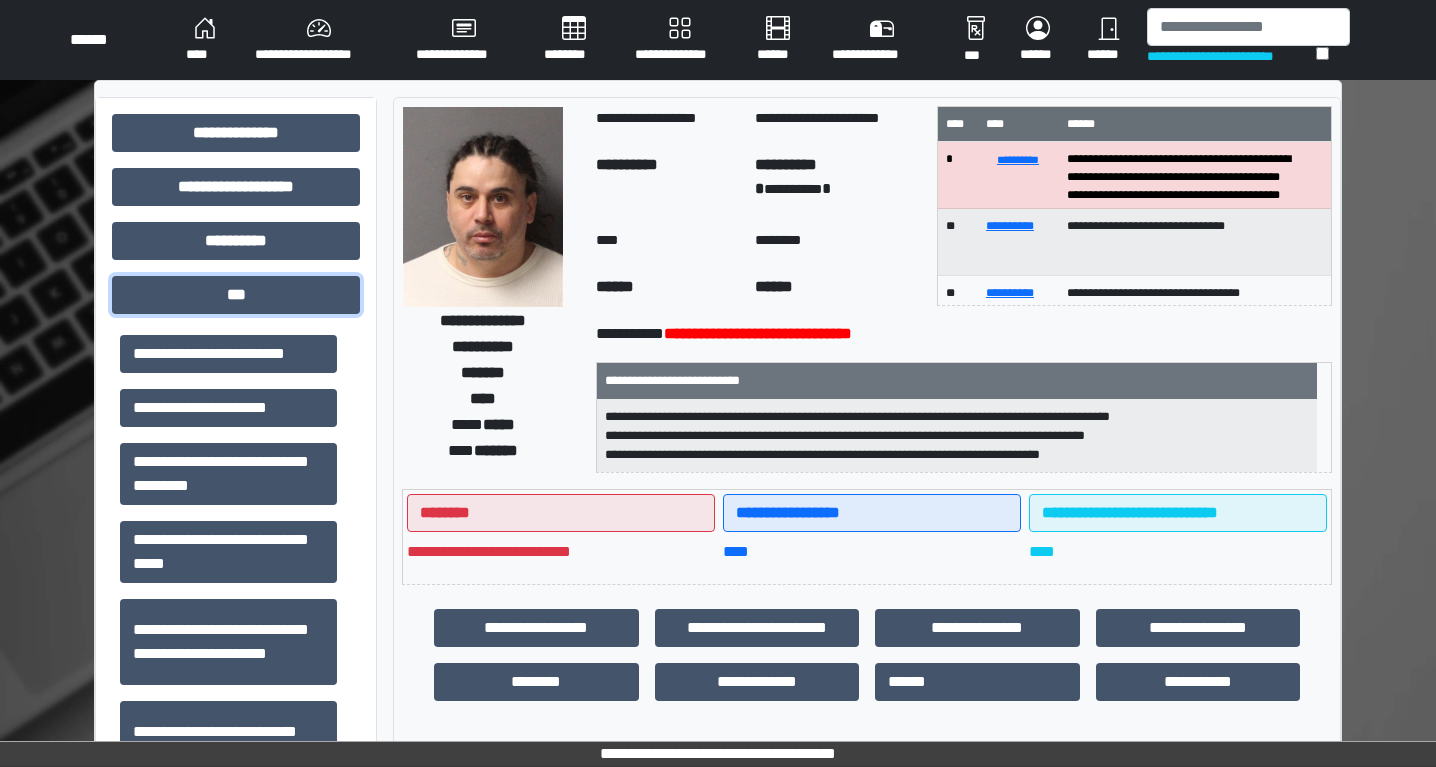 scroll, scrollTop: 338, scrollLeft: 0, axis: vertical 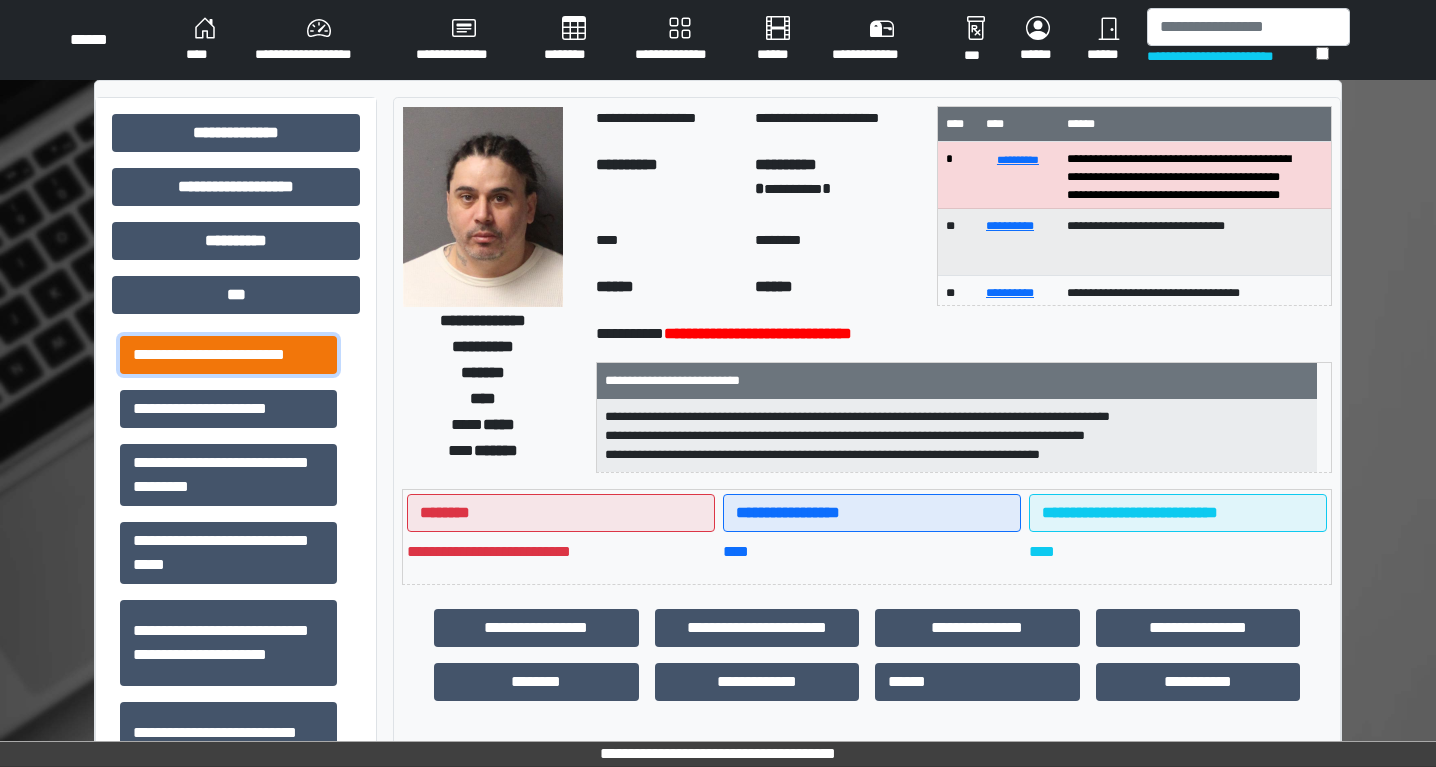 click on "**********" at bounding box center (228, 355) 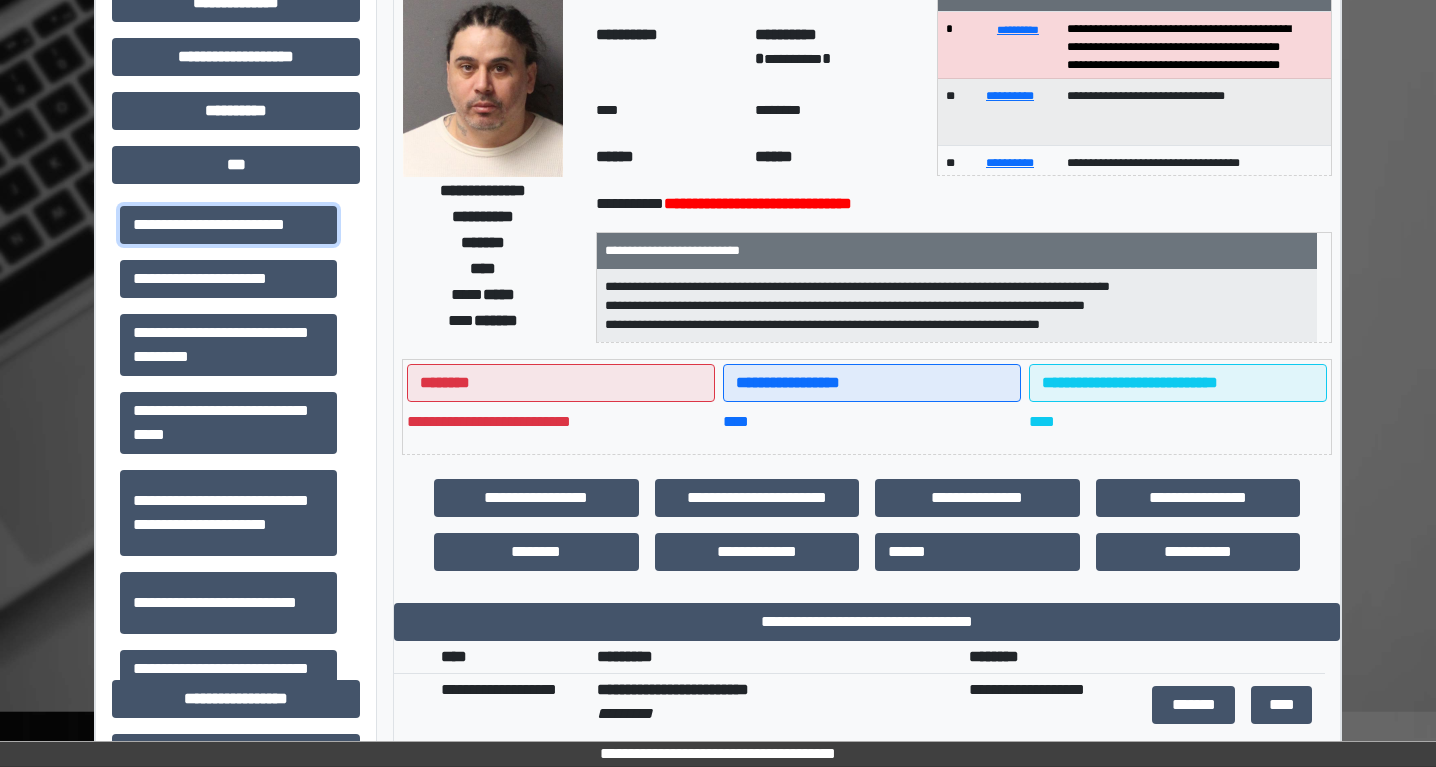 scroll, scrollTop: 407, scrollLeft: 0, axis: vertical 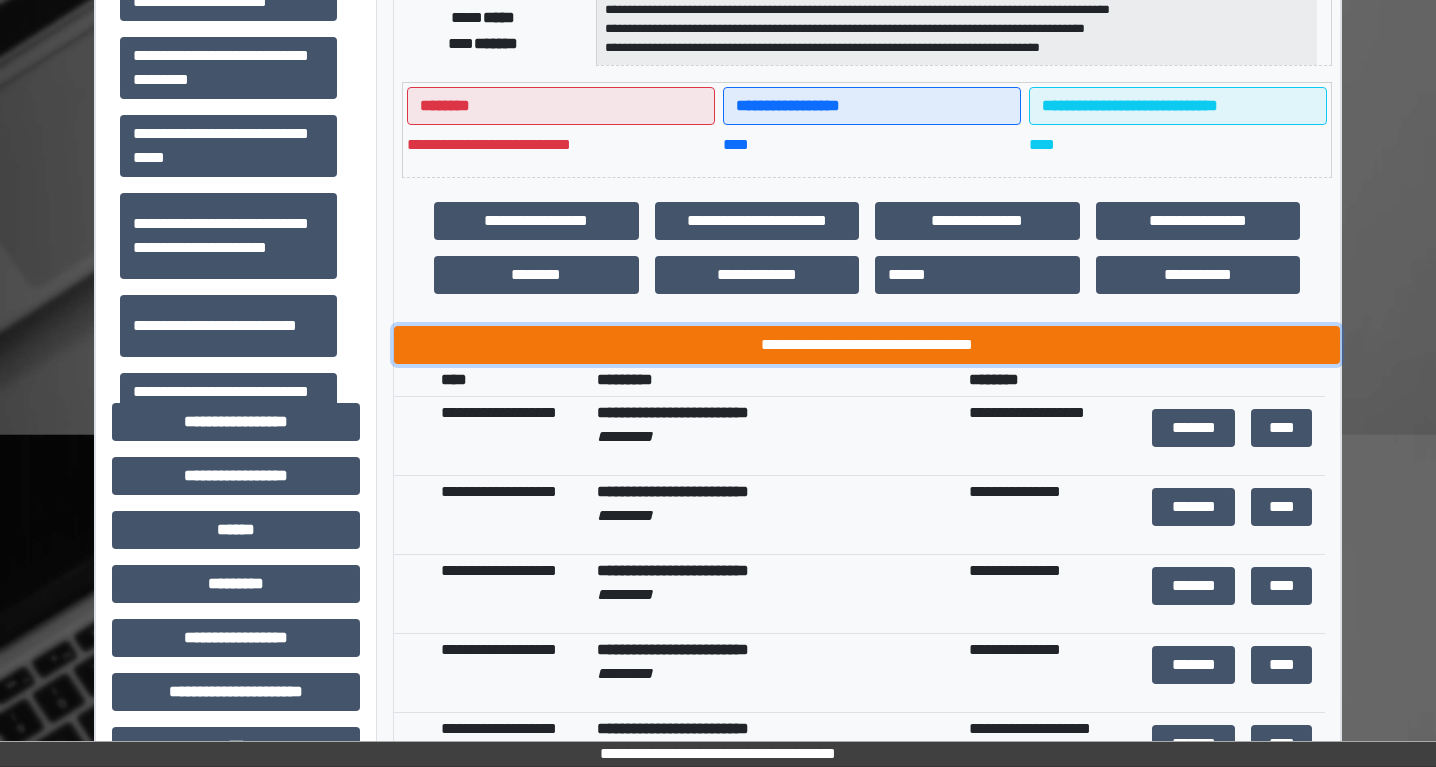 click on "**********" at bounding box center (867, 345) 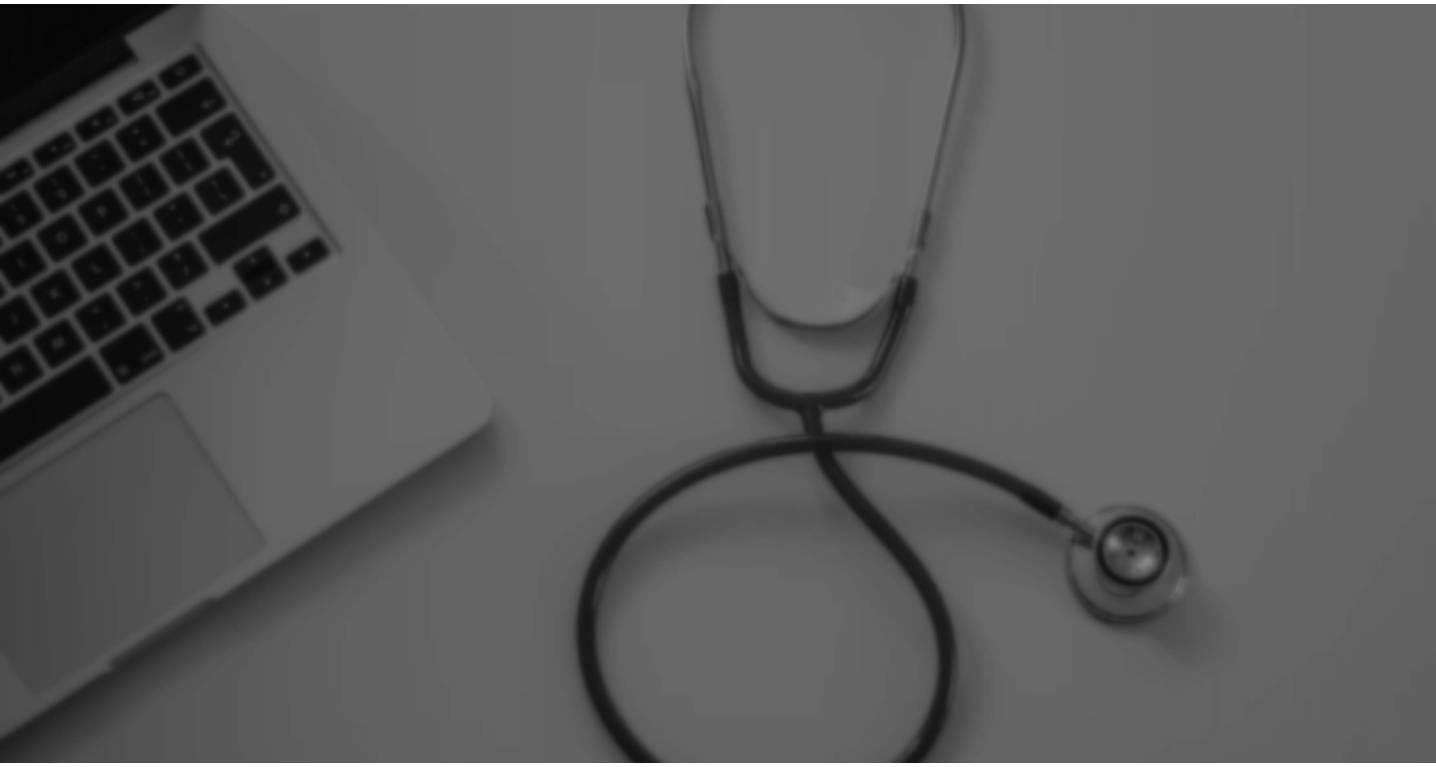scroll, scrollTop: 0, scrollLeft: 0, axis: both 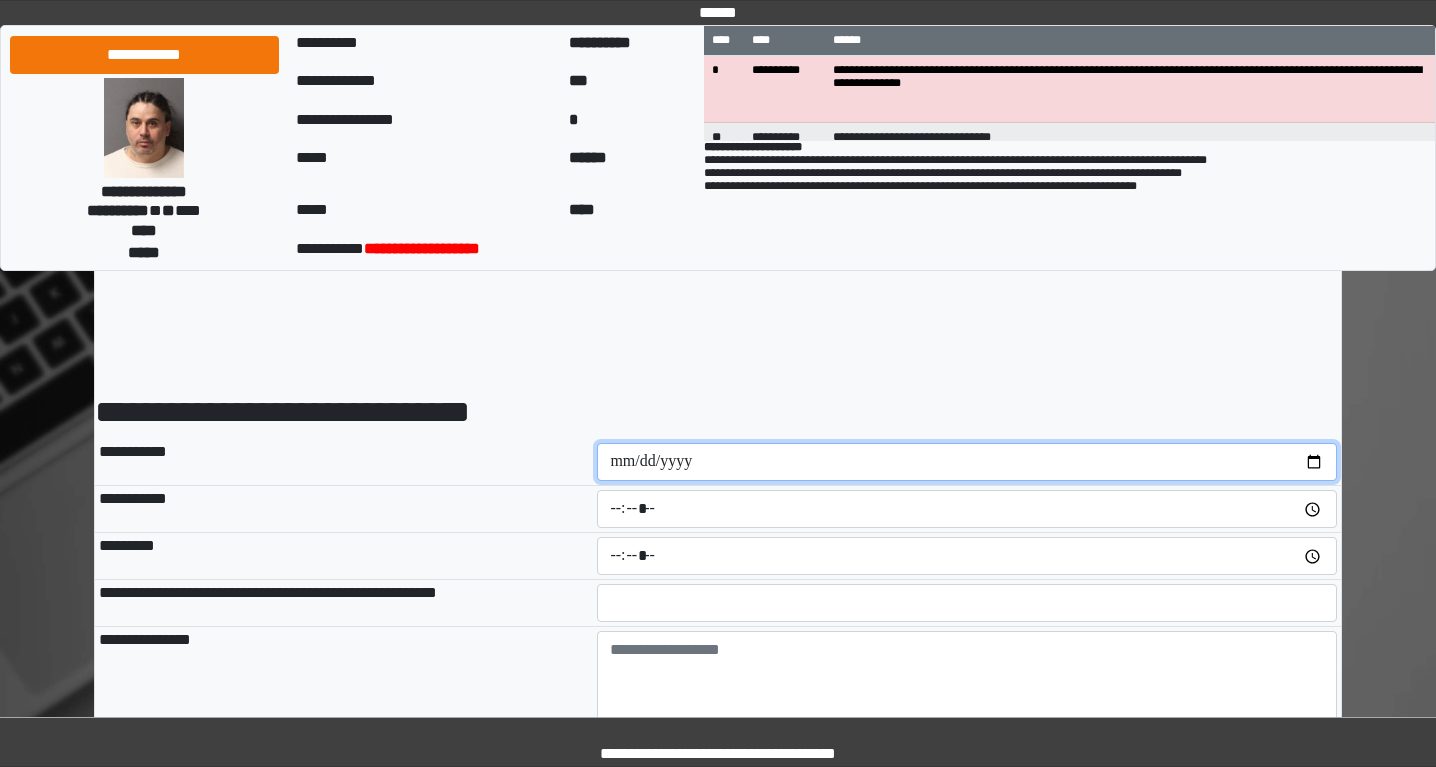 click at bounding box center (967, 462) 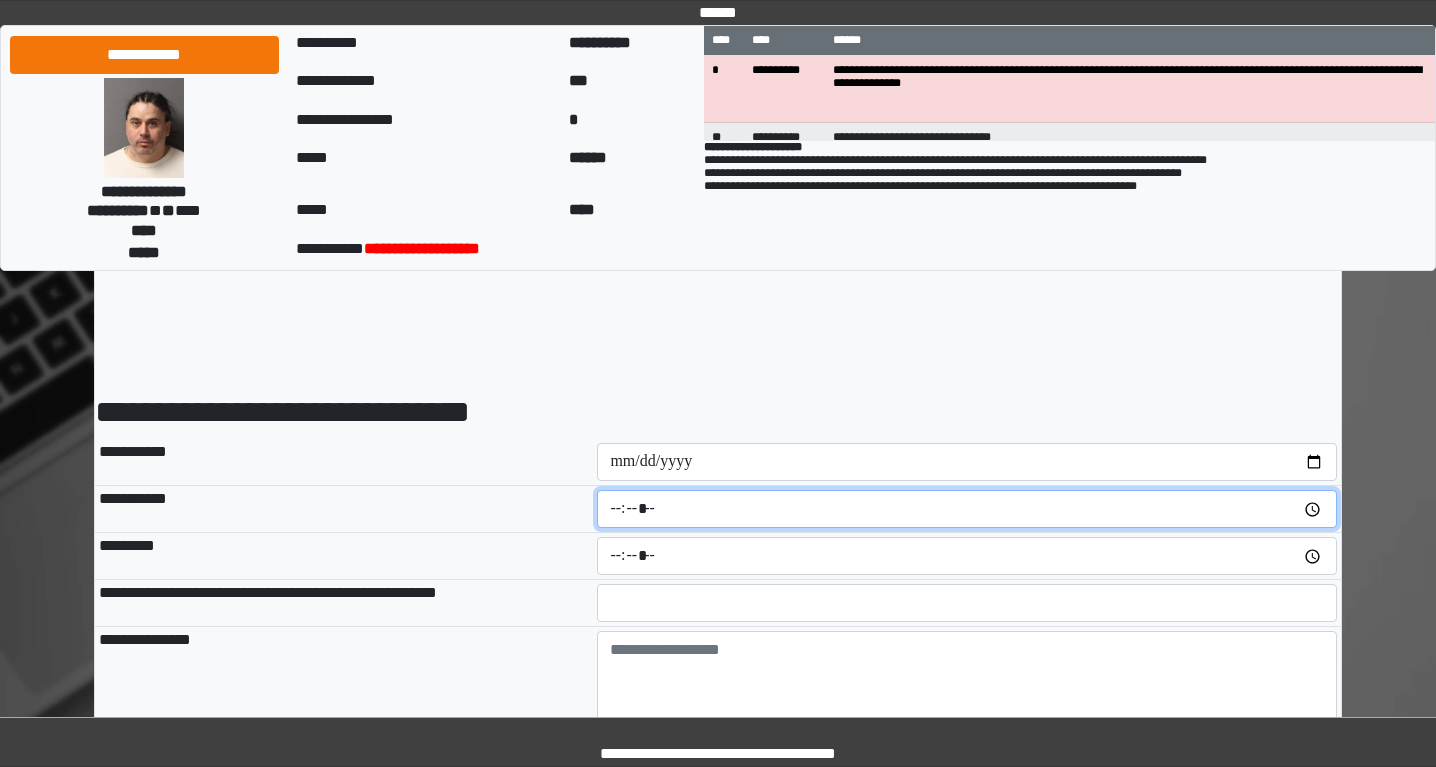 type on "*****" 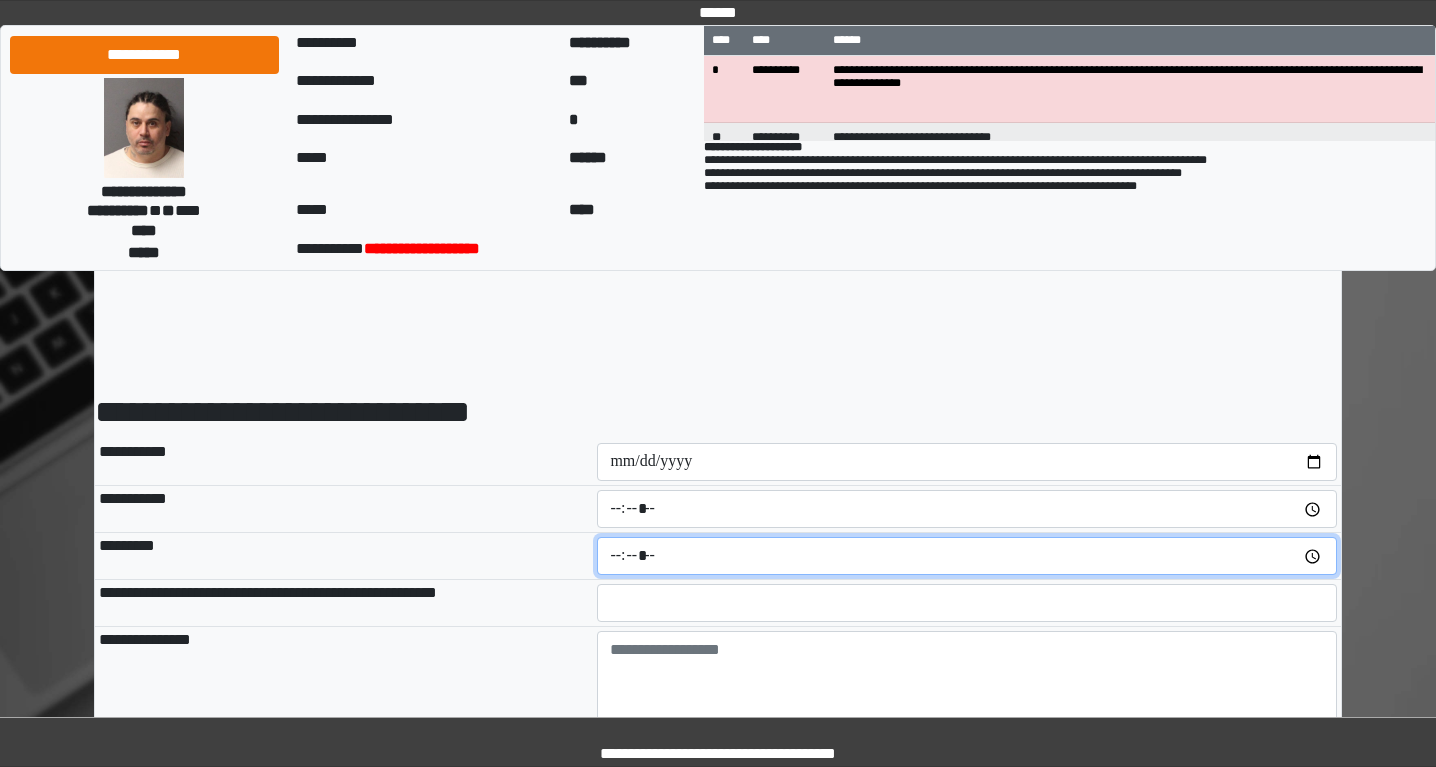 type on "*****" 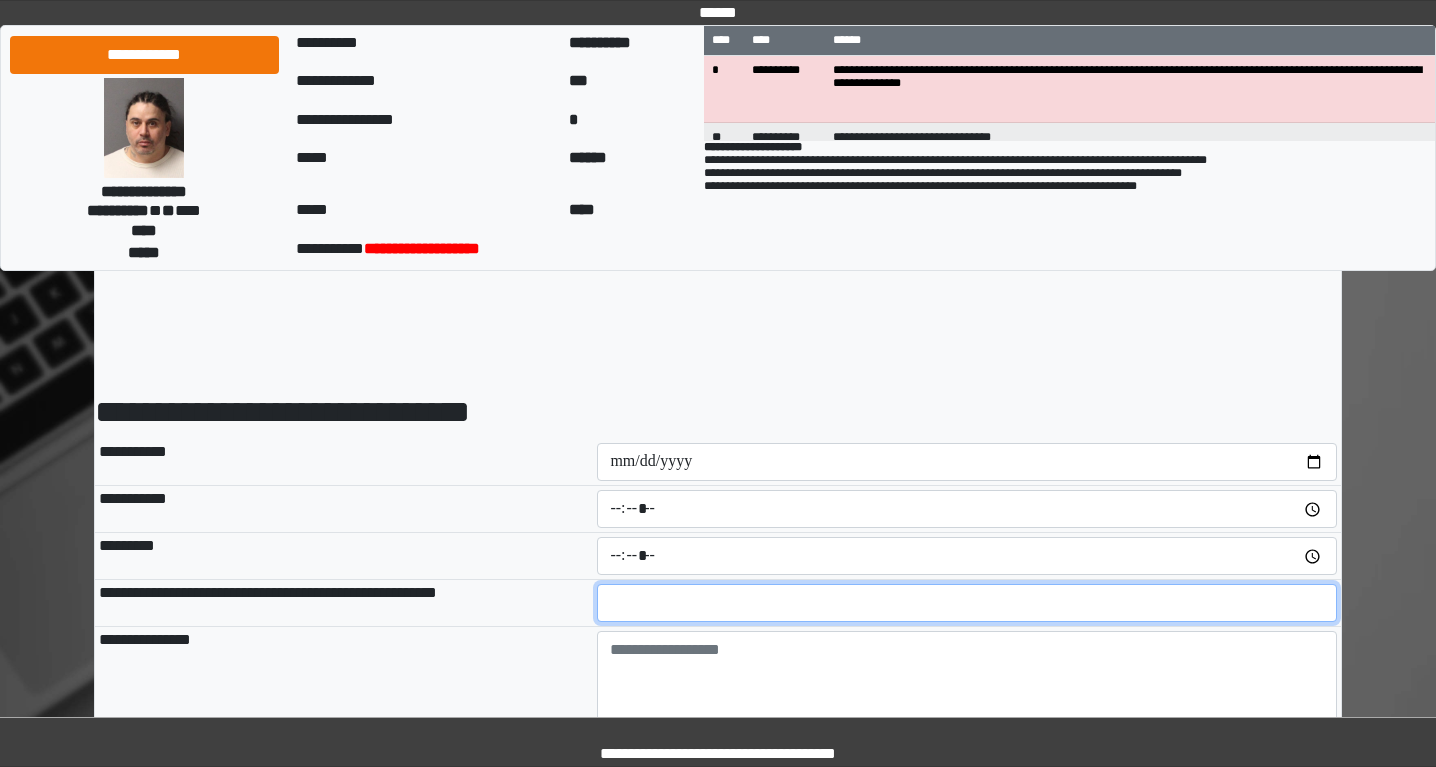type on "**" 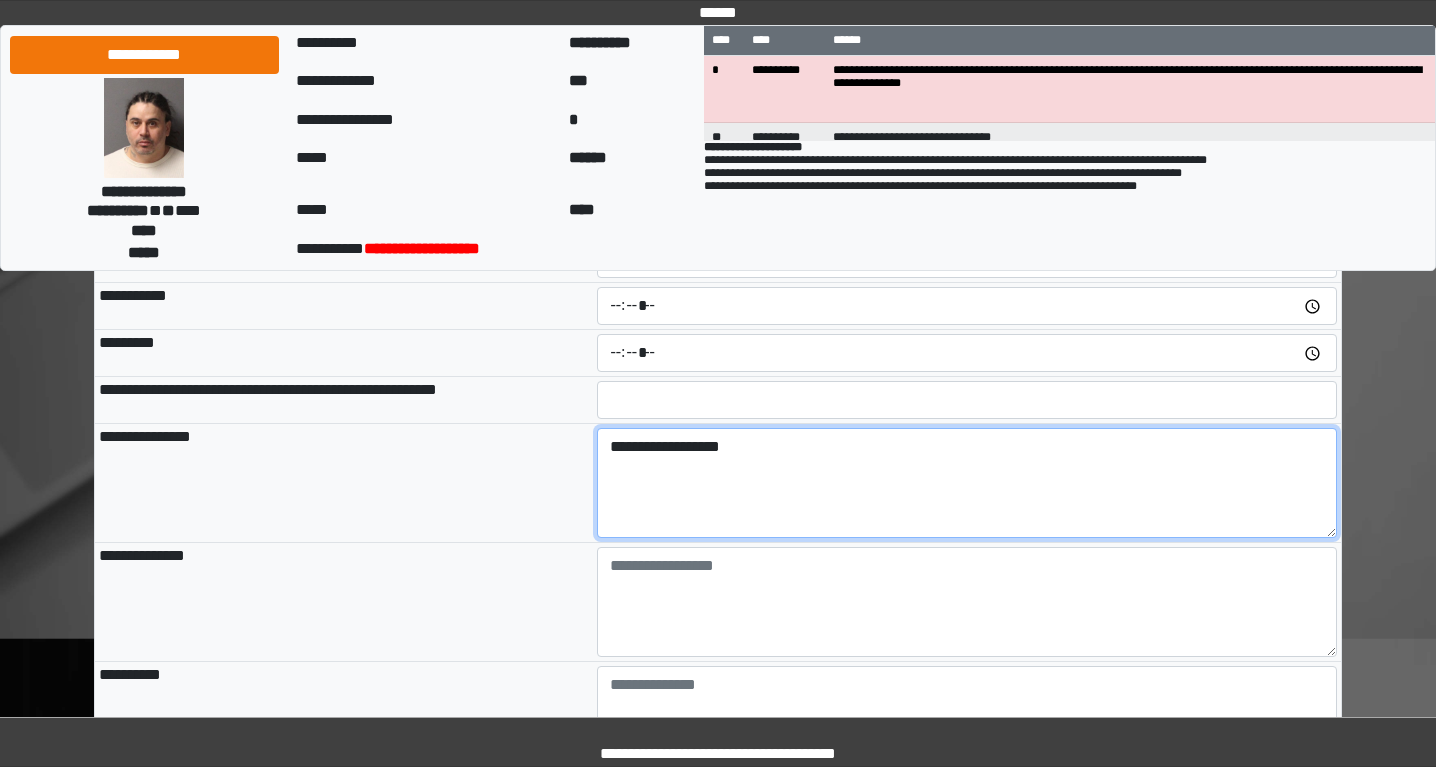 scroll, scrollTop: 268, scrollLeft: 0, axis: vertical 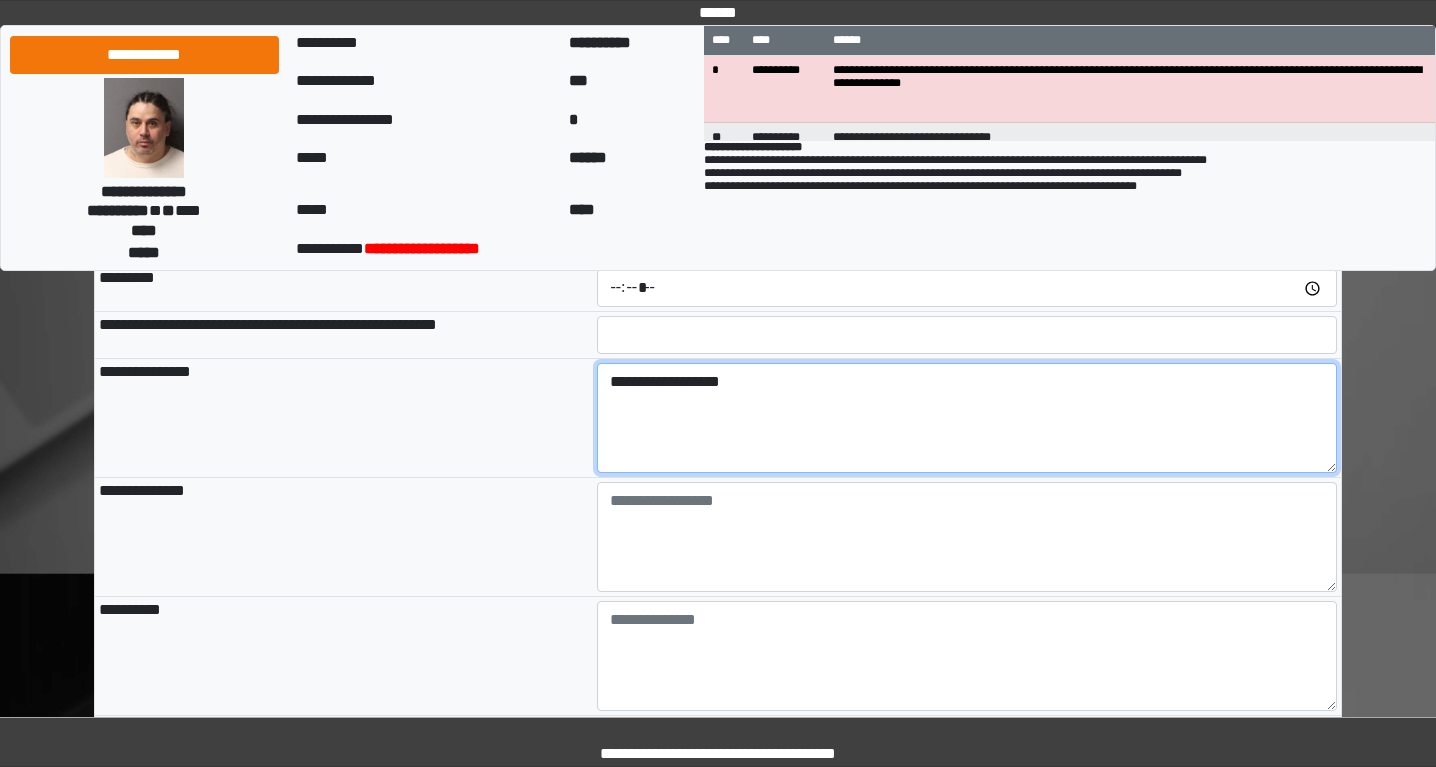 type on "**********" 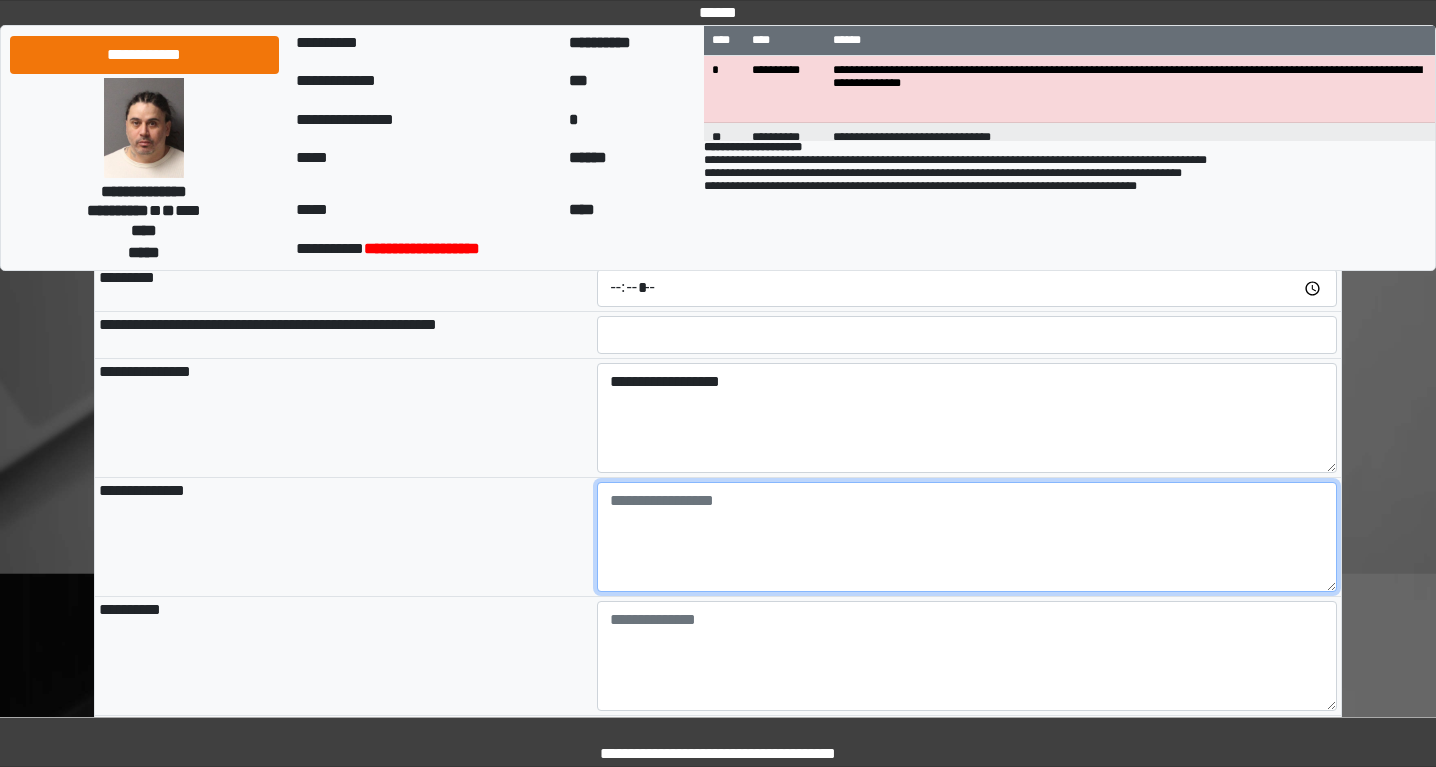 click at bounding box center (967, 537) 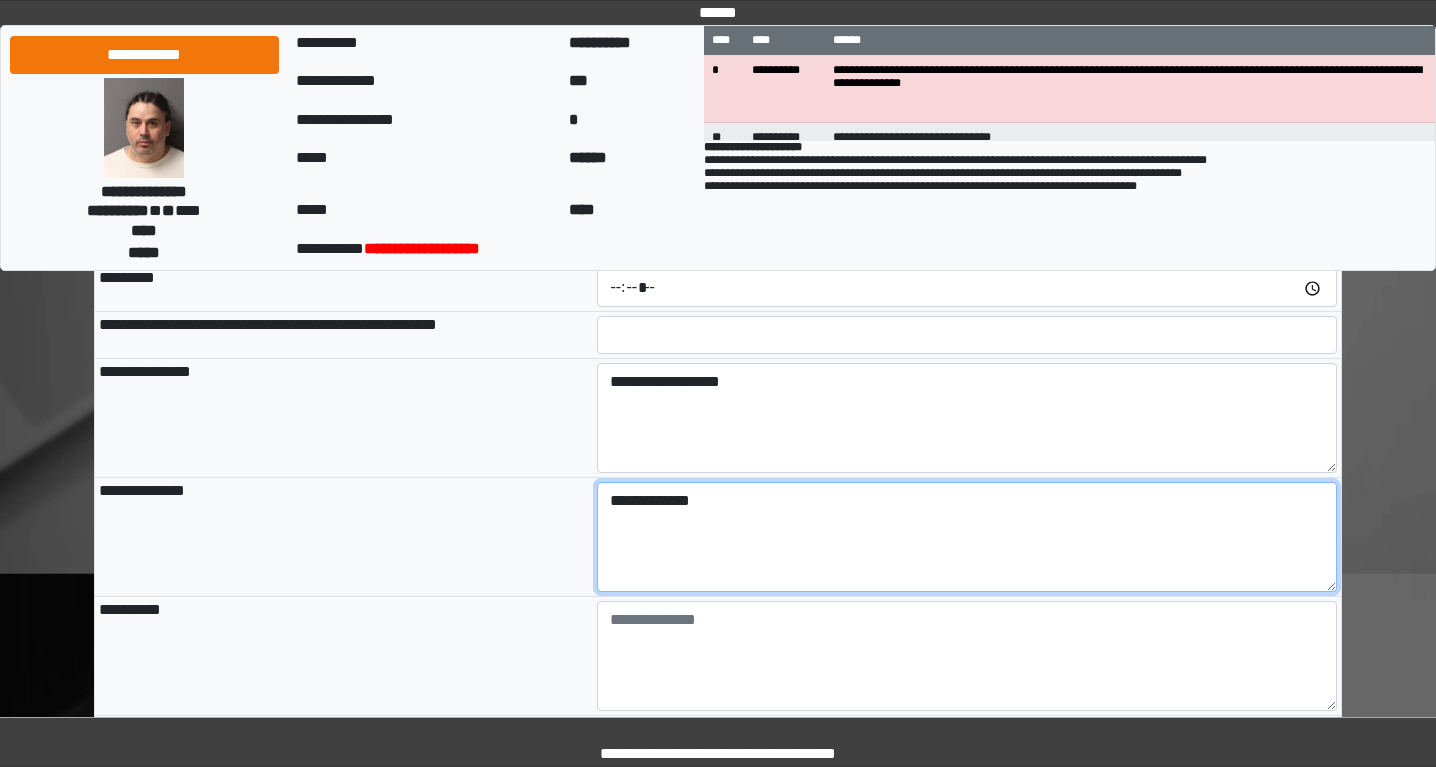 type on "**********" 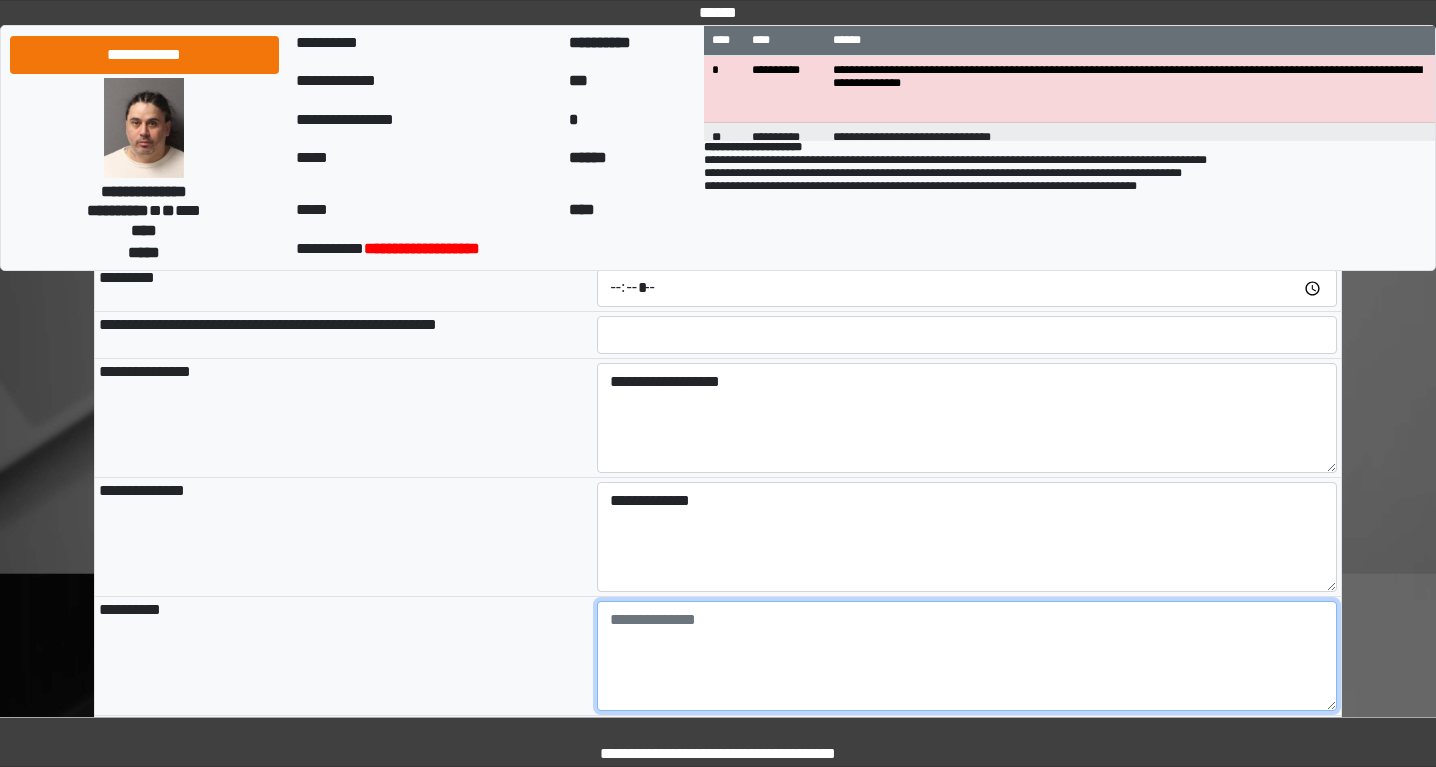 click at bounding box center (967, 656) 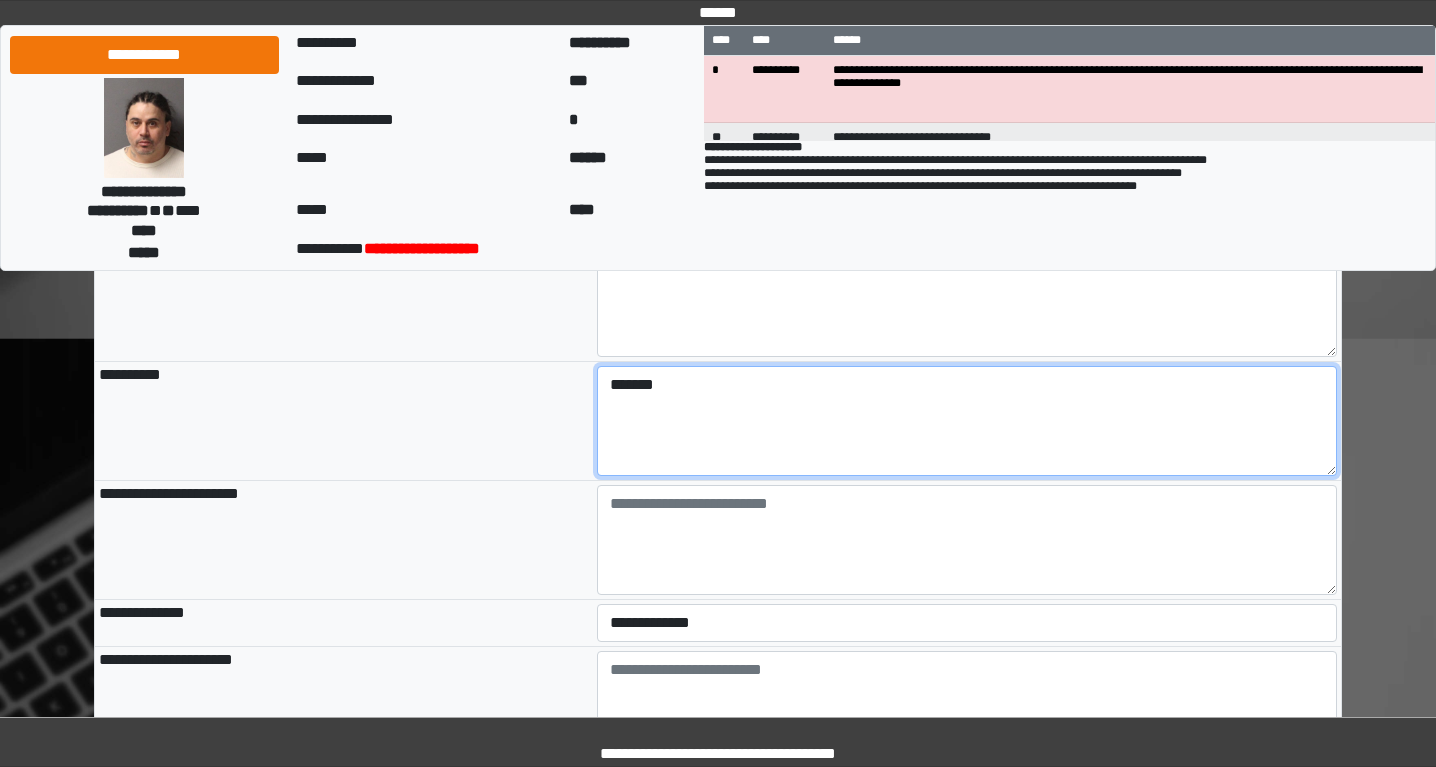 scroll, scrollTop: 519, scrollLeft: 0, axis: vertical 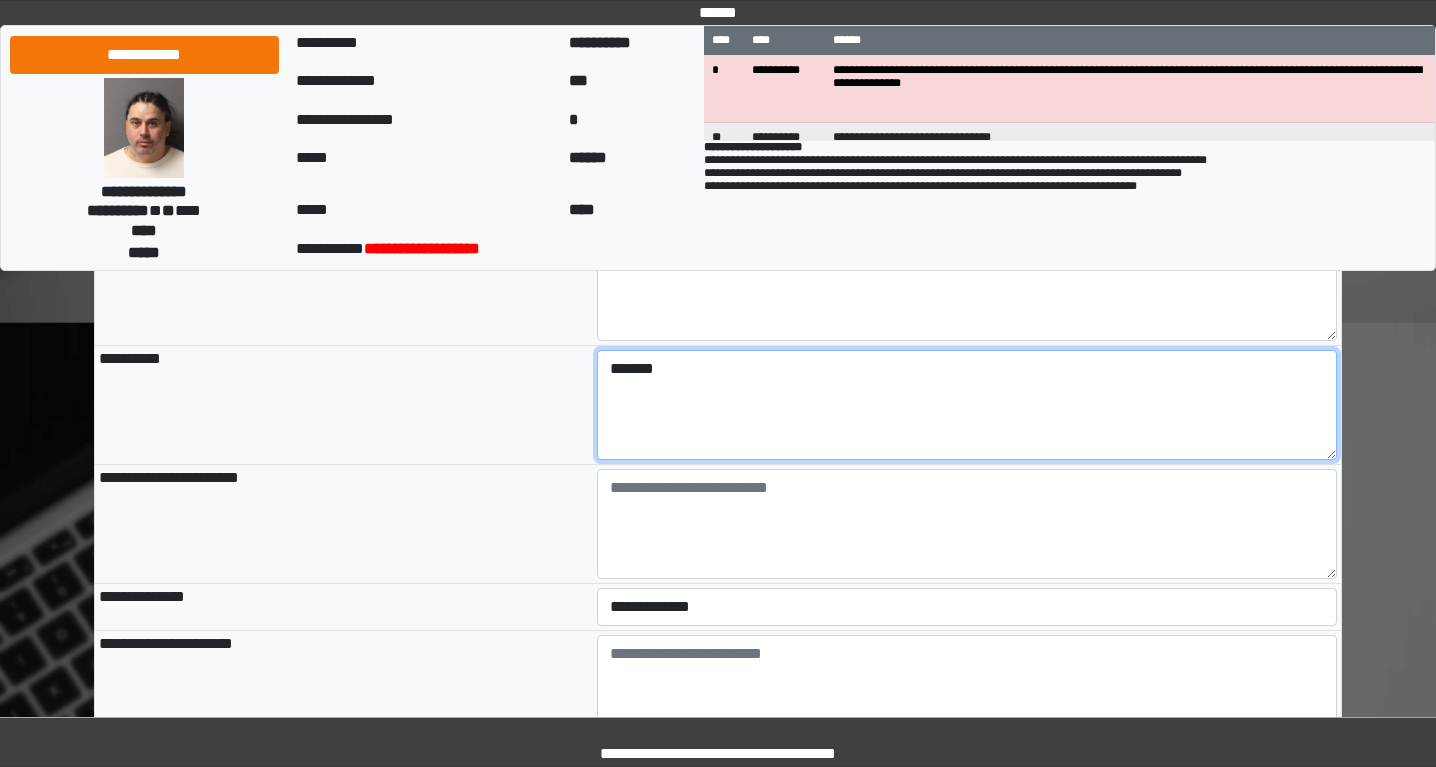 type on "*******" 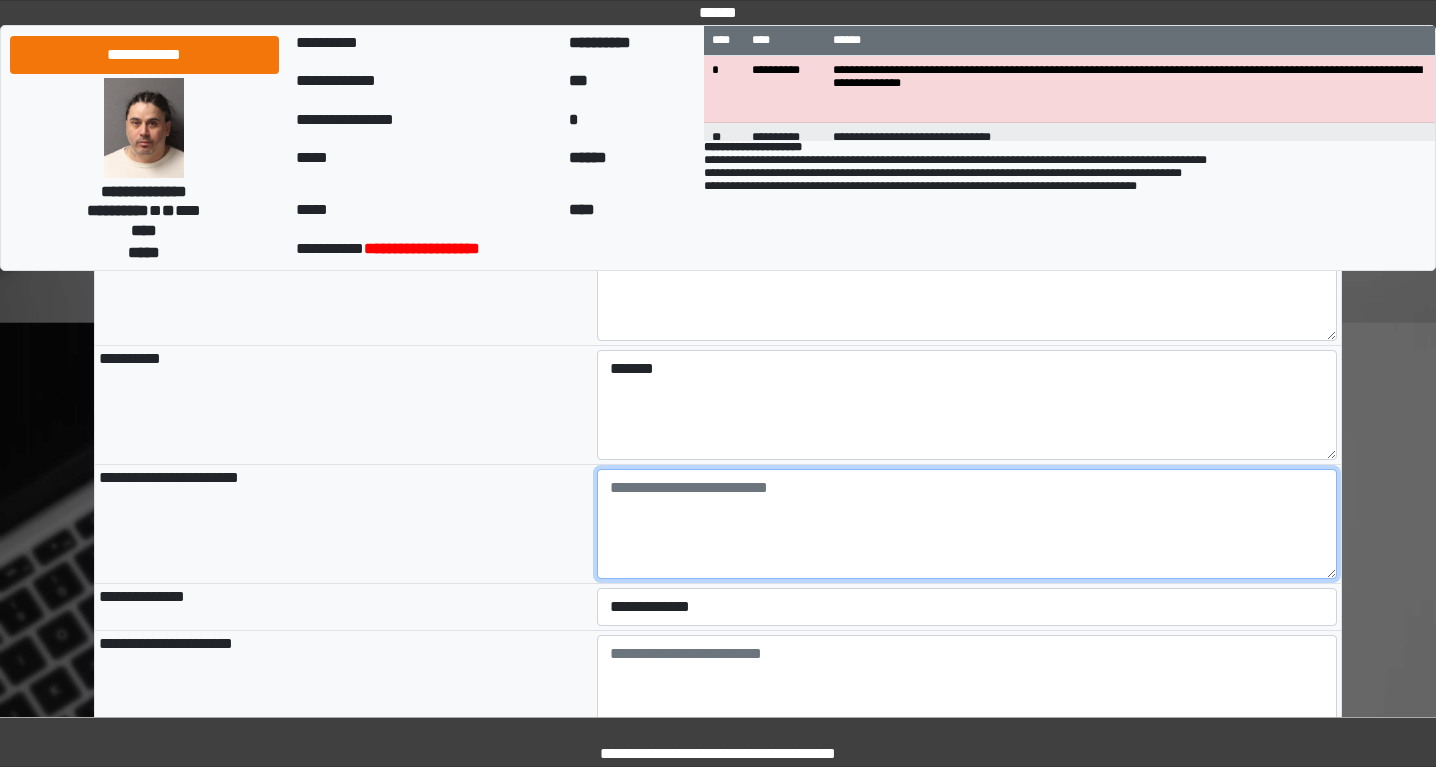click at bounding box center [967, 524] 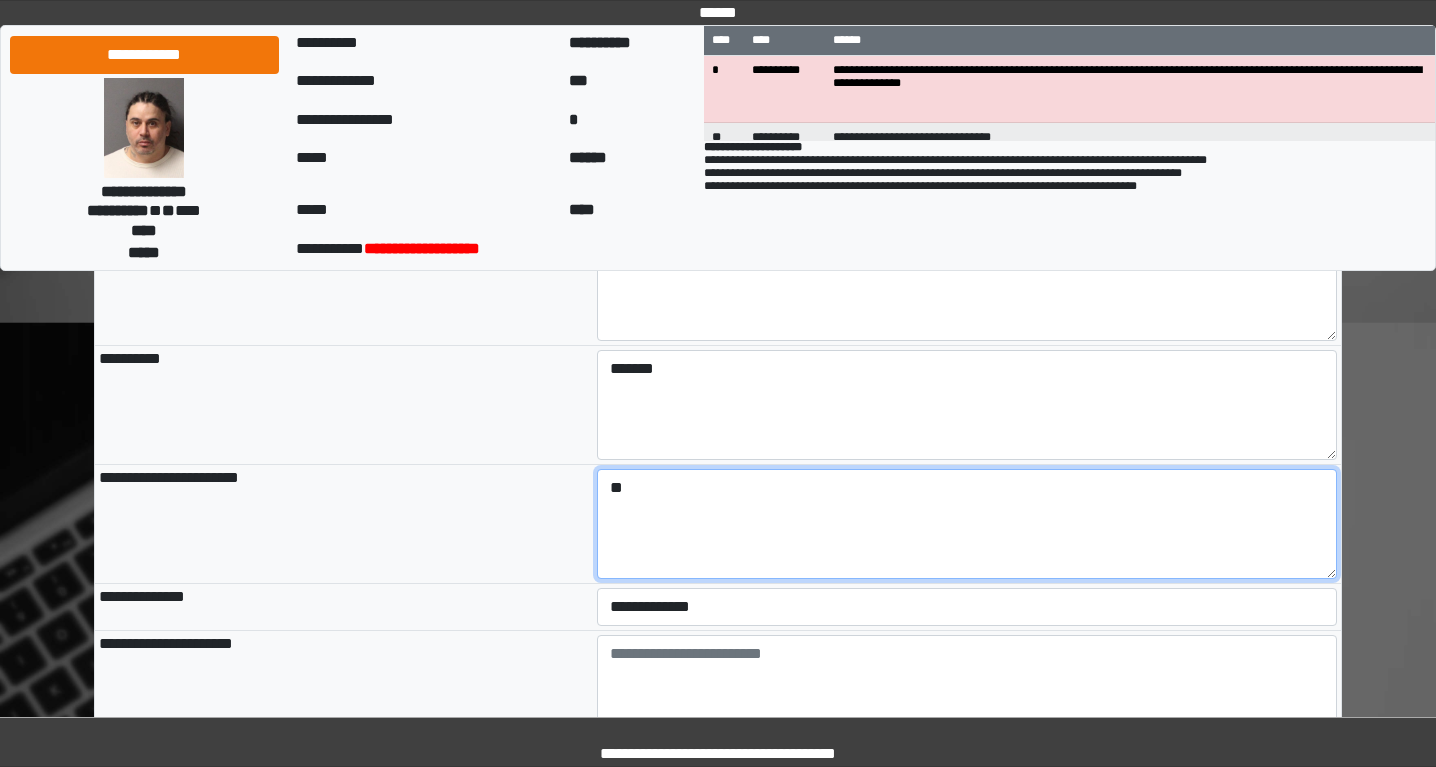 type on "**" 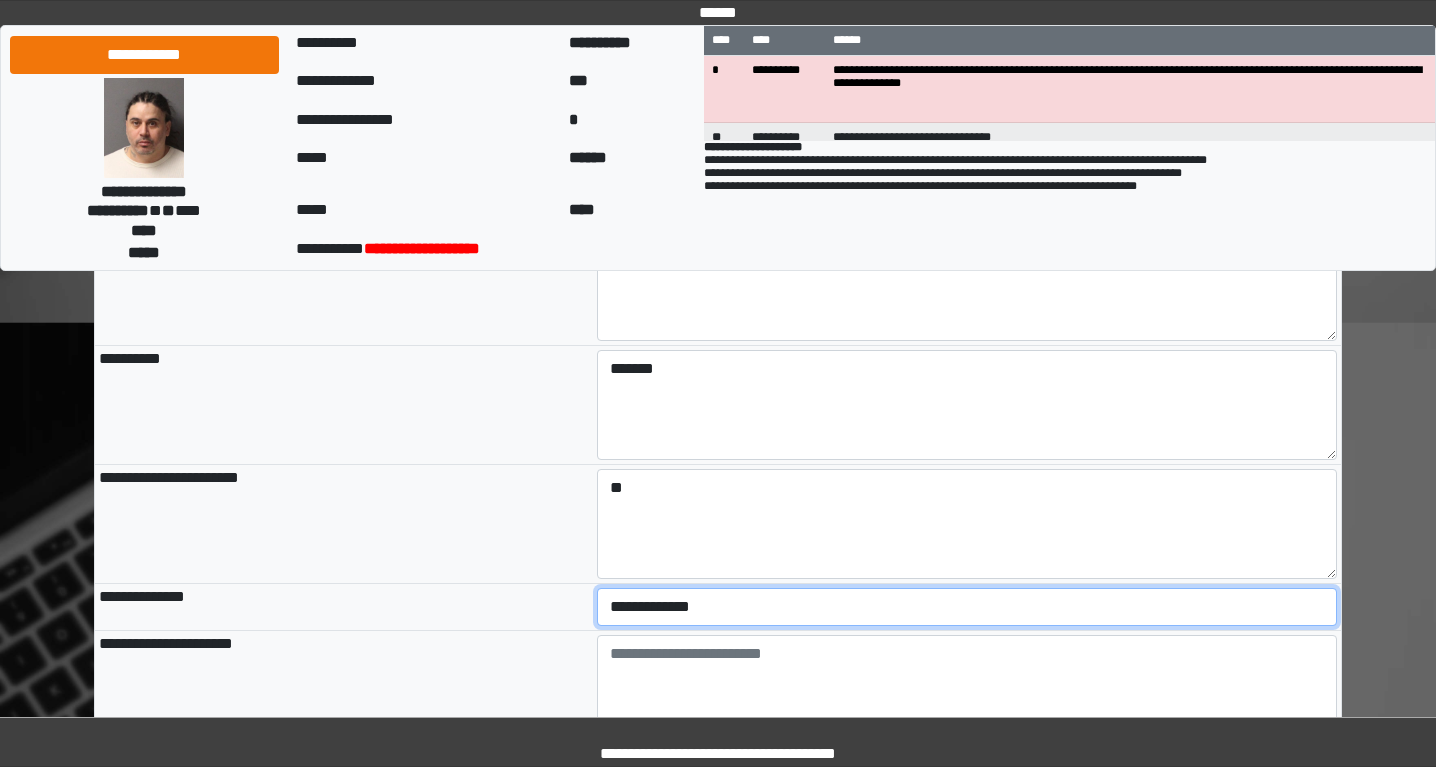 click on "**********" at bounding box center (967, 607) 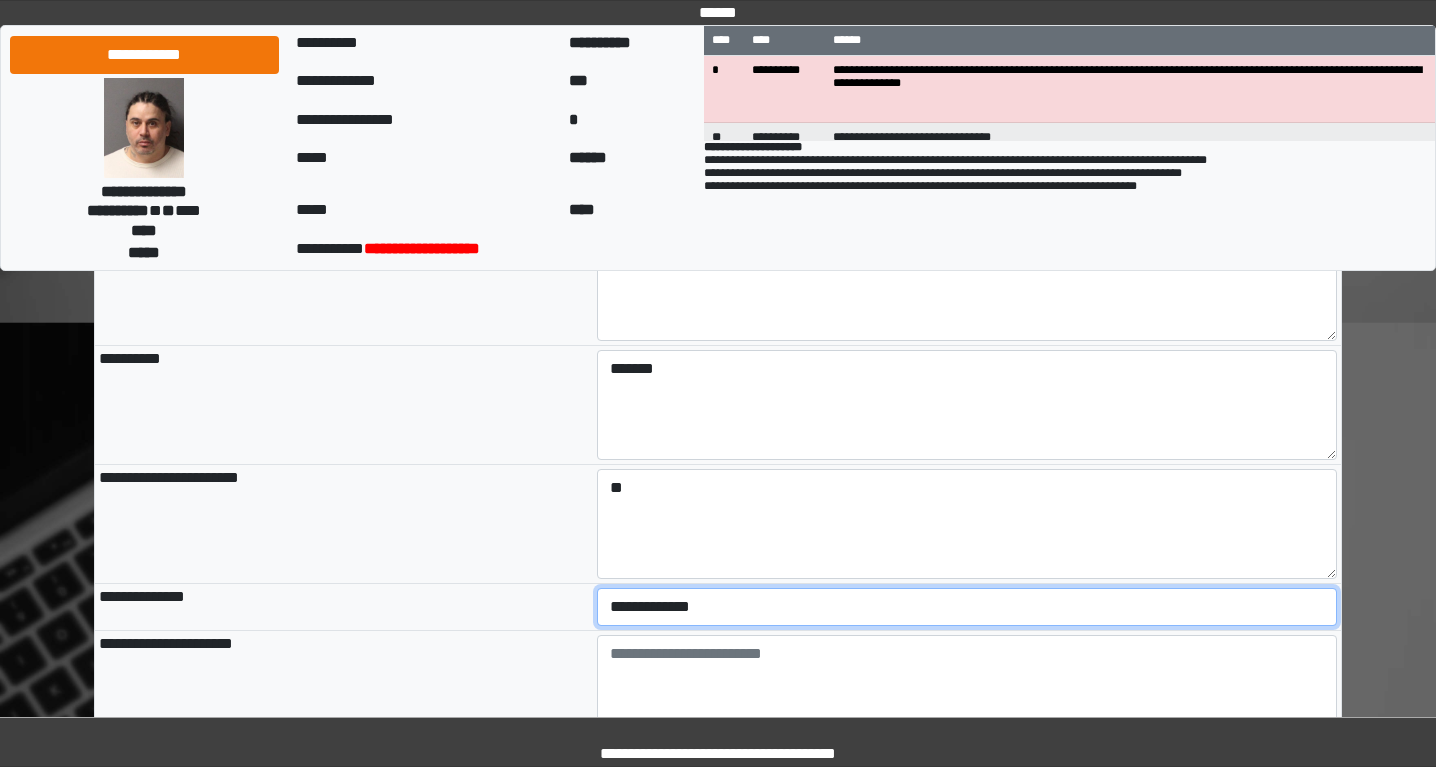 select on "***" 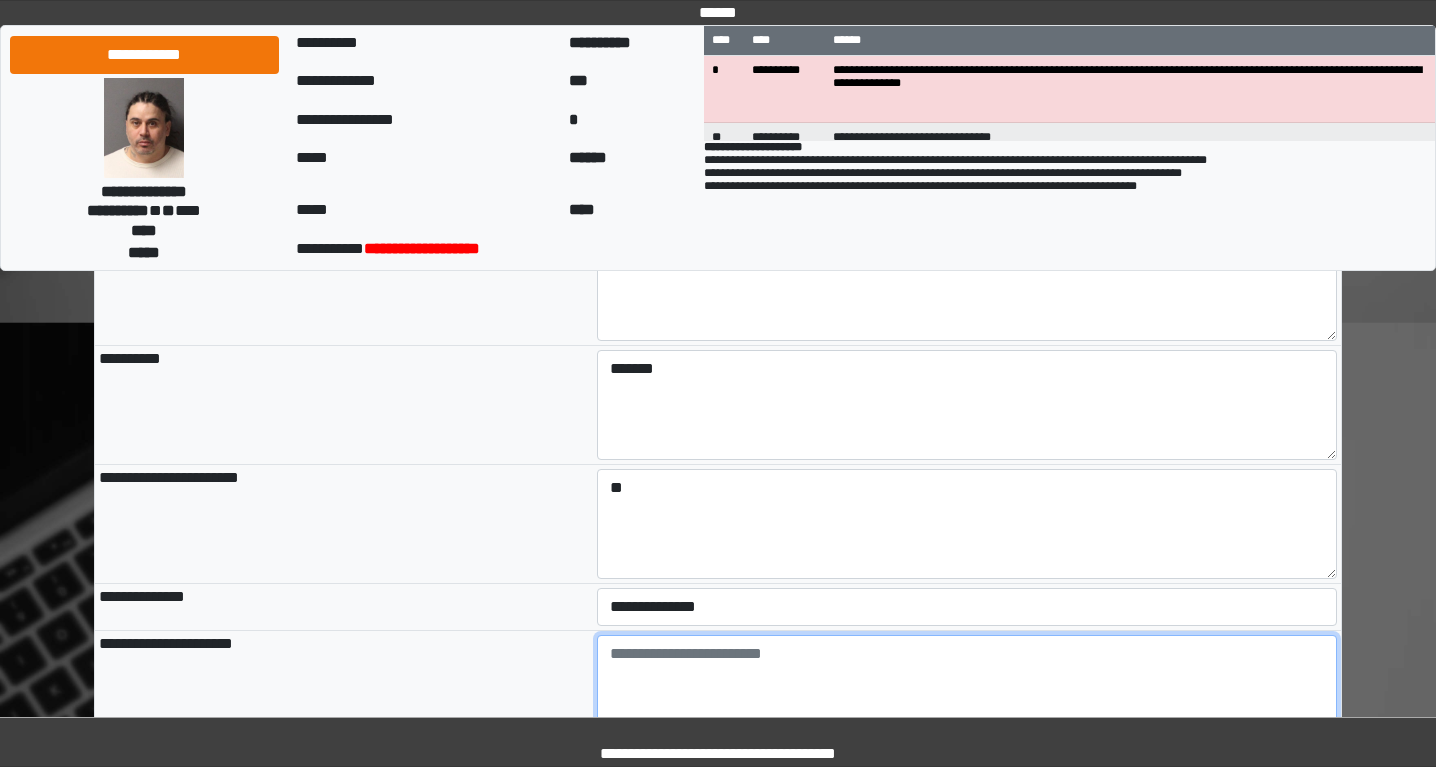 click at bounding box center (967, 690) 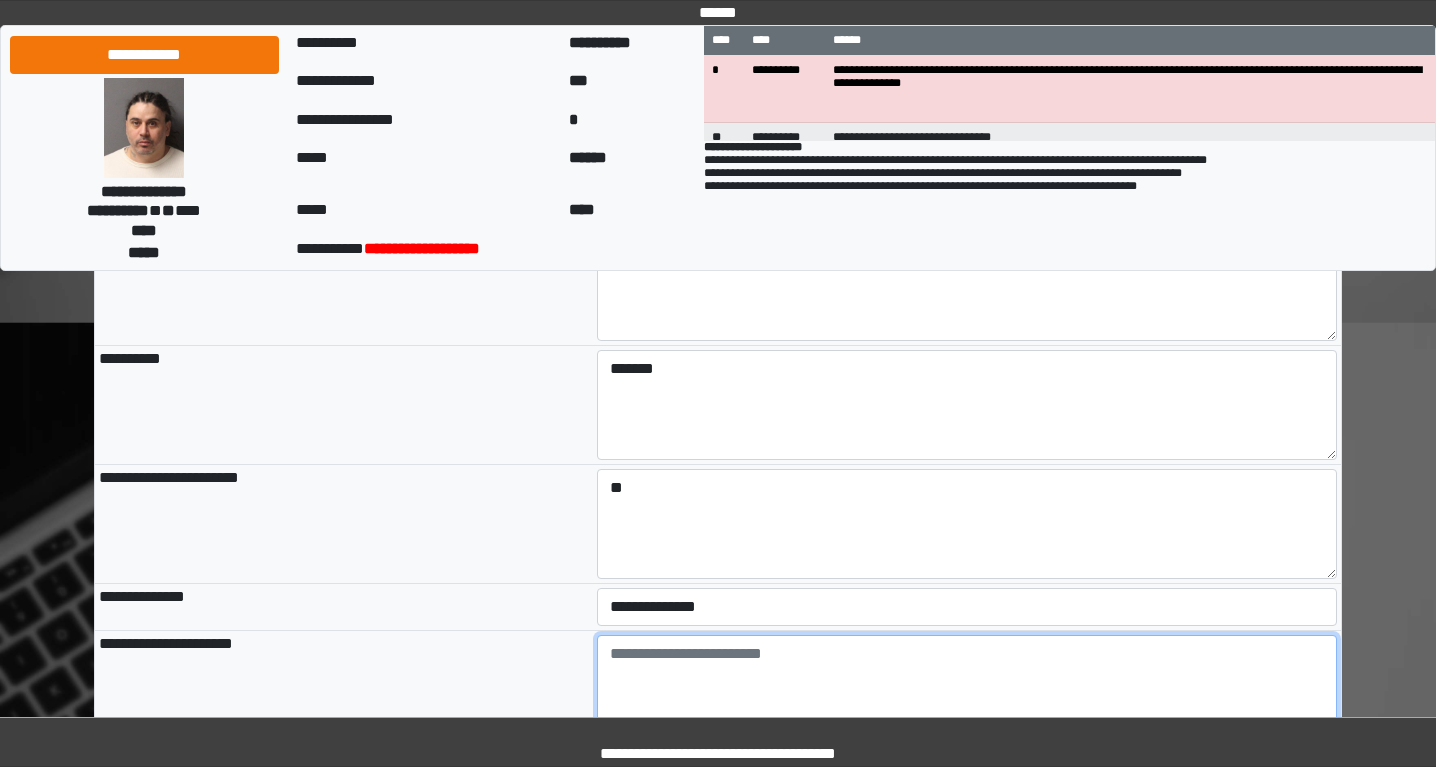 click at bounding box center [967, 690] 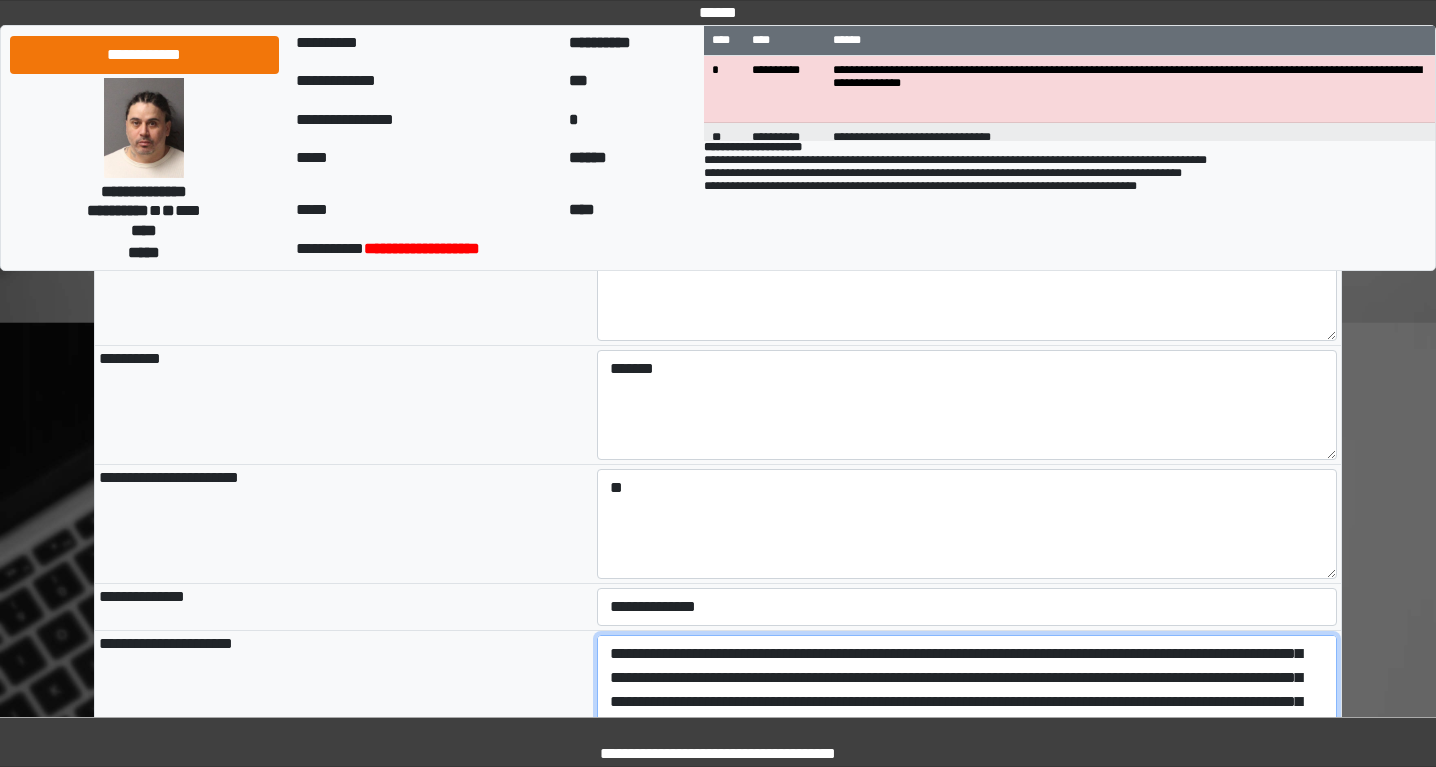 scroll, scrollTop: 192, scrollLeft: 0, axis: vertical 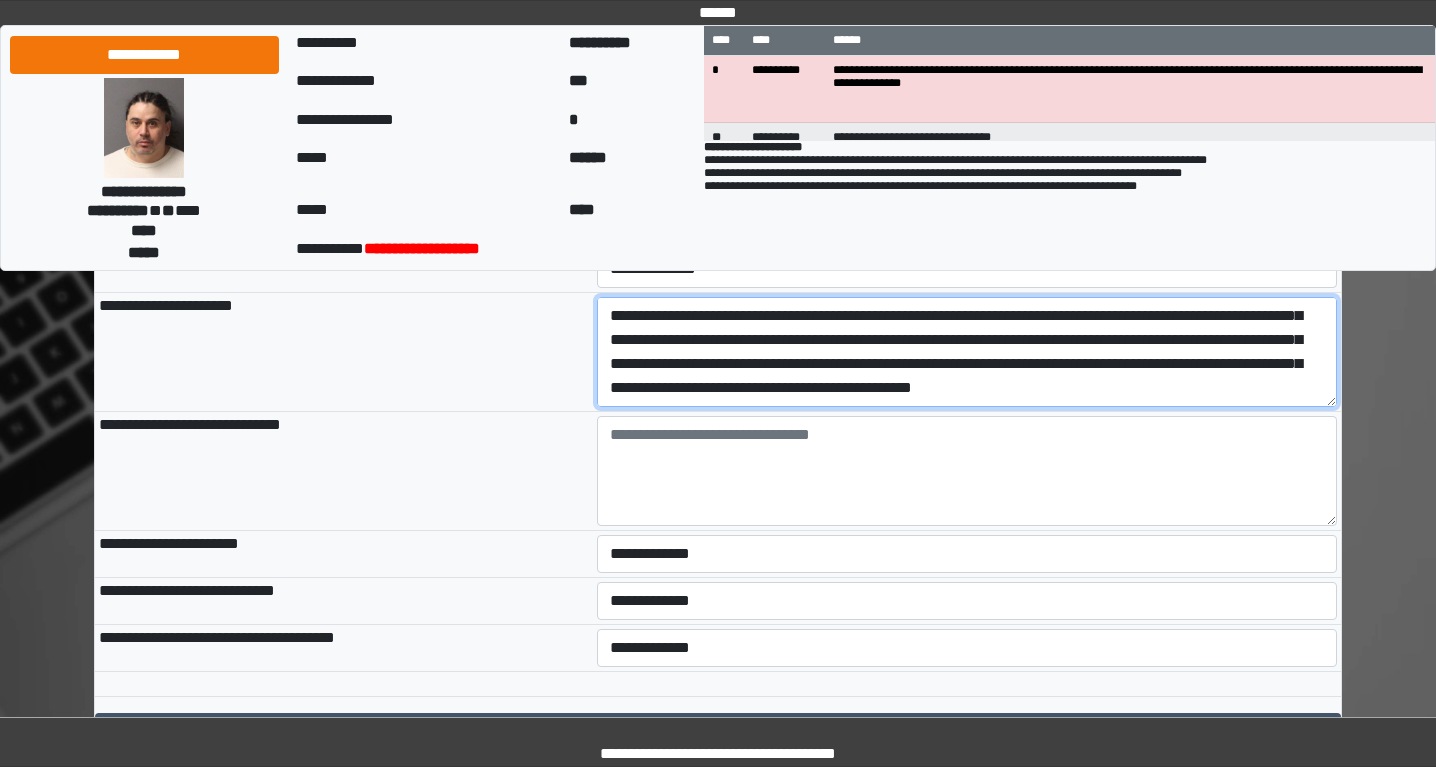 type on "**********" 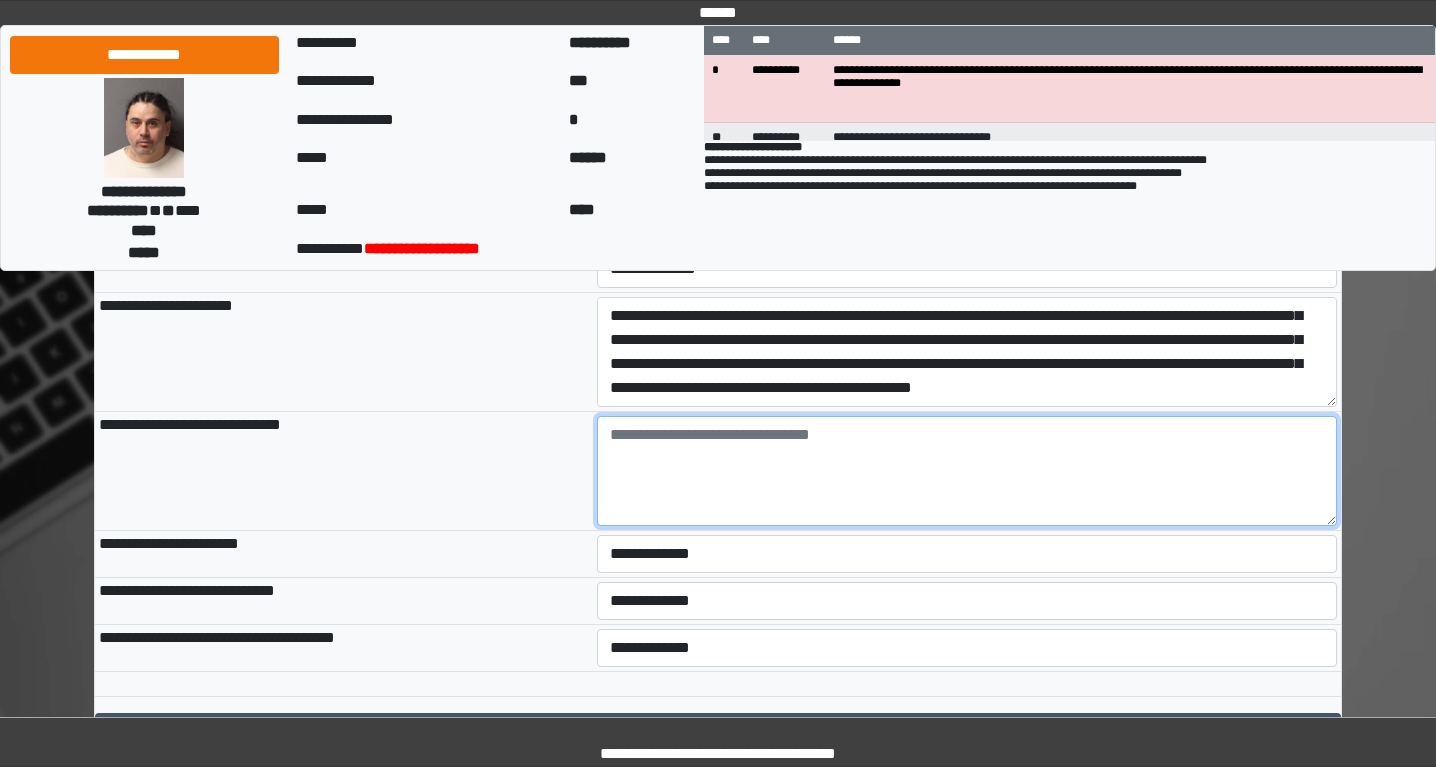 click at bounding box center [967, 471] 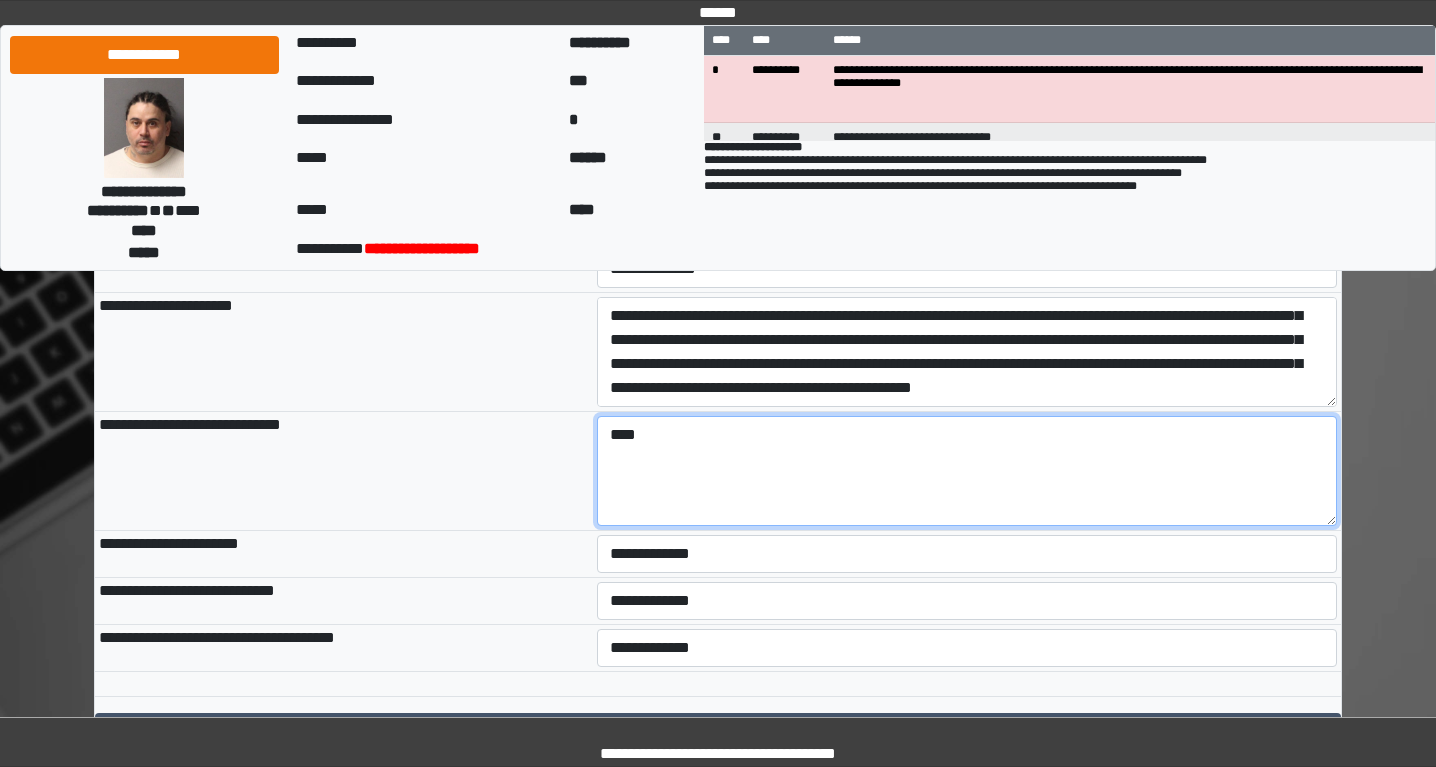 type on "****" 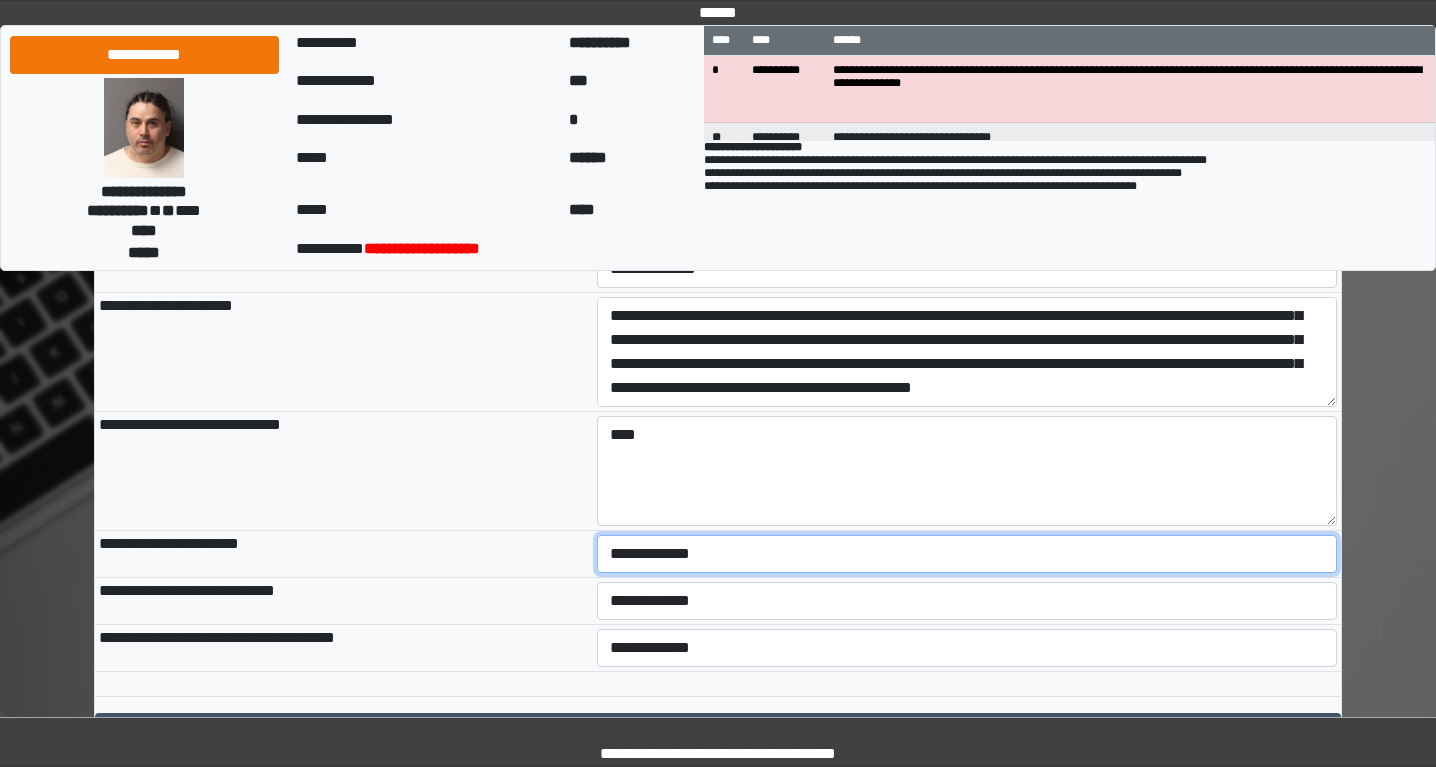 click on "**********" at bounding box center (967, 554) 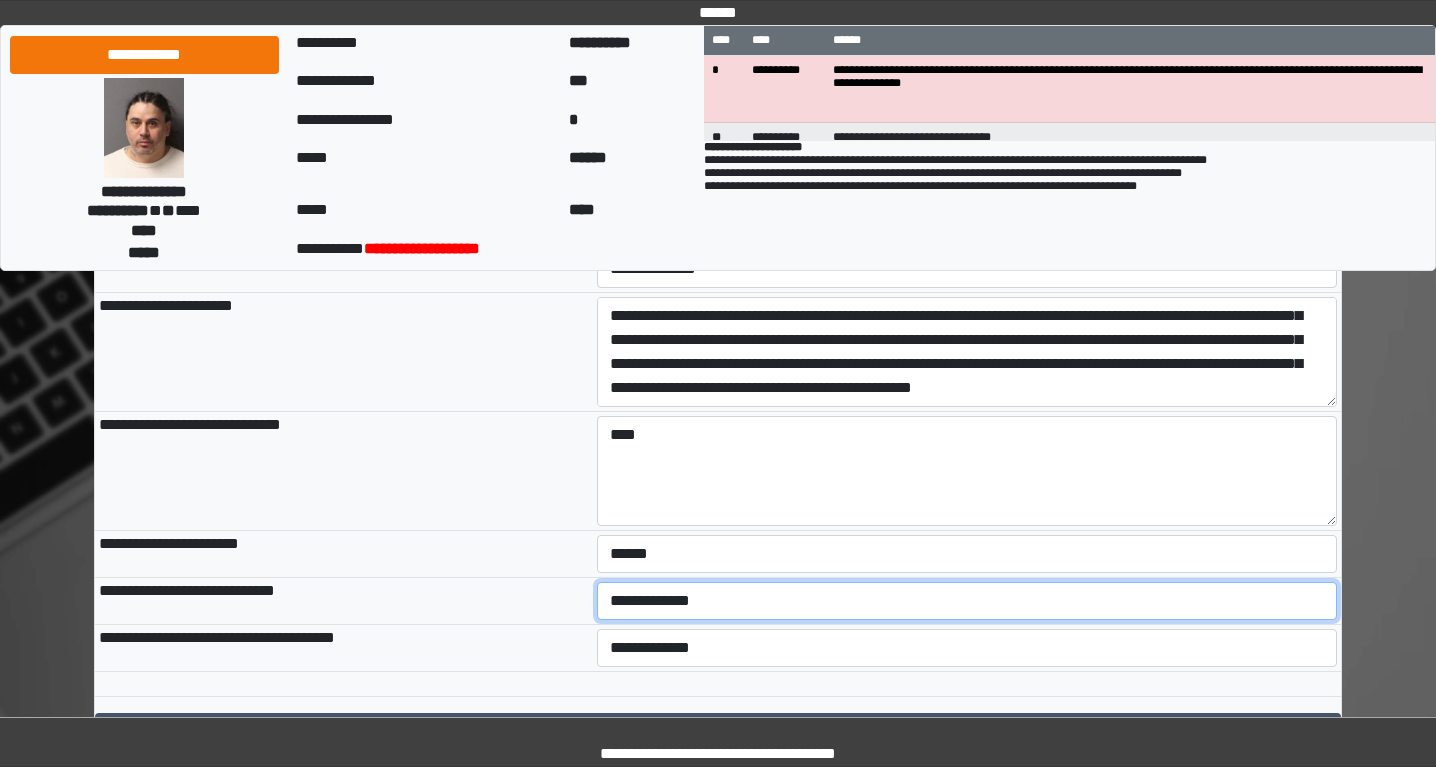 click on "**********" at bounding box center (967, 601) 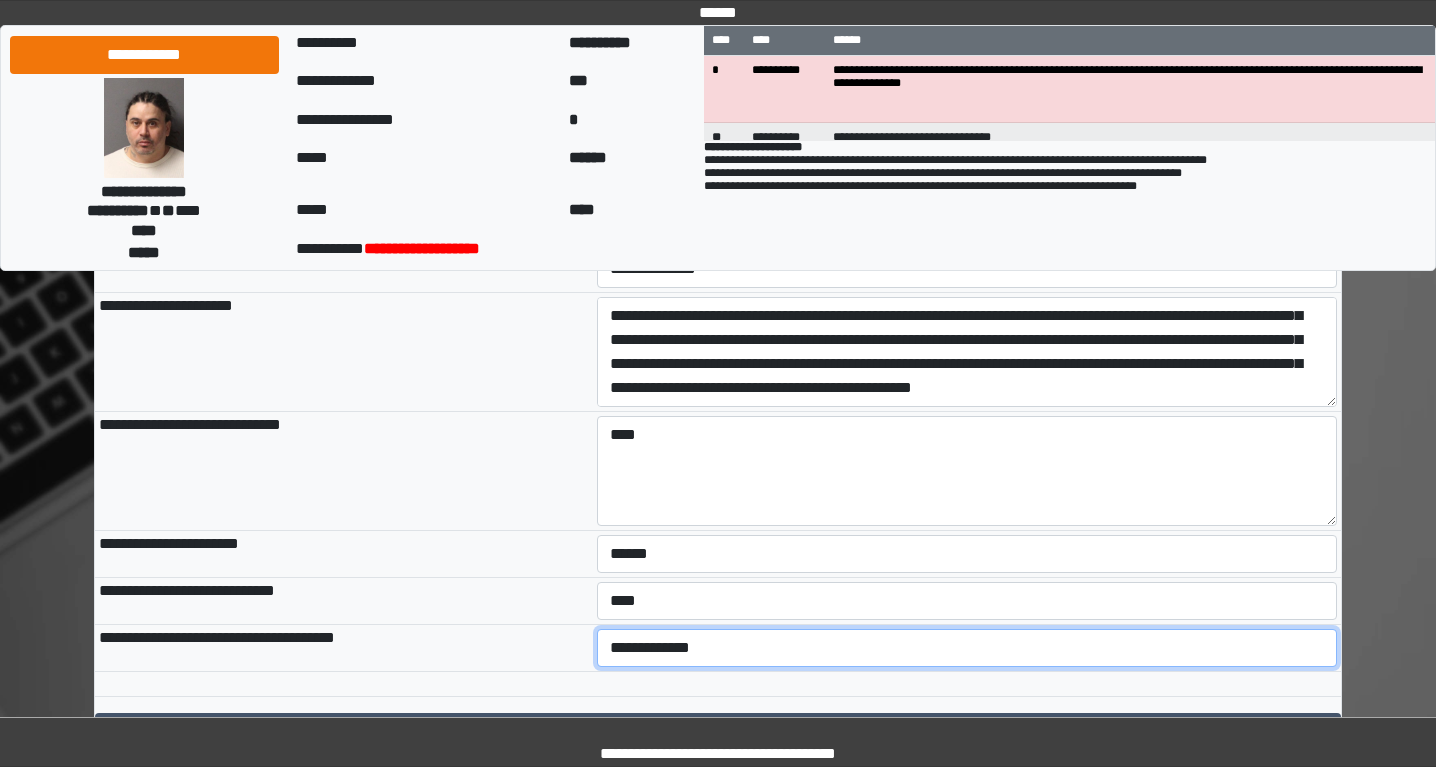 click on "**********" at bounding box center [967, 648] 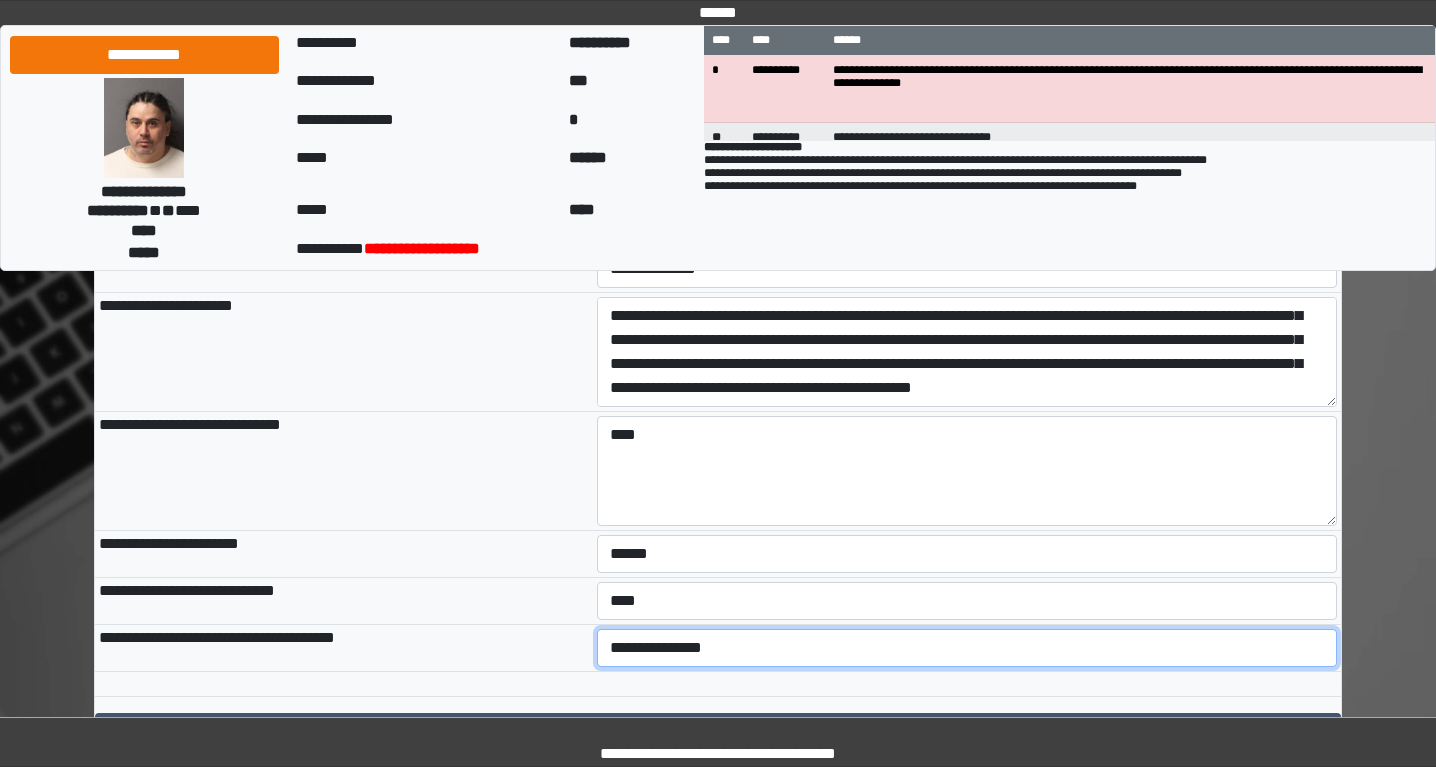 scroll, scrollTop: 970, scrollLeft: 0, axis: vertical 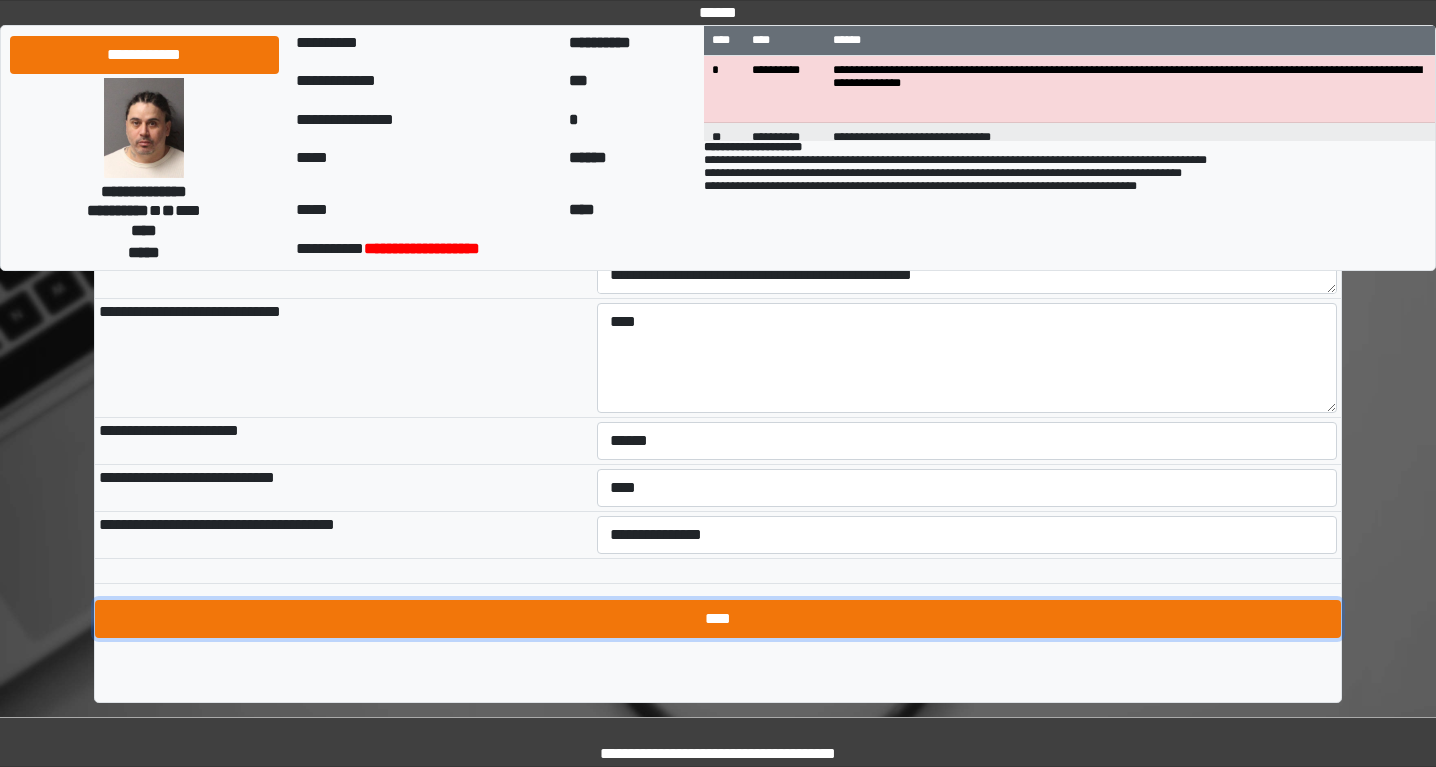 click on "****" at bounding box center (718, 619) 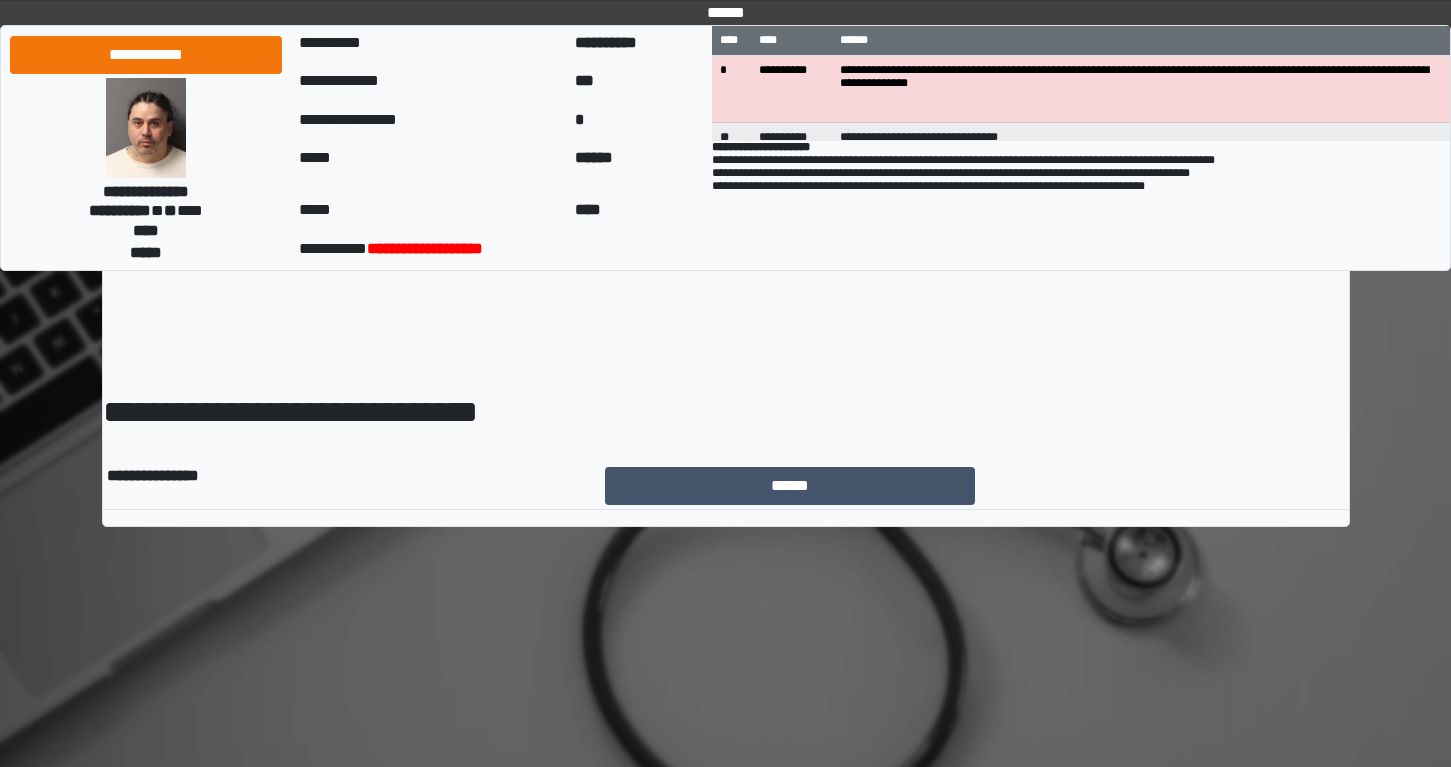 scroll, scrollTop: 0, scrollLeft: 0, axis: both 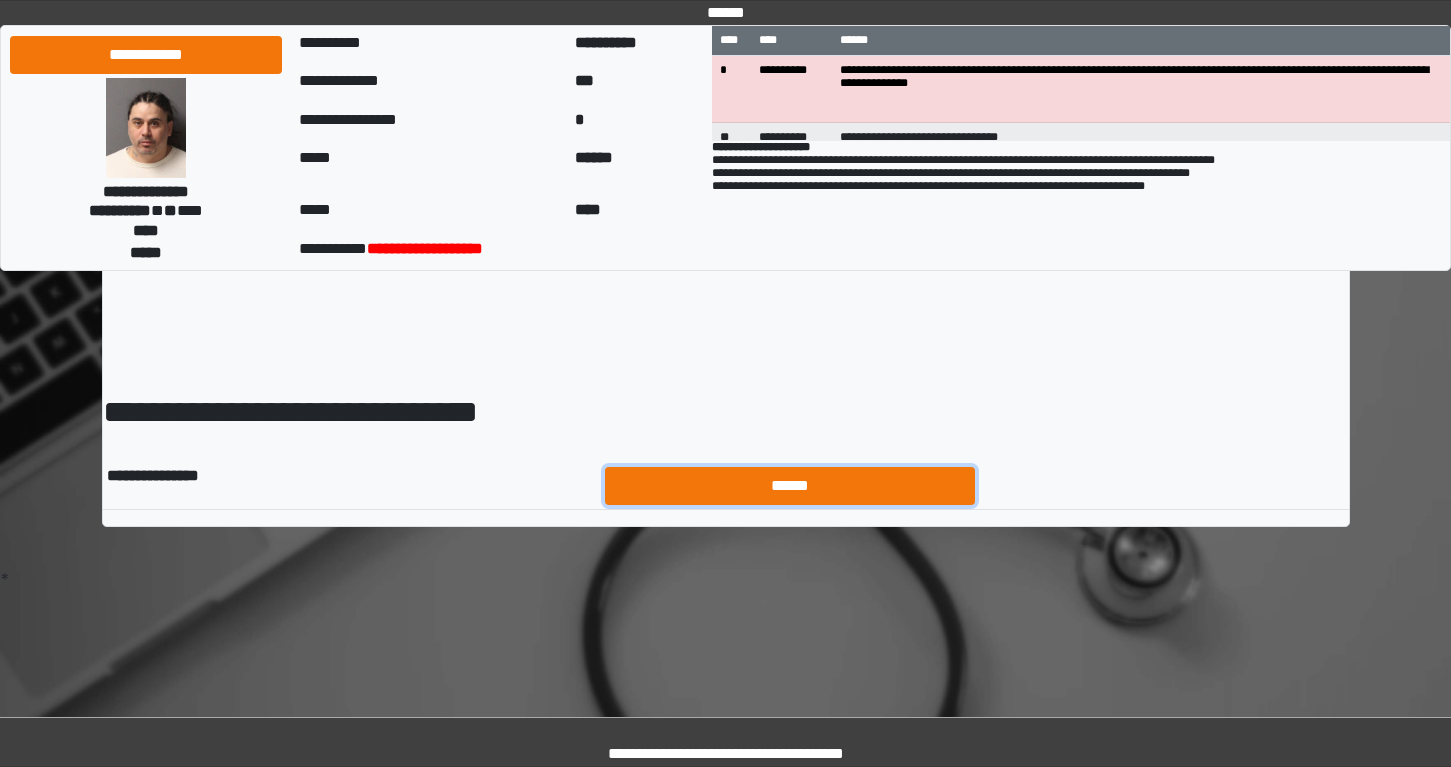 click on "******" at bounding box center (790, 486) 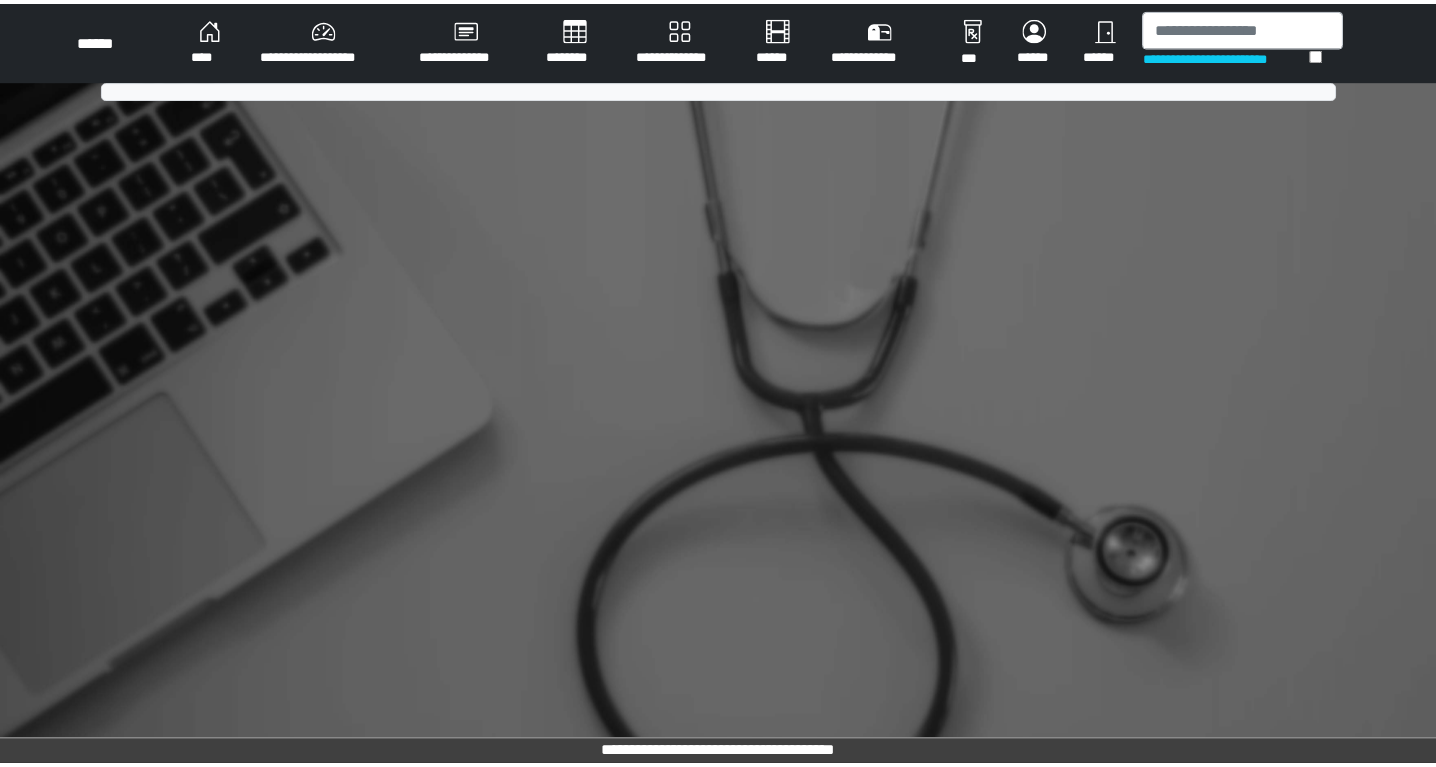 scroll, scrollTop: 0, scrollLeft: 0, axis: both 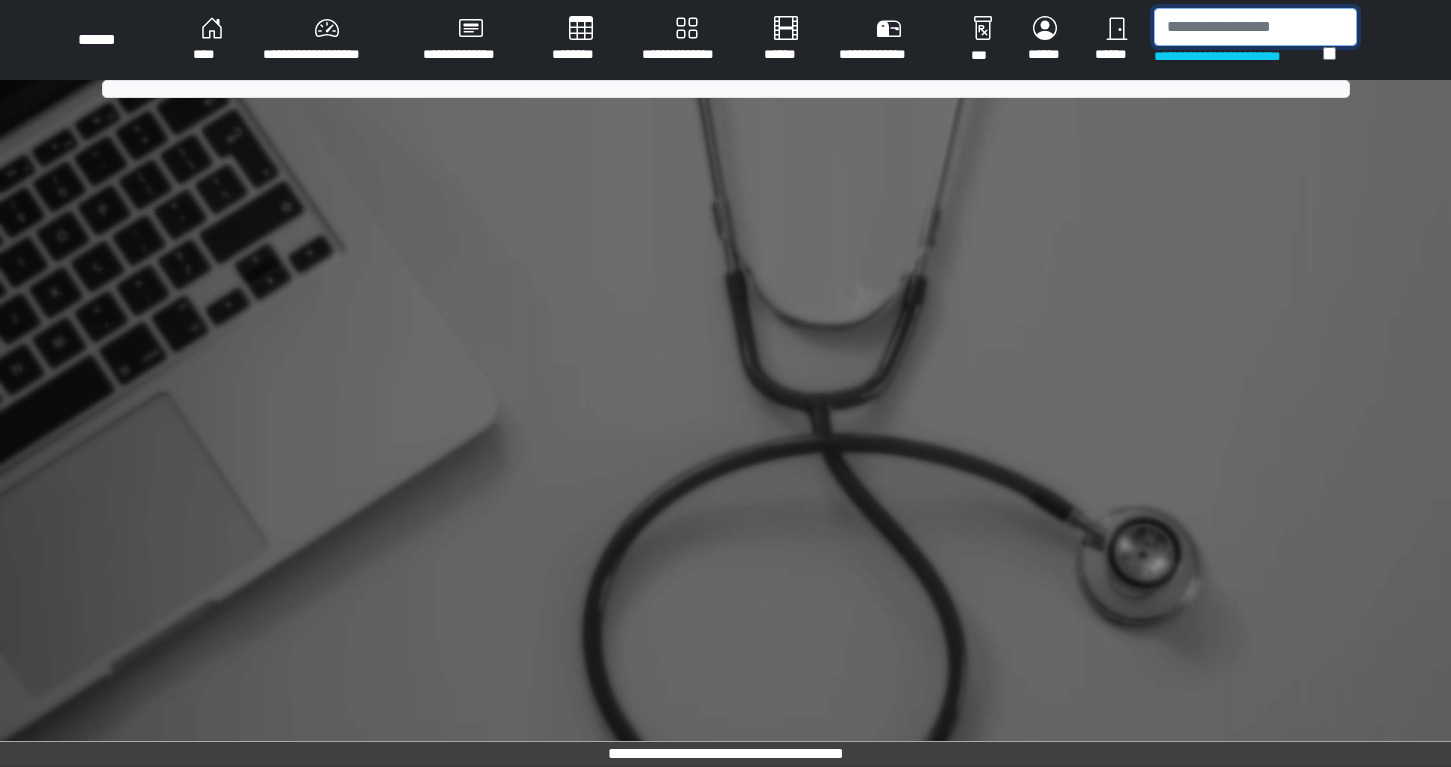 click at bounding box center (1255, 27) 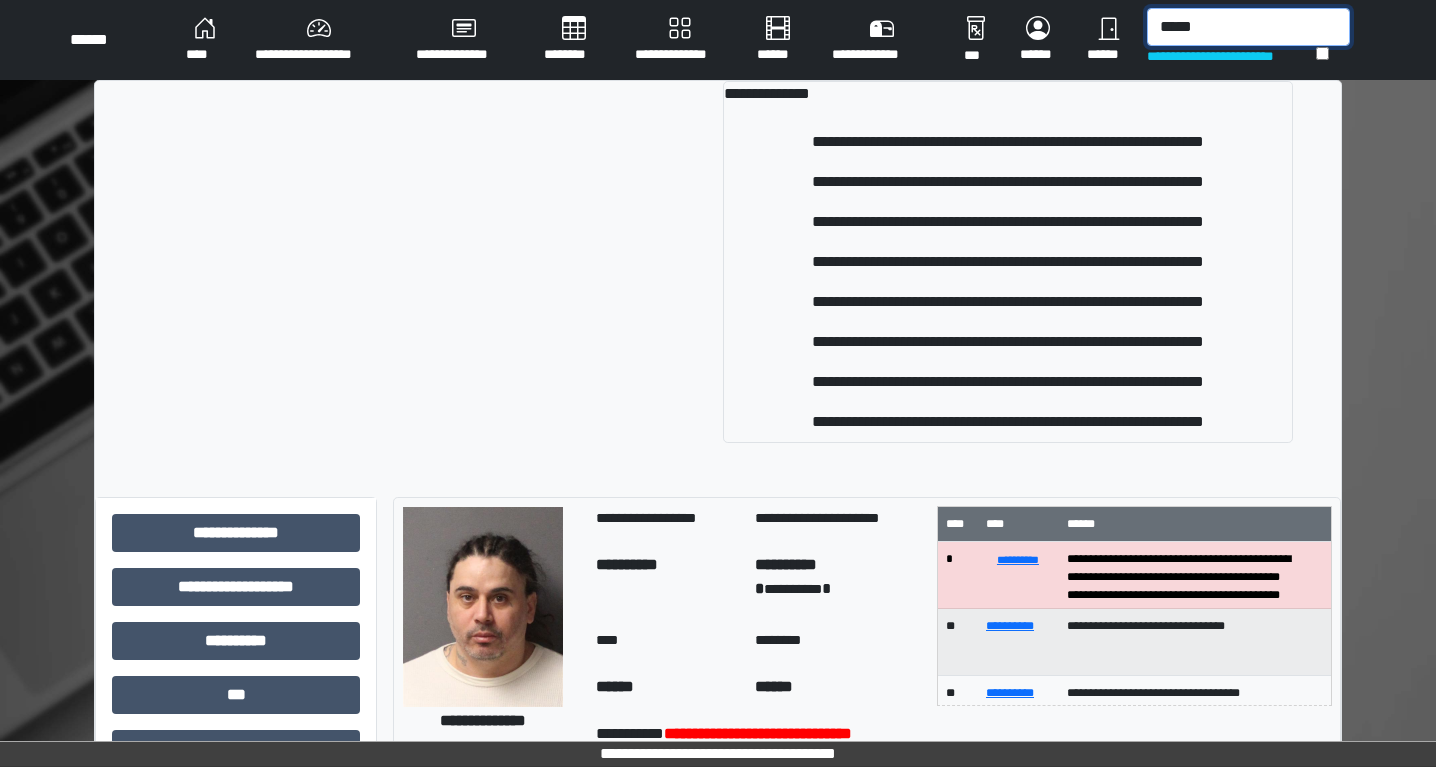 type on "*****" 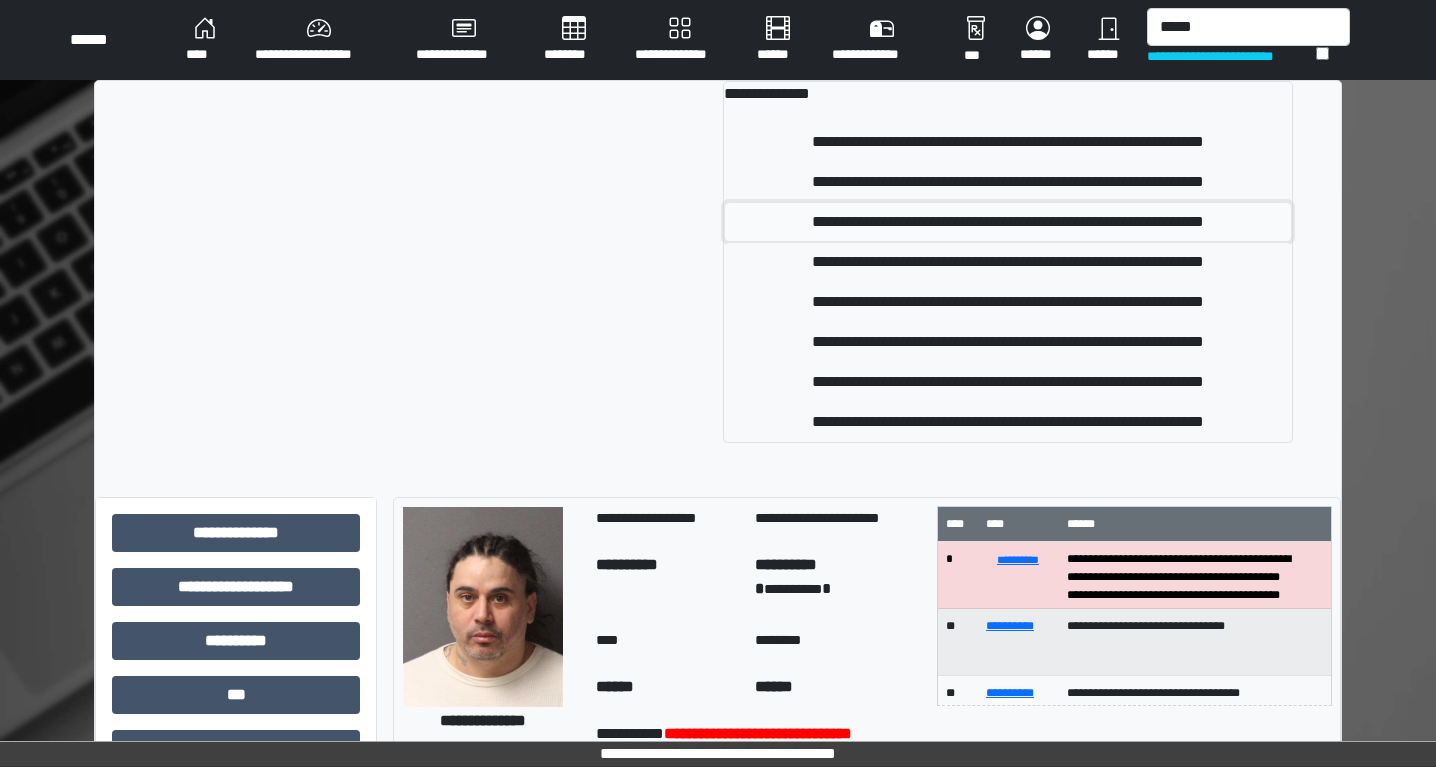 click on "**********" at bounding box center (1008, 222) 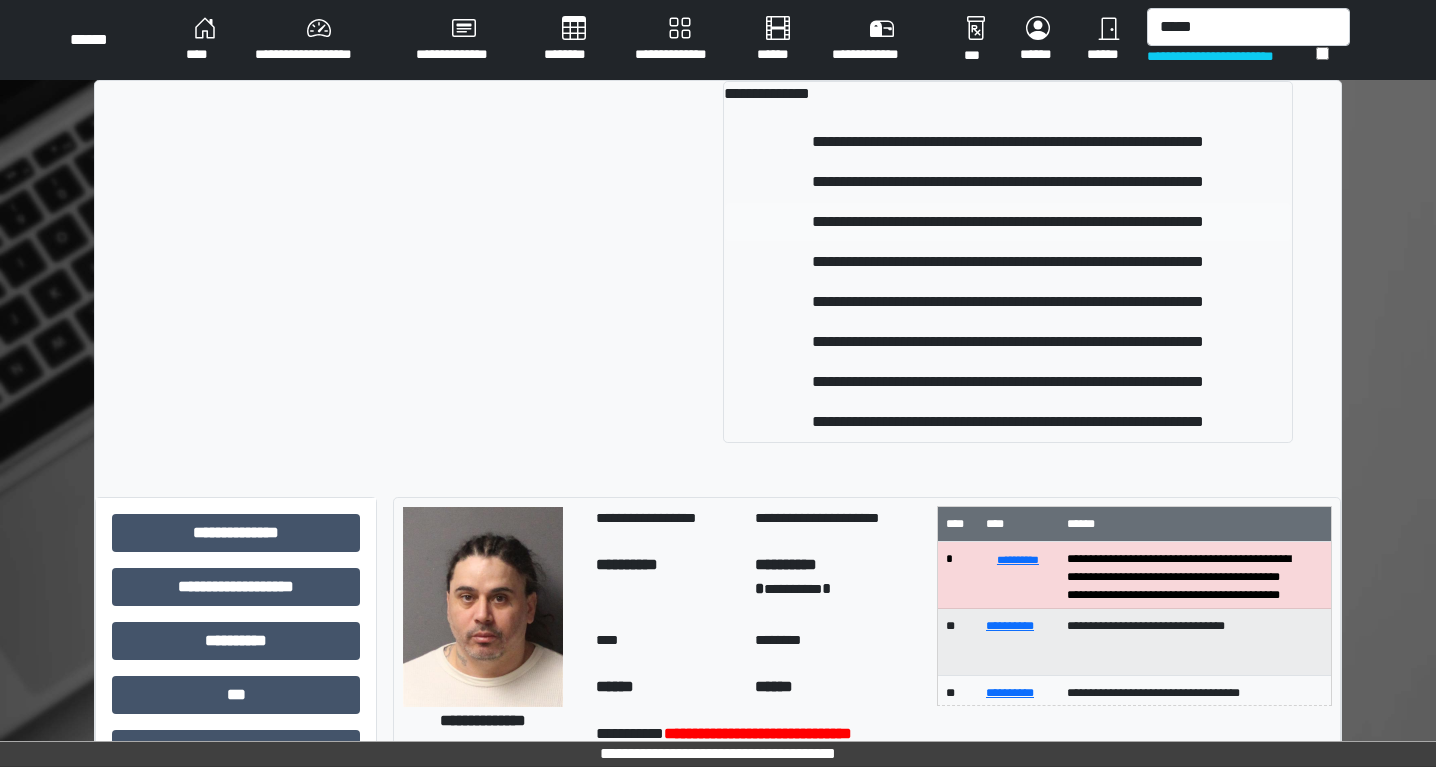 type 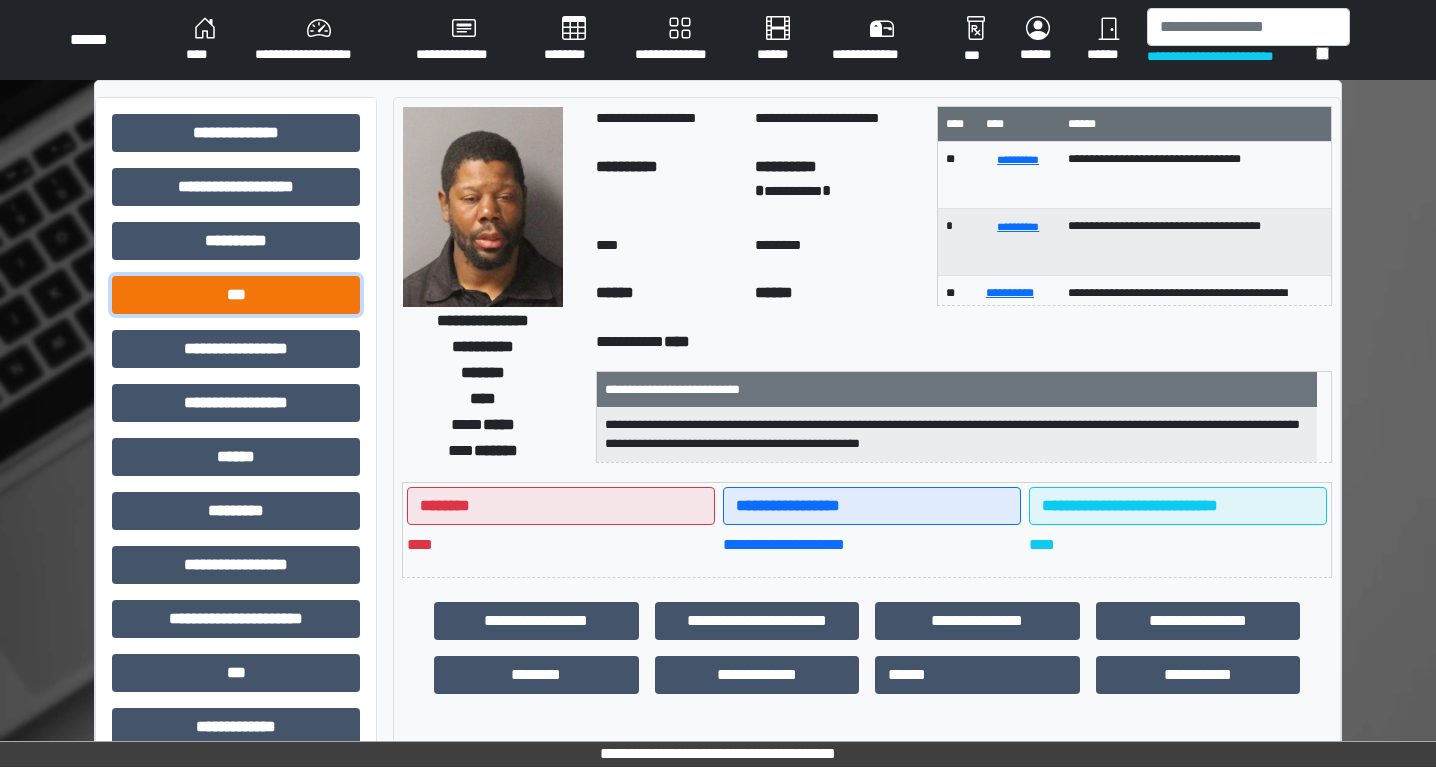 drag, startPoint x: 289, startPoint y: 284, endPoint x: 285, endPoint y: 308, distance: 24.33105 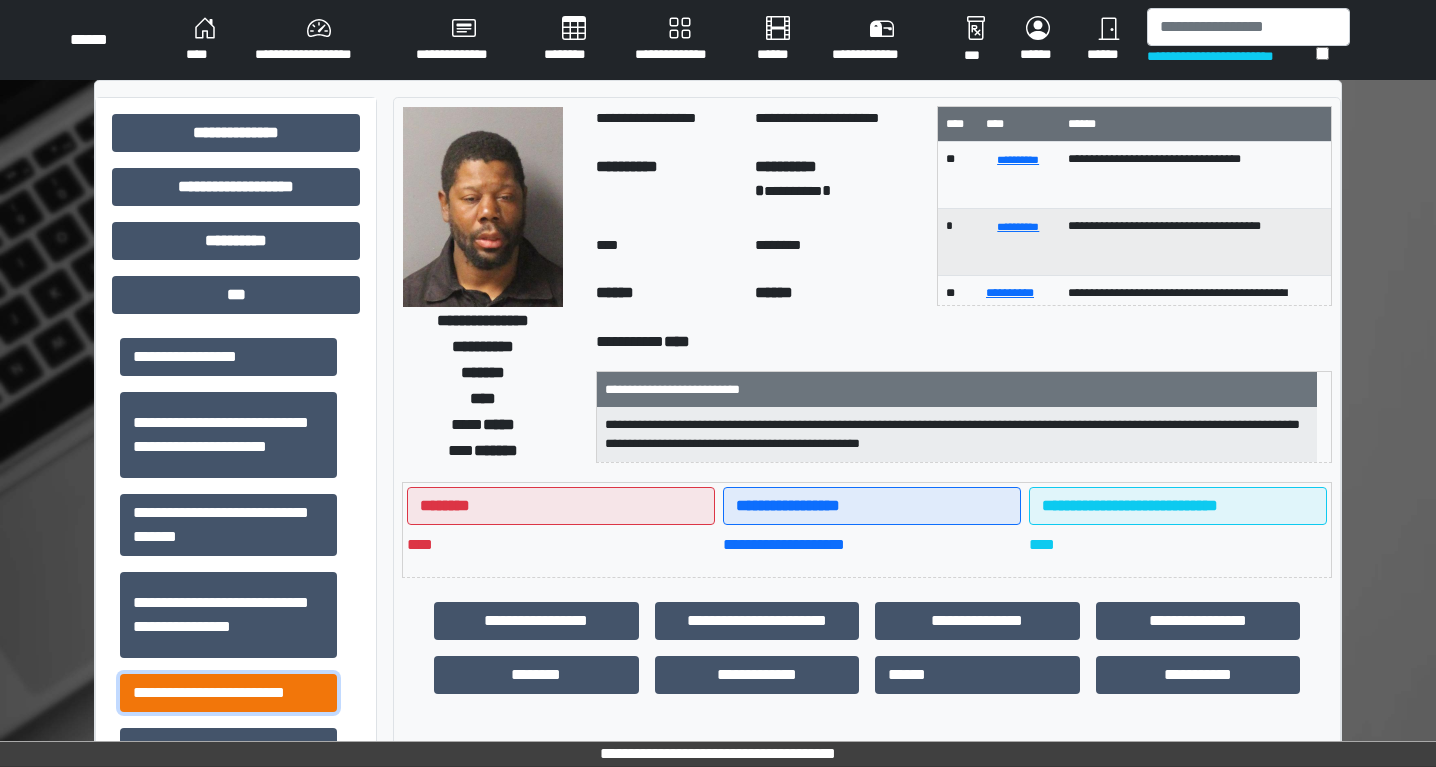 click on "**********" at bounding box center [228, 693] 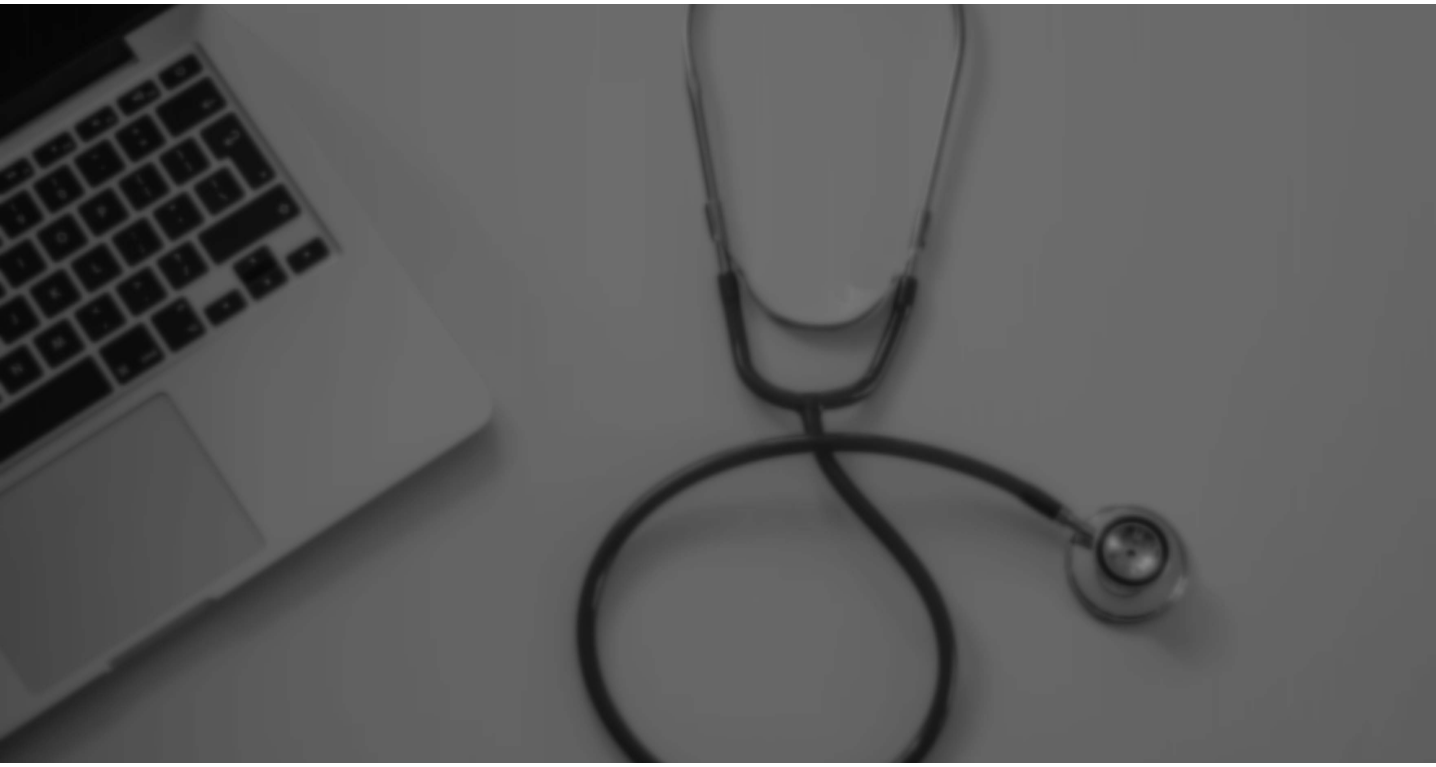 scroll, scrollTop: 0, scrollLeft: 0, axis: both 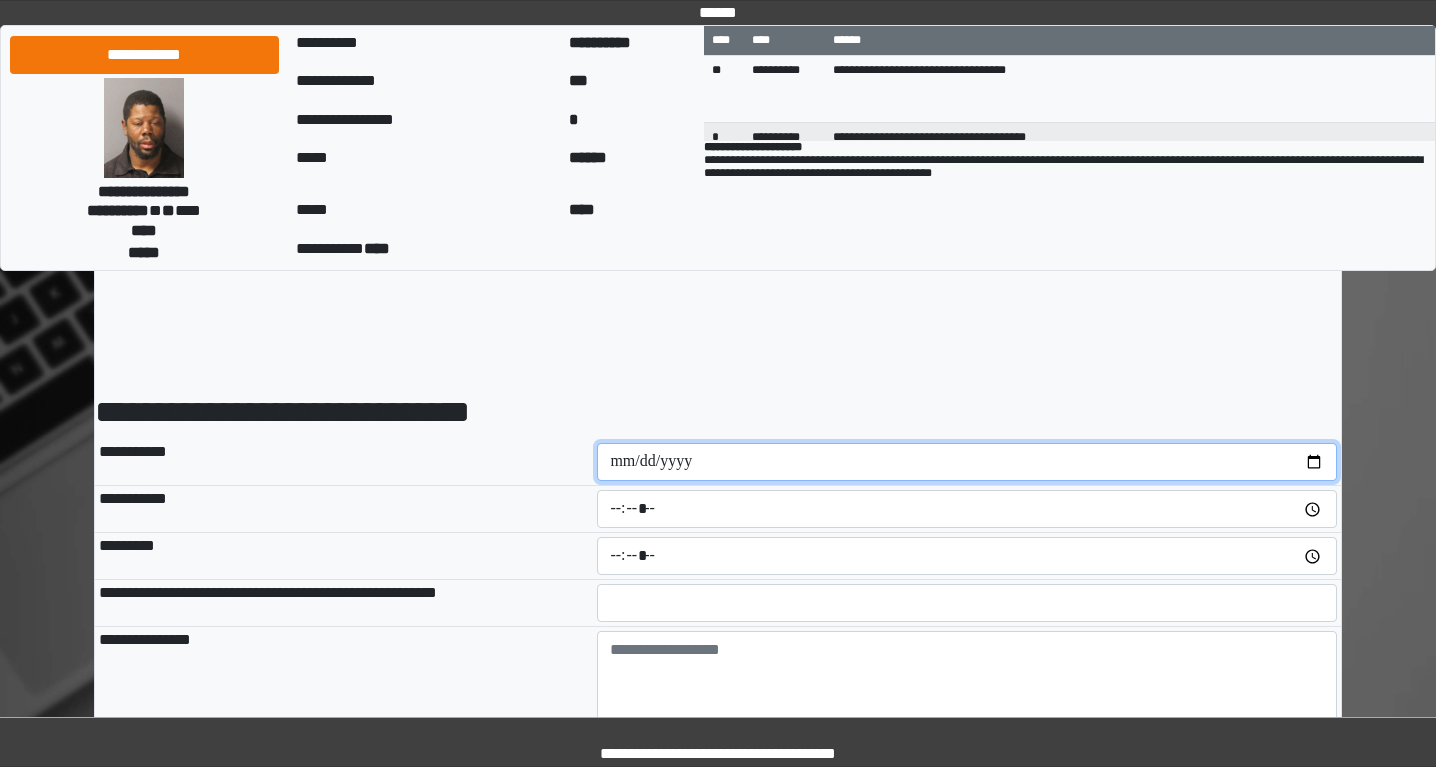 click at bounding box center (967, 462) 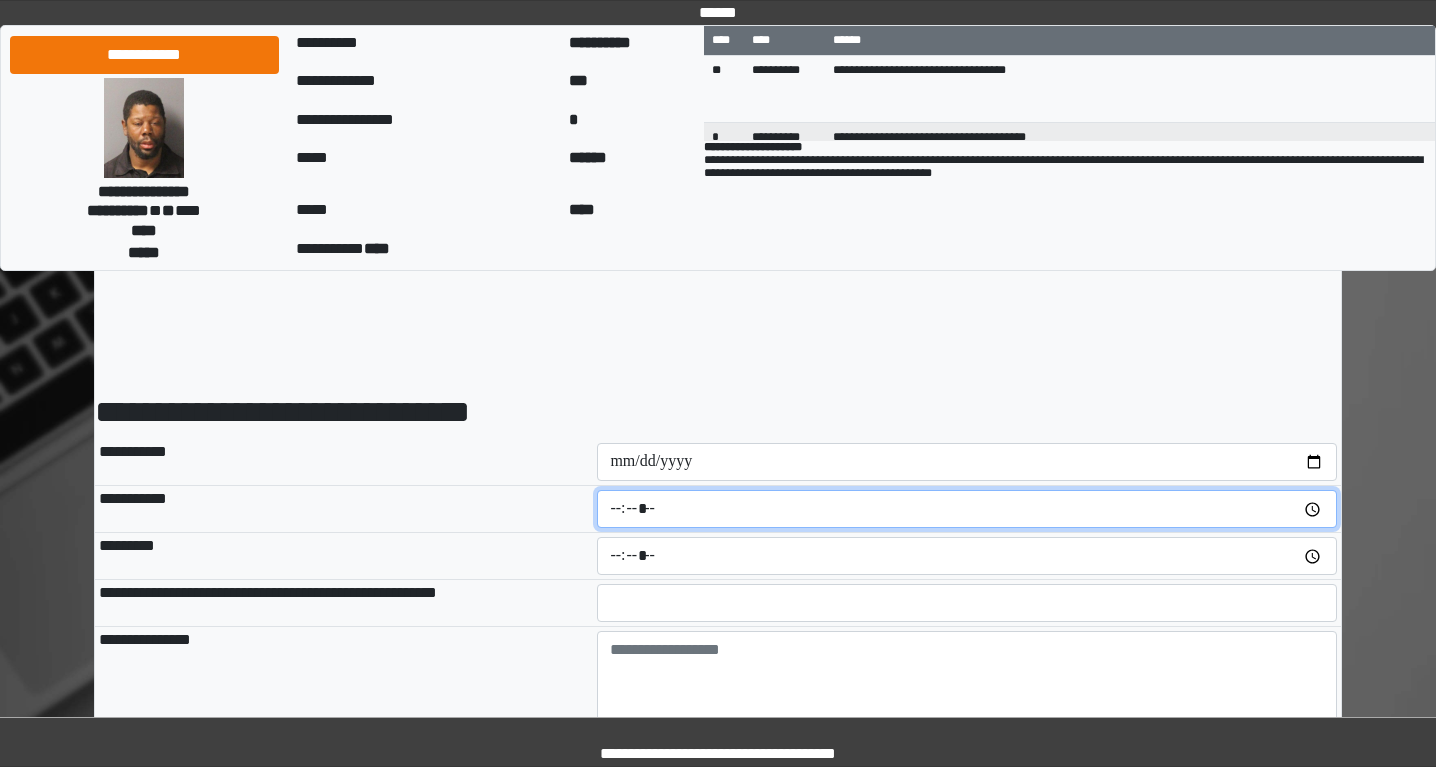 type on "*****" 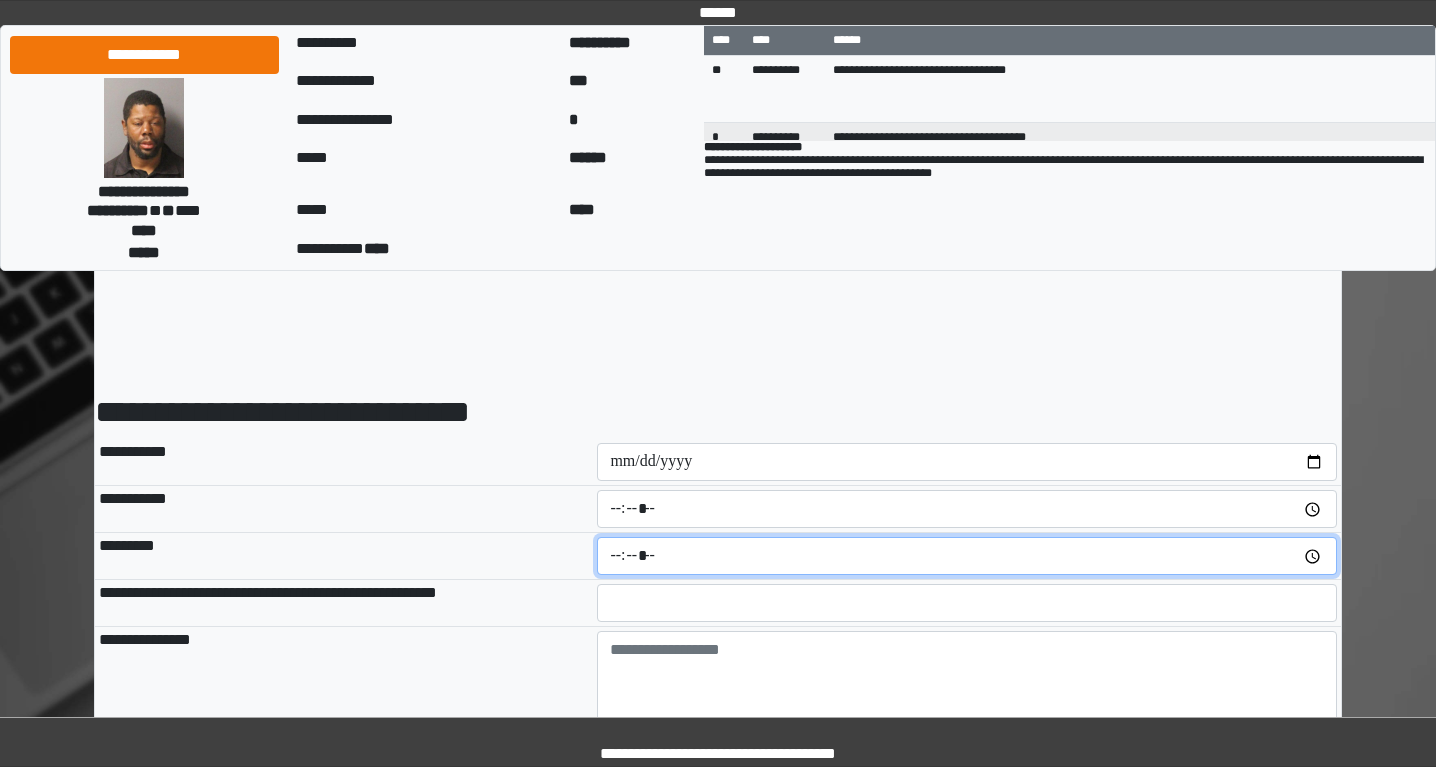 type on "*****" 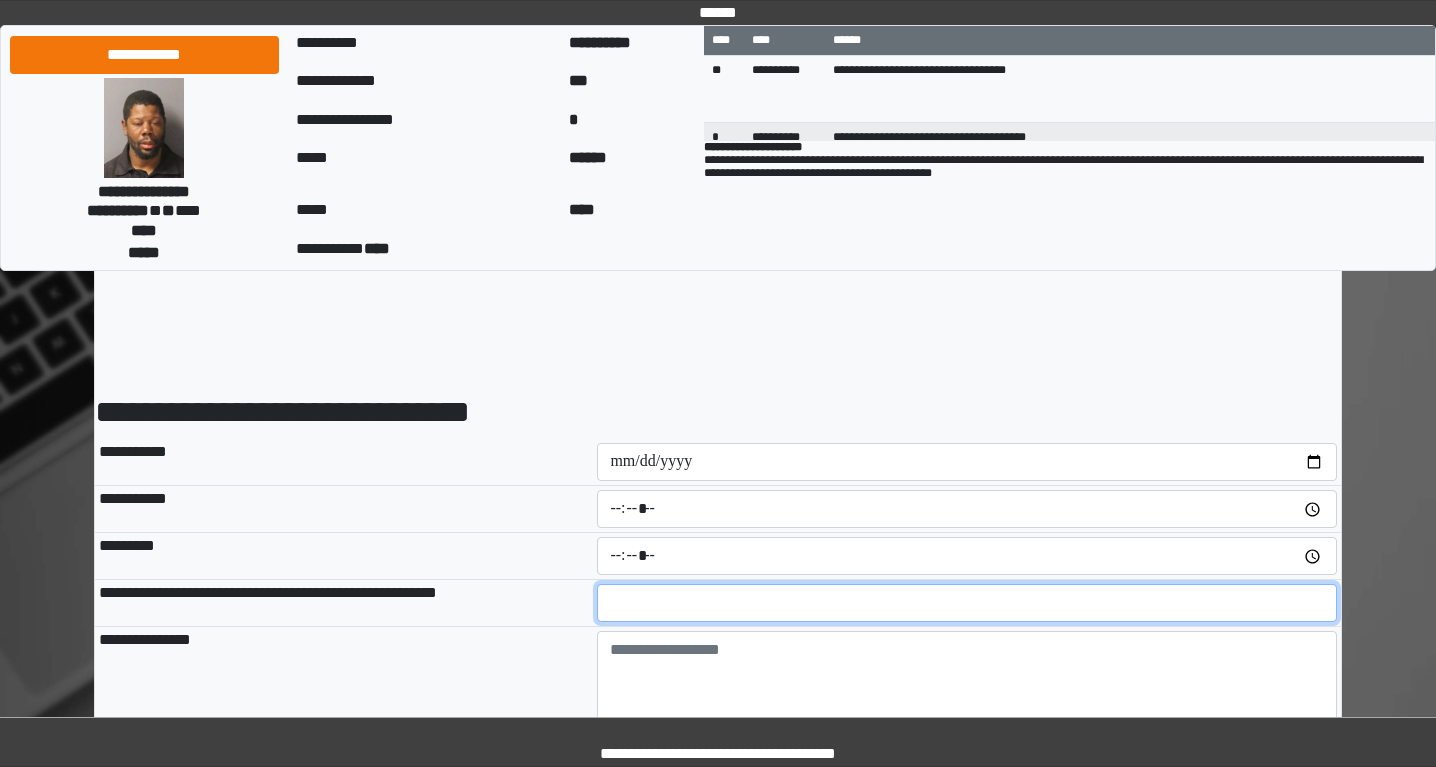 type on "**" 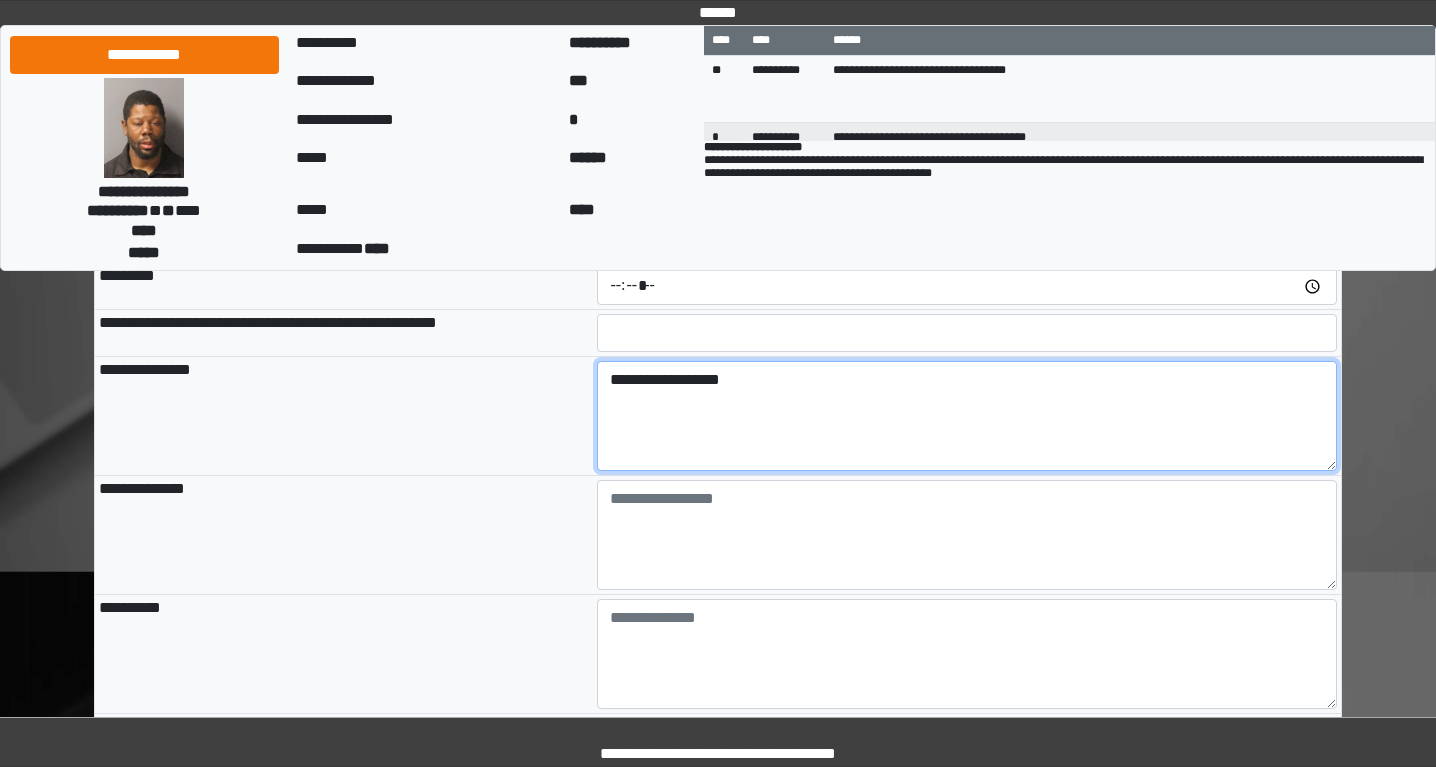scroll, scrollTop: 271, scrollLeft: 0, axis: vertical 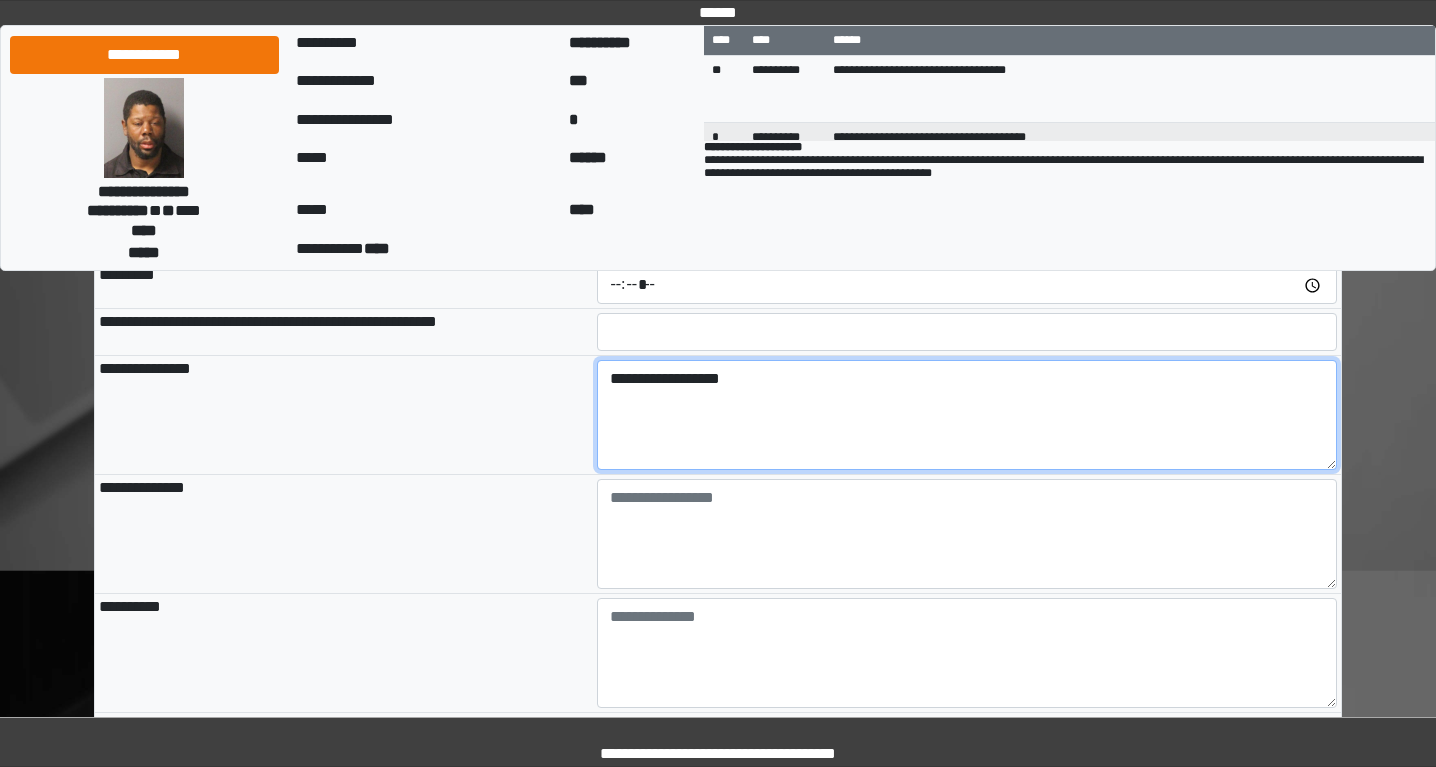 type on "**********" 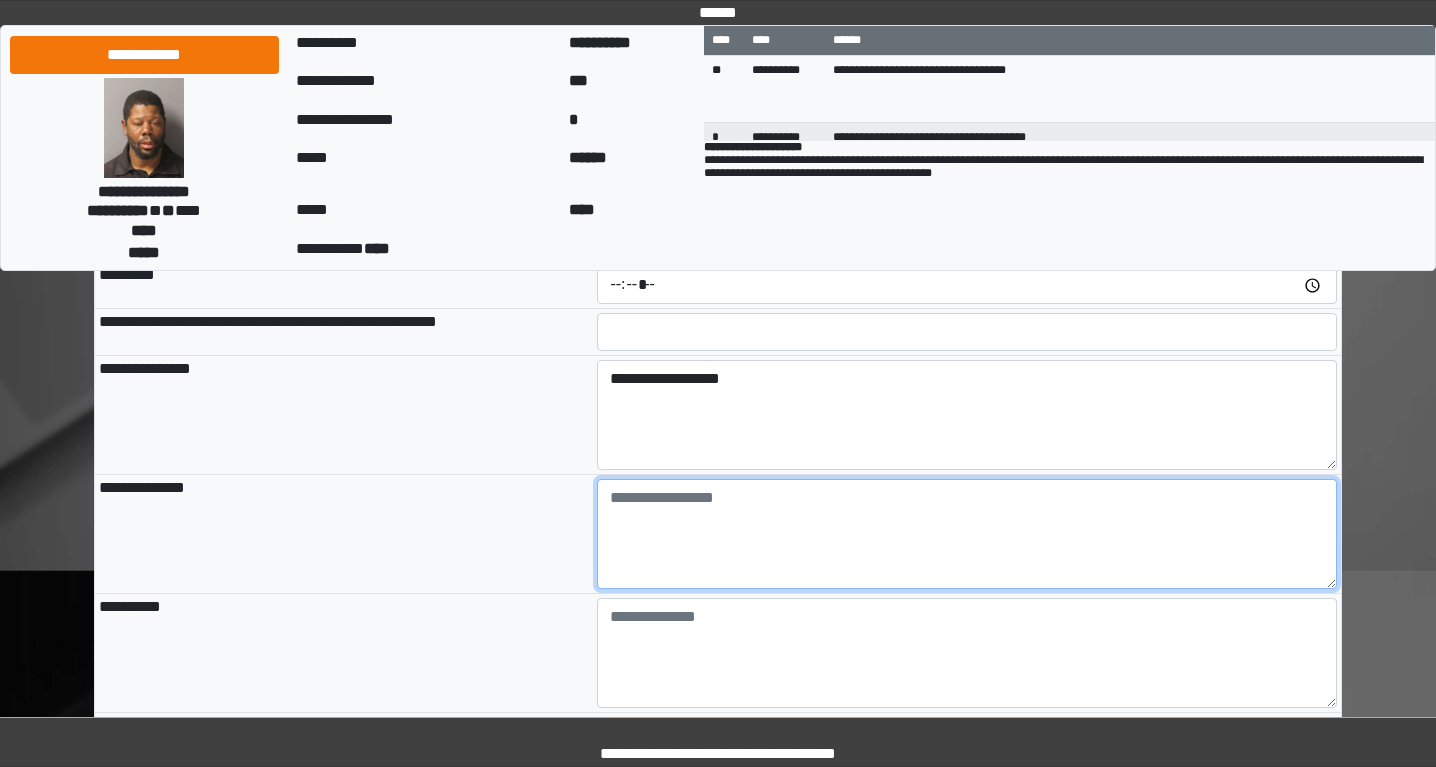 click at bounding box center [967, 534] 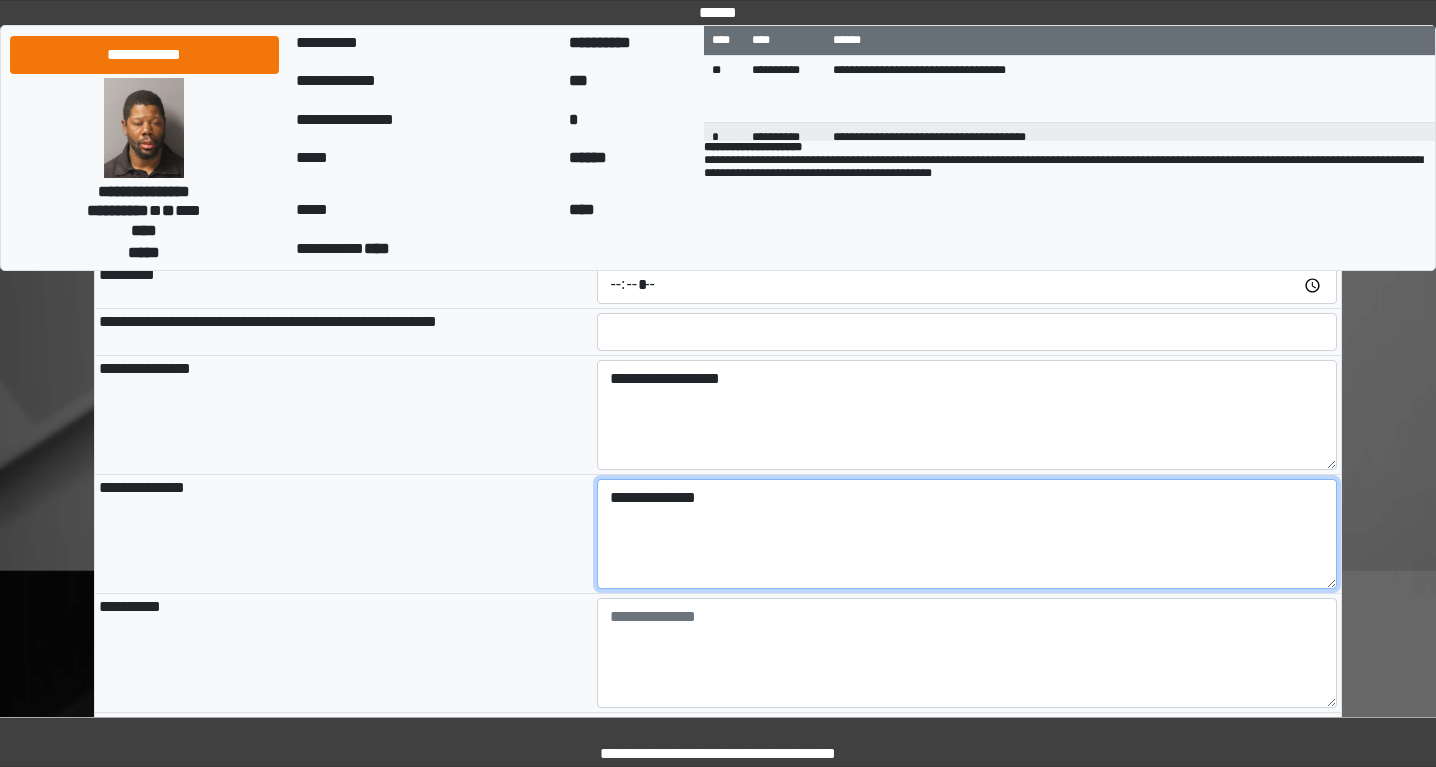 type on "**********" 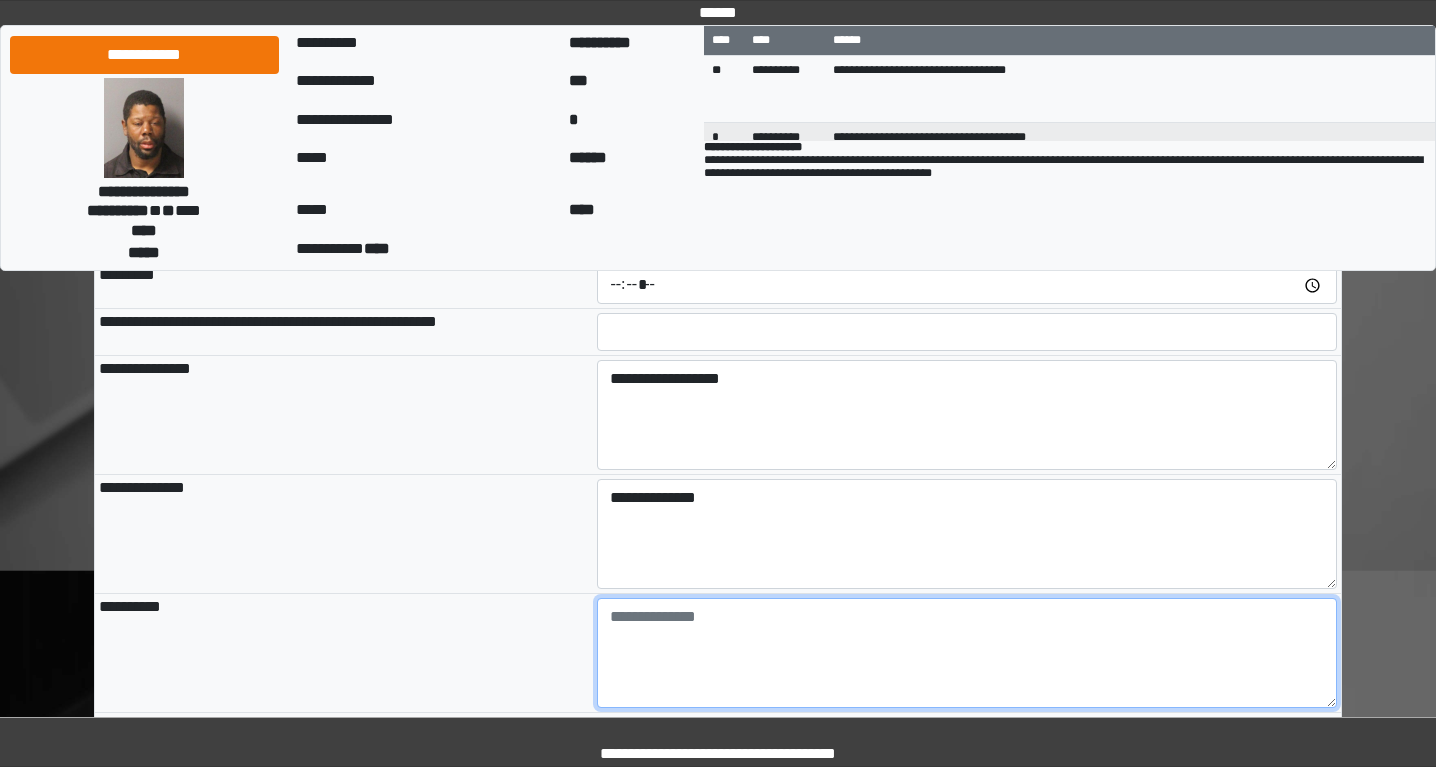 click at bounding box center (967, 653) 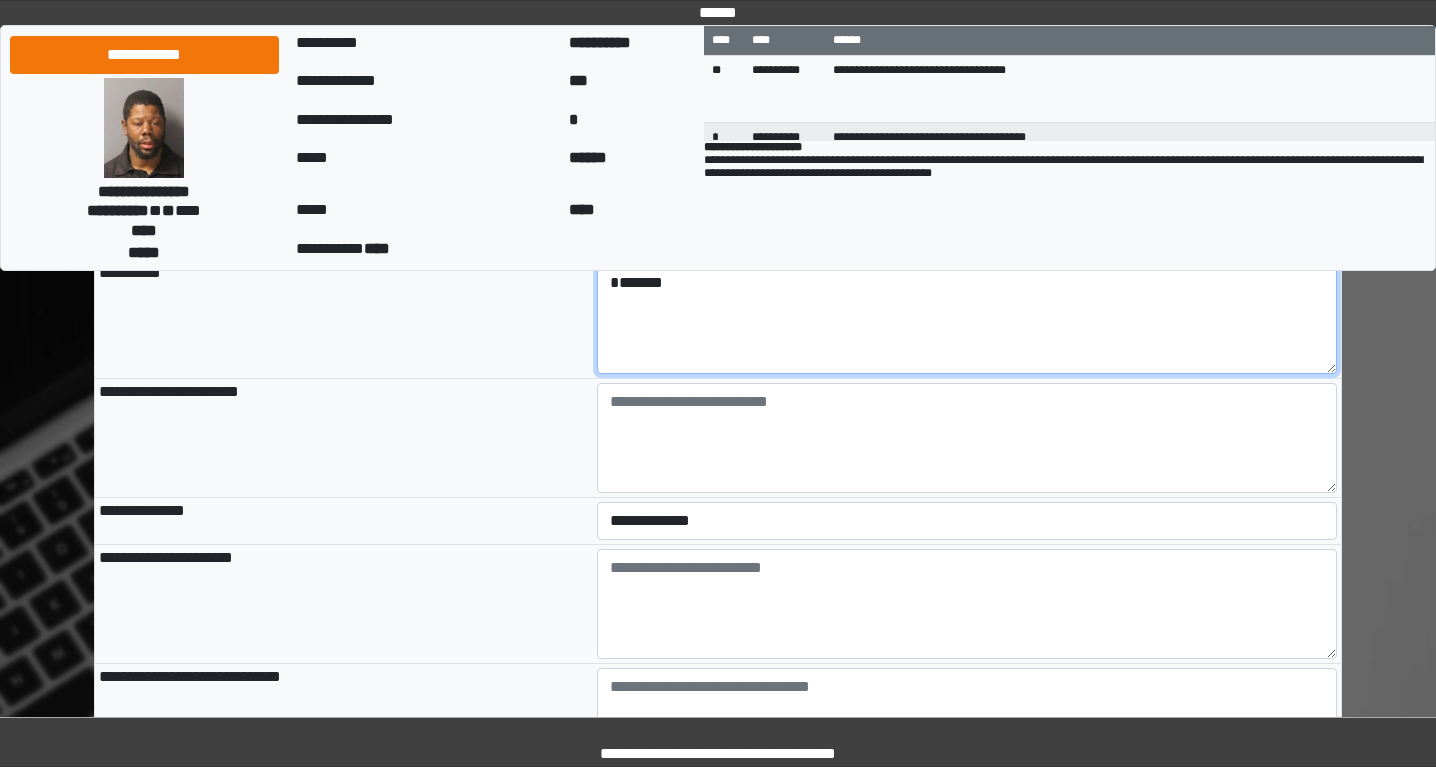 scroll, scrollTop: 625, scrollLeft: 0, axis: vertical 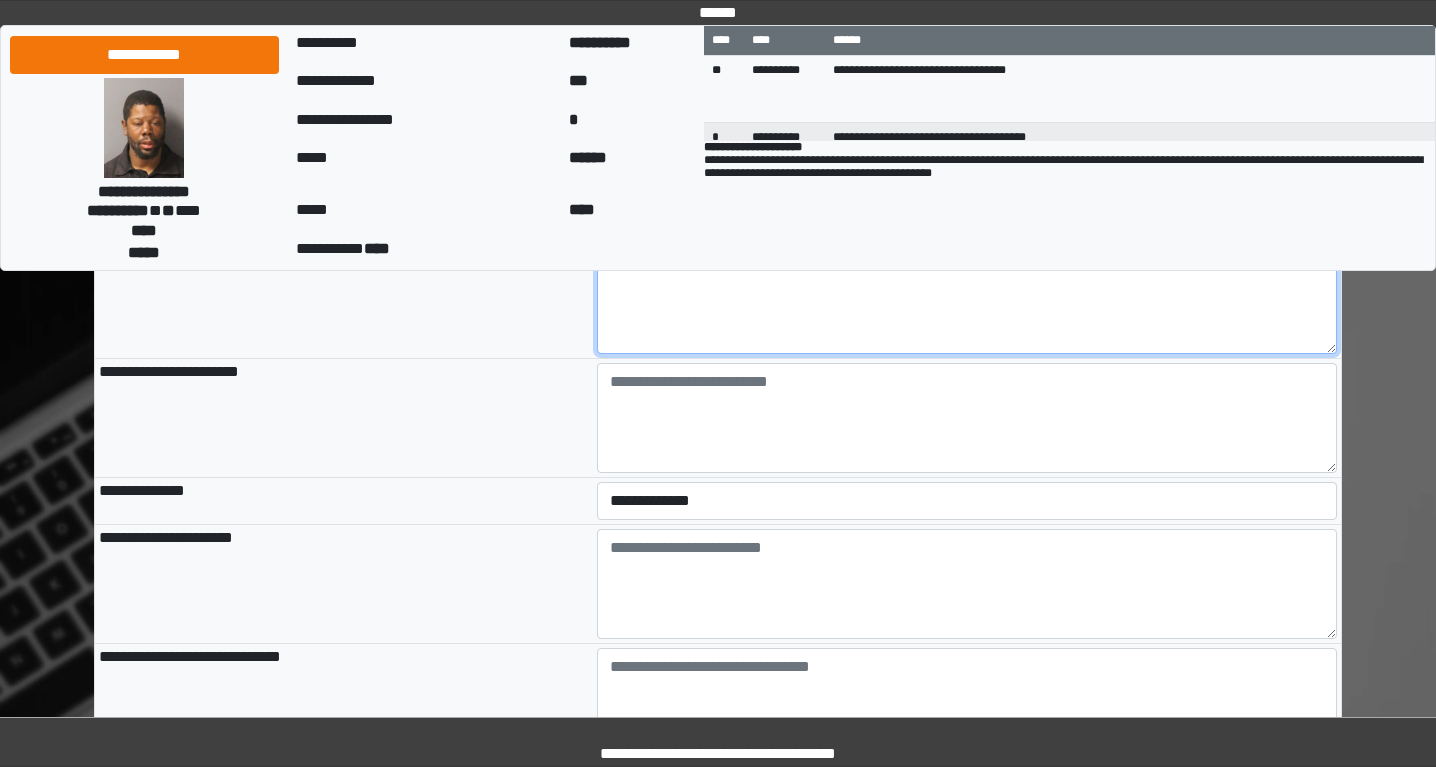 type on "*******" 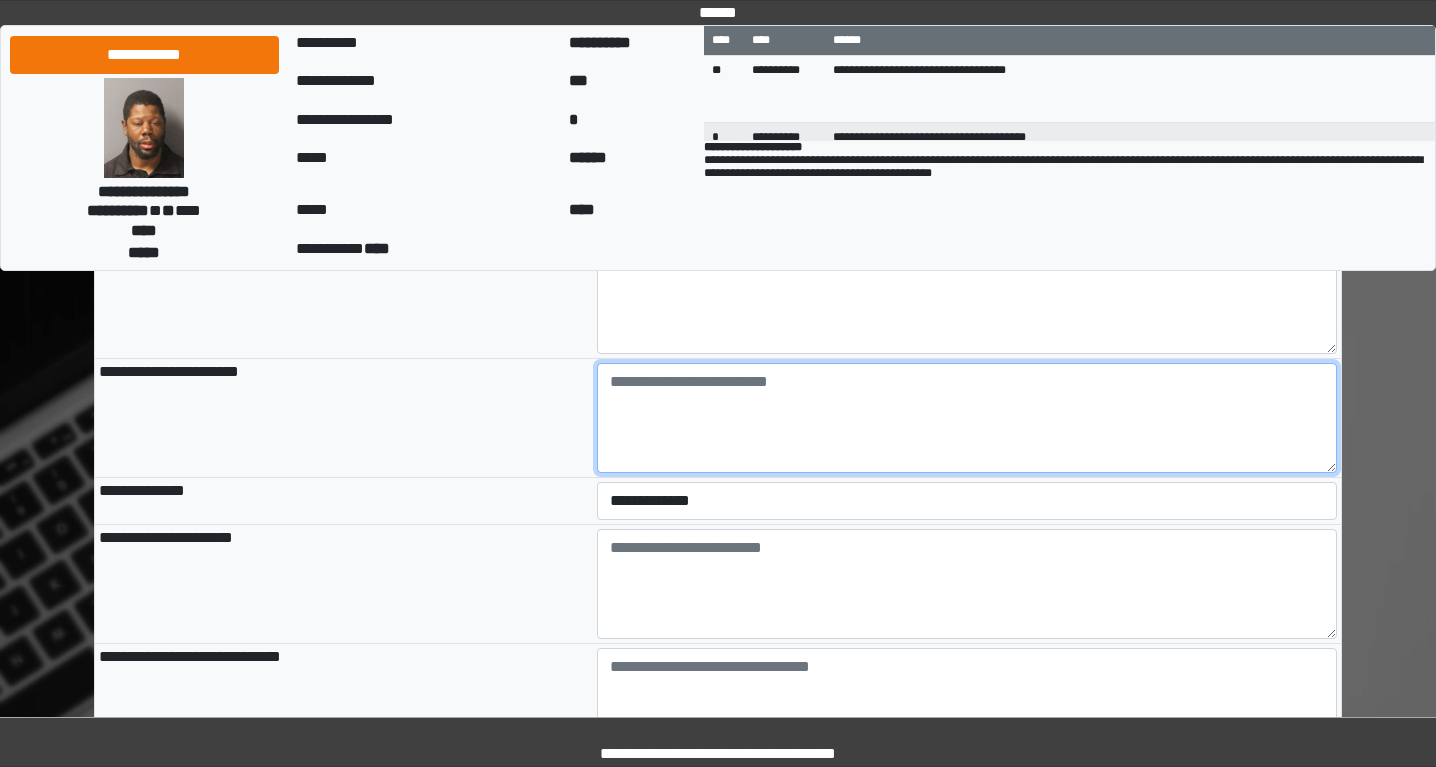 click at bounding box center (967, 418) 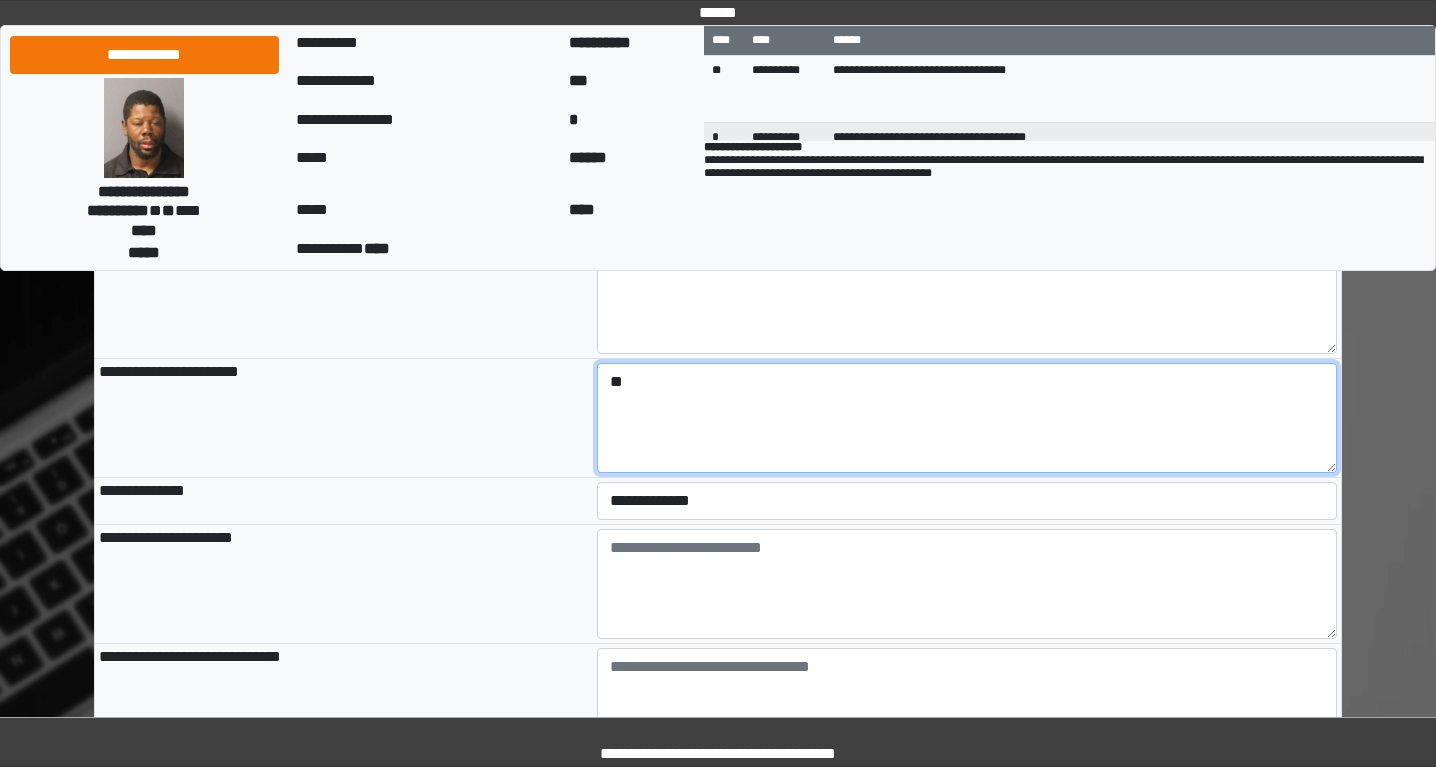 type on "**" 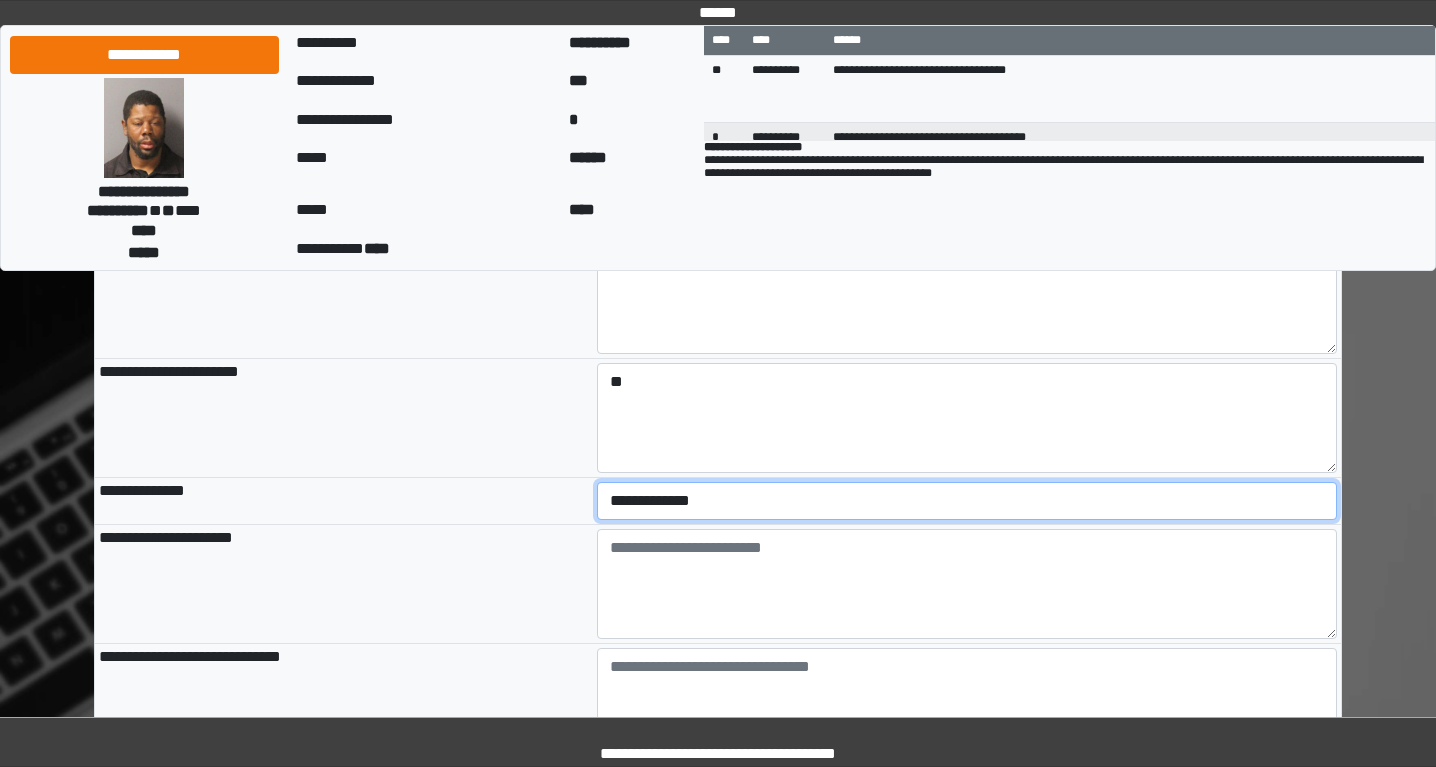 click on "**********" at bounding box center [967, 501] 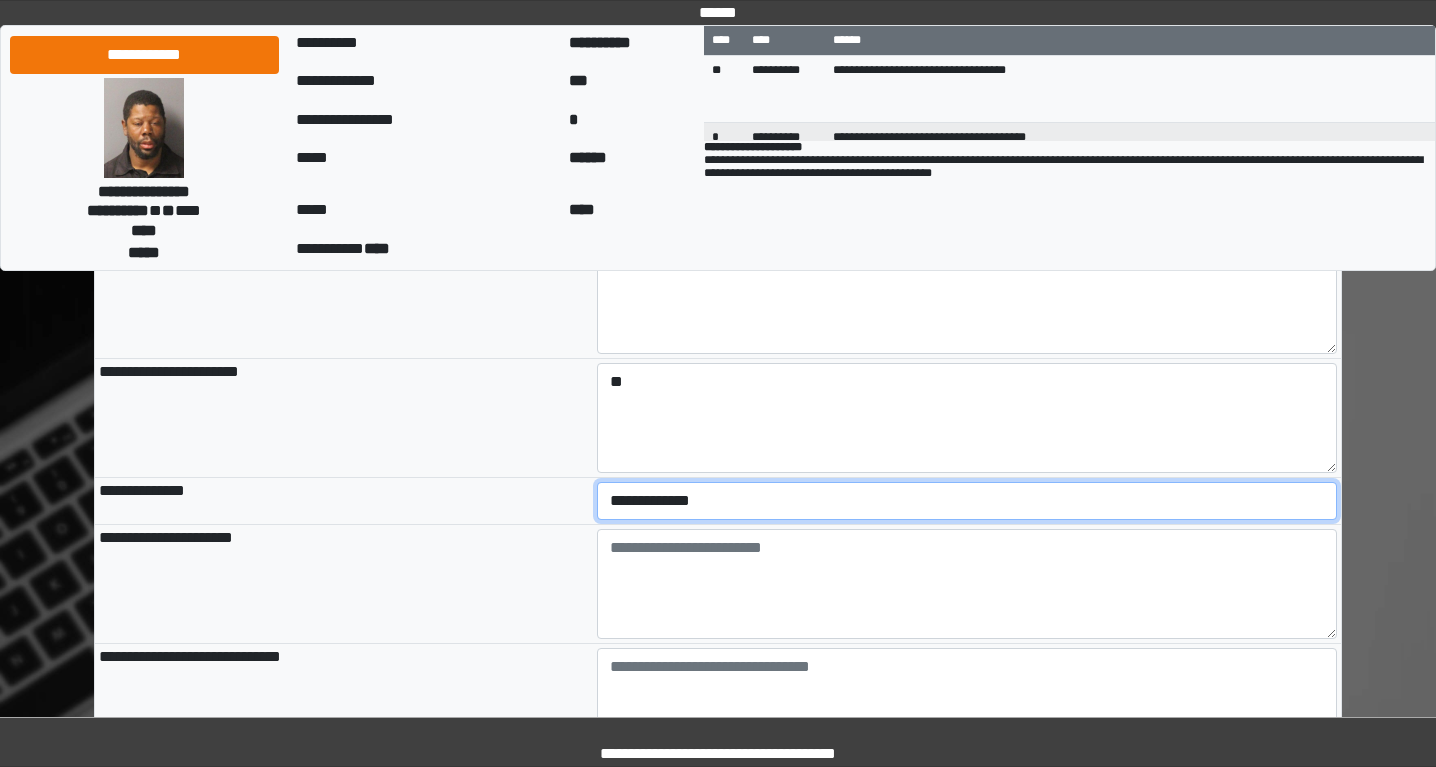 select on "***" 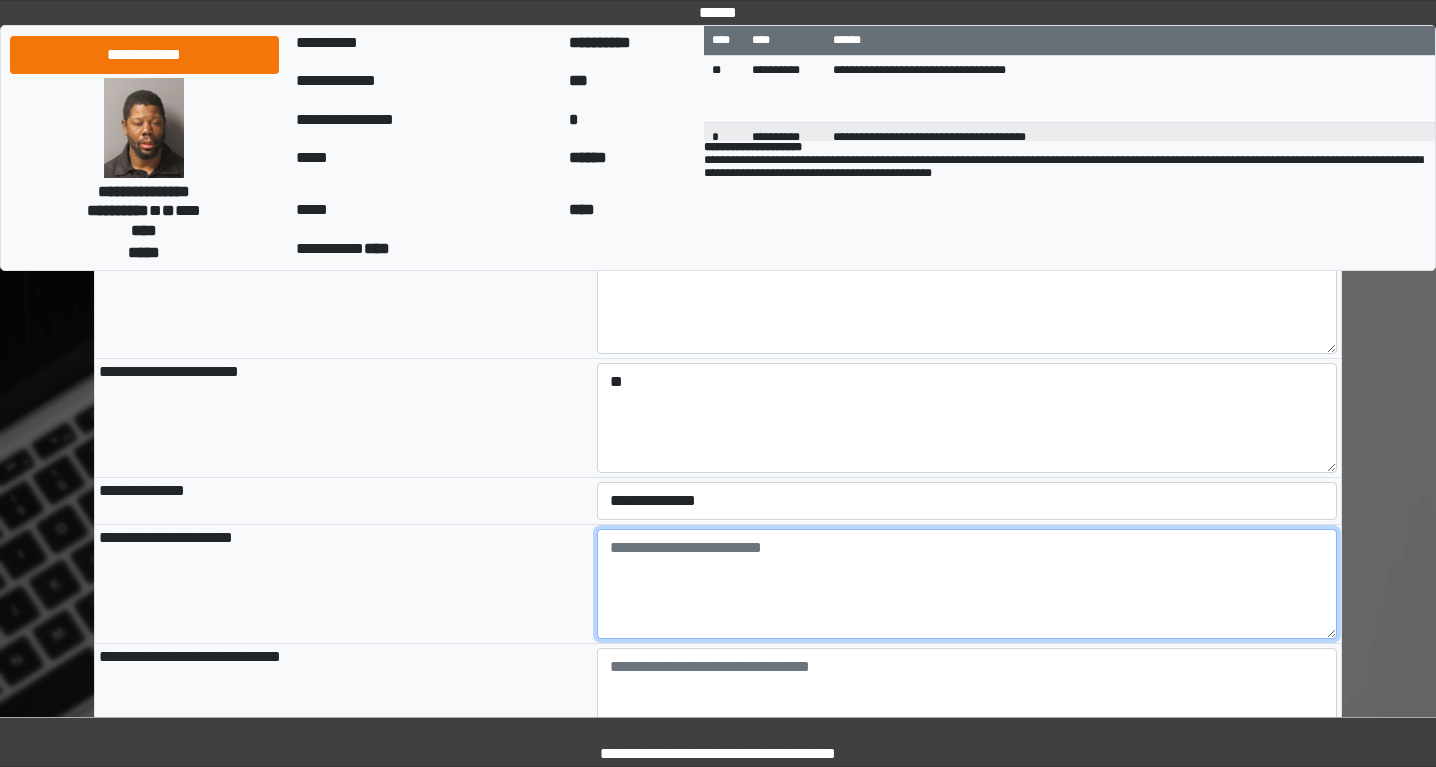 click at bounding box center [967, 584] 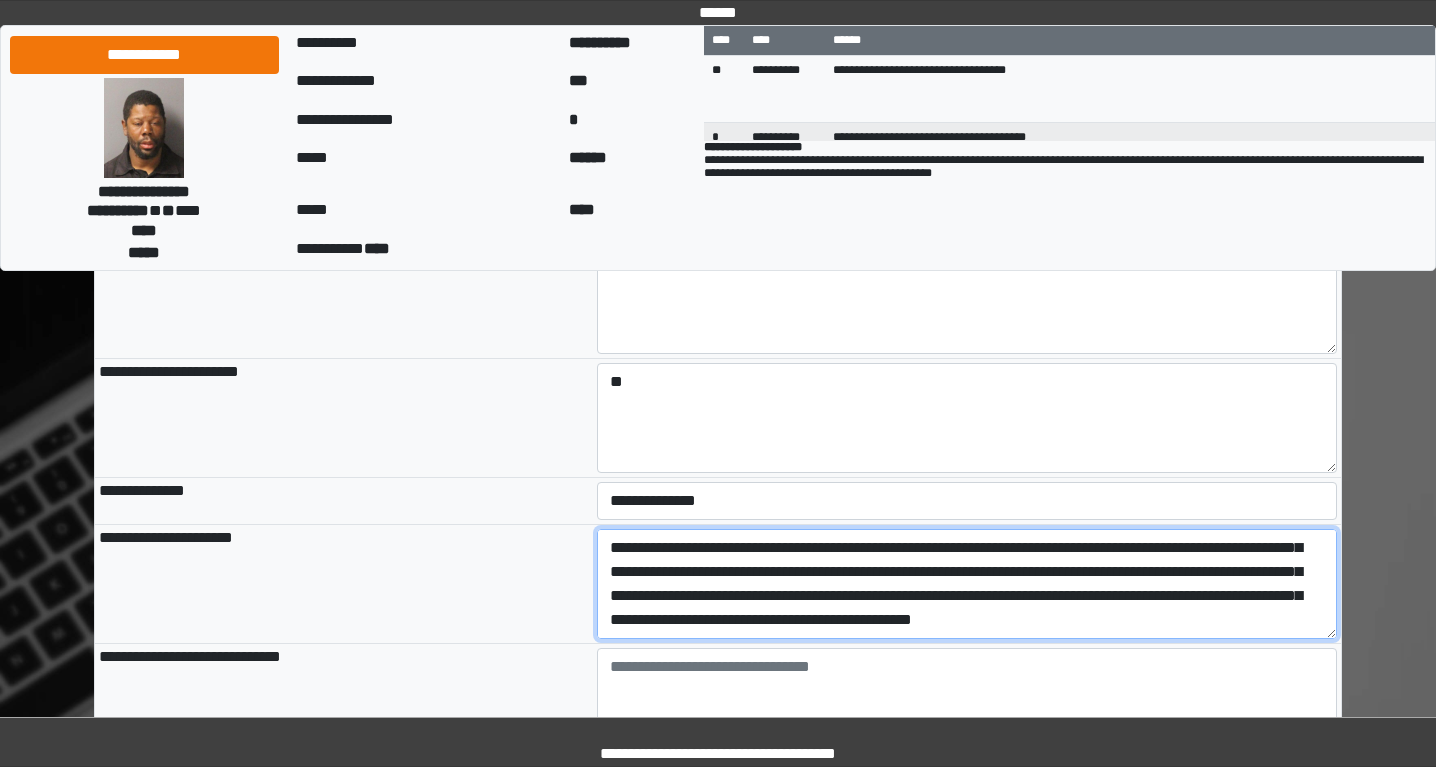 scroll, scrollTop: 192, scrollLeft: 0, axis: vertical 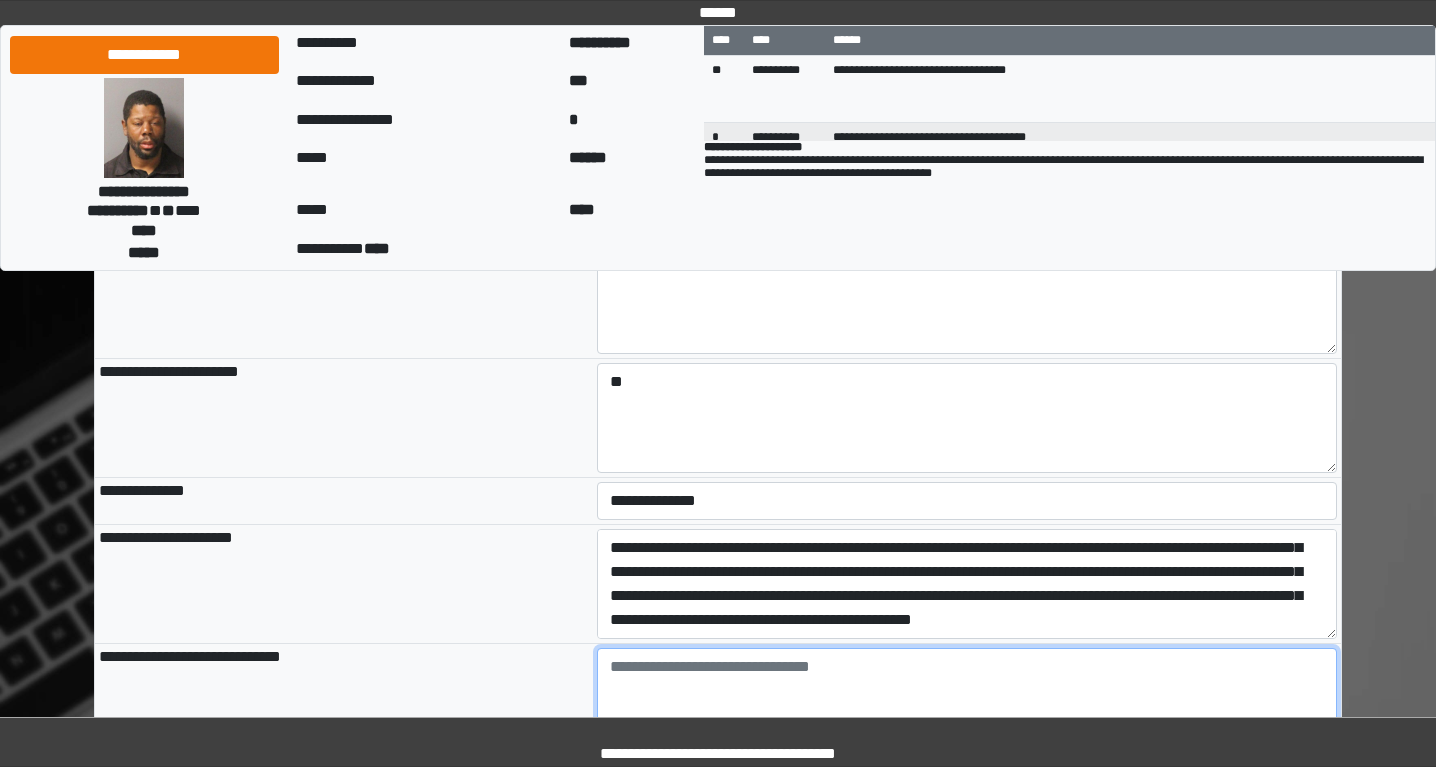click at bounding box center [967, 703] 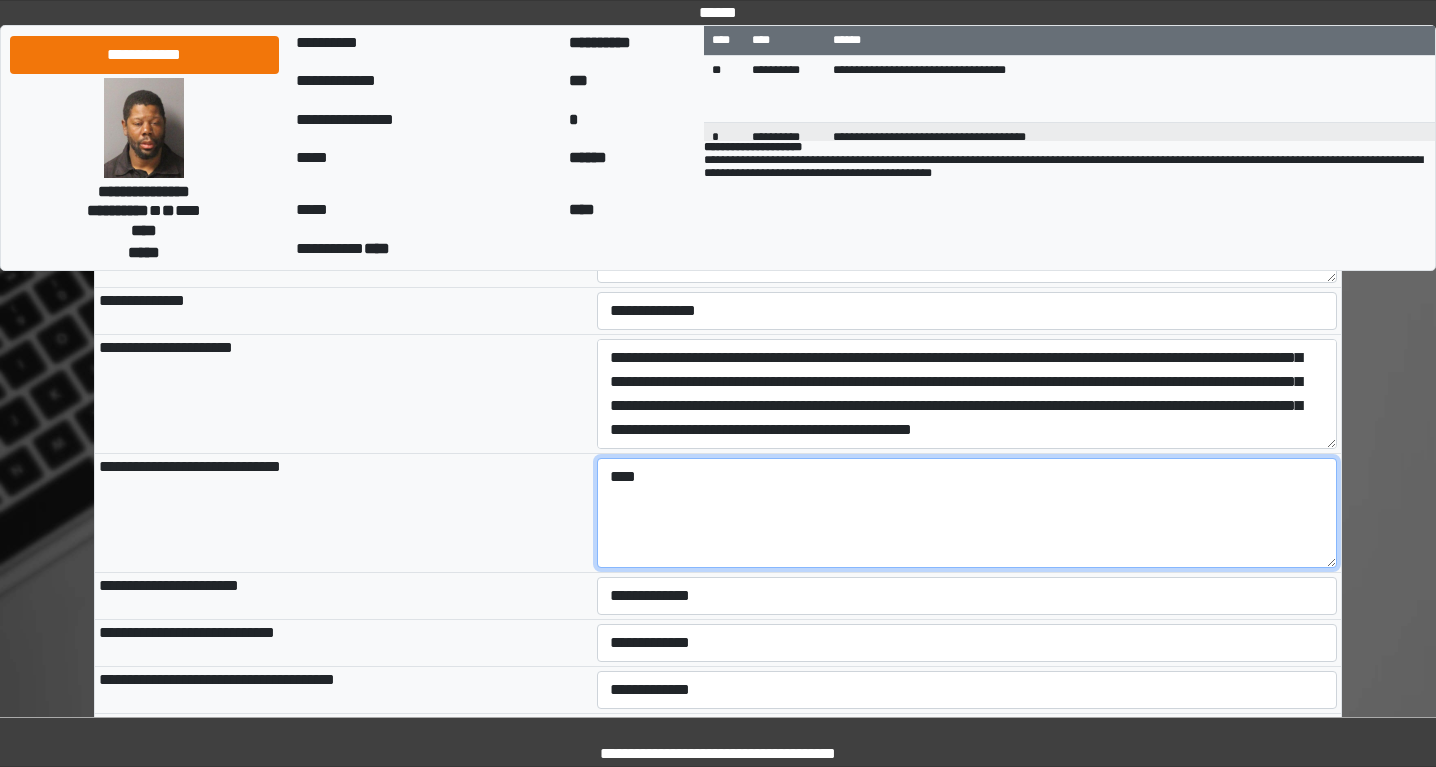 scroll, scrollTop: 824, scrollLeft: 0, axis: vertical 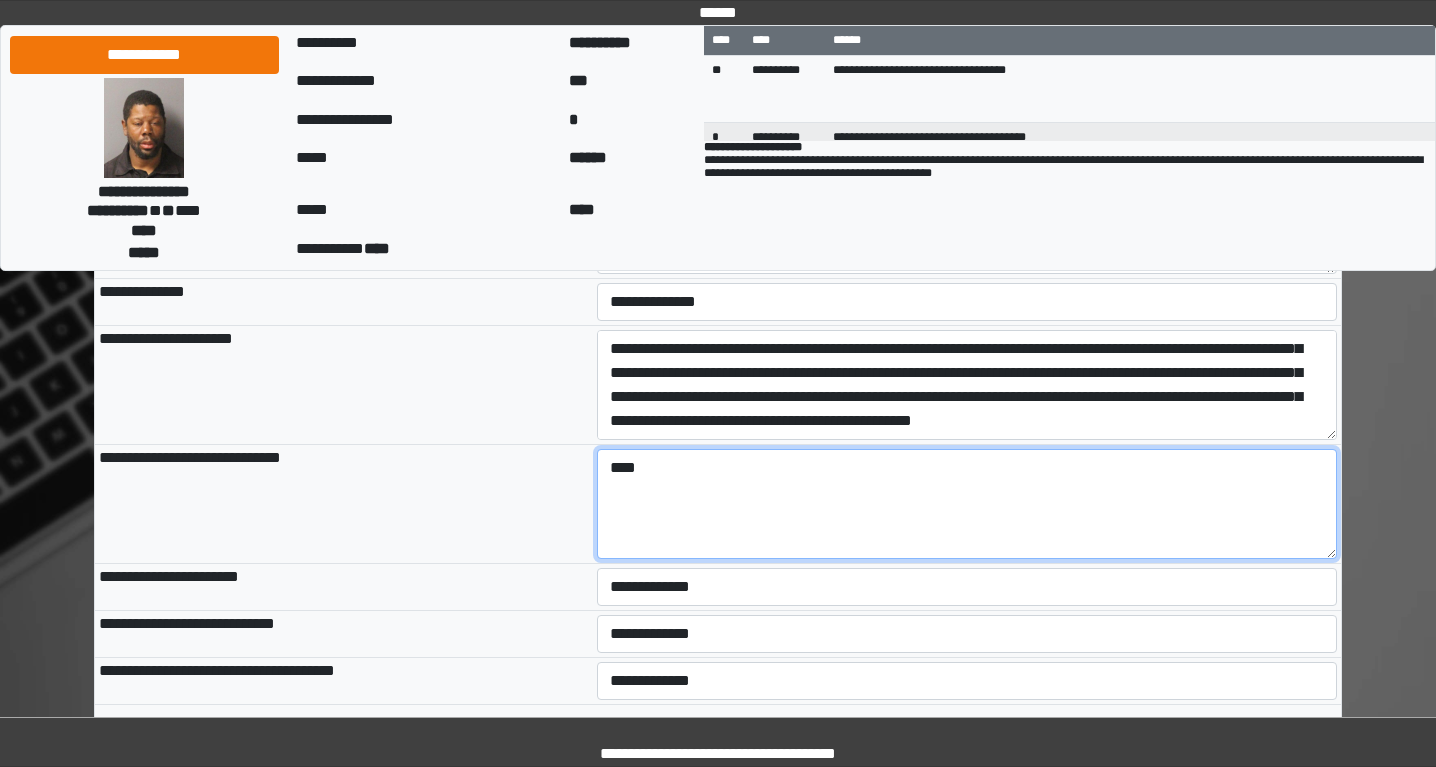 type on "****" 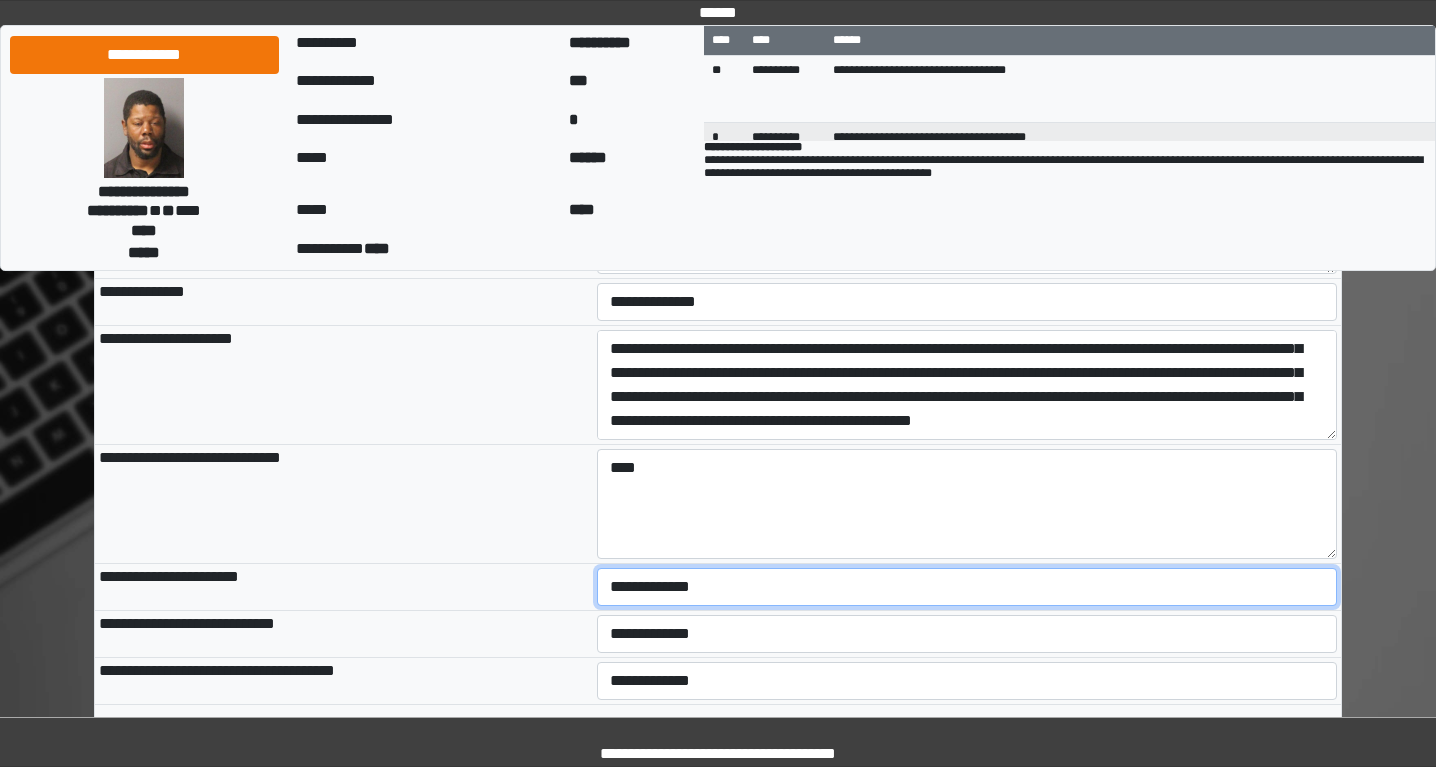 click on "**********" at bounding box center [967, 587] 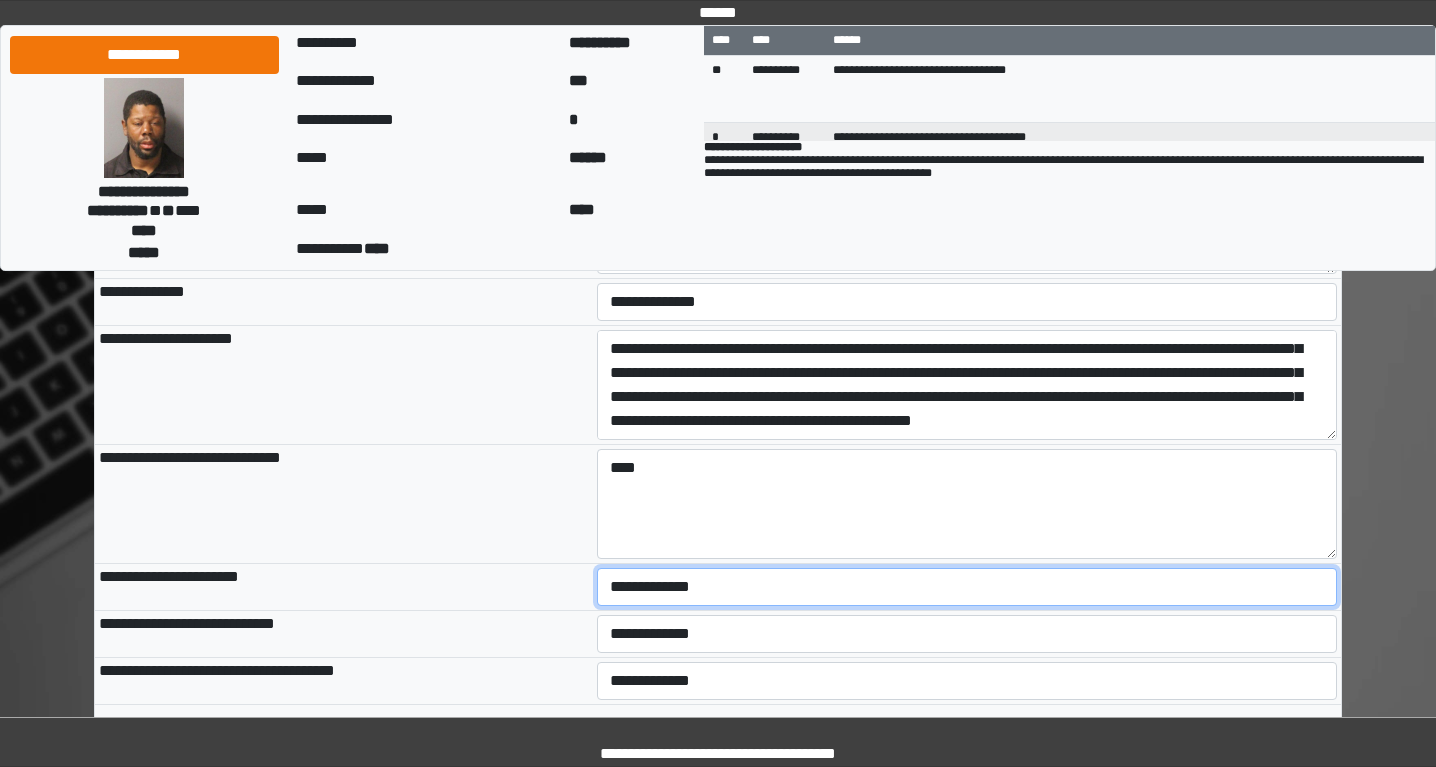 select on "***" 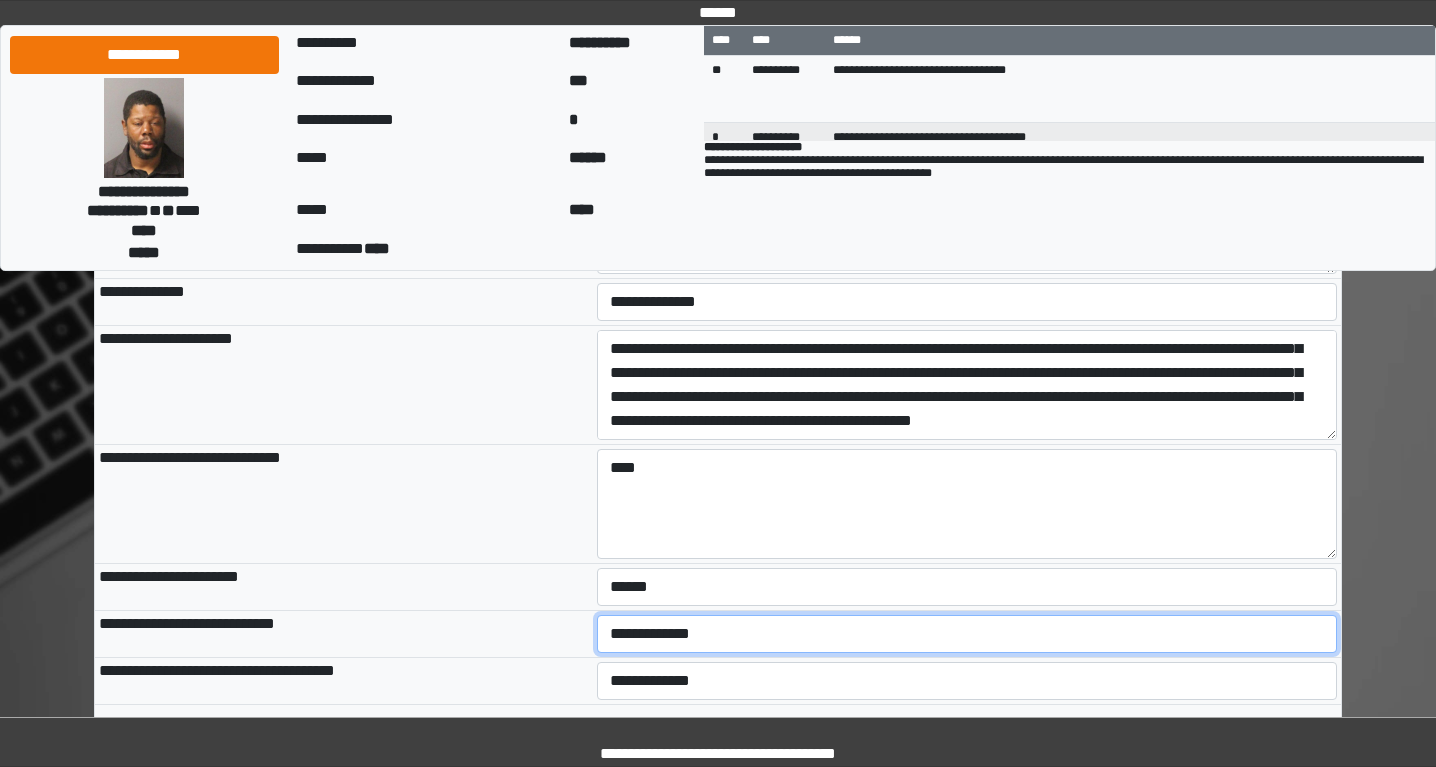 select on "***" 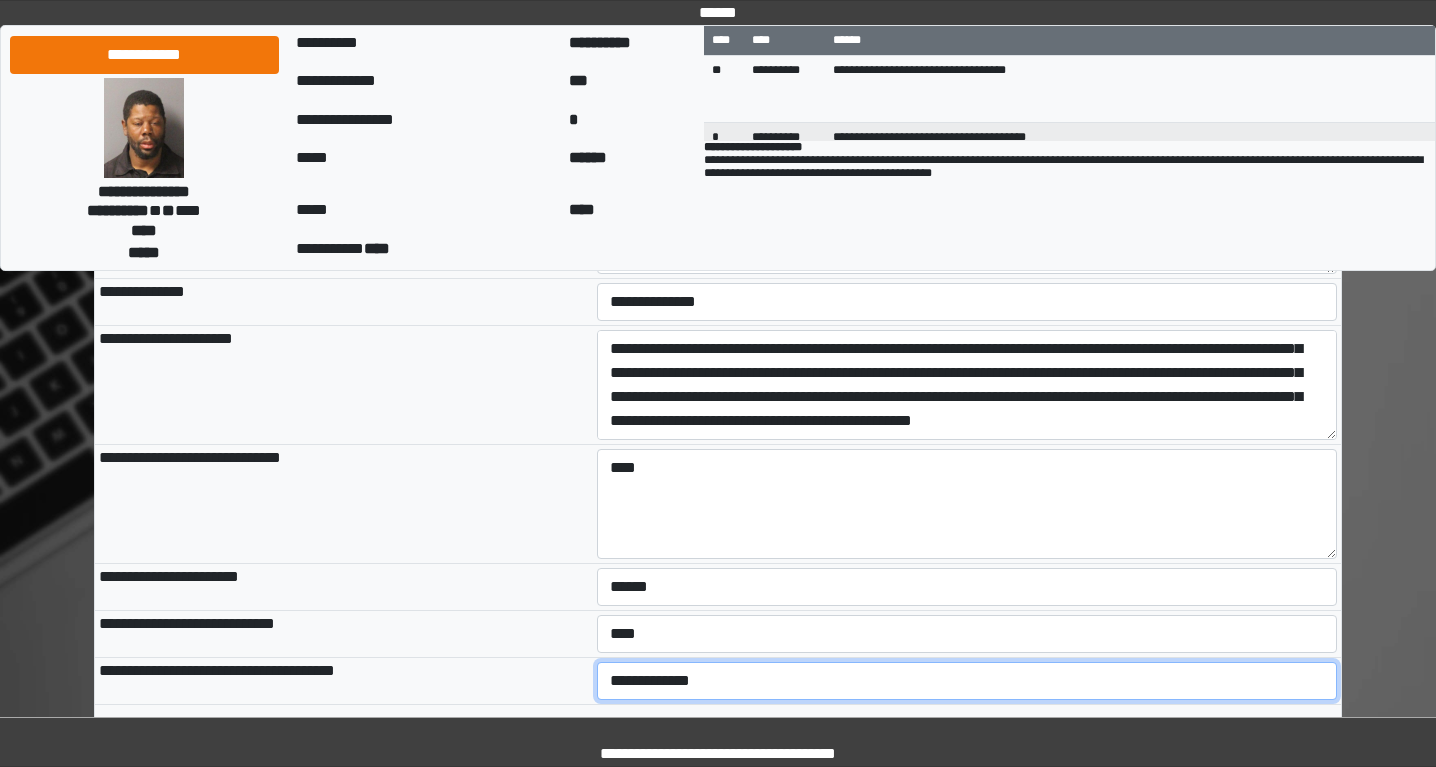click on "**********" at bounding box center [967, 681] 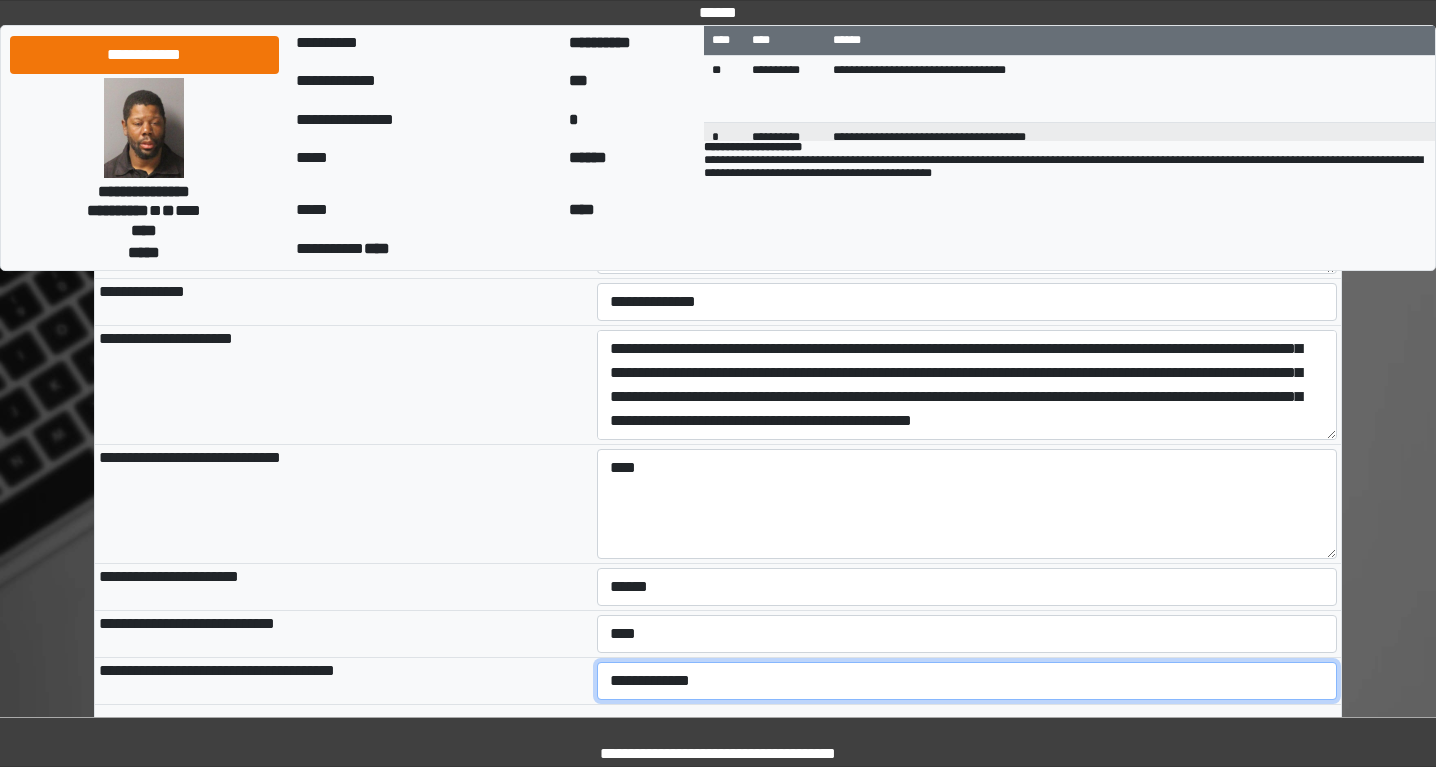 select on "***" 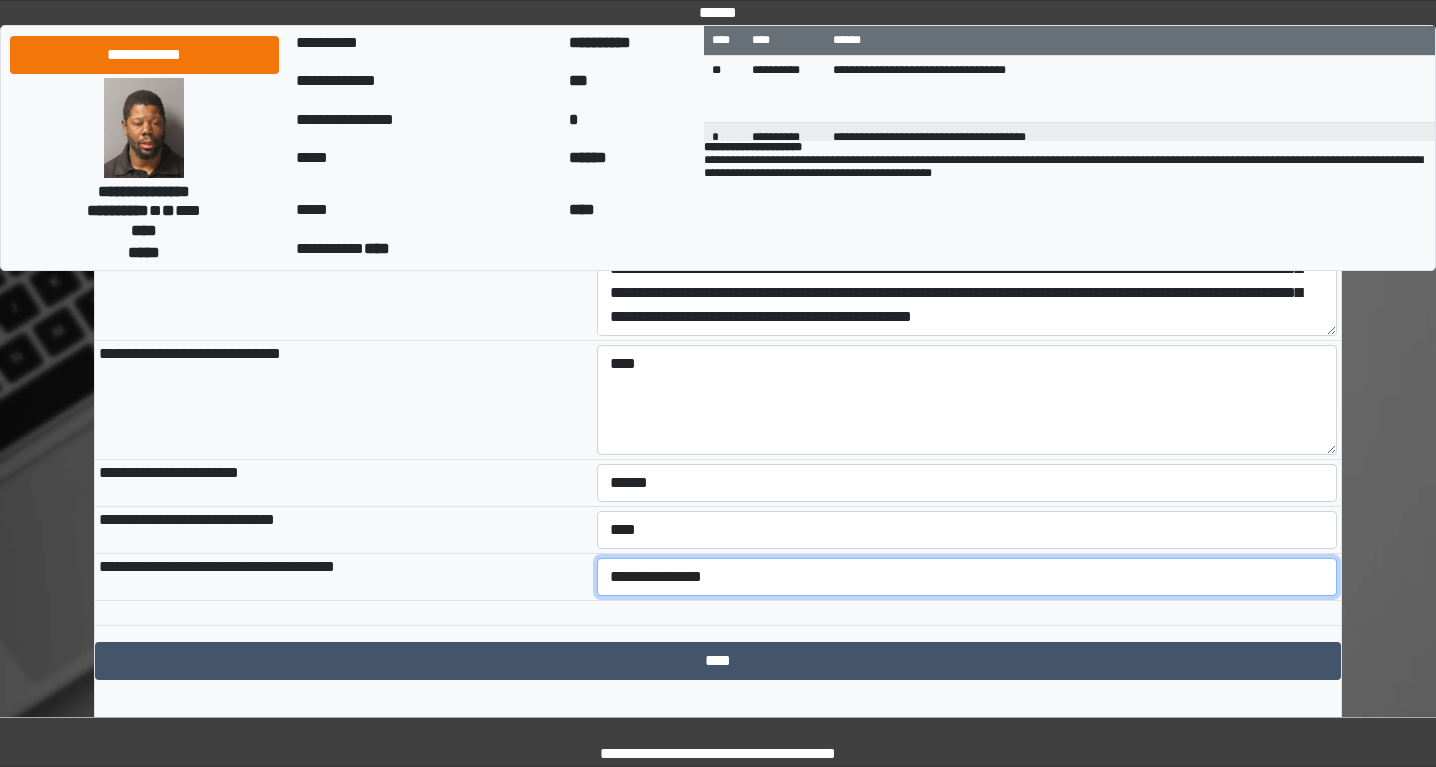 scroll, scrollTop: 970, scrollLeft: 0, axis: vertical 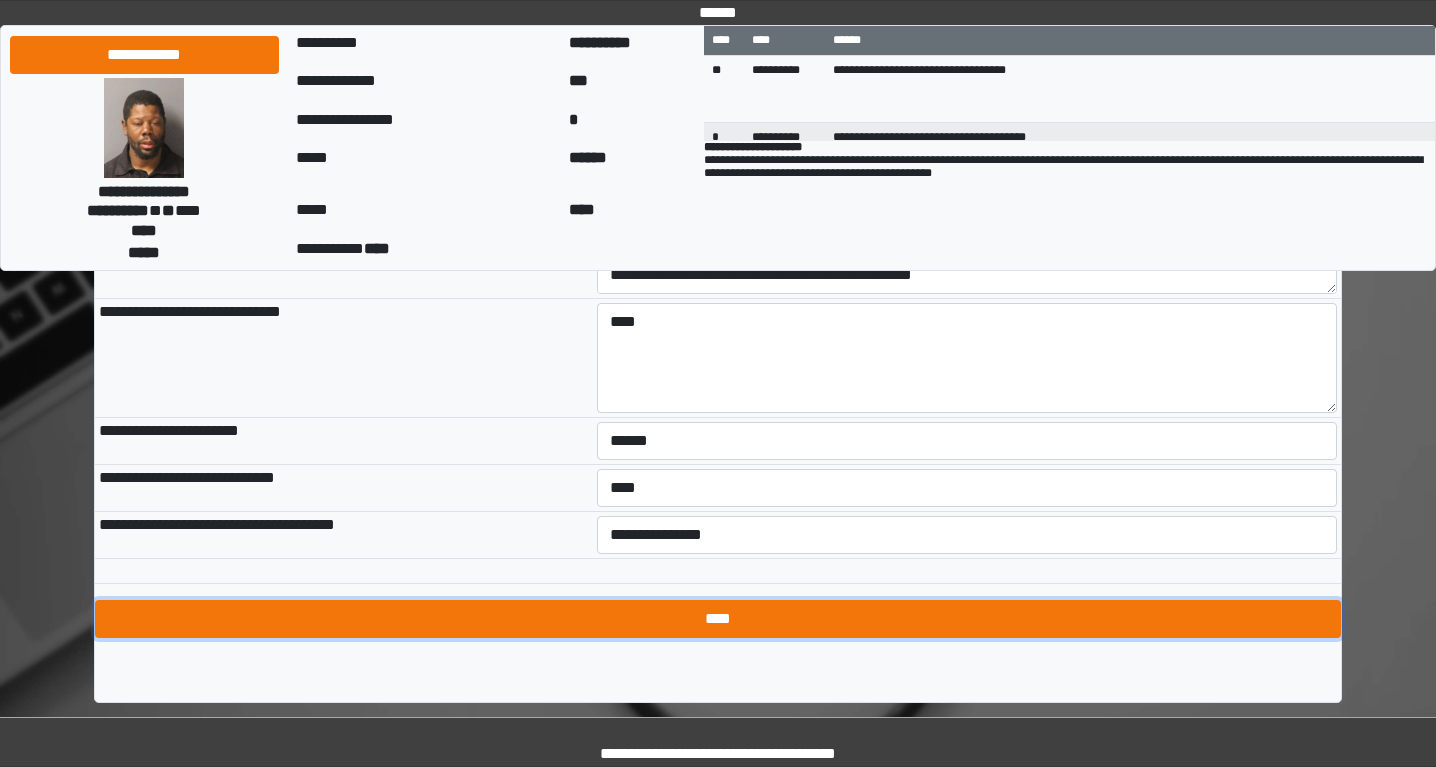 click on "****" at bounding box center (718, 619) 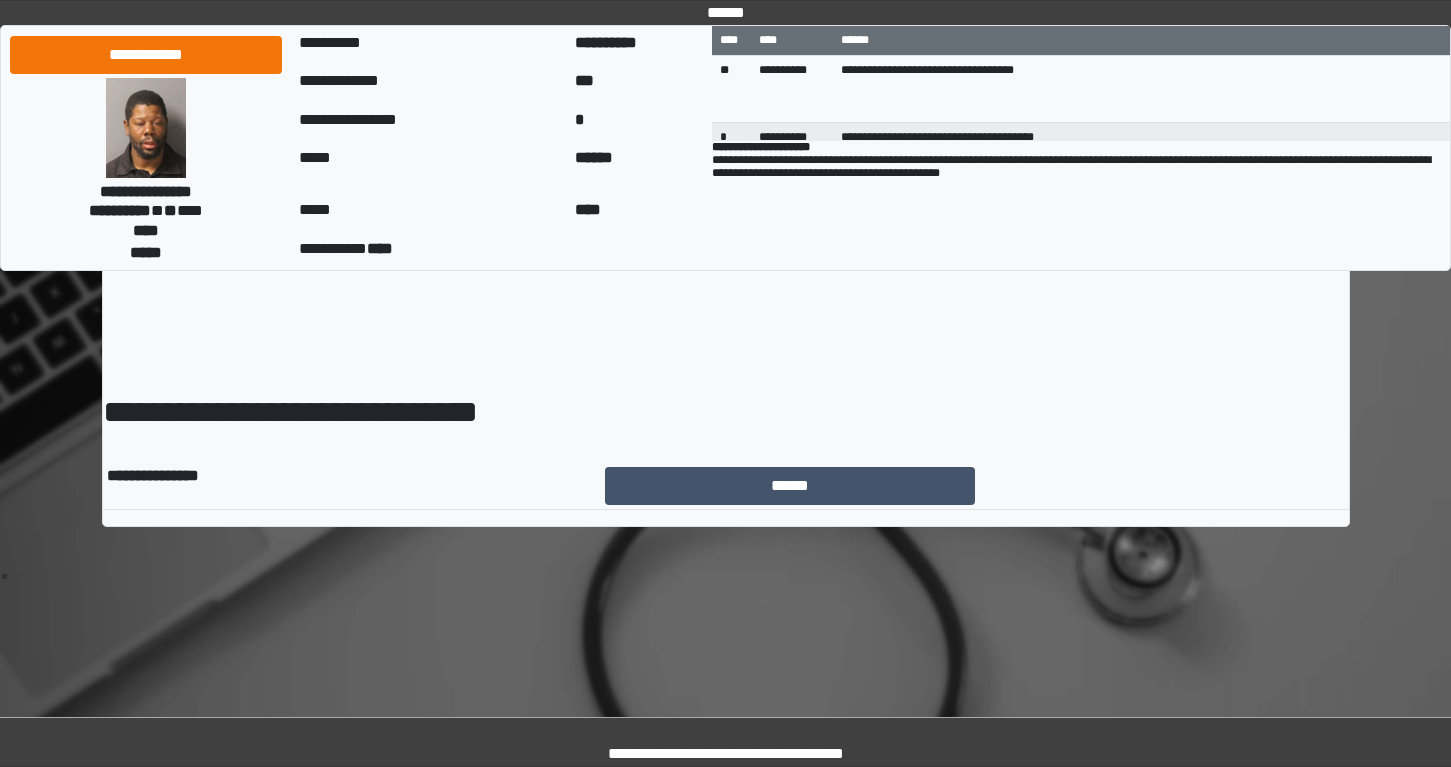 scroll, scrollTop: 0, scrollLeft: 0, axis: both 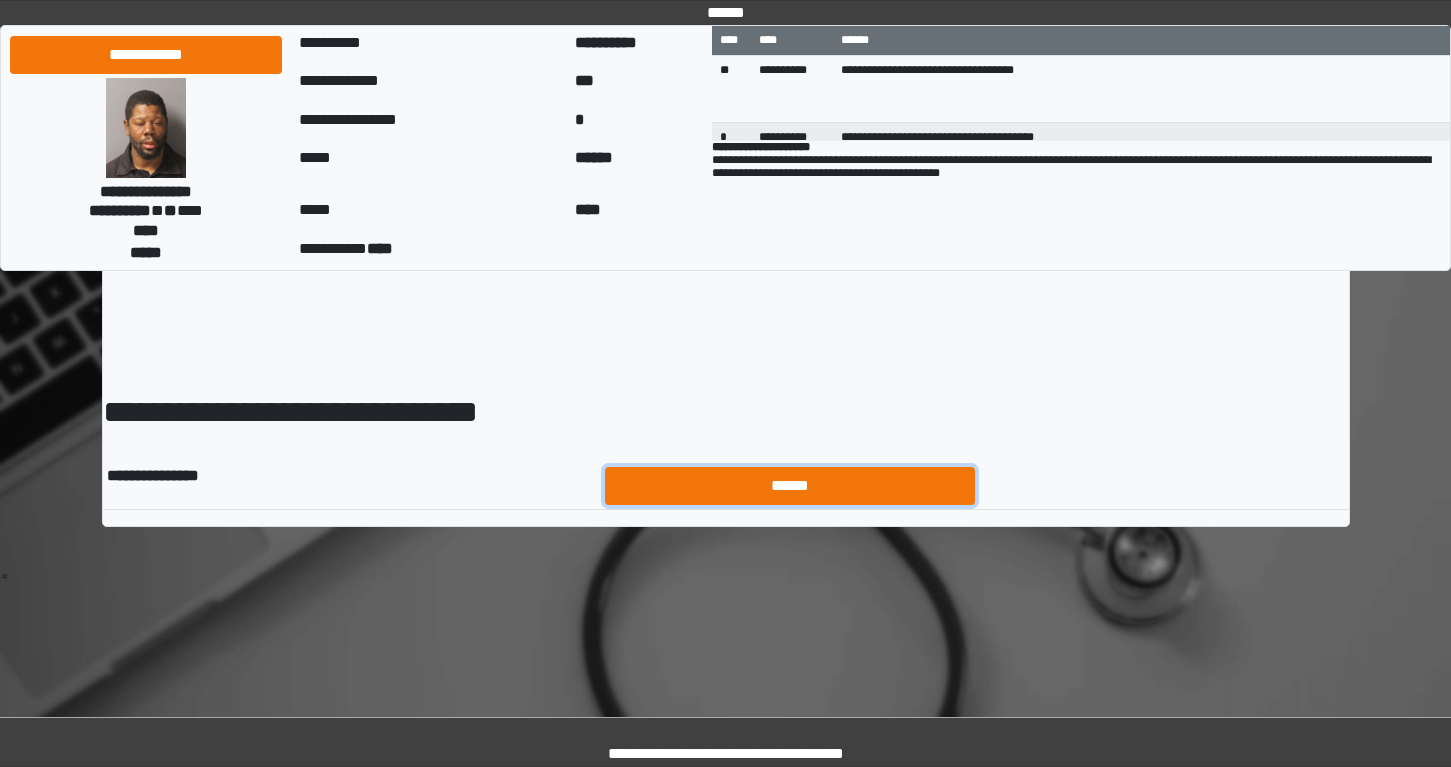 click on "******" at bounding box center (790, 486) 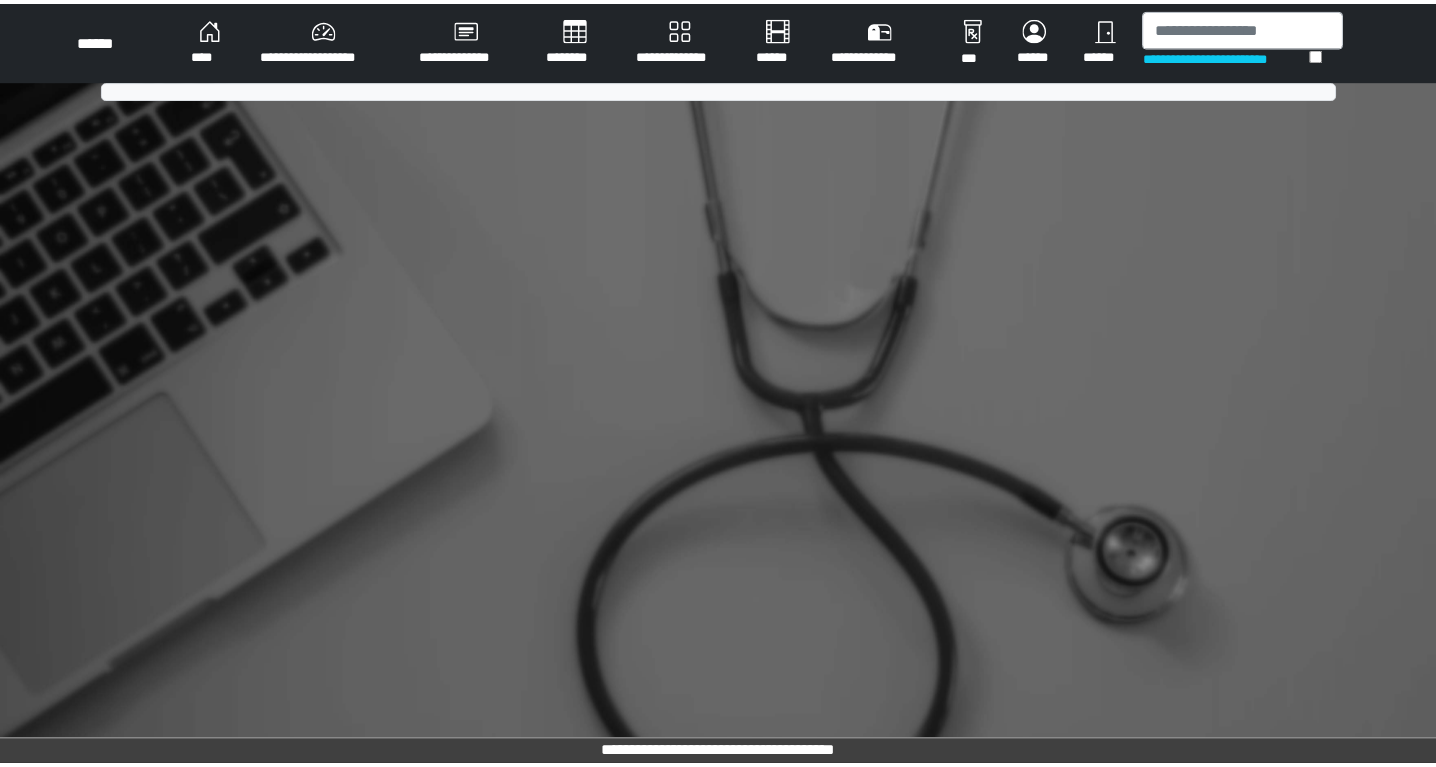 scroll, scrollTop: 0, scrollLeft: 0, axis: both 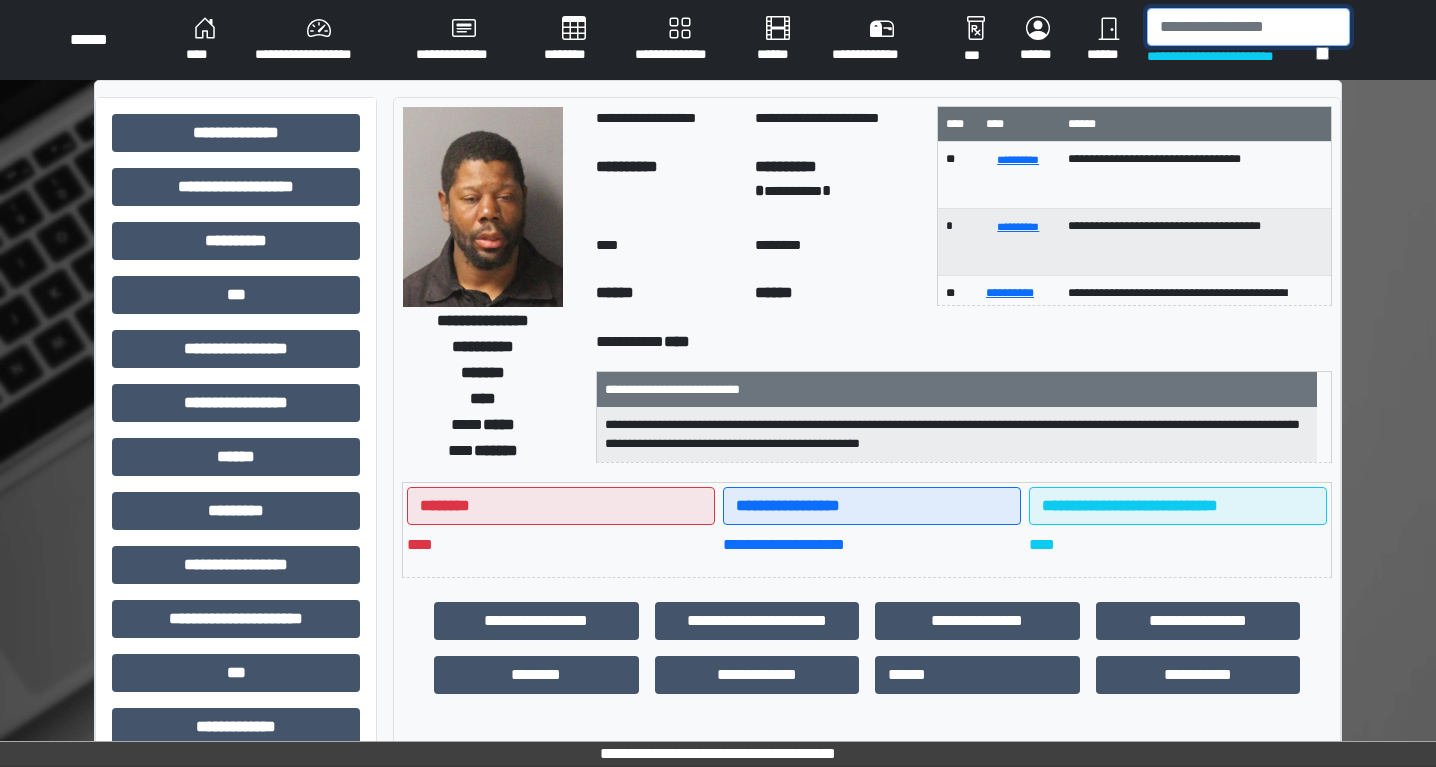 click at bounding box center [1248, 27] 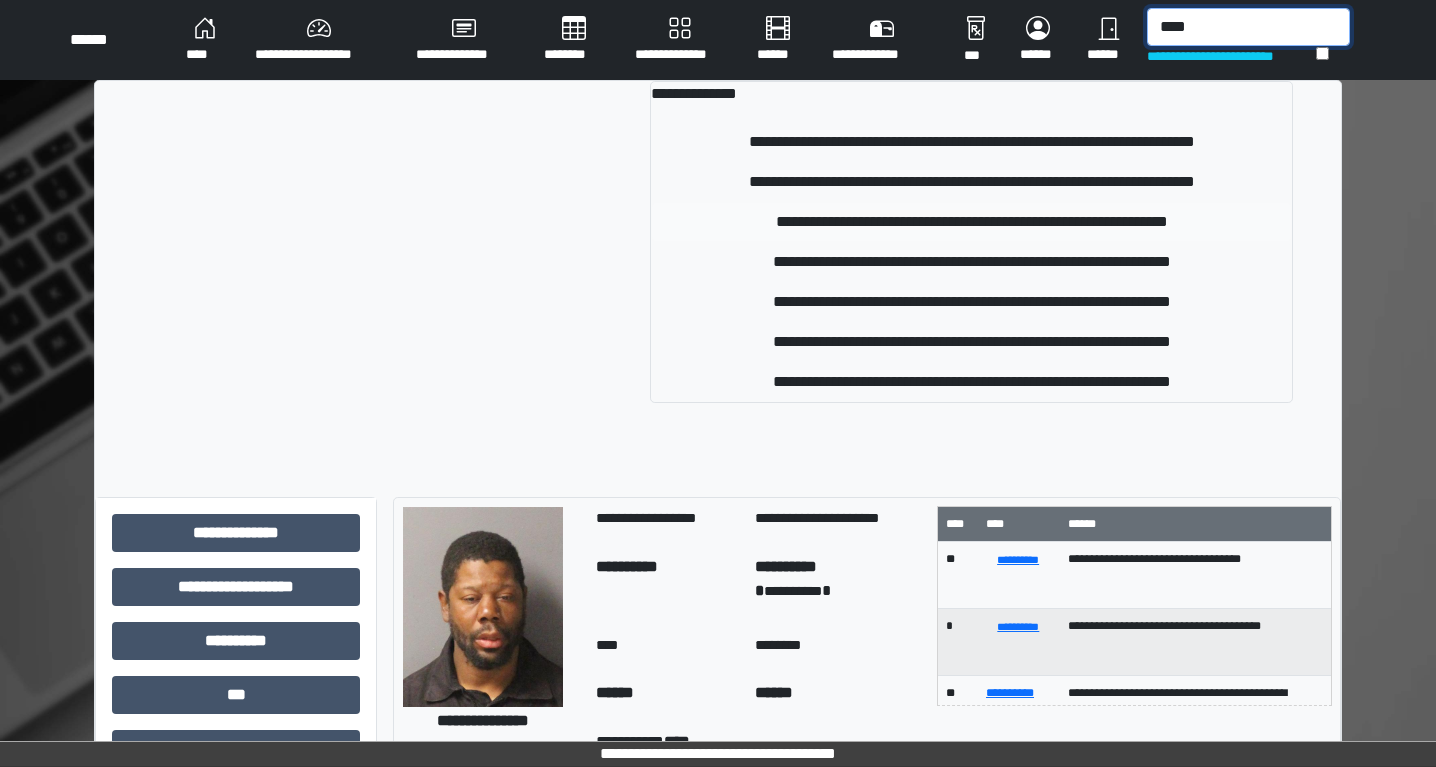 type on "****" 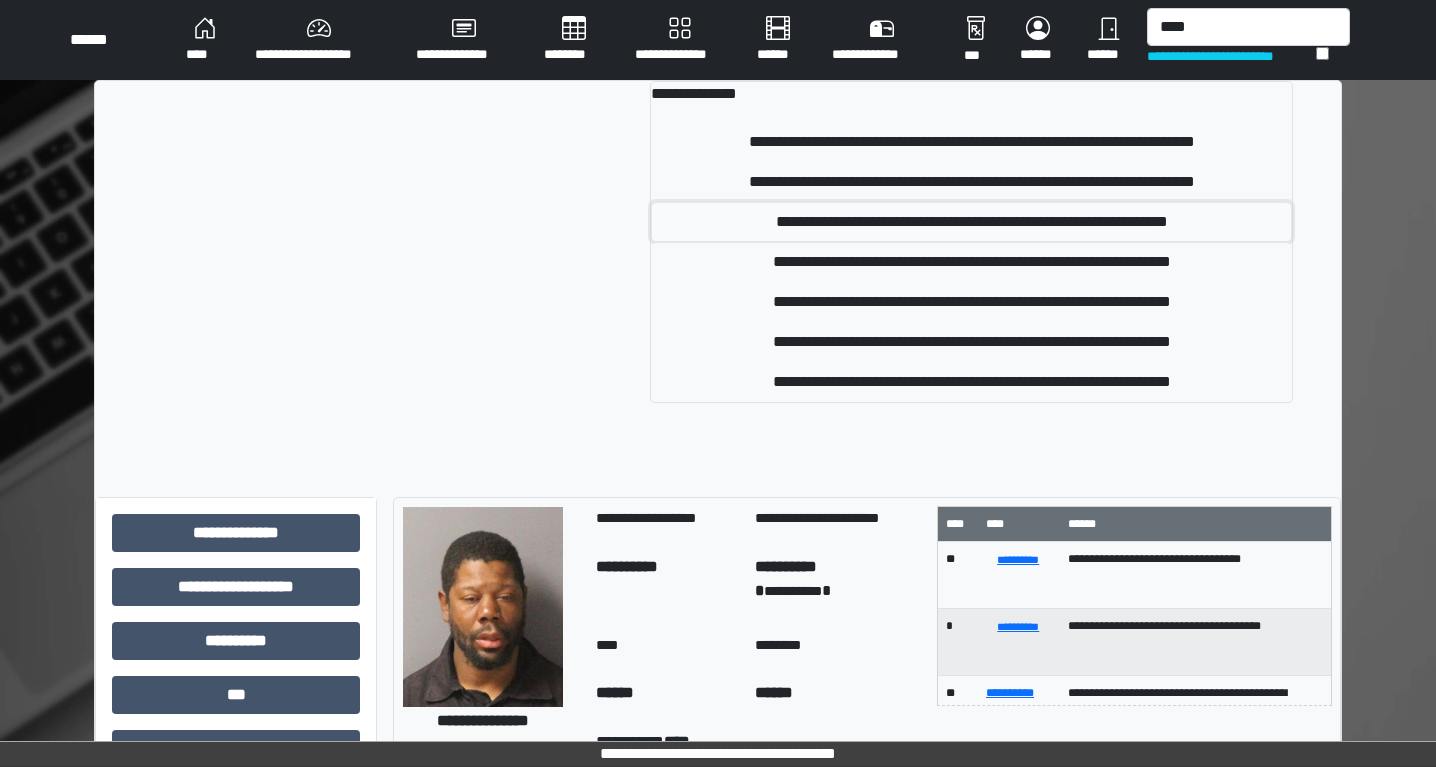 click on "**********" at bounding box center (971, 222) 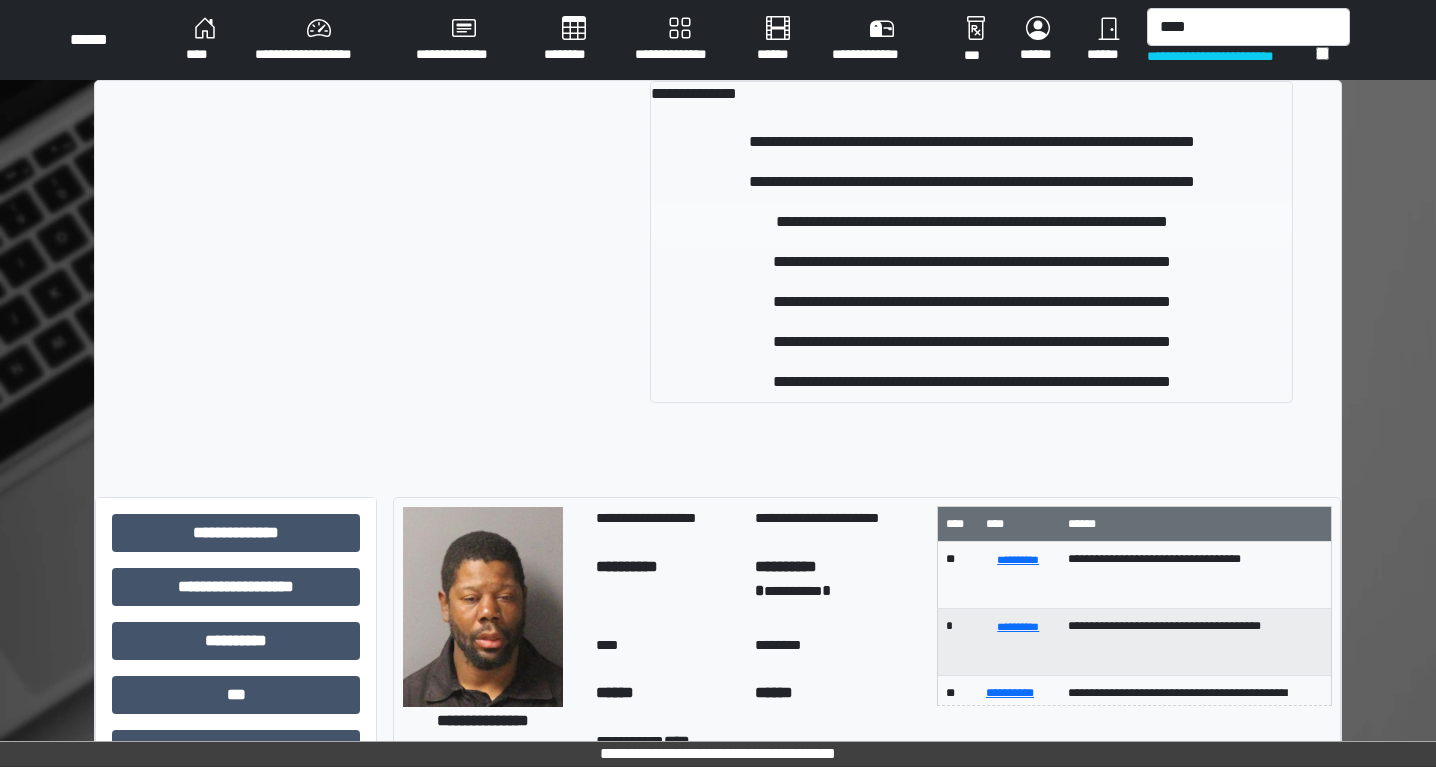 type 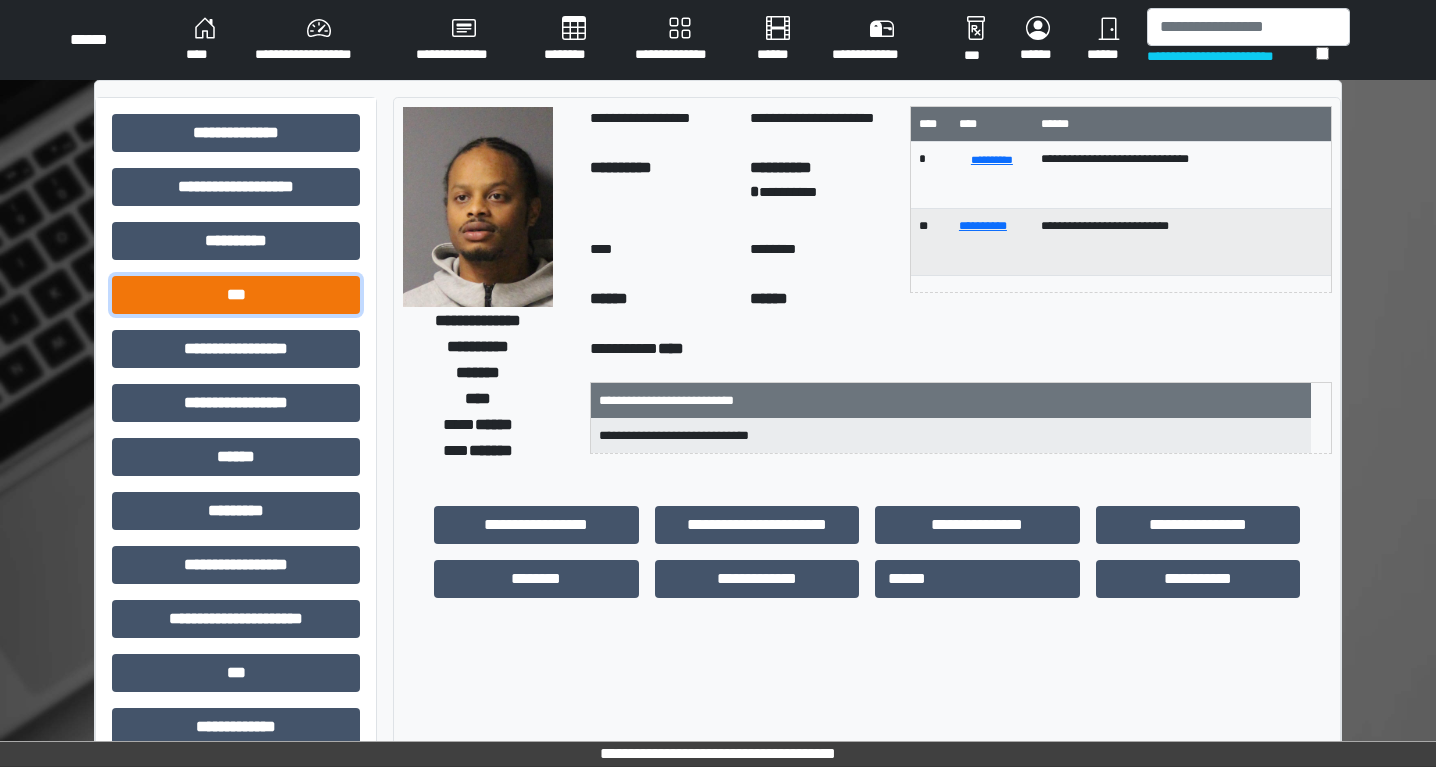 click on "***" at bounding box center (236, 295) 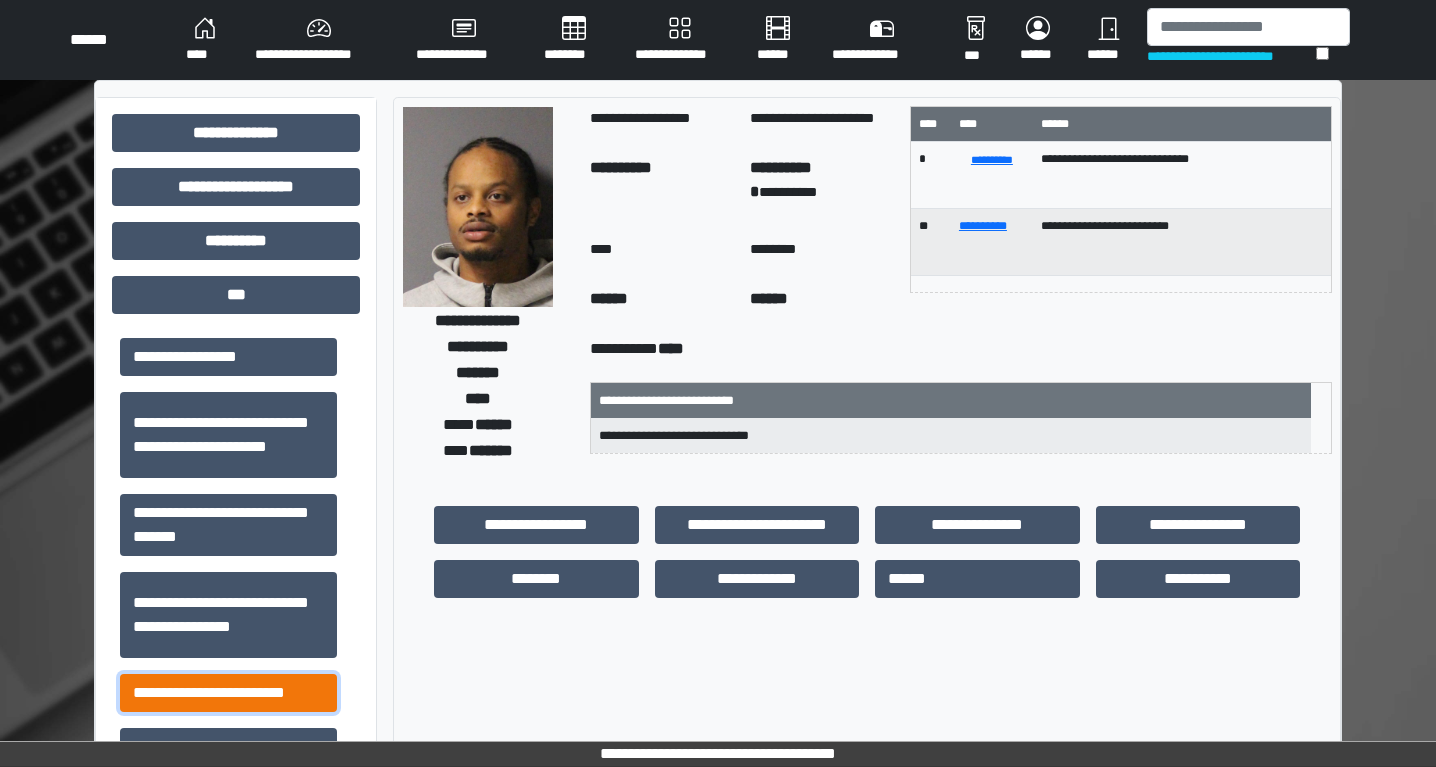 click on "**********" at bounding box center [228, 693] 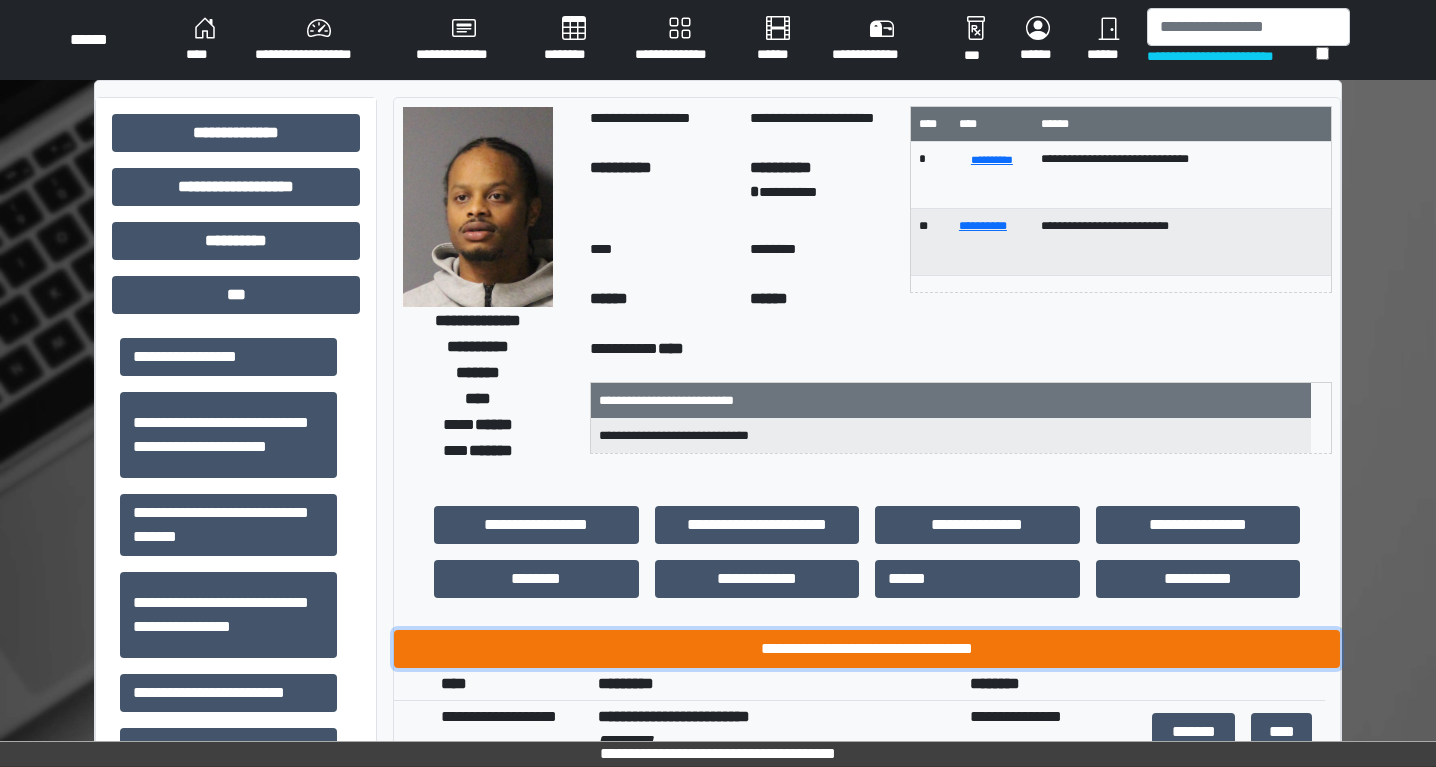 click on "**********" at bounding box center [867, 649] 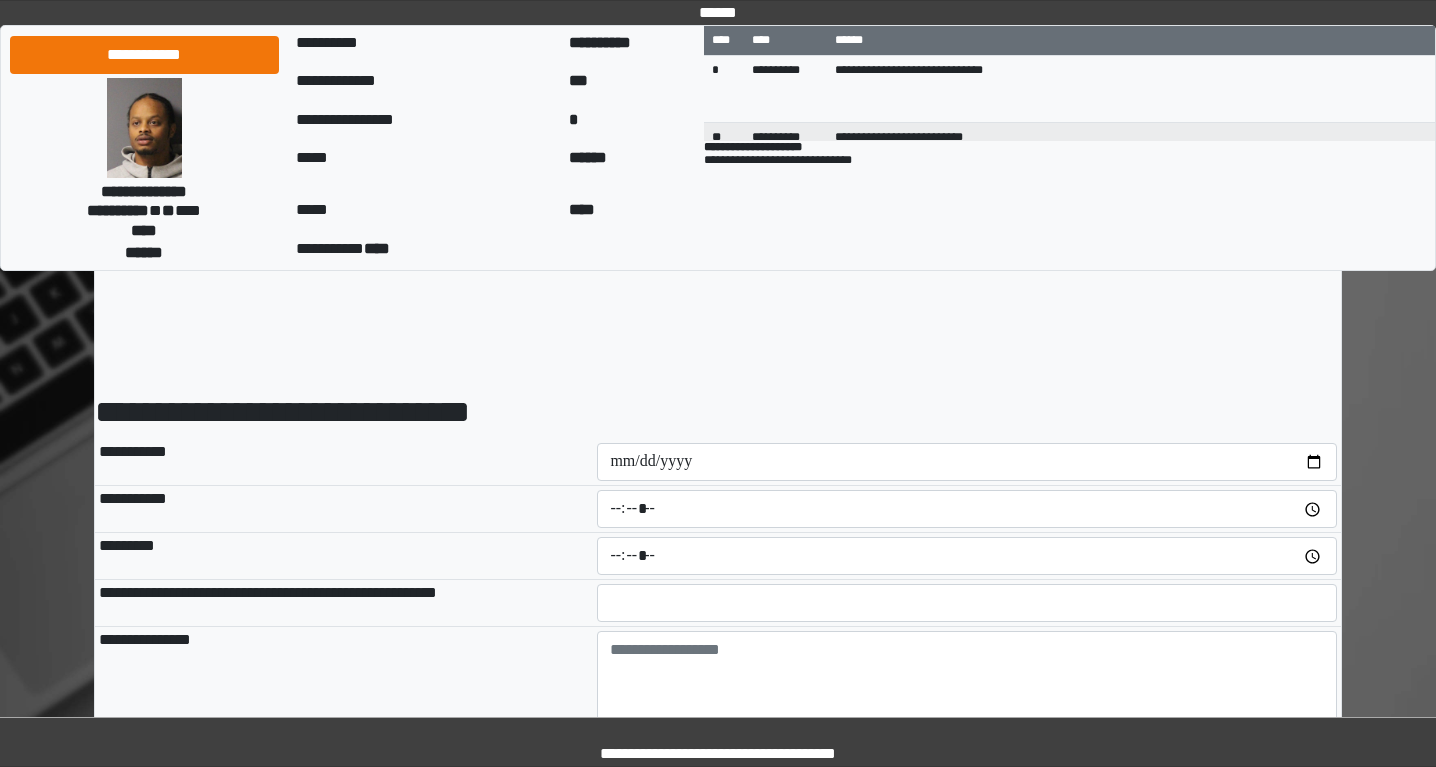 scroll, scrollTop: 0, scrollLeft: 0, axis: both 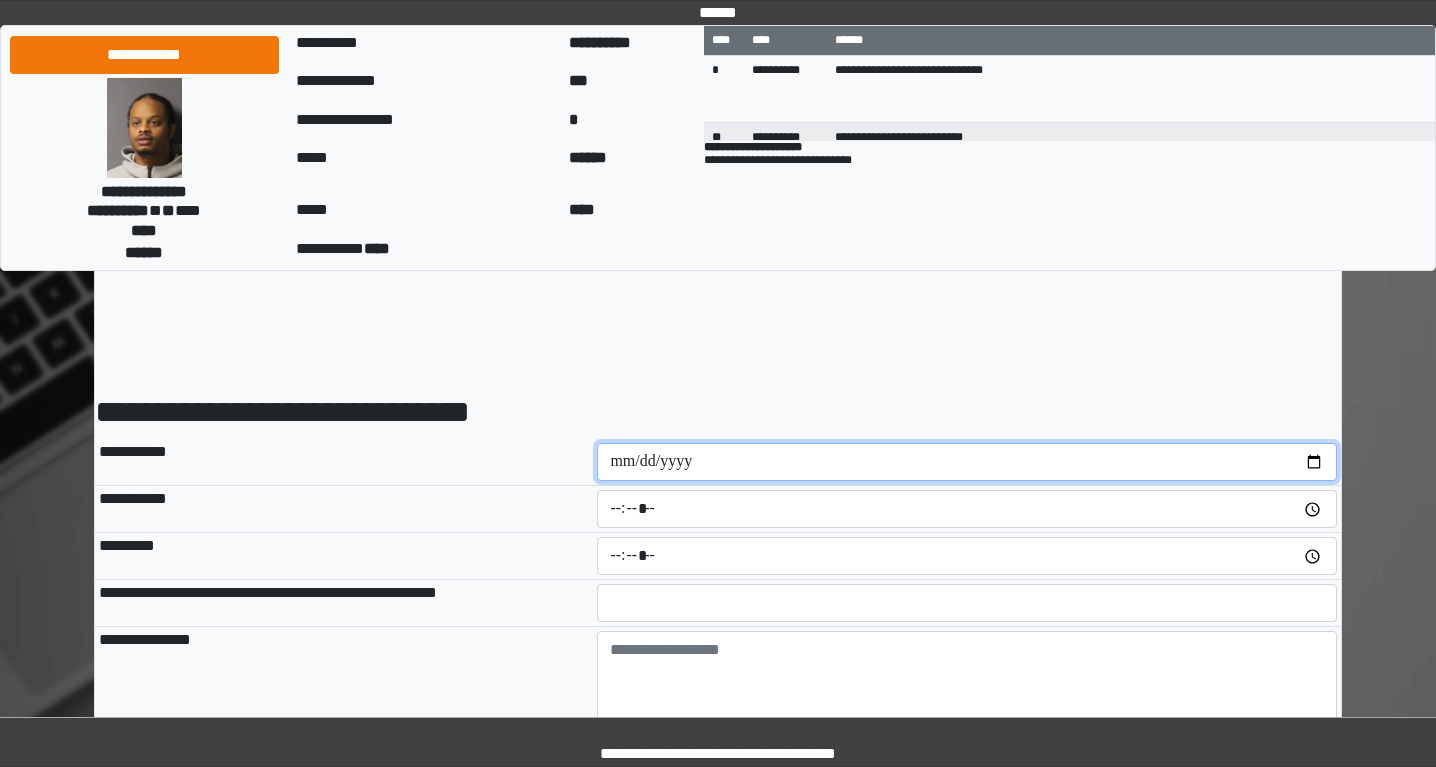 click at bounding box center [967, 462] 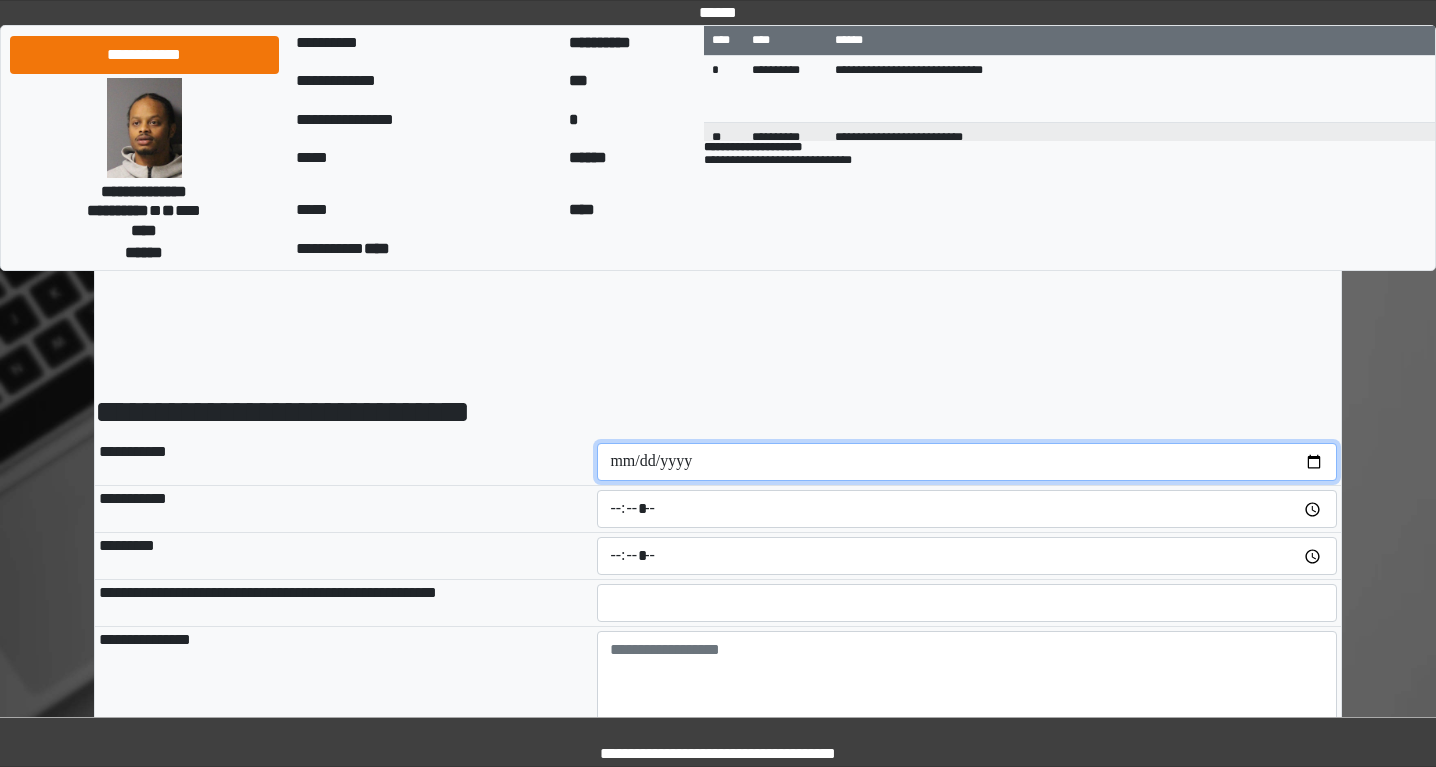 click at bounding box center (967, 462) 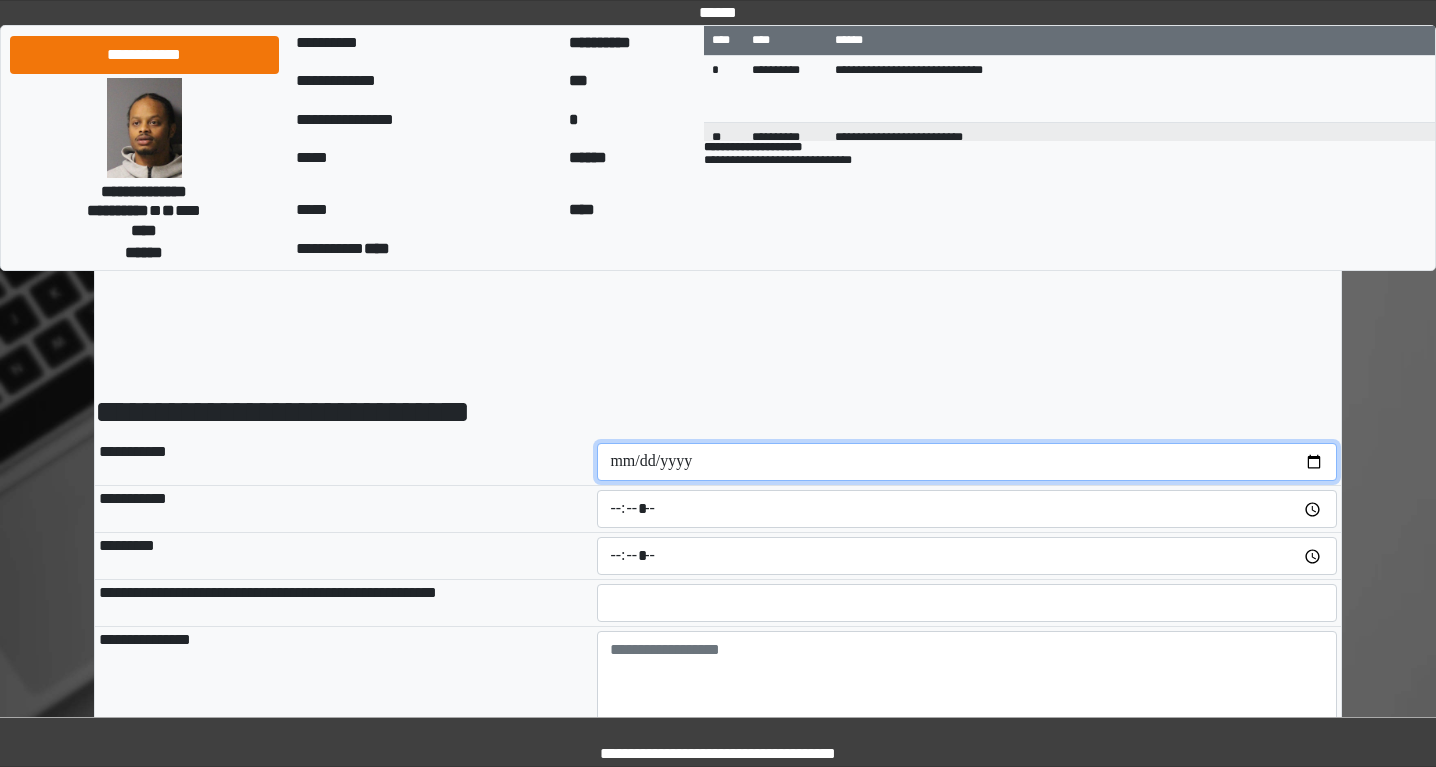 type on "**********" 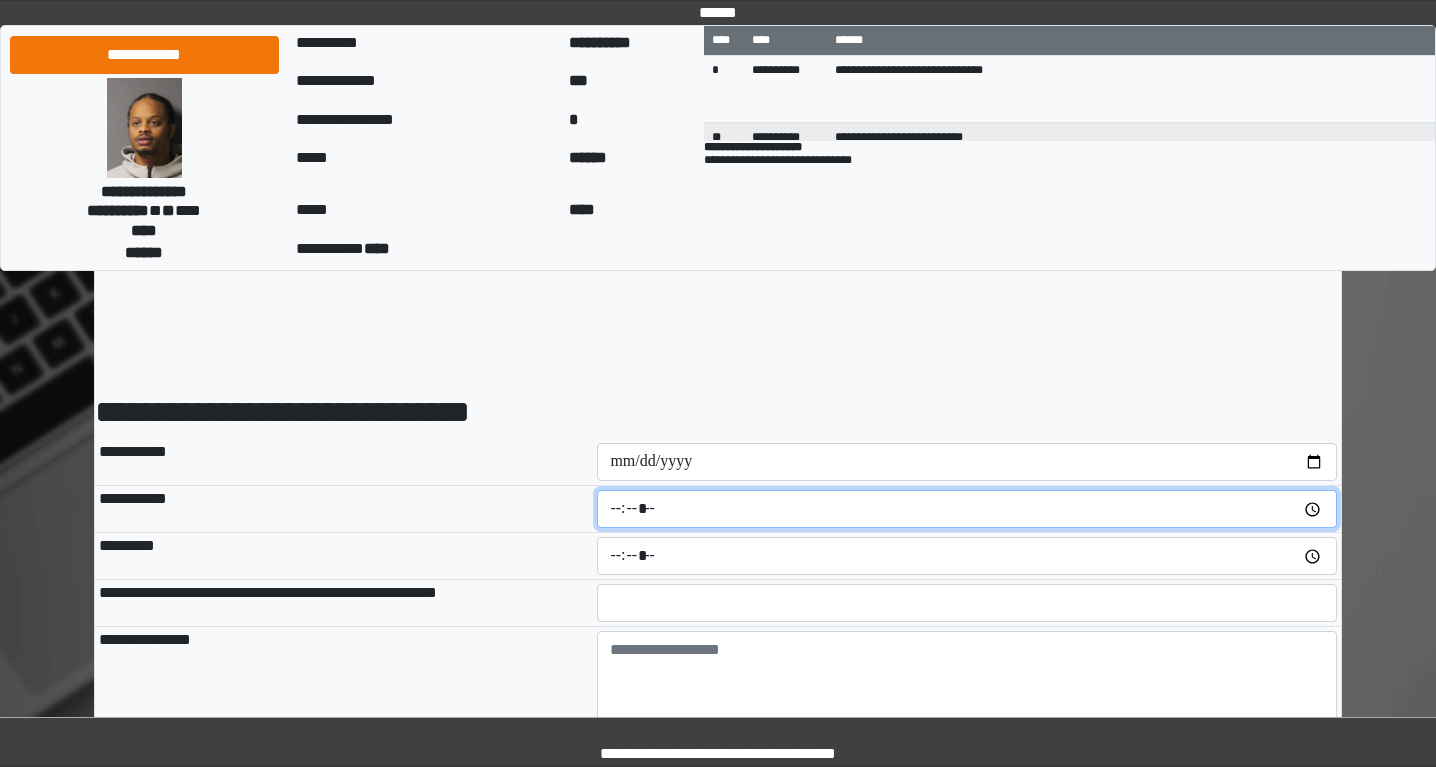 type on "*****" 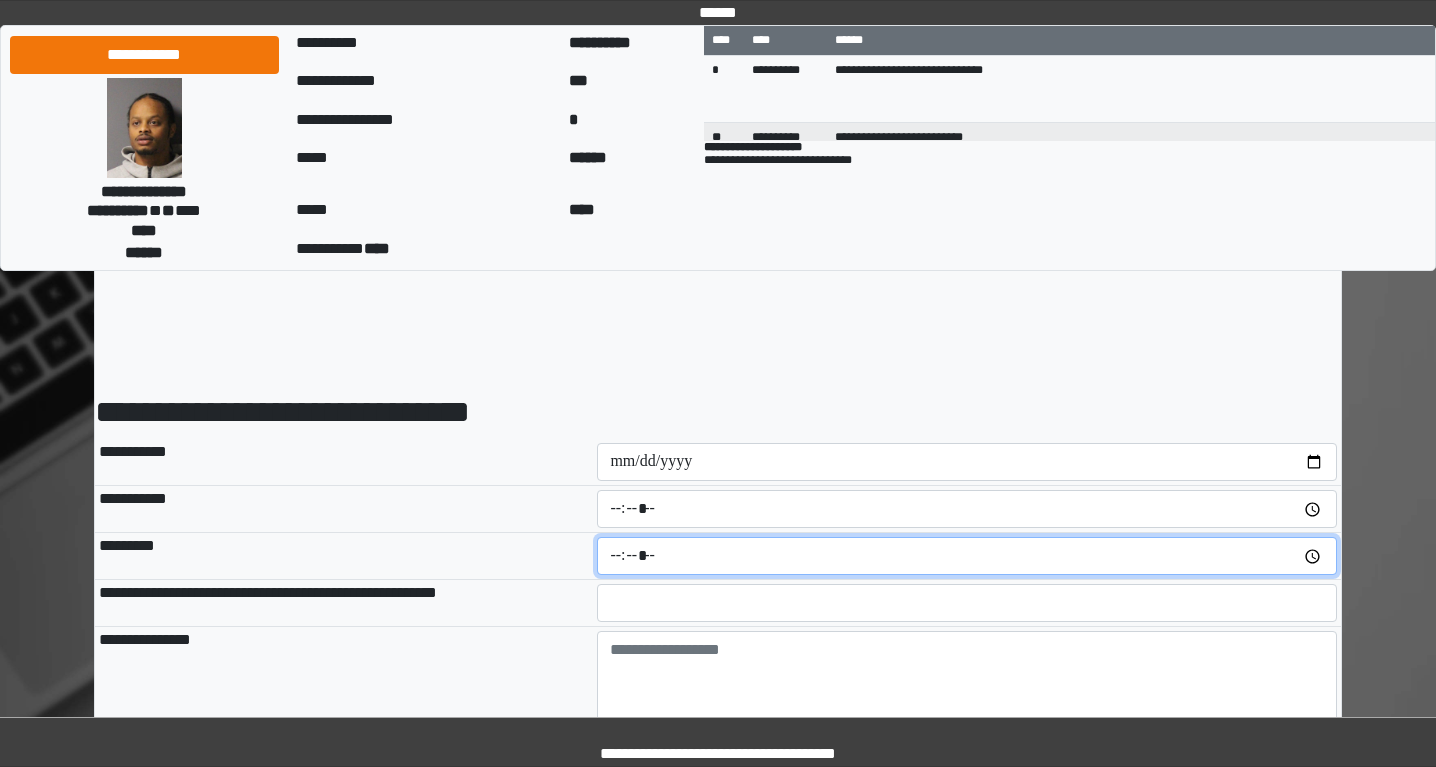 type on "*****" 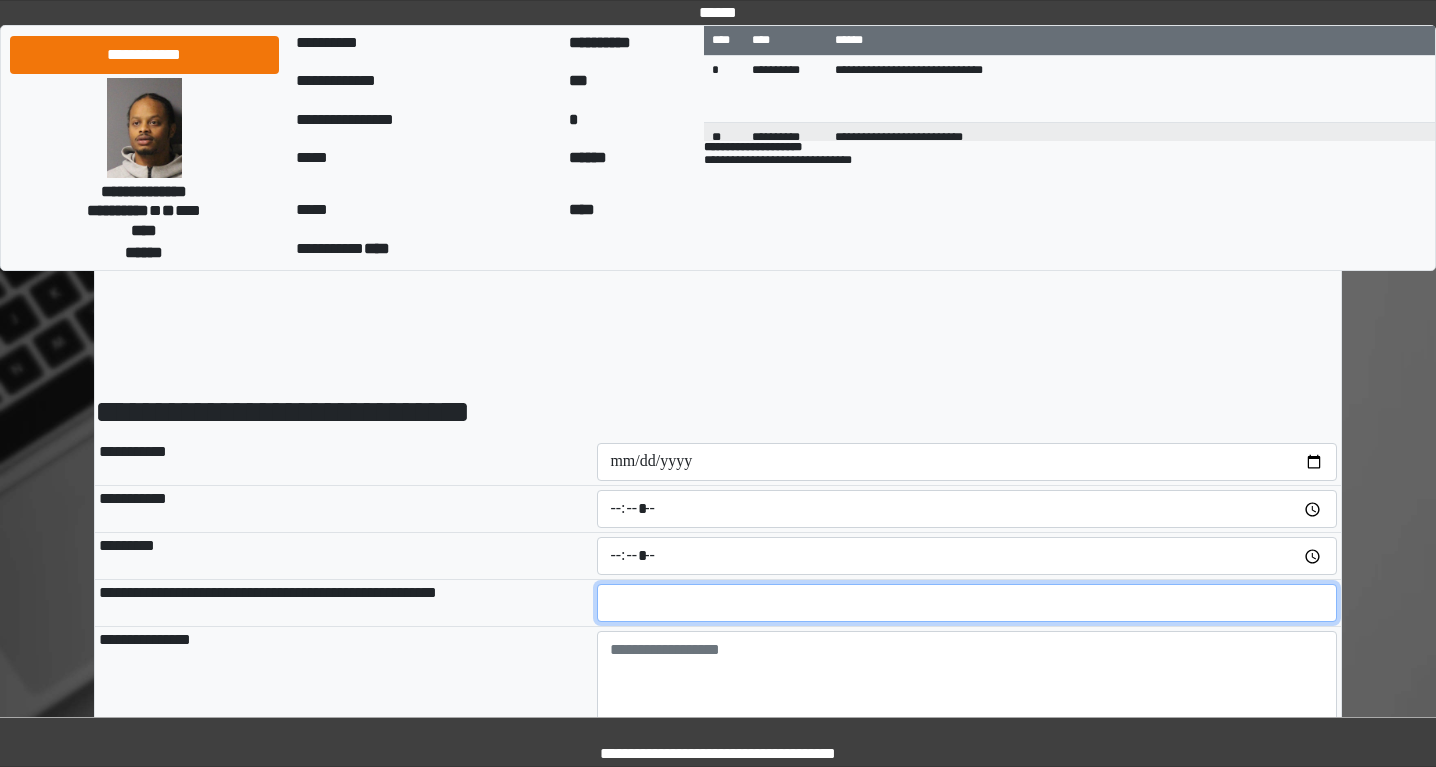 click at bounding box center [967, 603] 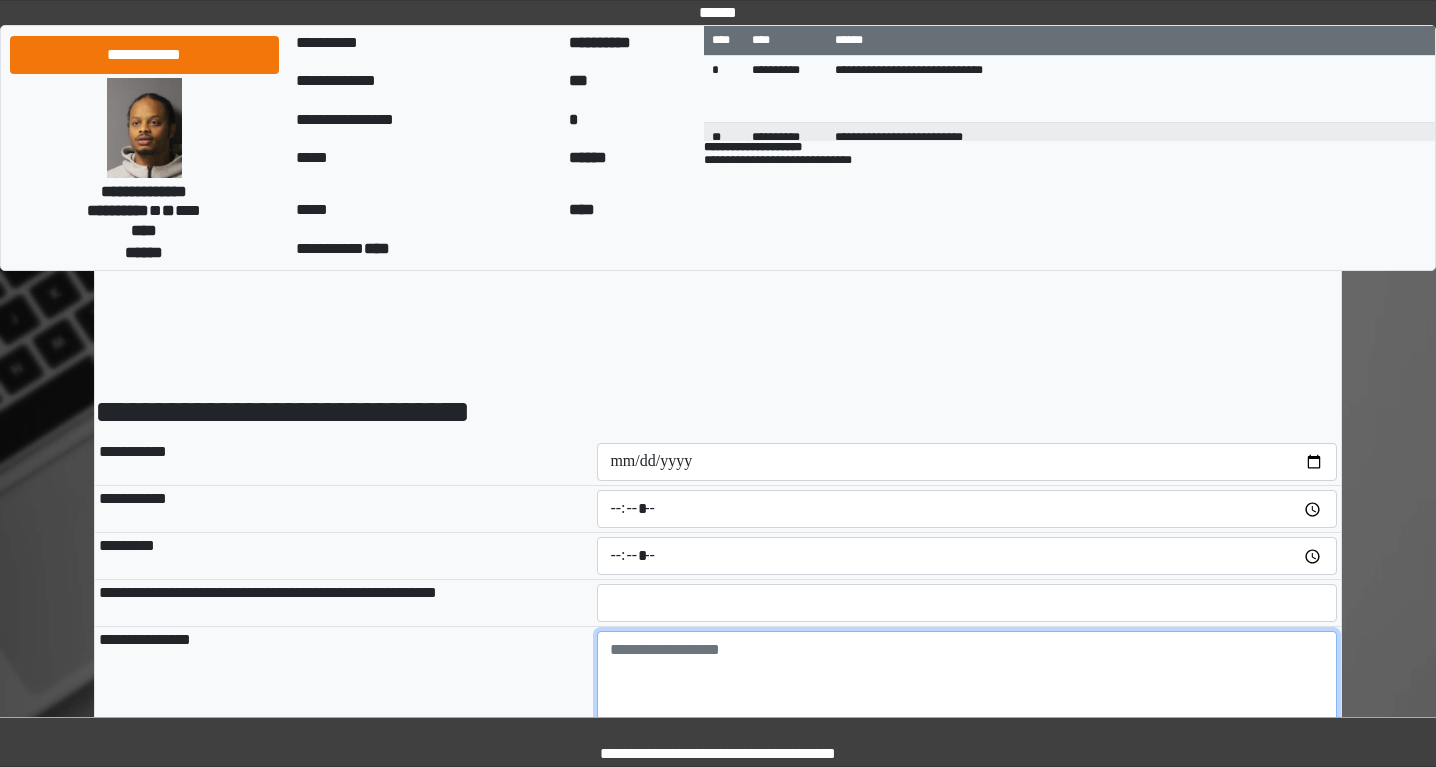 click at bounding box center (967, 686) 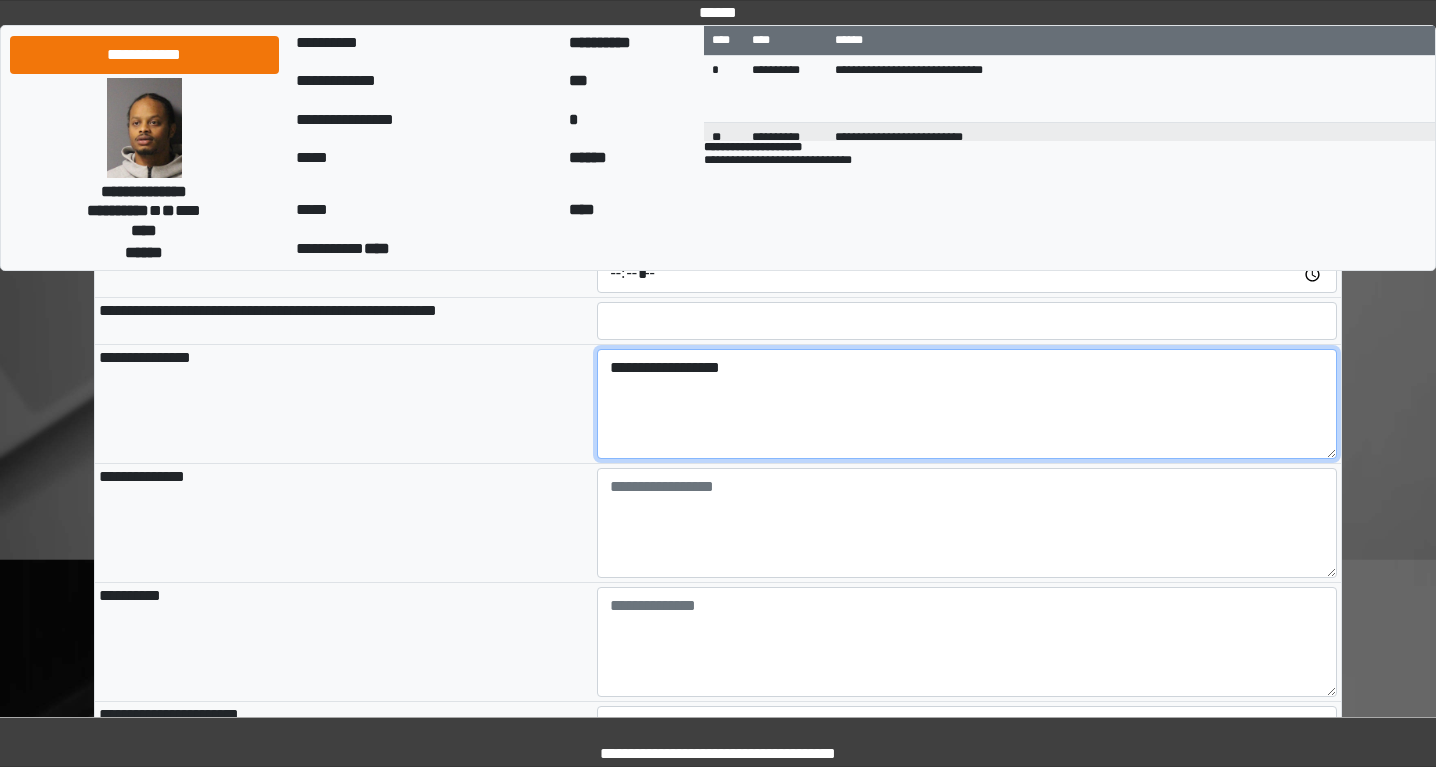 scroll, scrollTop: 345, scrollLeft: 0, axis: vertical 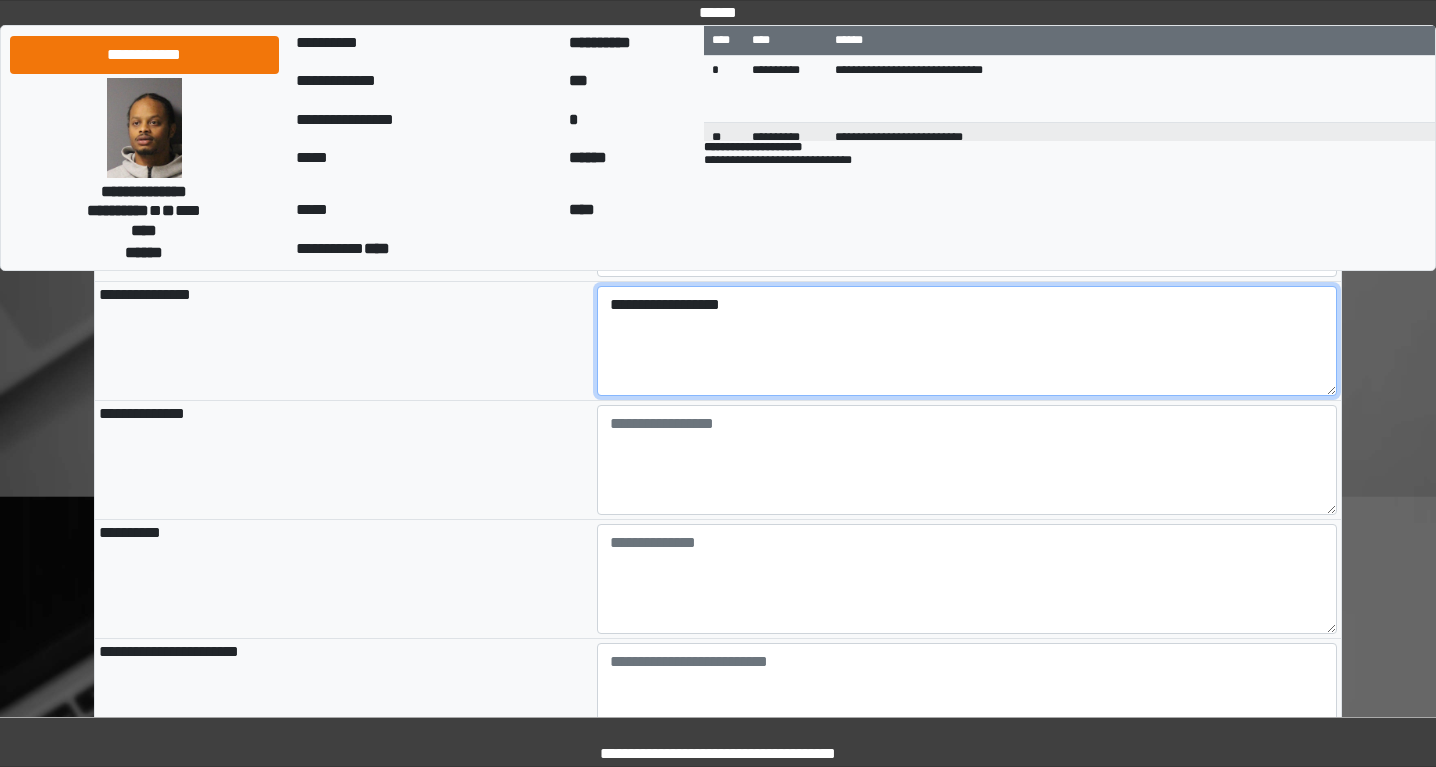 type on "**********" 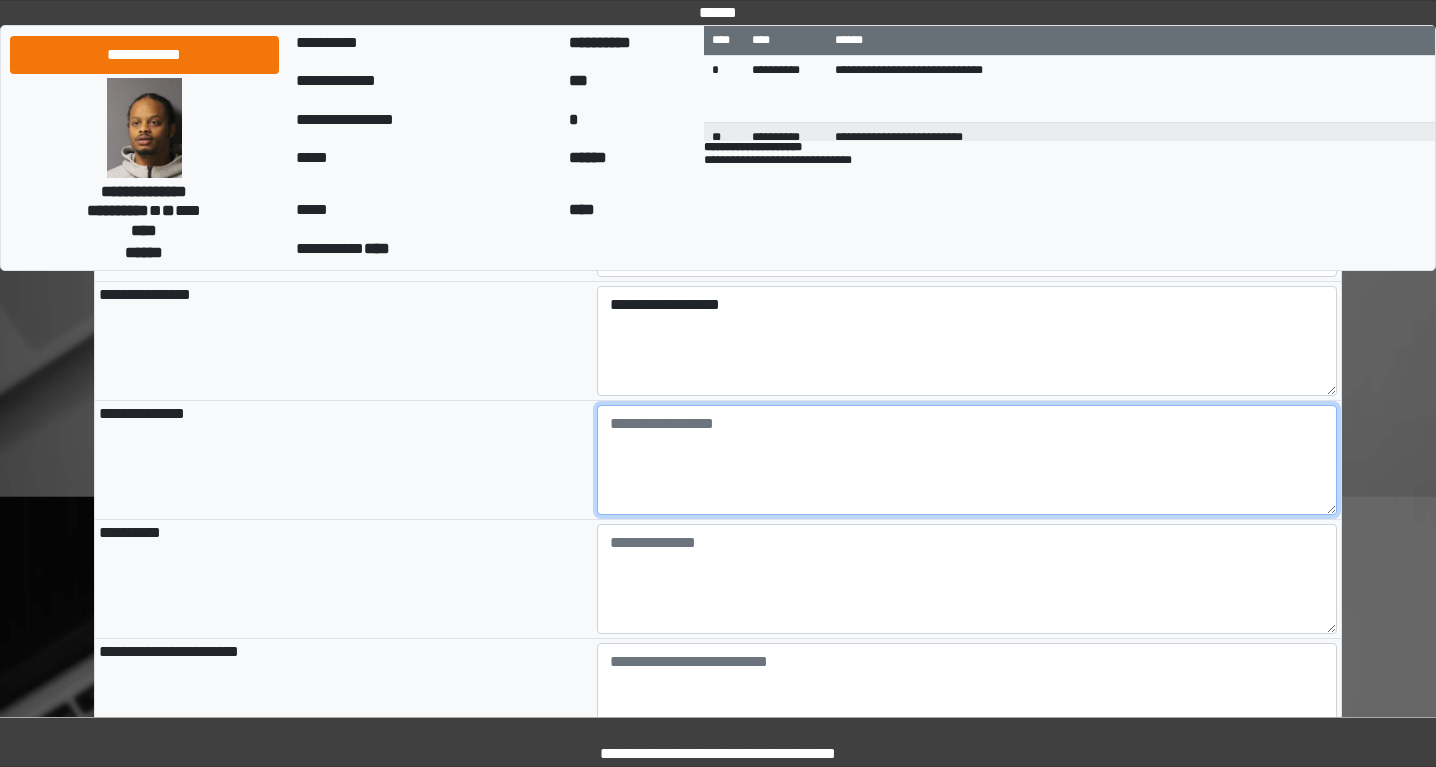 click at bounding box center [967, 460] 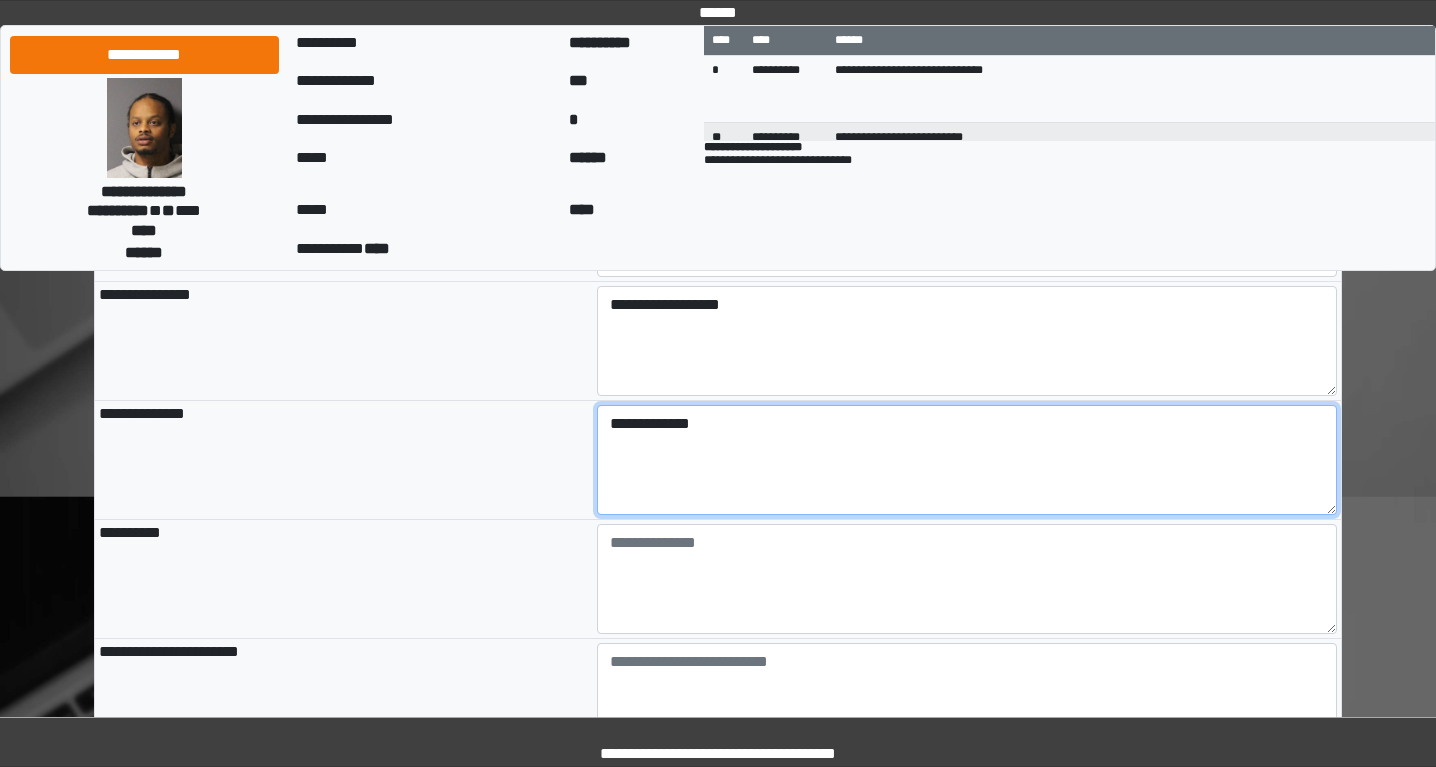 type on "**********" 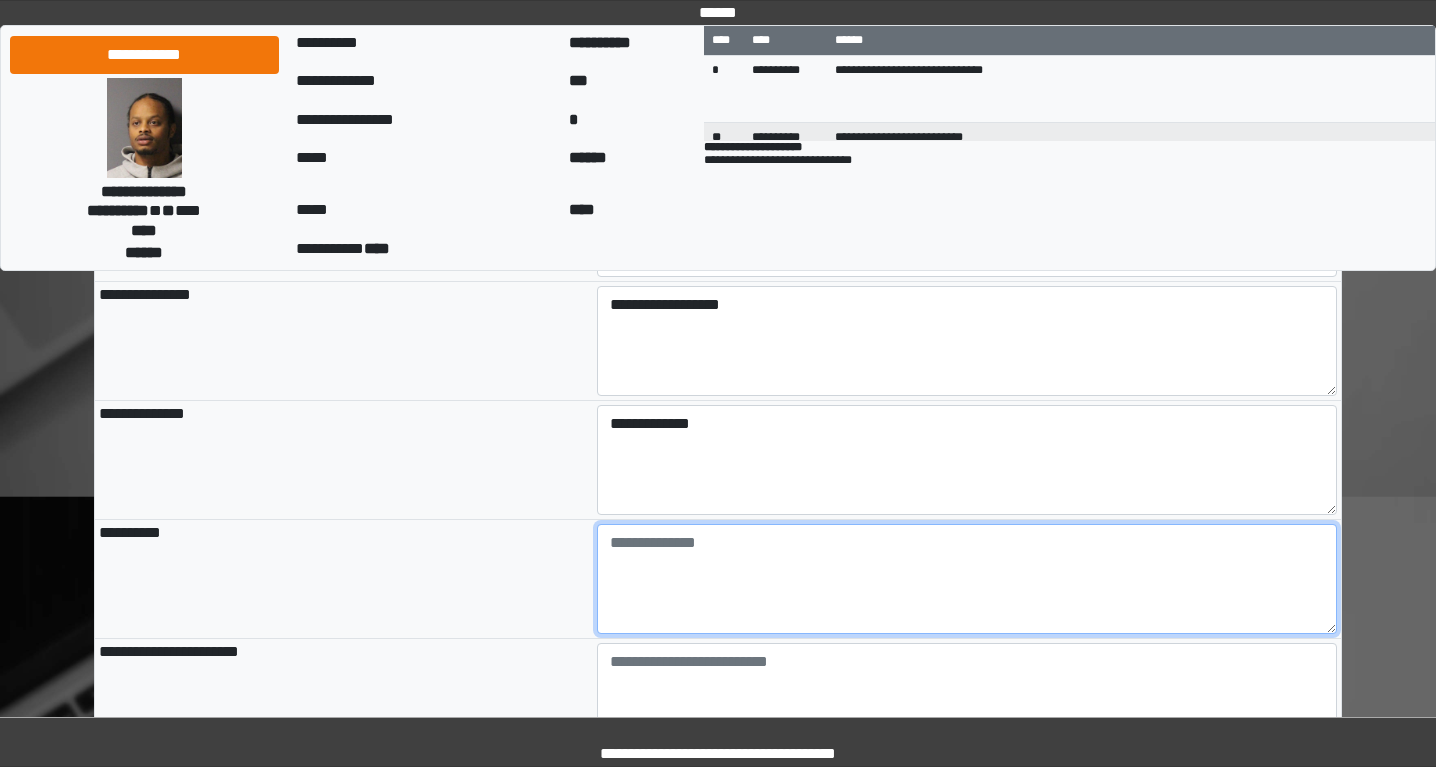 click at bounding box center [967, 579] 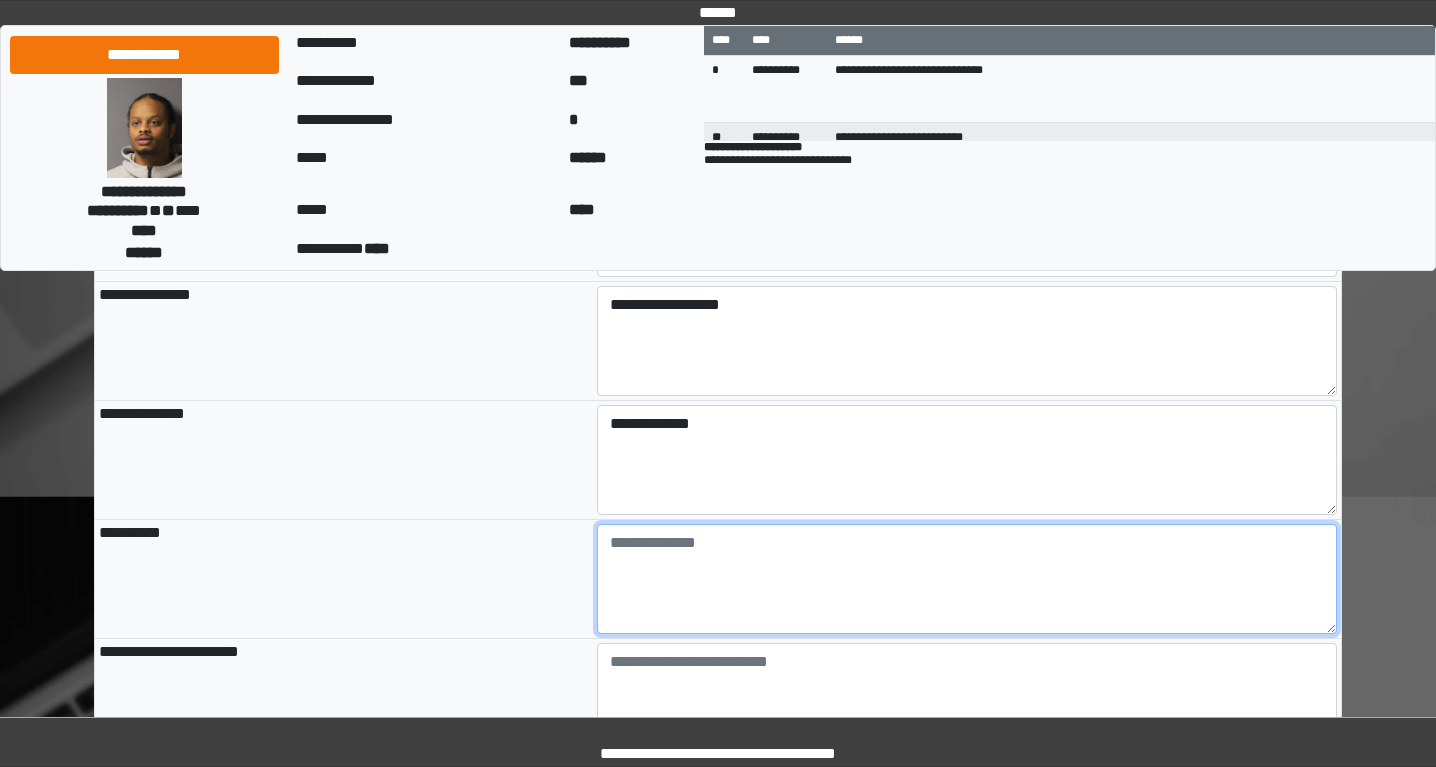 click at bounding box center [967, 579] 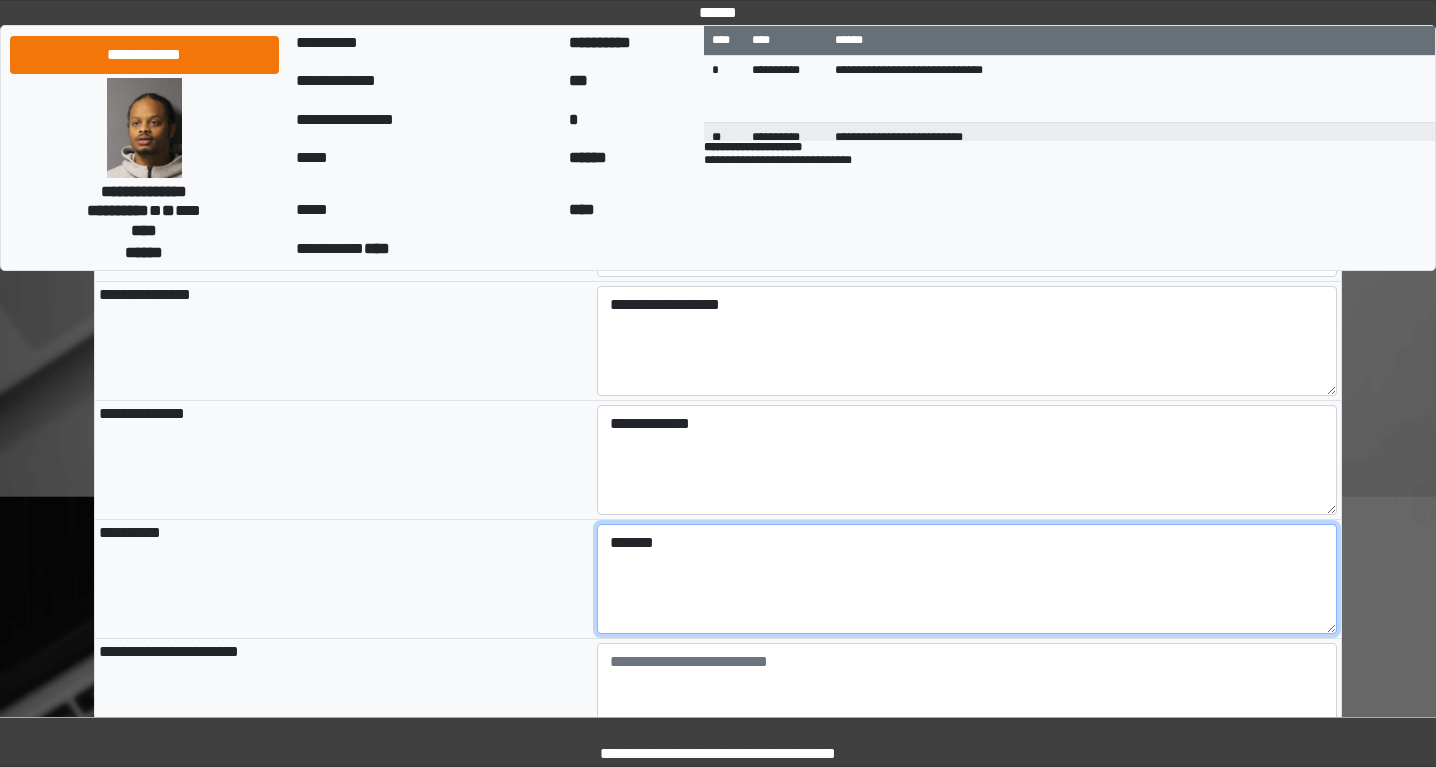 type on "*******" 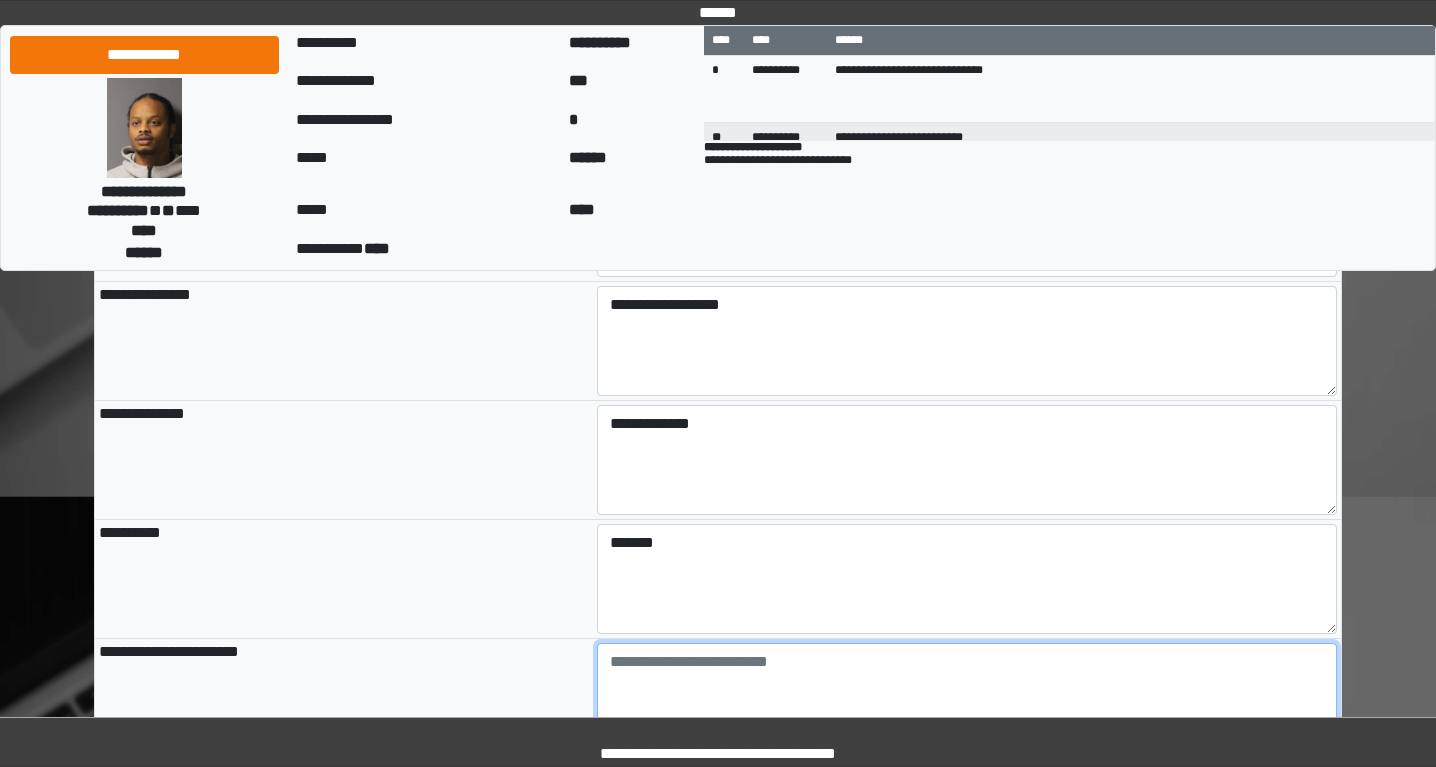 click at bounding box center (967, 698) 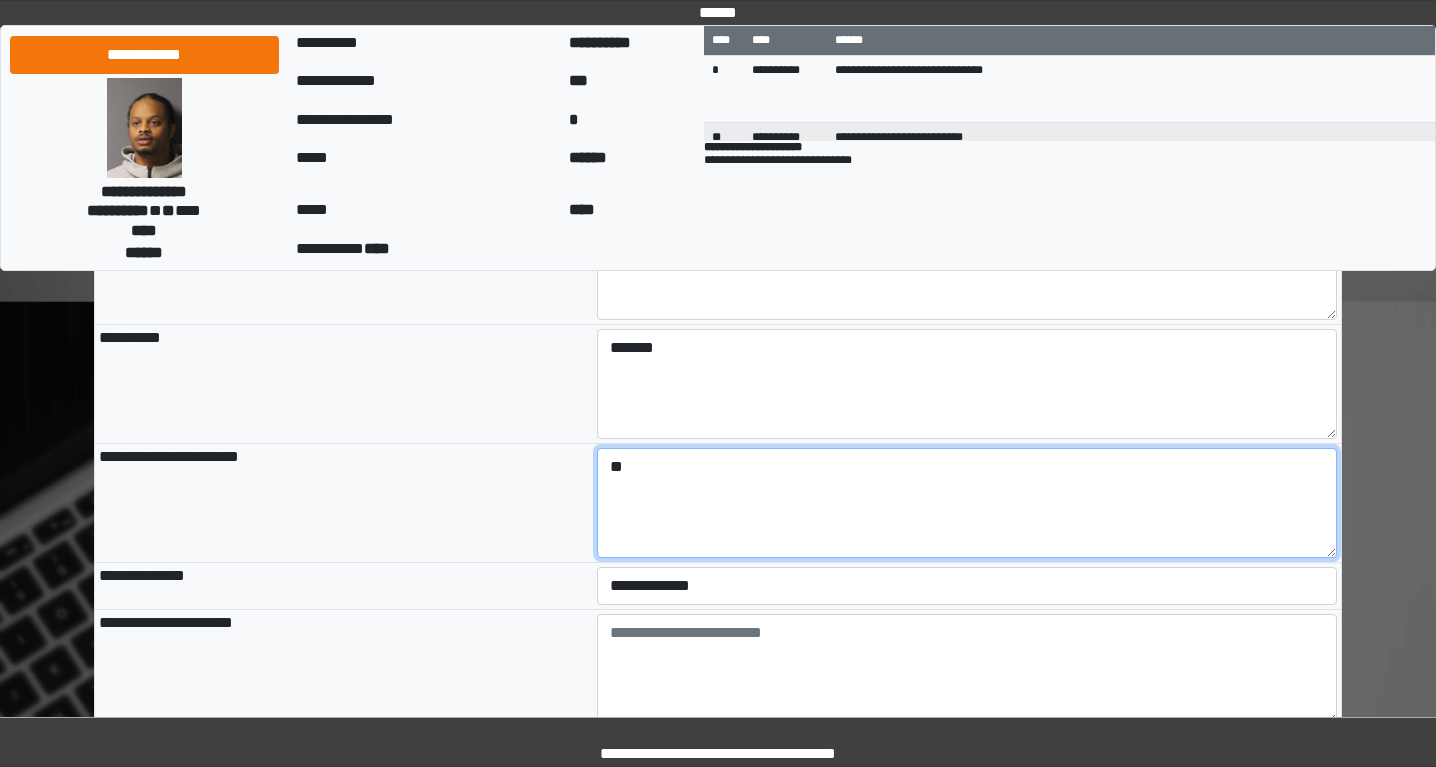 scroll, scrollTop: 548, scrollLeft: 0, axis: vertical 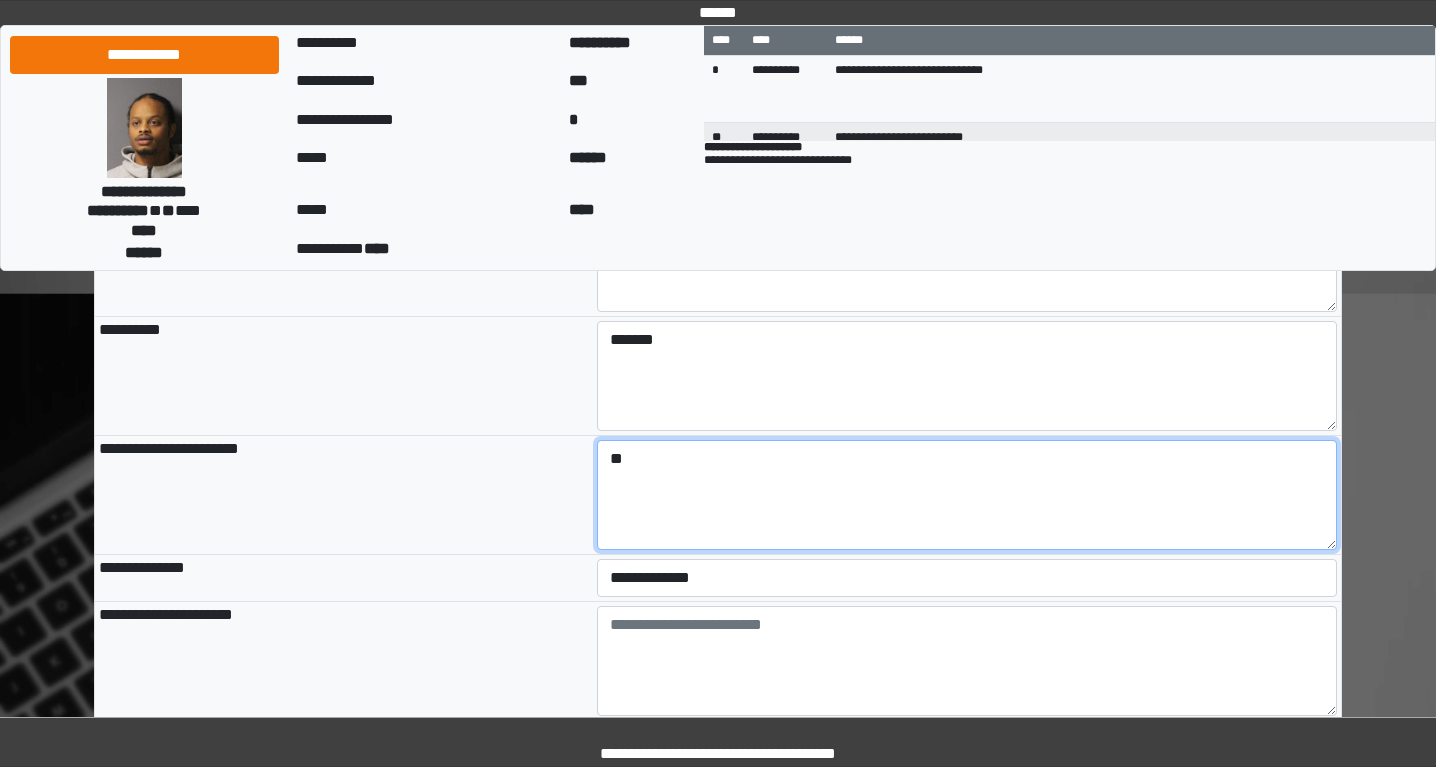 type on "**" 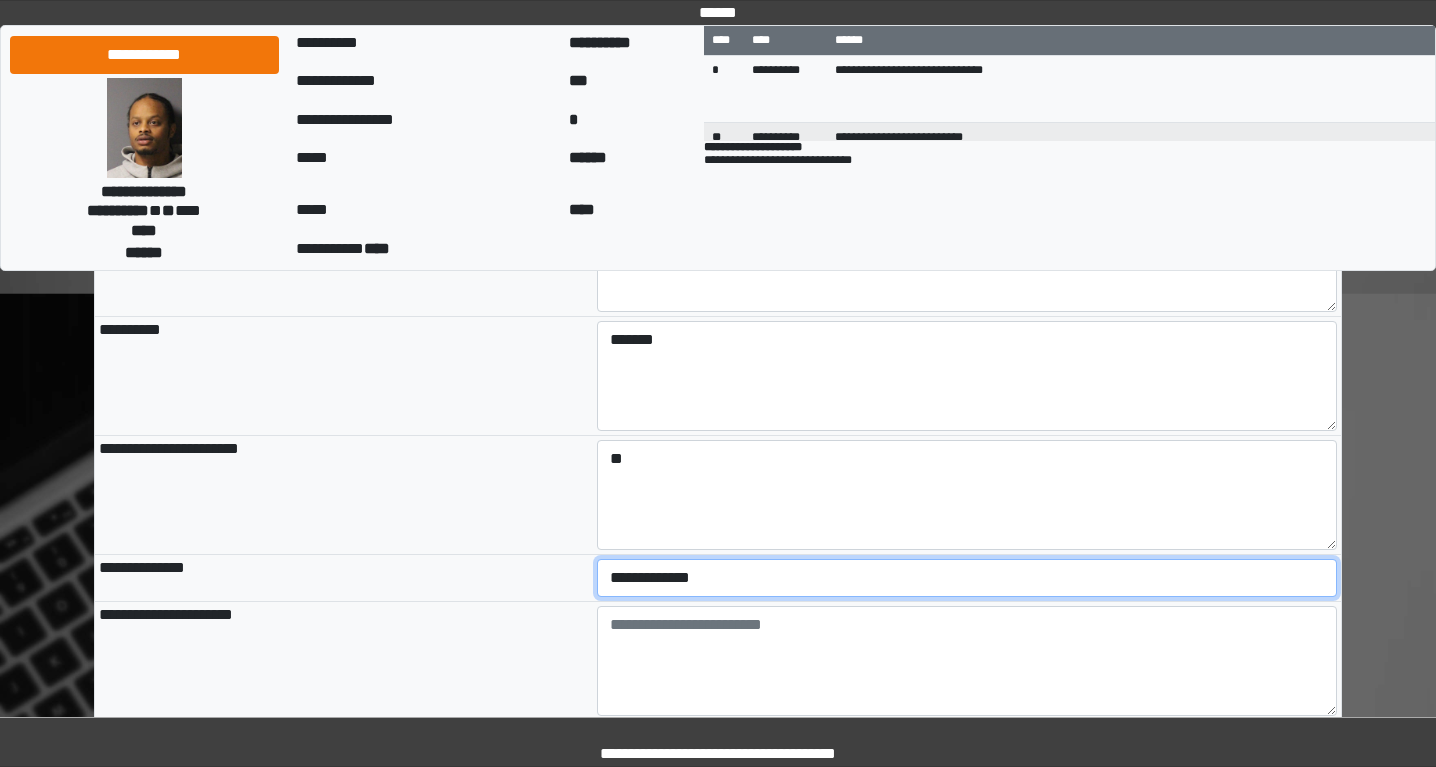 click on "**********" at bounding box center [967, 578] 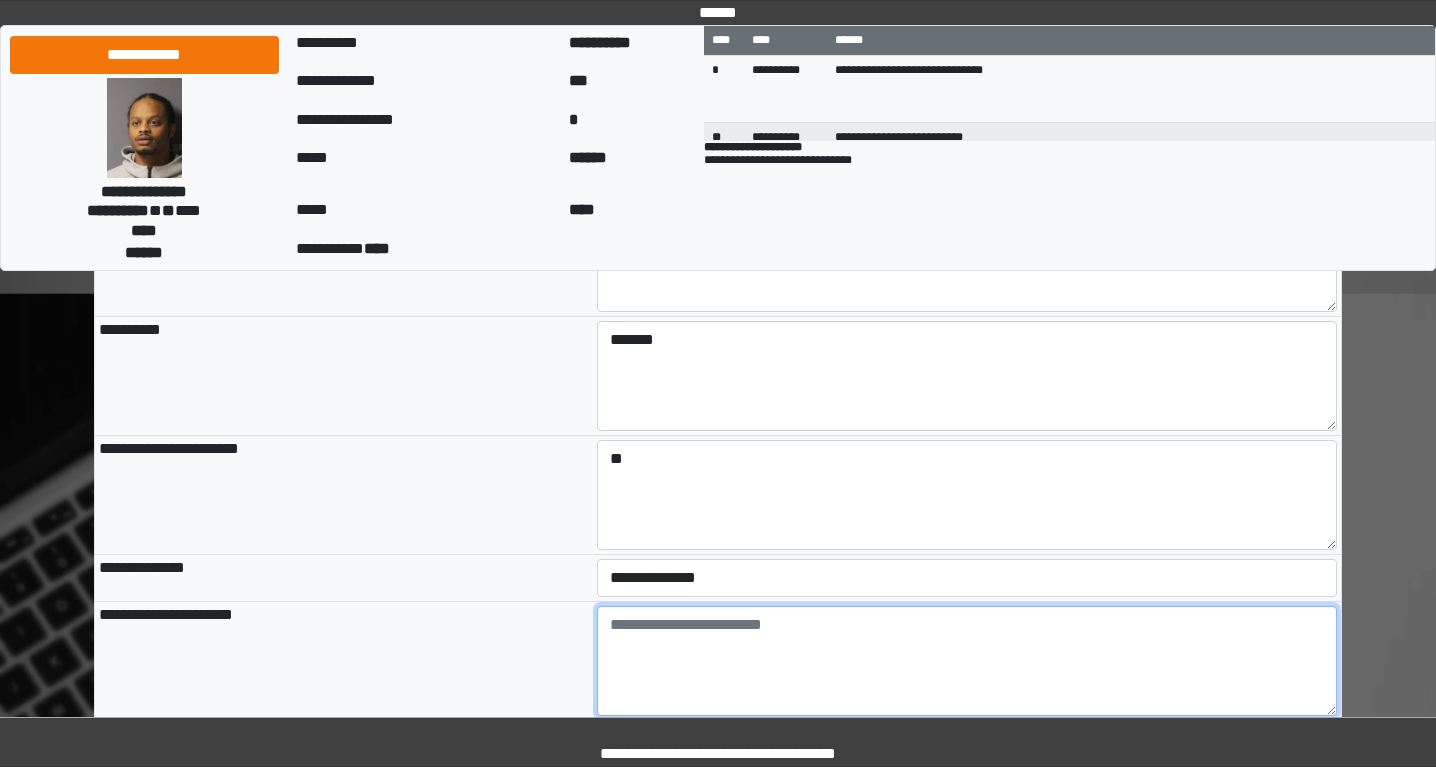 click at bounding box center [967, 661] 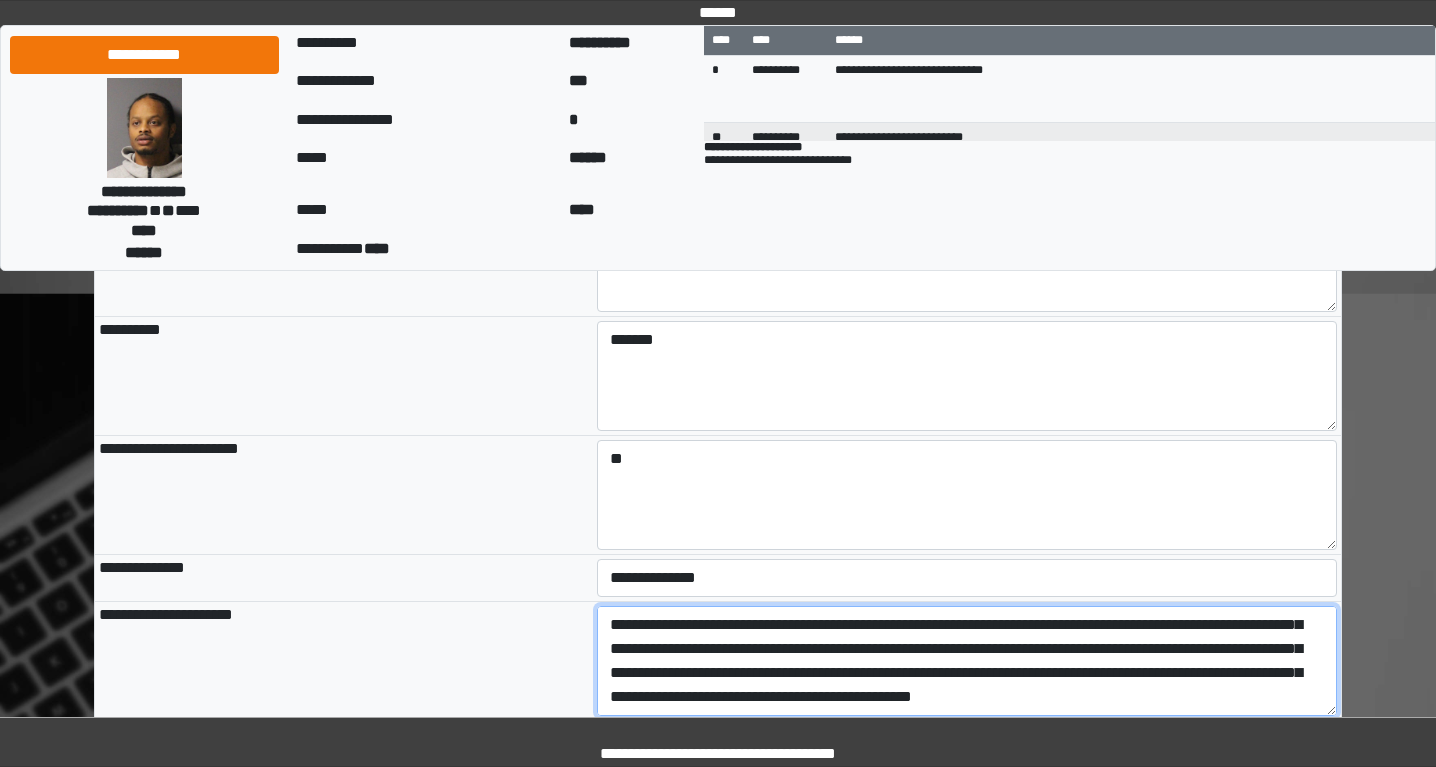 scroll, scrollTop: 192, scrollLeft: 0, axis: vertical 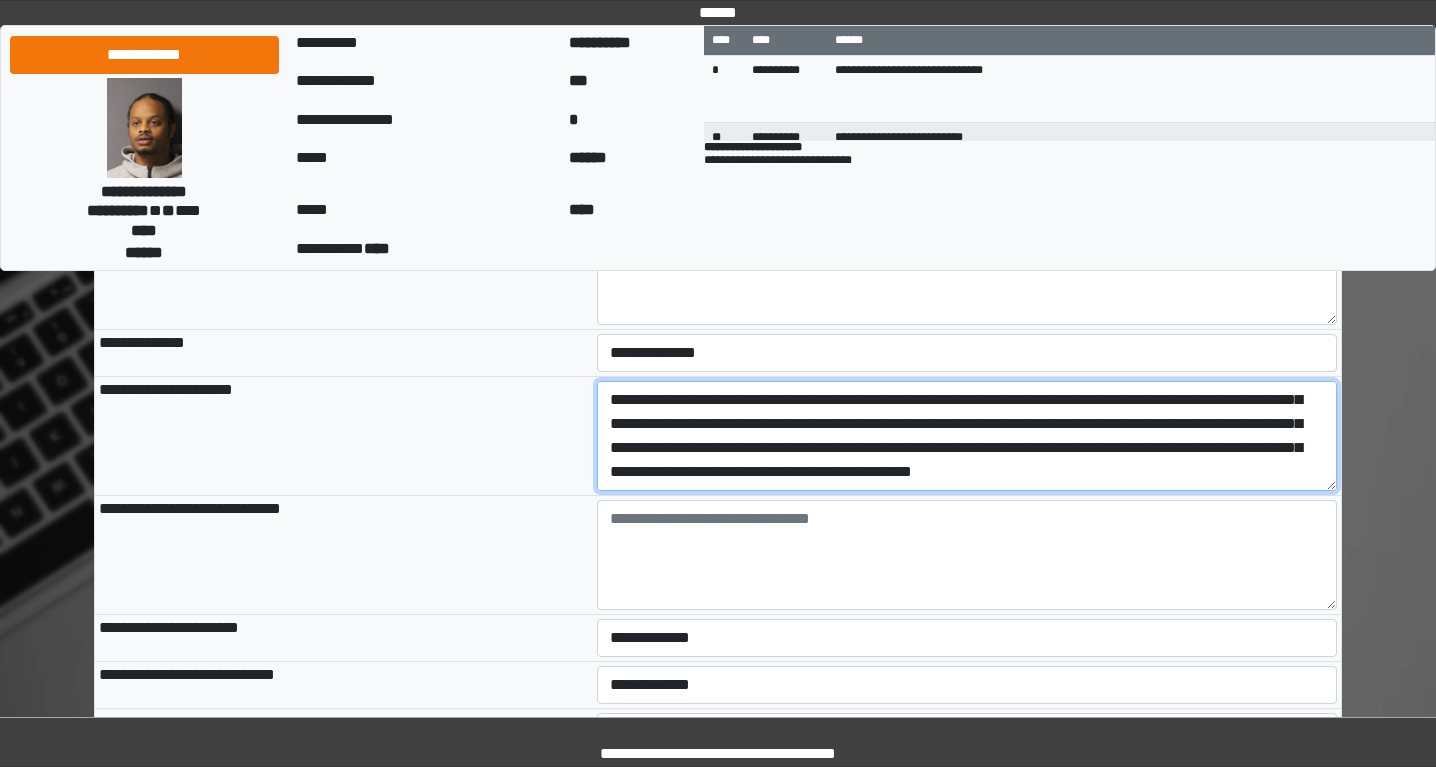 type on "**********" 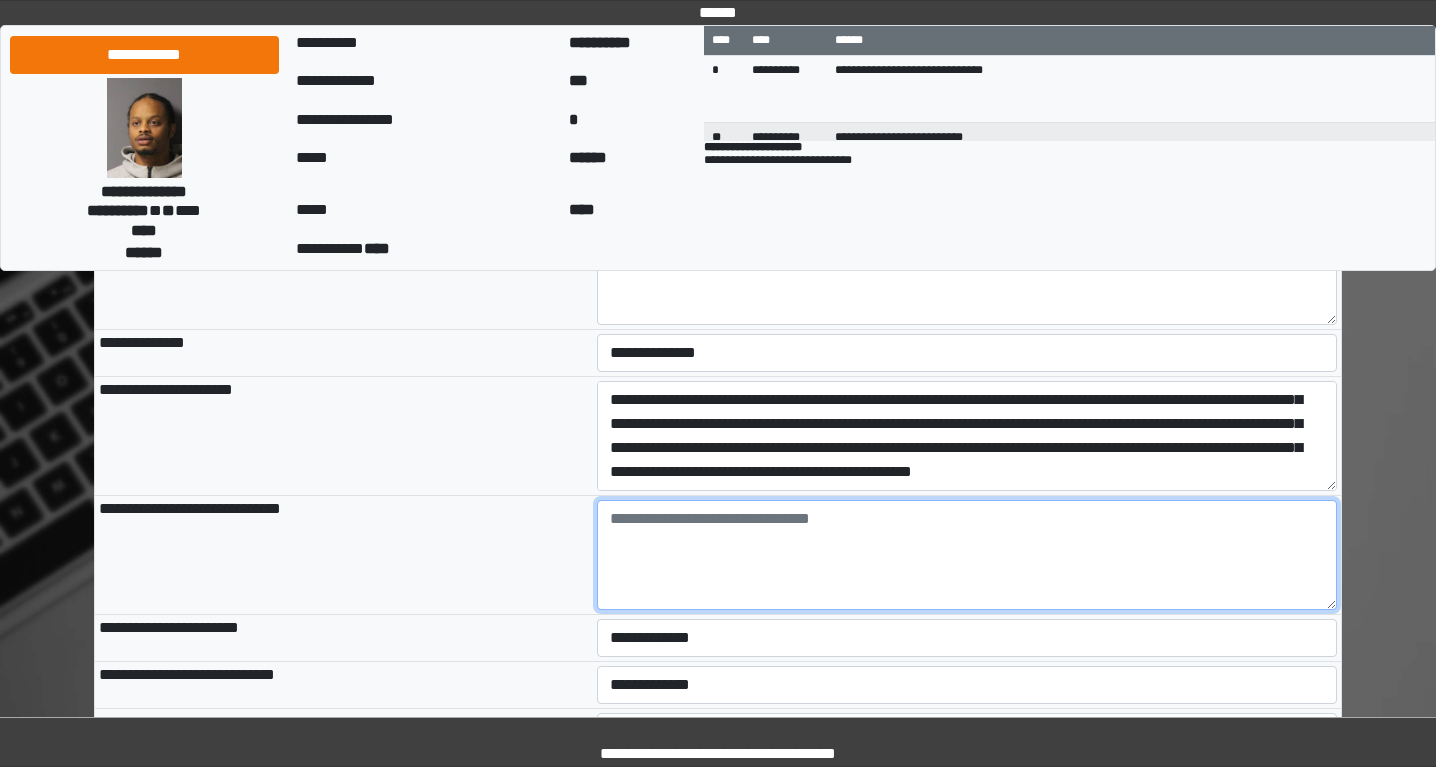 click at bounding box center [967, 555] 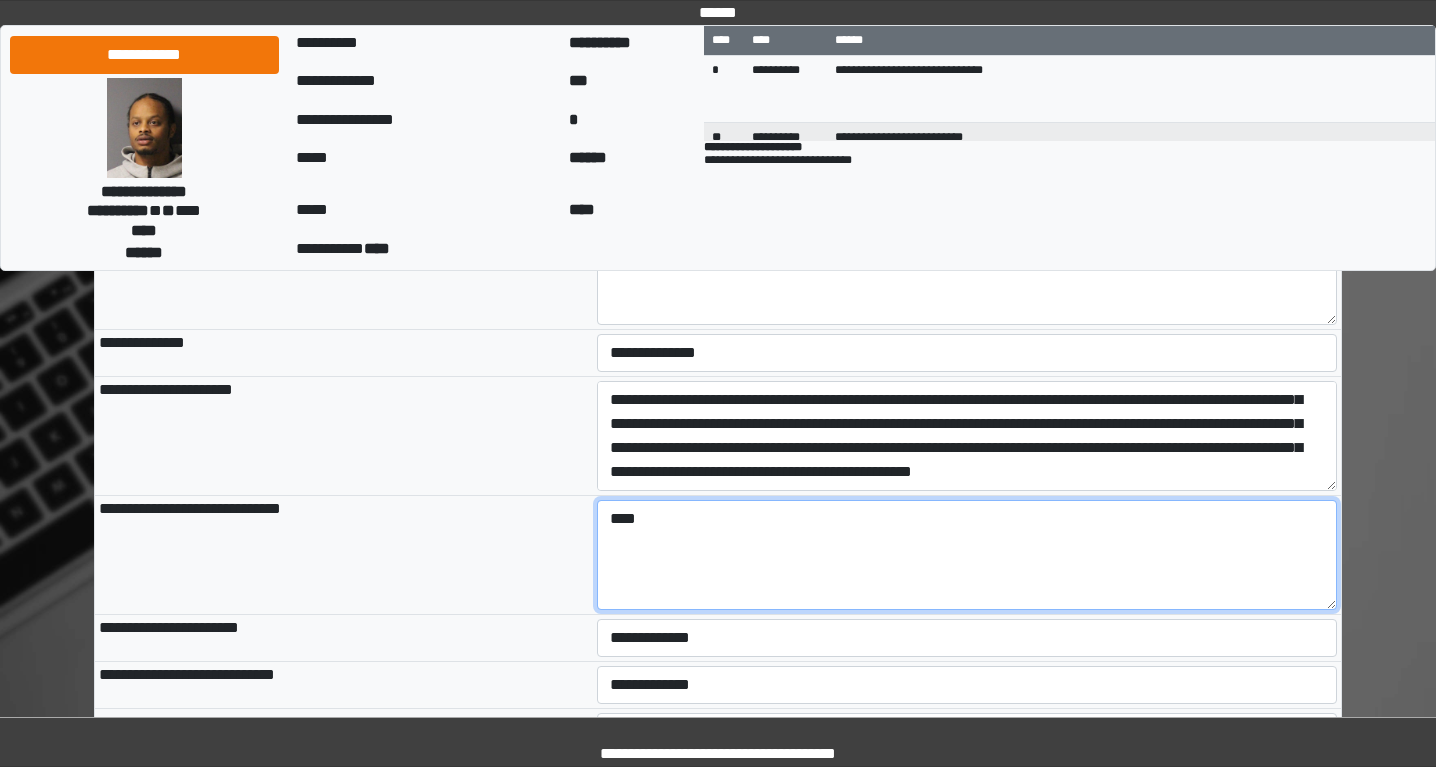 type on "****" 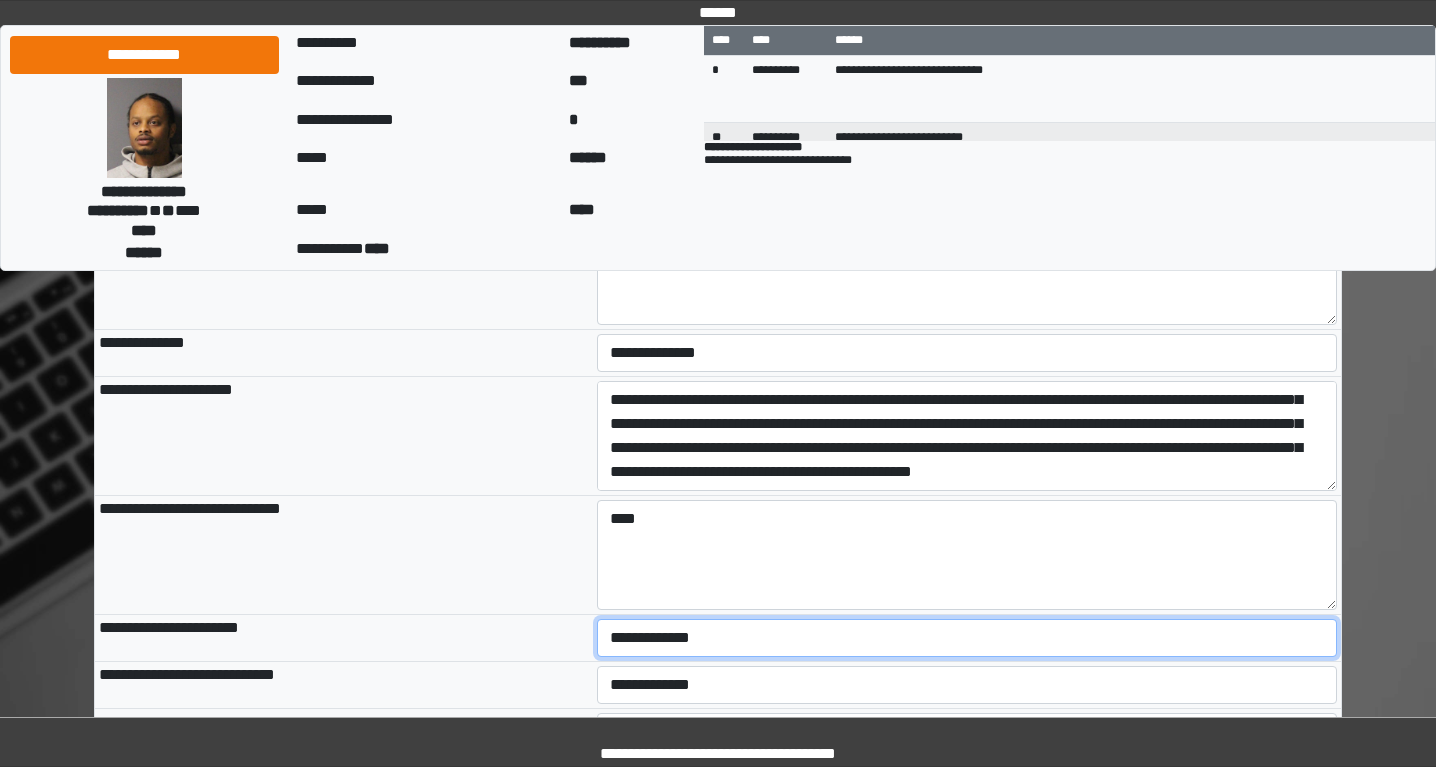 click on "**********" at bounding box center (967, 638) 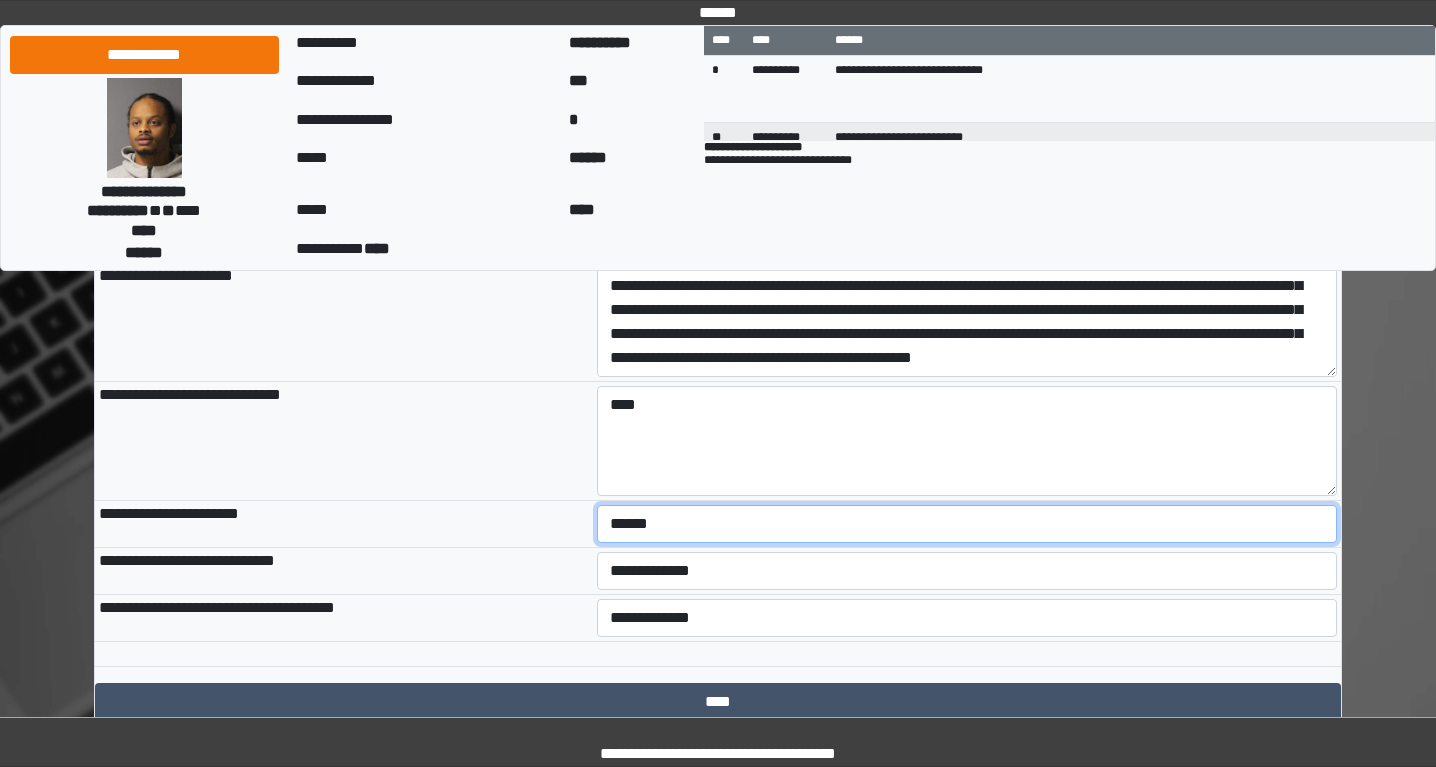 scroll, scrollTop: 914, scrollLeft: 0, axis: vertical 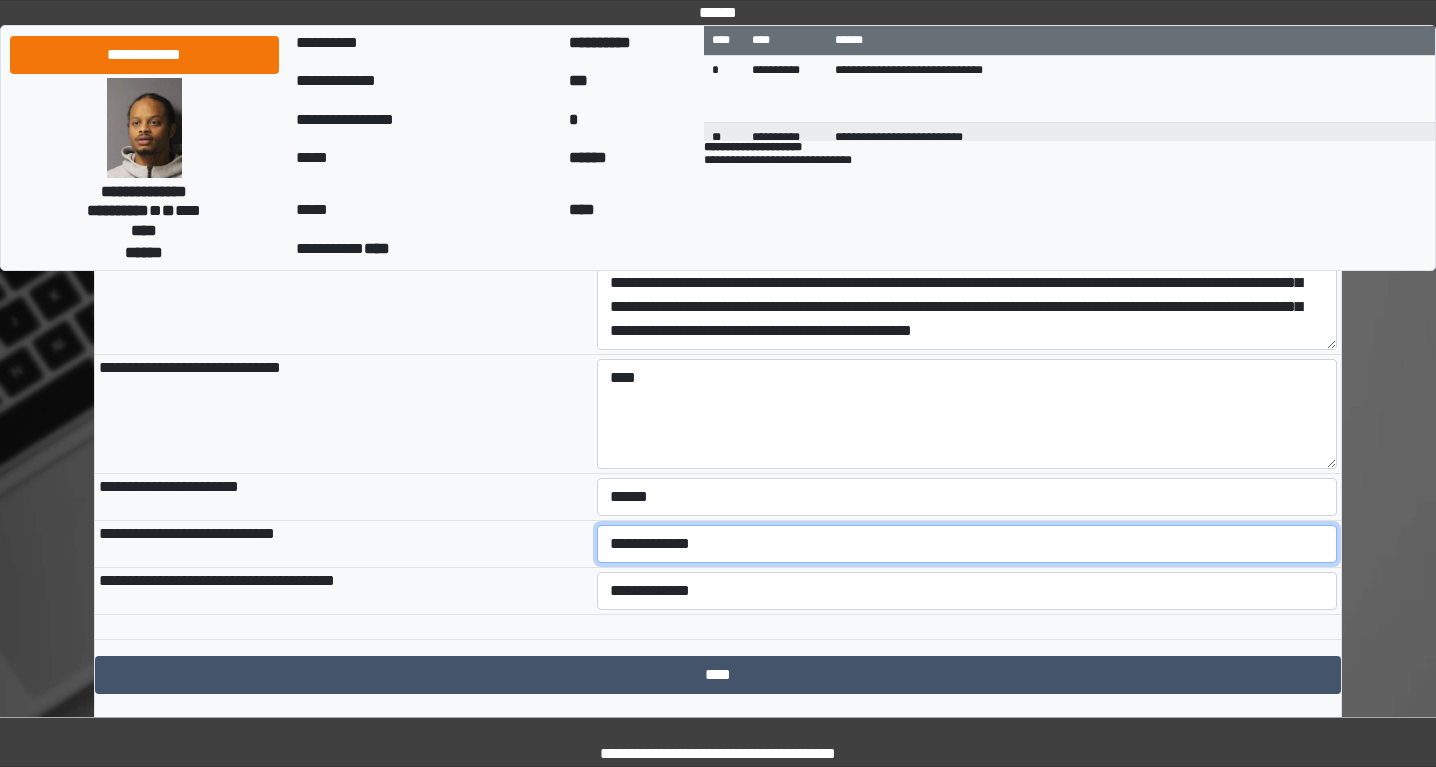click on "**********" at bounding box center [967, 544] 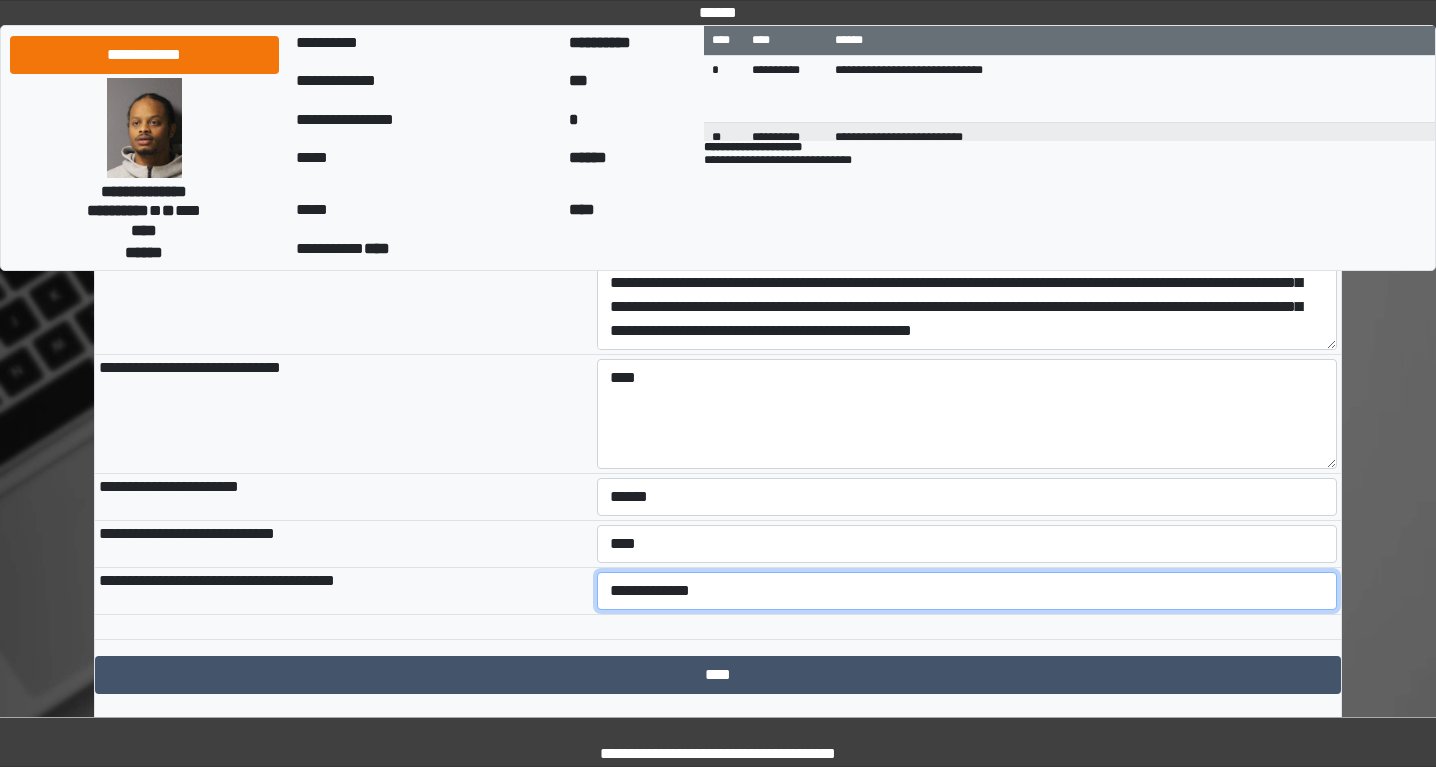 click on "**********" at bounding box center (967, 591) 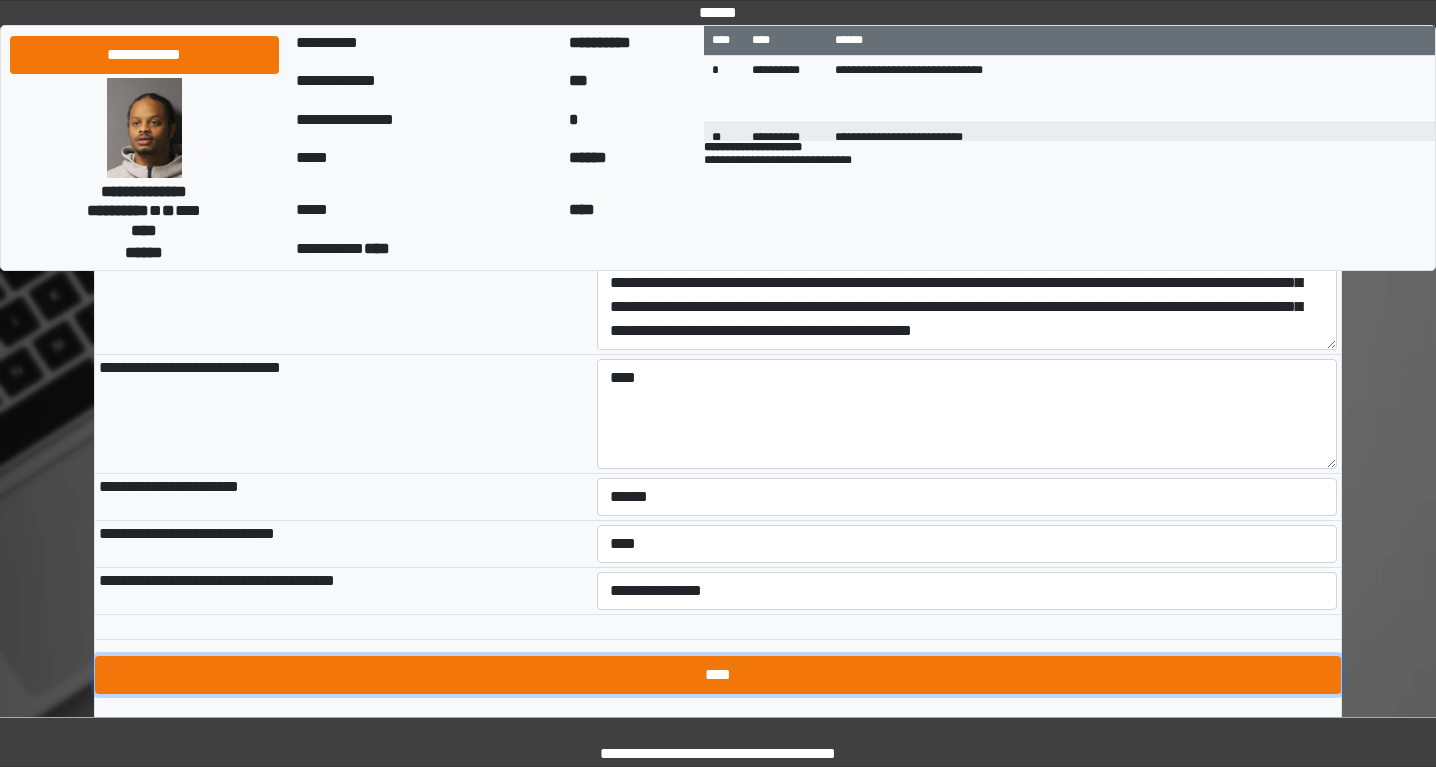 click on "****" at bounding box center [718, 675] 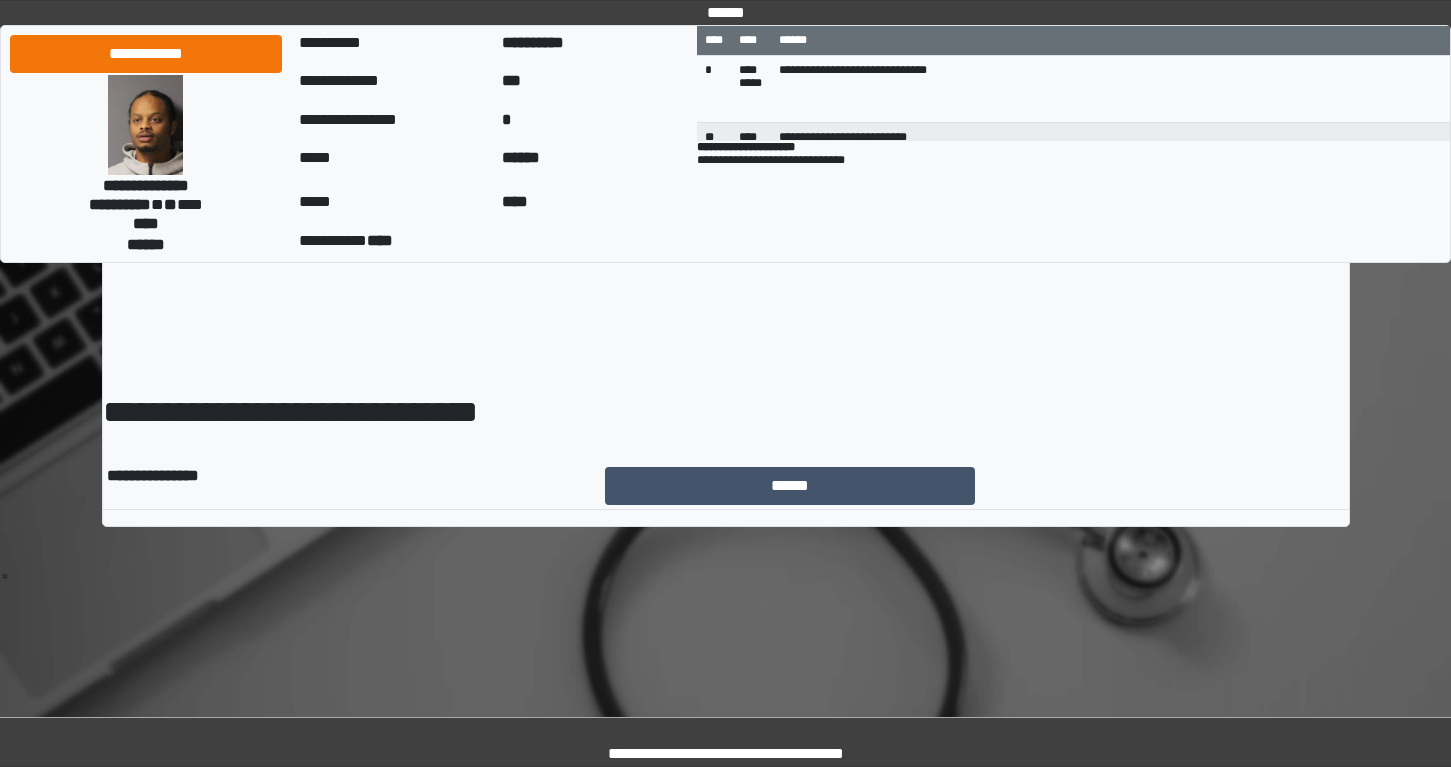 scroll, scrollTop: 0, scrollLeft: 0, axis: both 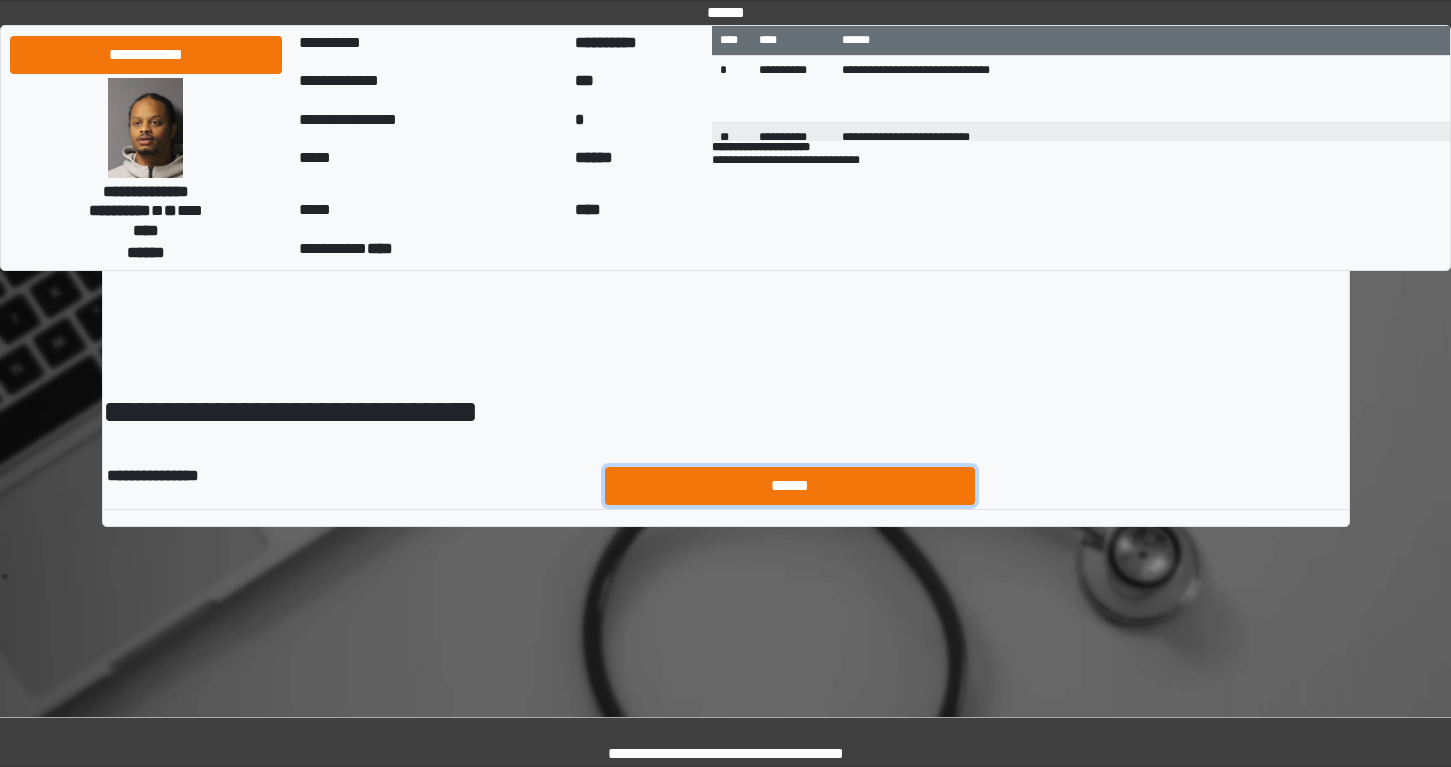 click on "******" at bounding box center [790, 486] 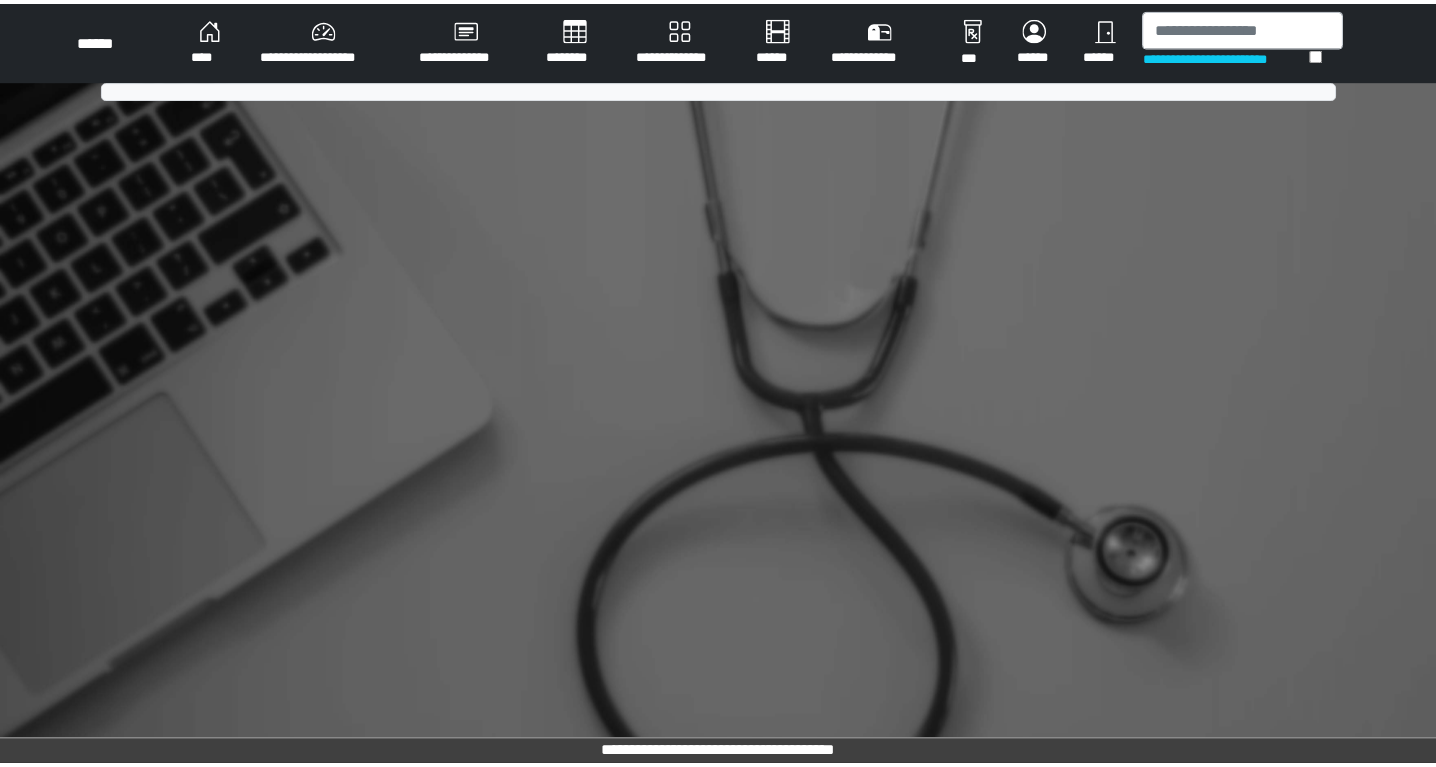 scroll, scrollTop: 0, scrollLeft: 0, axis: both 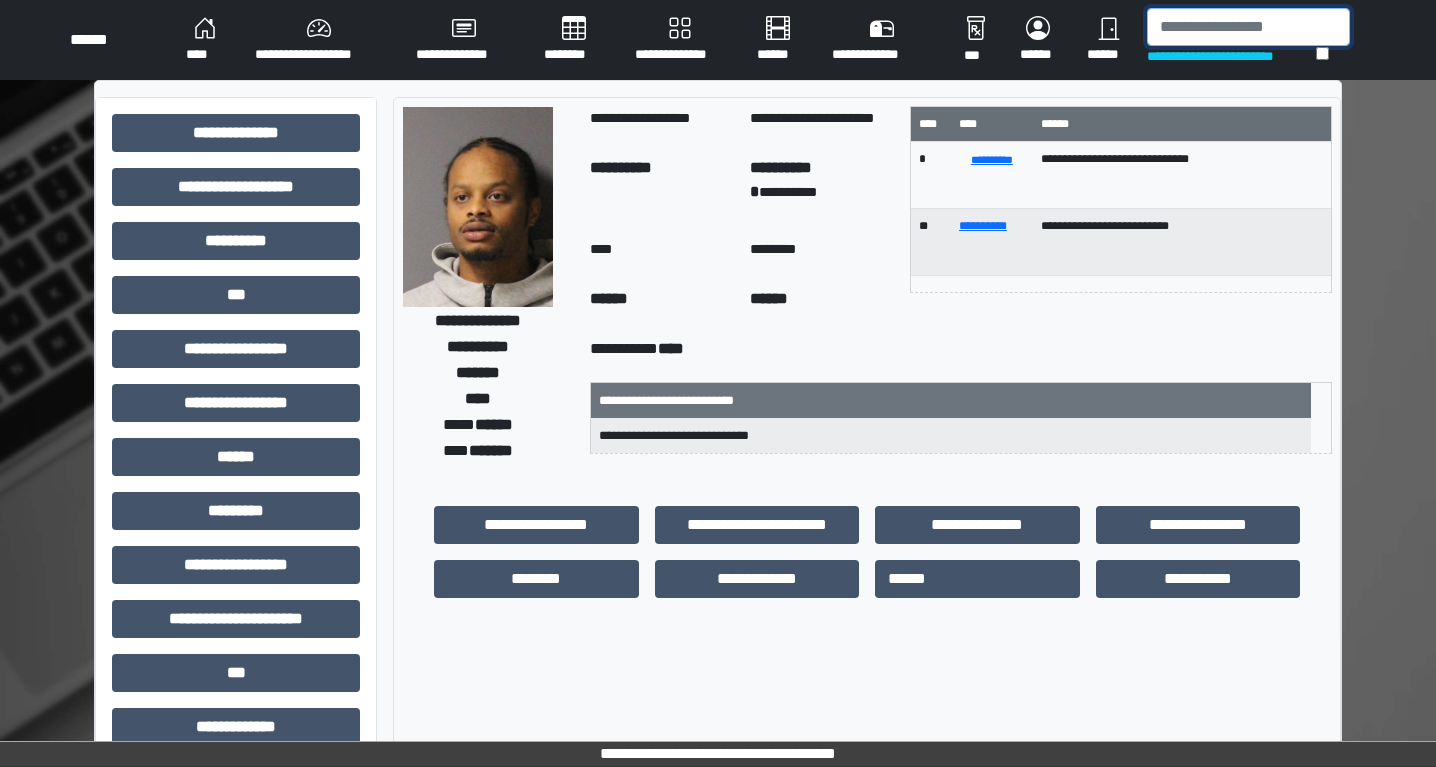 click at bounding box center (1248, 27) 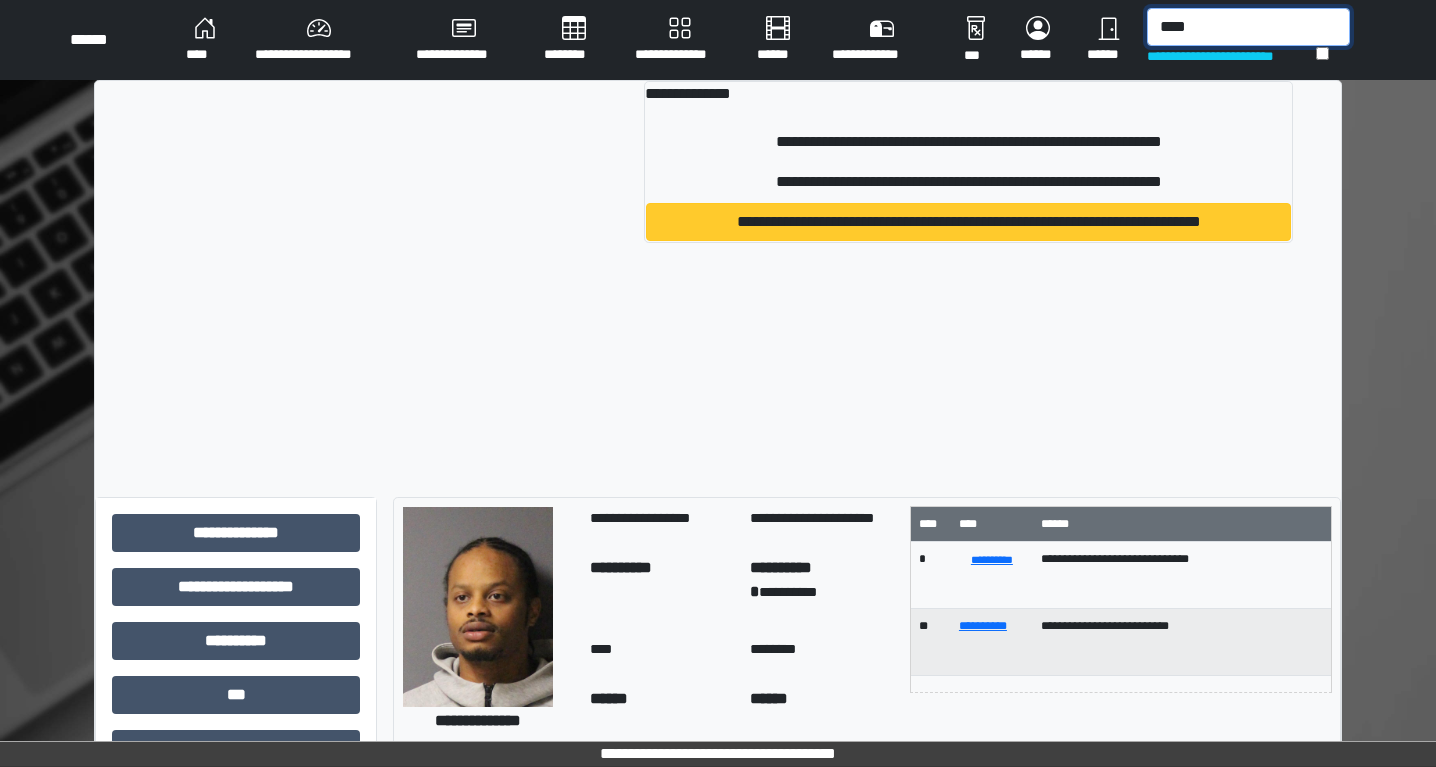 type on "****" 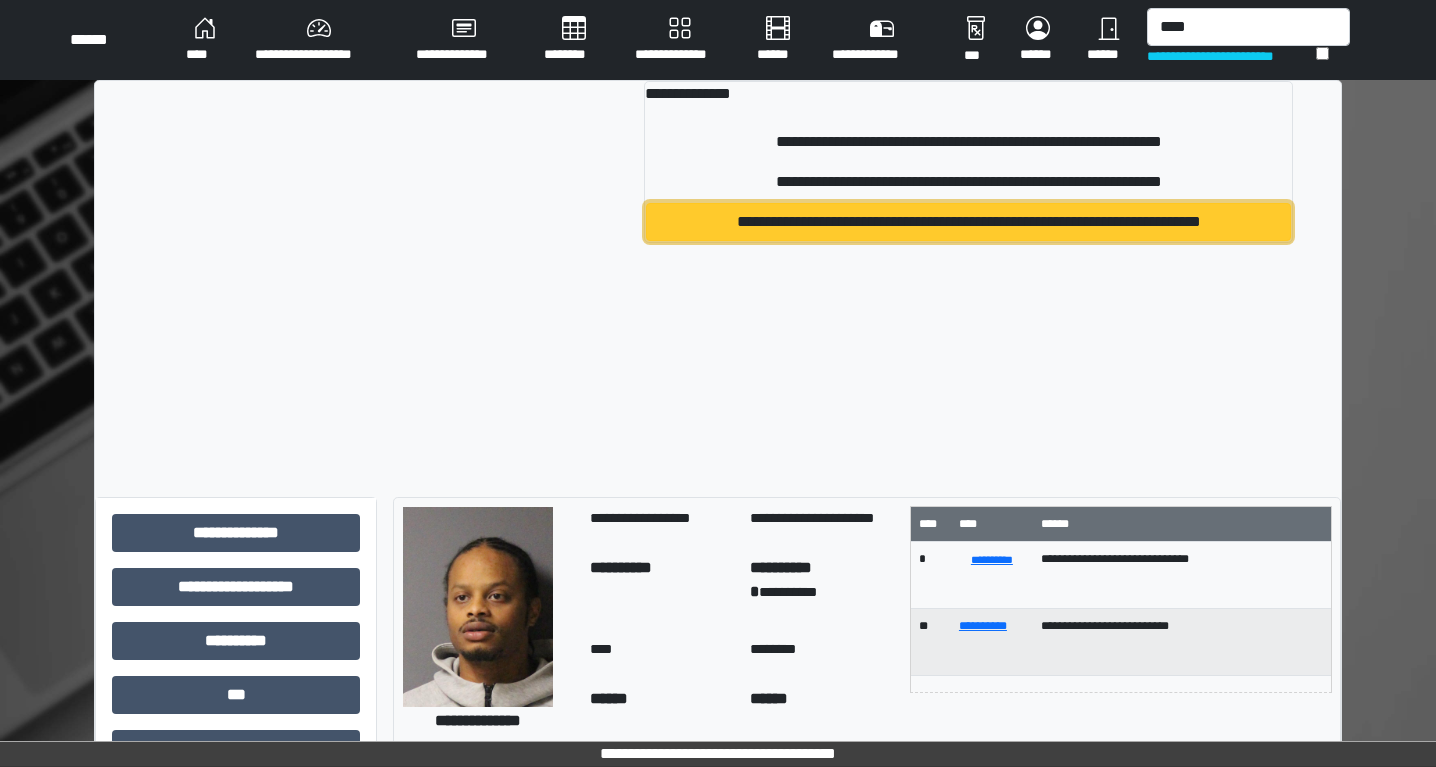 click on "**********" at bounding box center [968, 222] 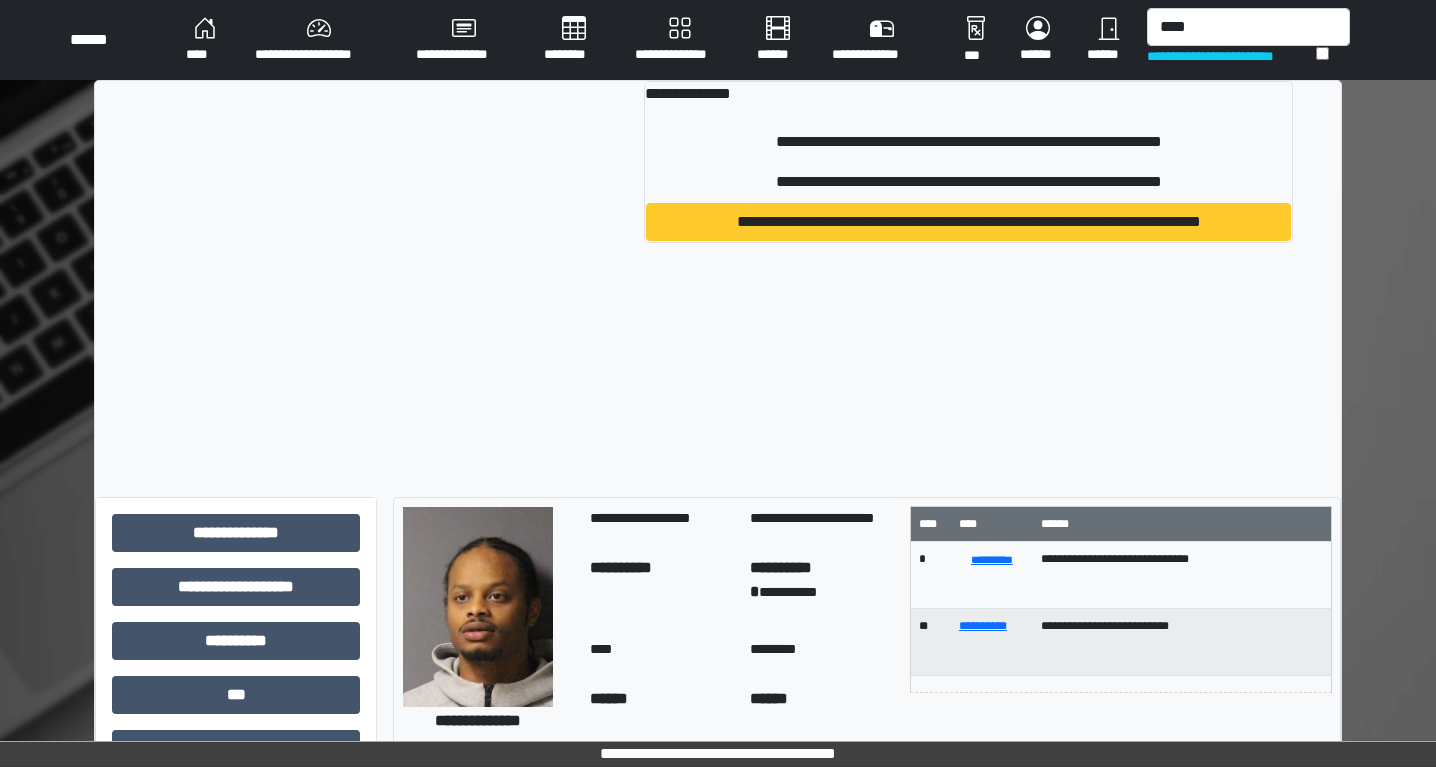 type 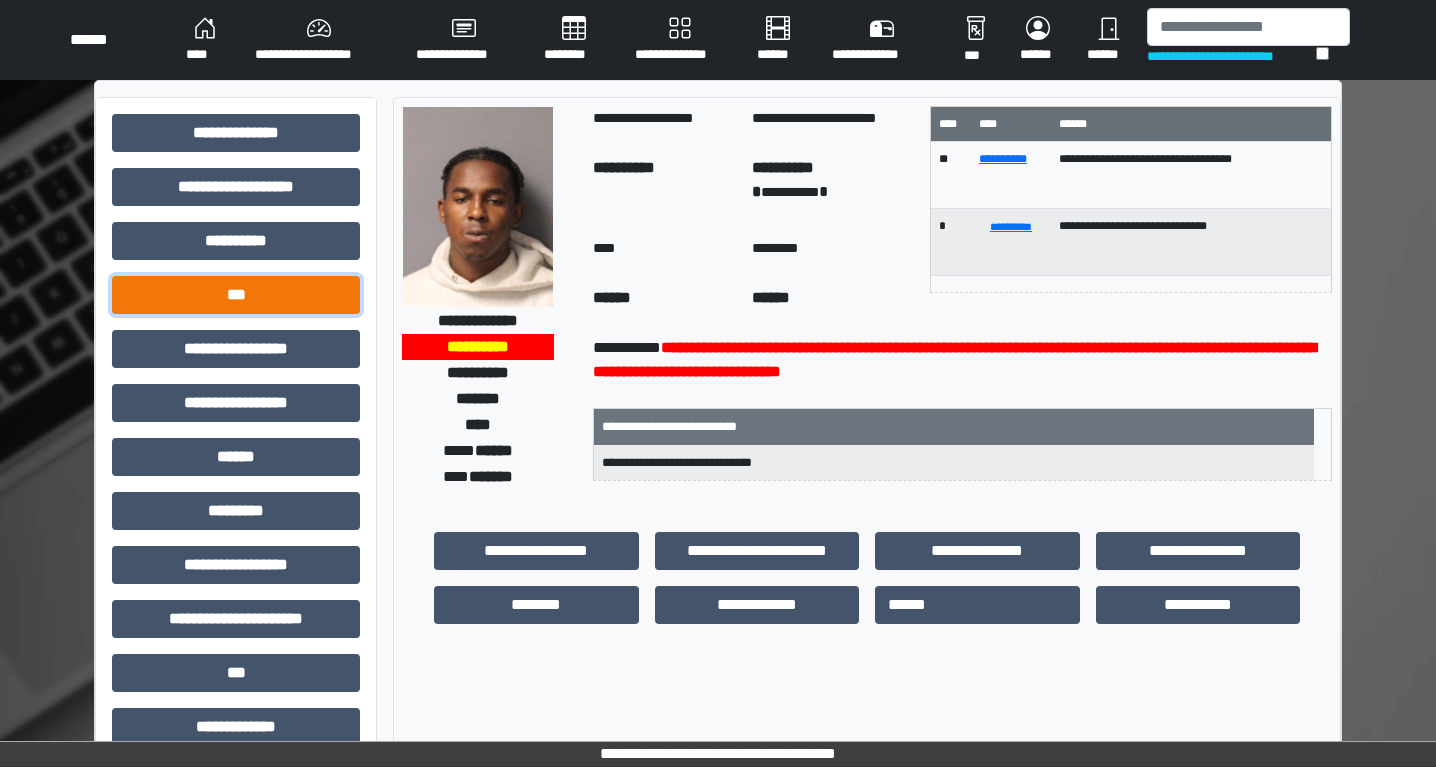 click on "***" at bounding box center (236, 295) 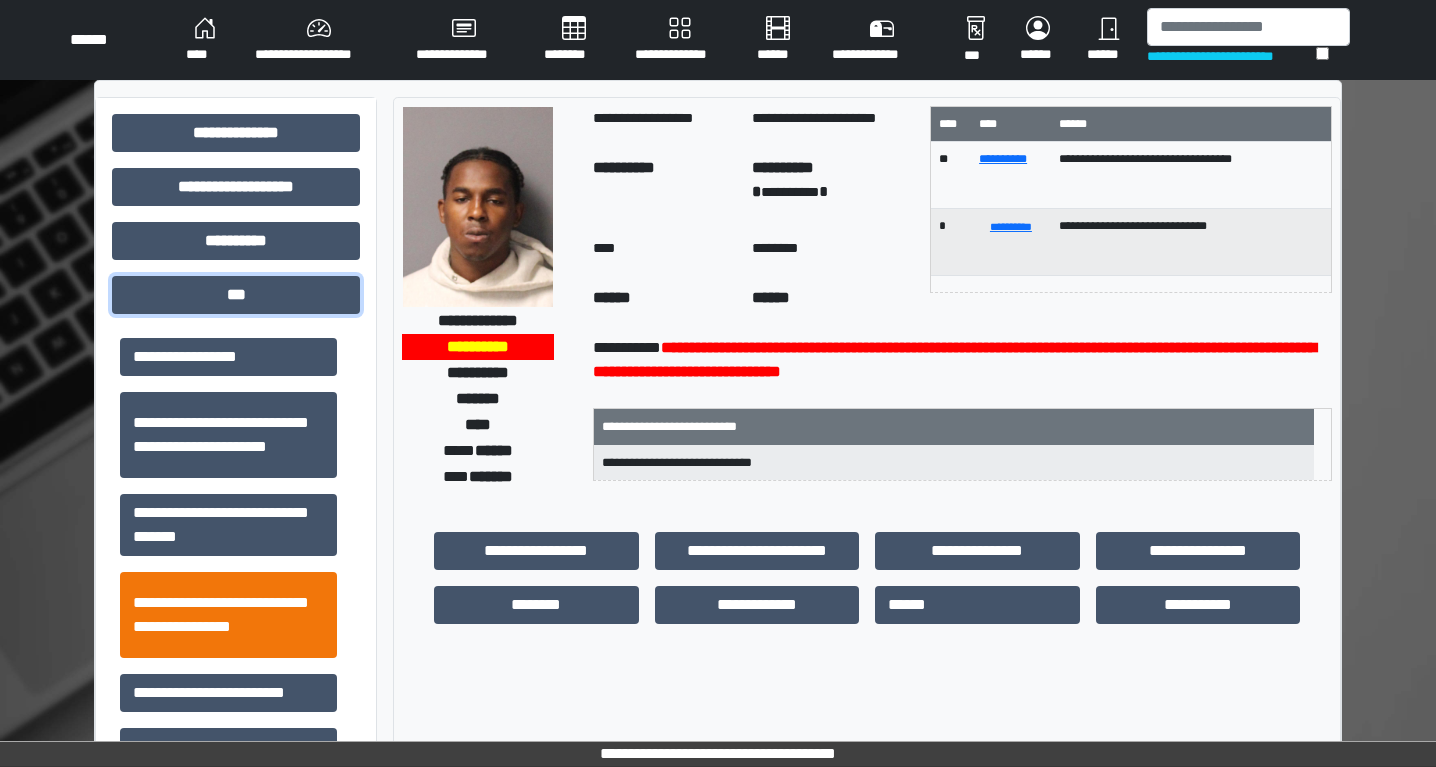 scroll, scrollTop: 21, scrollLeft: 0, axis: vertical 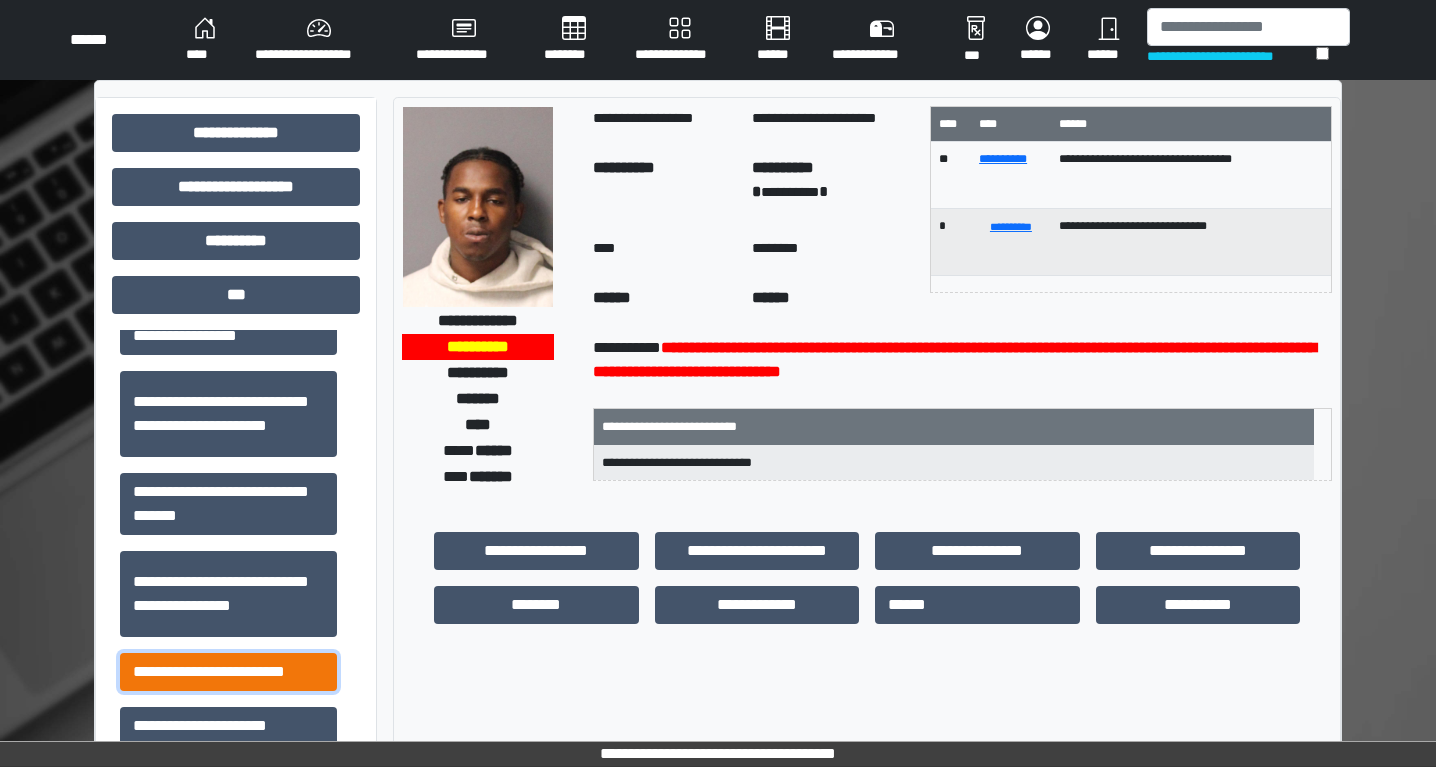click on "**********" at bounding box center (228, 672) 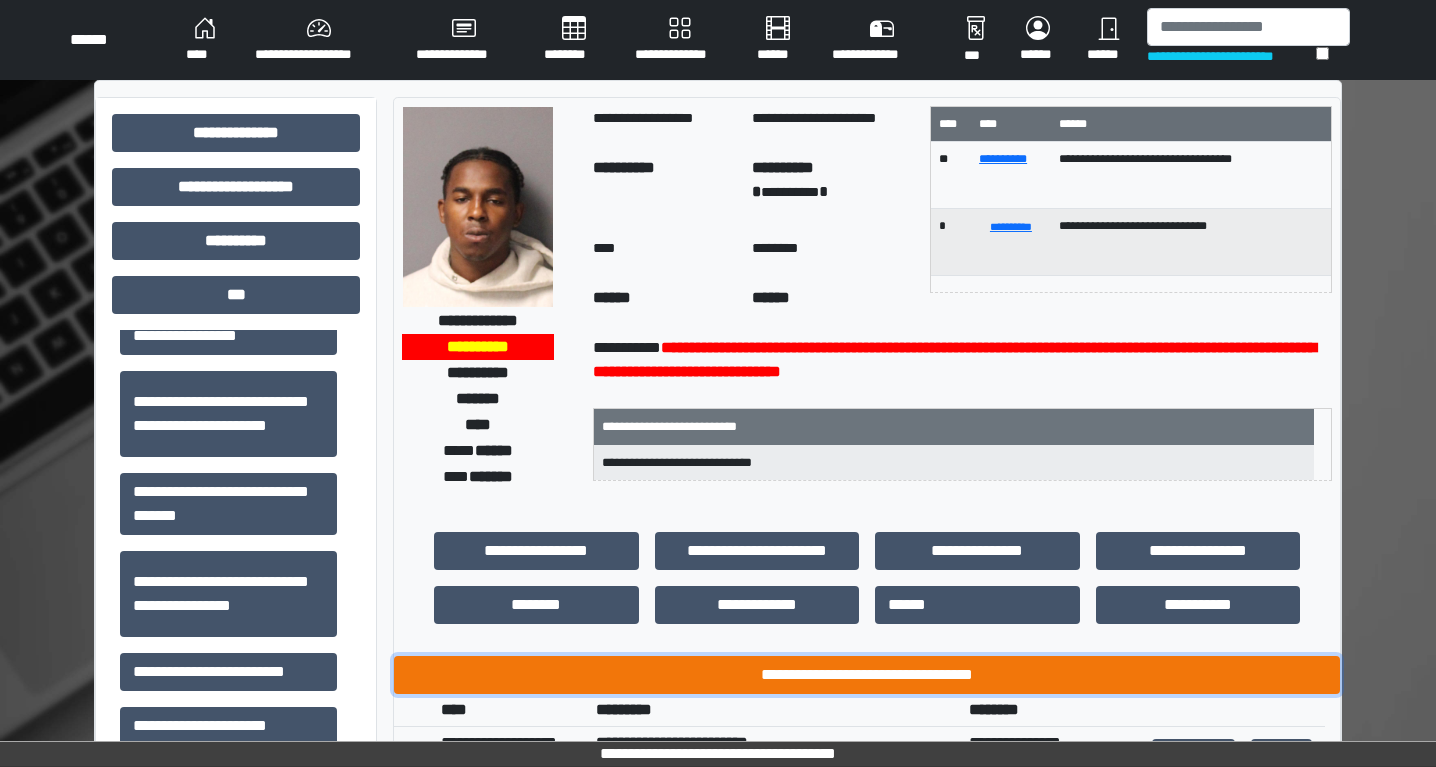 click on "**********" at bounding box center [867, 675] 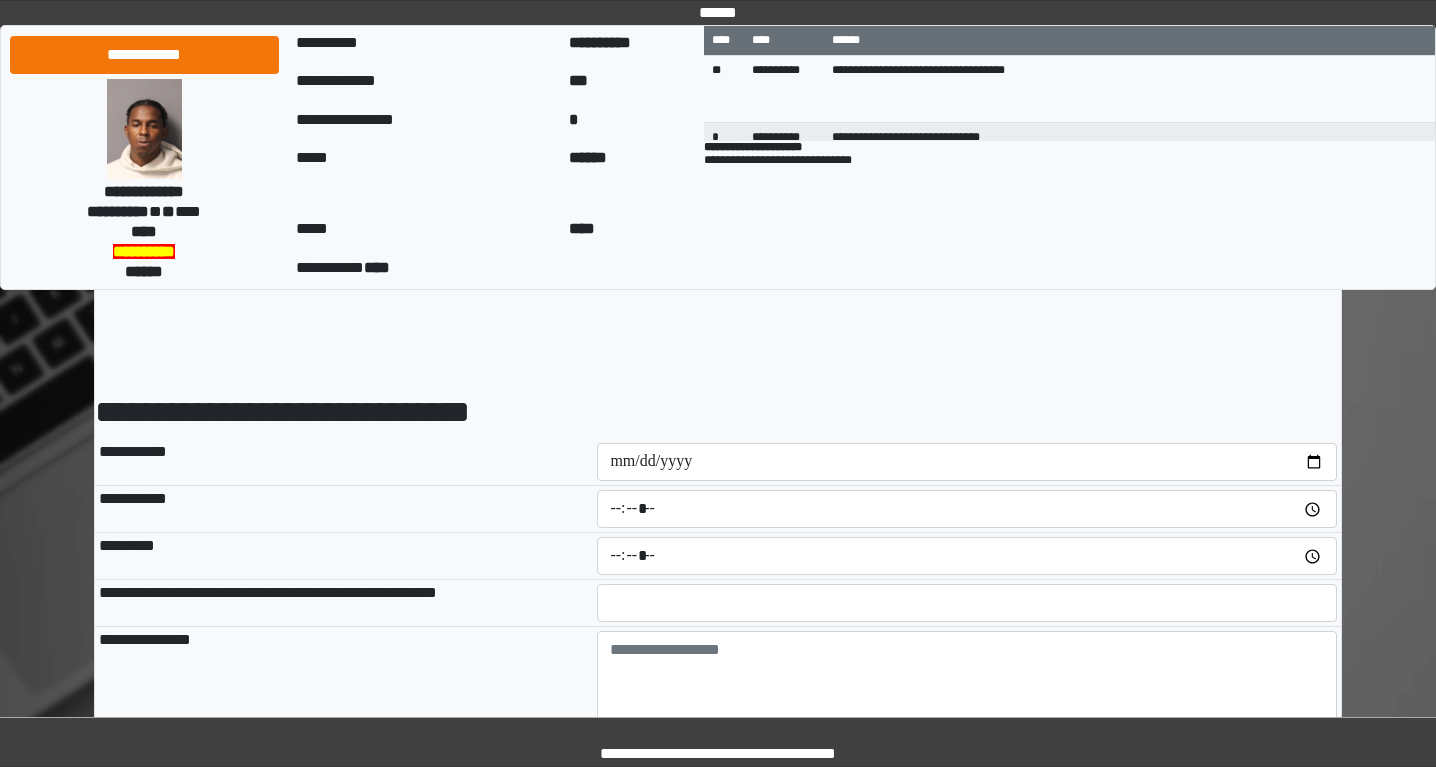 scroll, scrollTop: 0, scrollLeft: 0, axis: both 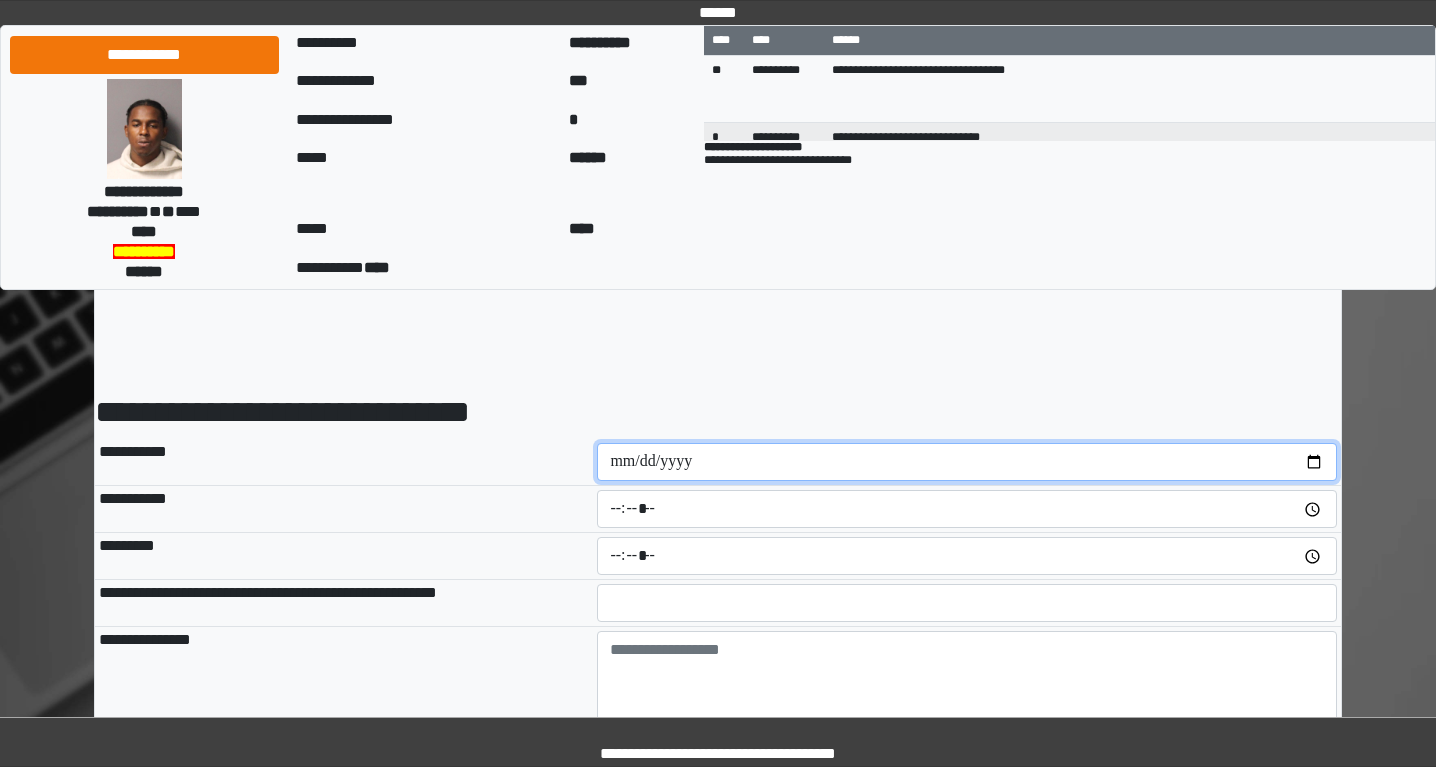 click at bounding box center (967, 462) 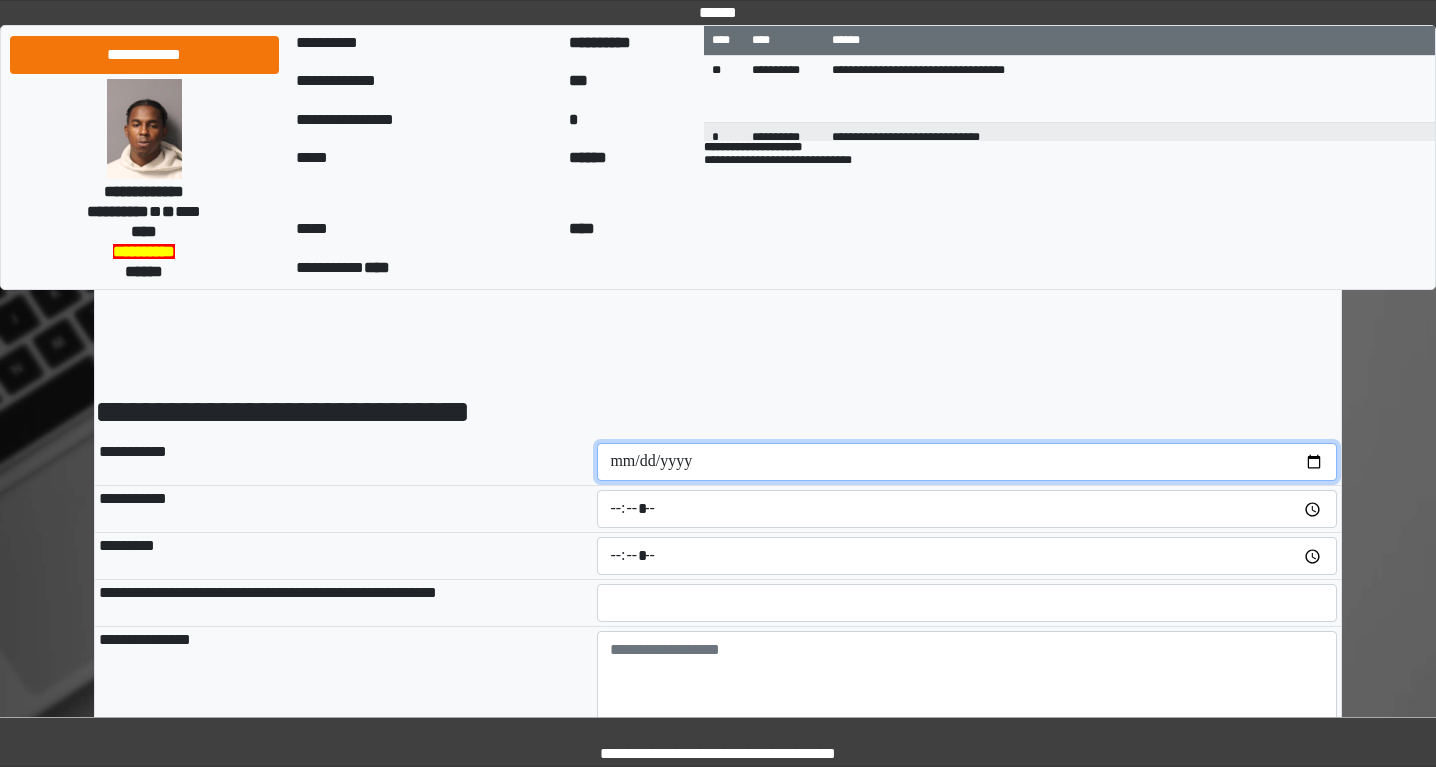 type on "**********" 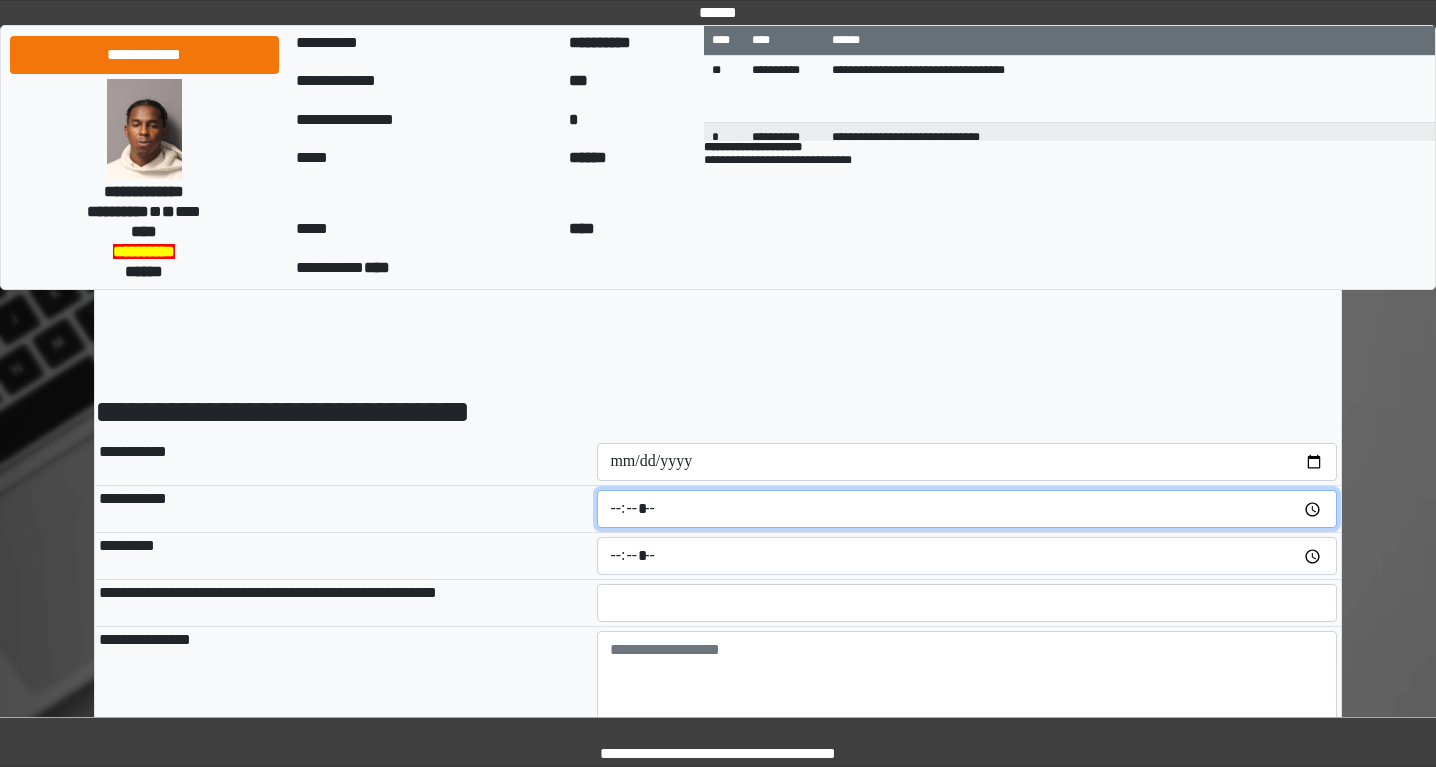 click at bounding box center [967, 509] 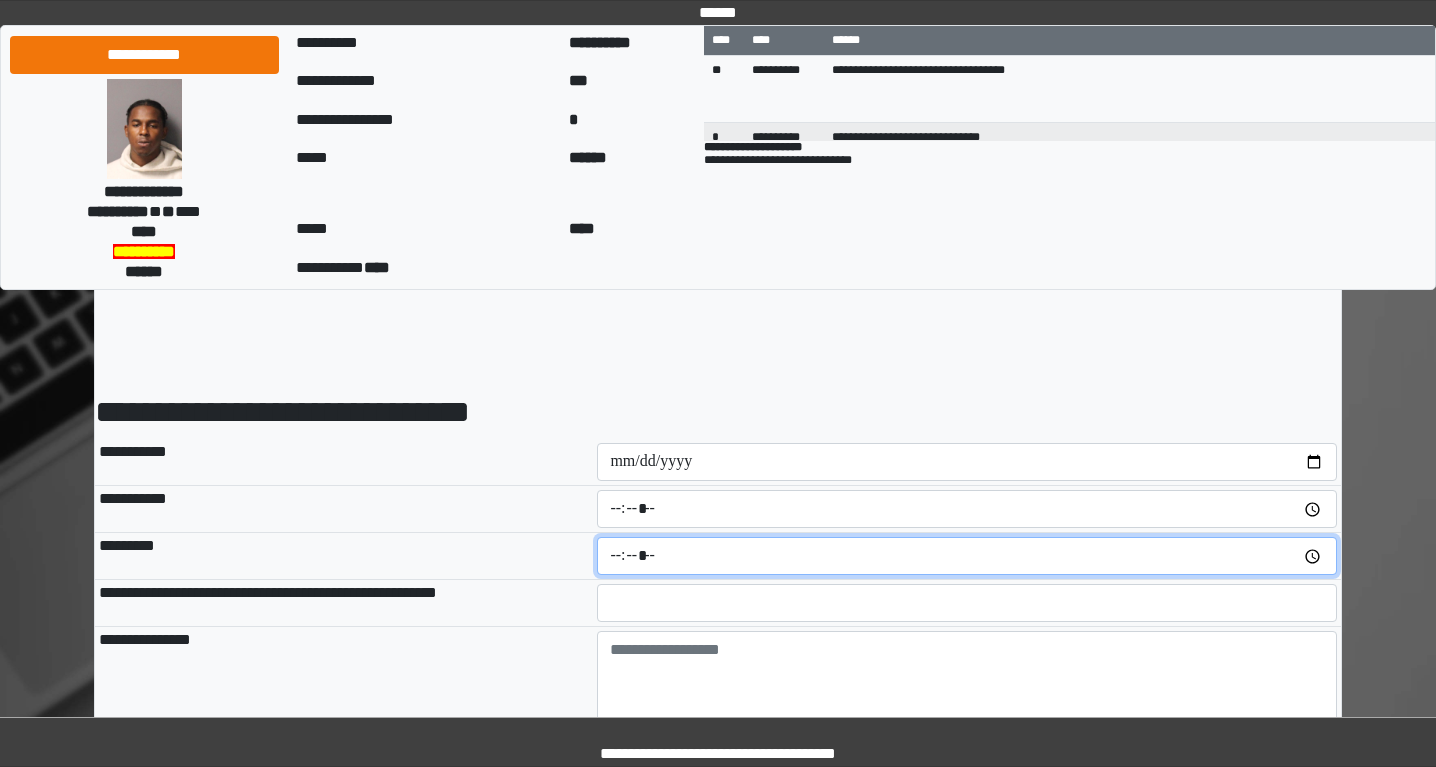 type on "*****" 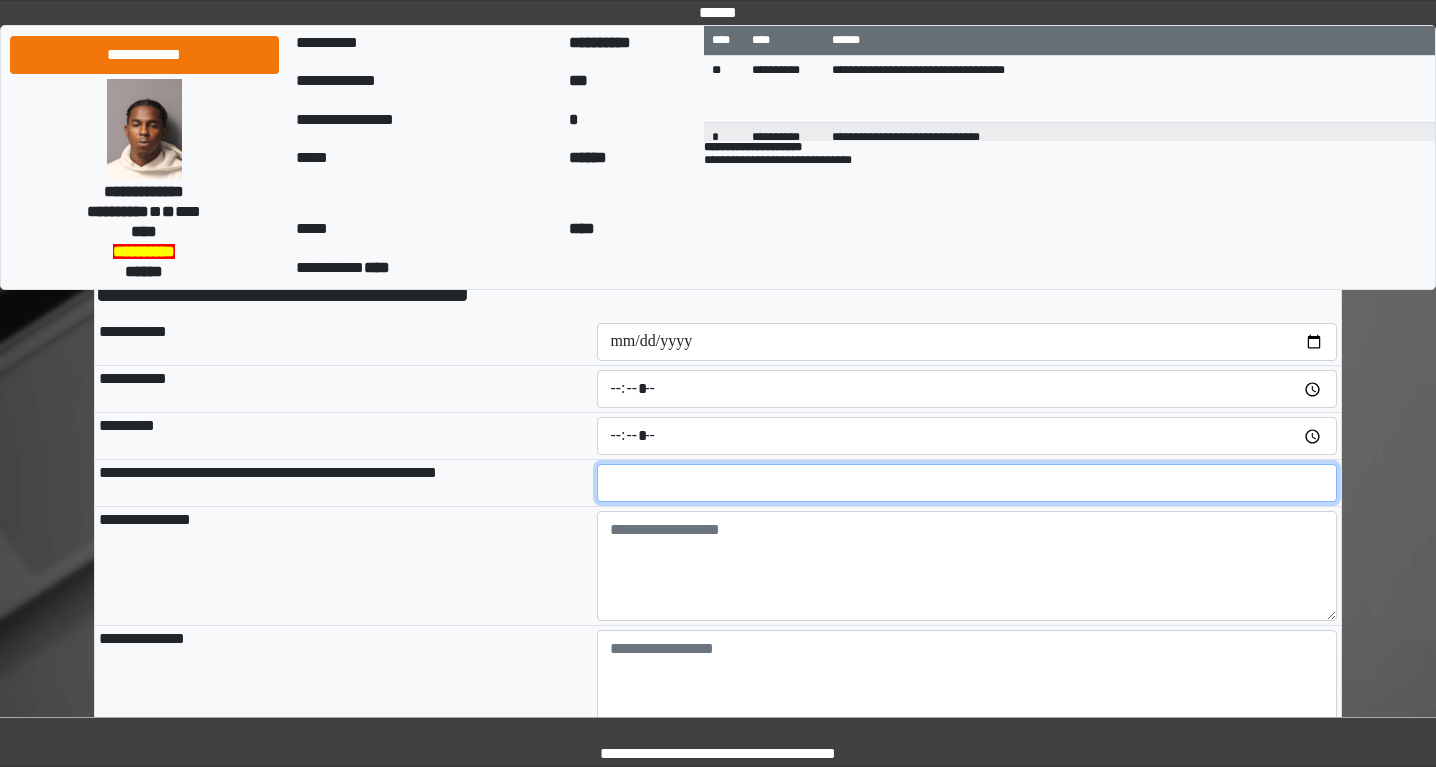 scroll, scrollTop: 124, scrollLeft: 0, axis: vertical 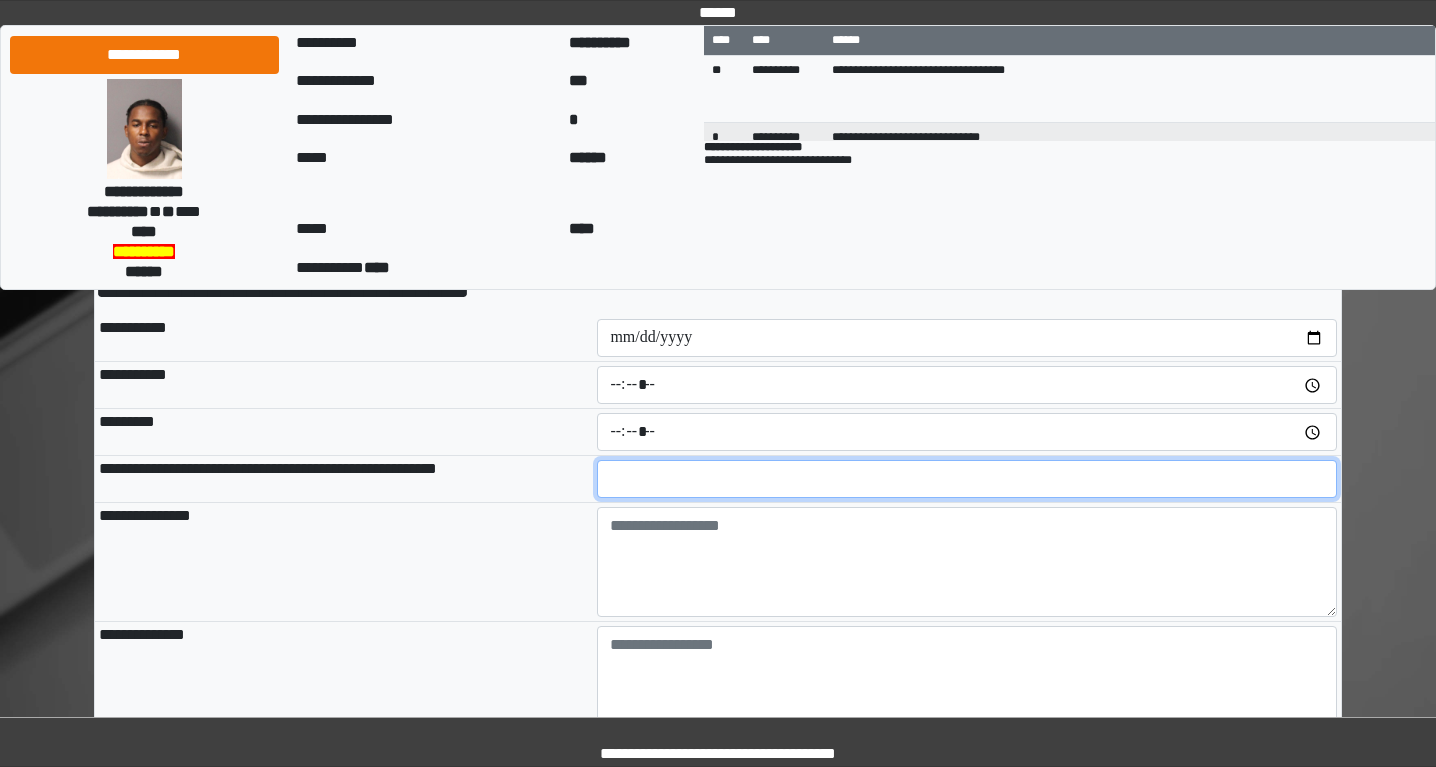 type on "**" 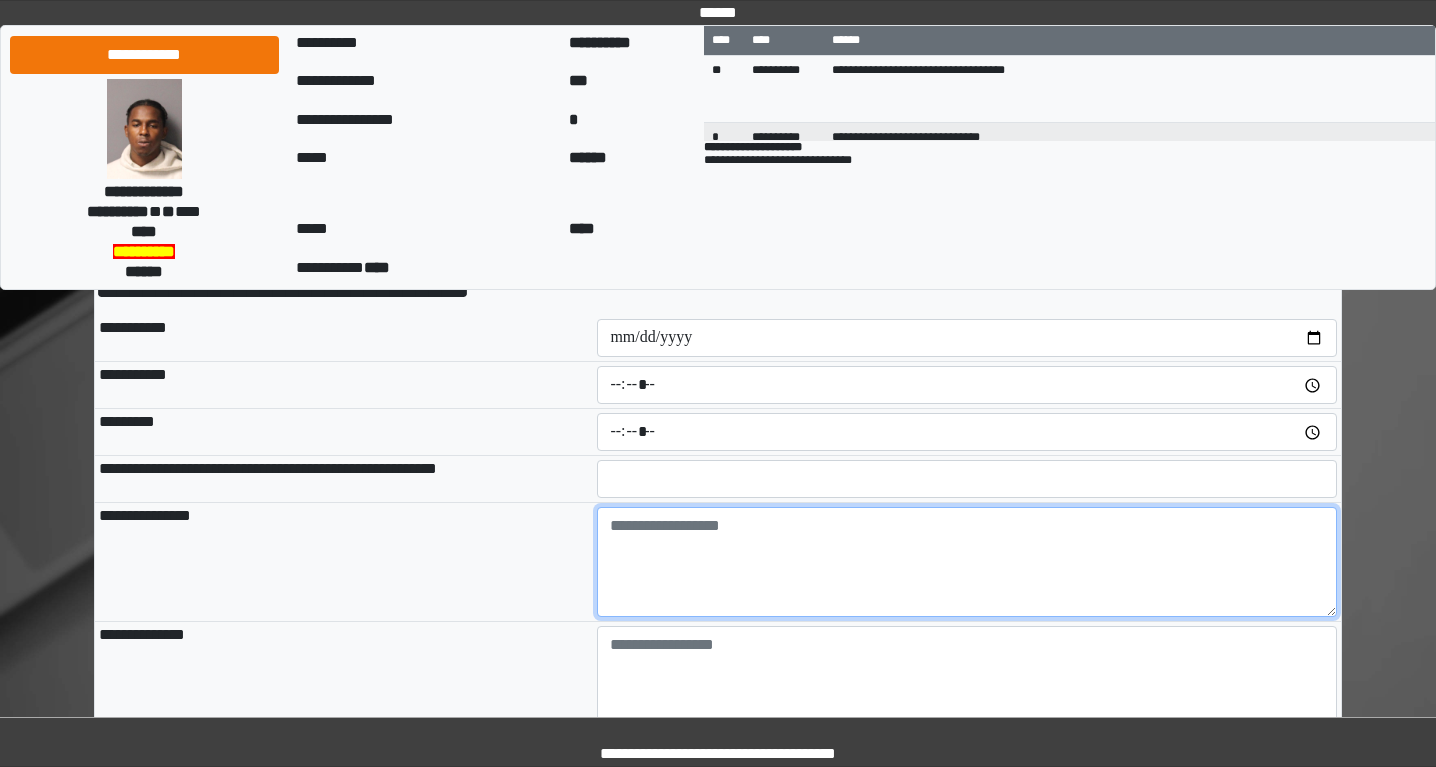 click at bounding box center [967, 562] 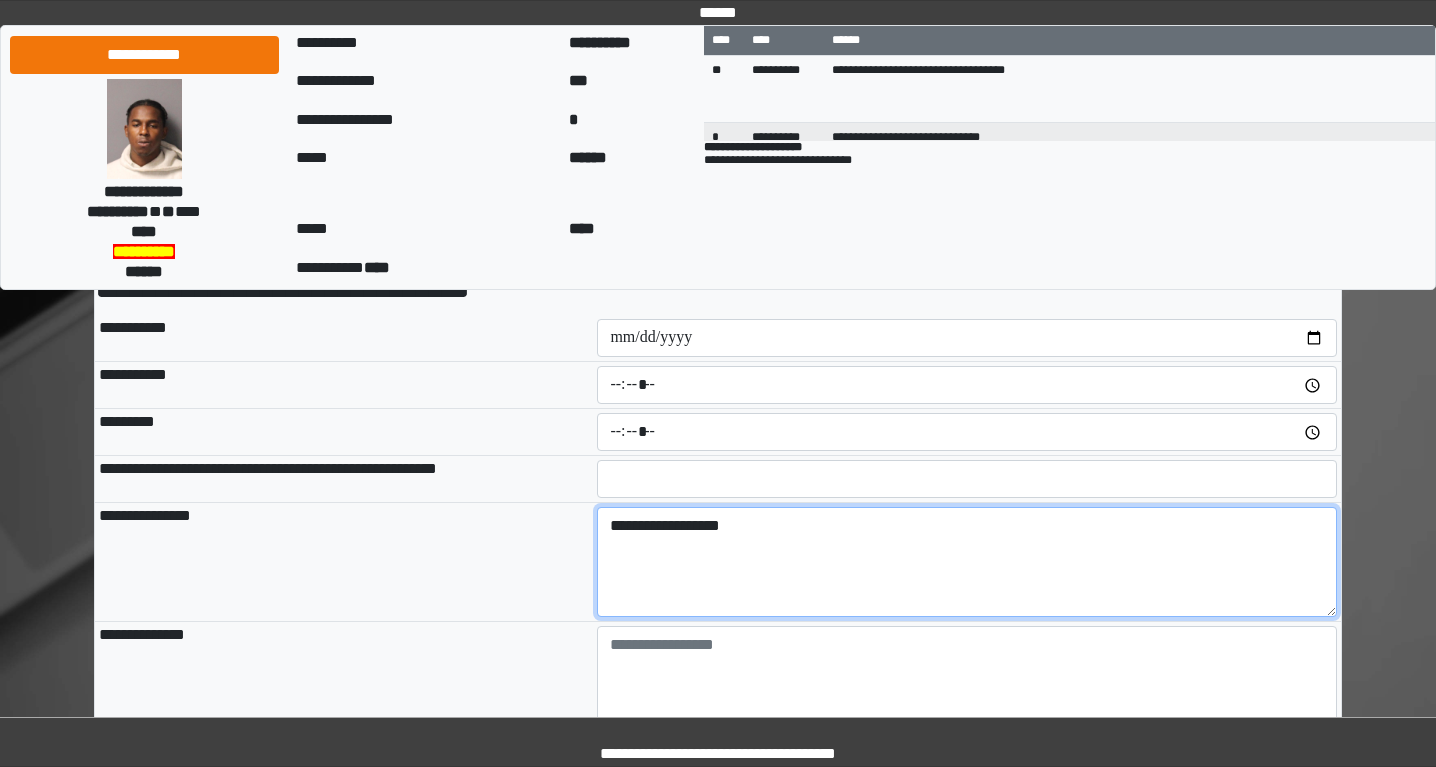 type on "**********" 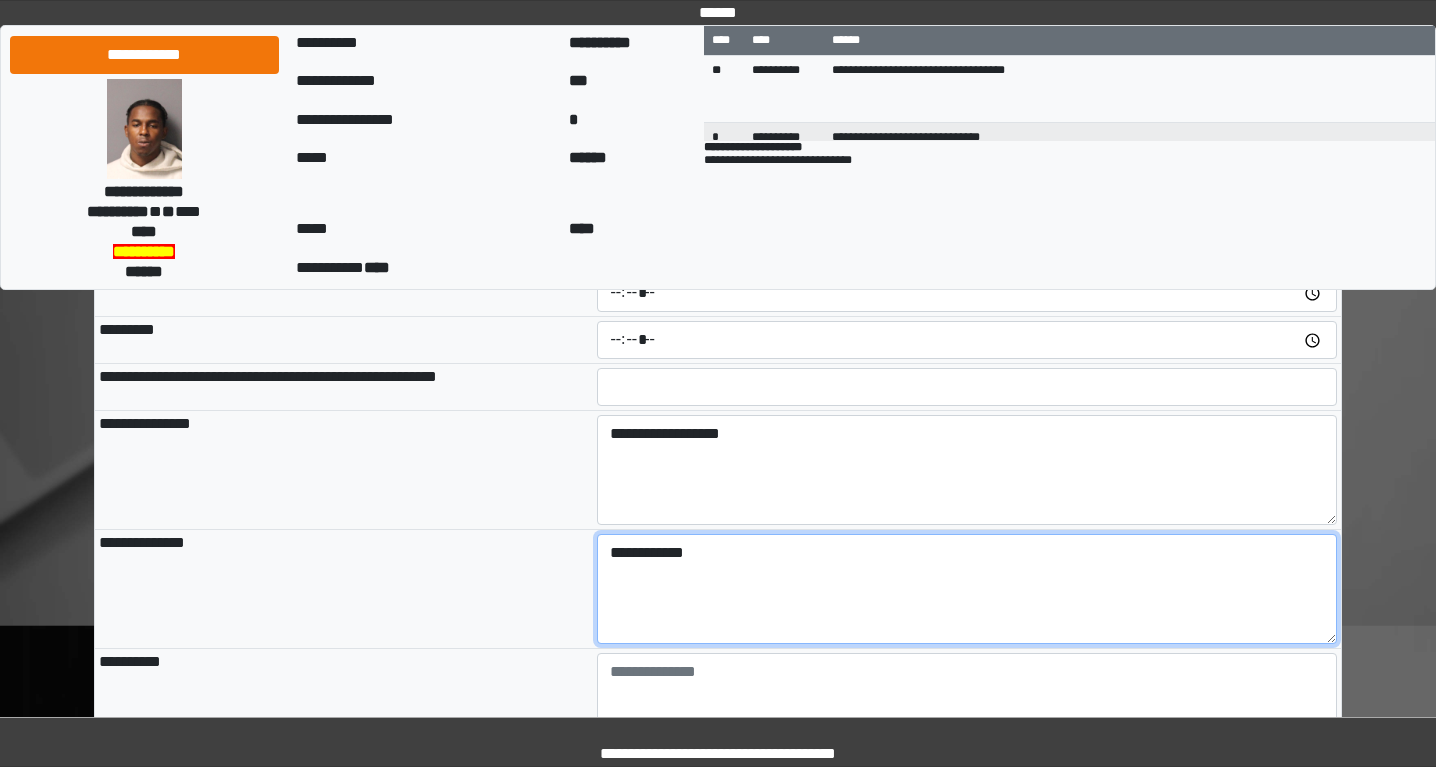 scroll, scrollTop: 257, scrollLeft: 0, axis: vertical 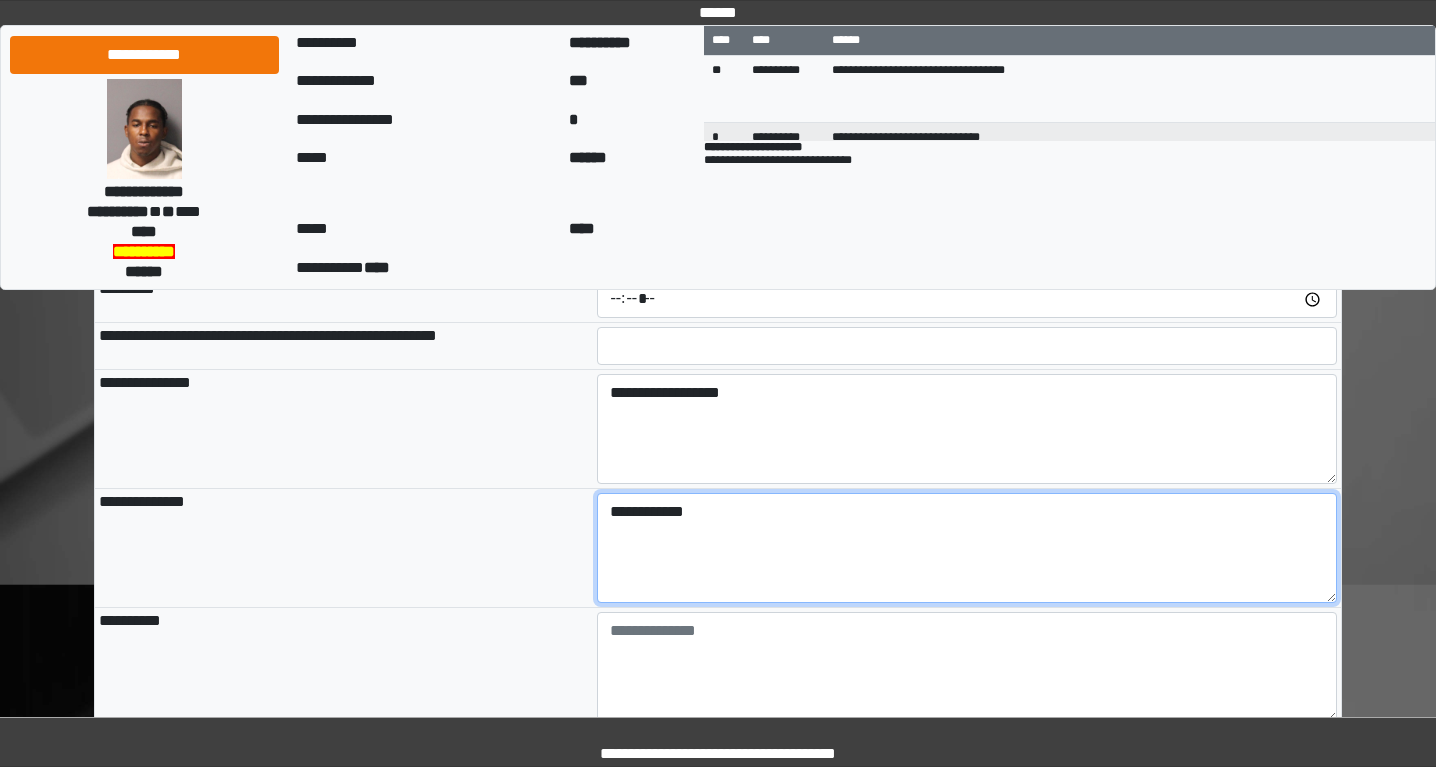 type on "**********" 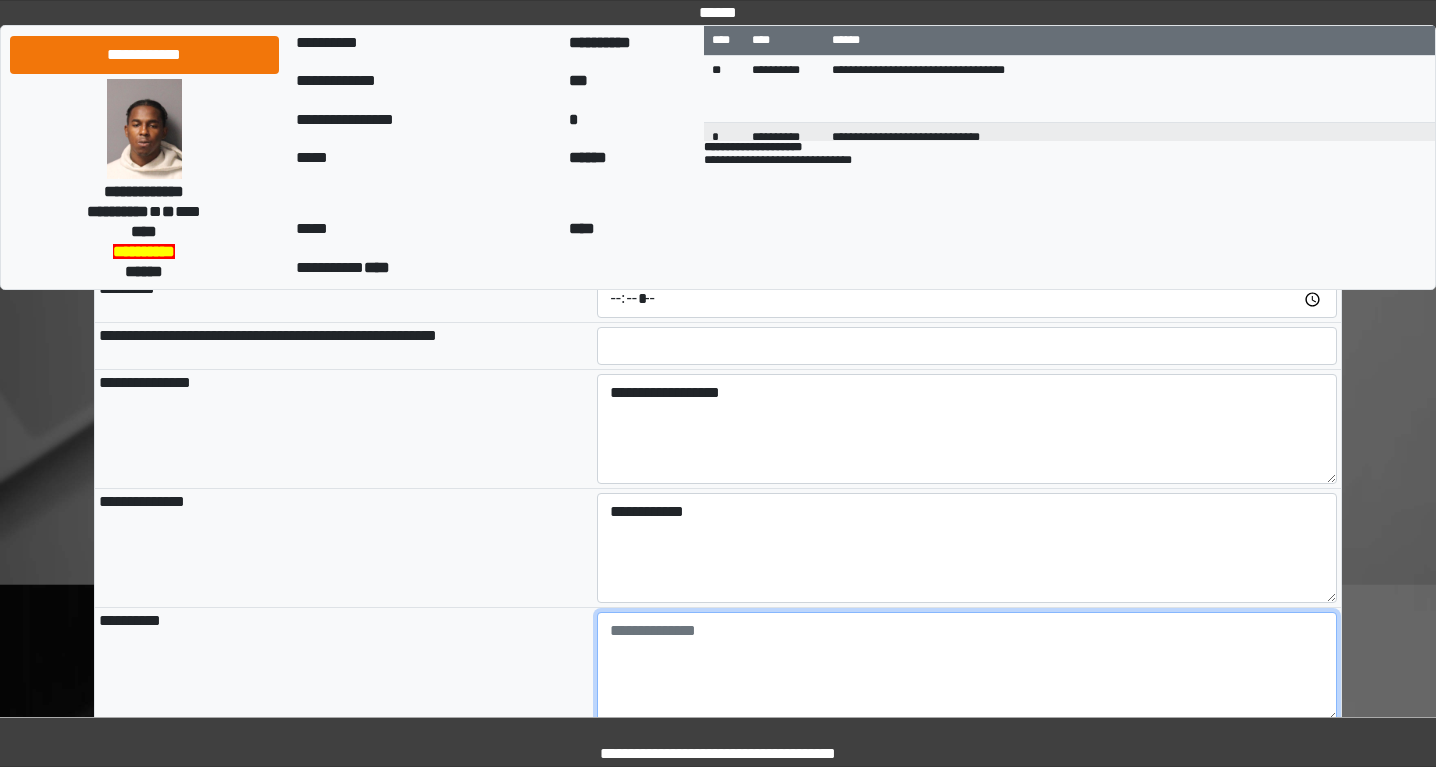 click at bounding box center (967, 667) 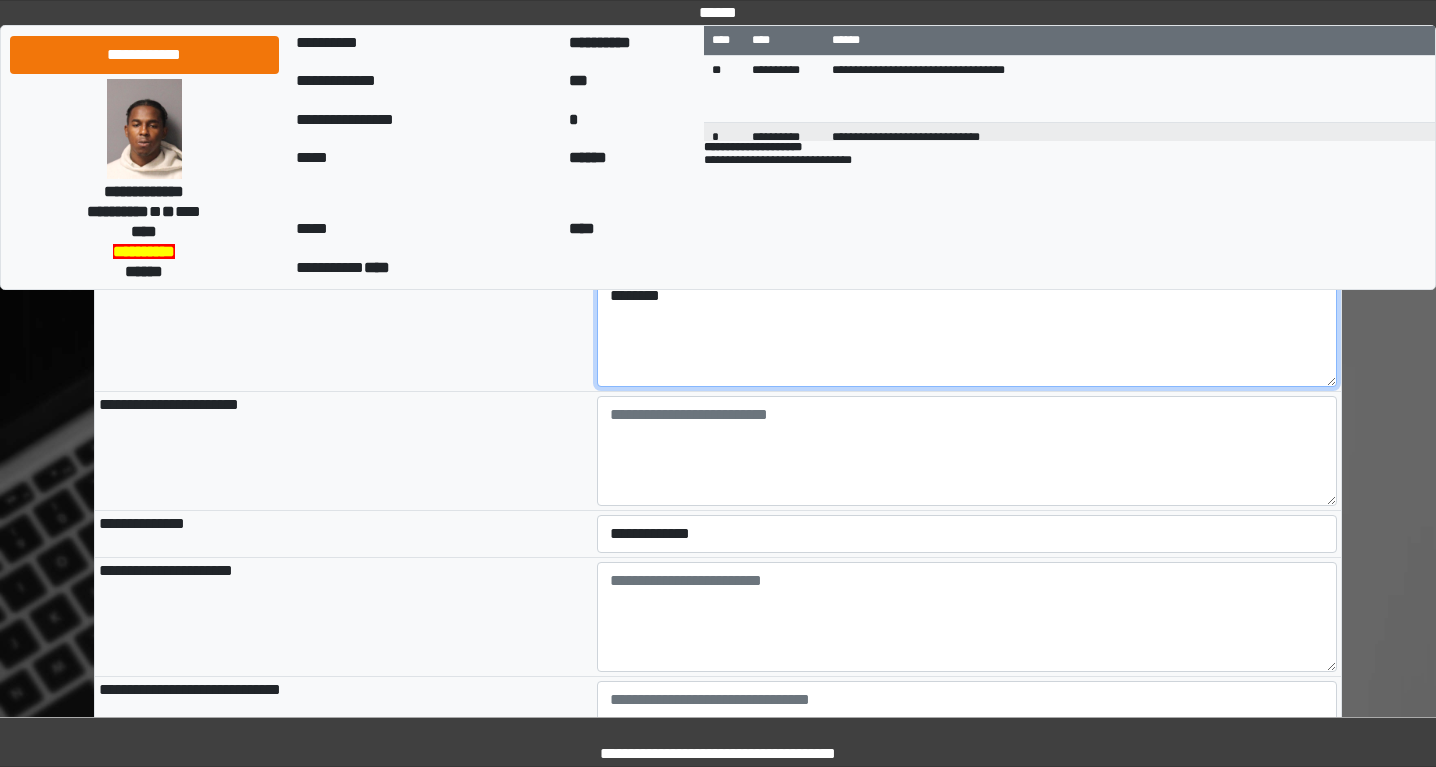 scroll, scrollTop: 606, scrollLeft: 0, axis: vertical 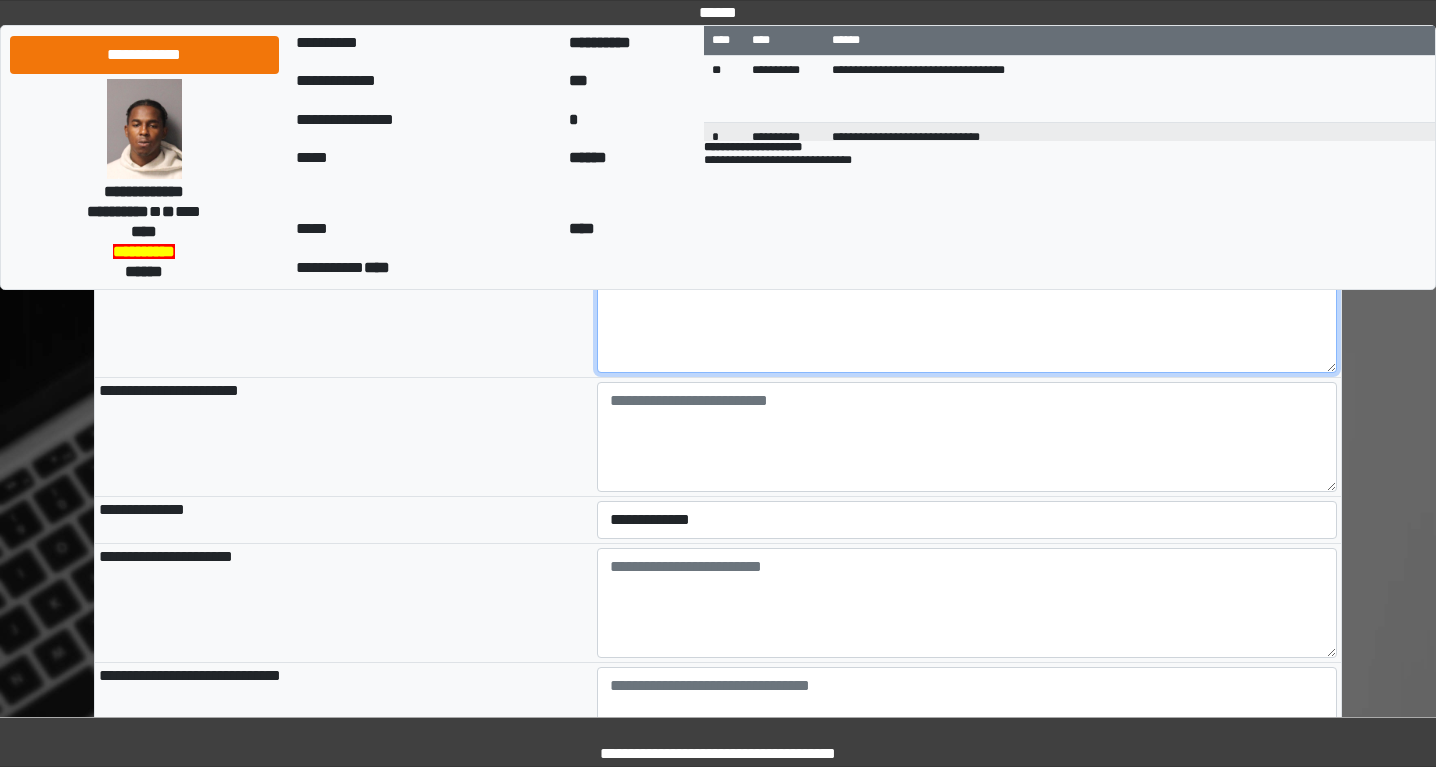 type on "*******" 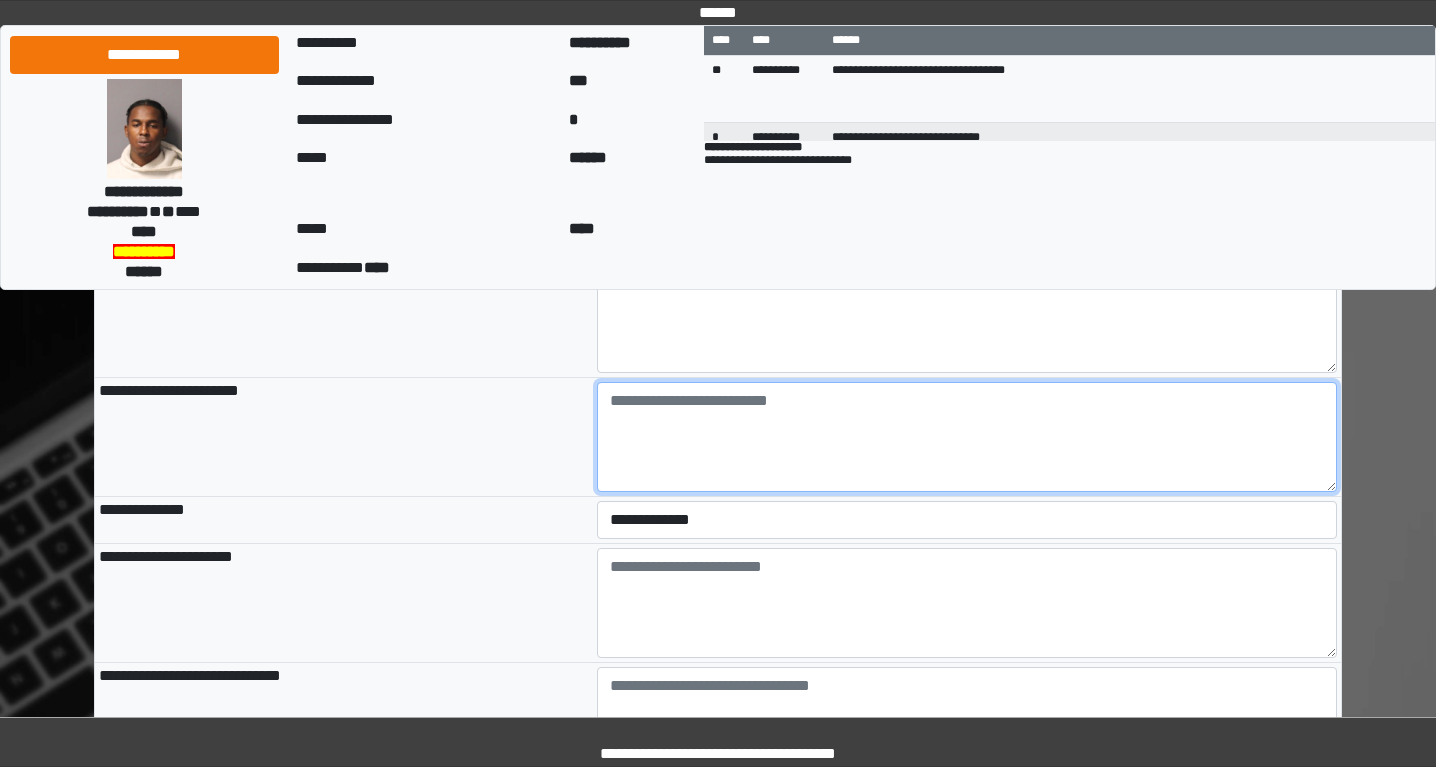 click at bounding box center (967, 437) 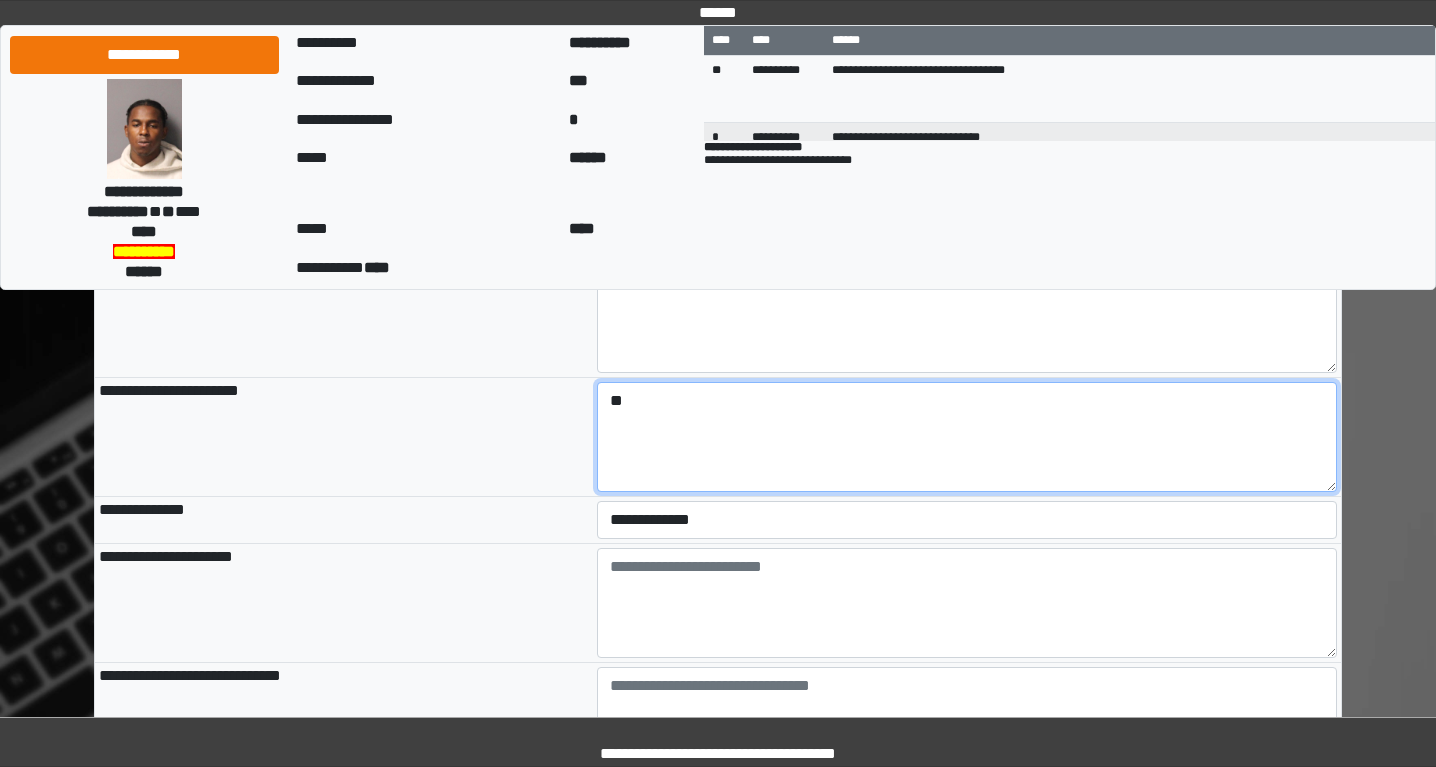 type on "**" 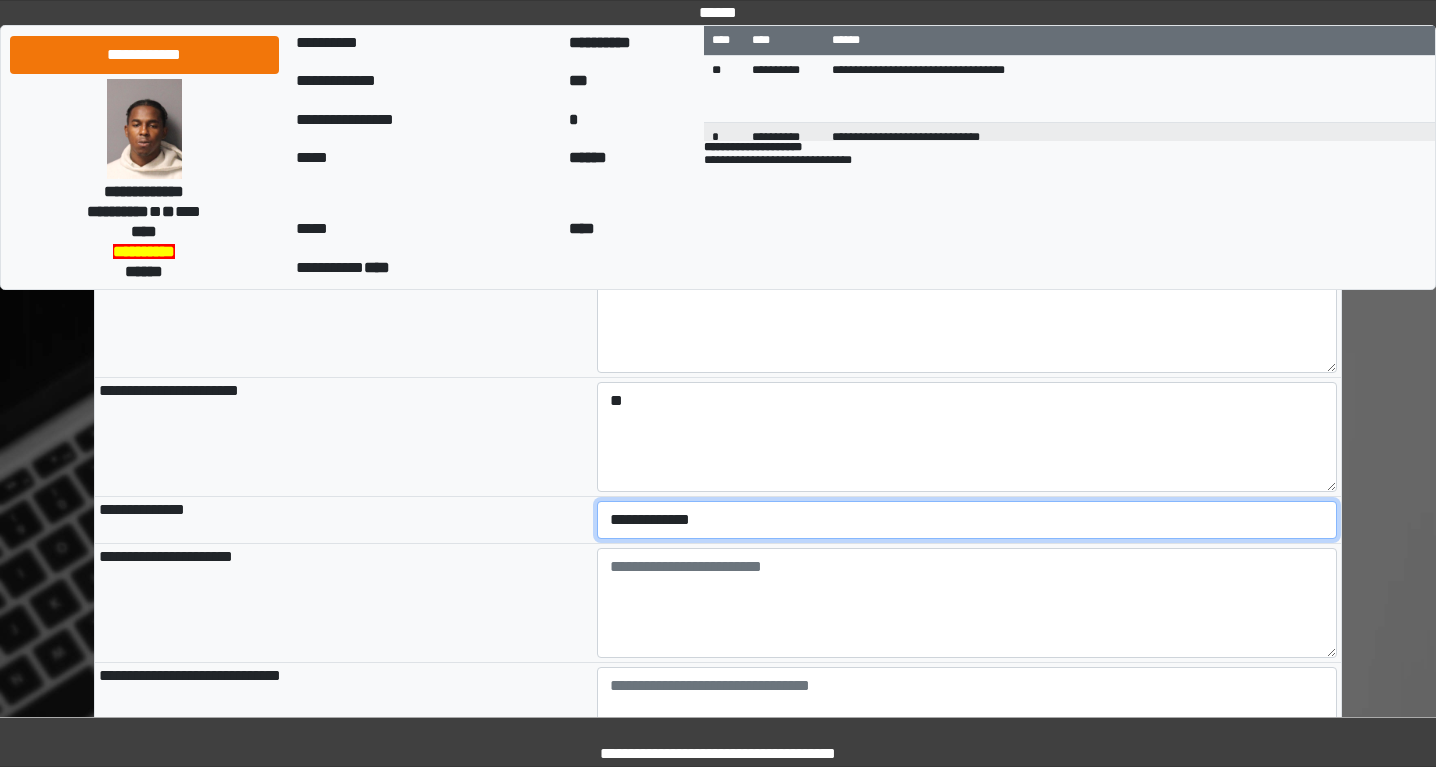 click on "**********" at bounding box center (967, 520) 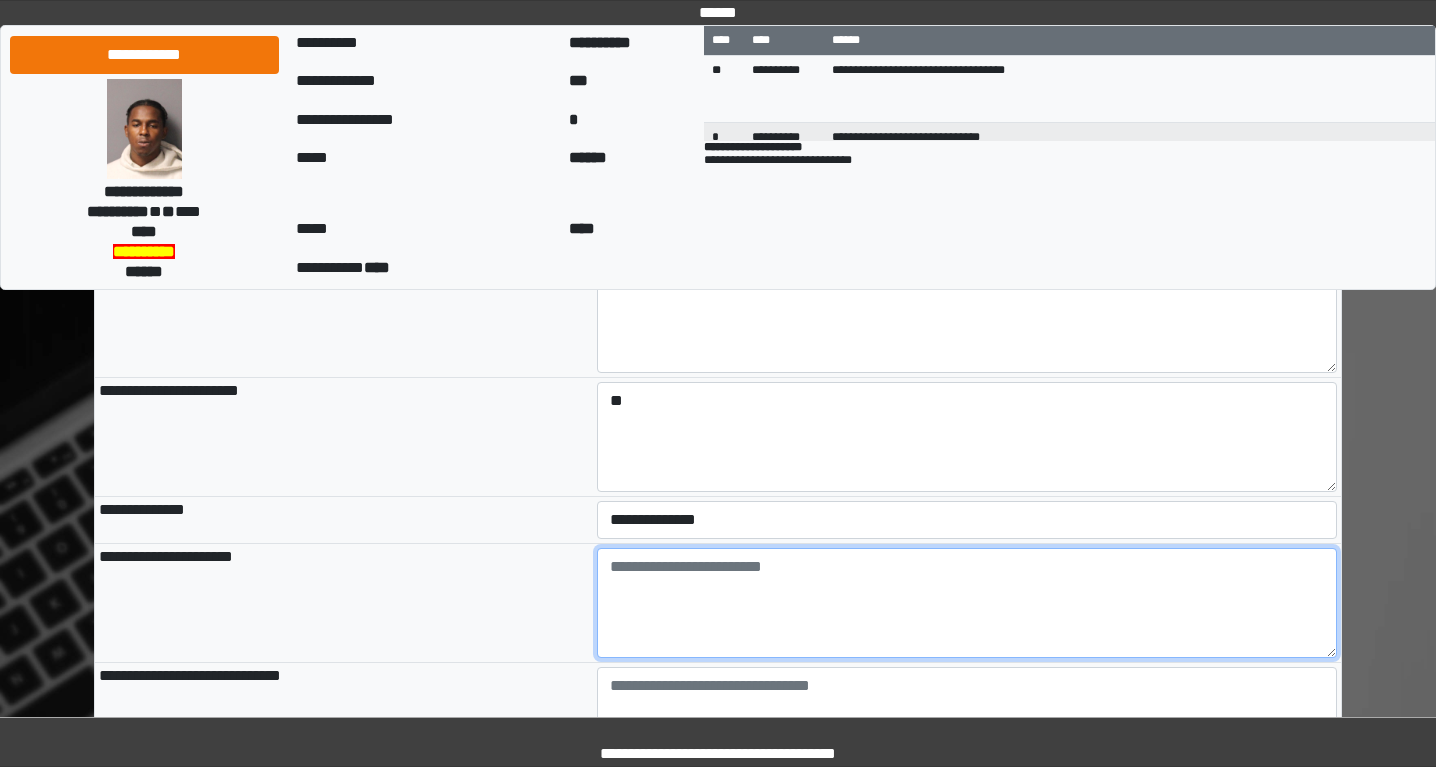 click at bounding box center [967, 603] 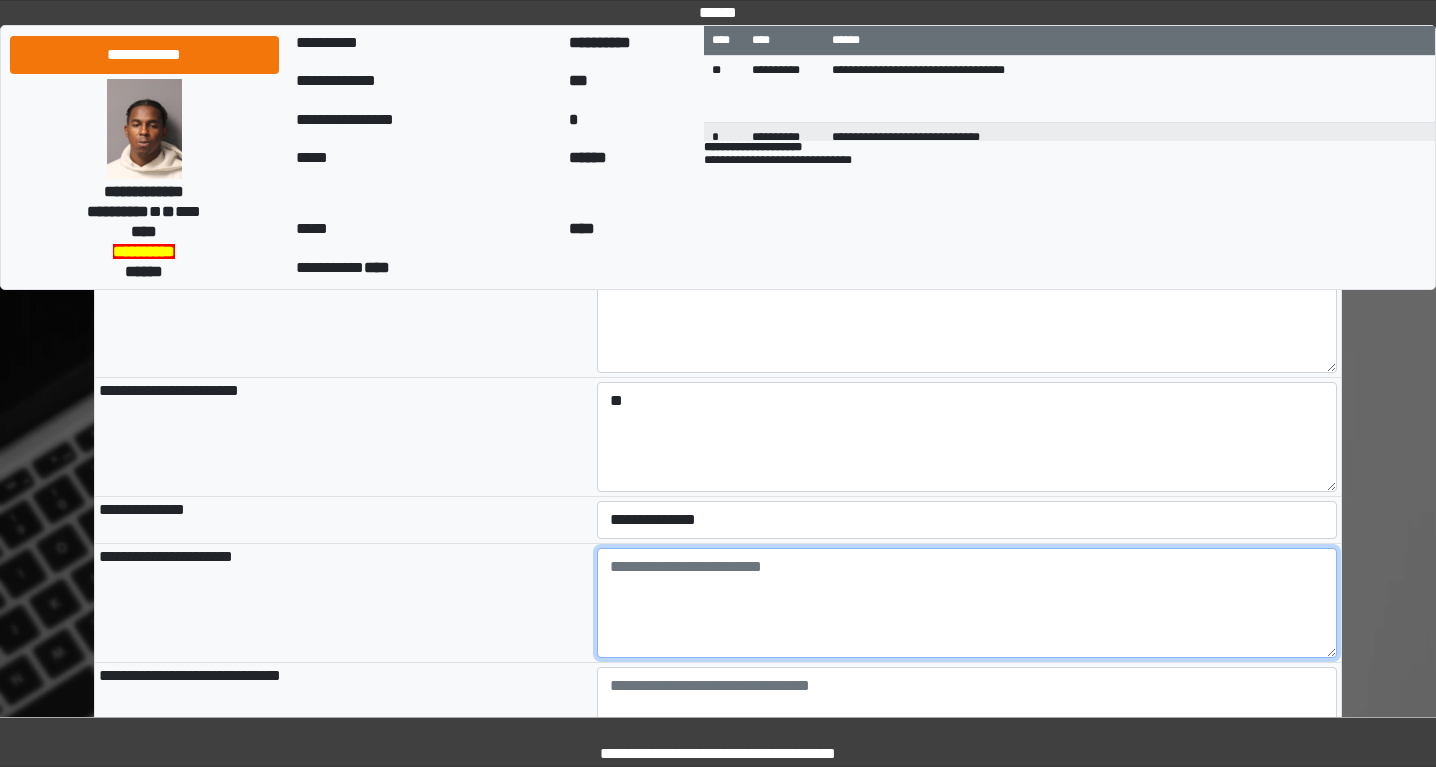paste on "**********" 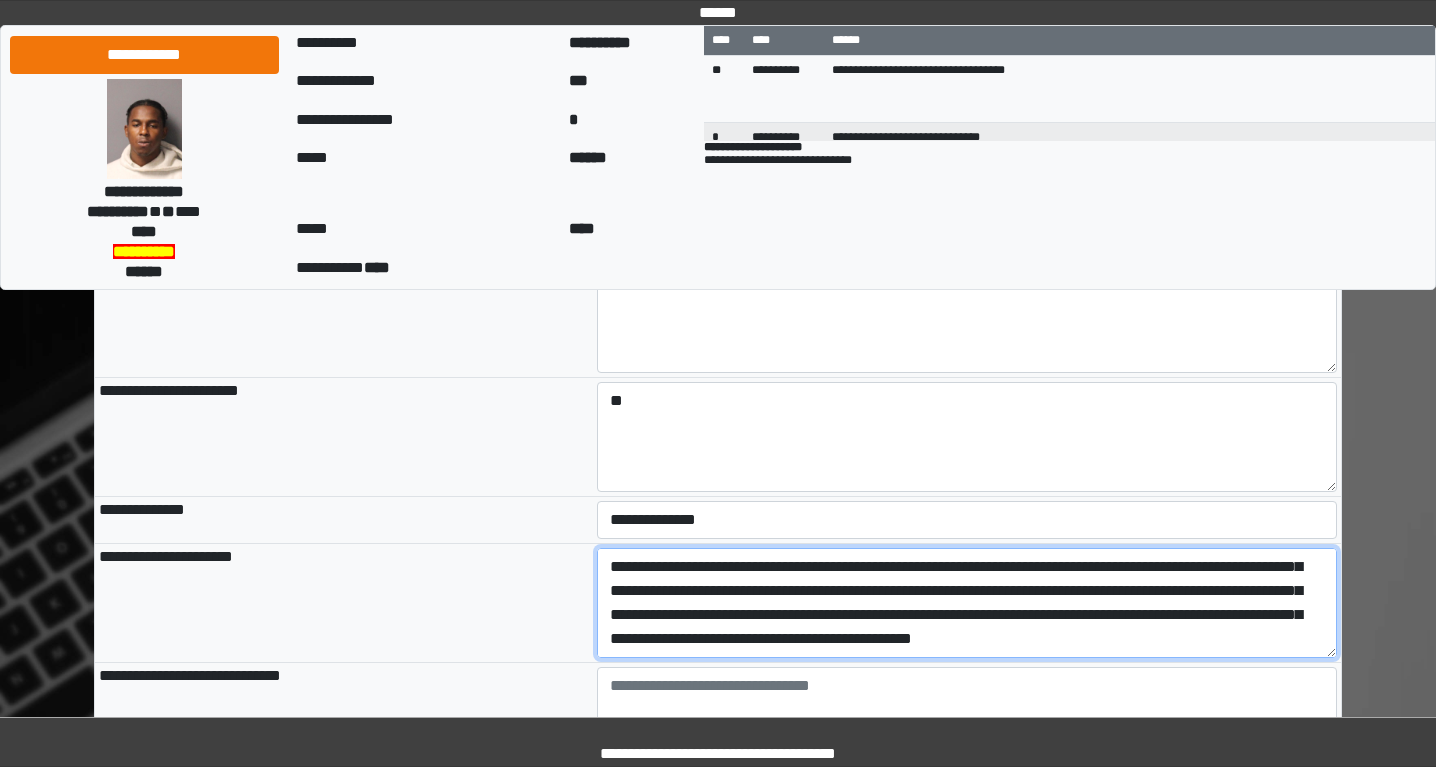 scroll, scrollTop: 192, scrollLeft: 0, axis: vertical 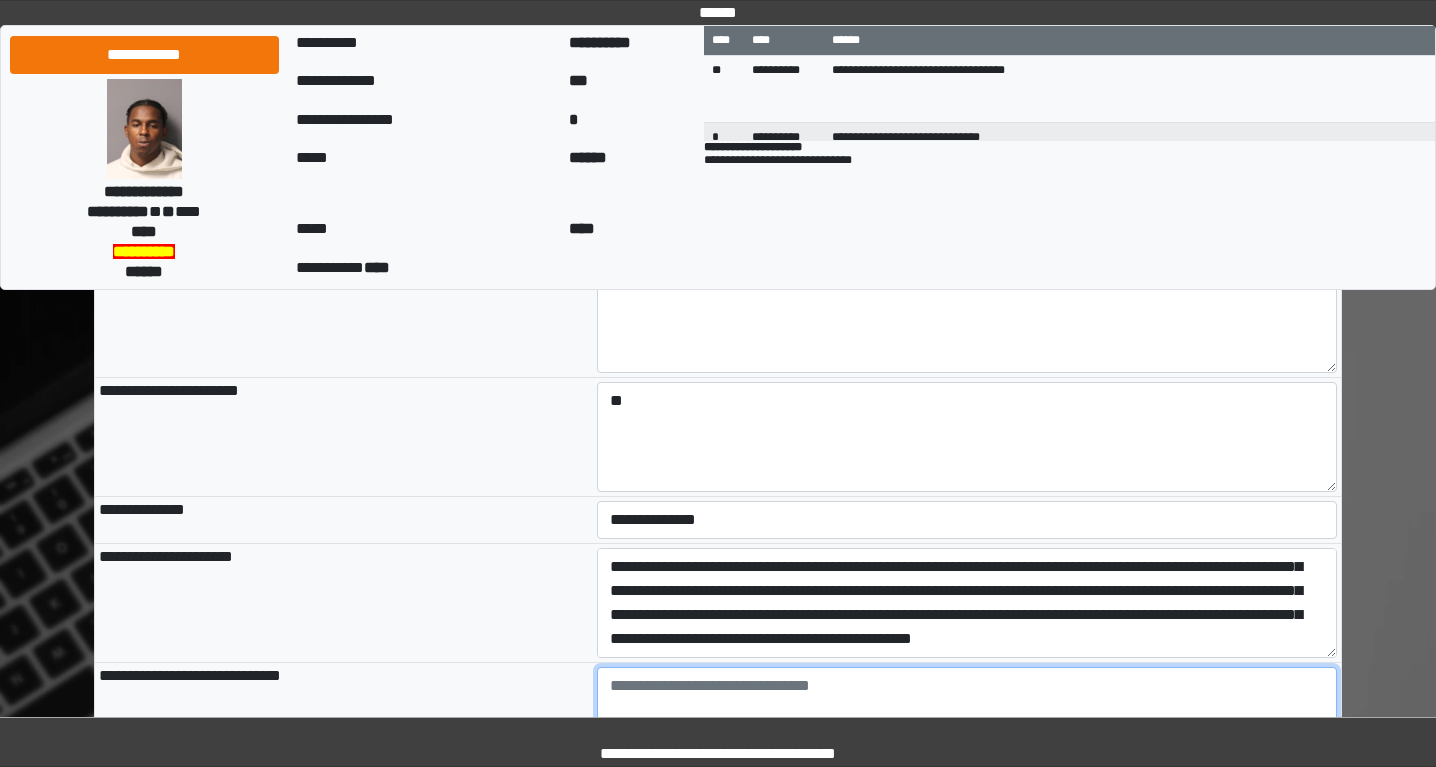 click at bounding box center (967, 722) 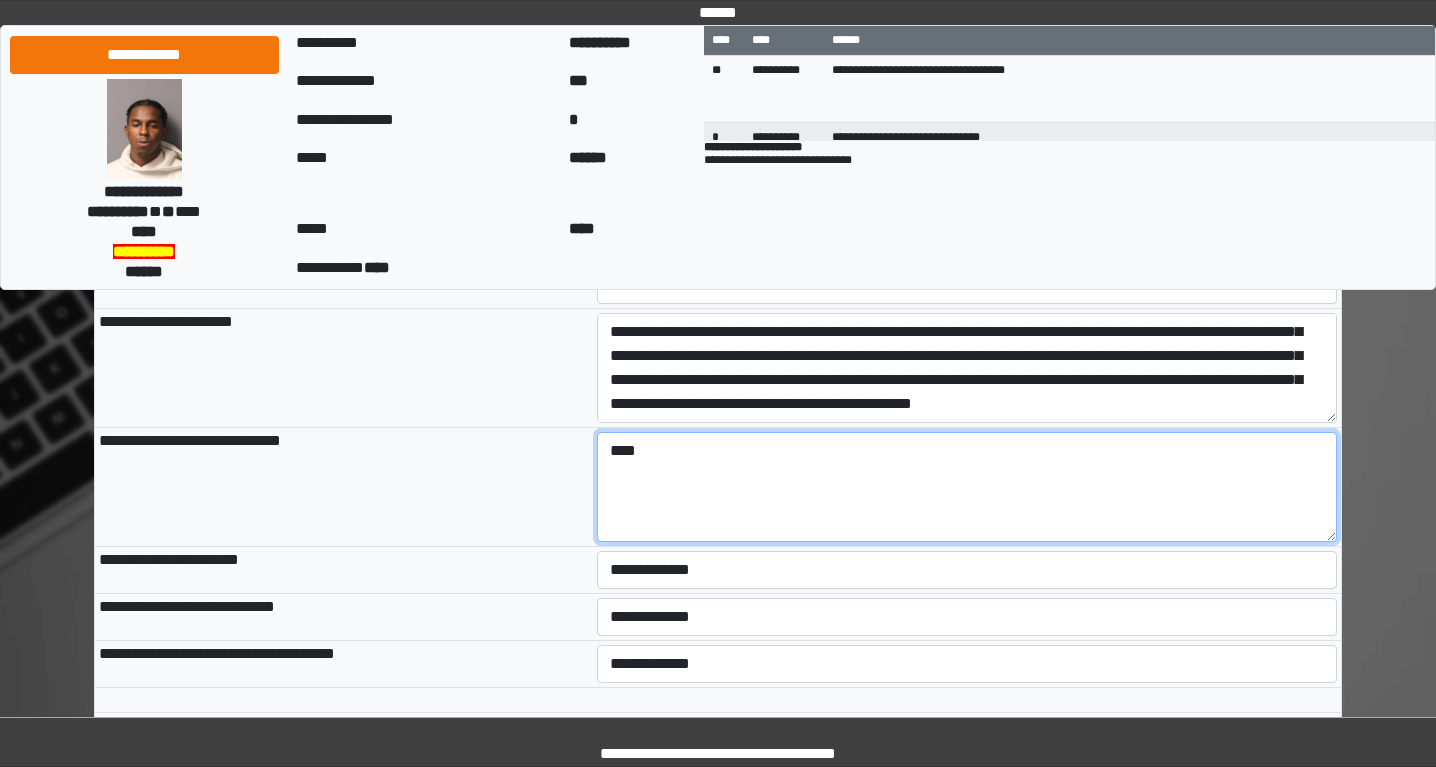 scroll, scrollTop: 843, scrollLeft: 0, axis: vertical 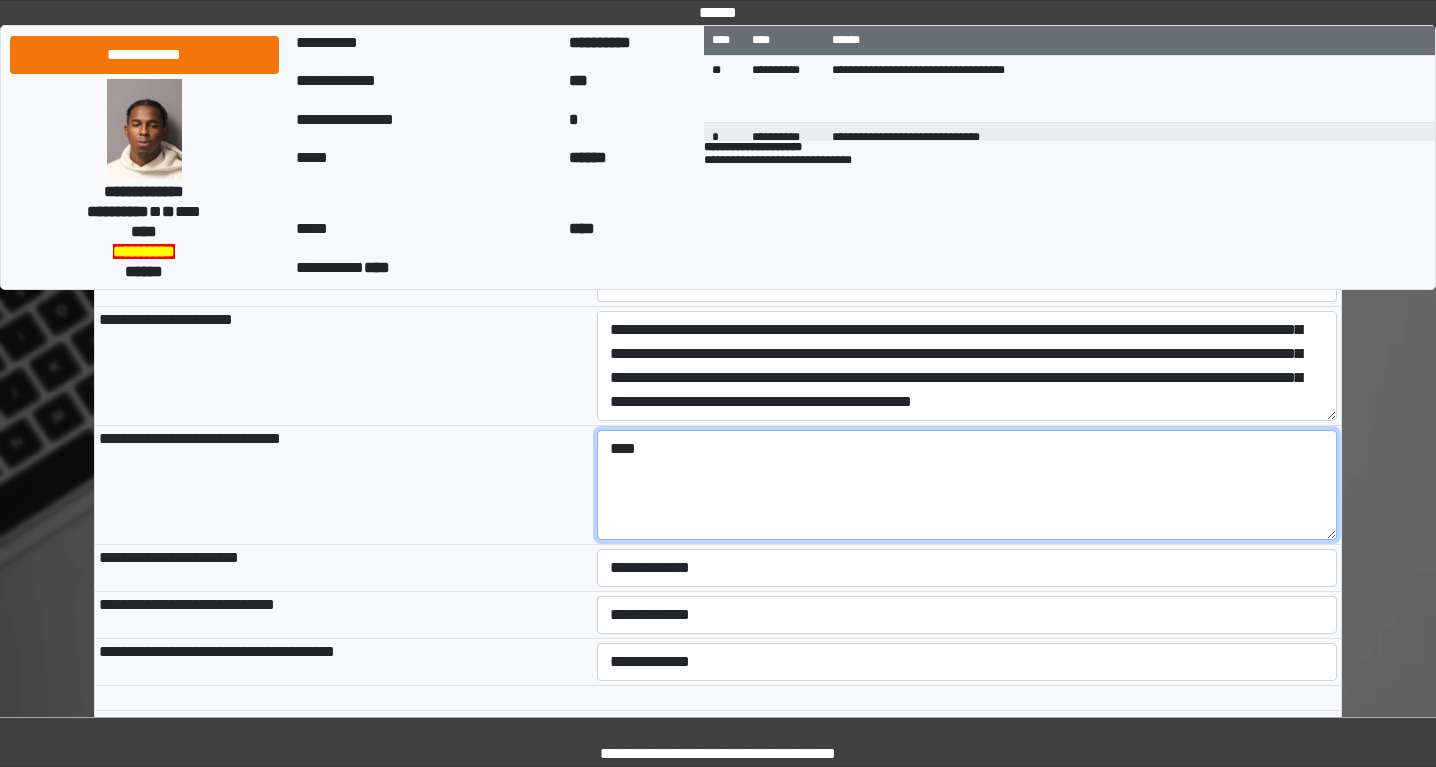 type on "****" 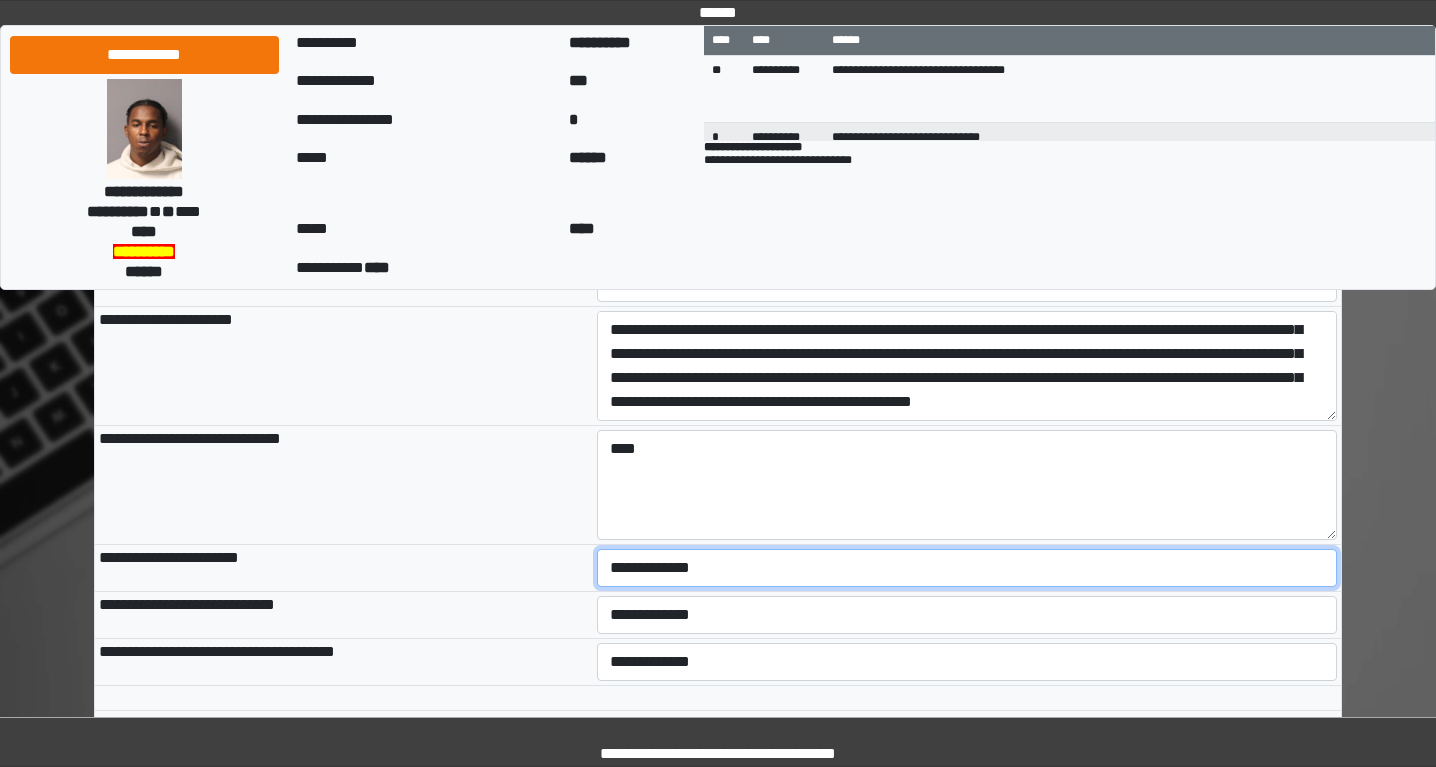 click on "**********" at bounding box center [967, 568] 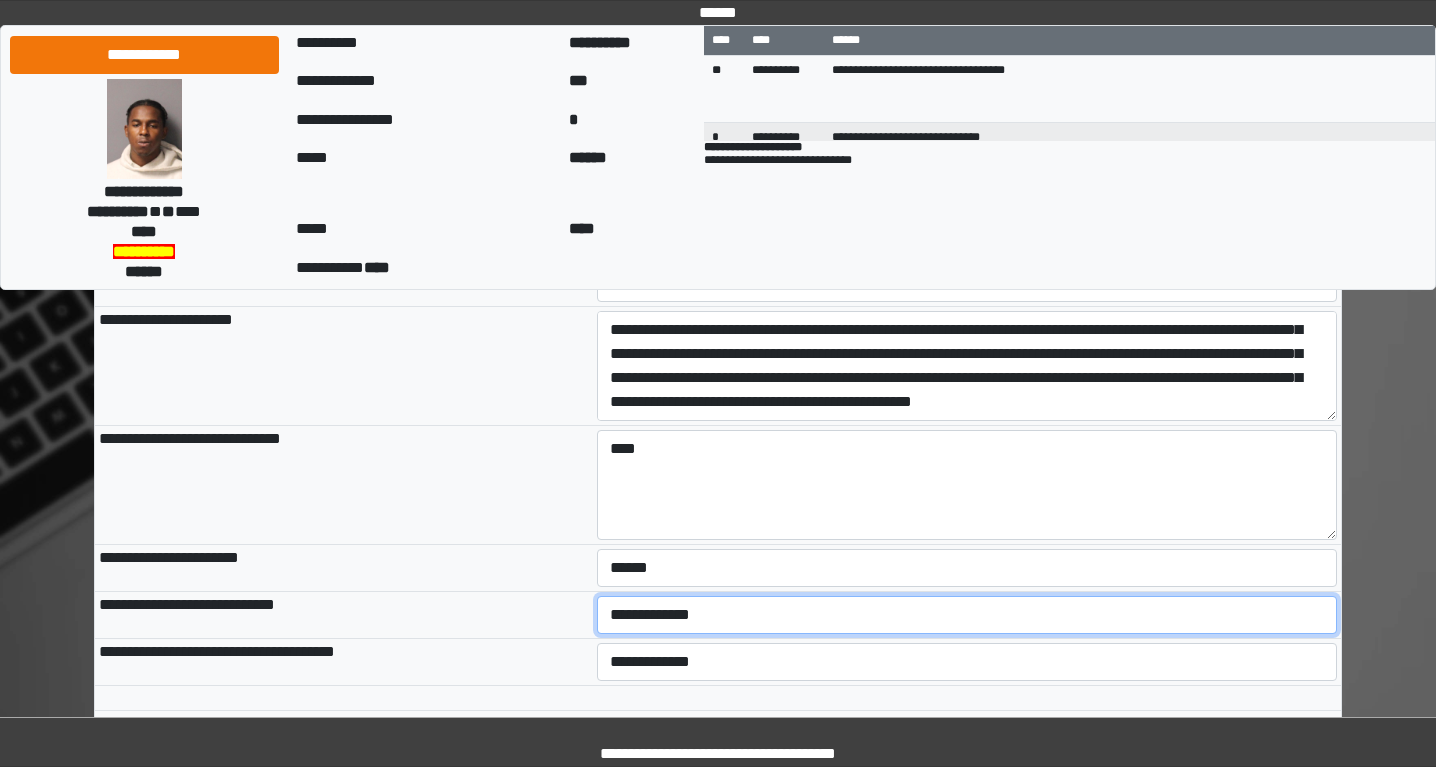click on "**********" at bounding box center [967, 615] 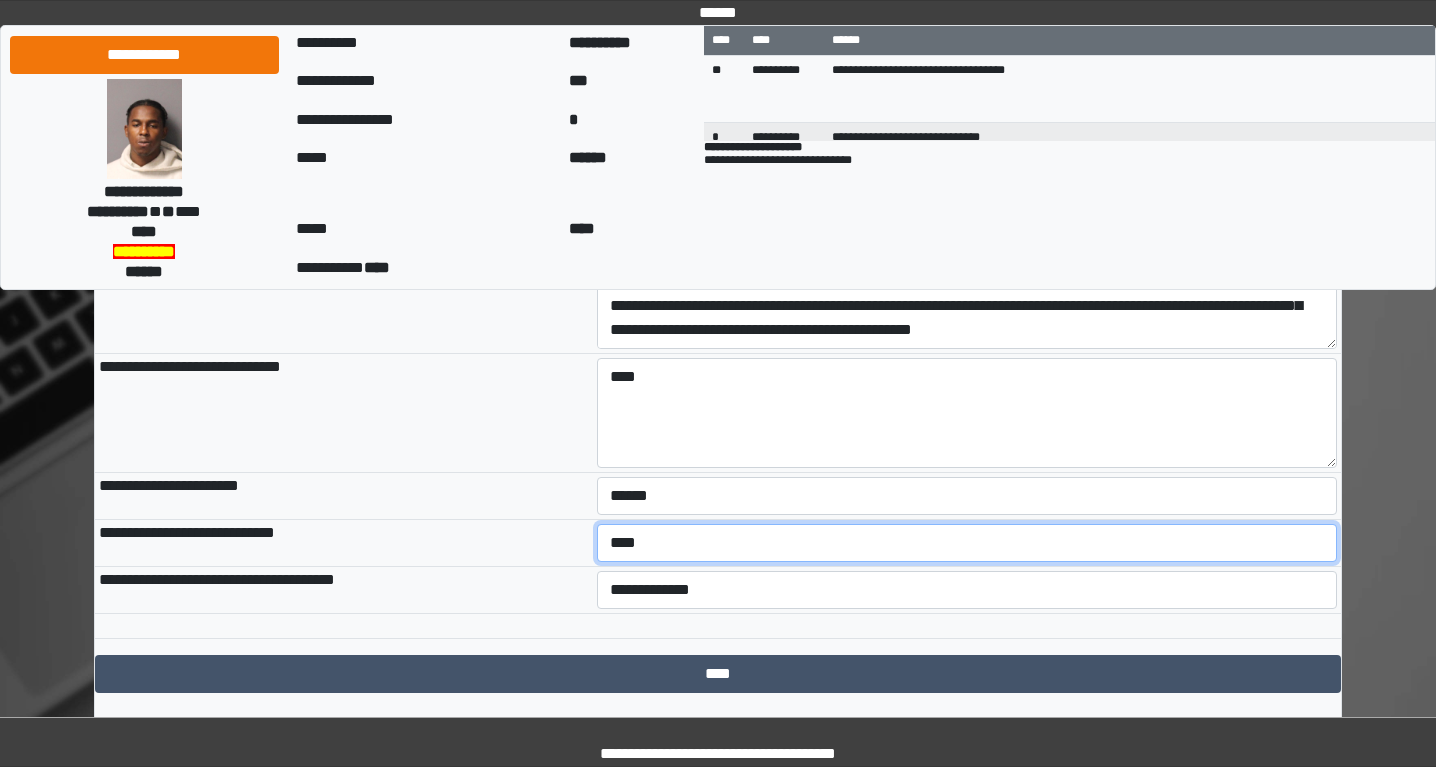 scroll, scrollTop: 939, scrollLeft: 0, axis: vertical 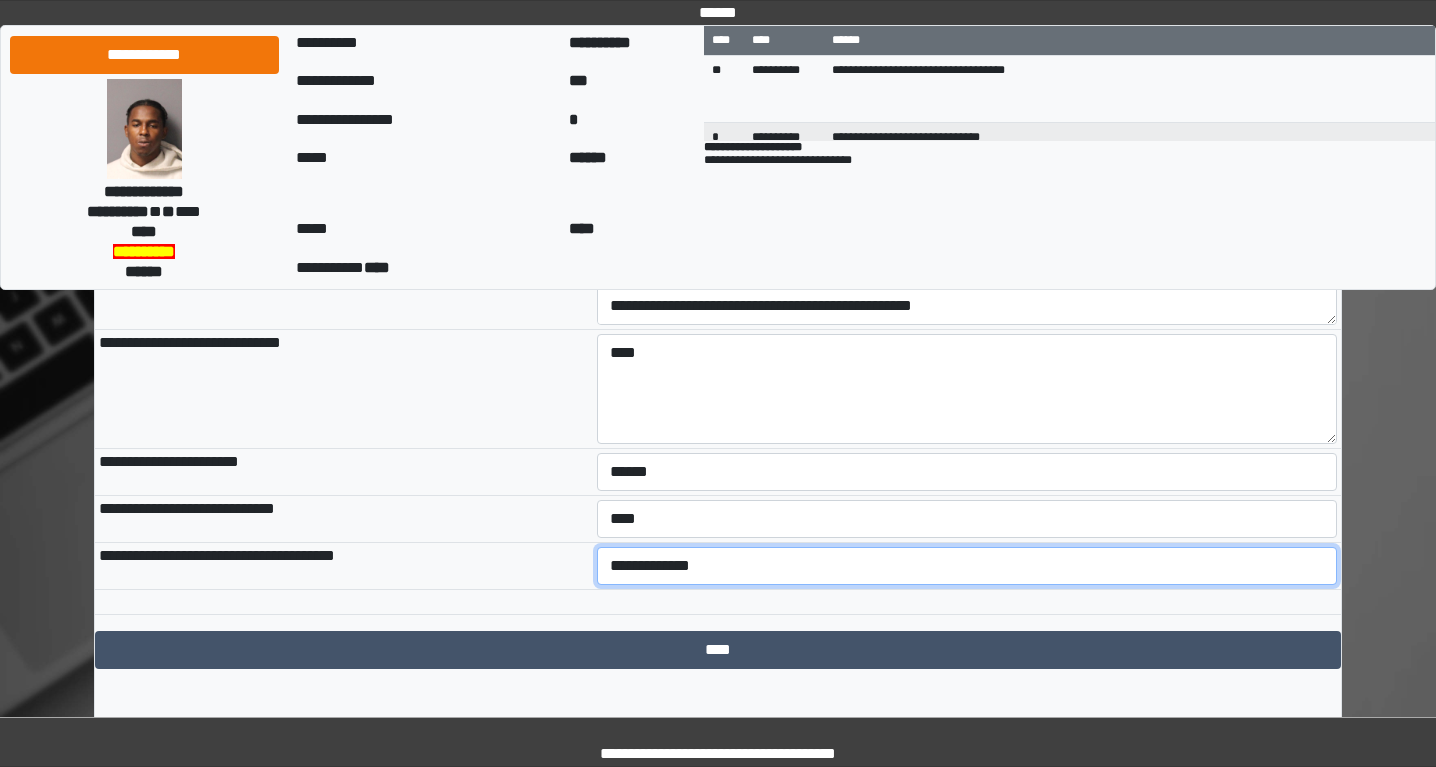 click on "**********" at bounding box center (967, 566) 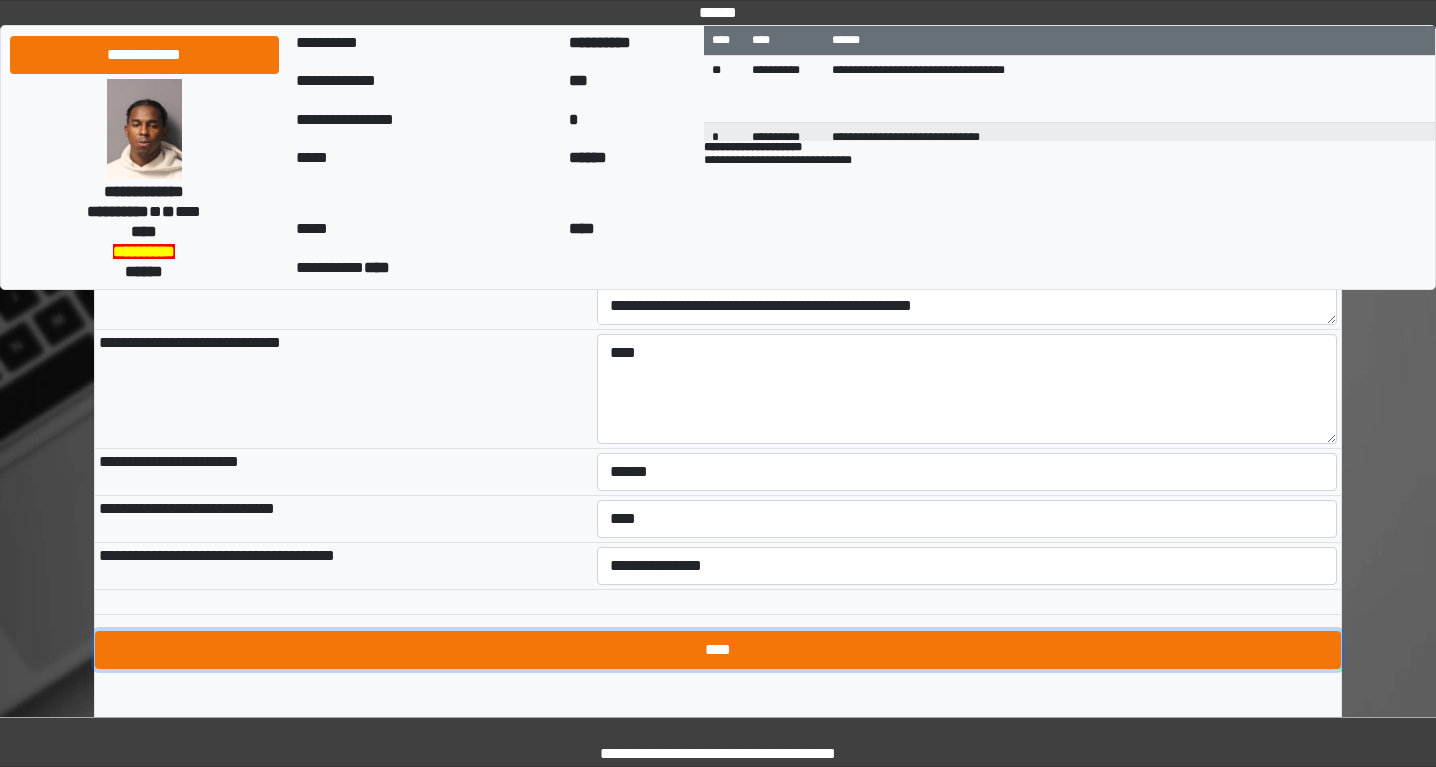 click on "****" at bounding box center [718, 650] 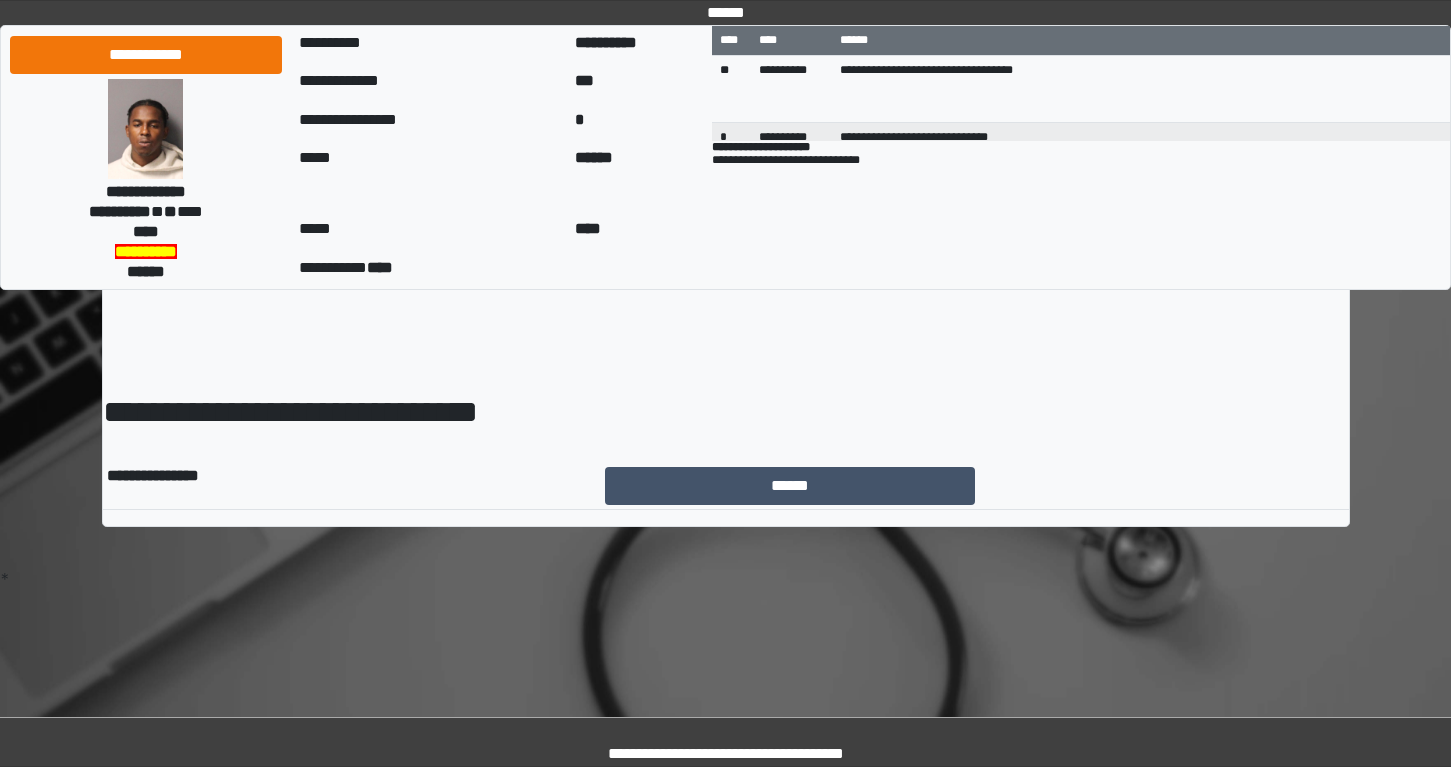 scroll, scrollTop: 0, scrollLeft: 0, axis: both 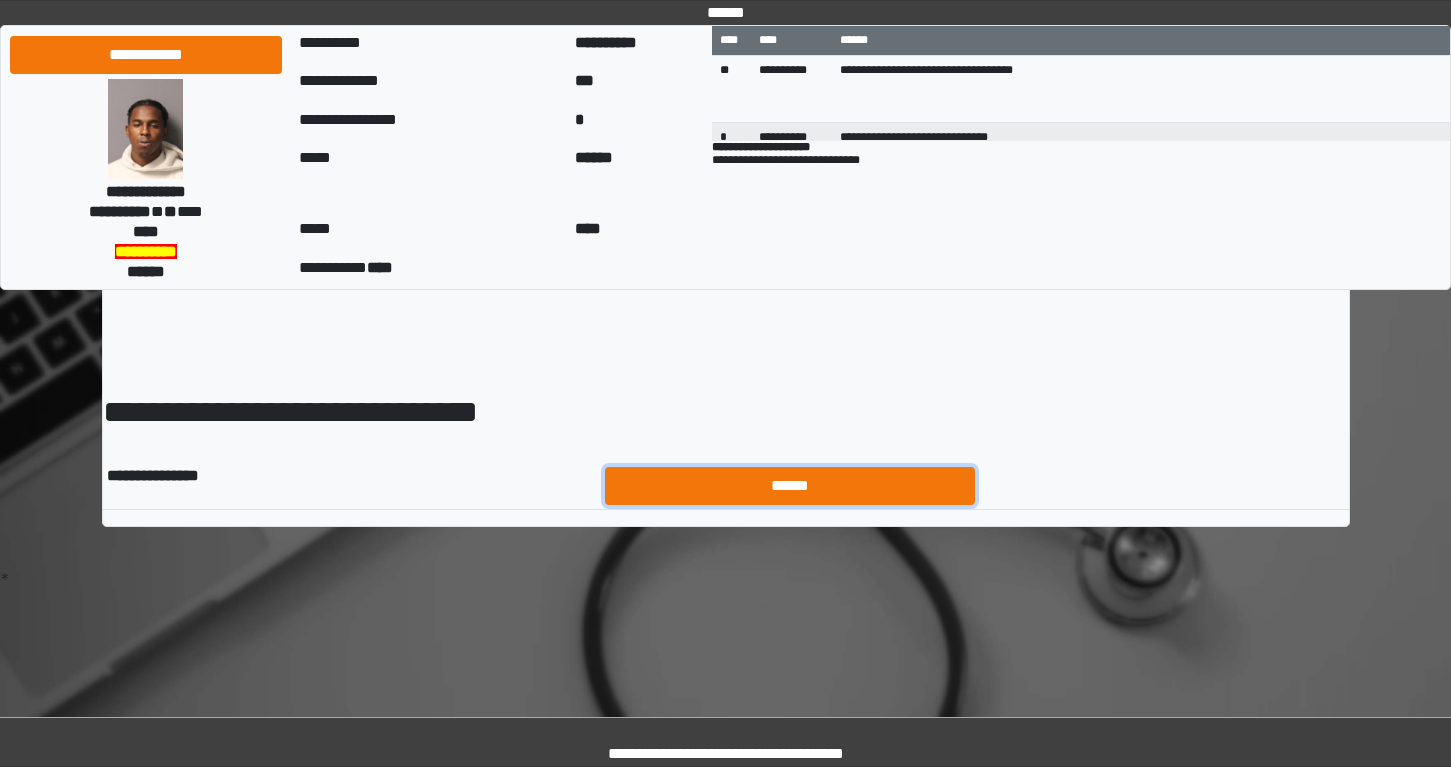 click on "******" at bounding box center (790, 486) 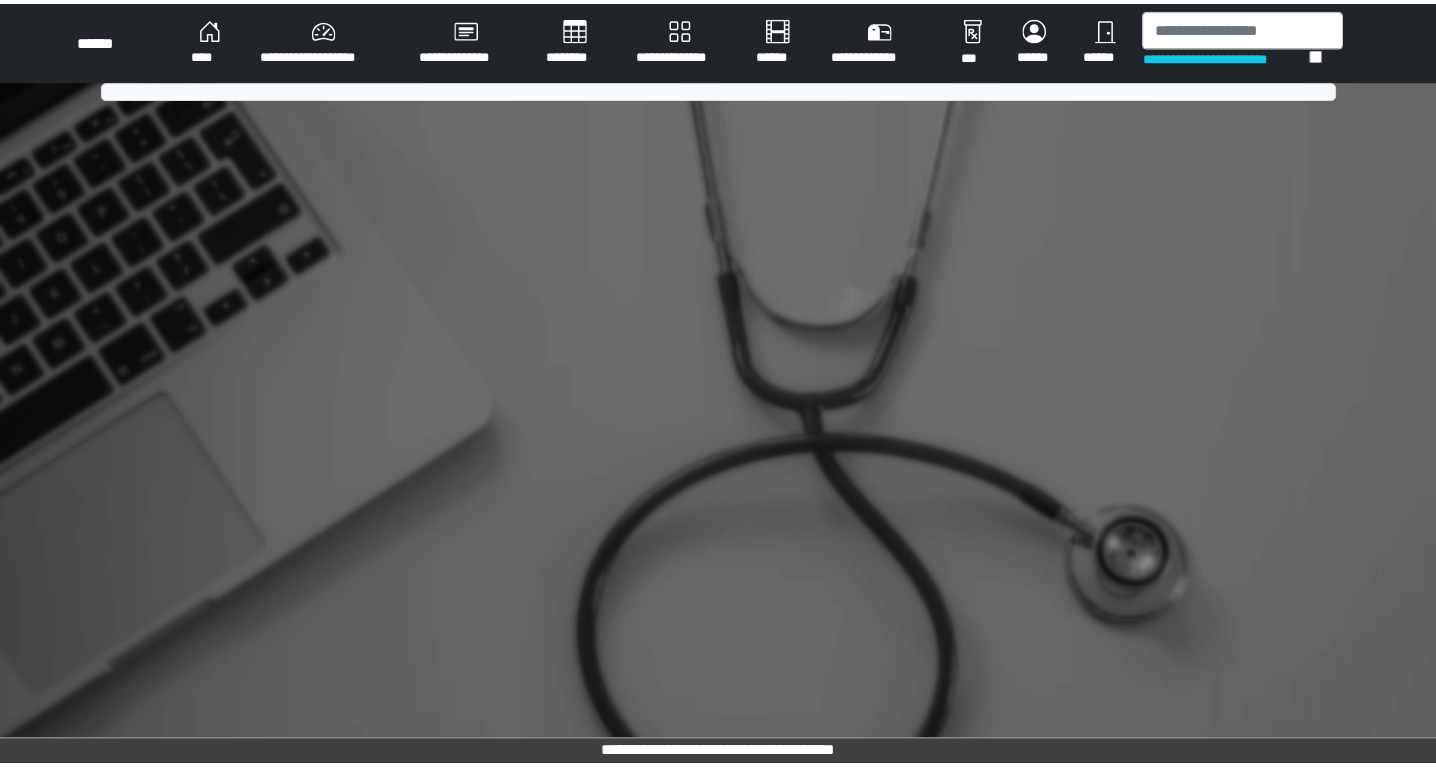 scroll, scrollTop: 0, scrollLeft: 0, axis: both 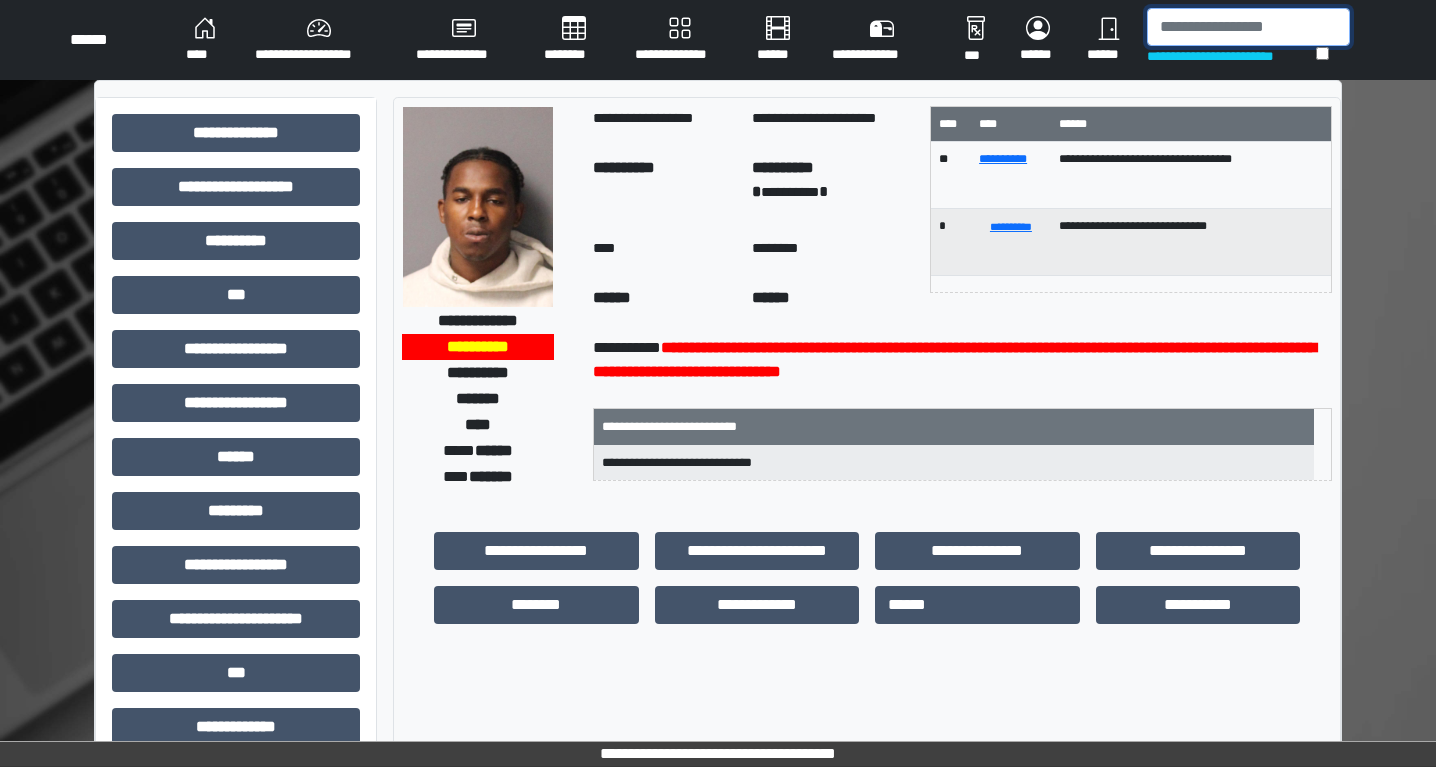 click at bounding box center [1248, 27] 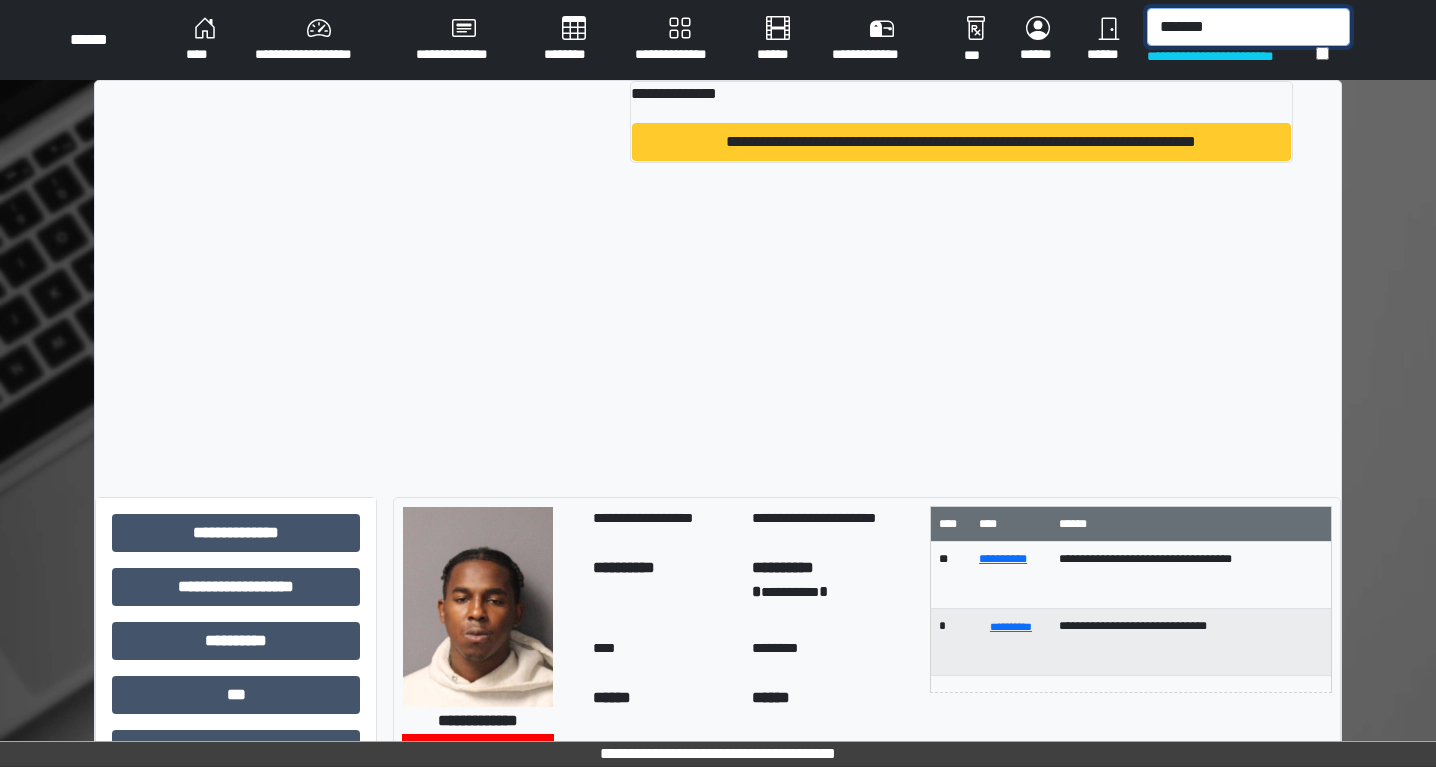 type on "*******" 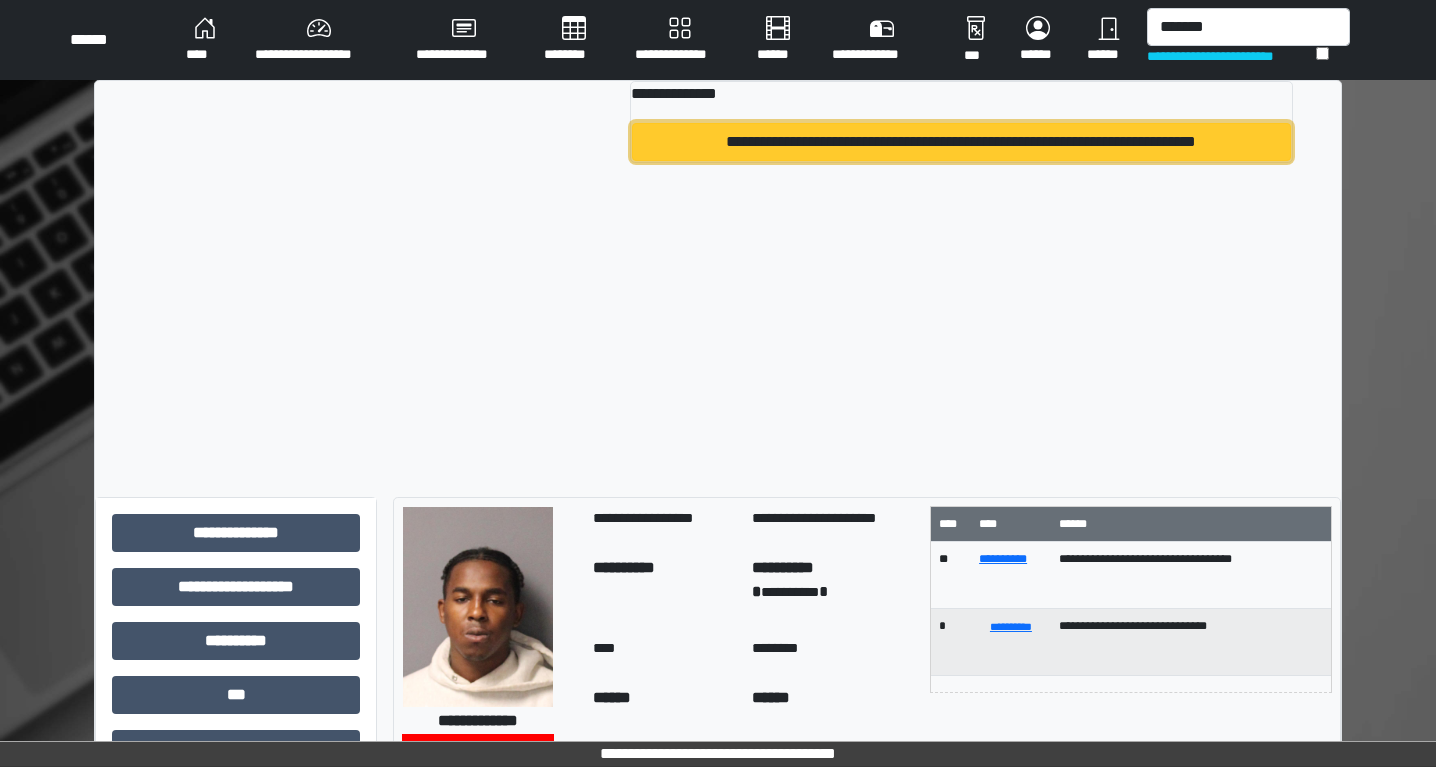 click on "**********" at bounding box center [961, 142] 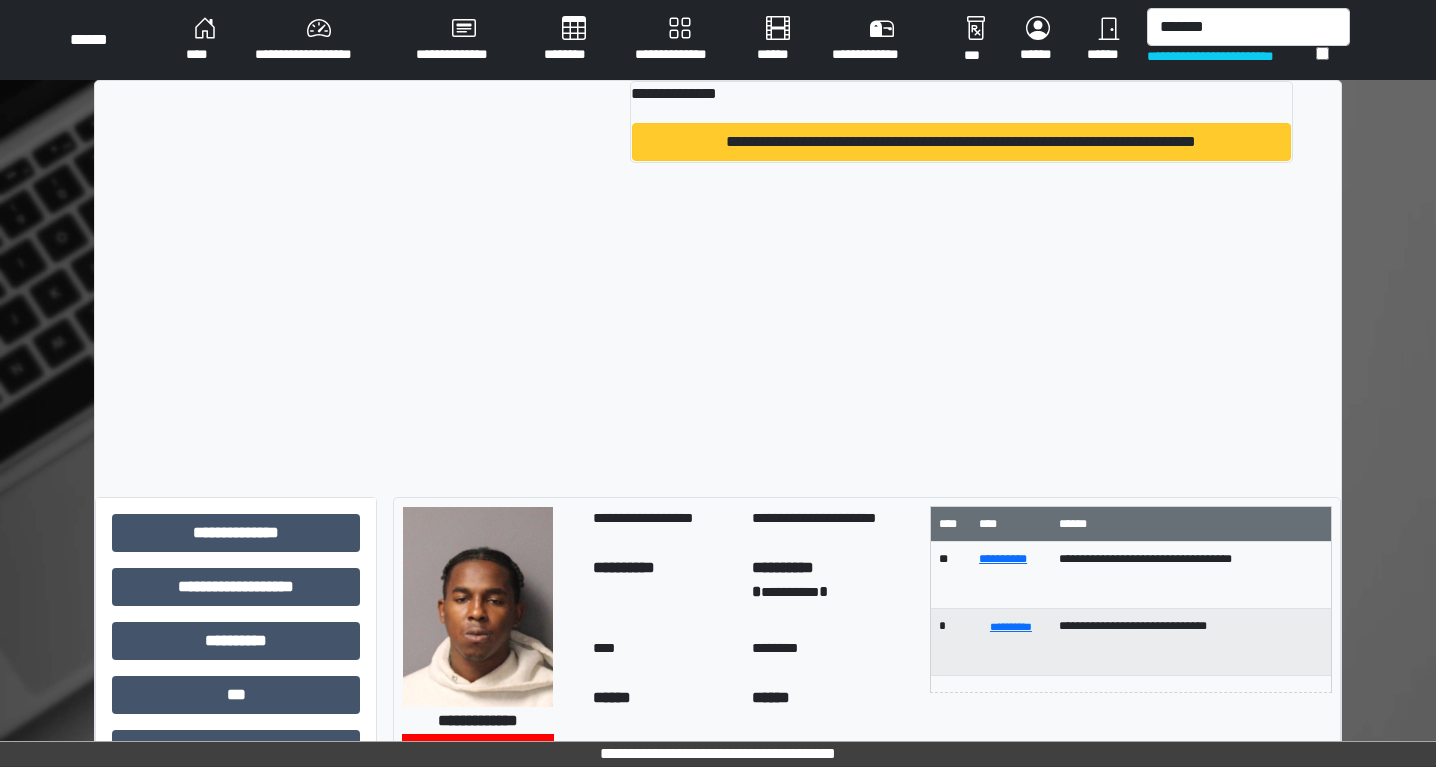 type 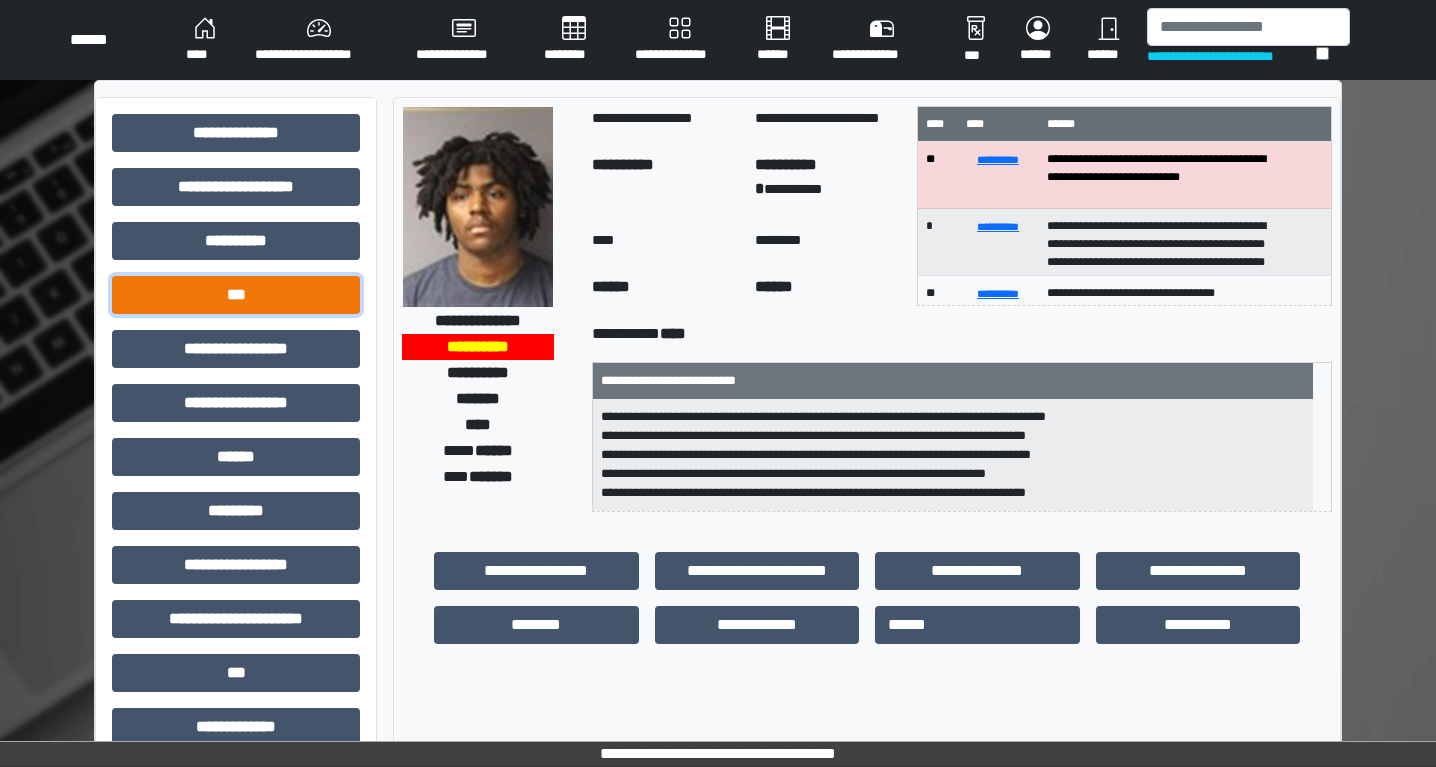 click on "***" at bounding box center (236, 295) 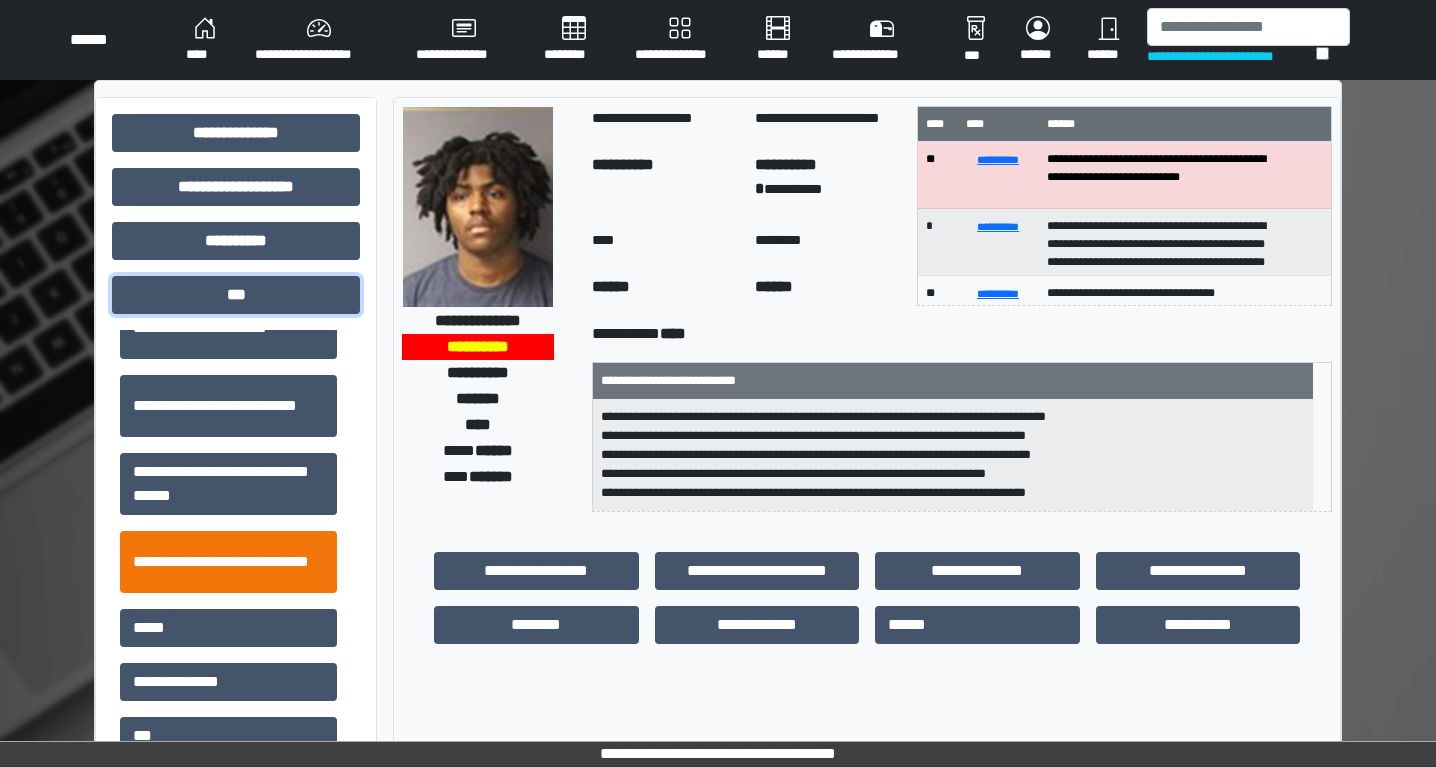 scroll, scrollTop: 688, scrollLeft: 0, axis: vertical 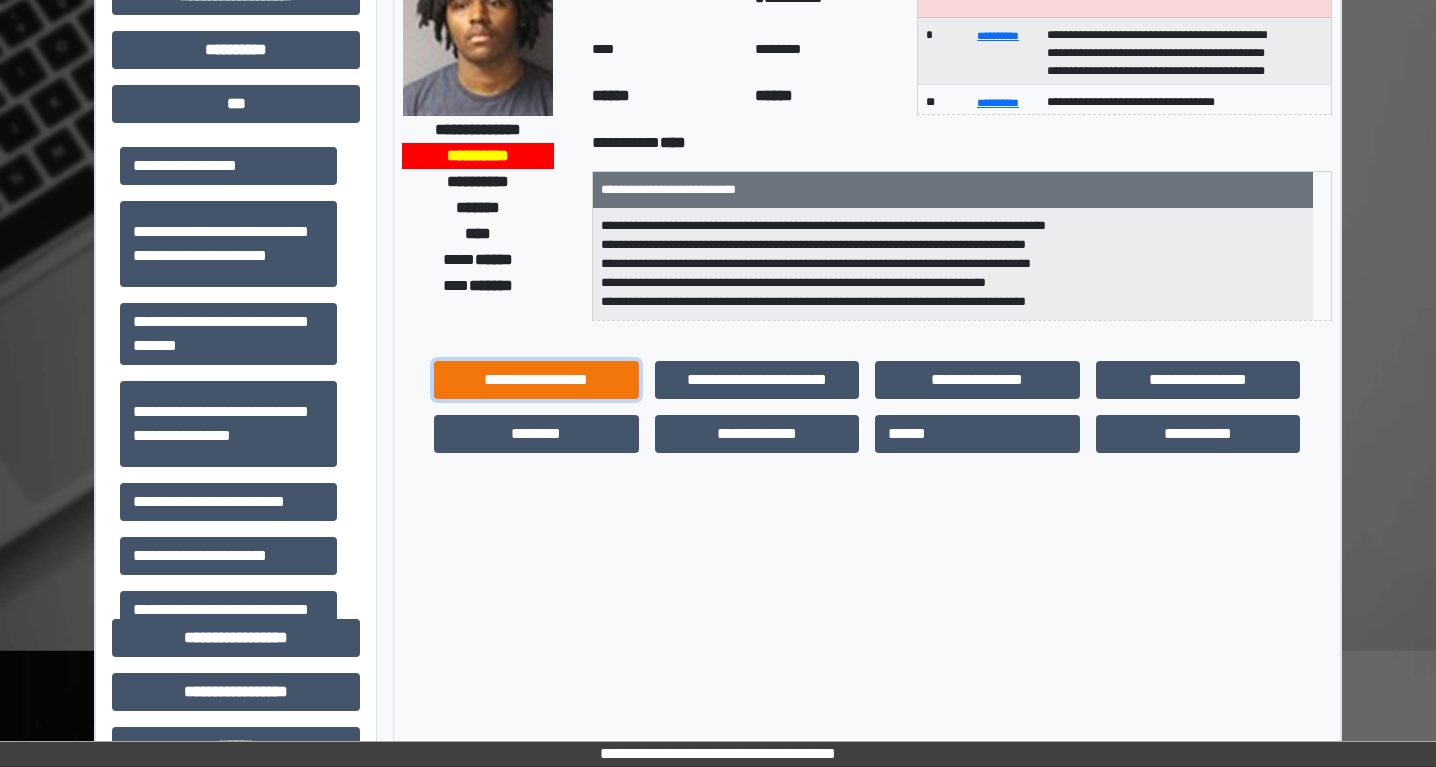 click on "**********" at bounding box center (536, 380) 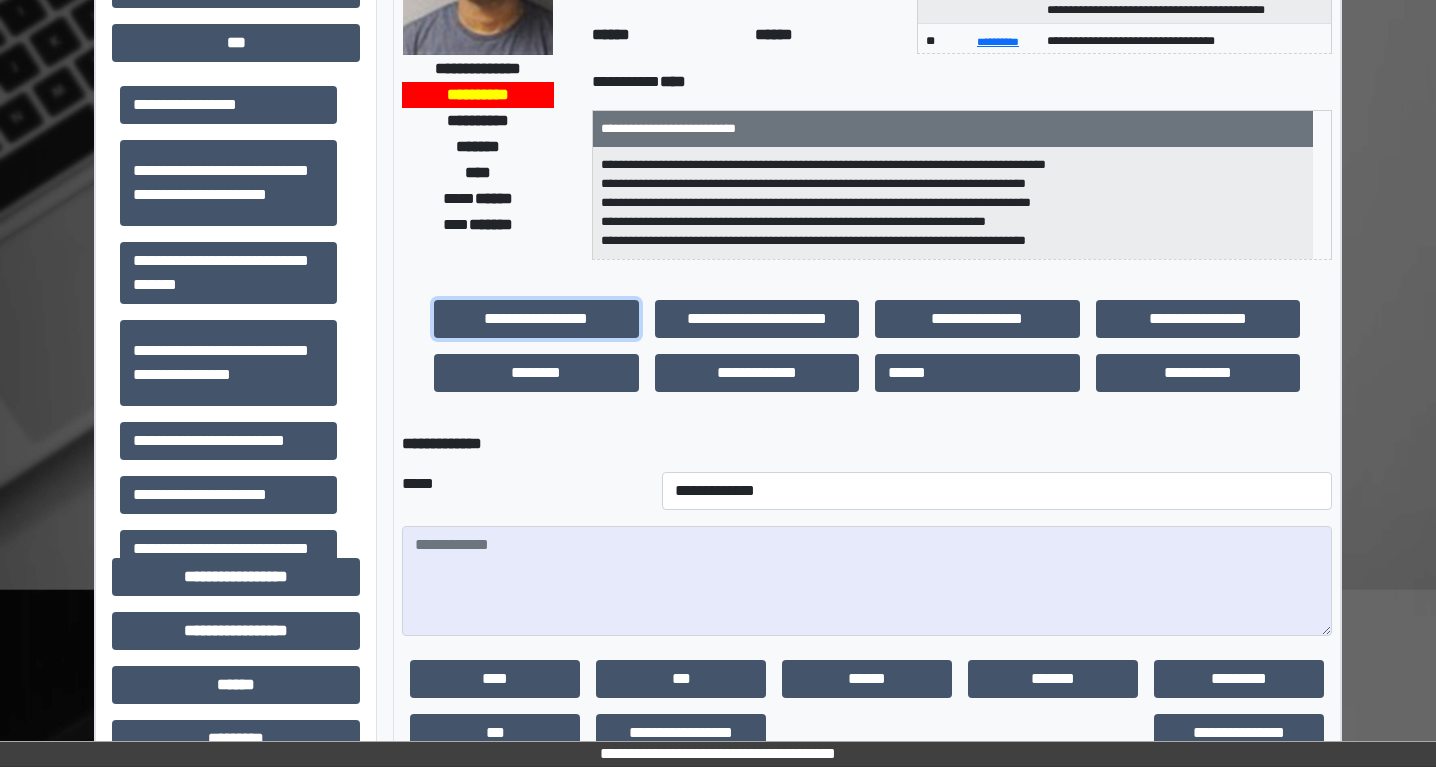 scroll, scrollTop: 522, scrollLeft: 0, axis: vertical 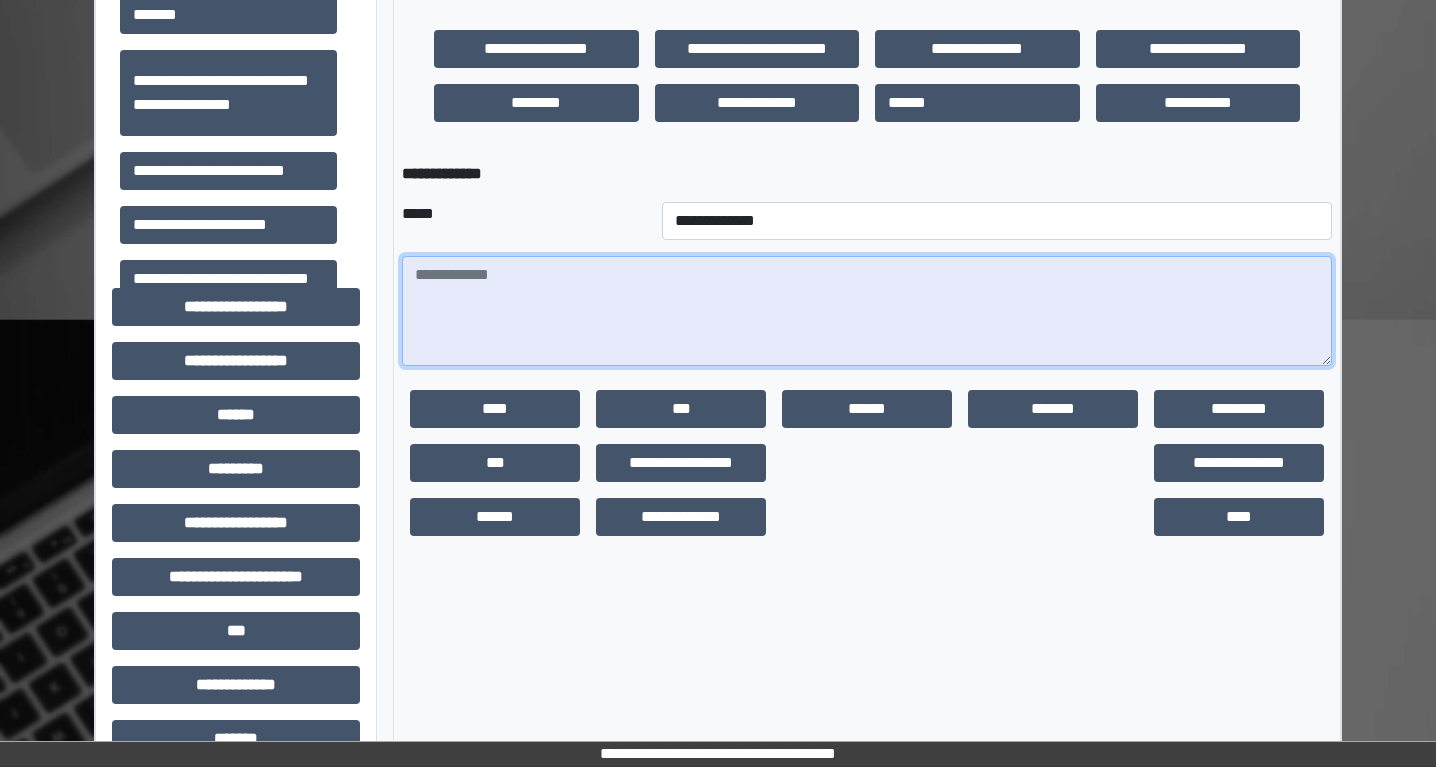 click at bounding box center (867, 311) 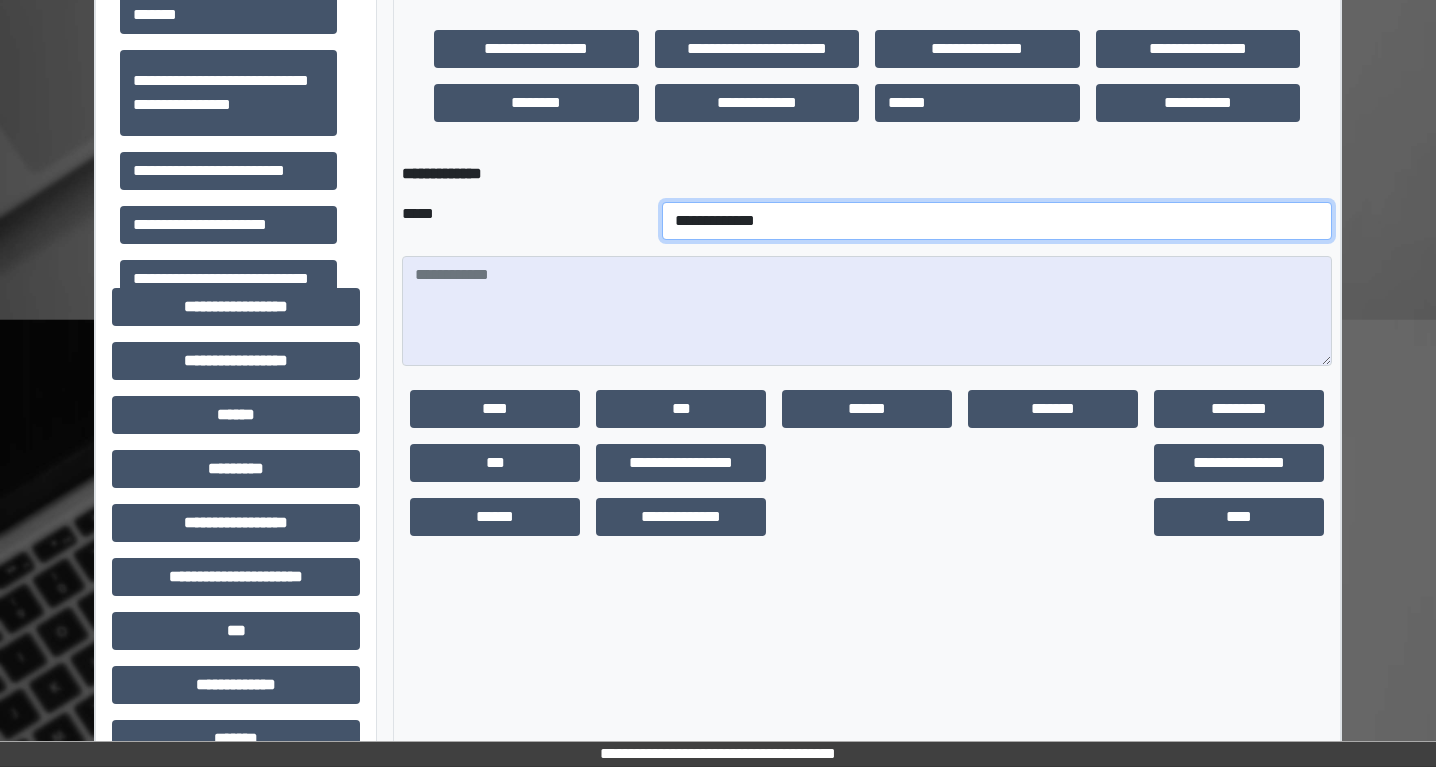 click on "**********" at bounding box center [997, 221] 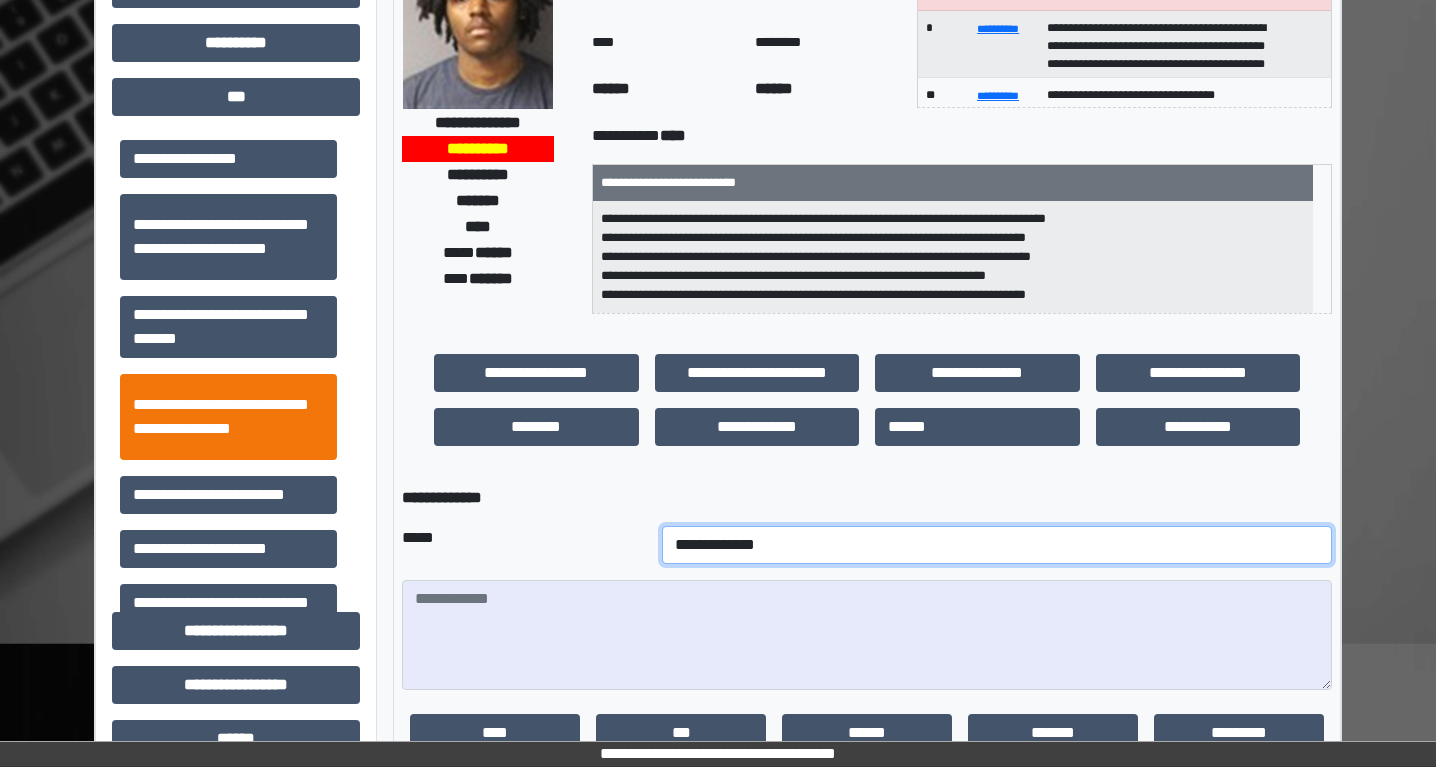 scroll, scrollTop: 196, scrollLeft: 0, axis: vertical 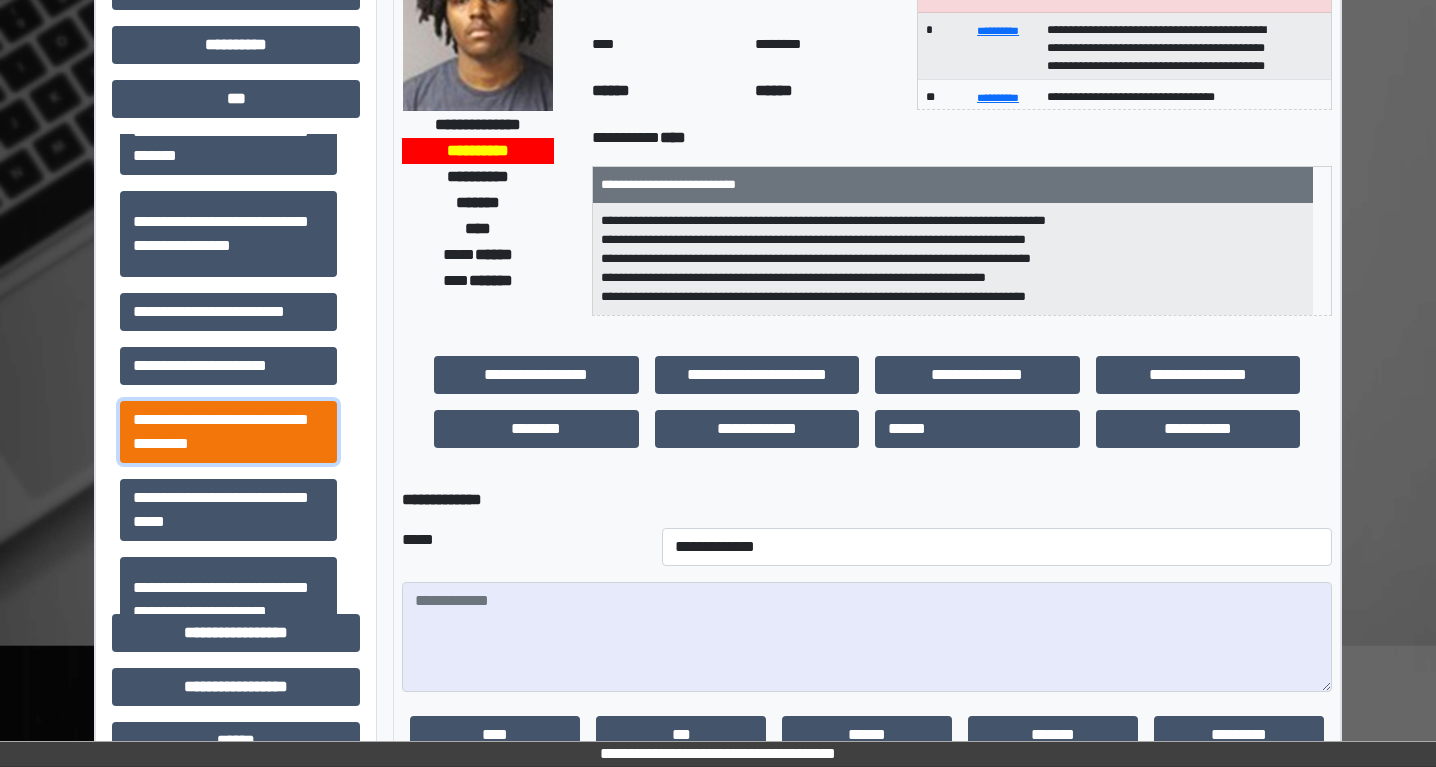 click on "**********" at bounding box center (228, 432) 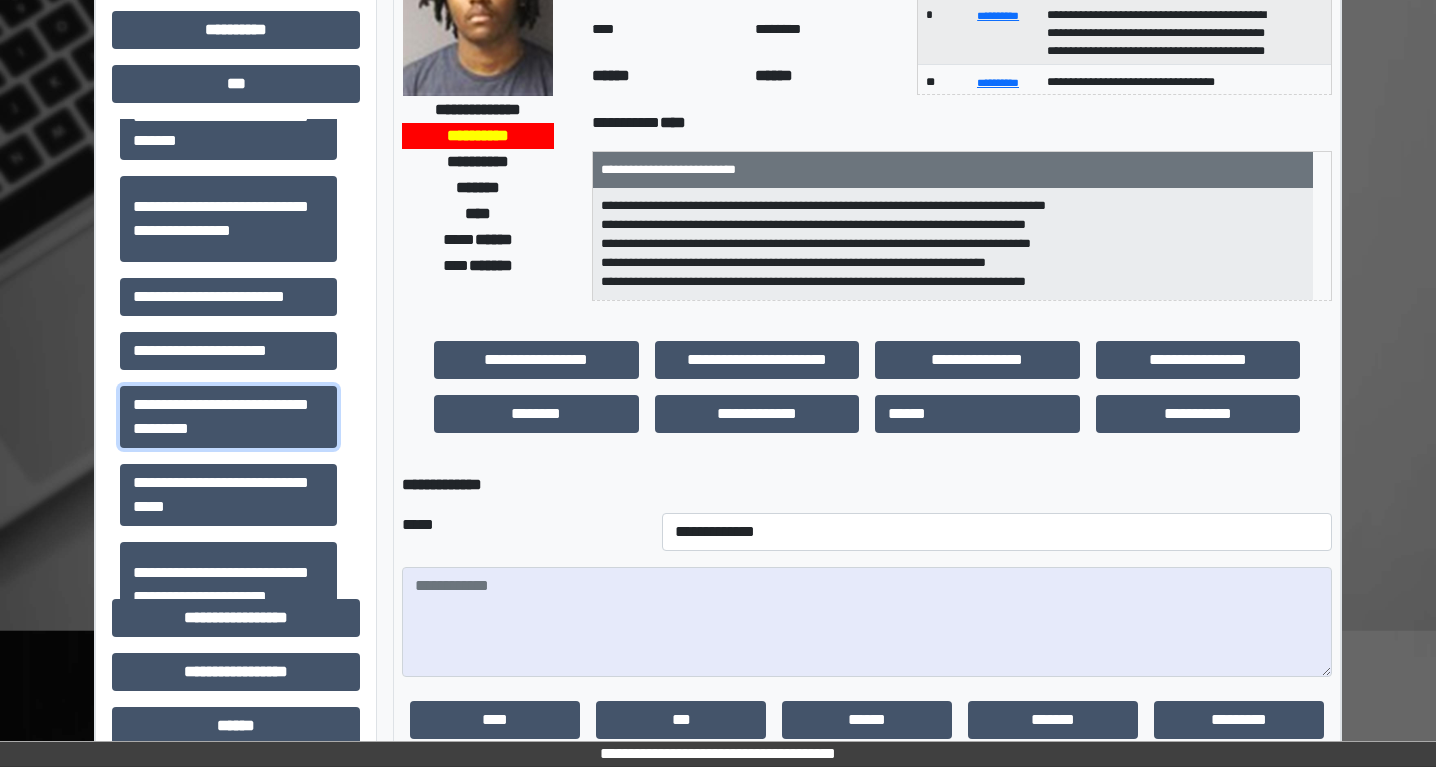 scroll, scrollTop: 311, scrollLeft: 0, axis: vertical 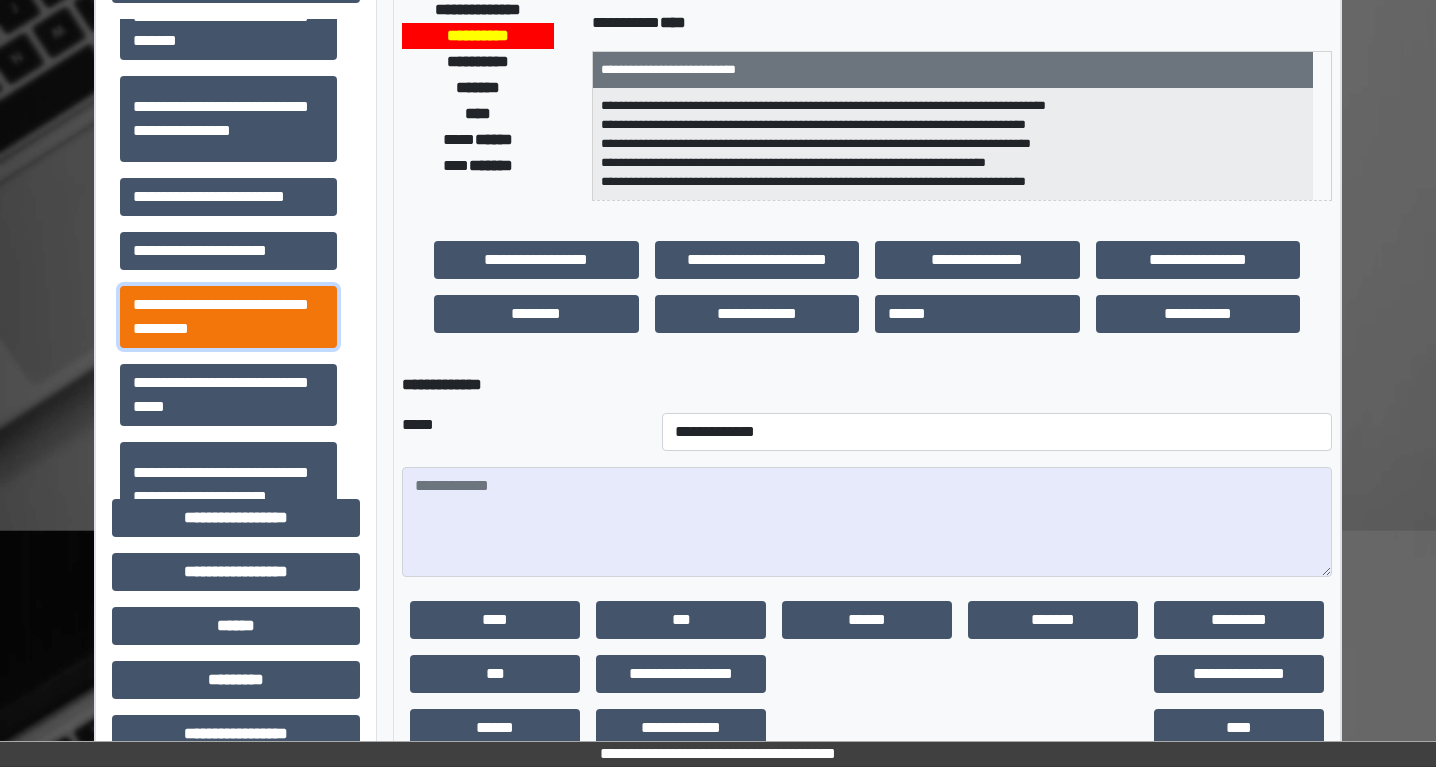 click on "**********" at bounding box center (228, 317) 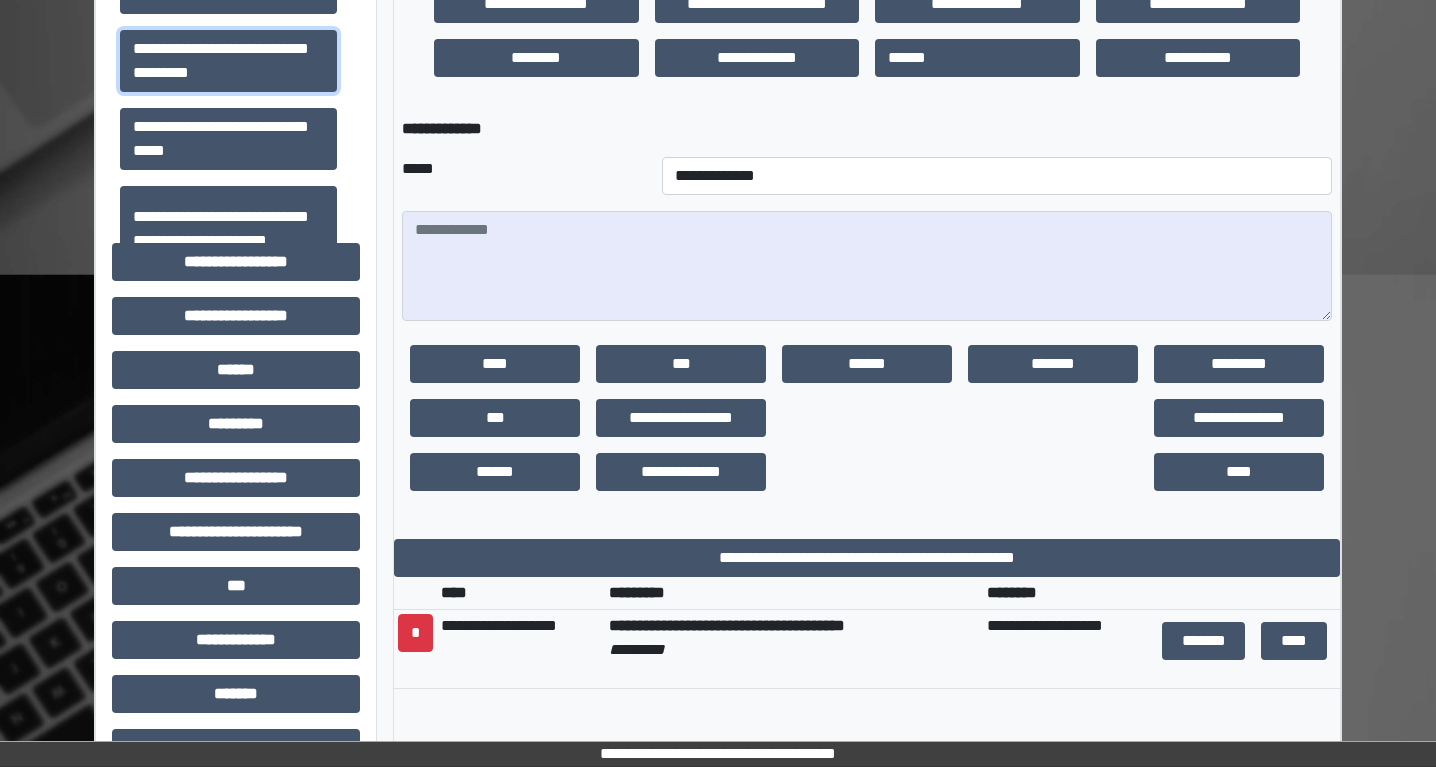 scroll, scrollTop: 673, scrollLeft: 0, axis: vertical 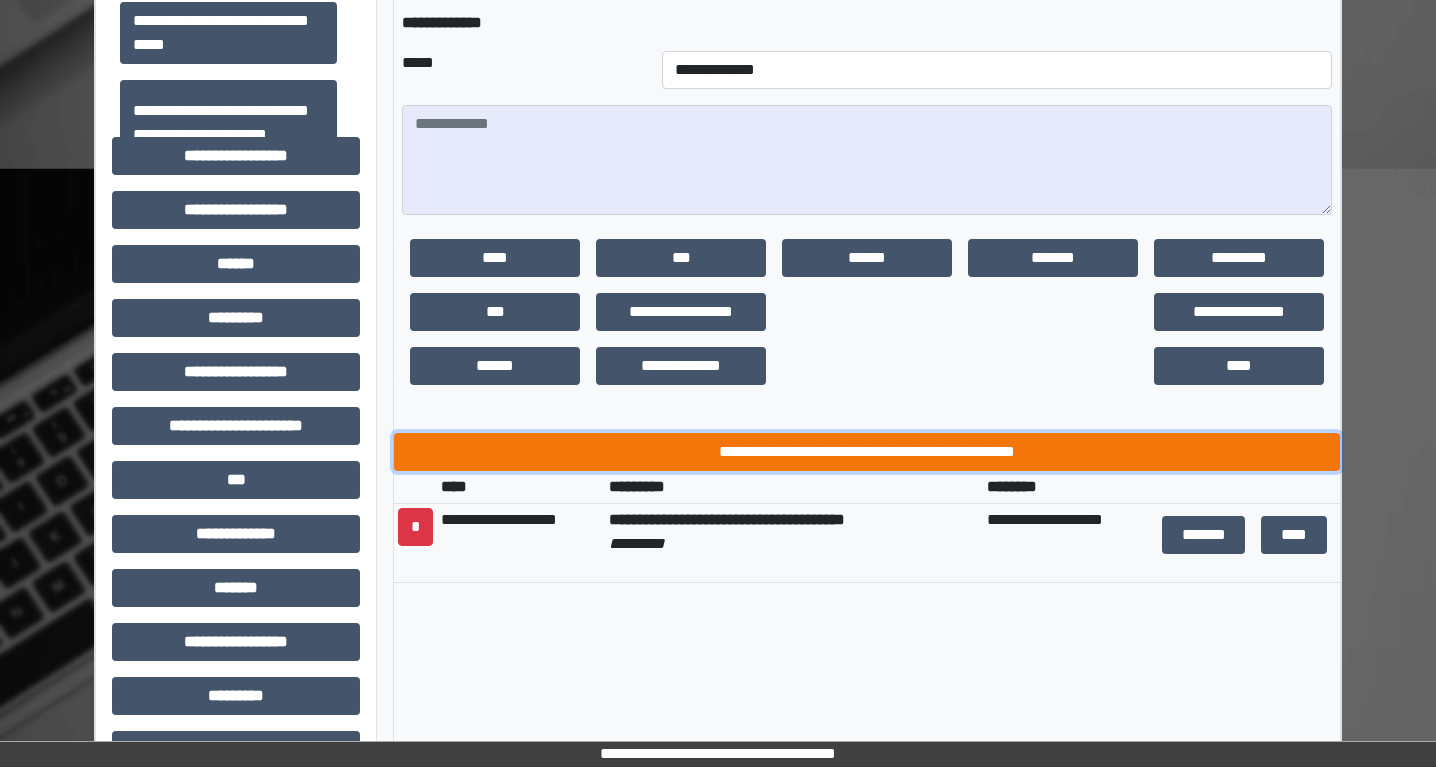 click on "**********" at bounding box center [867, 452] 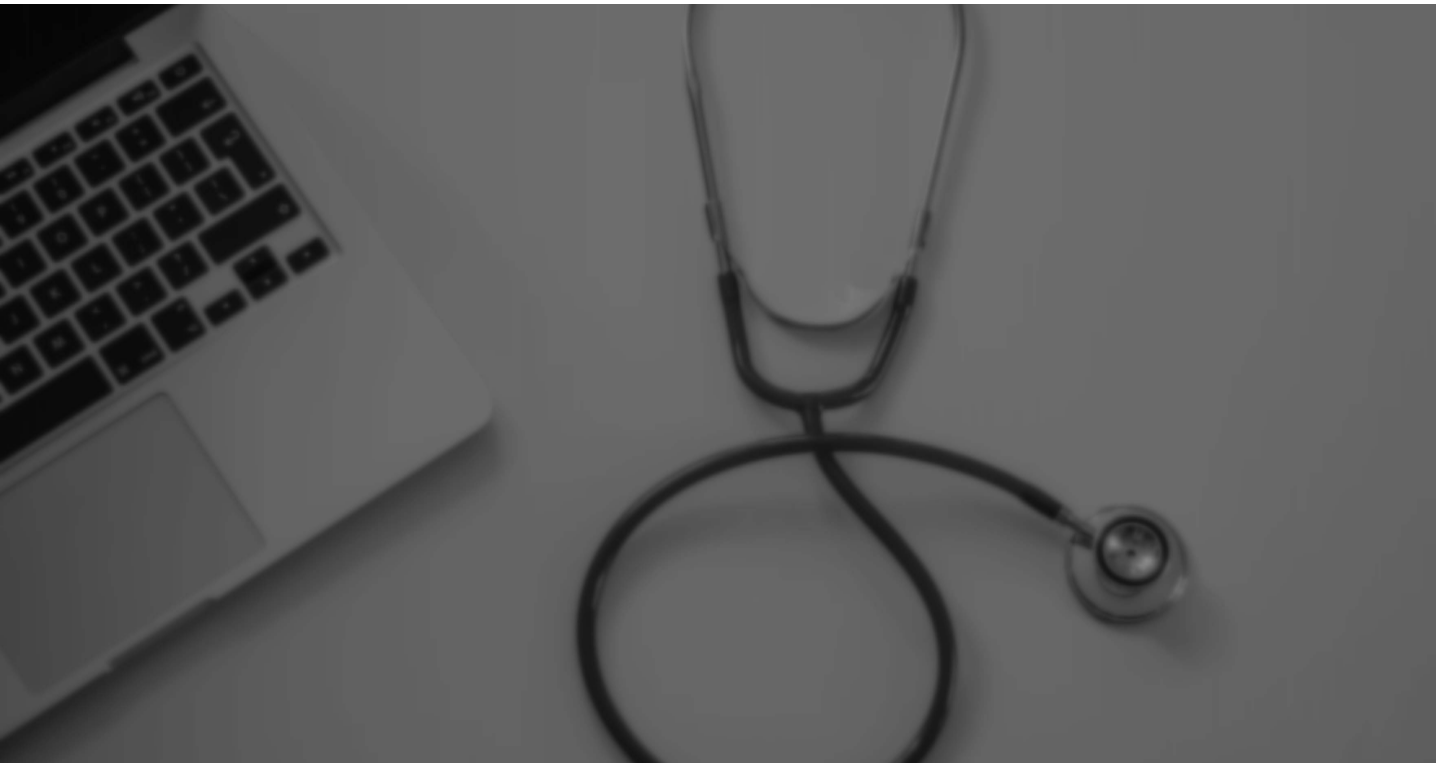 scroll, scrollTop: 0, scrollLeft: 0, axis: both 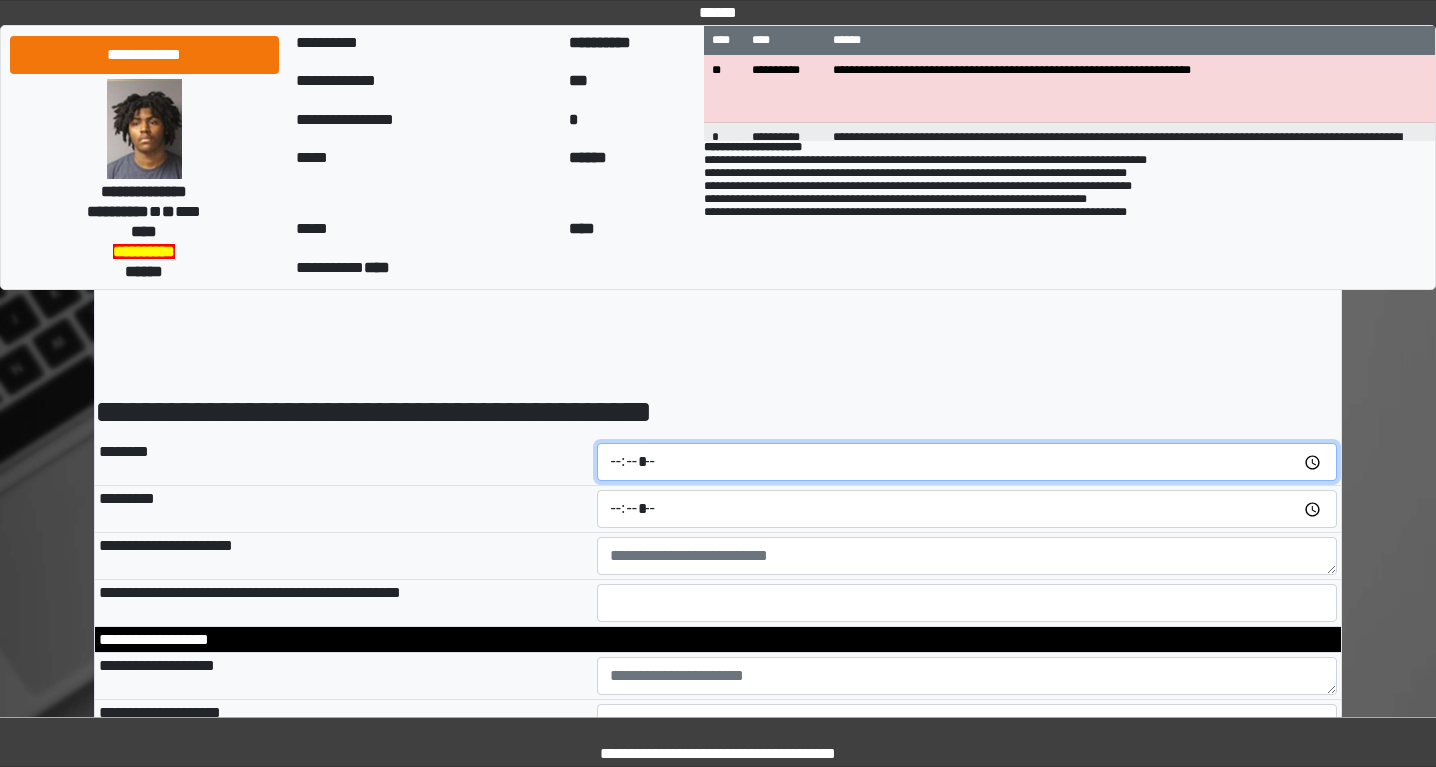 click at bounding box center (967, 462) 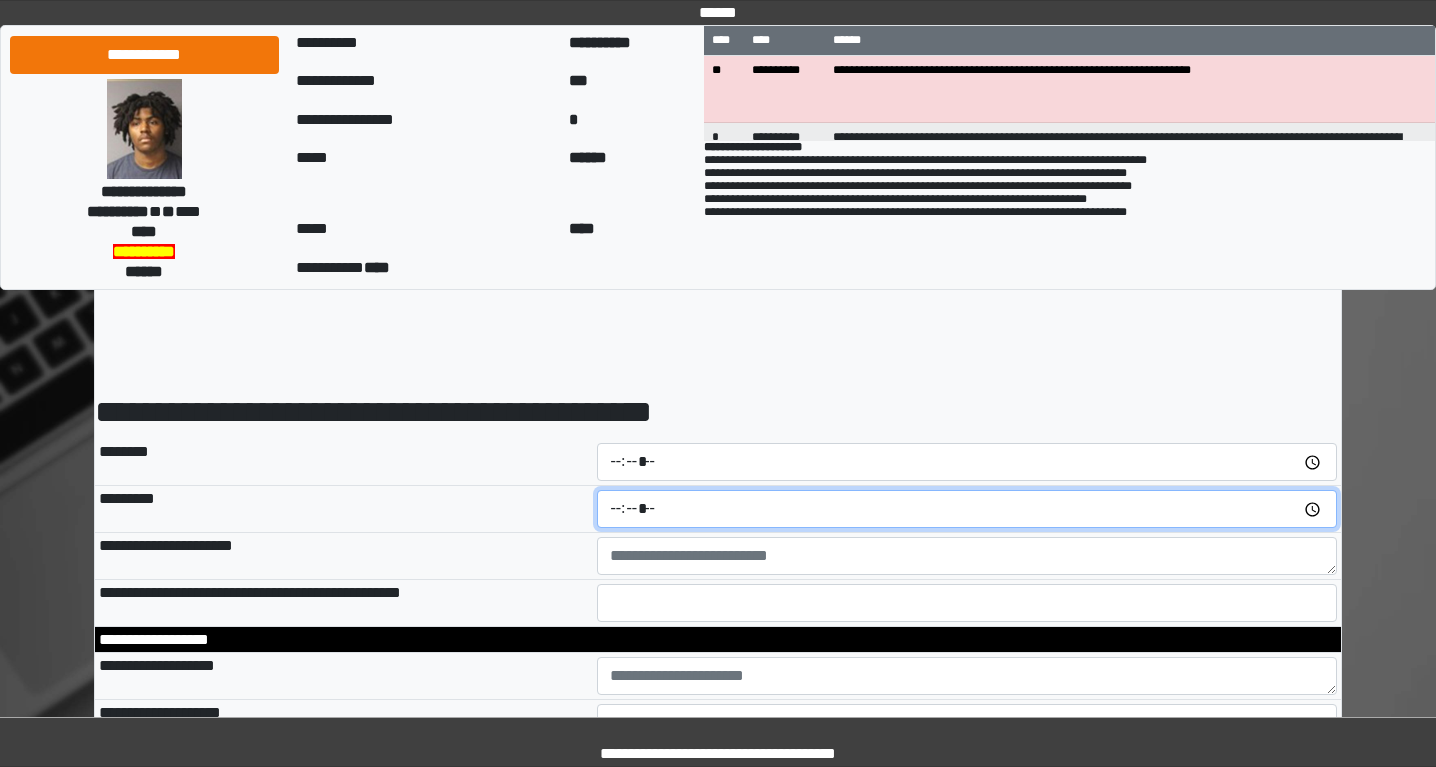 type on "*****" 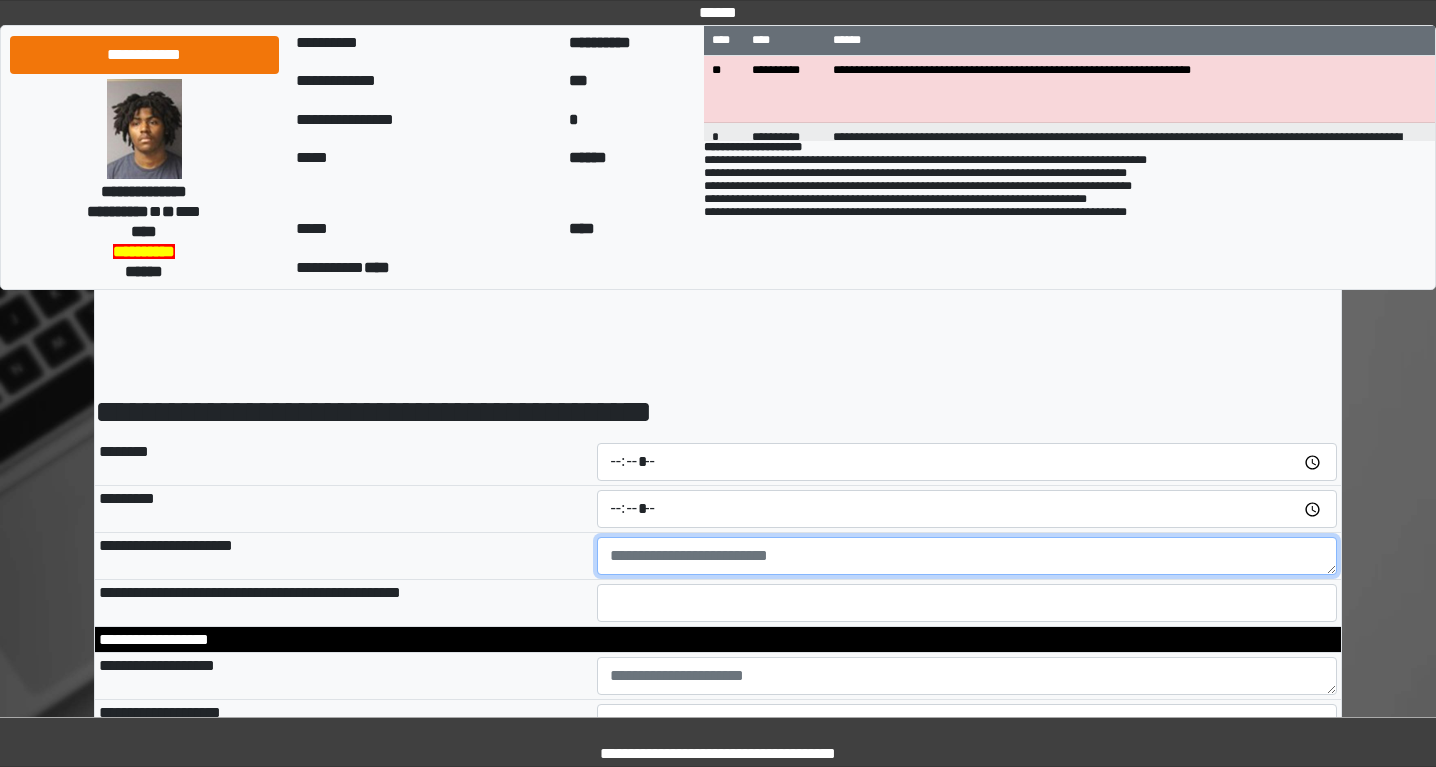 click at bounding box center (967, 556) 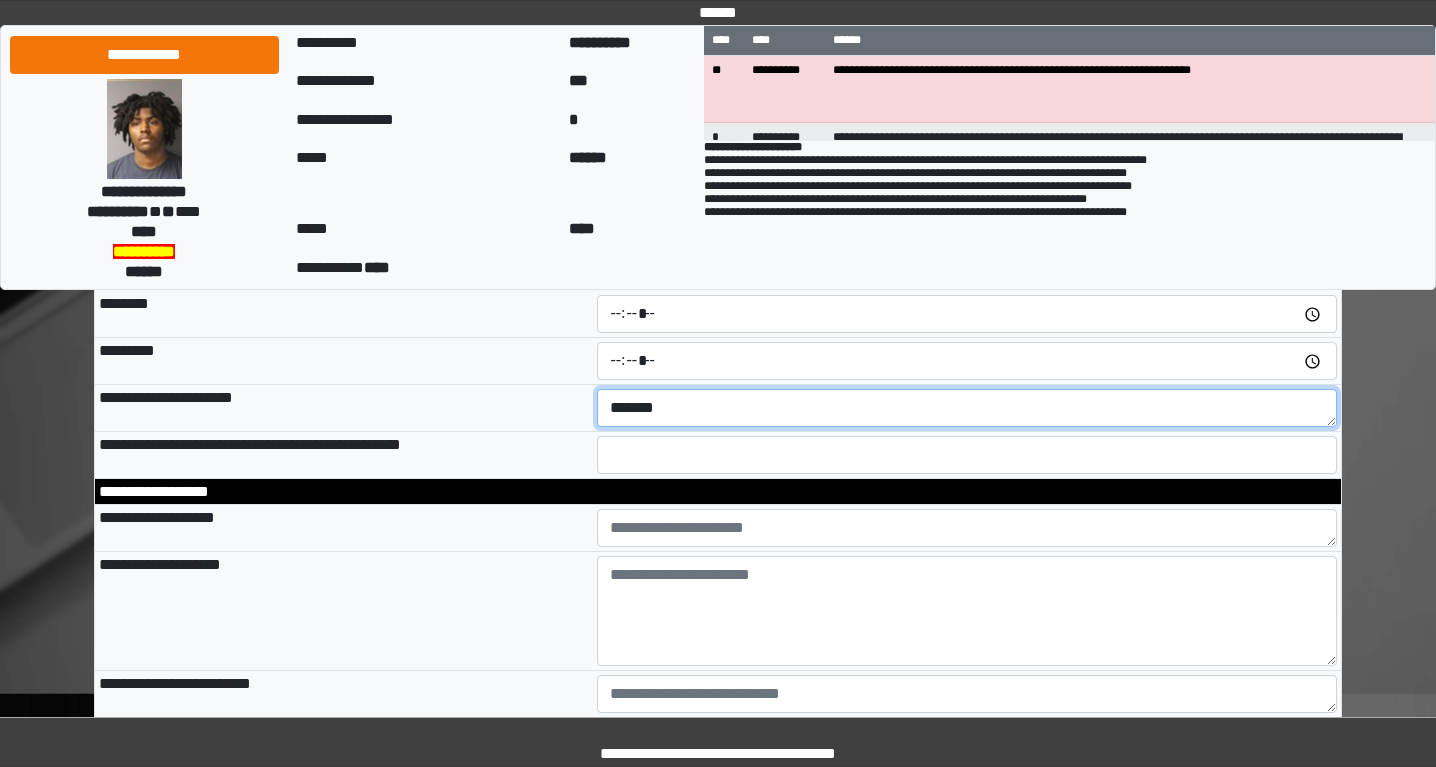 scroll, scrollTop: 166, scrollLeft: 0, axis: vertical 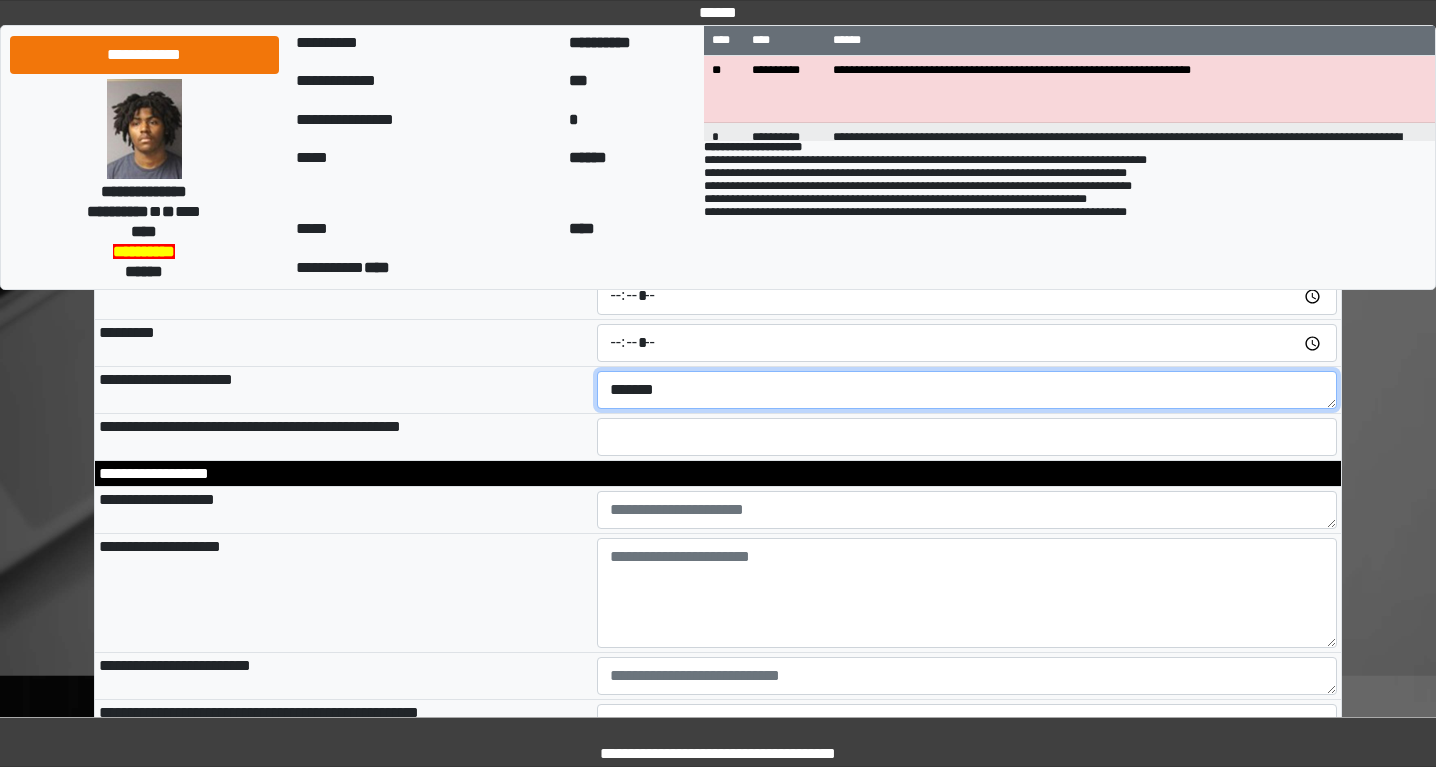 type on "*******" 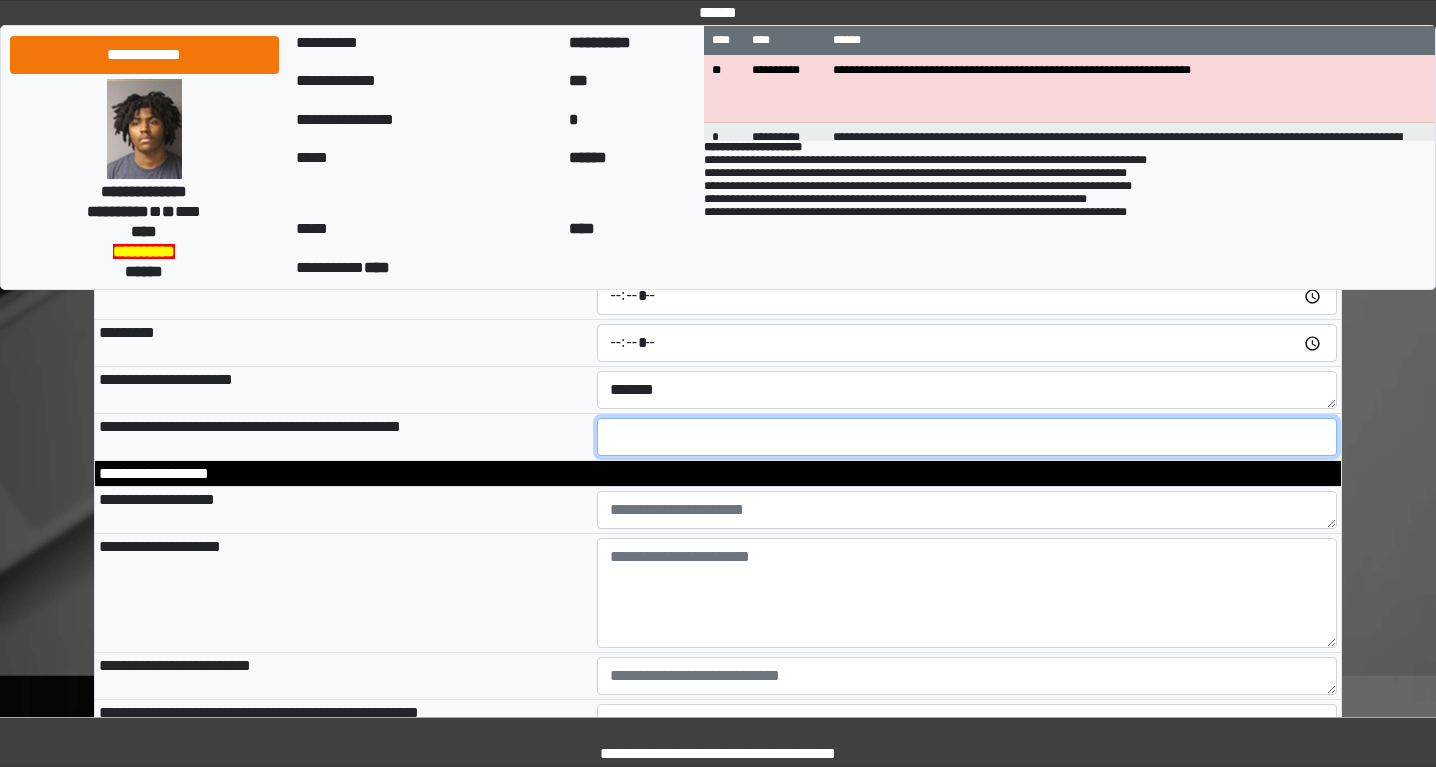 click at bounding box center [967, 437] 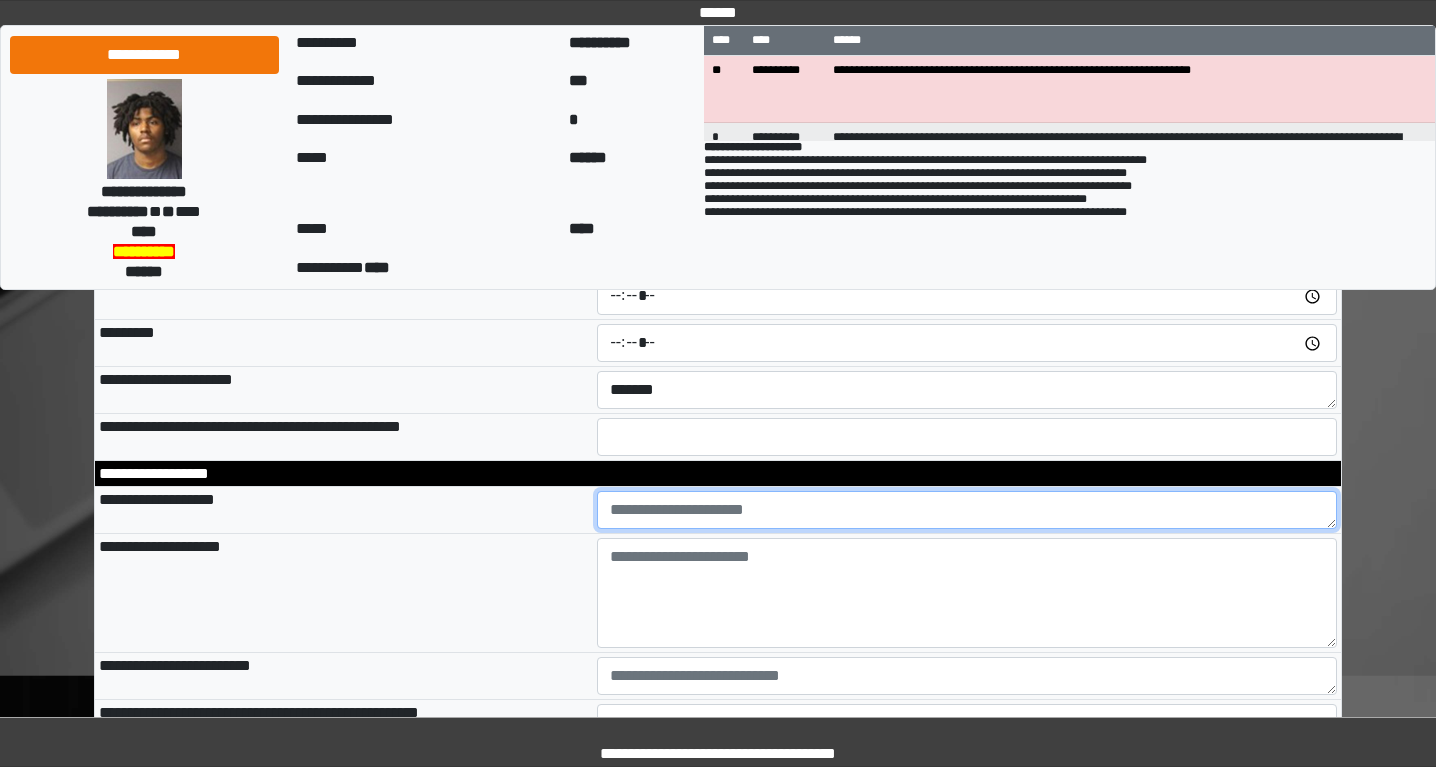 click at bounding box center (967, 510) 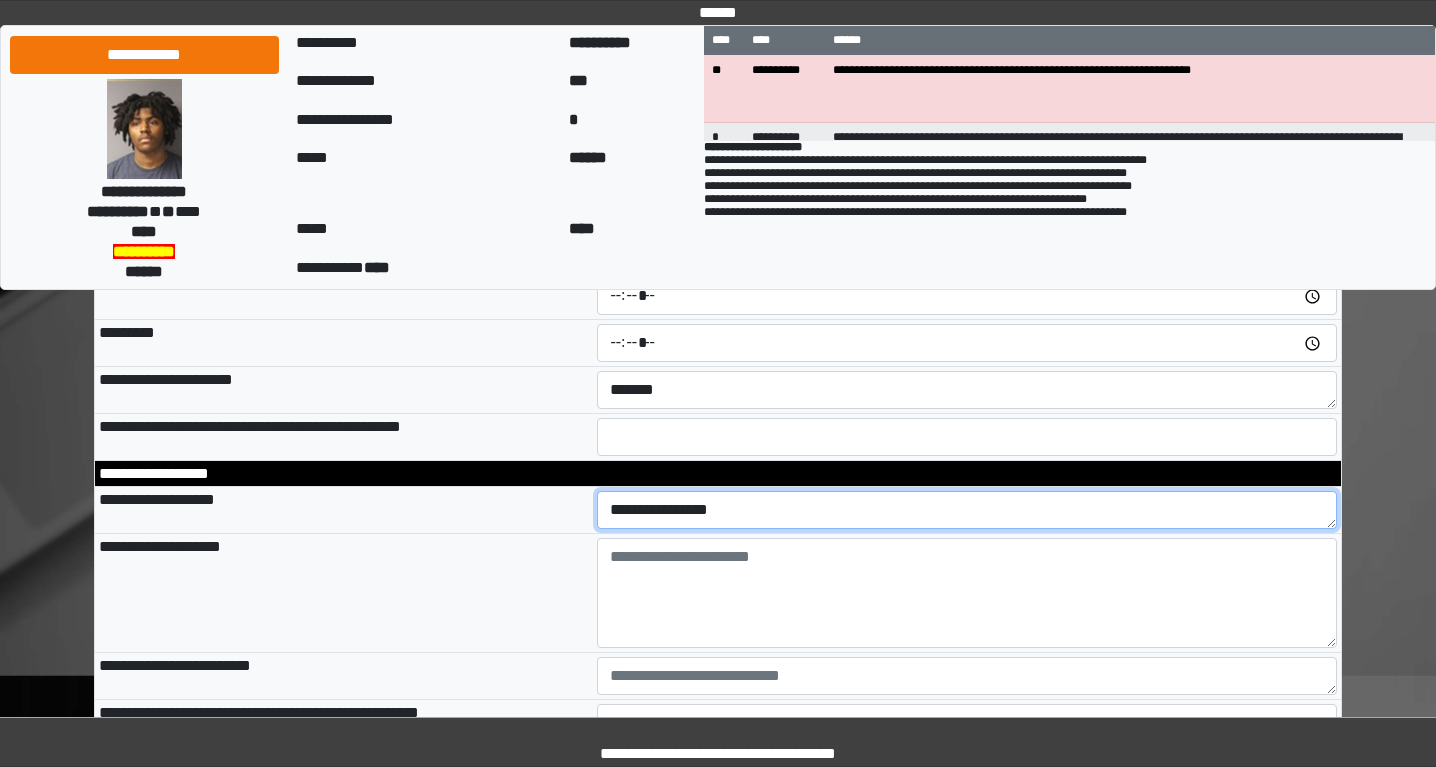 type on "**********" 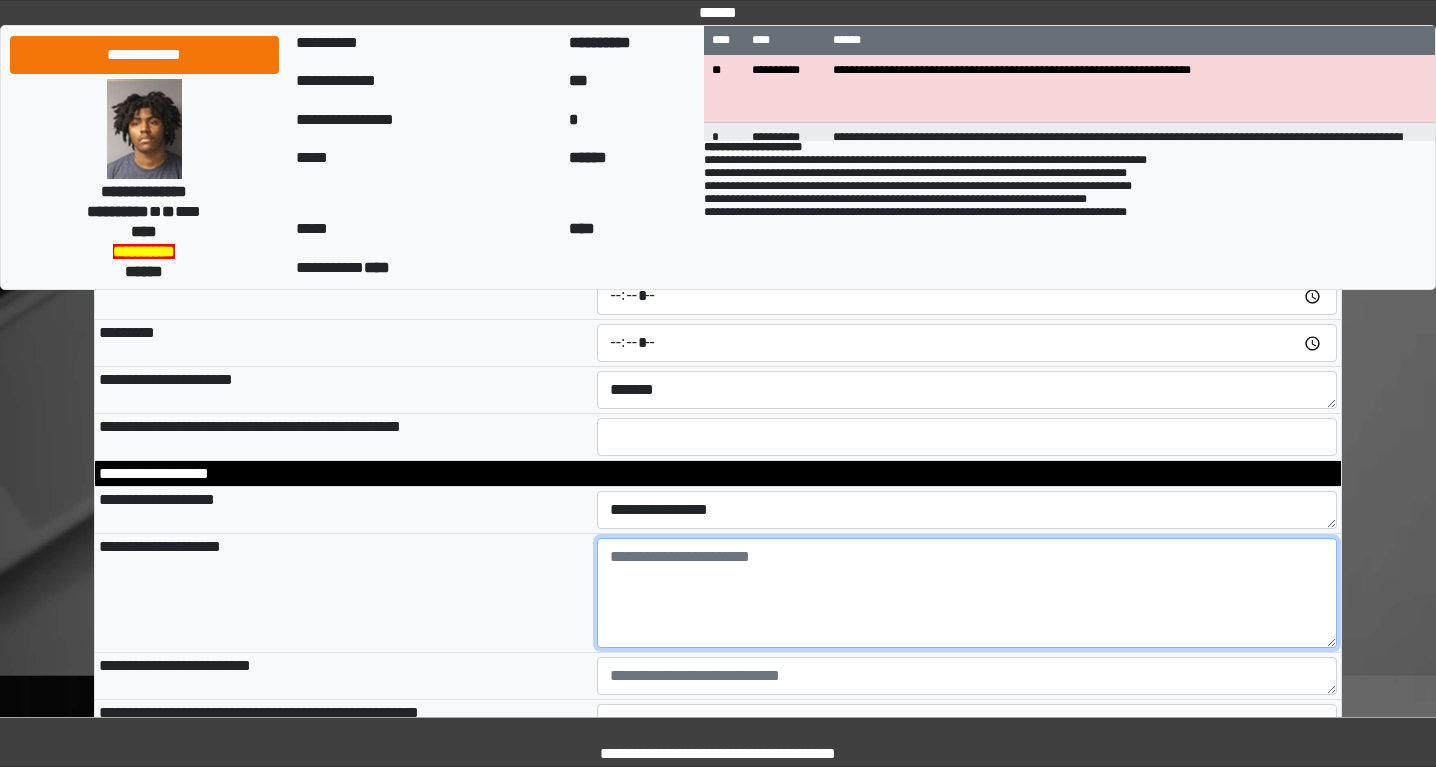 click at bounding box center (967, 593) 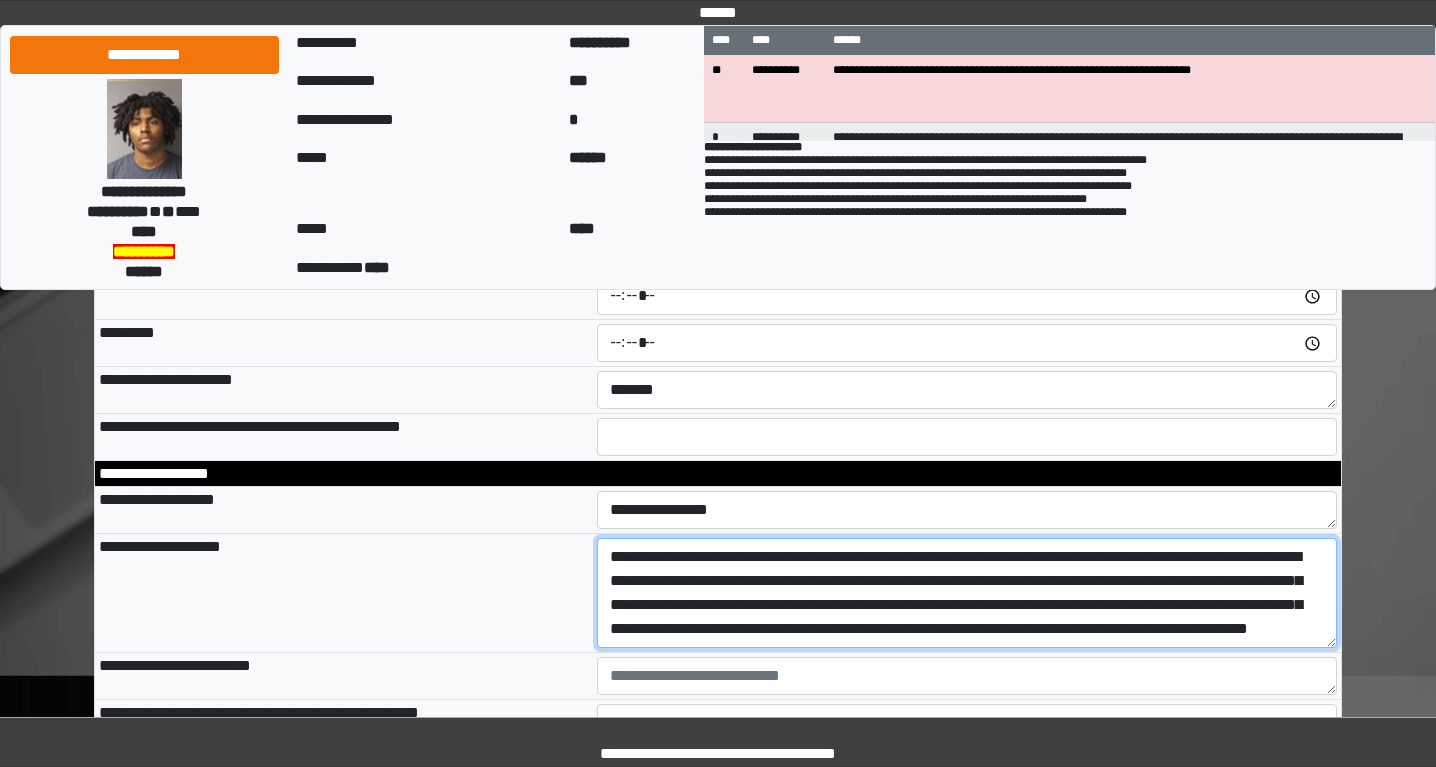 scroll, scrollTop: 15, scrollLeft: 0, axis: vertical 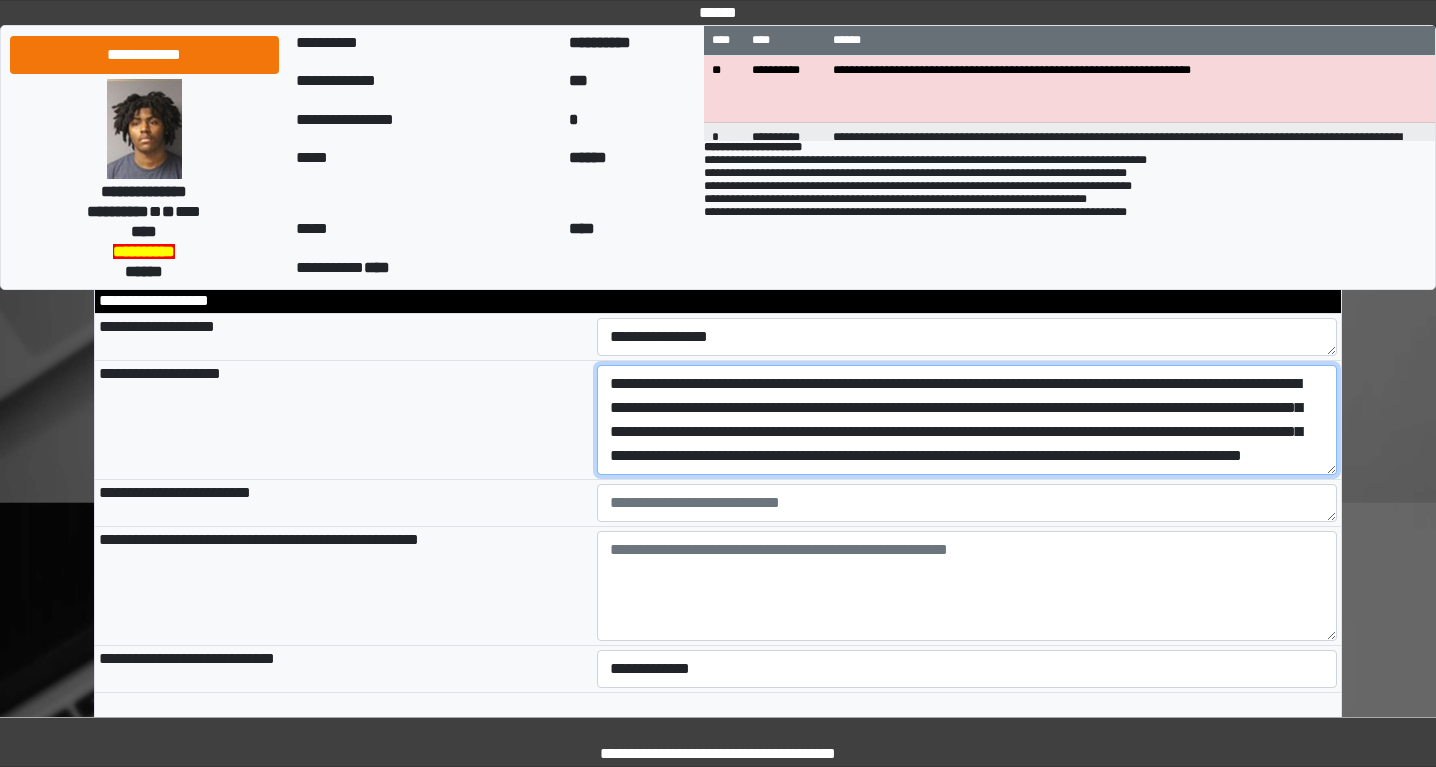 type on "**********" 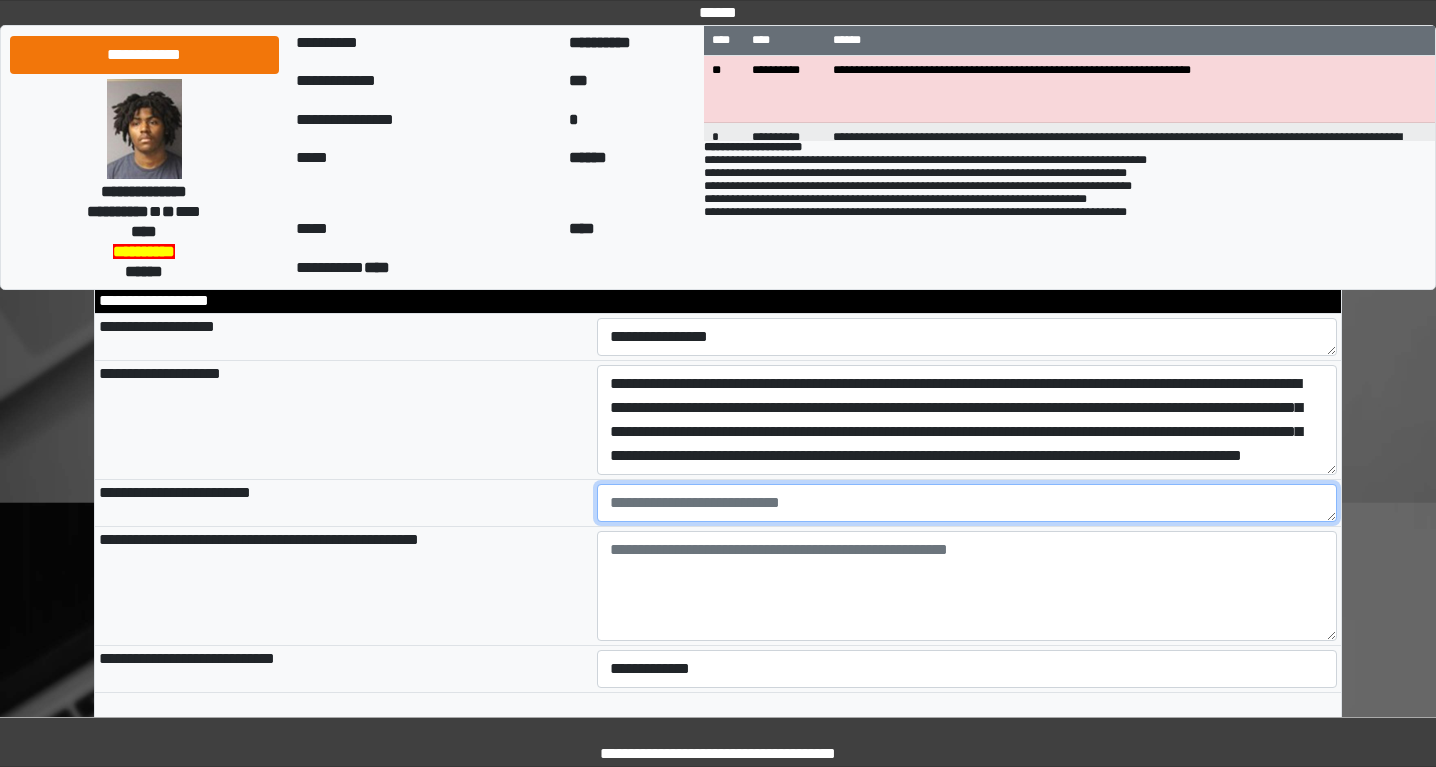 click at bounding box center [967, 503] 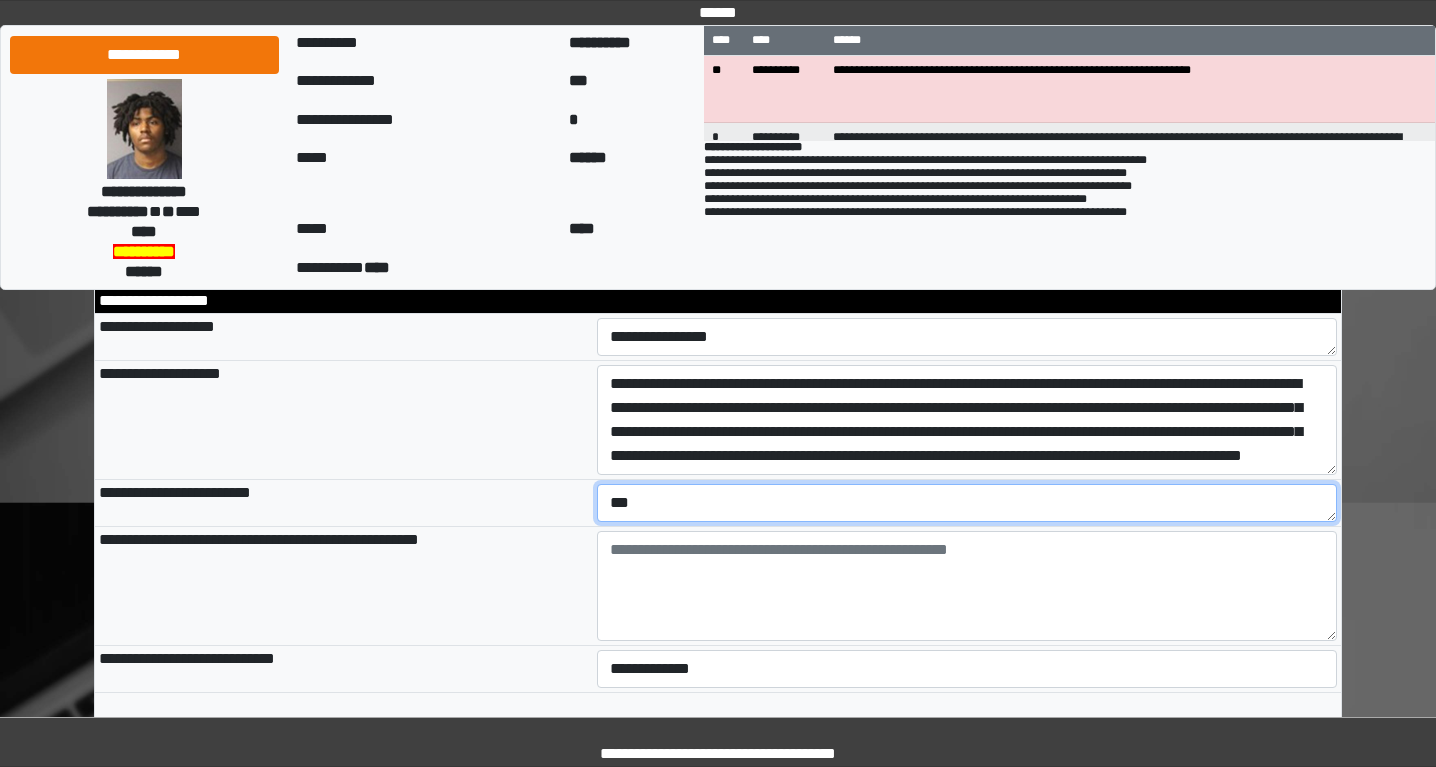 type on "***" 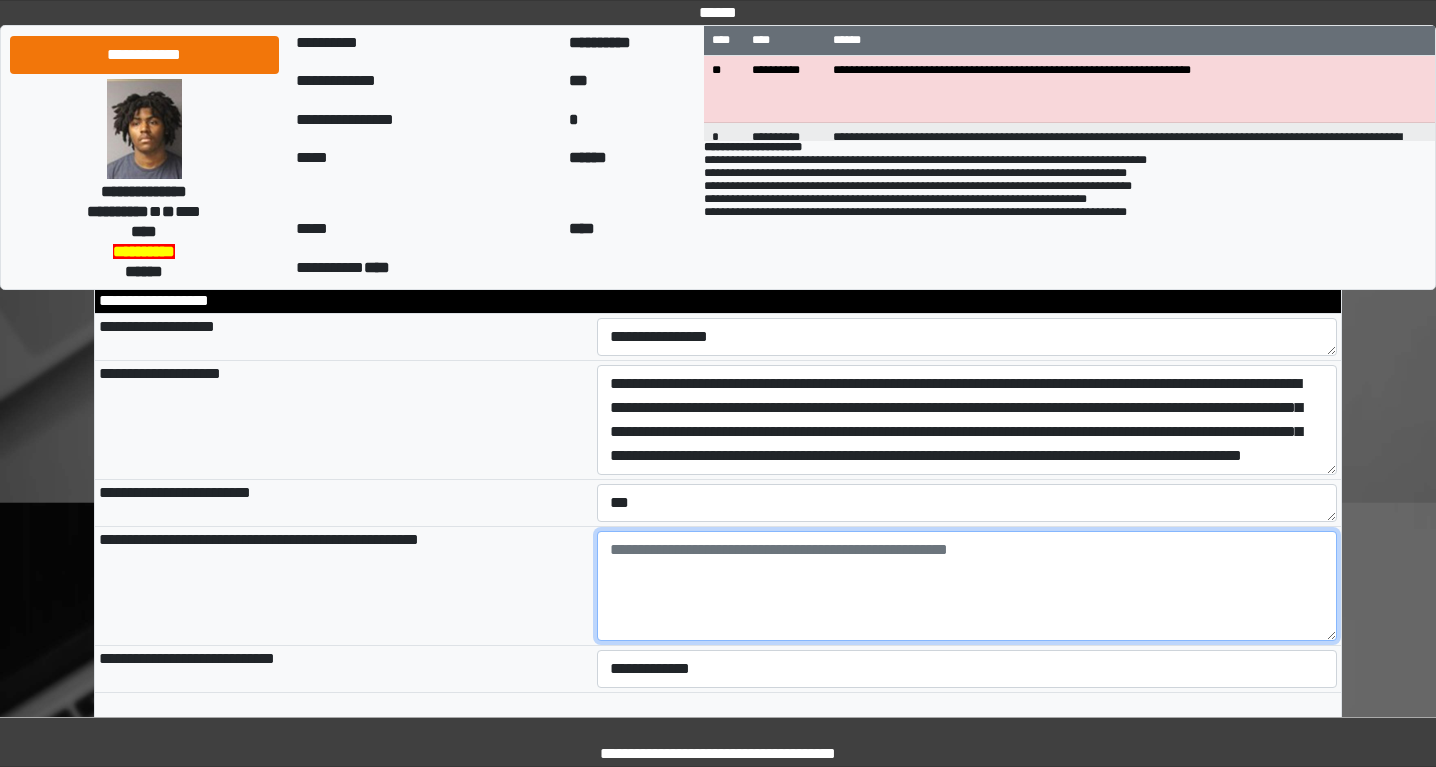 click at bounding box center (967, 586) 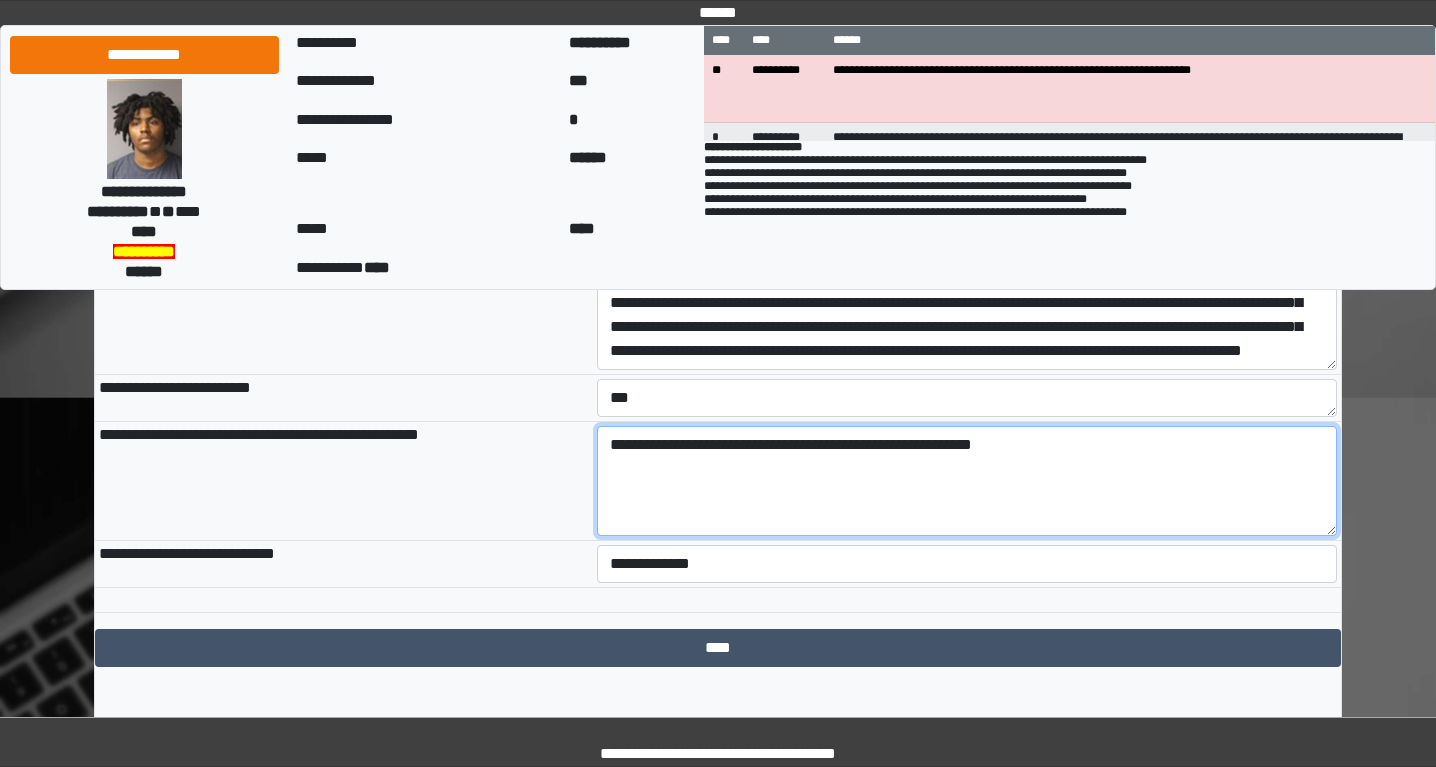 scroll, scrollTop: 475, scrollLeft: 0, axis: vertical 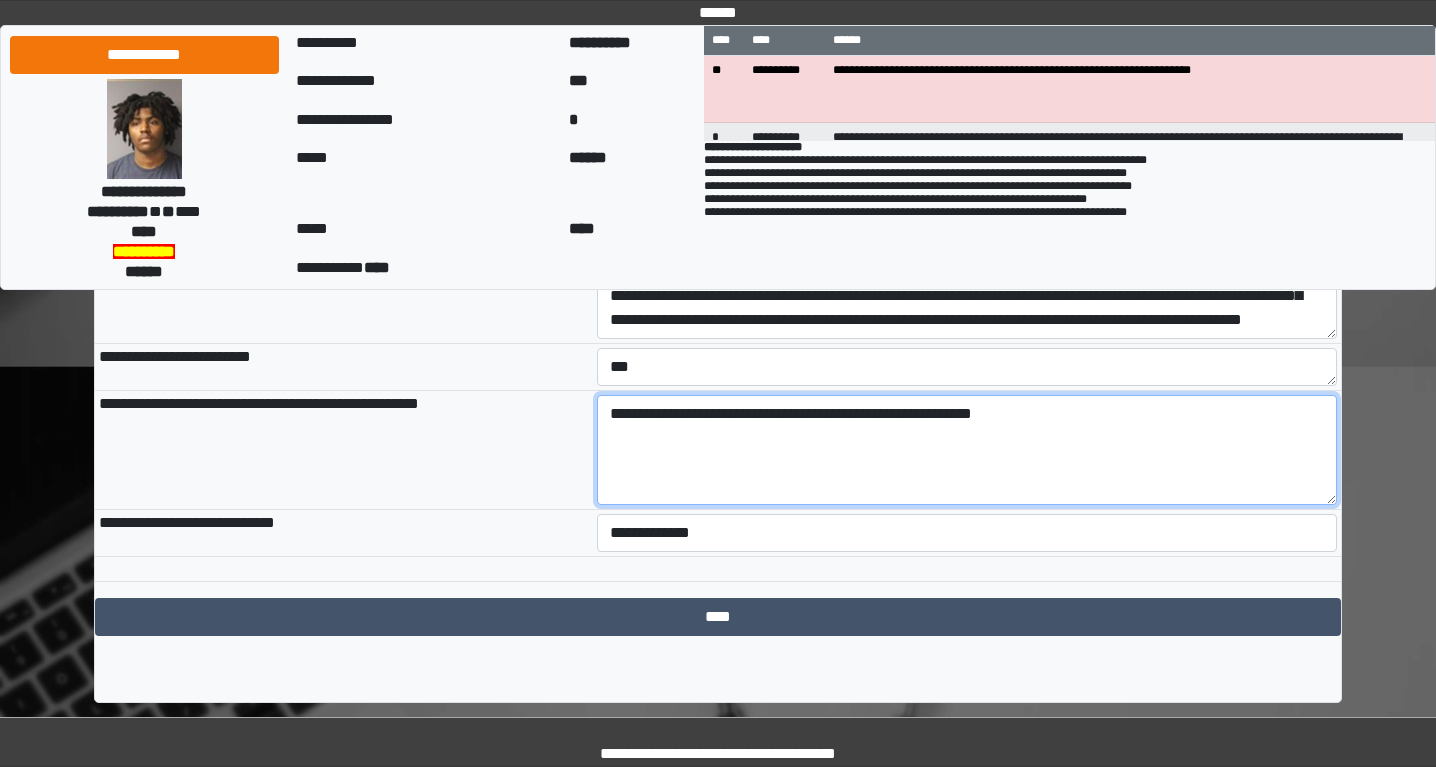 type on "**********" 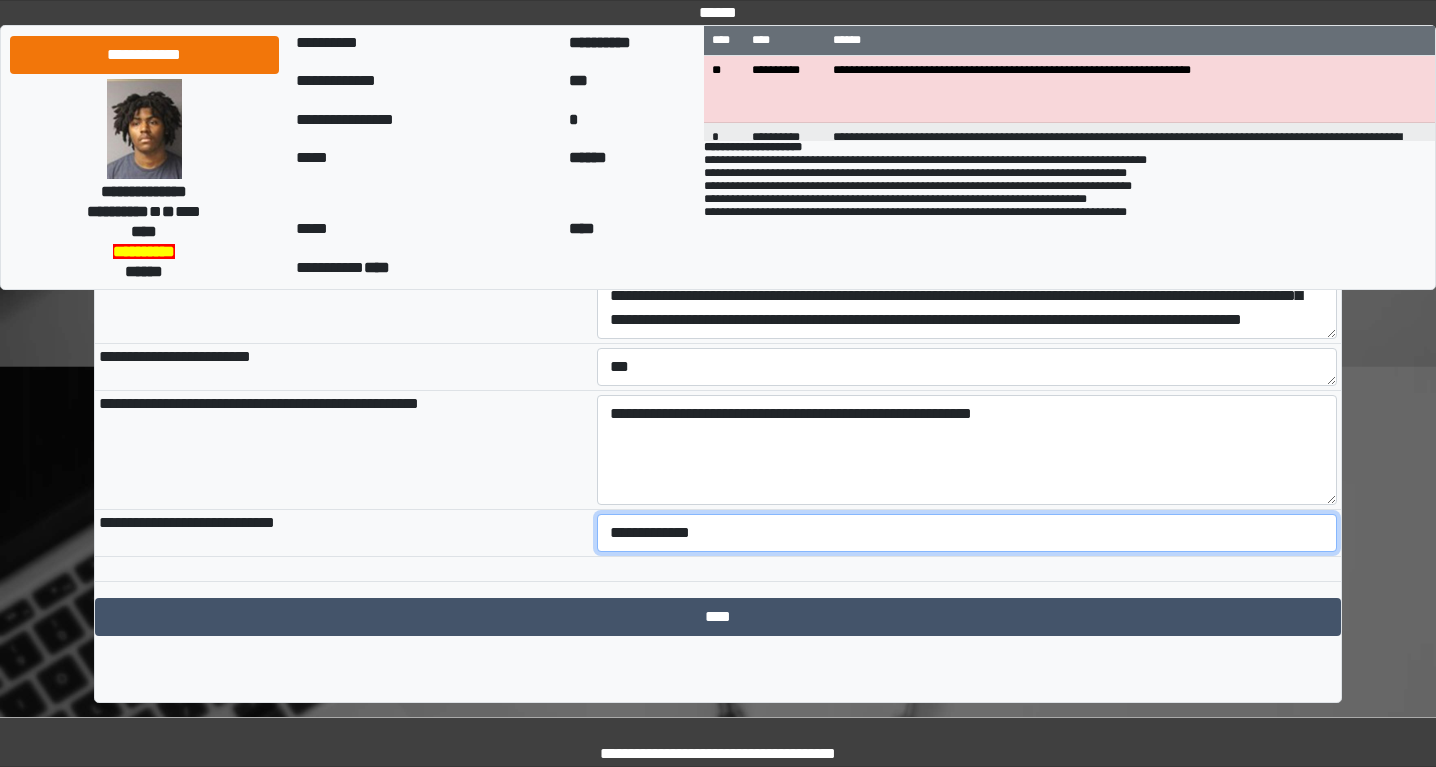 click on "**********" at bounding box center [967, 533] 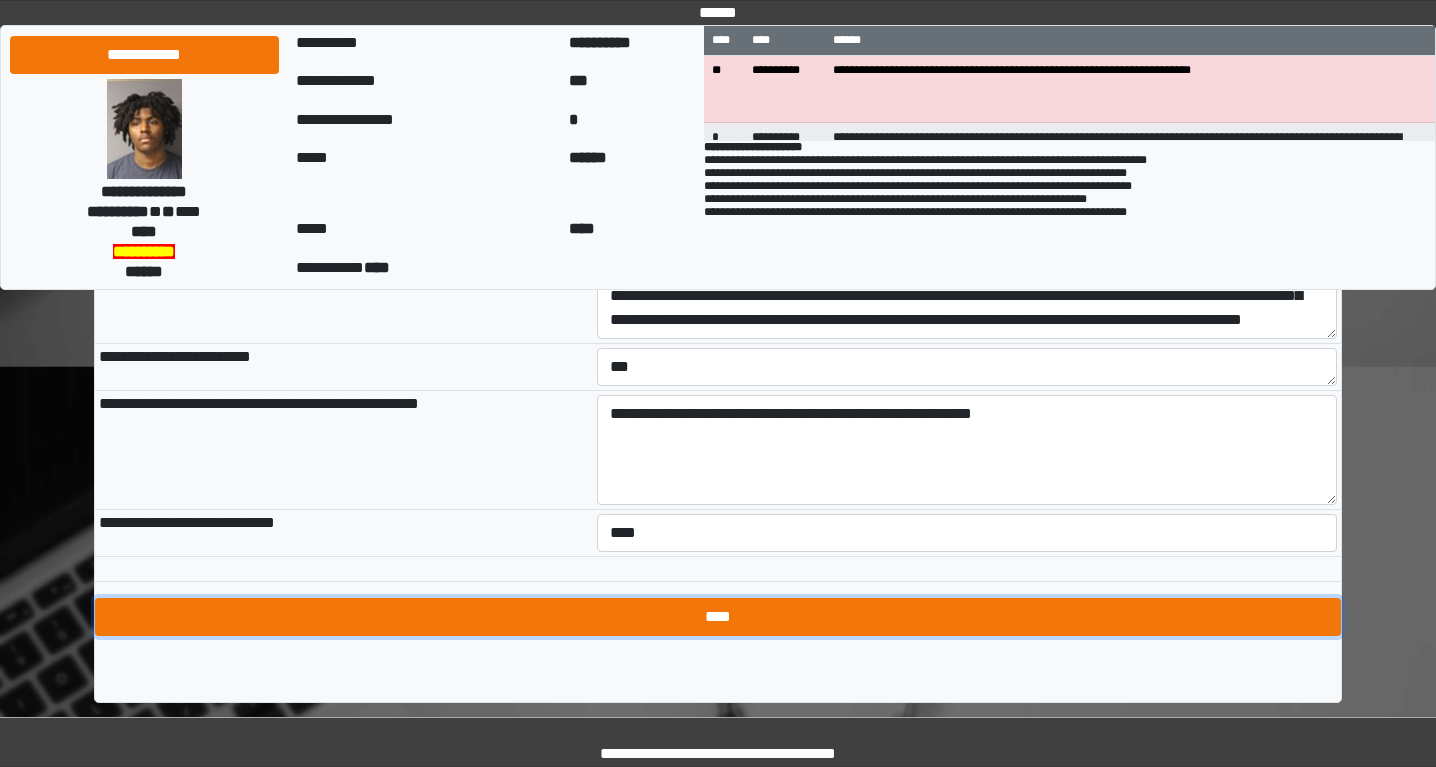 click on "****" at bounding box center [718, 617] 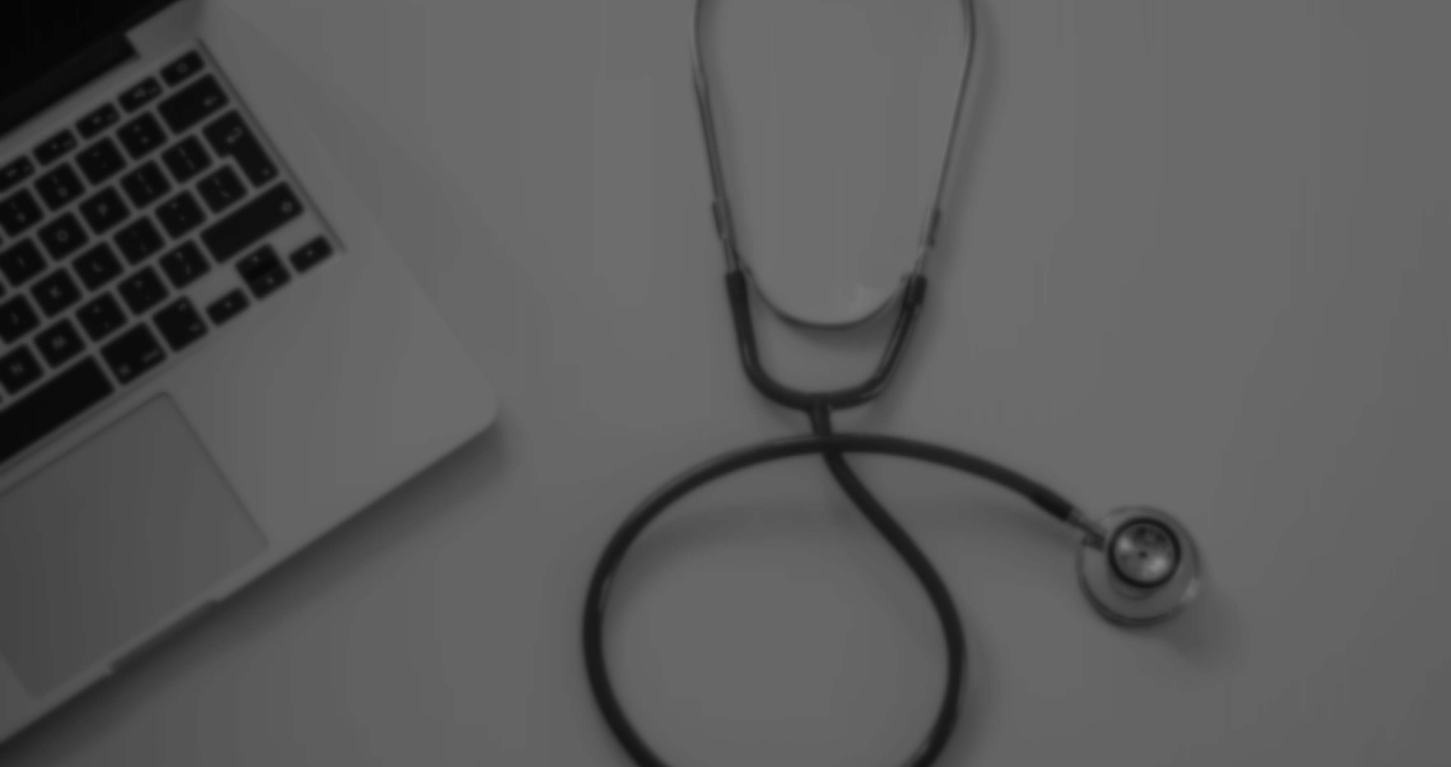 scroll, scrollTop: 0, scrollLeft: 0, axis: both 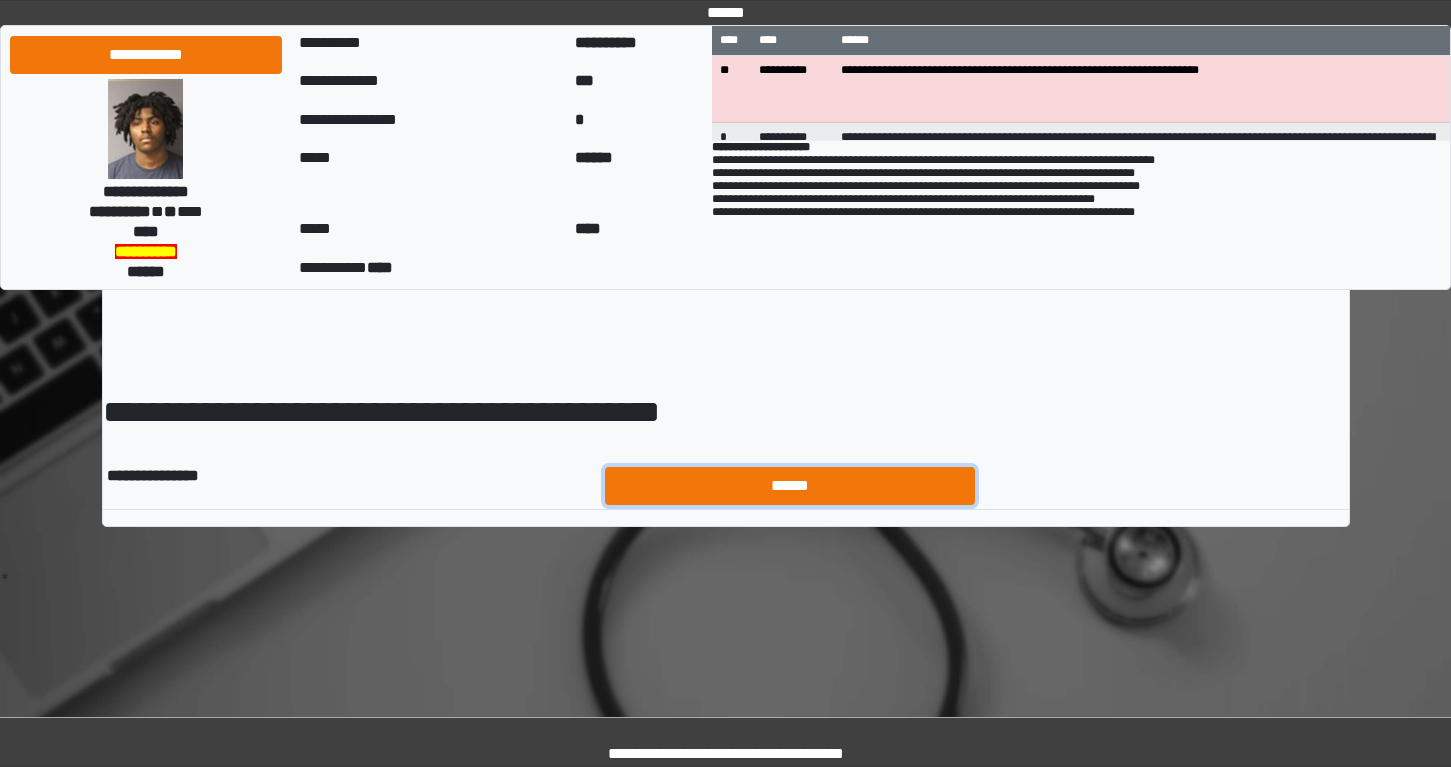 click on "******" at bounding box center (790, 486) 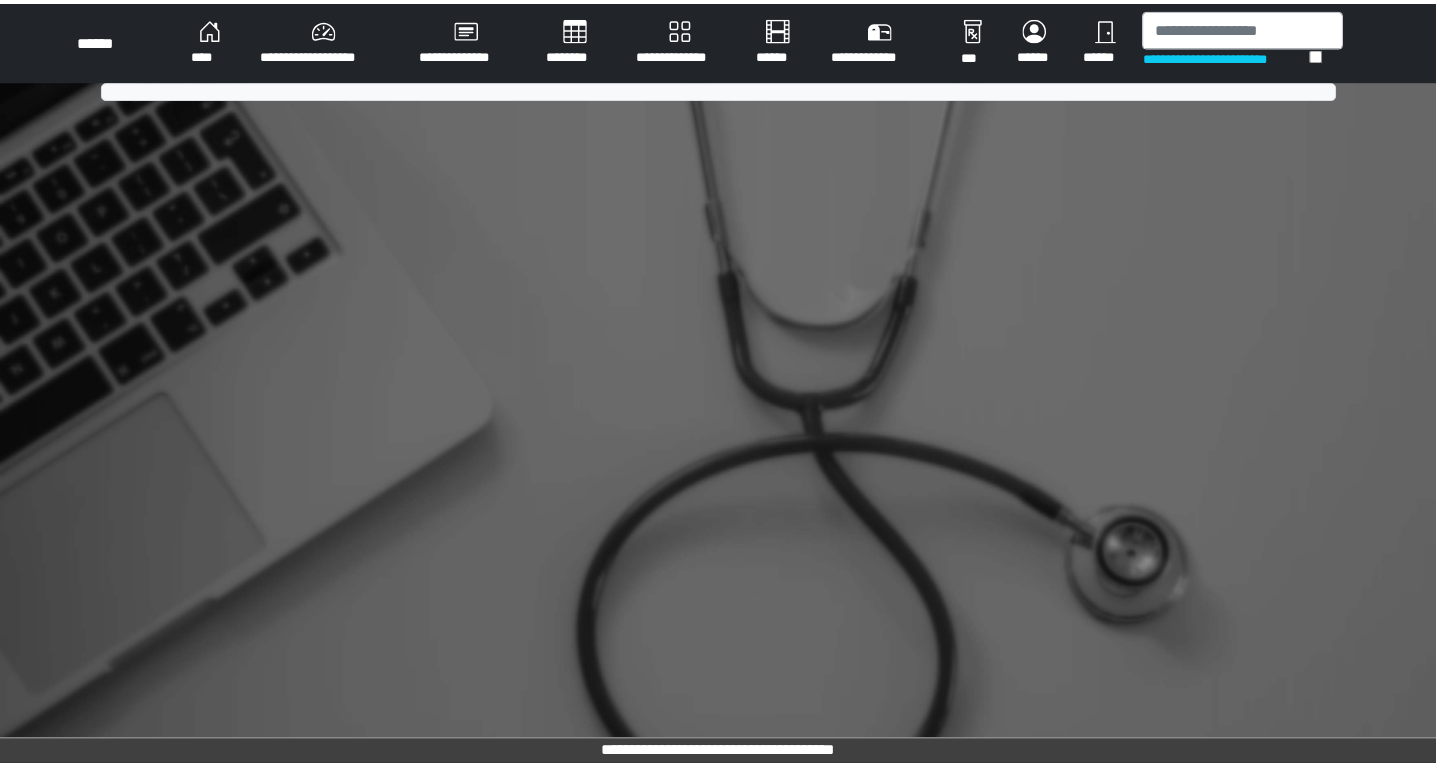 scroll, scrollTop: 0, scrollLeft: 0, axis: both 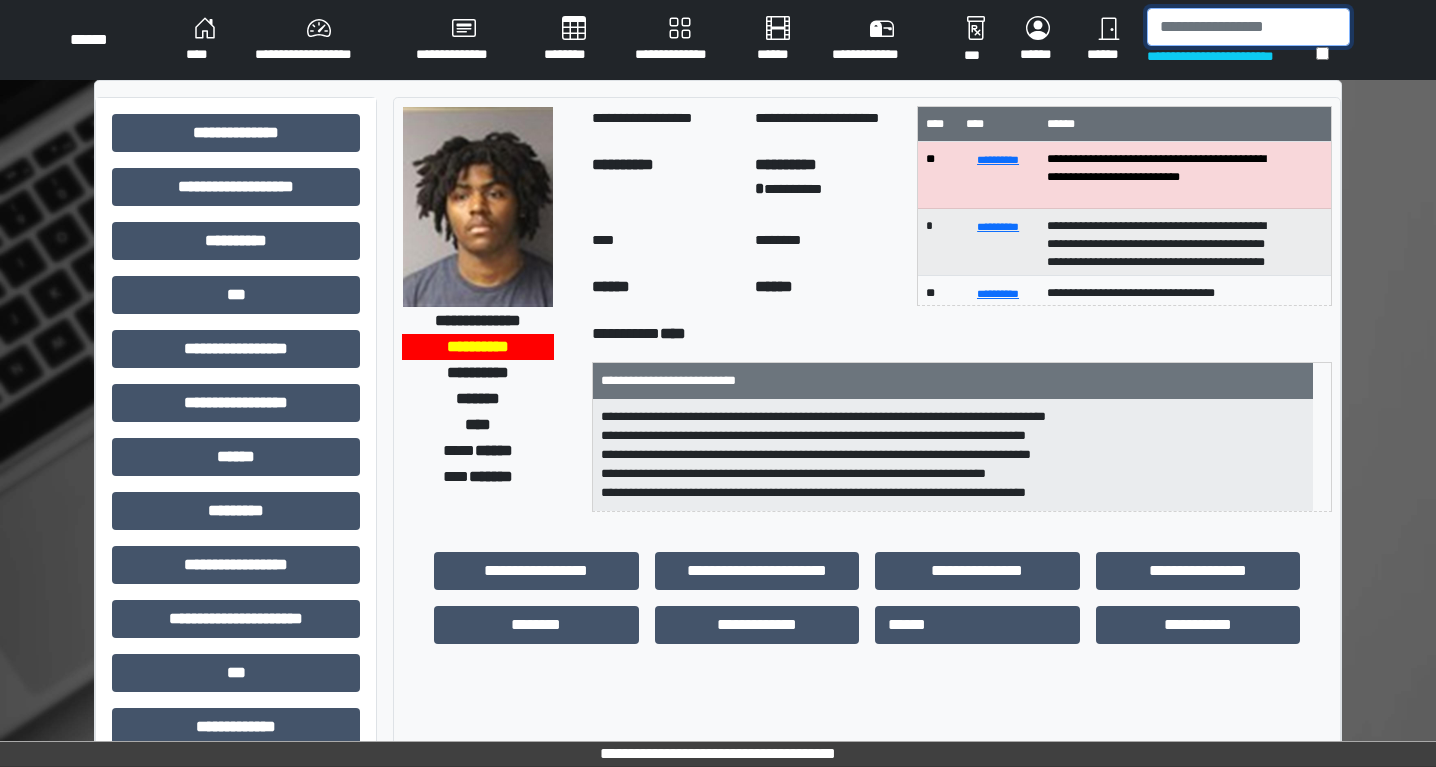 click at bounding box center [1248, 27] 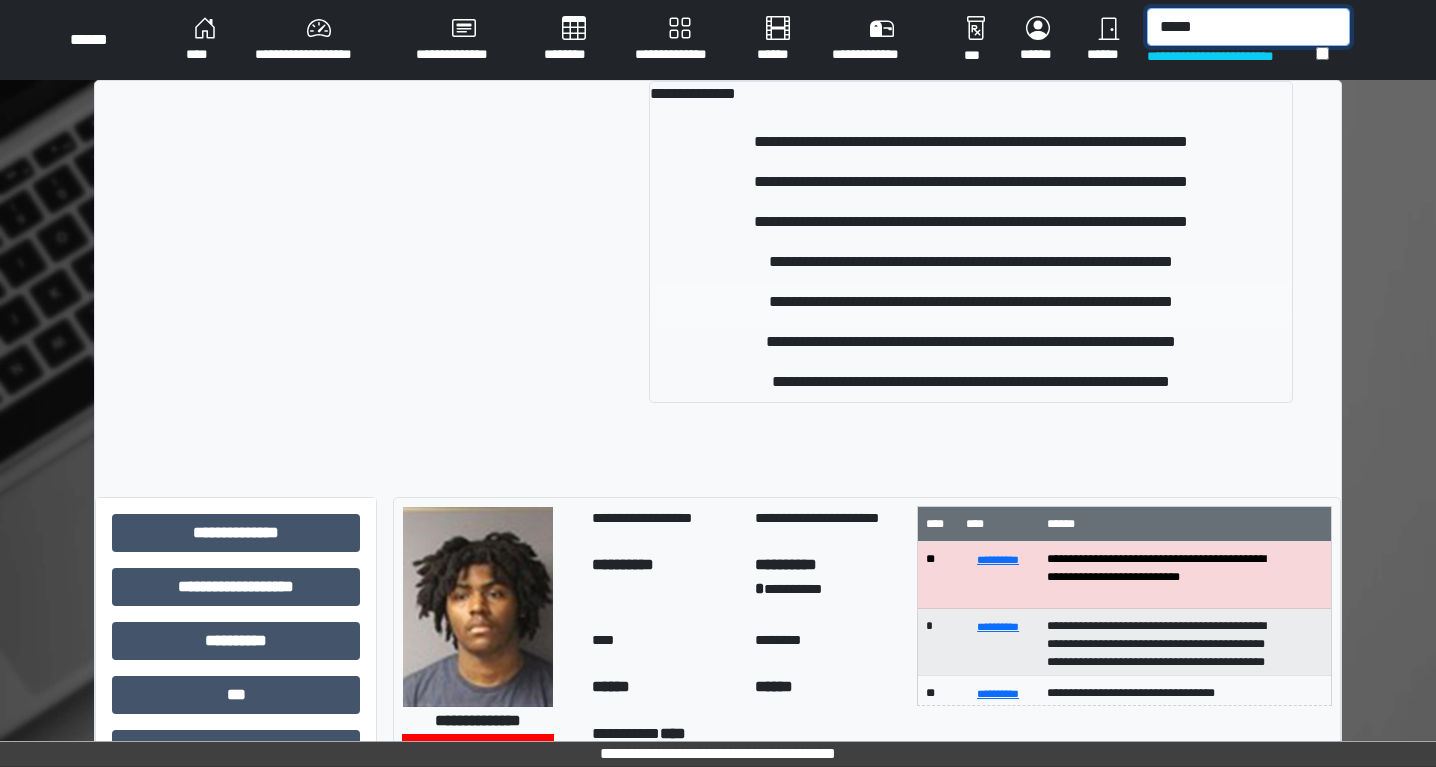 type on "*****" 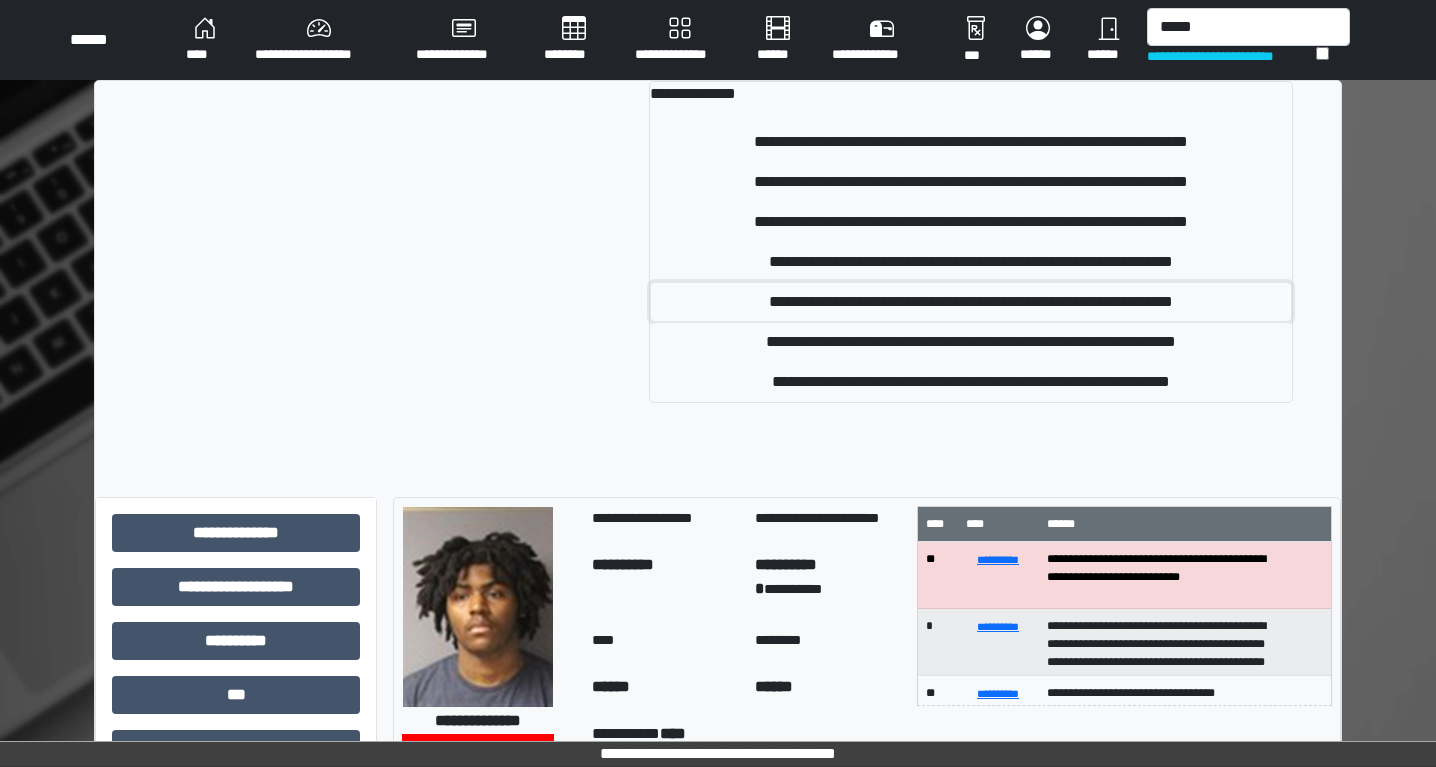 click on "**********" at bounding box center [971, 302] 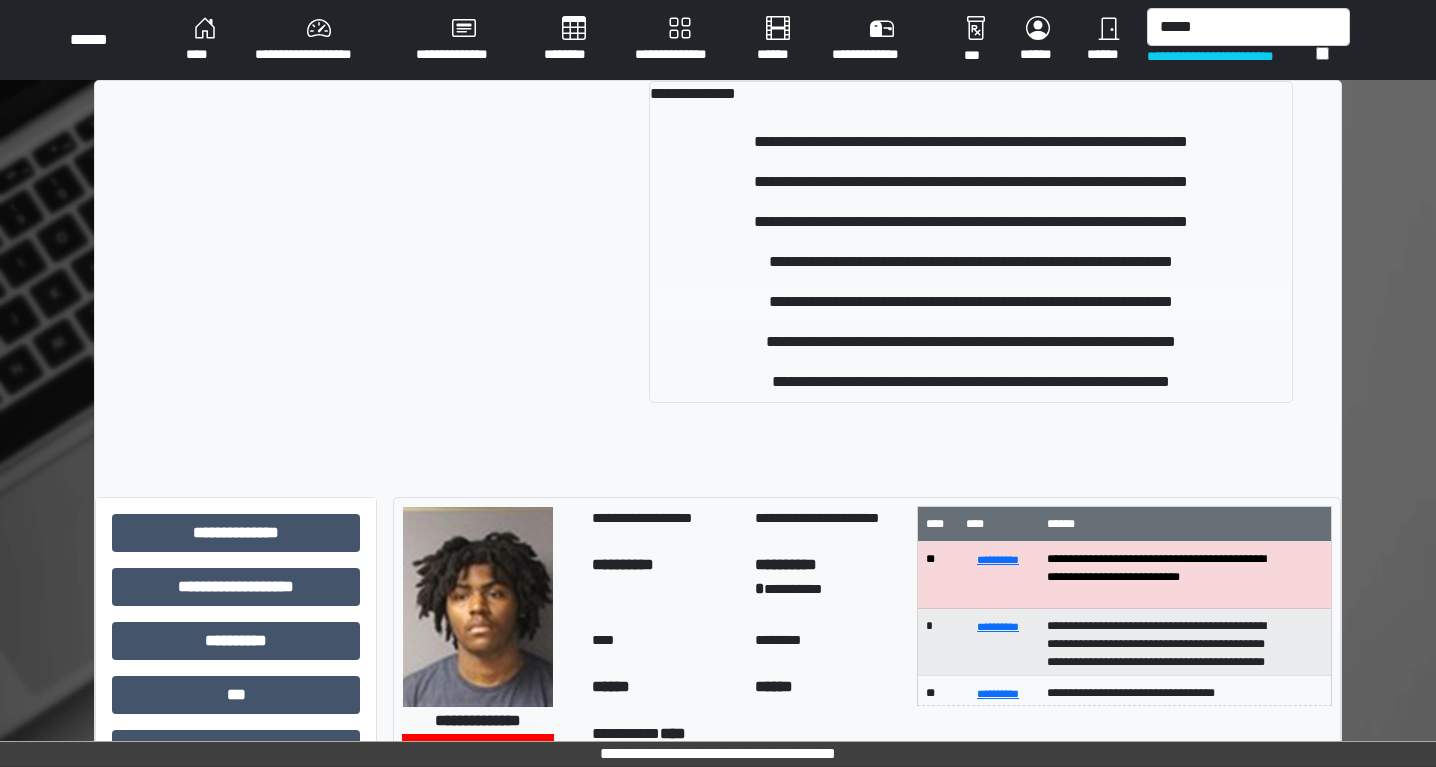 type 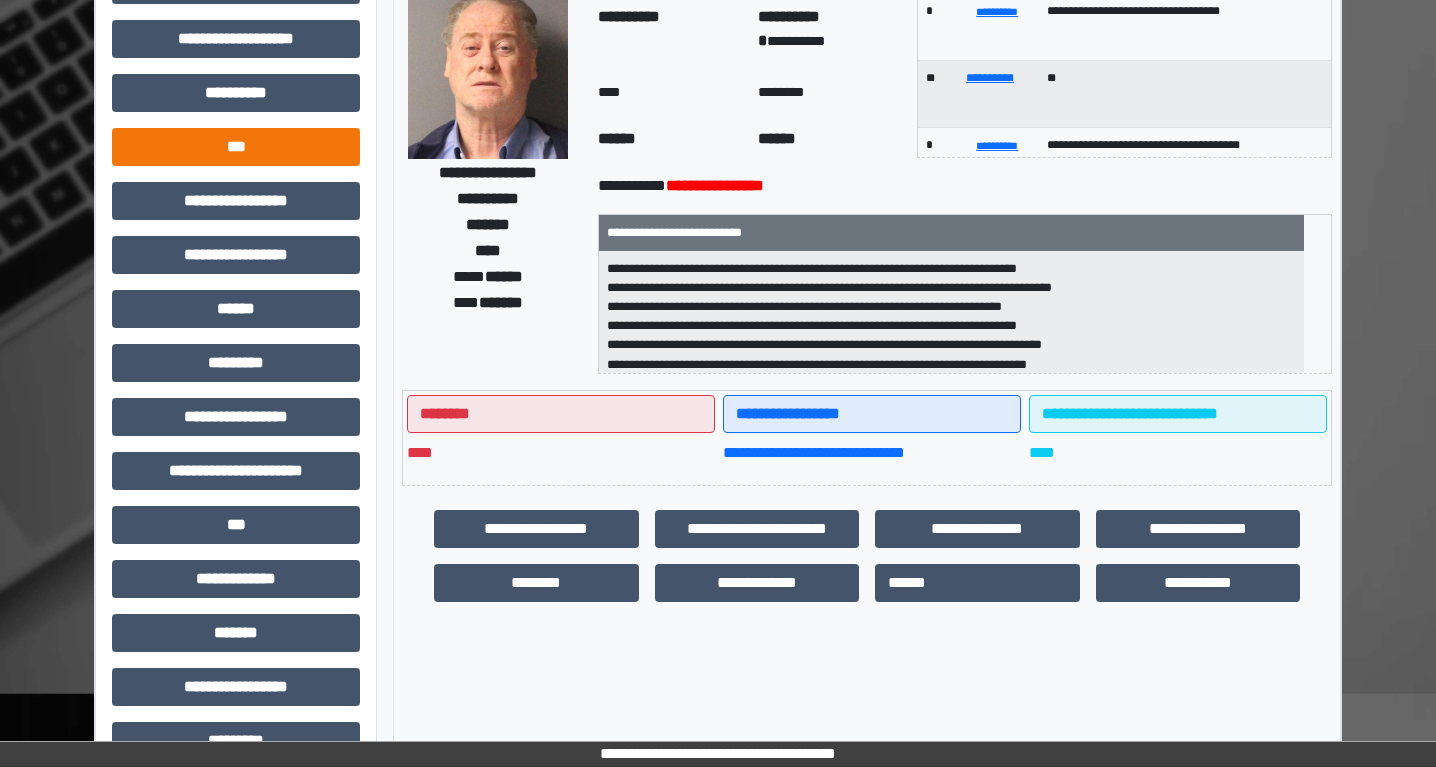 scroll, scrollTop: 133, scrollLeft: 0, axis: vertical 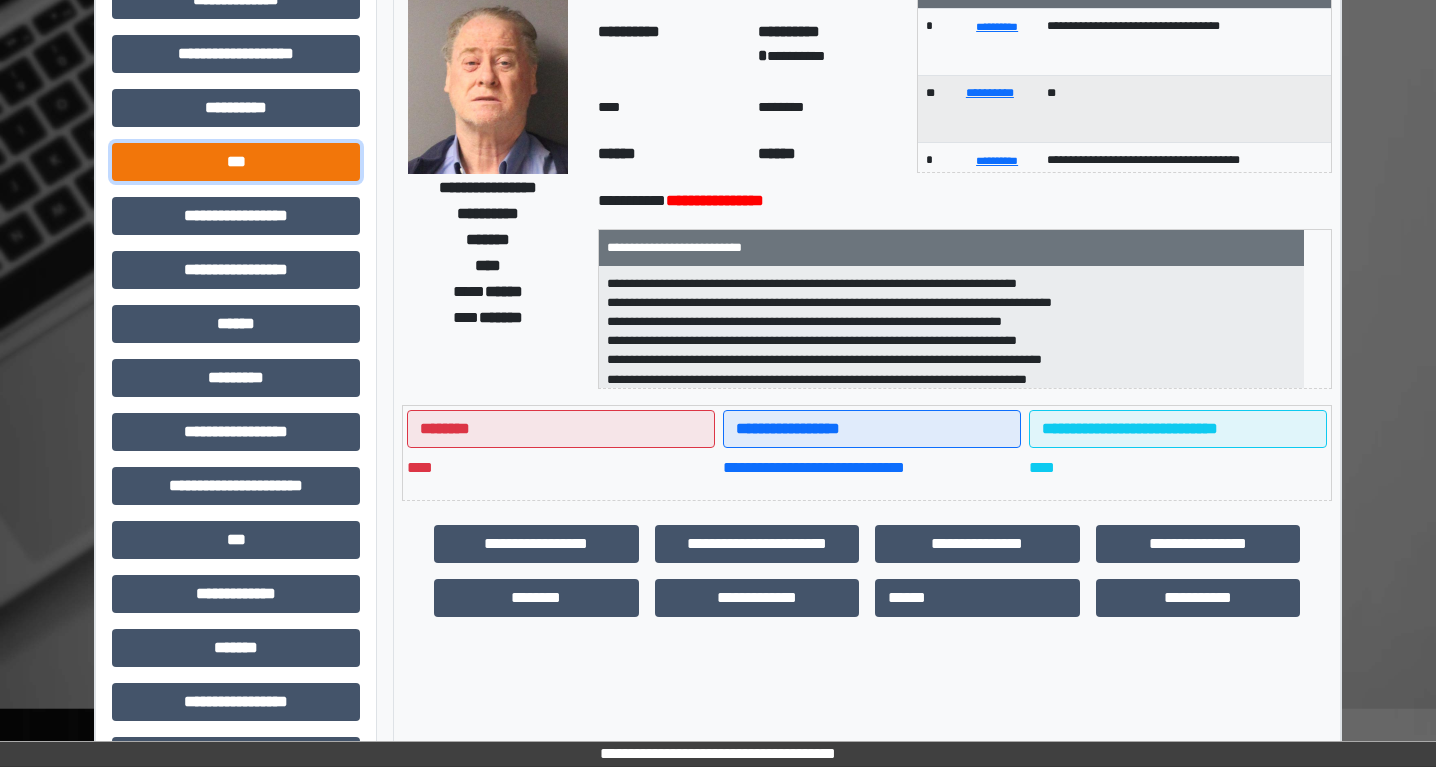 click on "***" at bounding box center (236, 162) 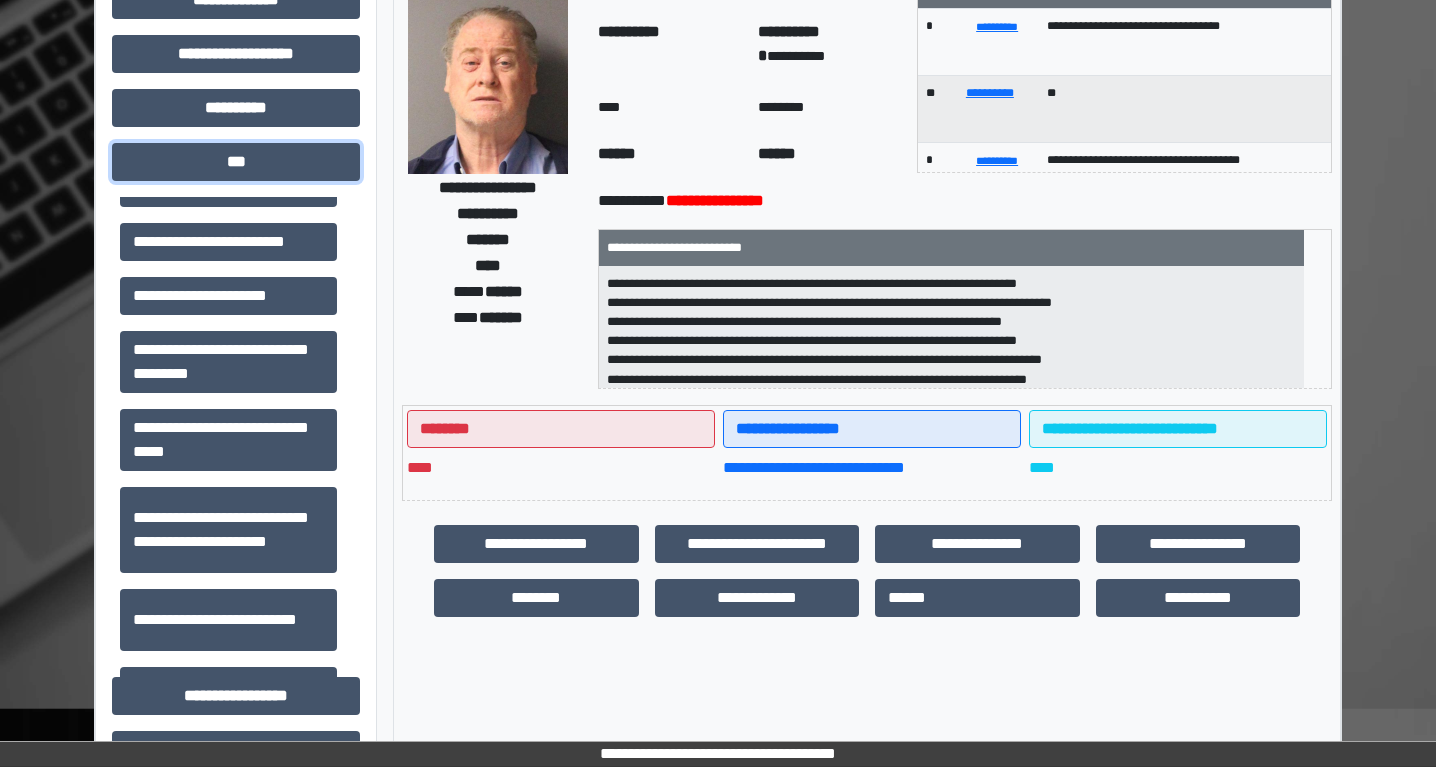 scroll, scrollTop: 323, scrollLeft: 0, axis: vertical 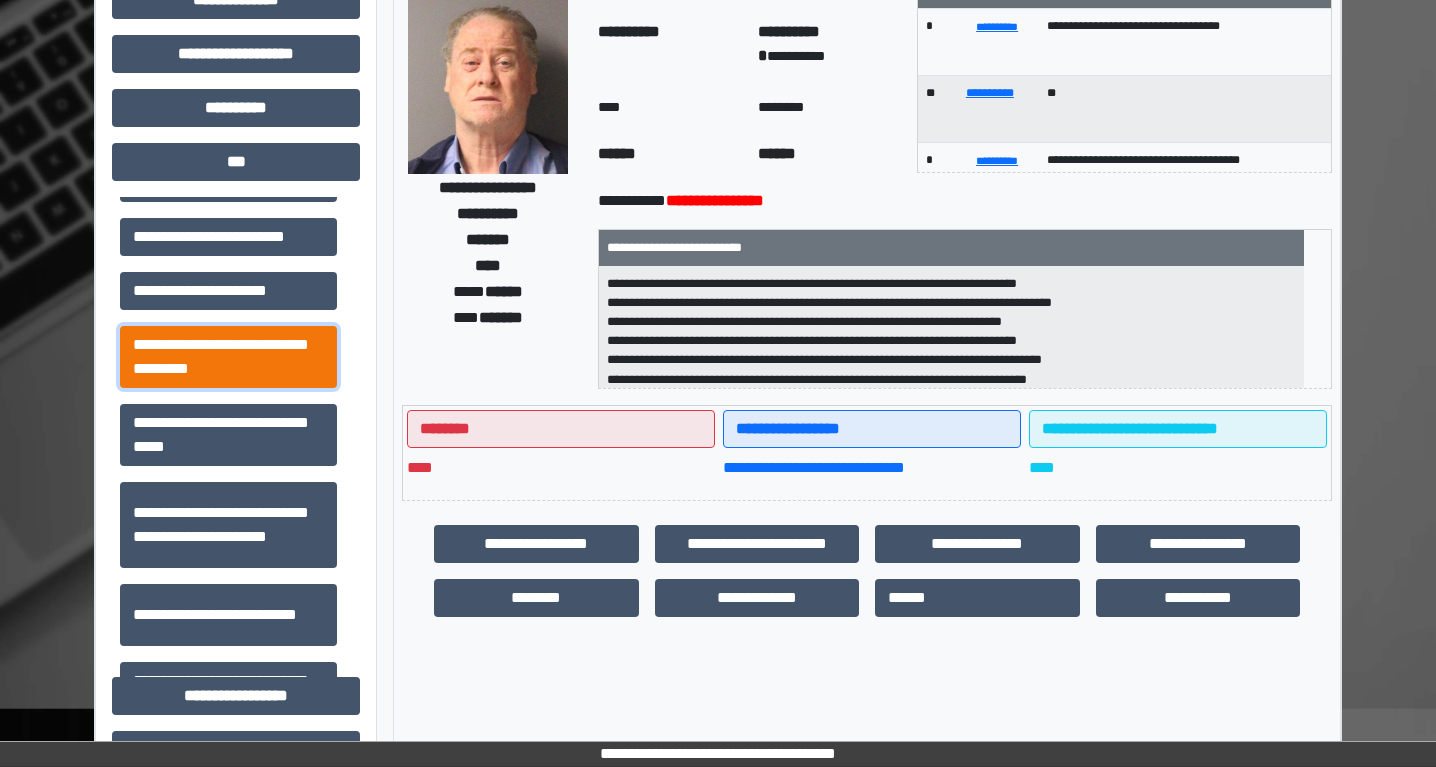 click on "**********" at bounding box center (228, 357) 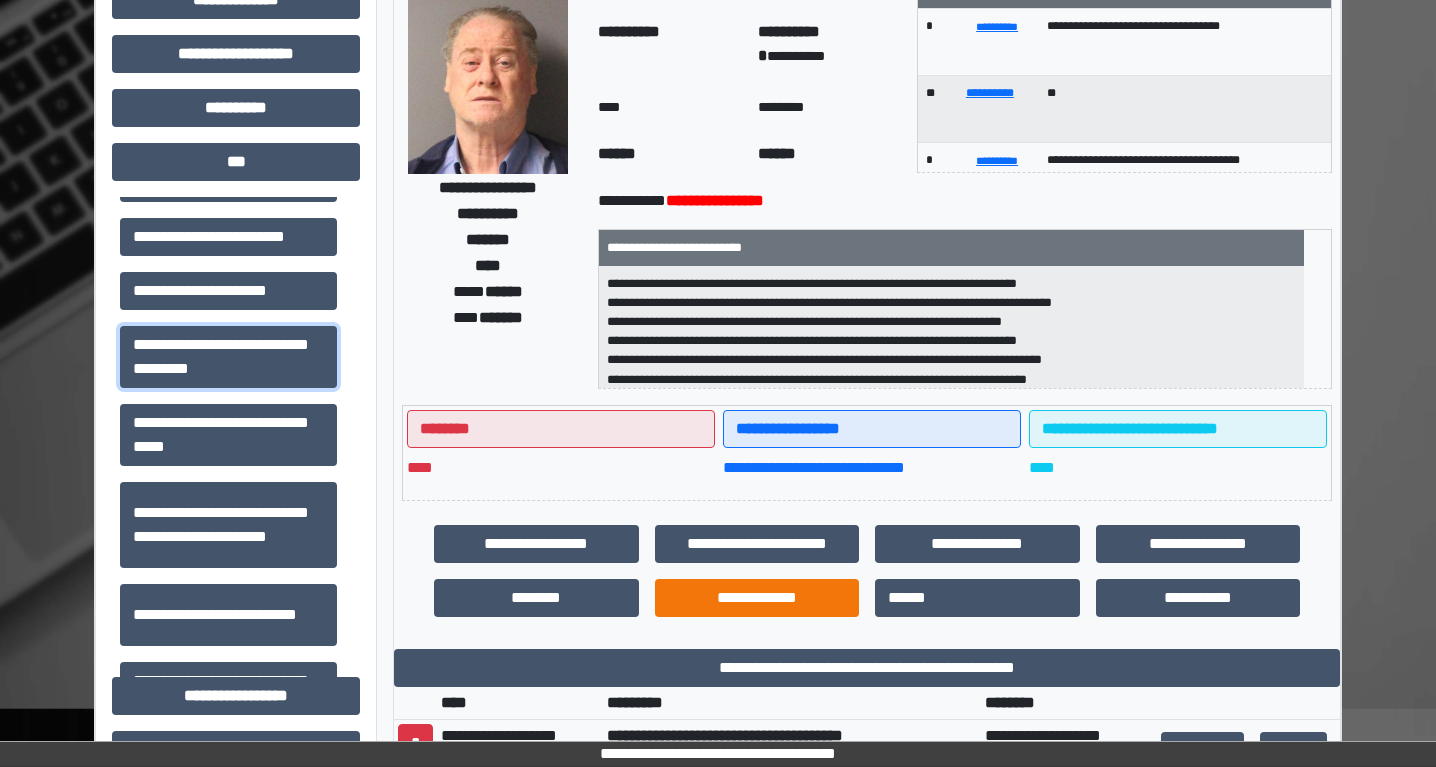 scroll, scrollTop: 316, scrollLeft: 0, axis: vertical 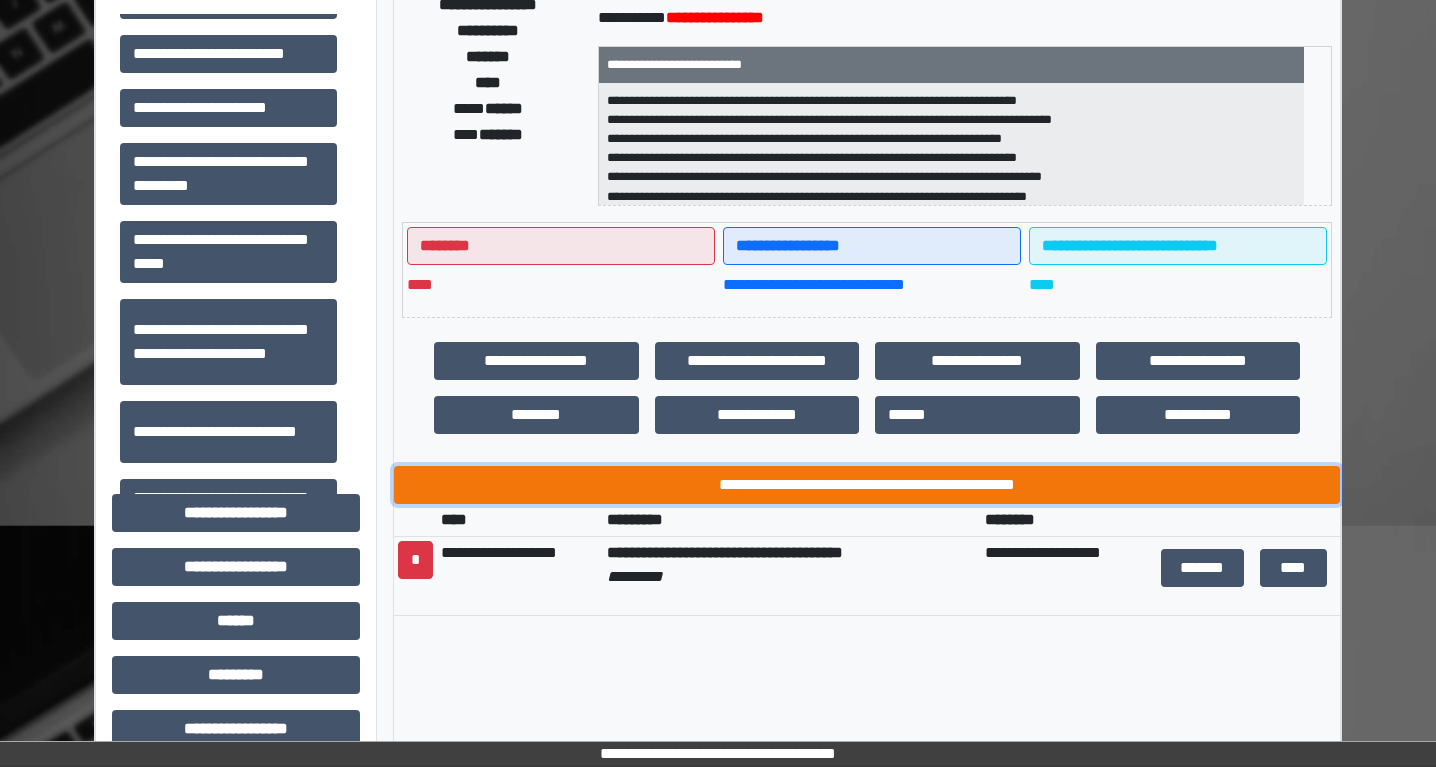 click on "**********" at bounding box center (867, 485) 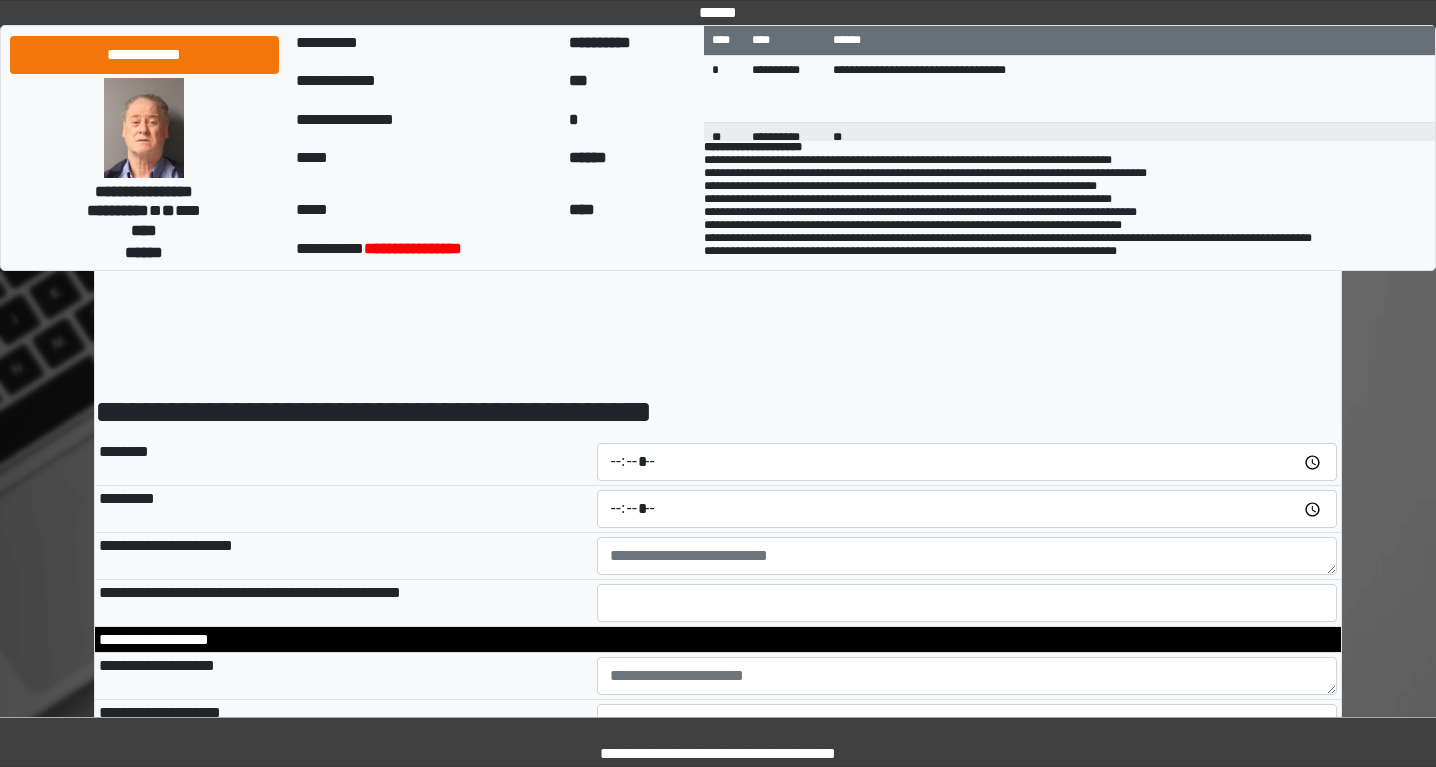 scroll, scrollTop: 0, scrollLeft: 0, axis: both 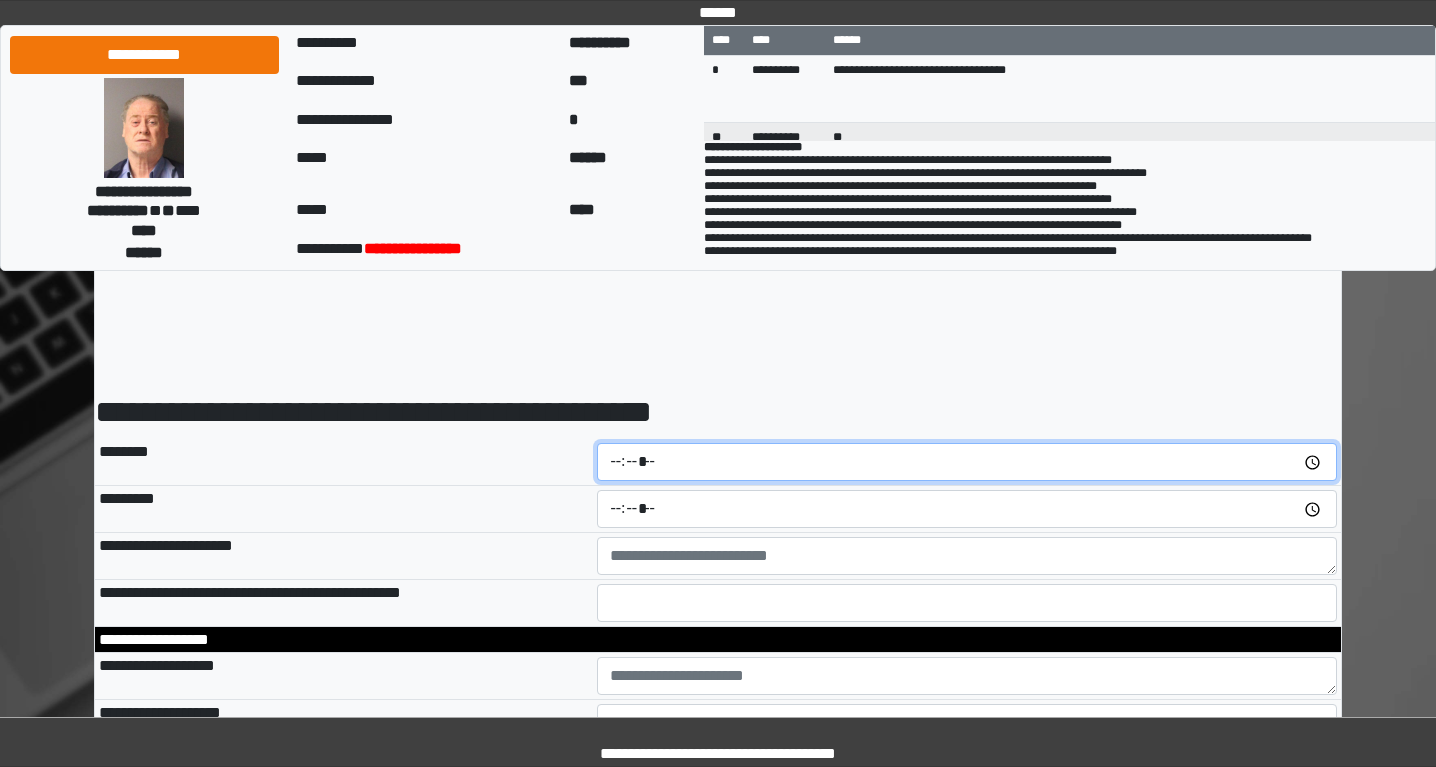 click at bounding box center (967, 462) 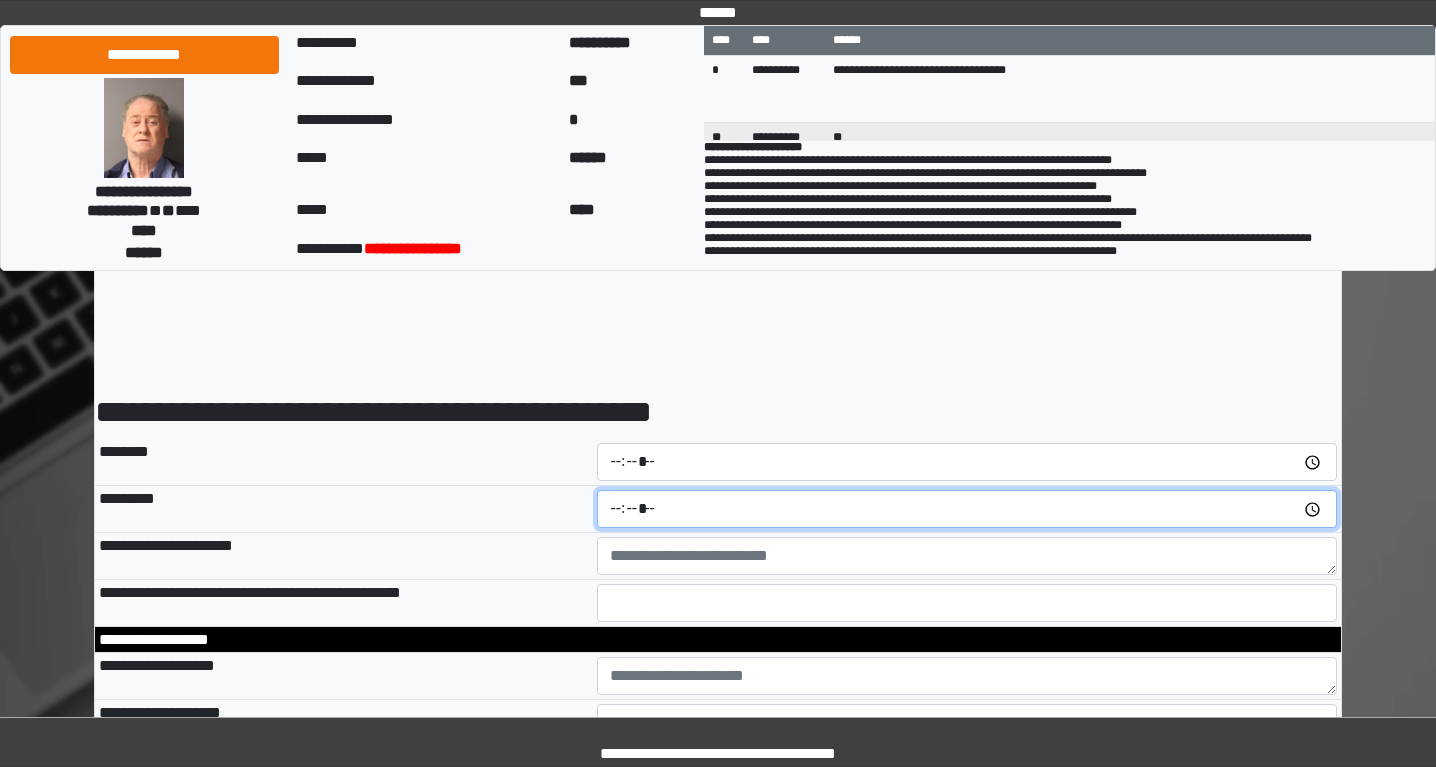 type on "*****" 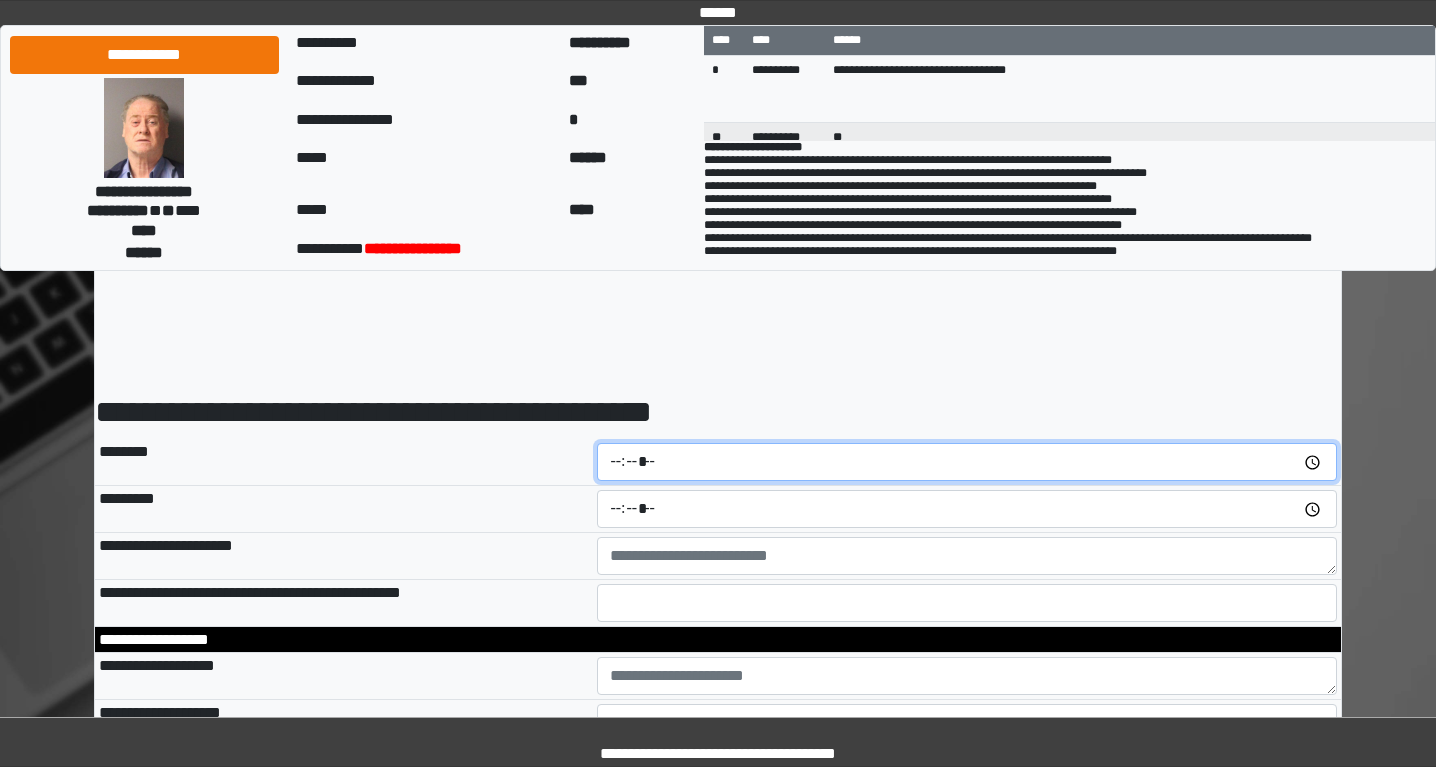 click at bounding box center [967, 462] 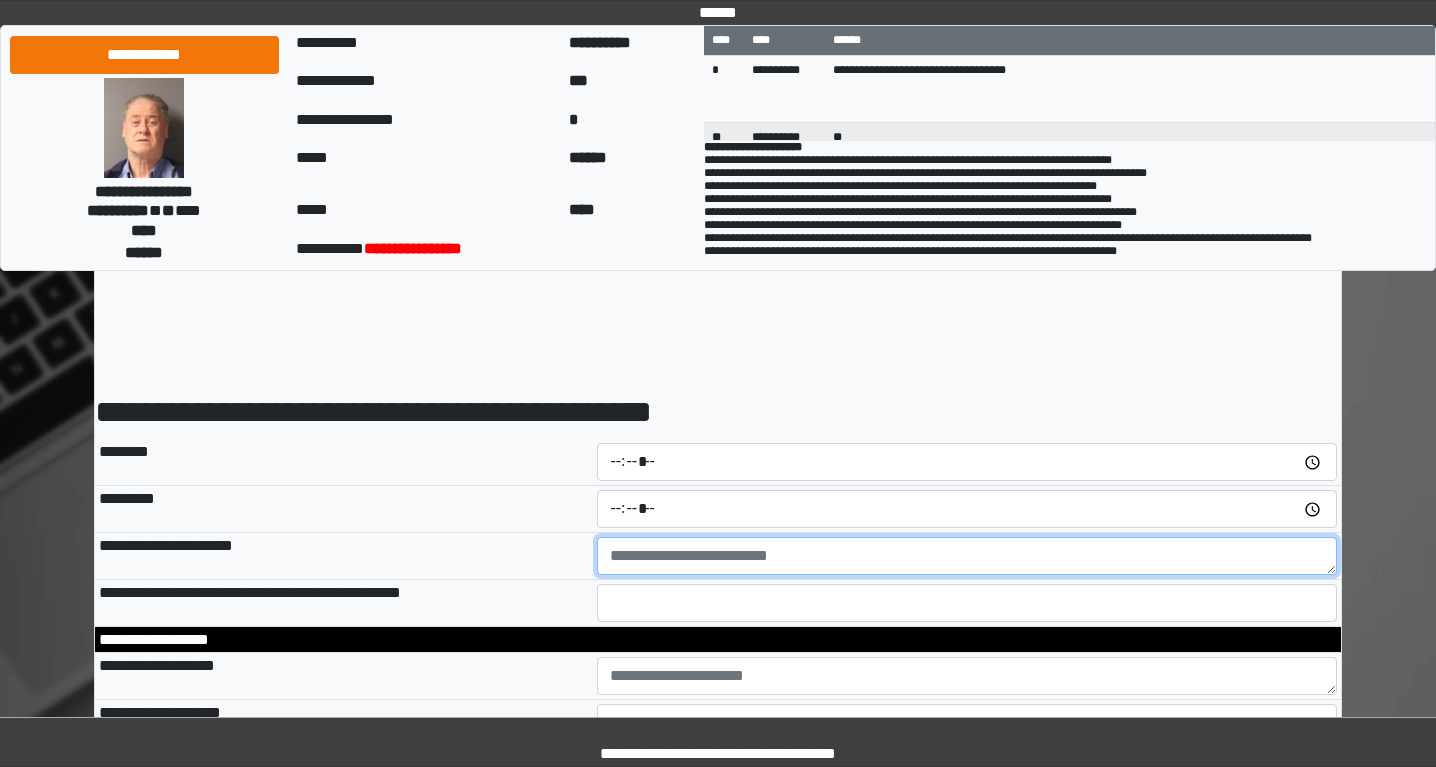 click at bounding box center [967, 556] 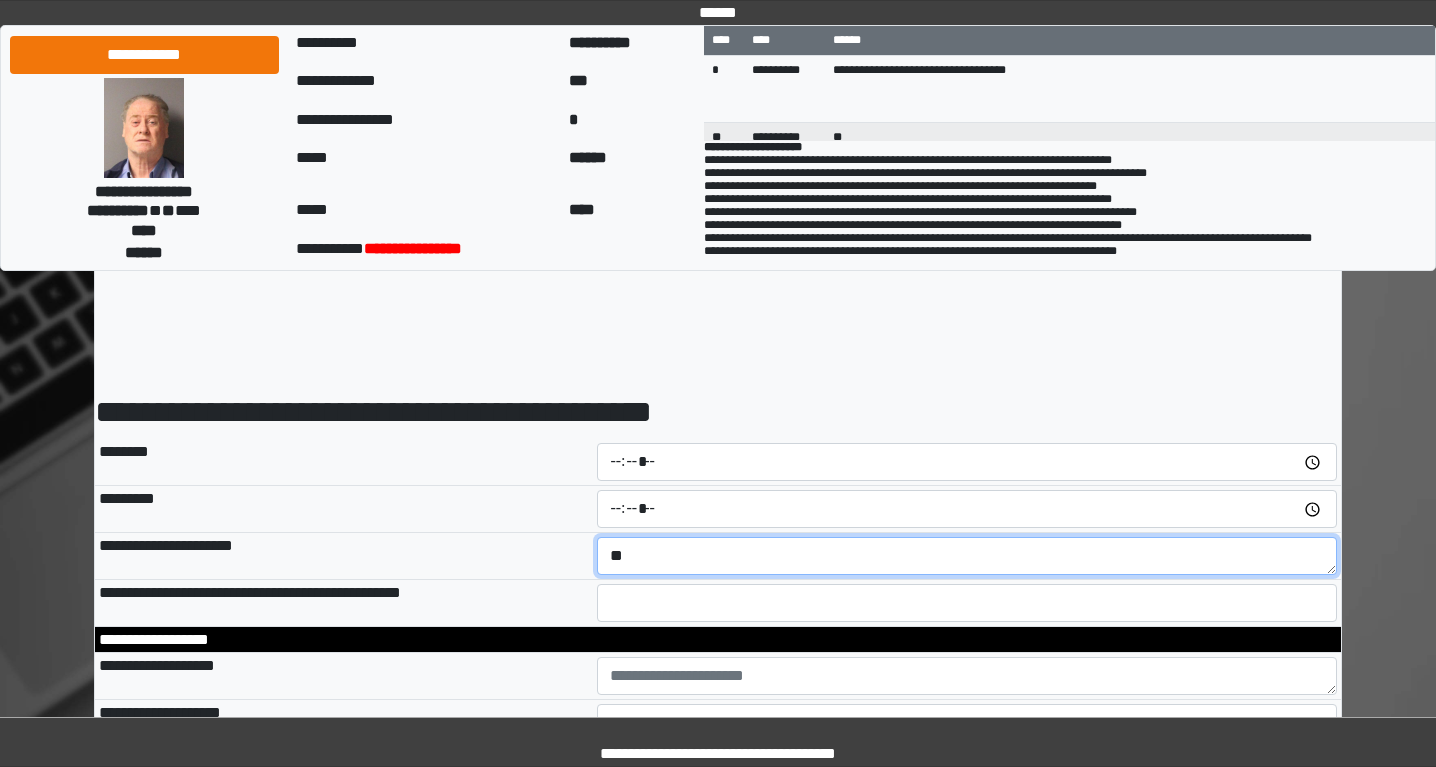 type on "*" 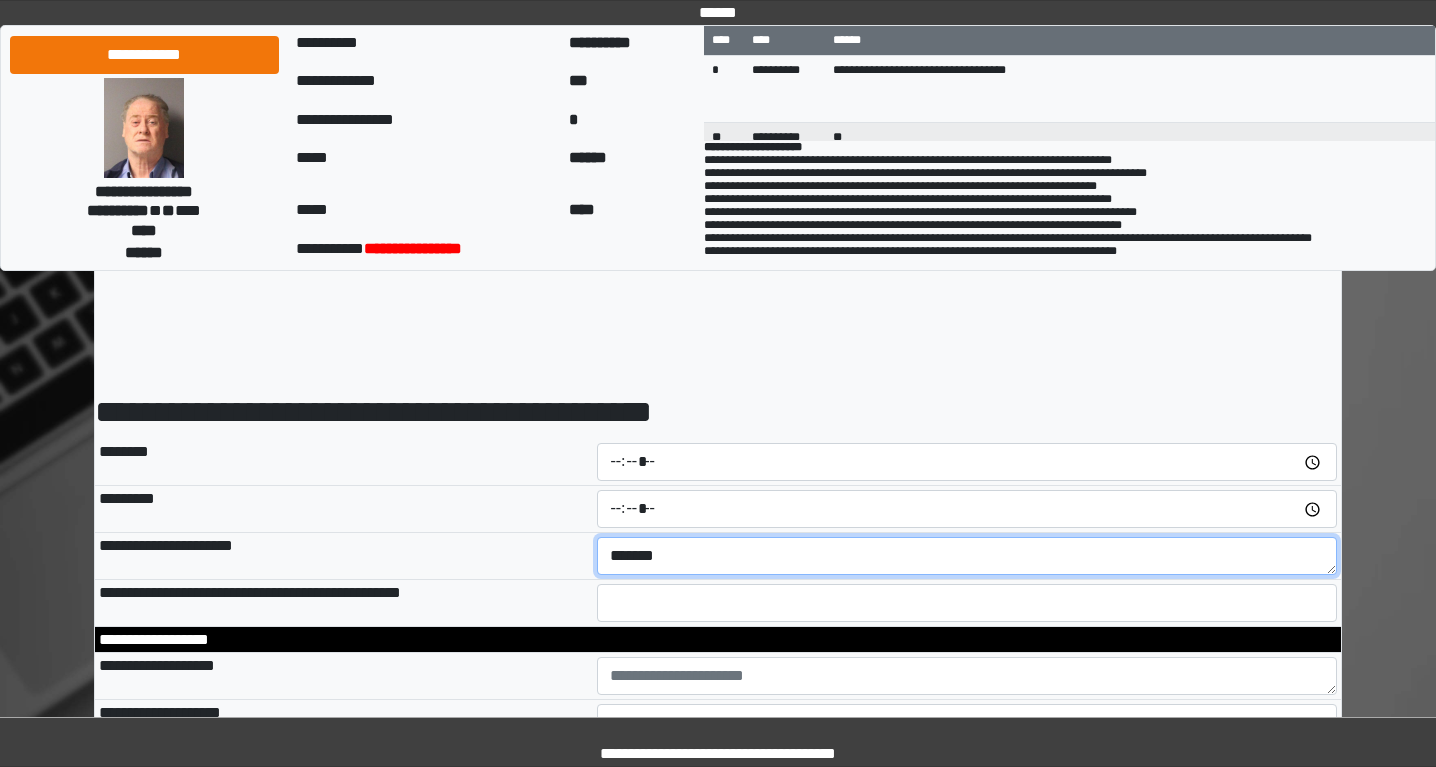 type on "*******" 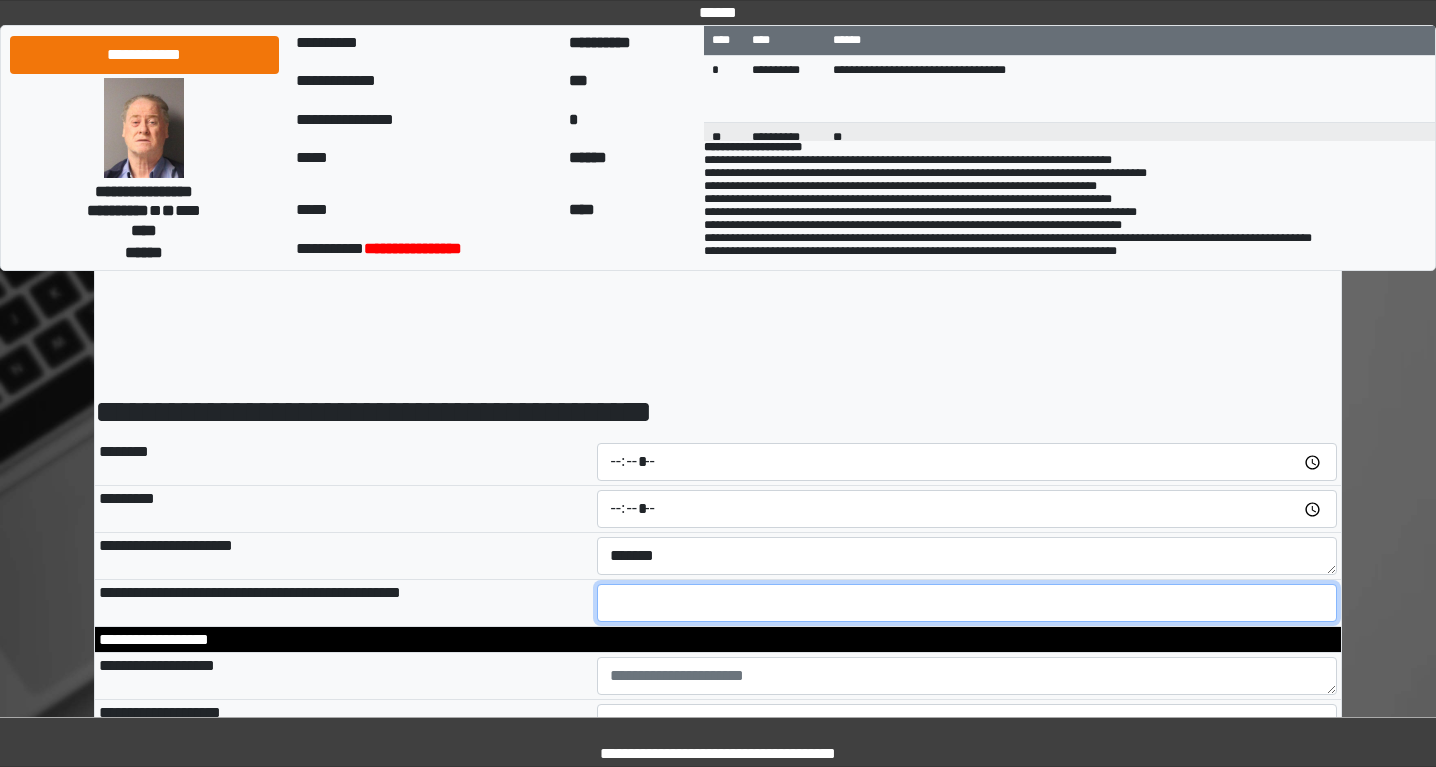 click at bounding box center (967, 603) 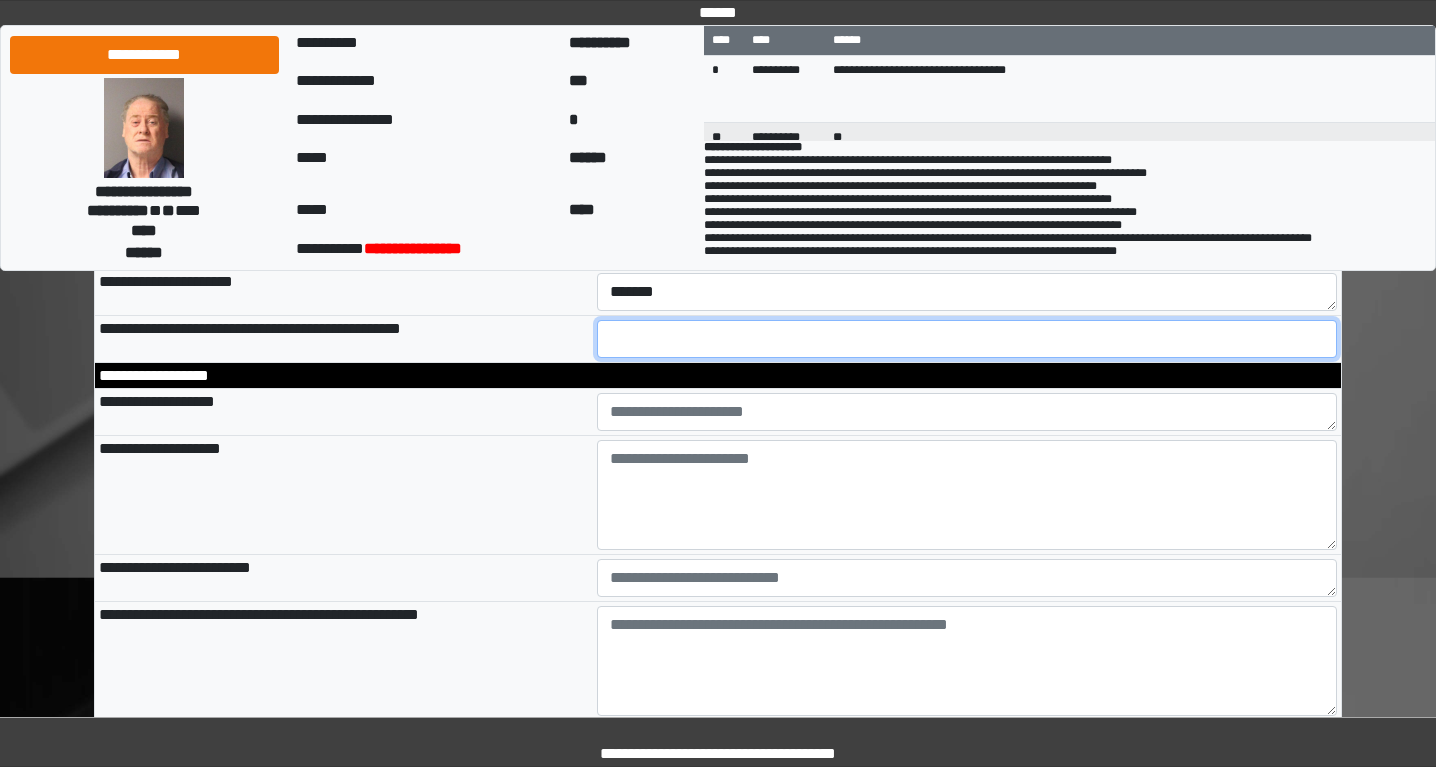 scroll, scrollTop: 278, scrollLeft: 0, axis: vertical 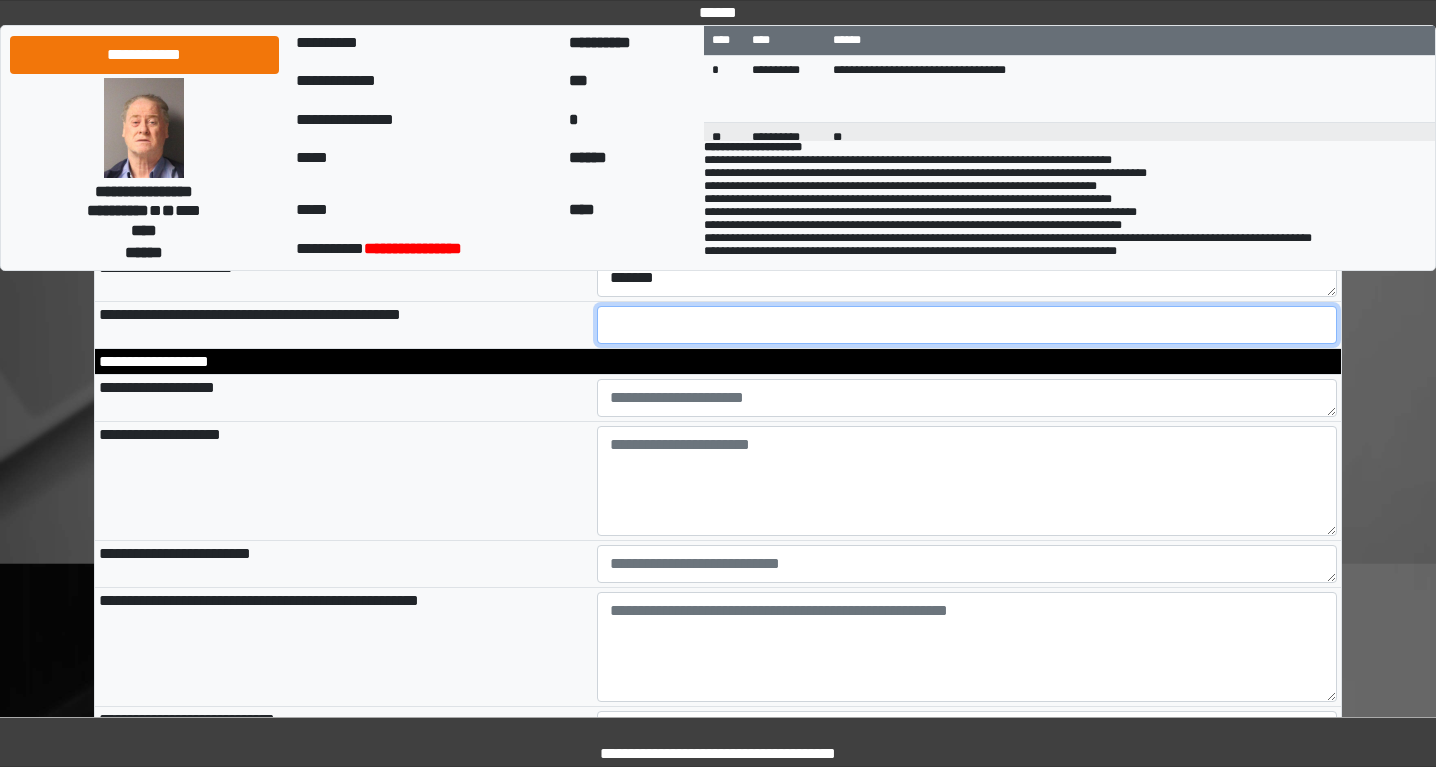 type on "**" 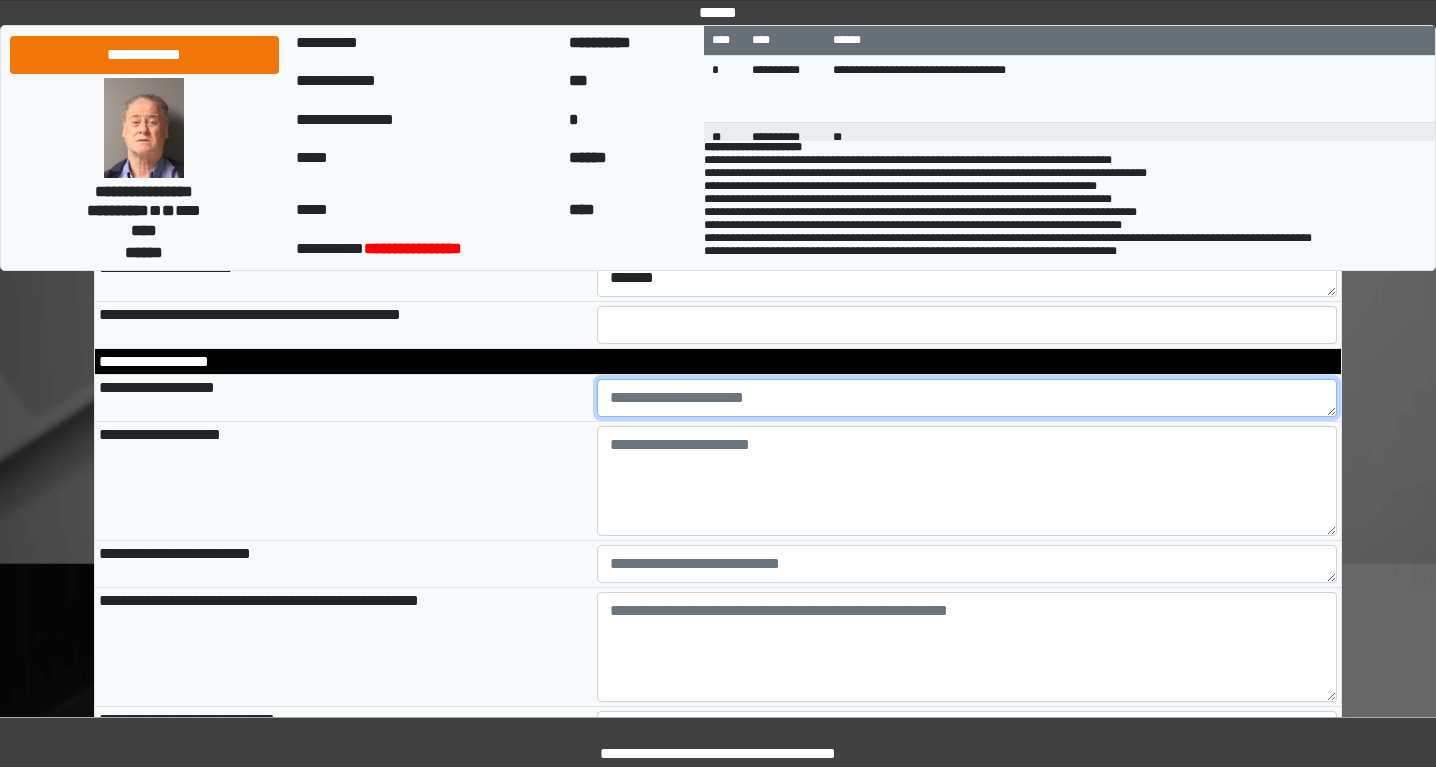 click at bounding box center [967, 398] 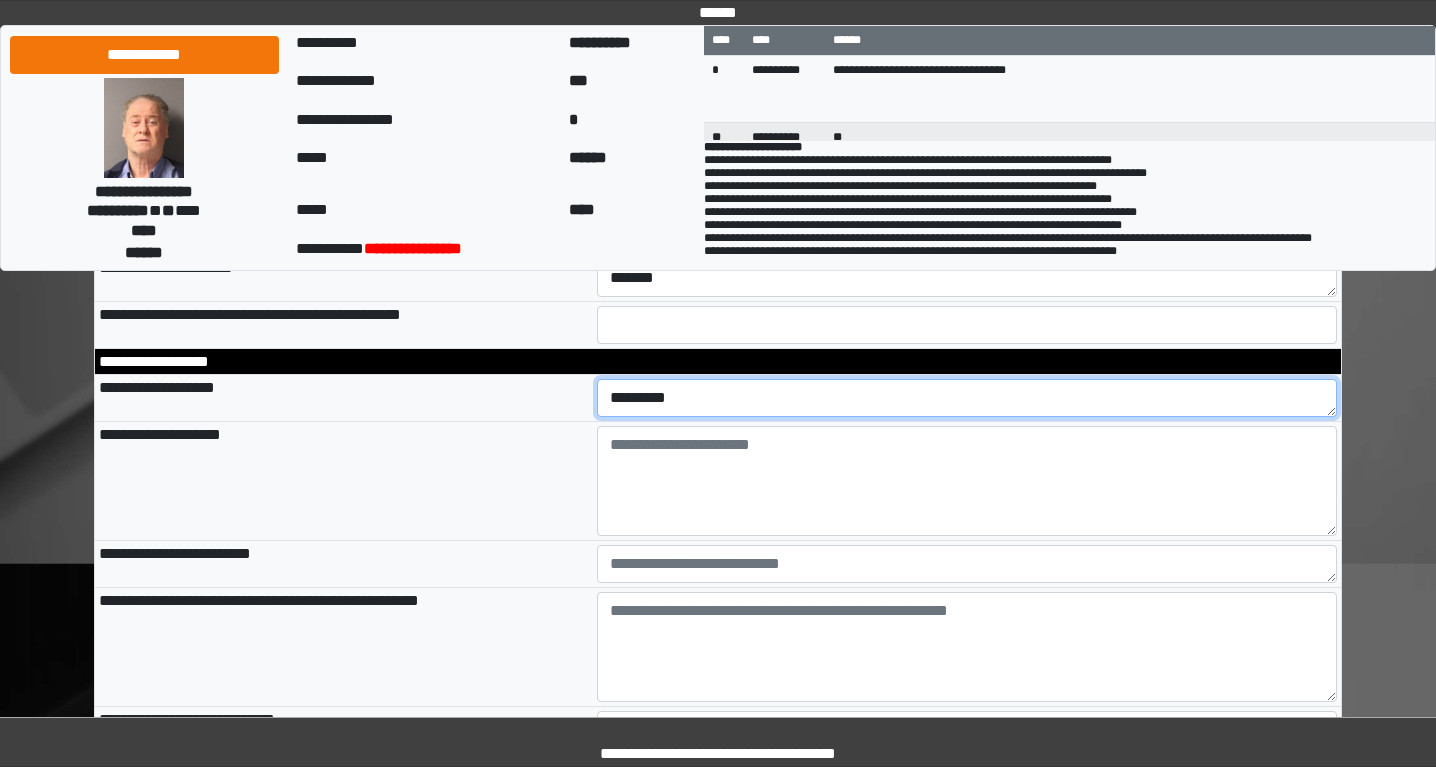 type on "*********" 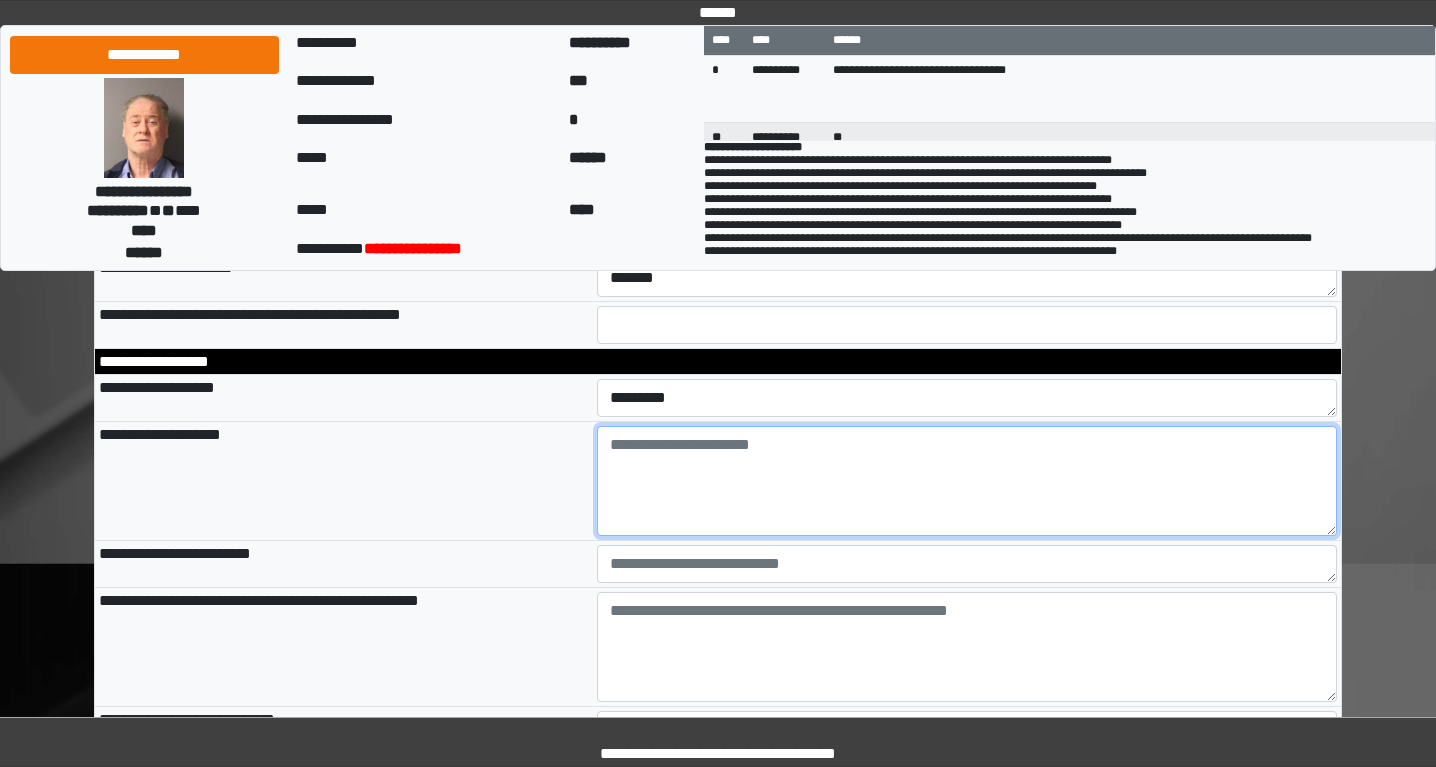 click at bounding box center [967, 481] 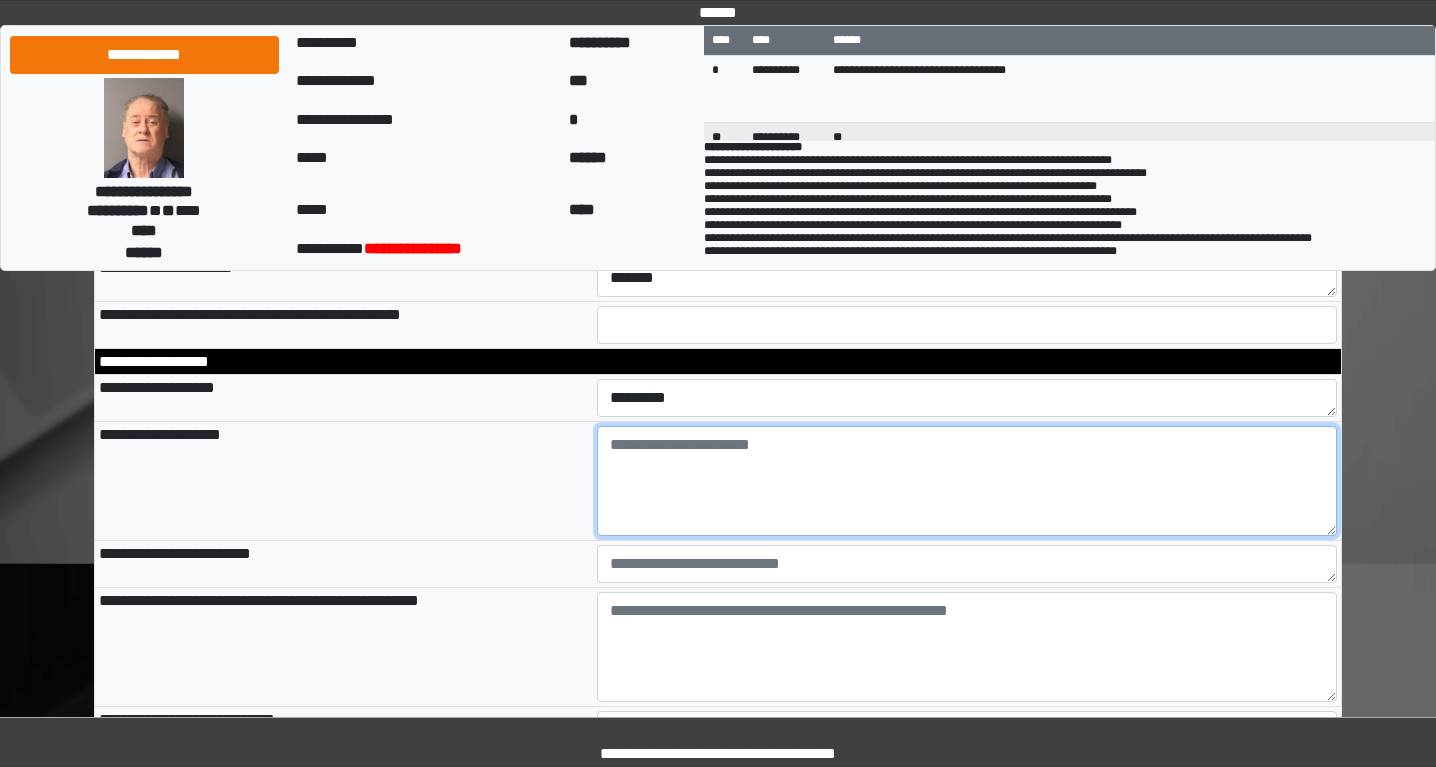 click at bounding box center (967, 481) 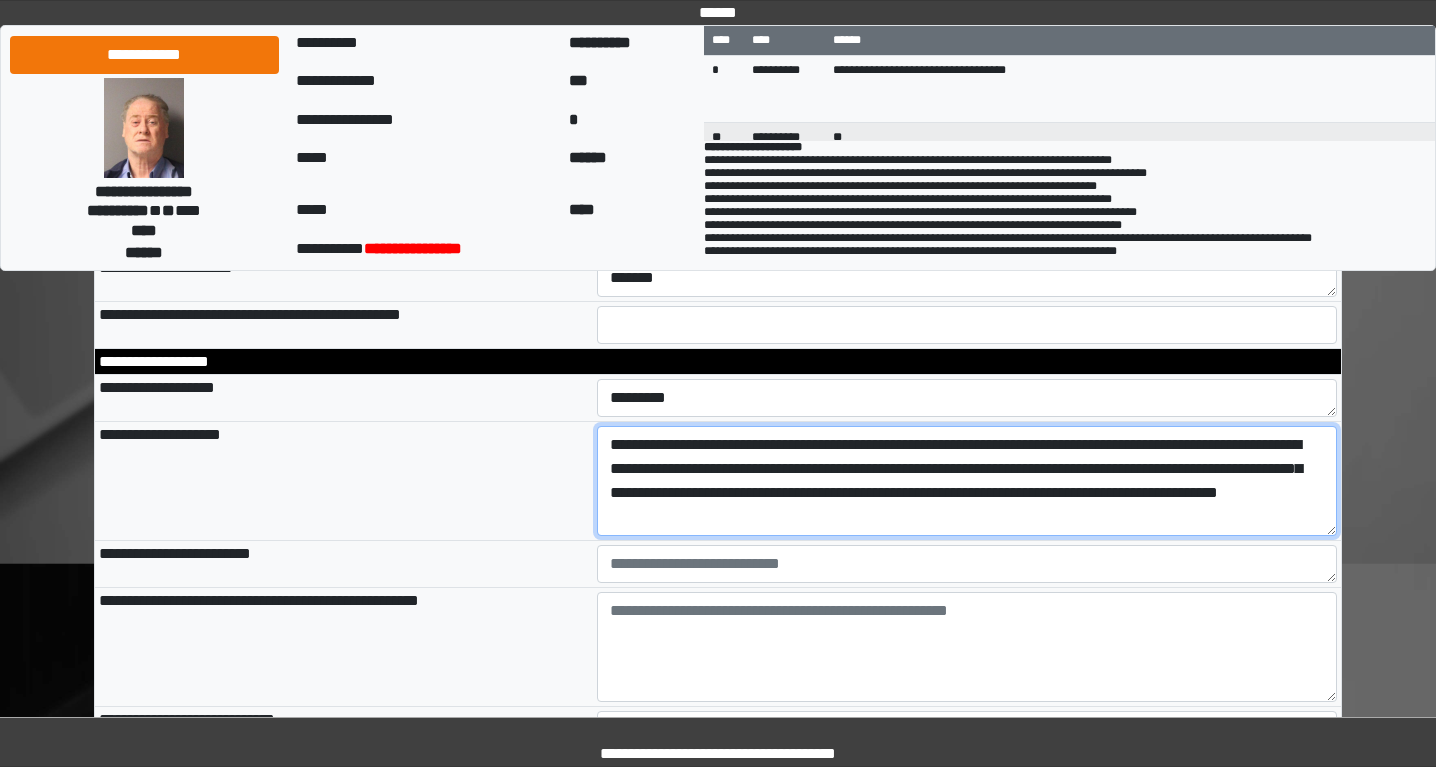 type on "**********" 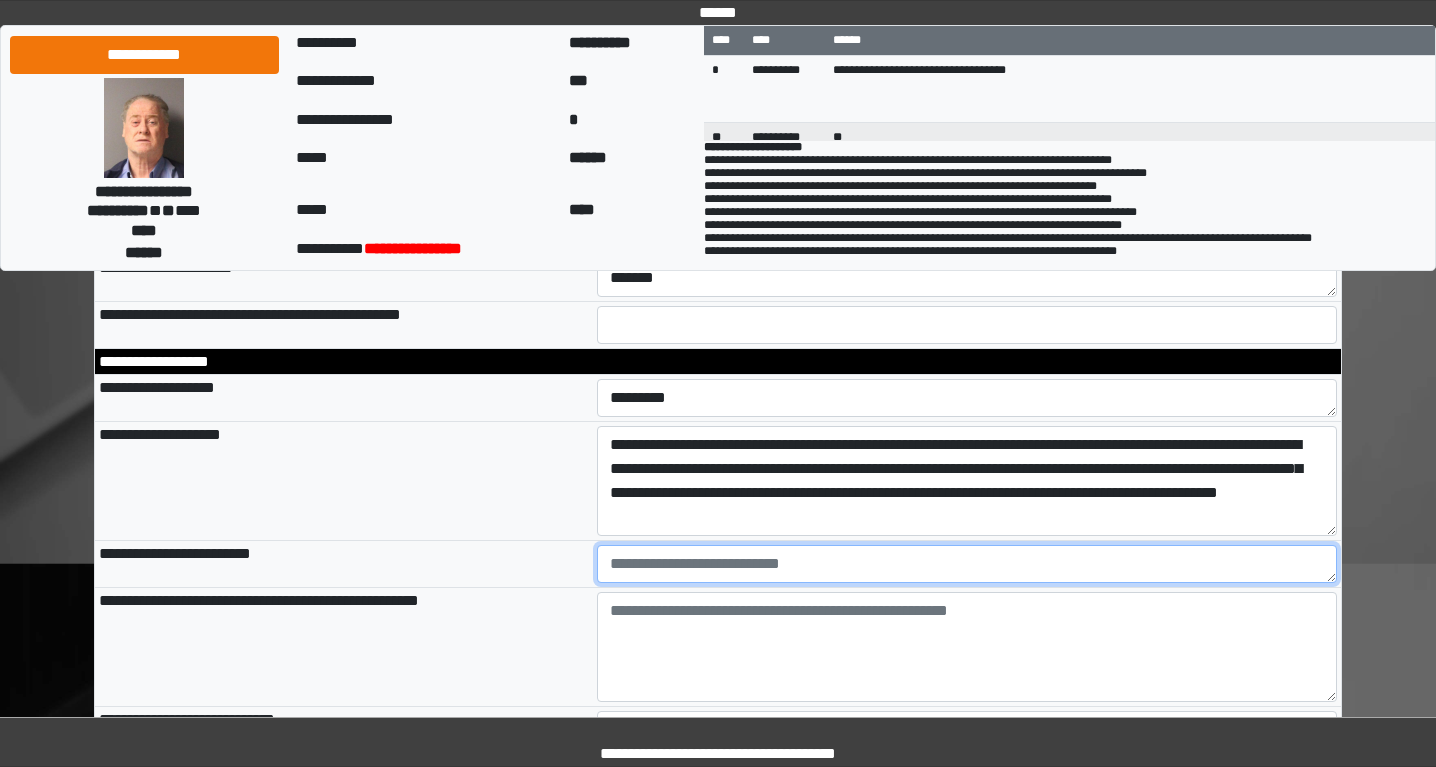 click at bounding box center [967, 564] 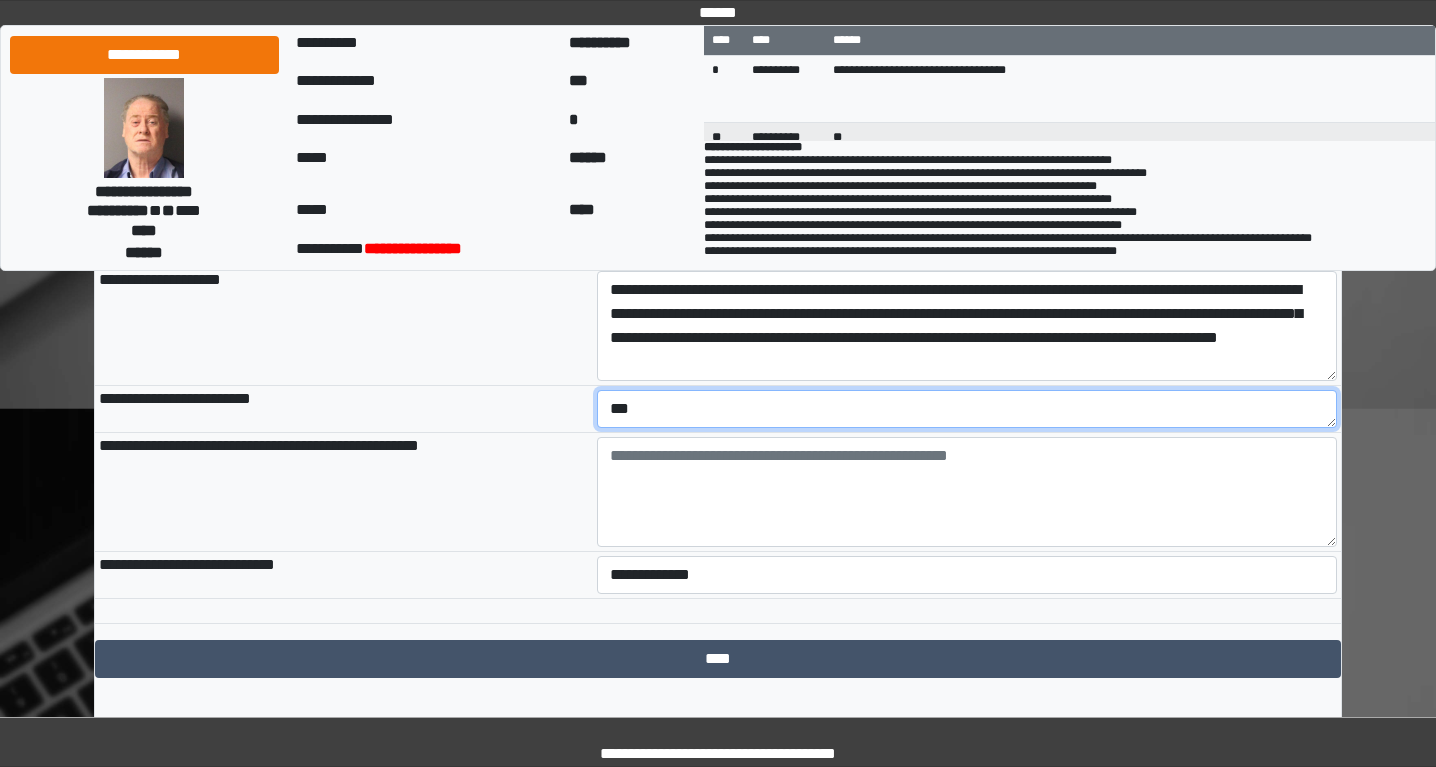 scroll, scrollTop: 462, scrollLeft: 0, axis: vertical 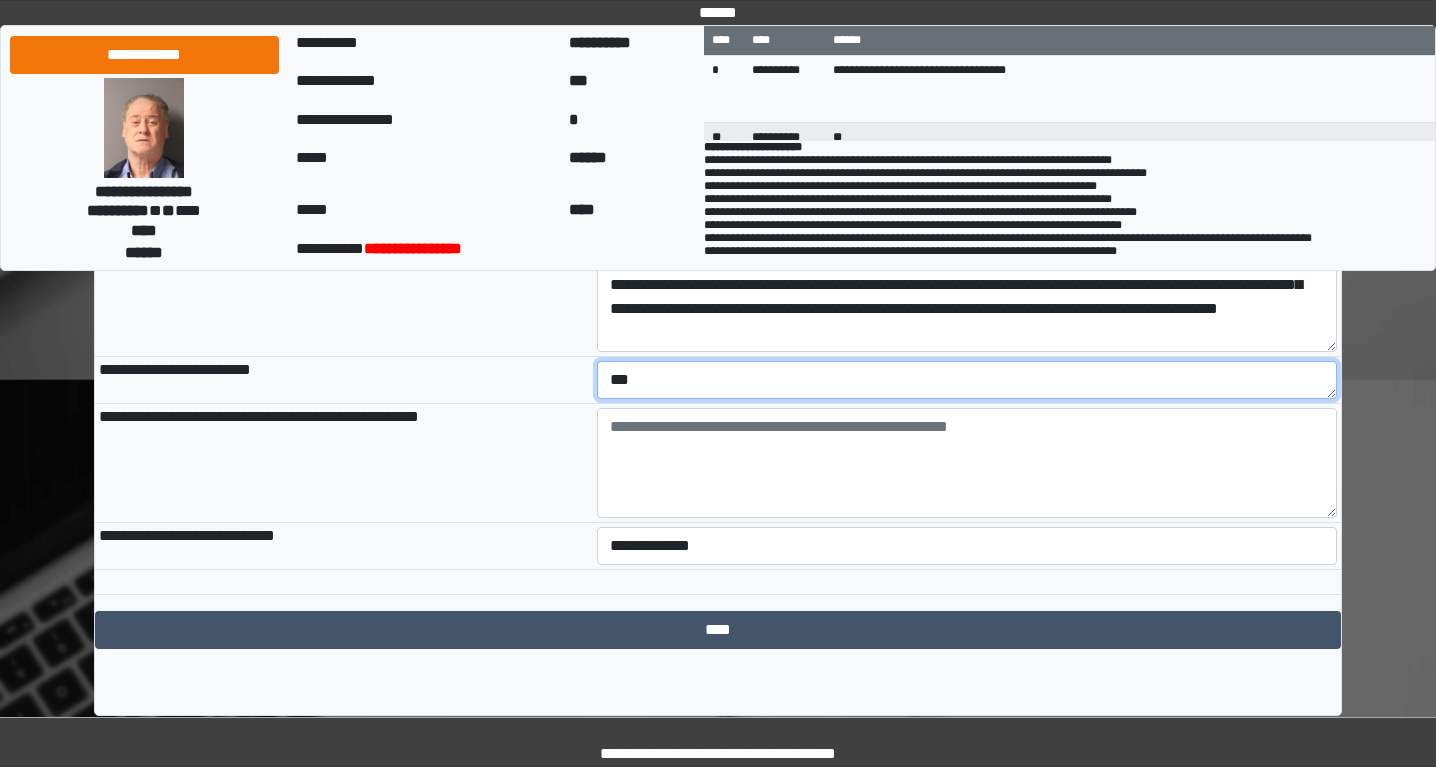 type on "***" 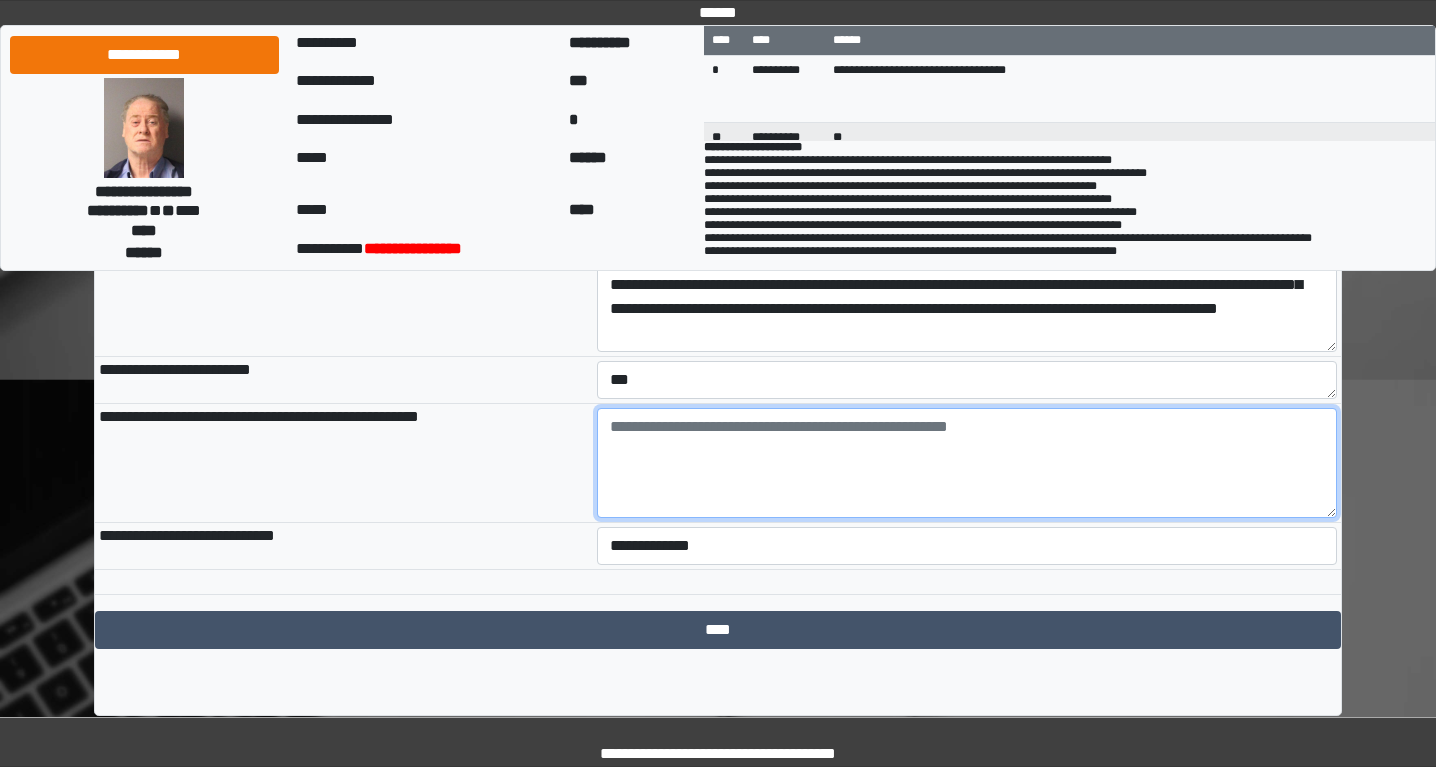 click at bounding box center (967, 463) 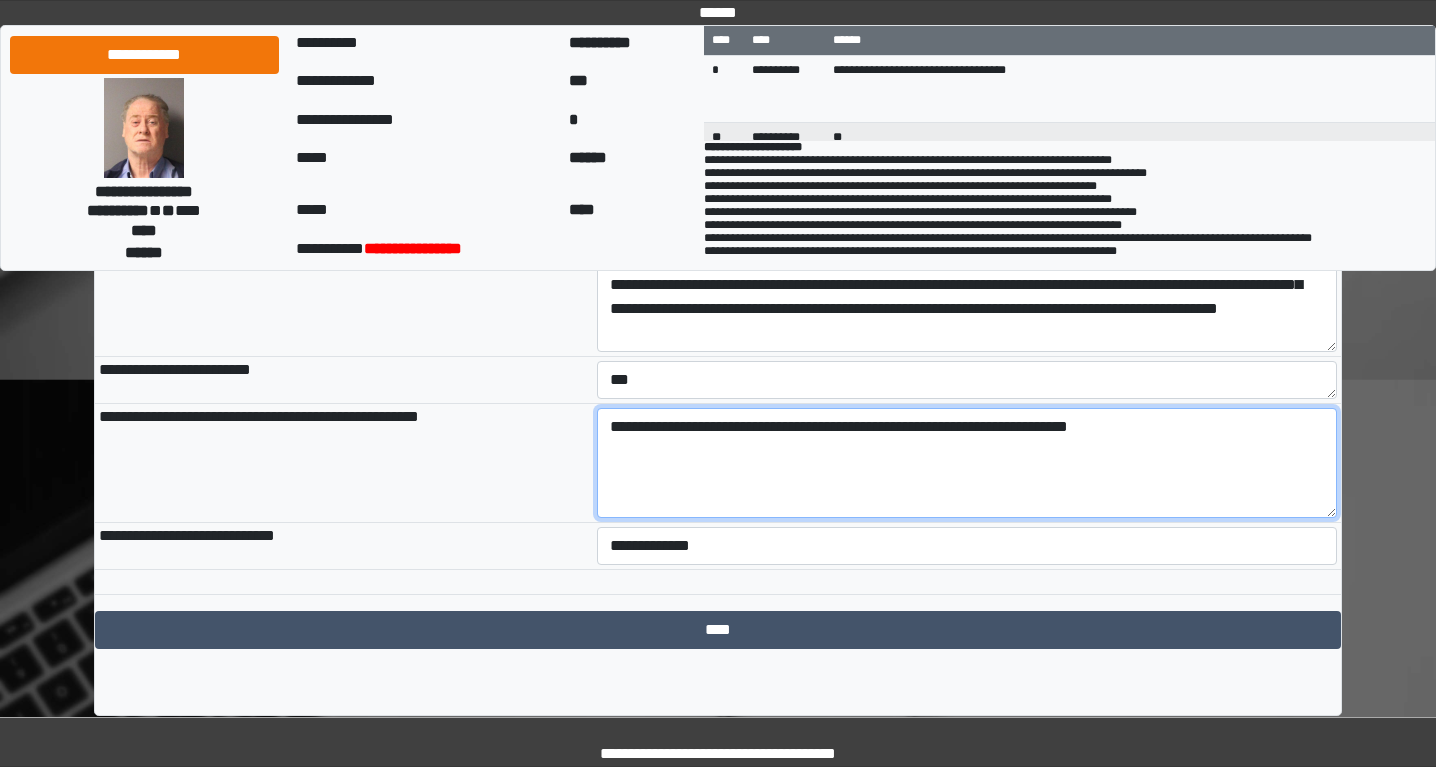 type on "**********" 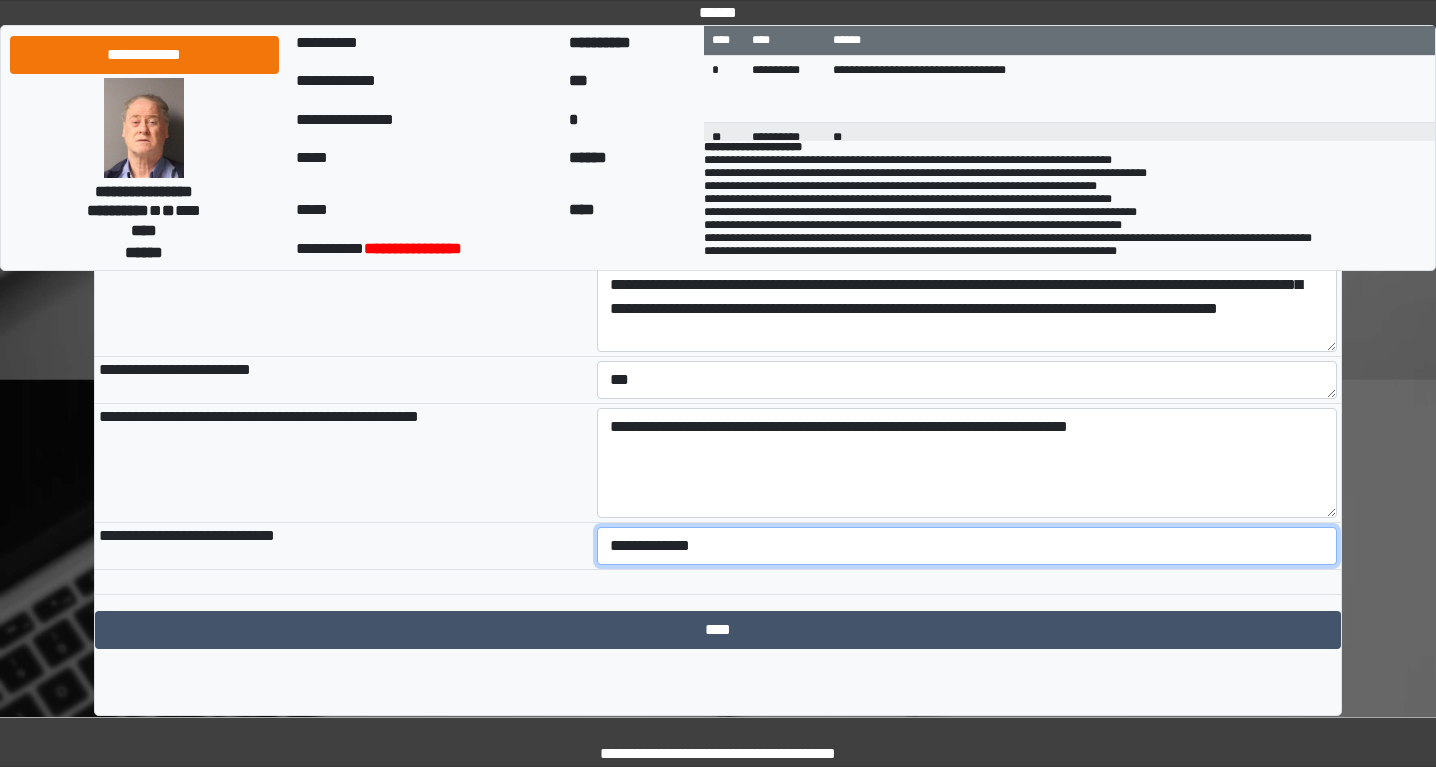 click on "**********" at bounding box center [967, 546] 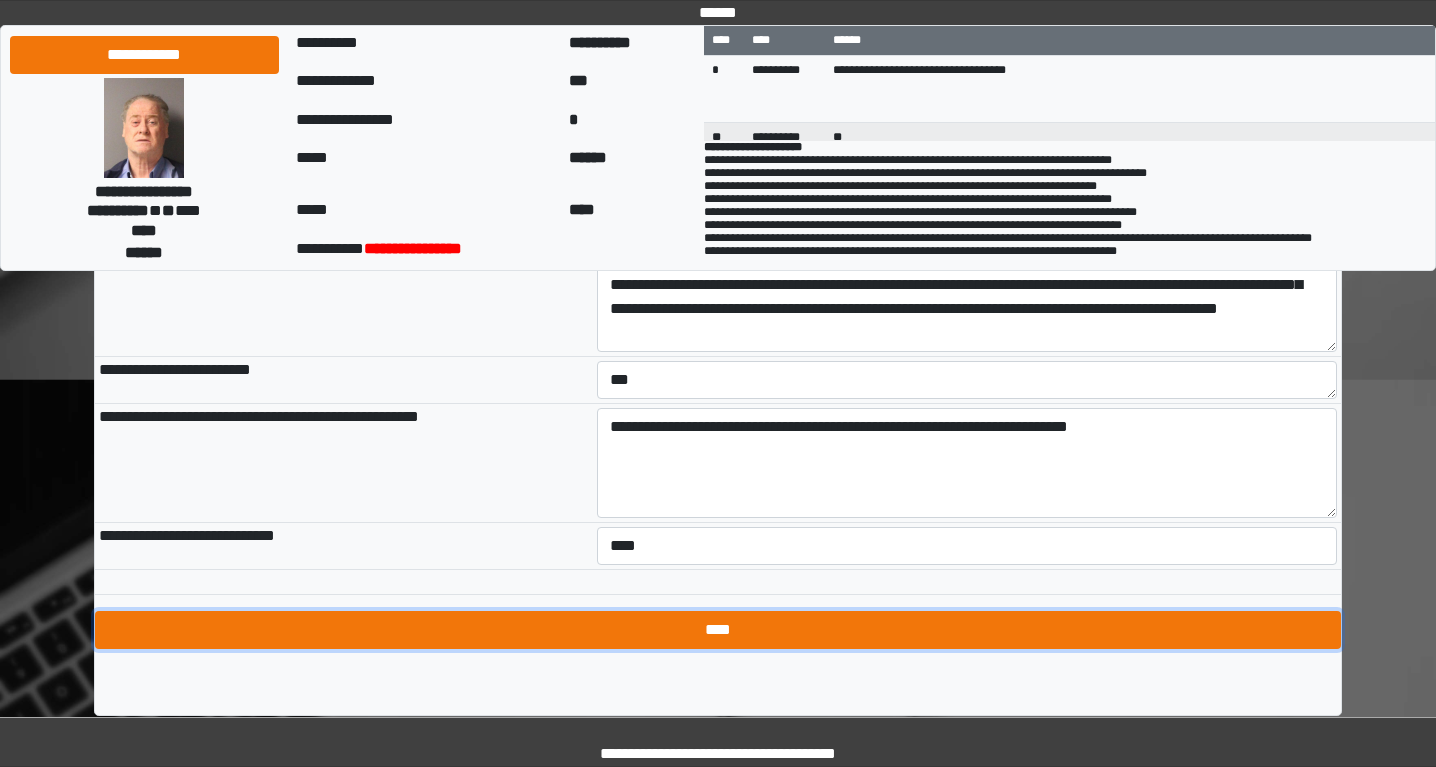 click on "****" at bounding box center (718, 630) 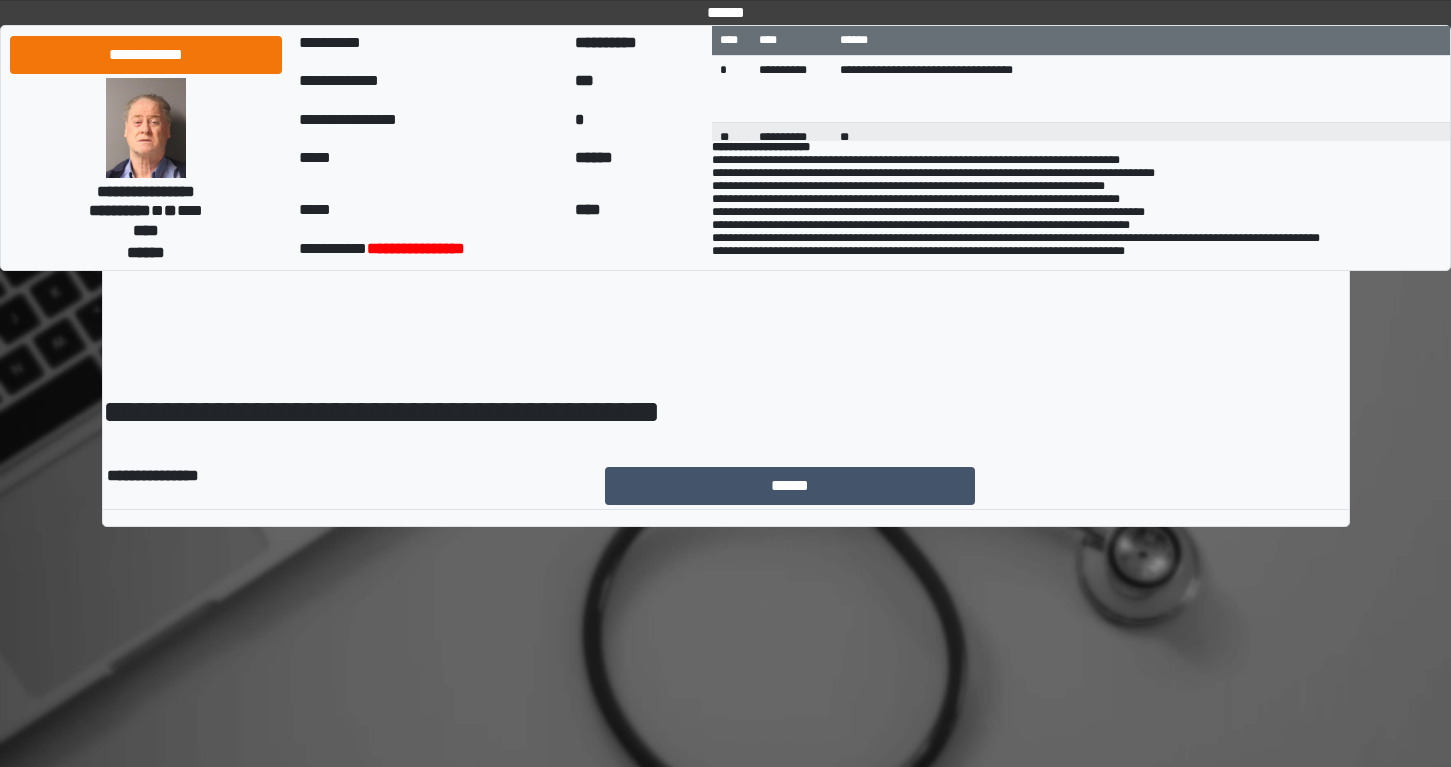 scroll, scrollTop: 0, scrollLeft: 0, axis: both 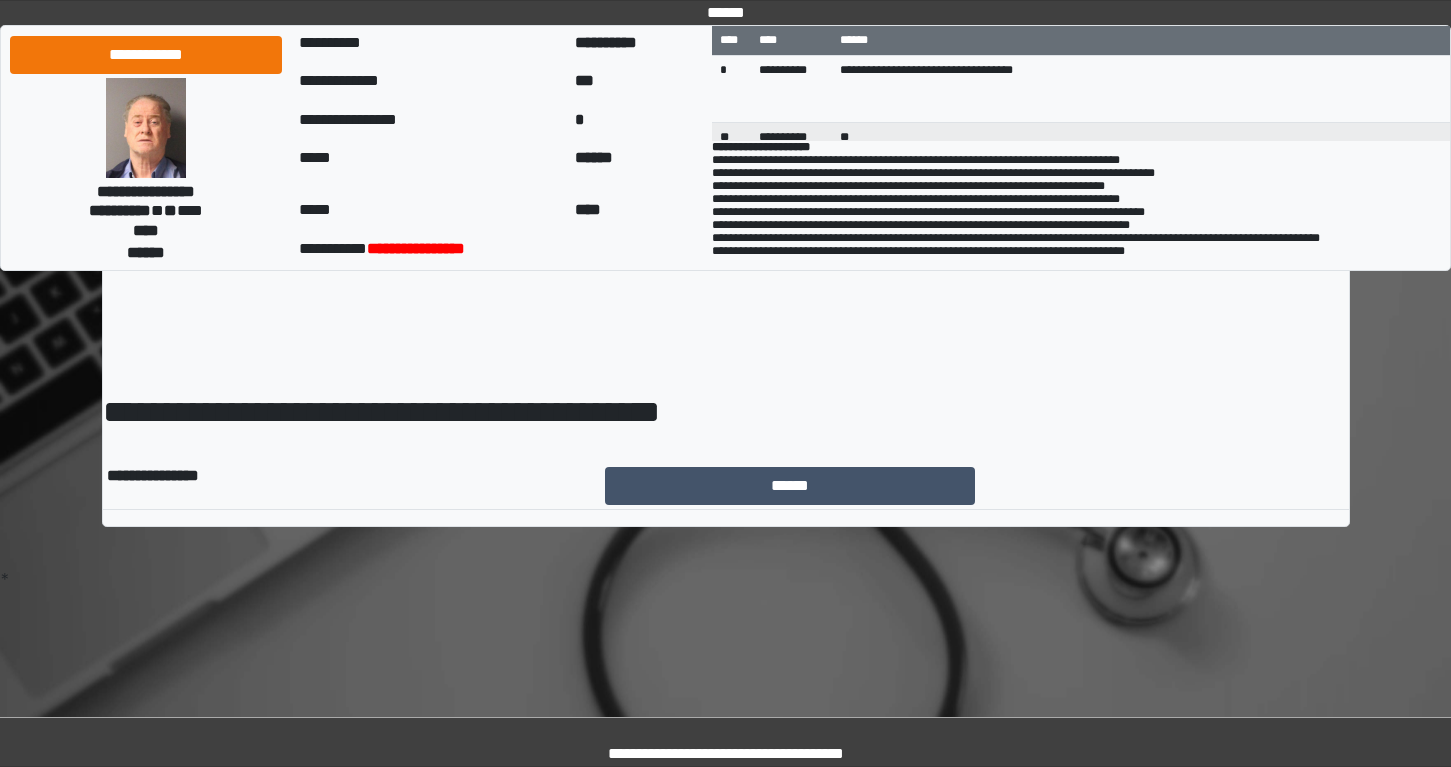 click on "**********" at bounding box center (726, 307) 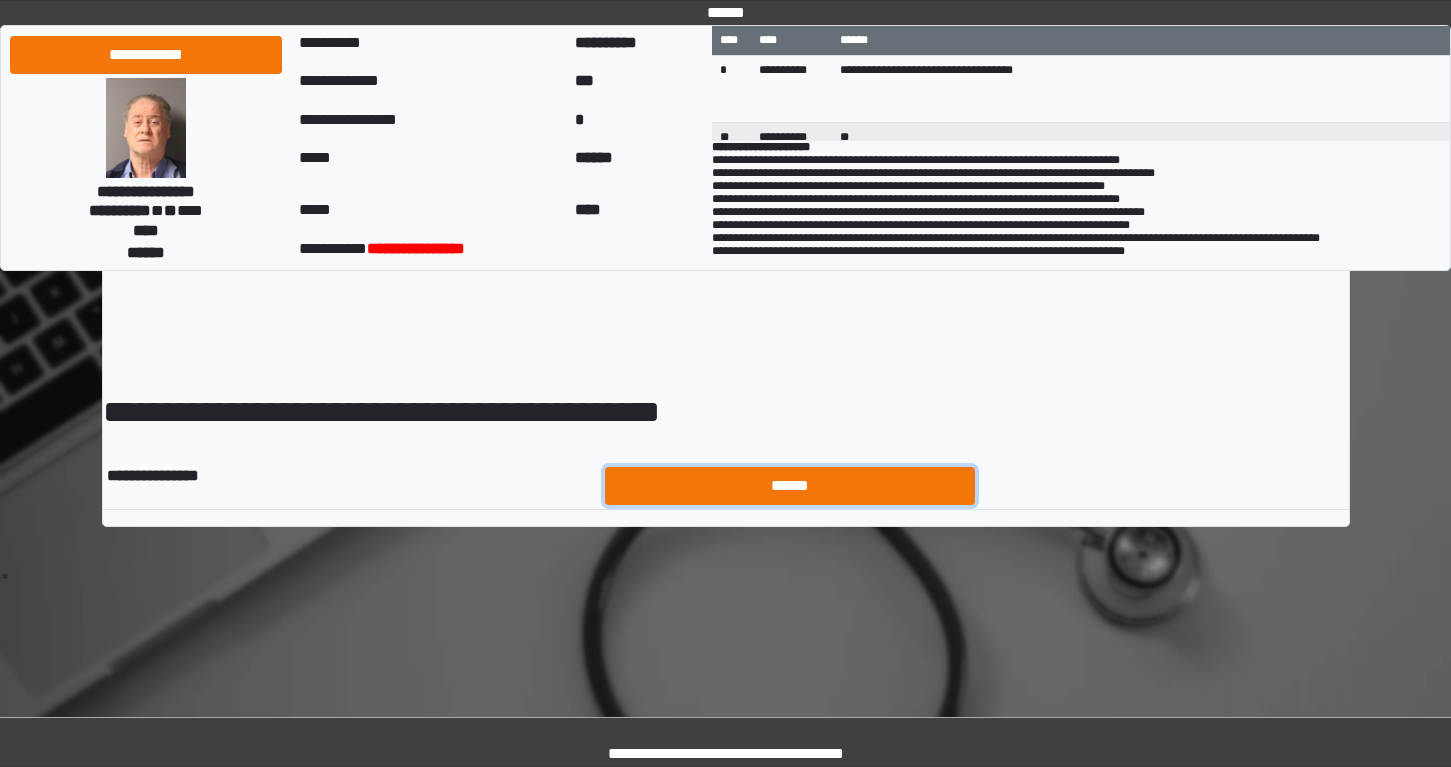 click on "******" at bounding box center (790, 486) 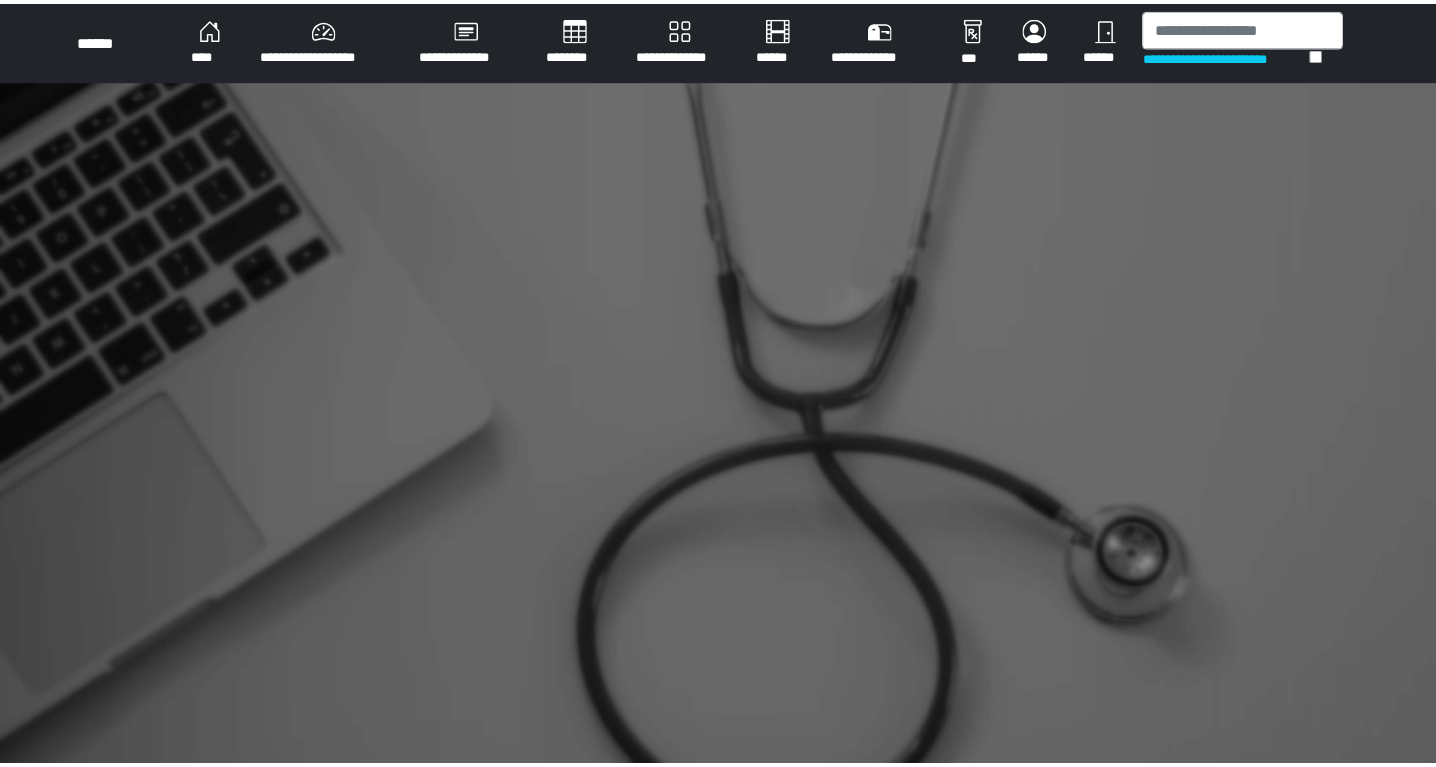 scroll, scrollTop: 0, scrollLeft: 0, axis: both 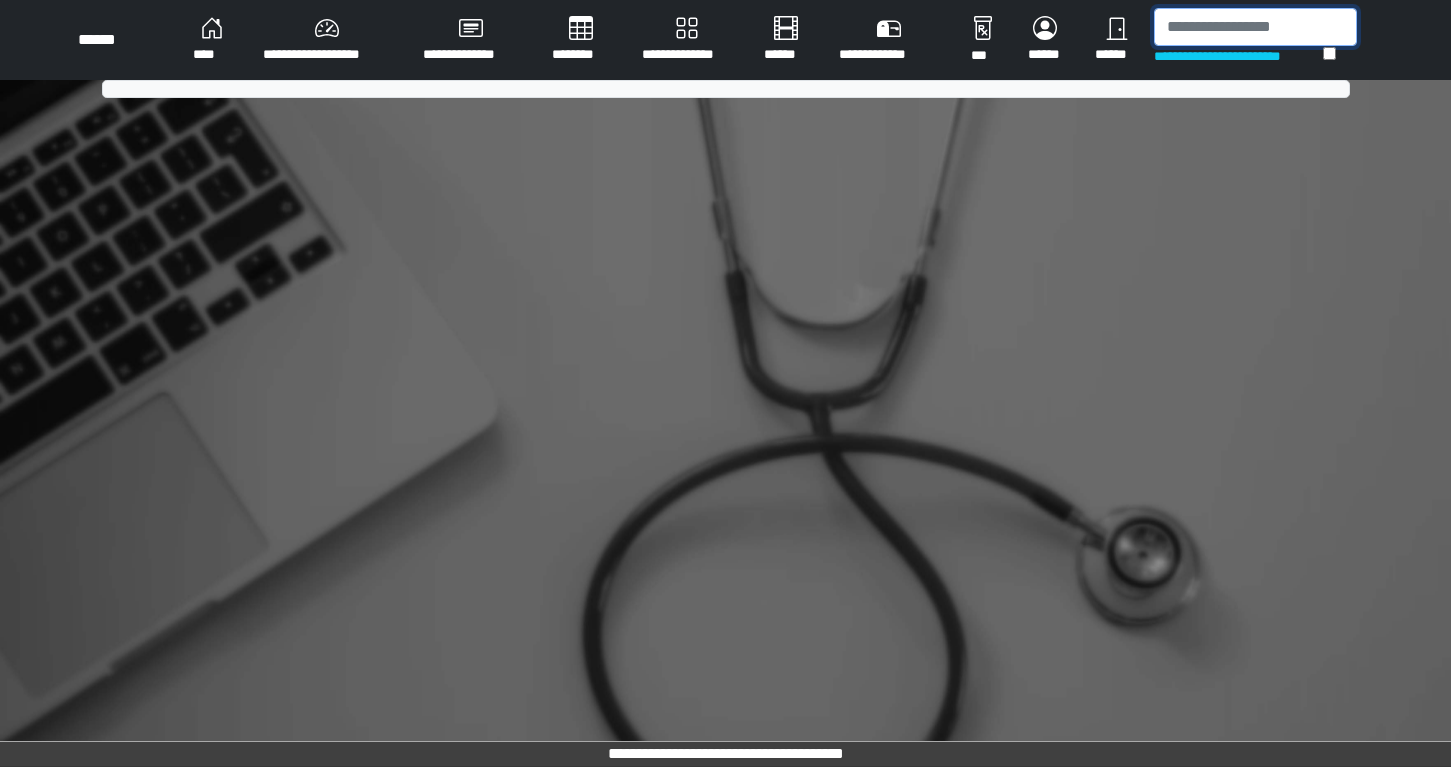 click at bounding box center [1255, 27] 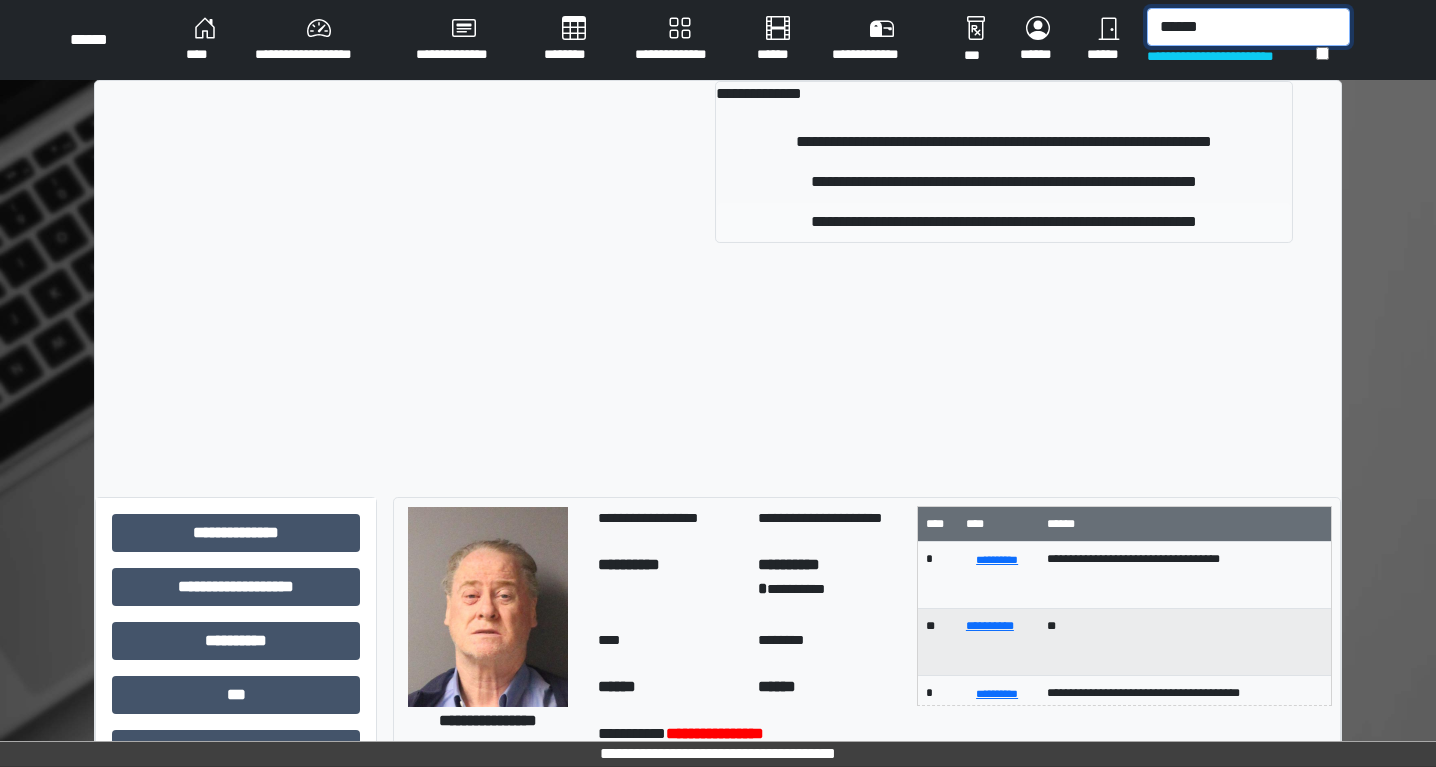 type on "******" 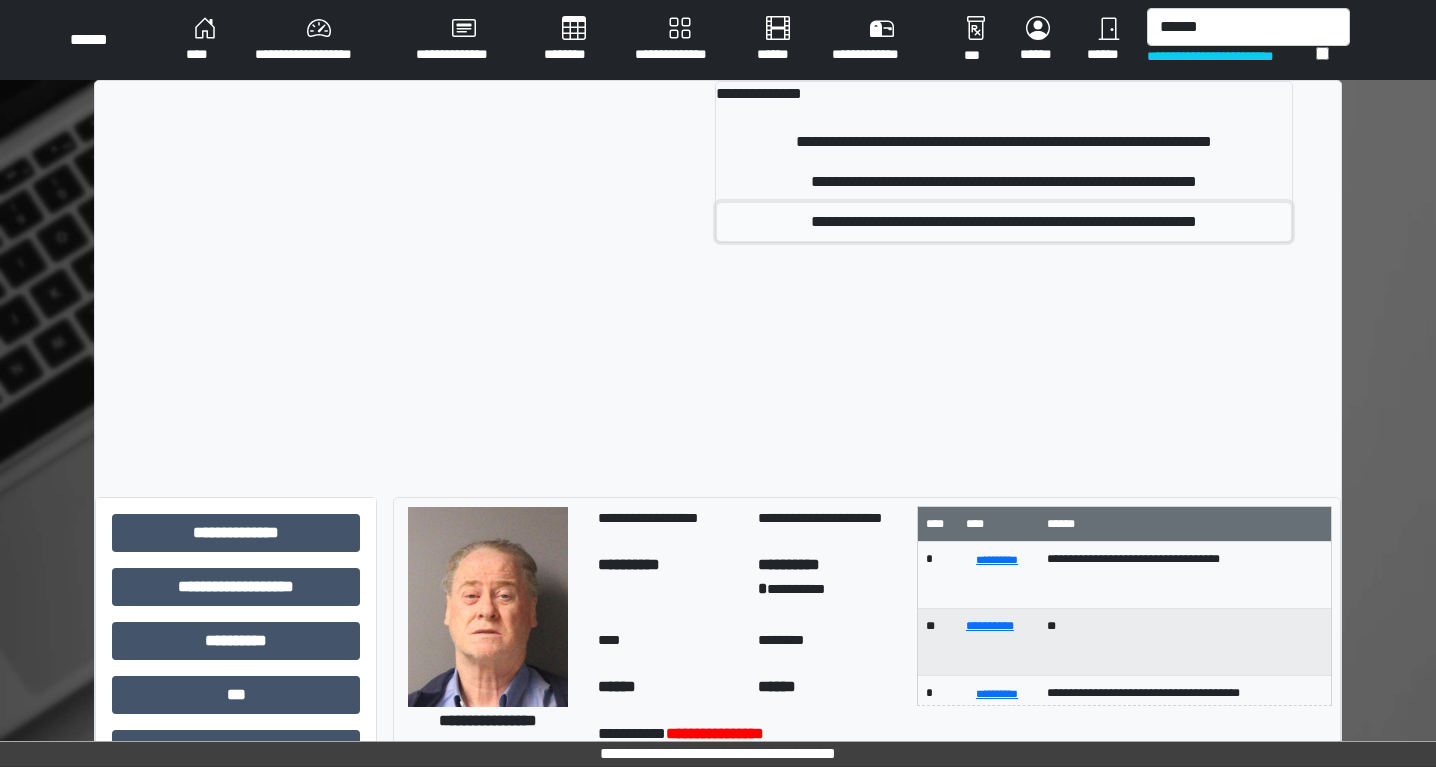 click on "**********" at bounding box center [1004, 222] 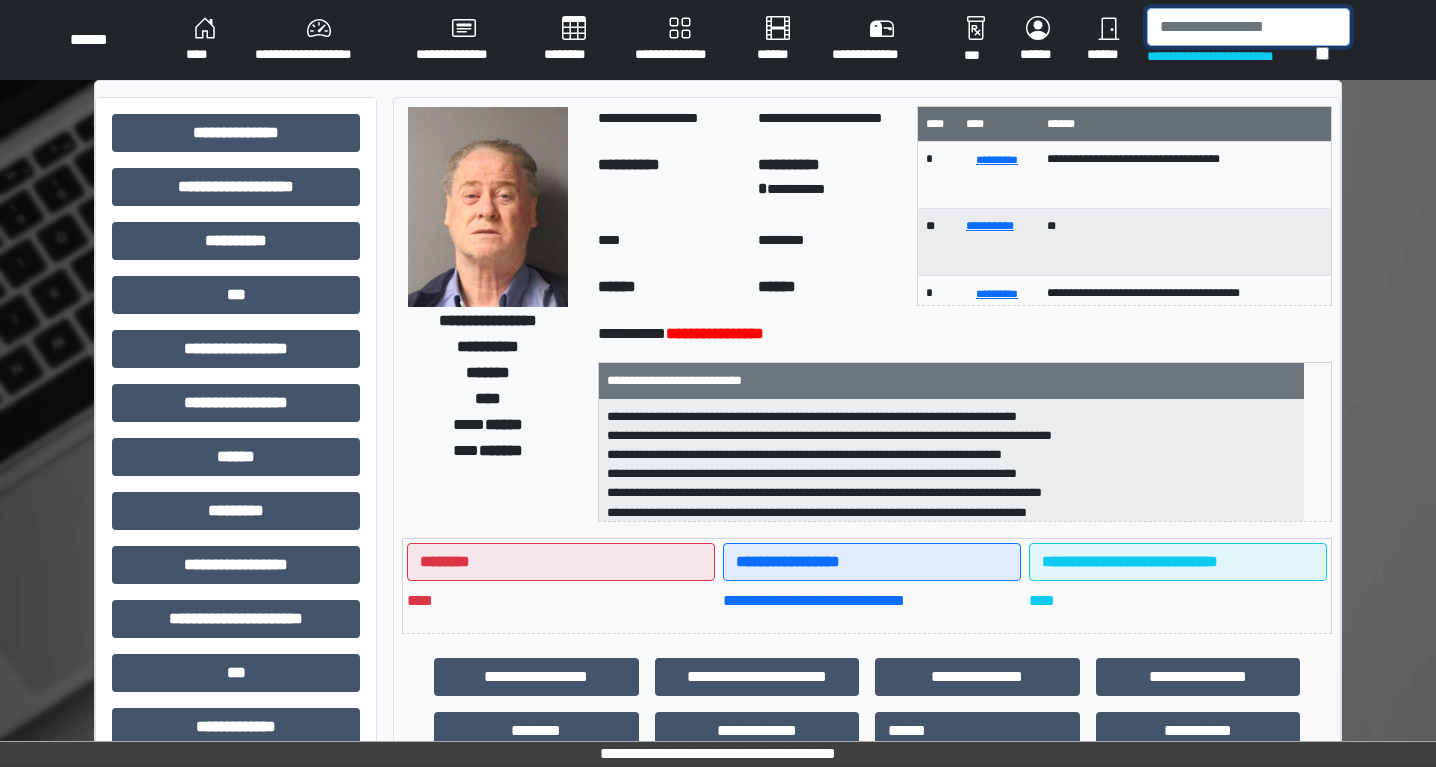click at bounding box center (1248, 27) 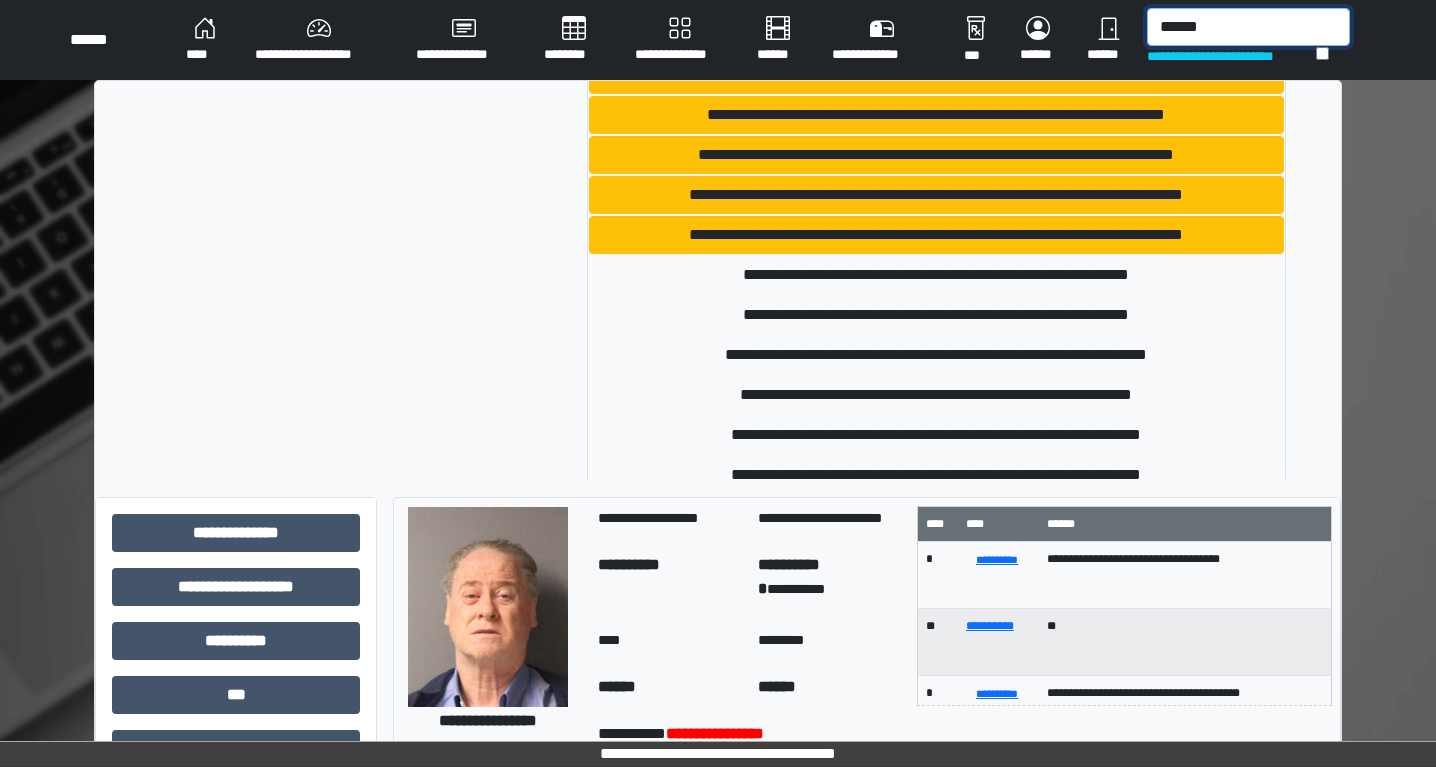 scroll, scrollTop: 778, scrollLeft: 0, axis: vertical 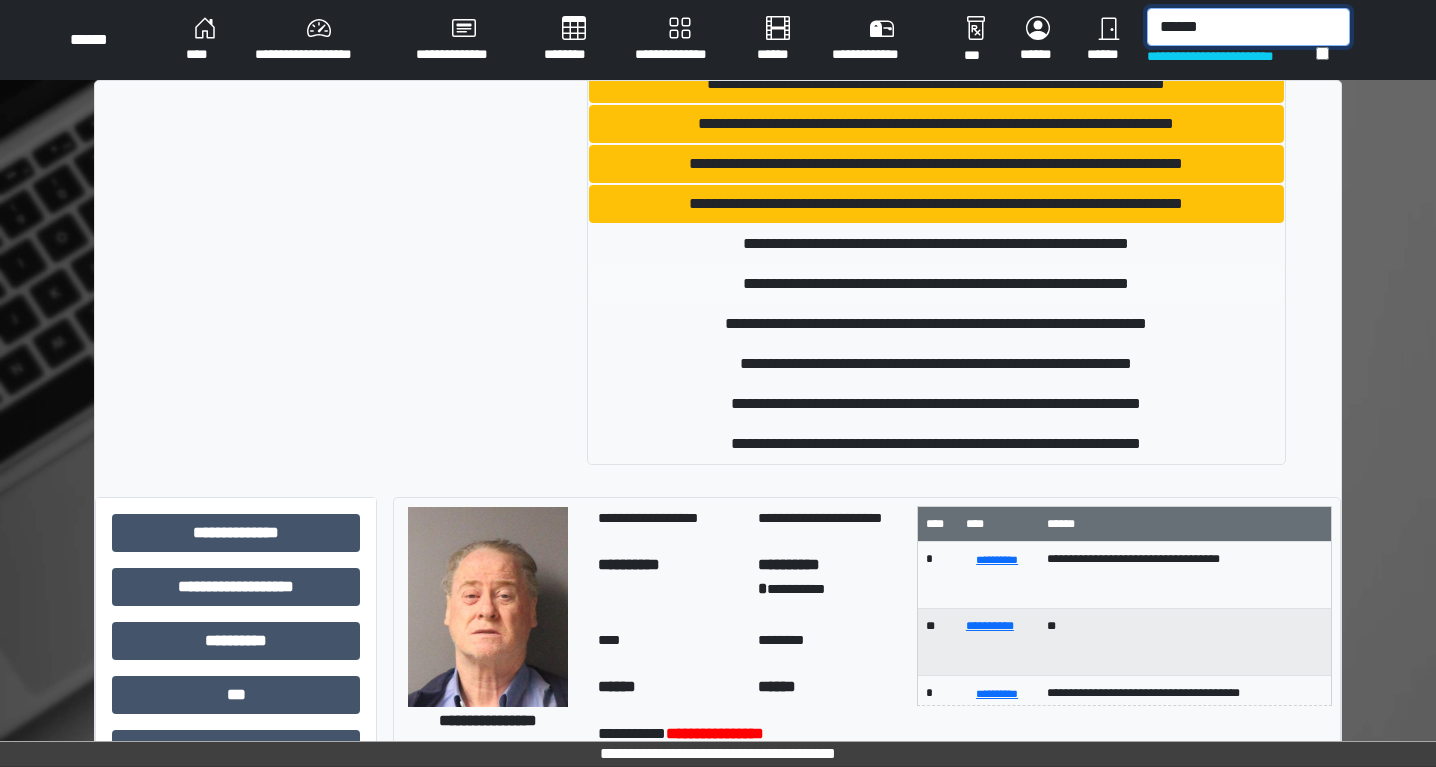 type on "******" 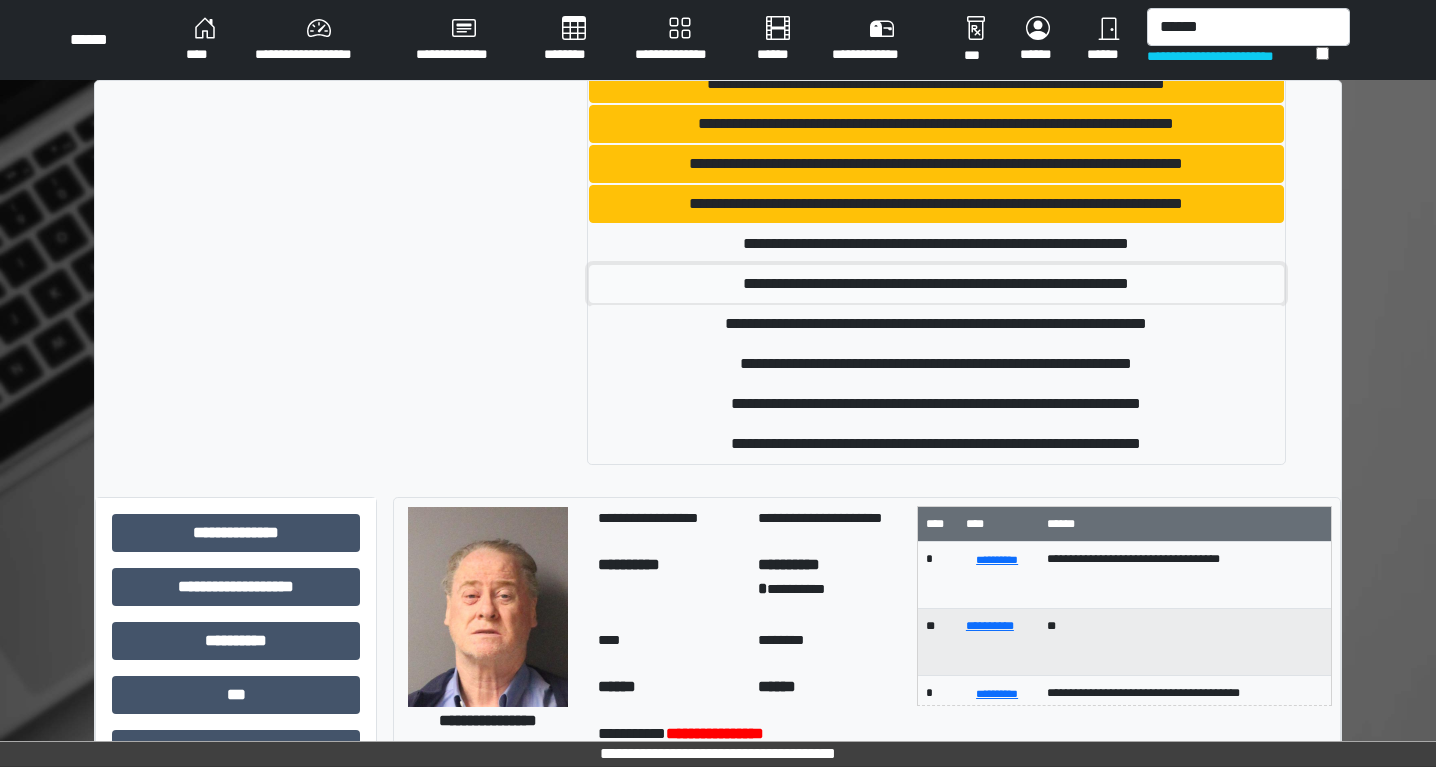 click on "**********" at bounding box center (936, 284) 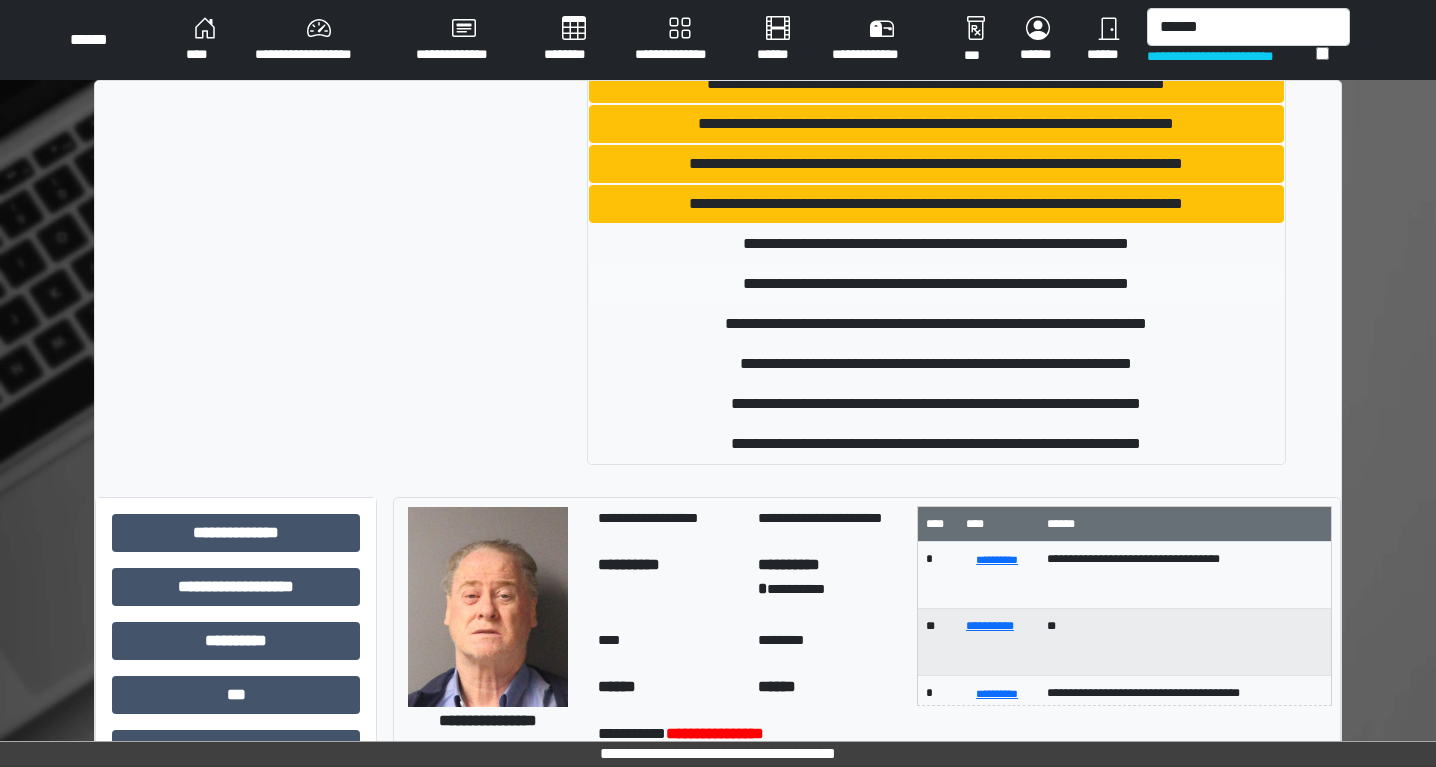 type 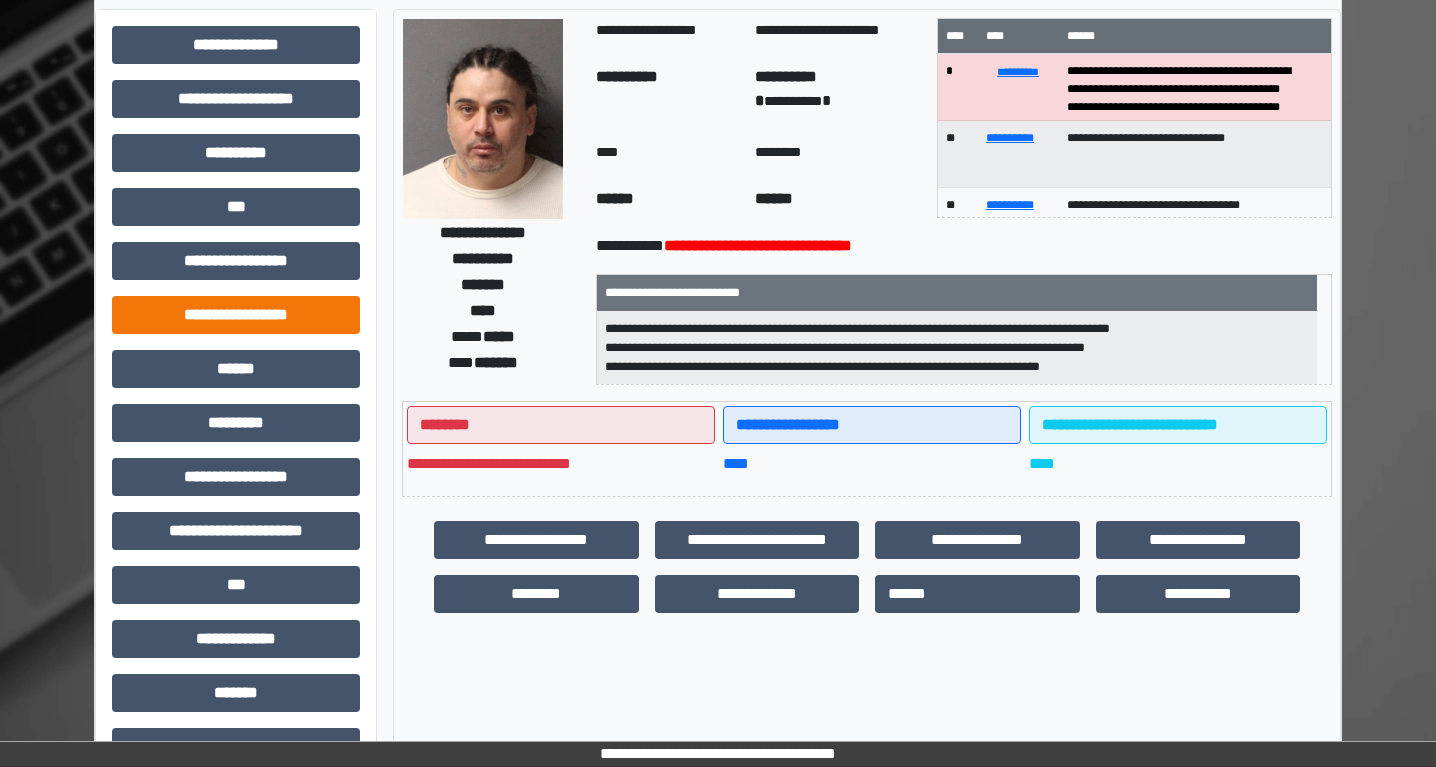 scroll, scrollTop: 85, scrollLeft: 0, axis: vertical 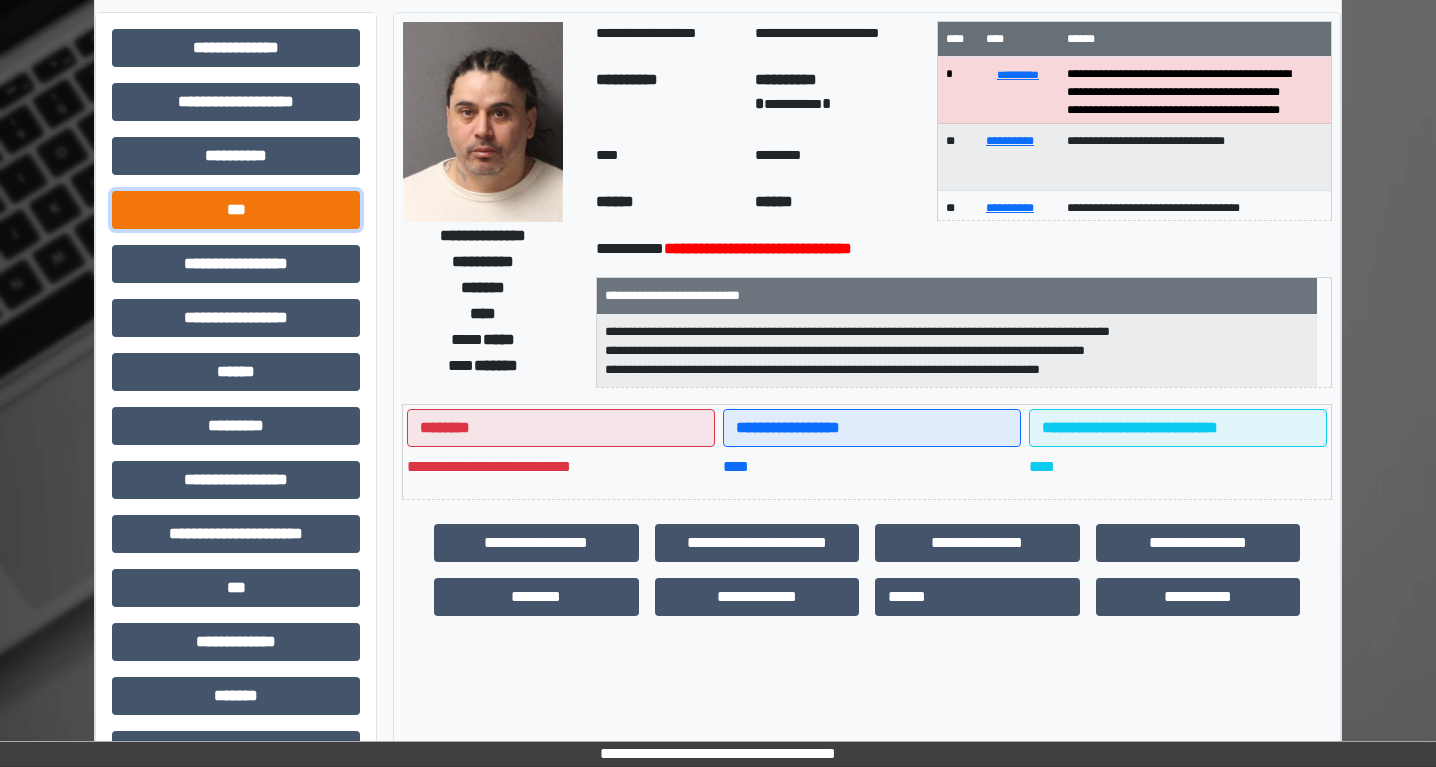 click on "***" at bounding box center (236, 210) 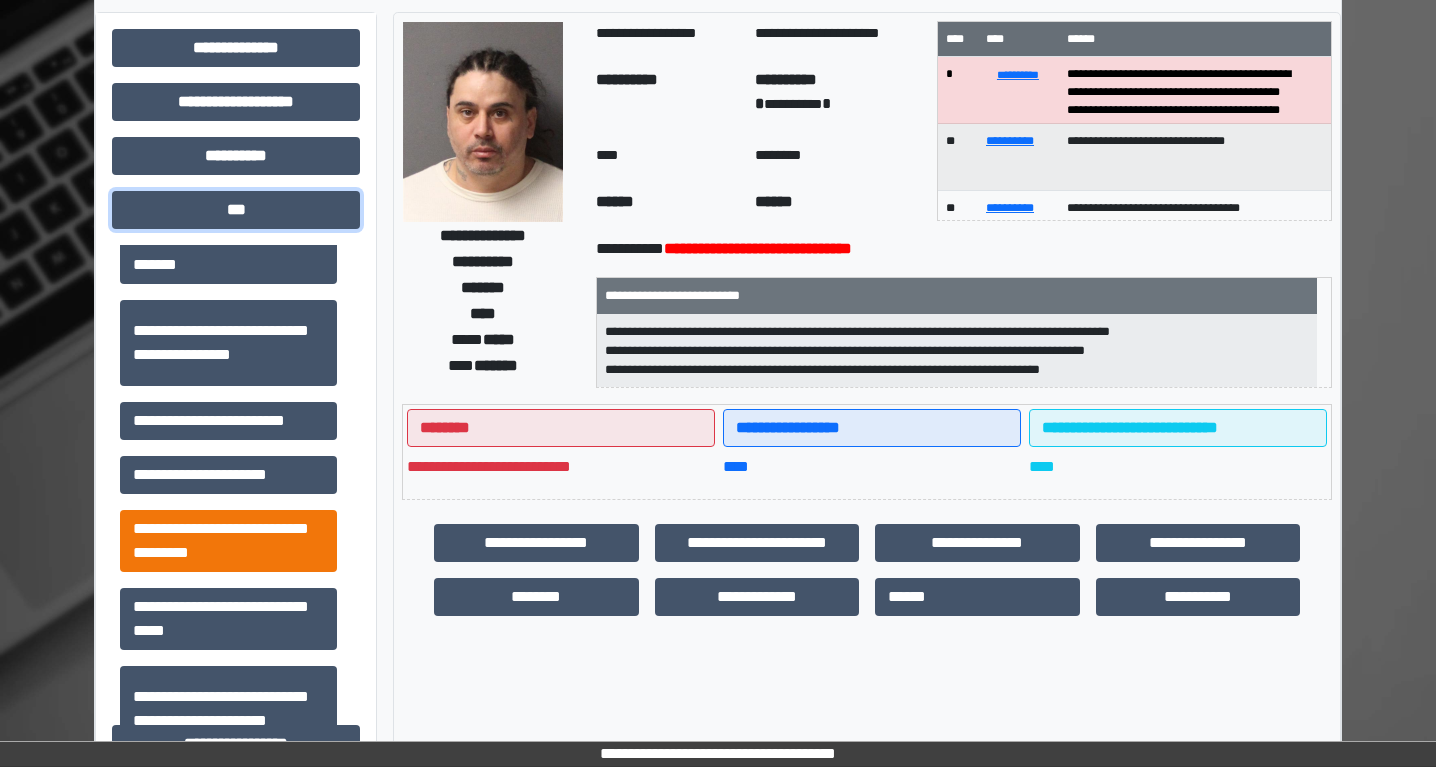 scroll, scrollTop: 212, scrollLeft: 0, axis: vertical 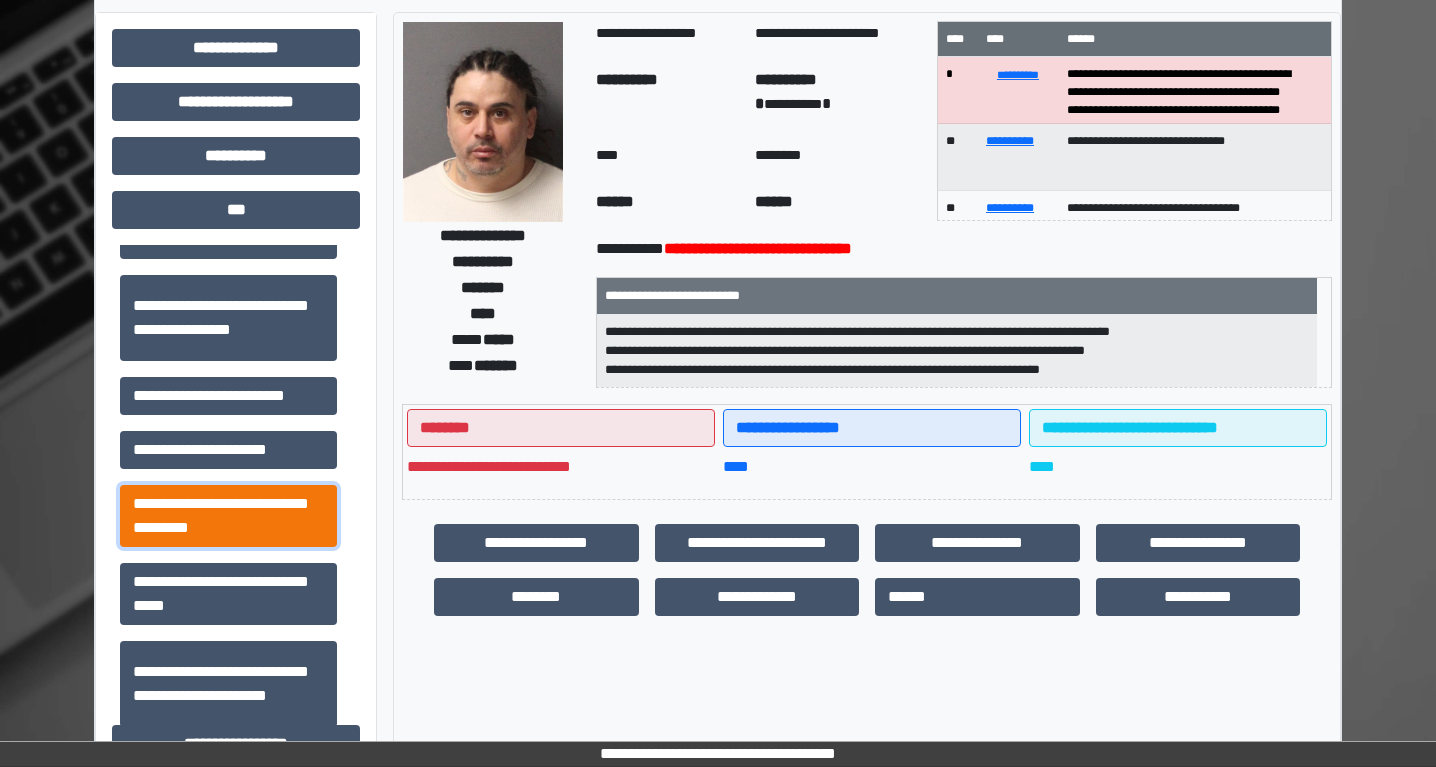click on "**********" at bounding box center (228, 516) 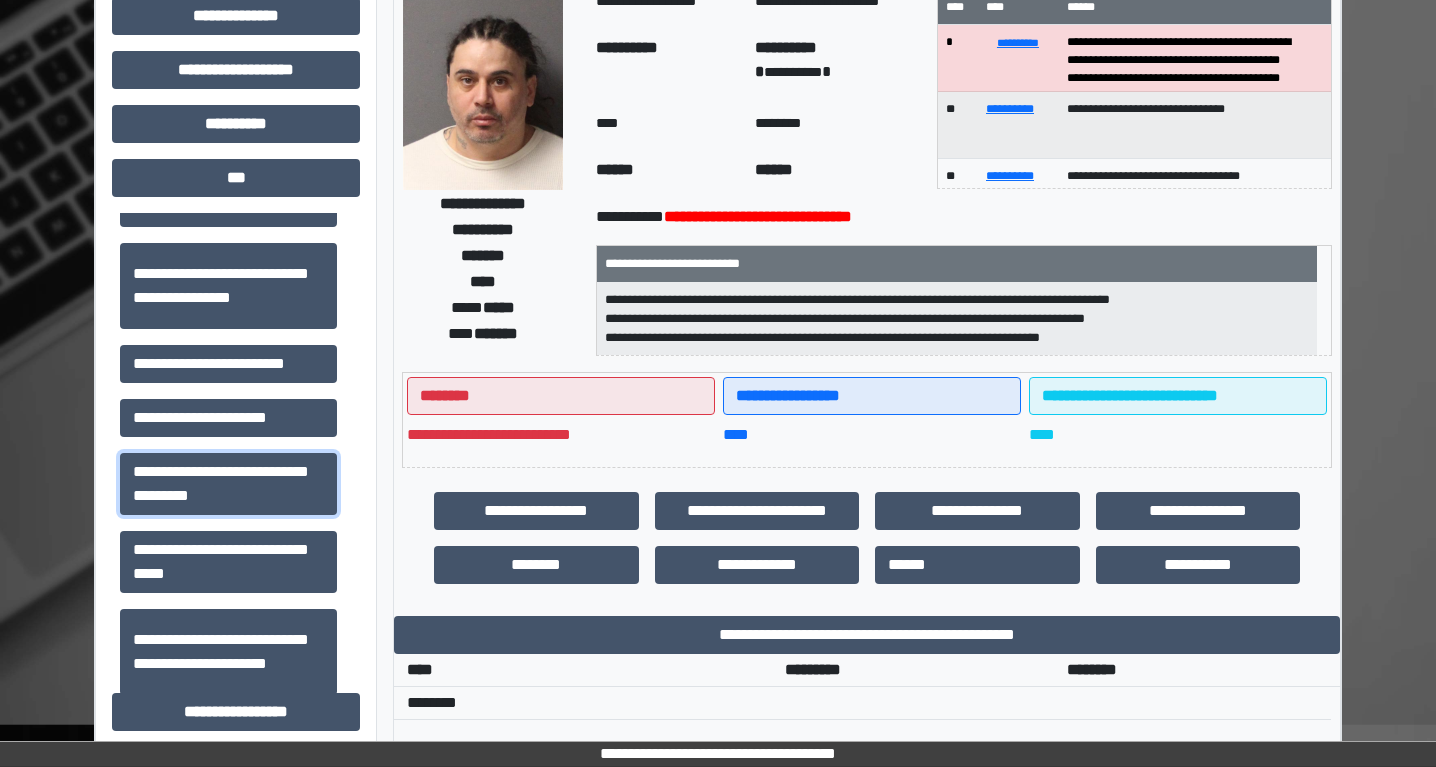scroll, scrollTop: 261, scrollLeft: 0, axis: vertical 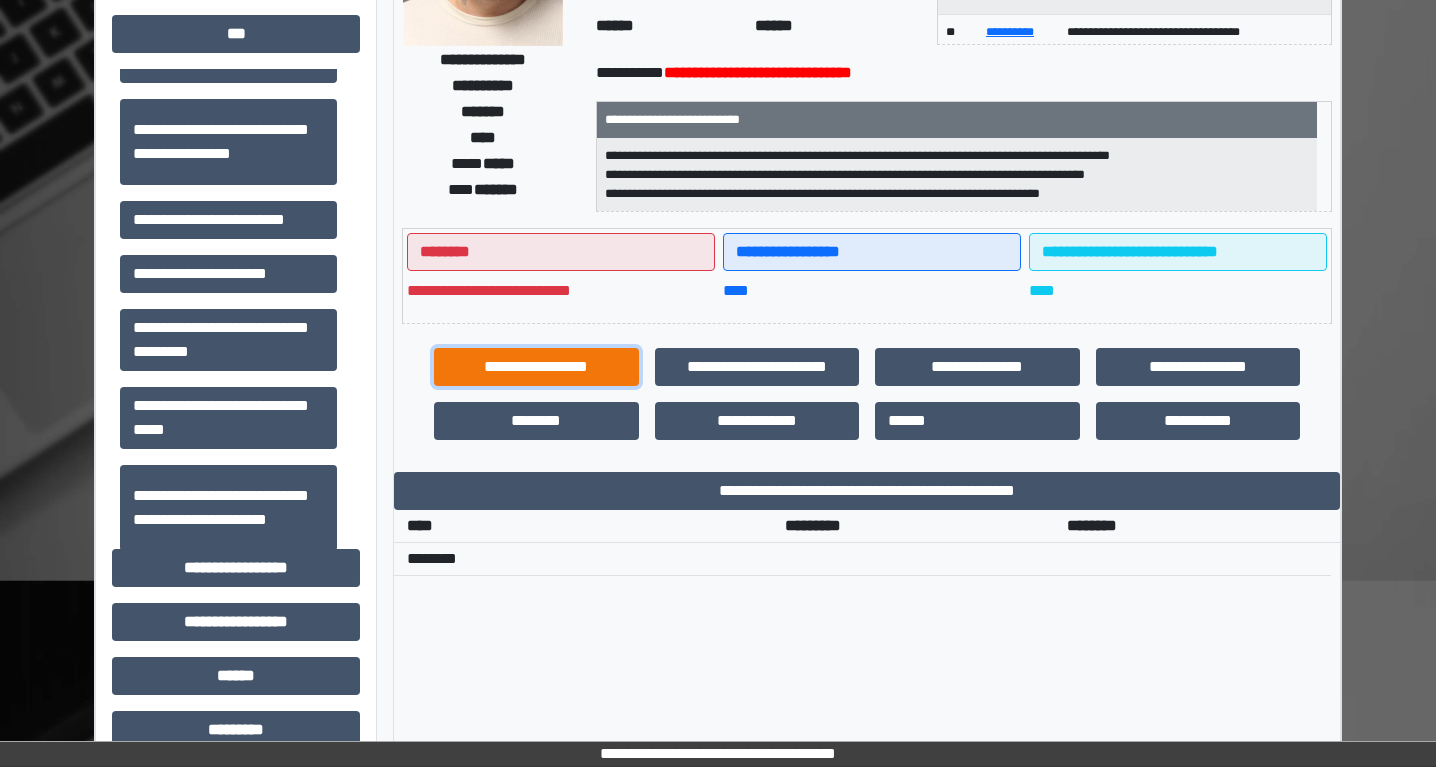 click on "**********" at bounding box center (536, 367) 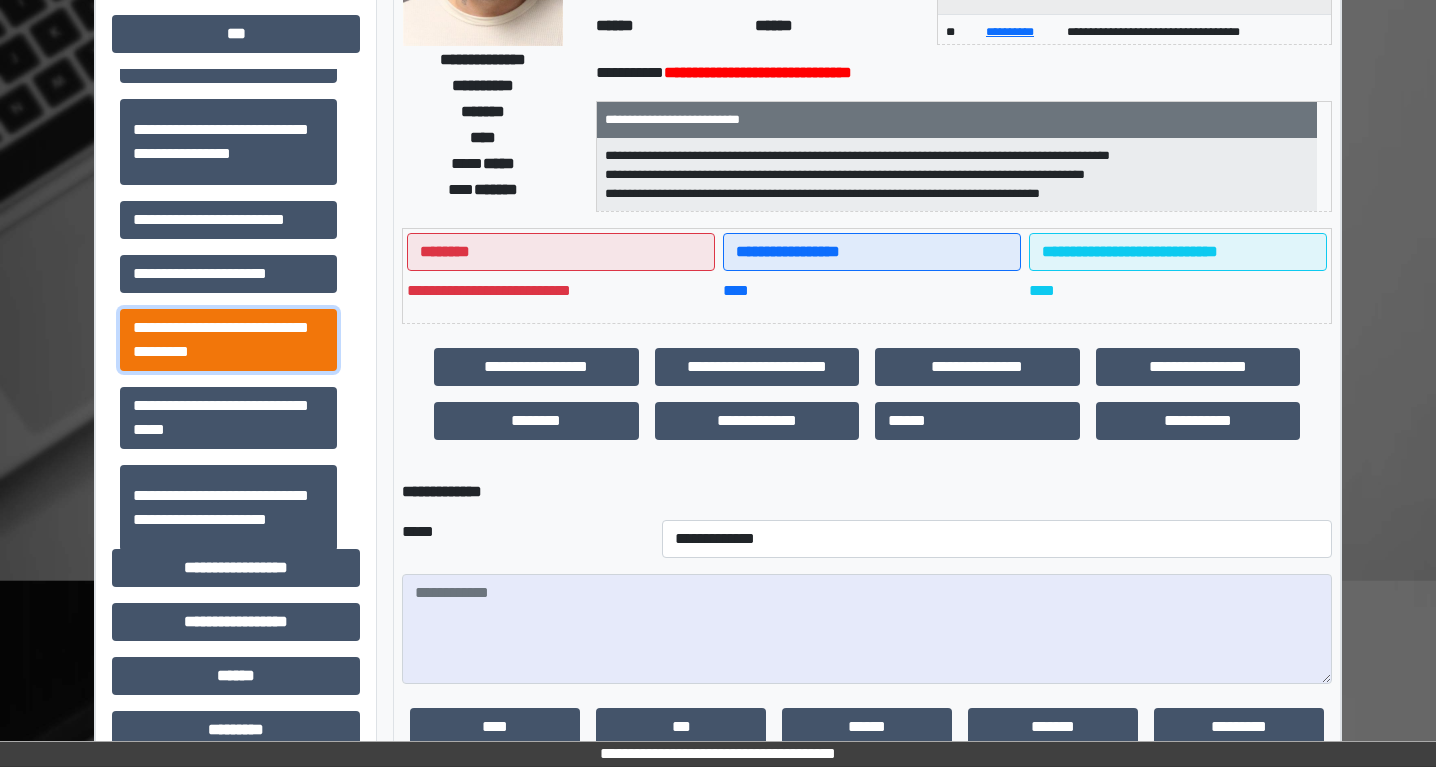 click on "**********" at bounding box center [228, 340] 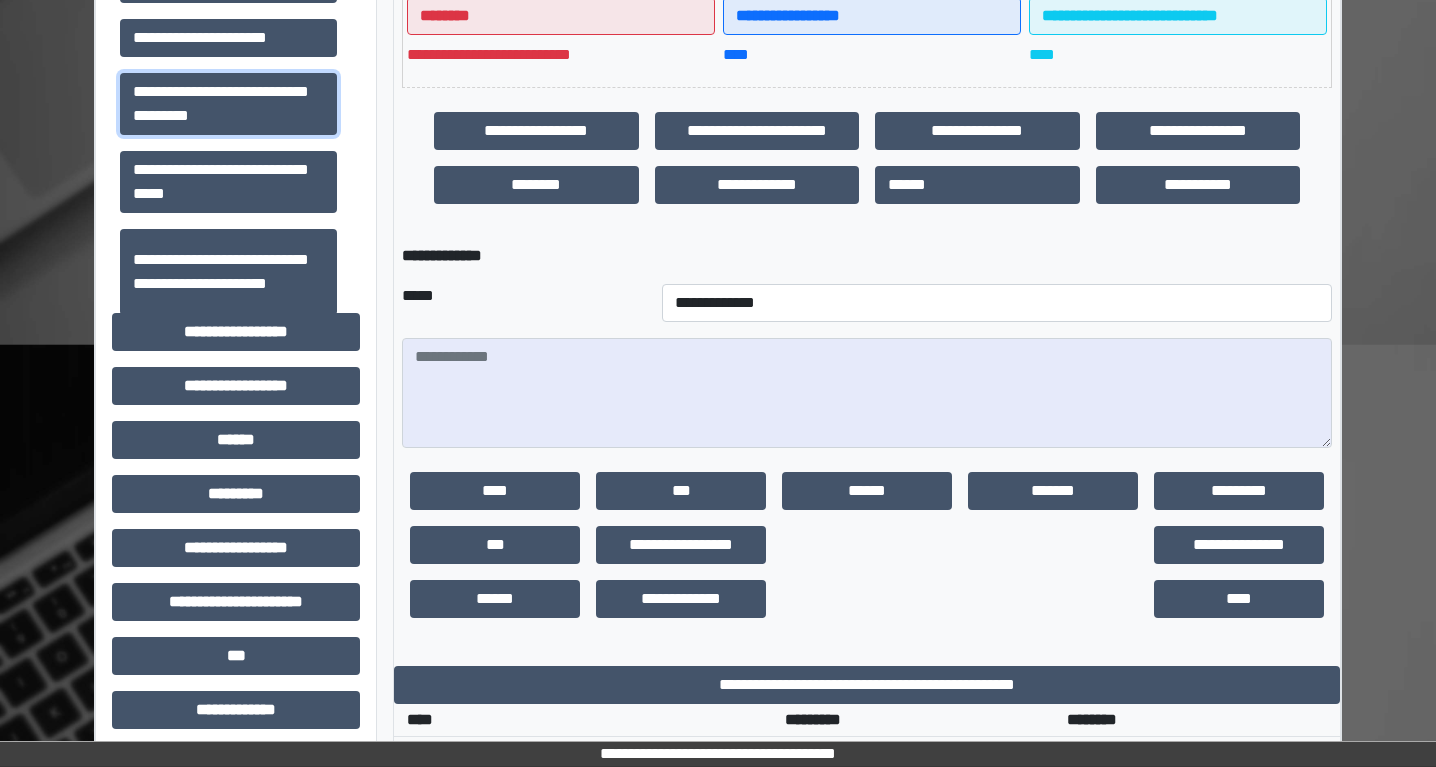 scroll, scrollTop: 970, scrollLeft: 0, axis: vertical 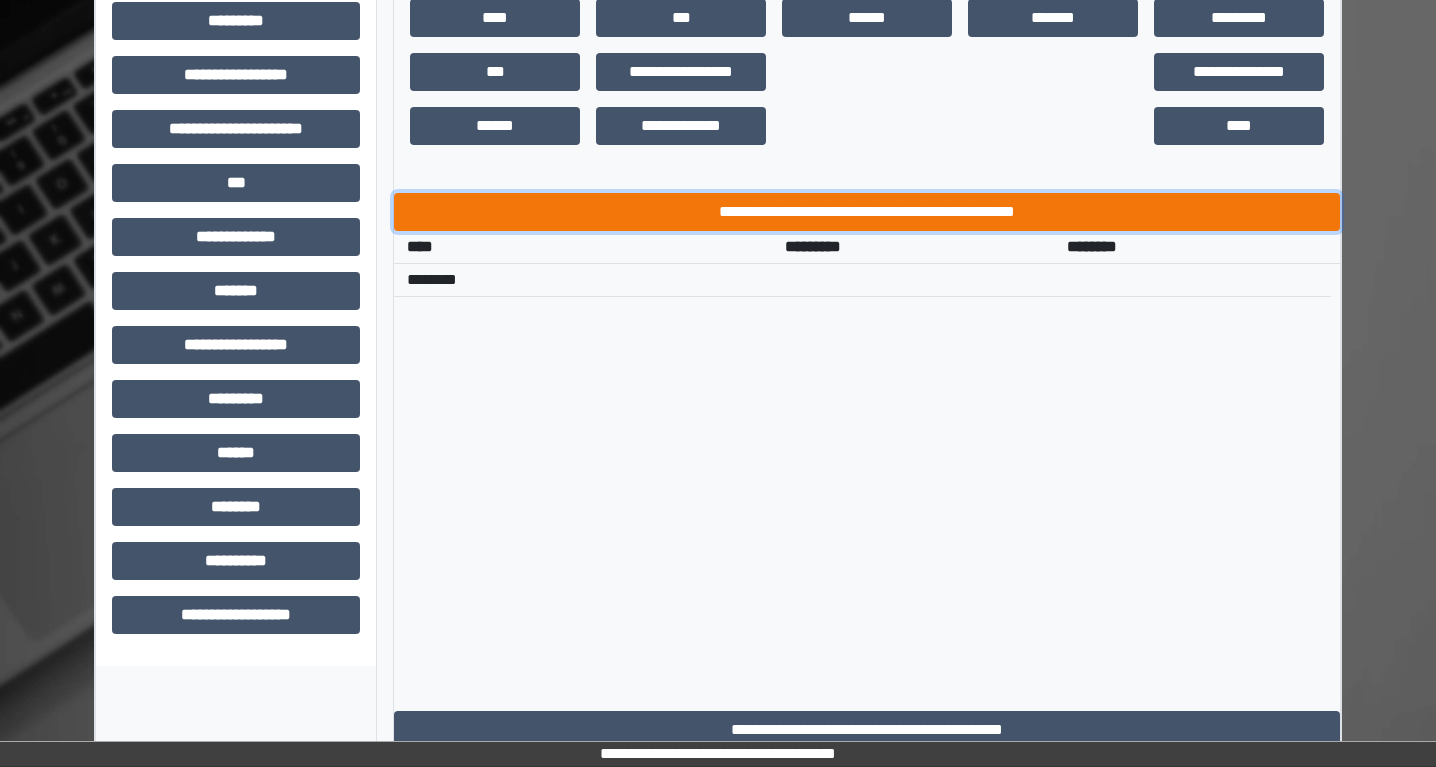 click on "**********" at bounding box center [867, 212] 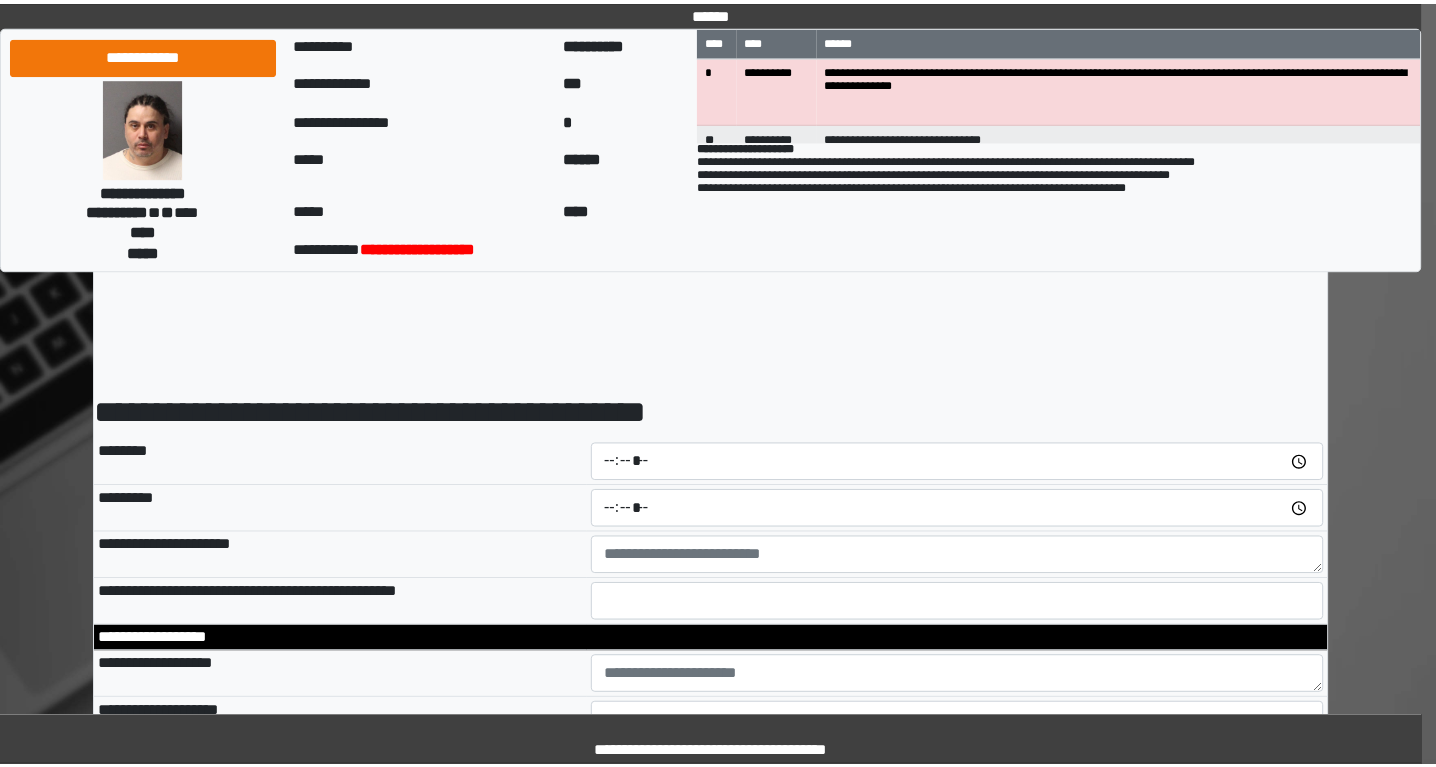 scroll, scrollTop: 0, scrollLeft: 0, axis: both 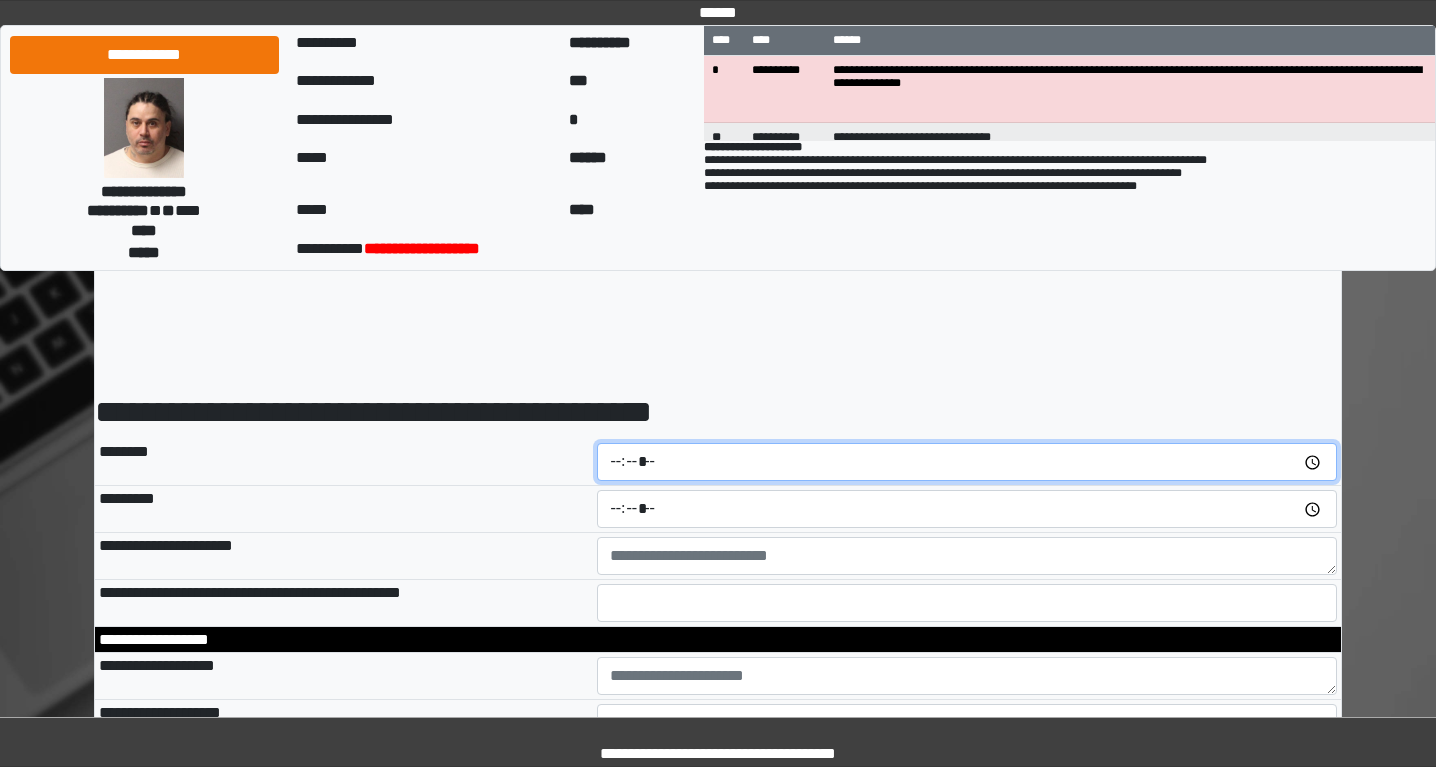 click at bounding box center [967, 462] 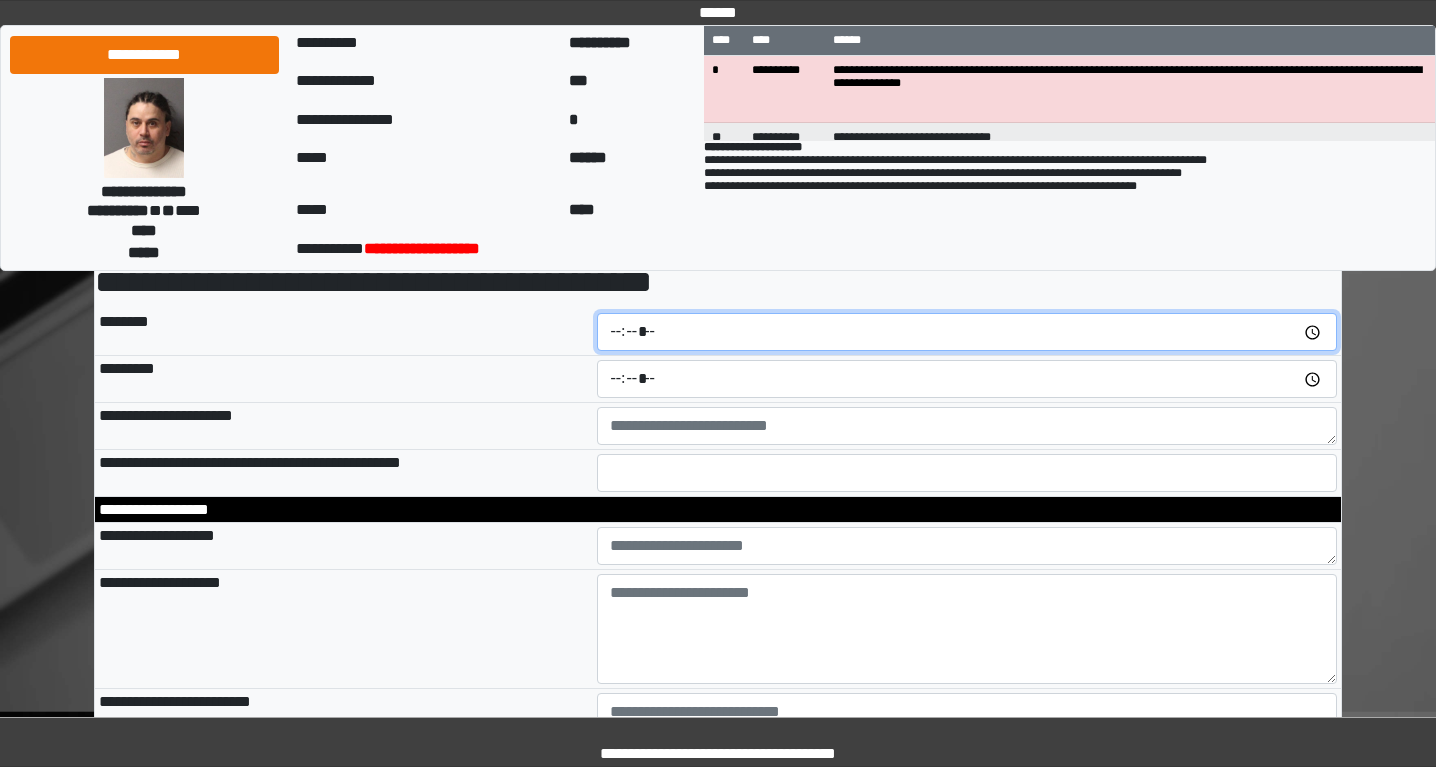 scroll, scrollTop: 0, scrollLeft: 0, axis: both 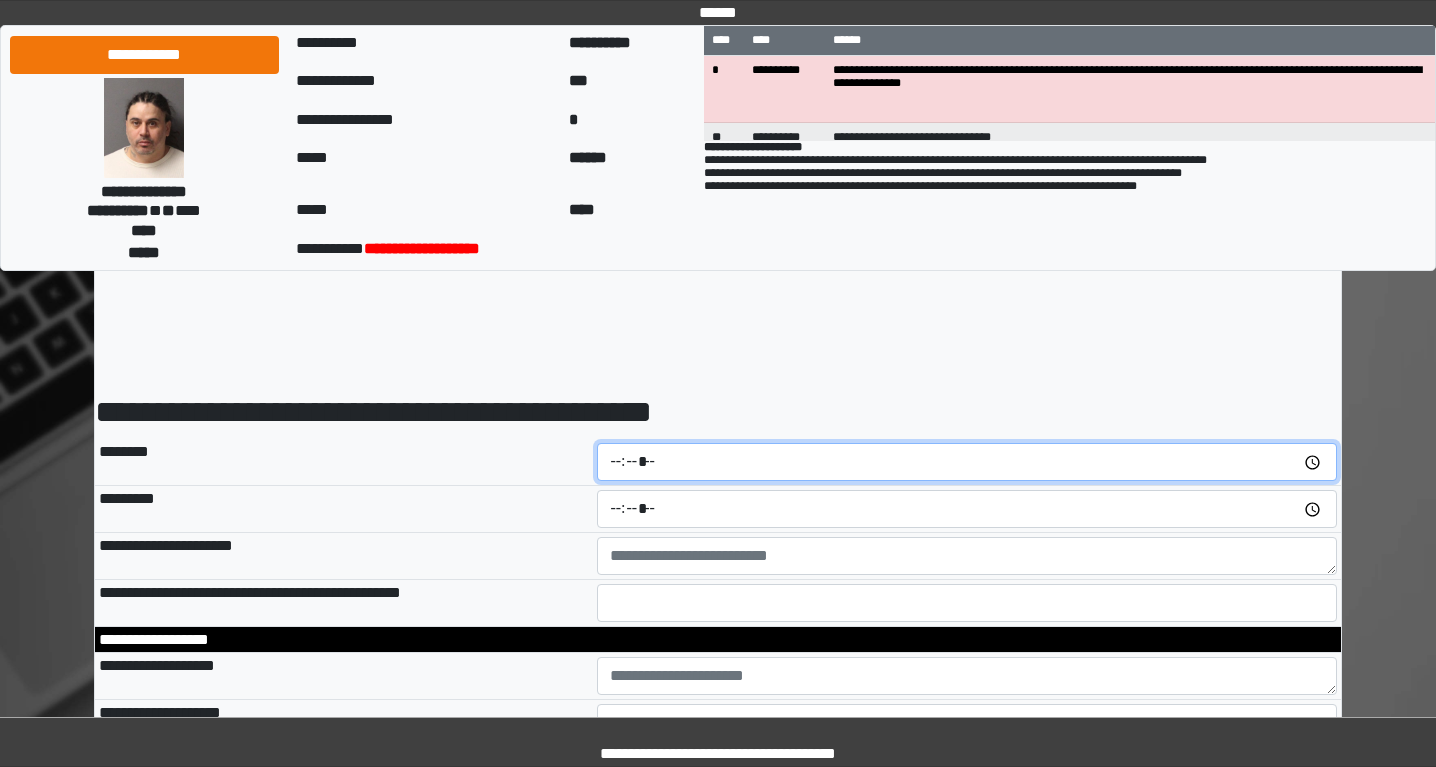 type on "*****" 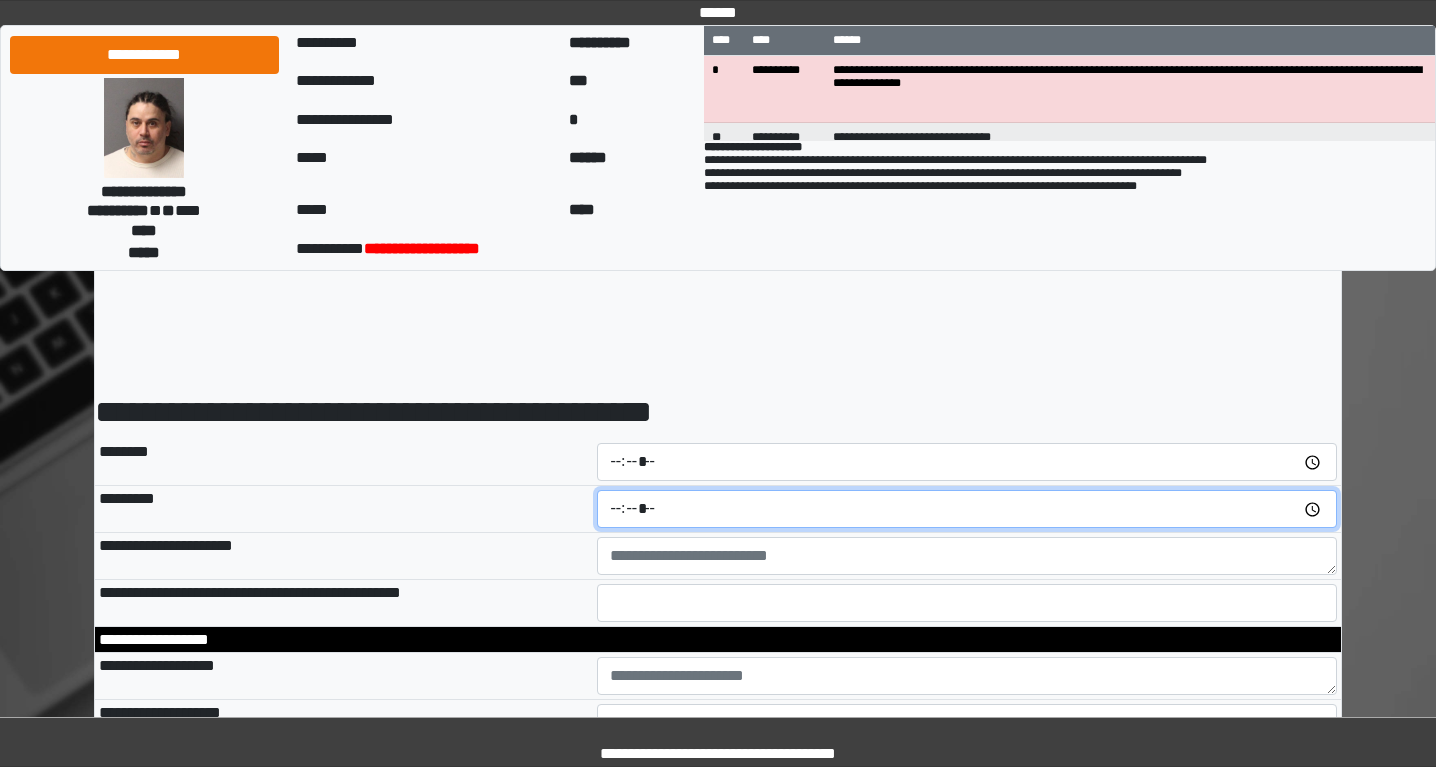 type on "*****" 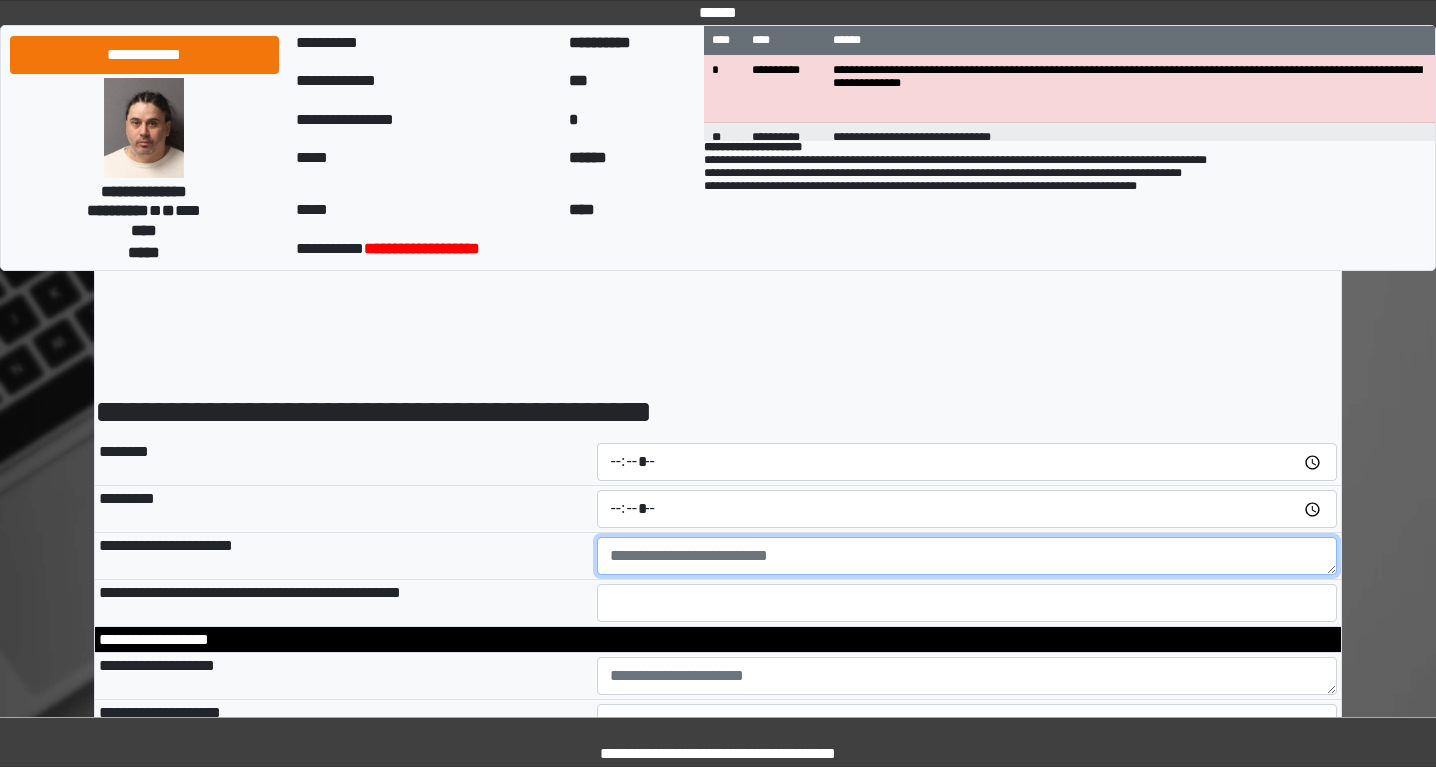 click at bounding box center (967, 556) 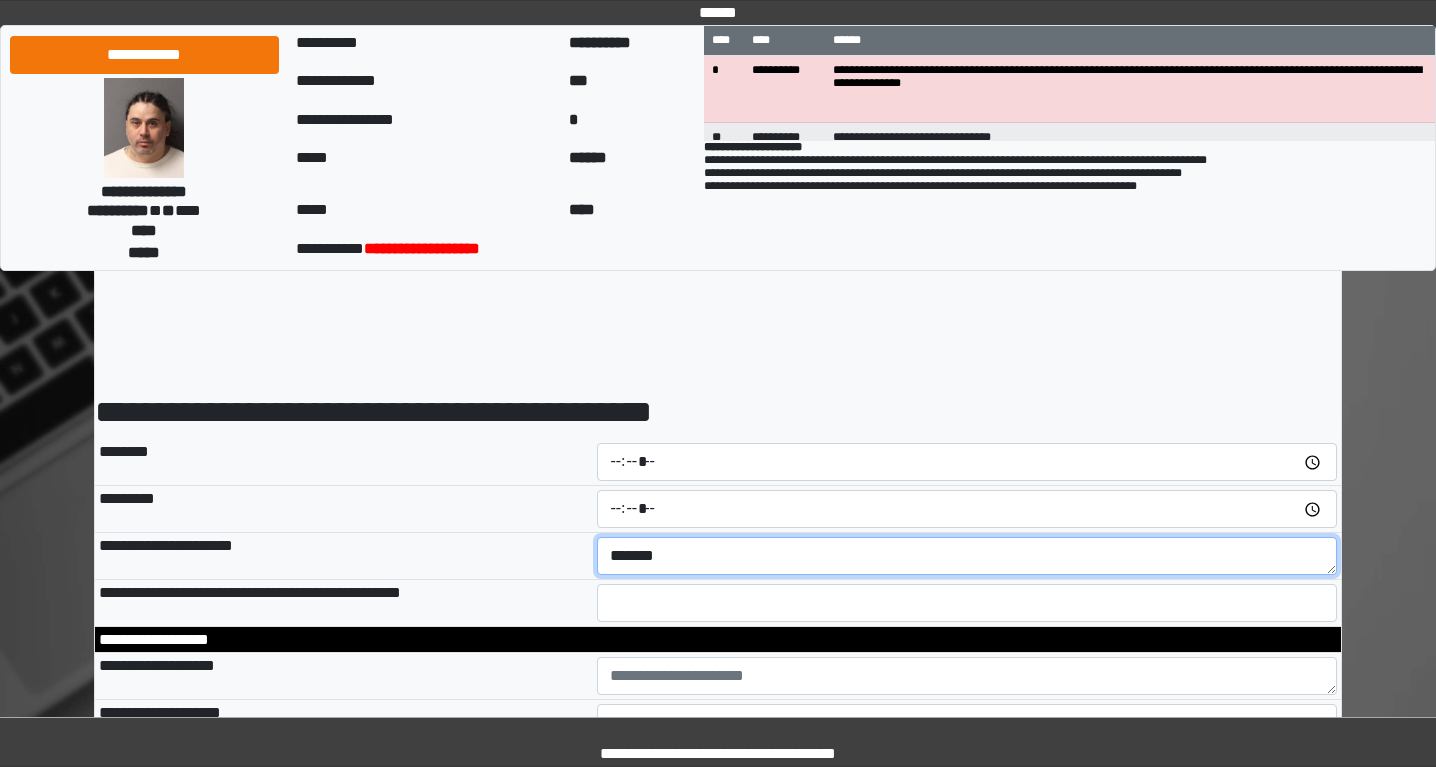 type on "*******" 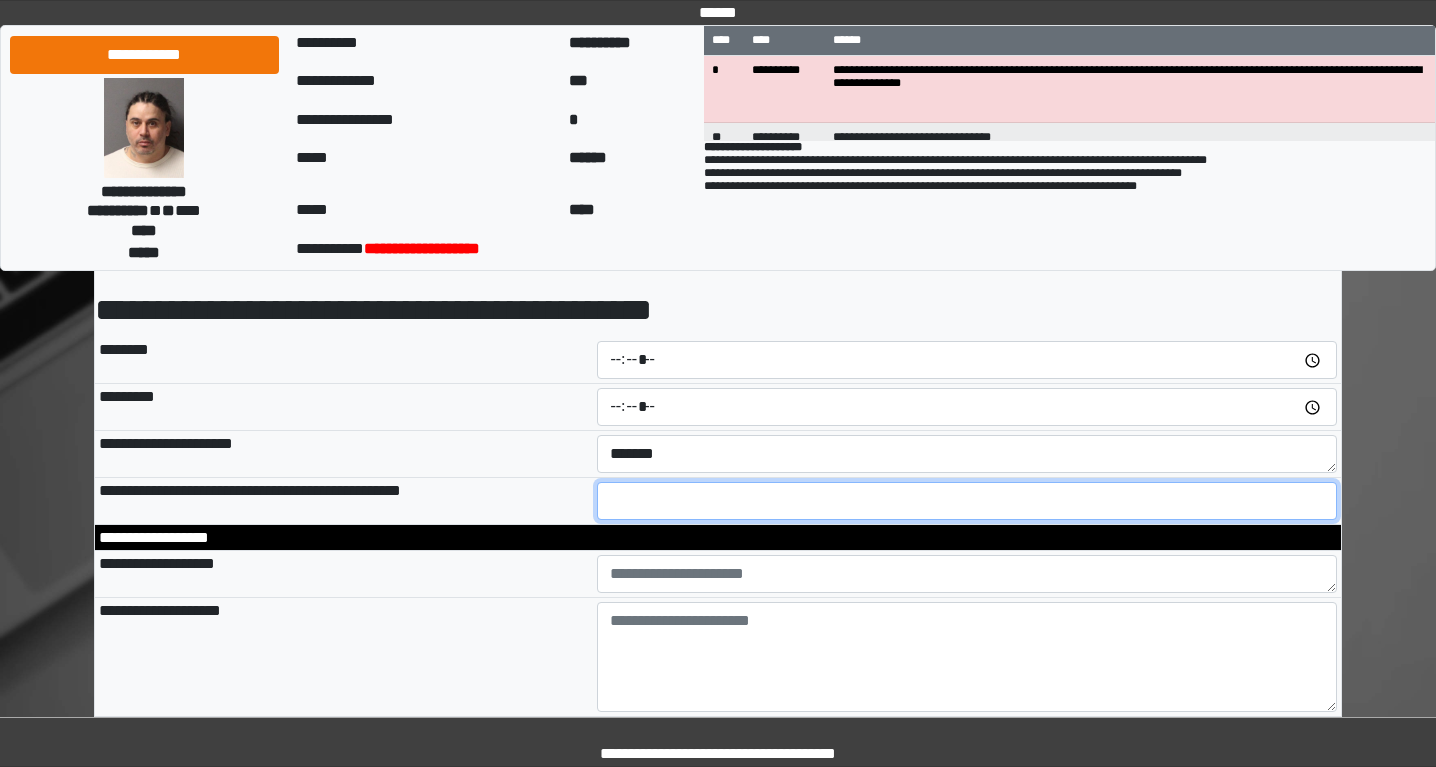 scroll, scrollTop: 118, scrollLeft: 0, axis: vertical 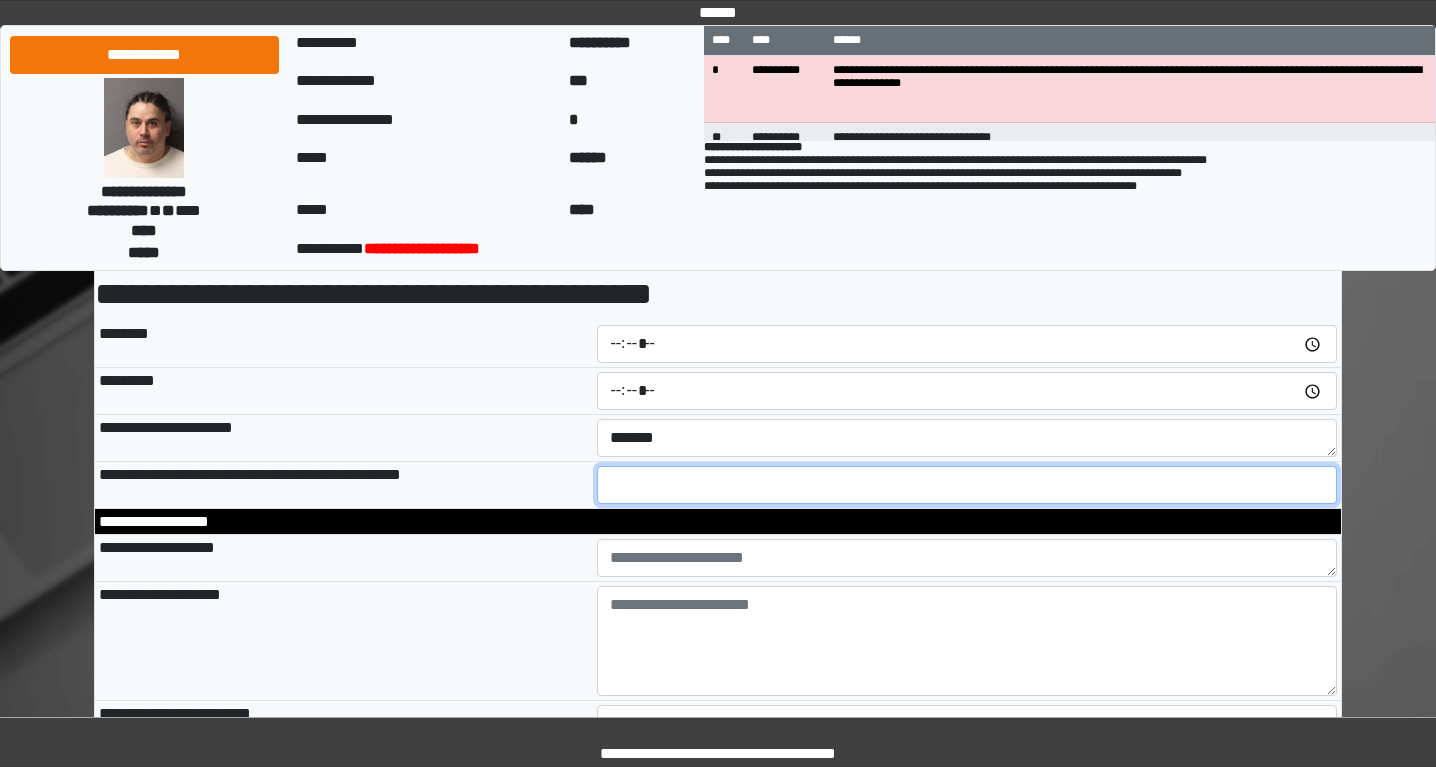 type on "**" 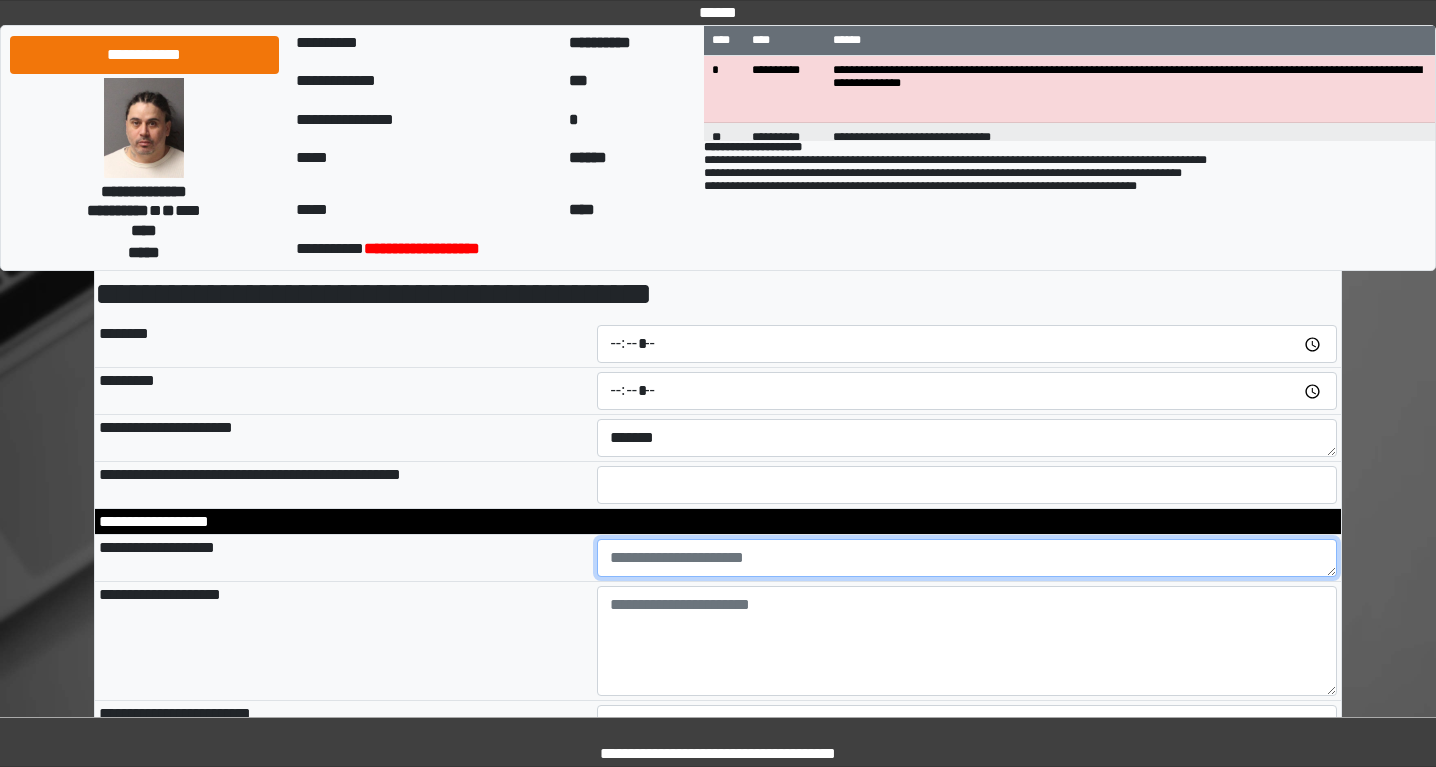 click at bounding box center (967, 558) 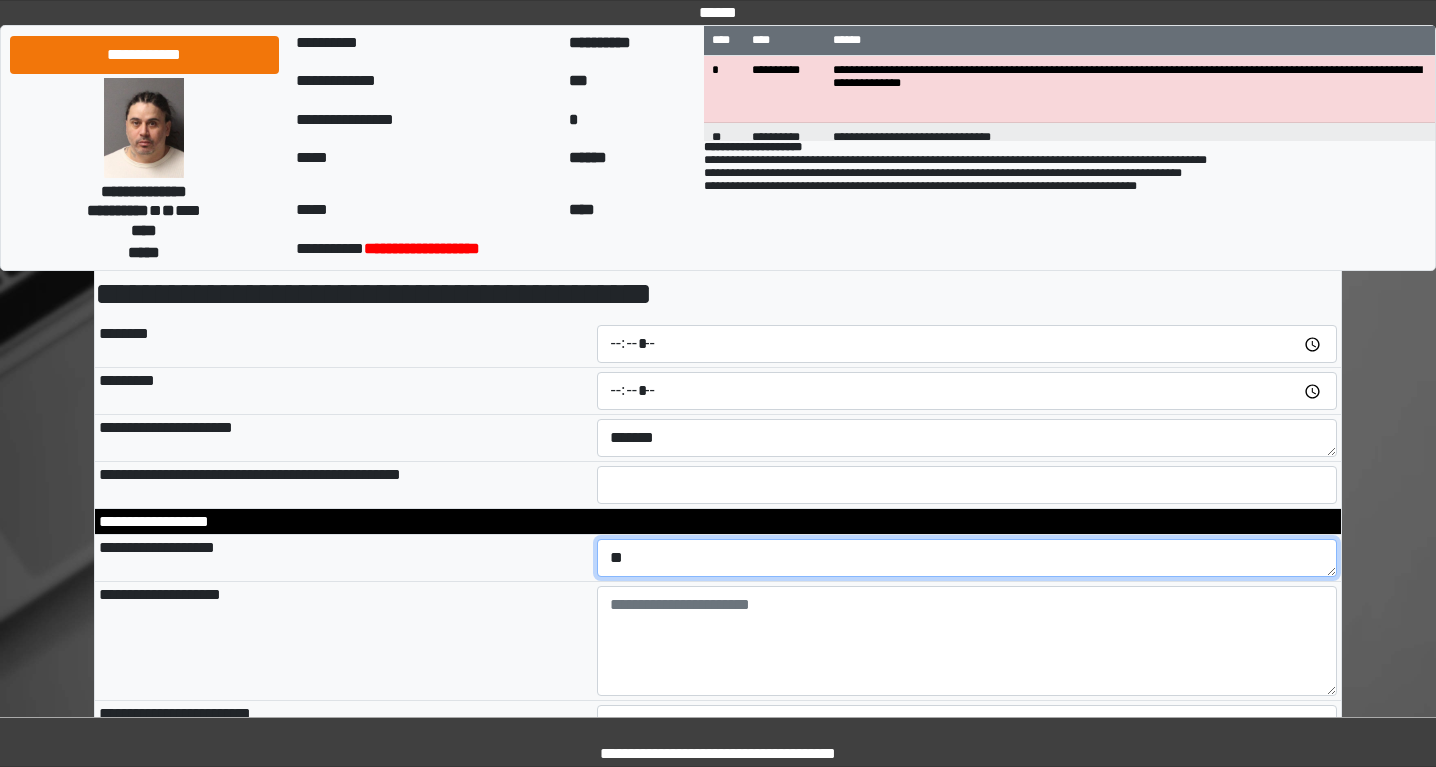 type on "*" 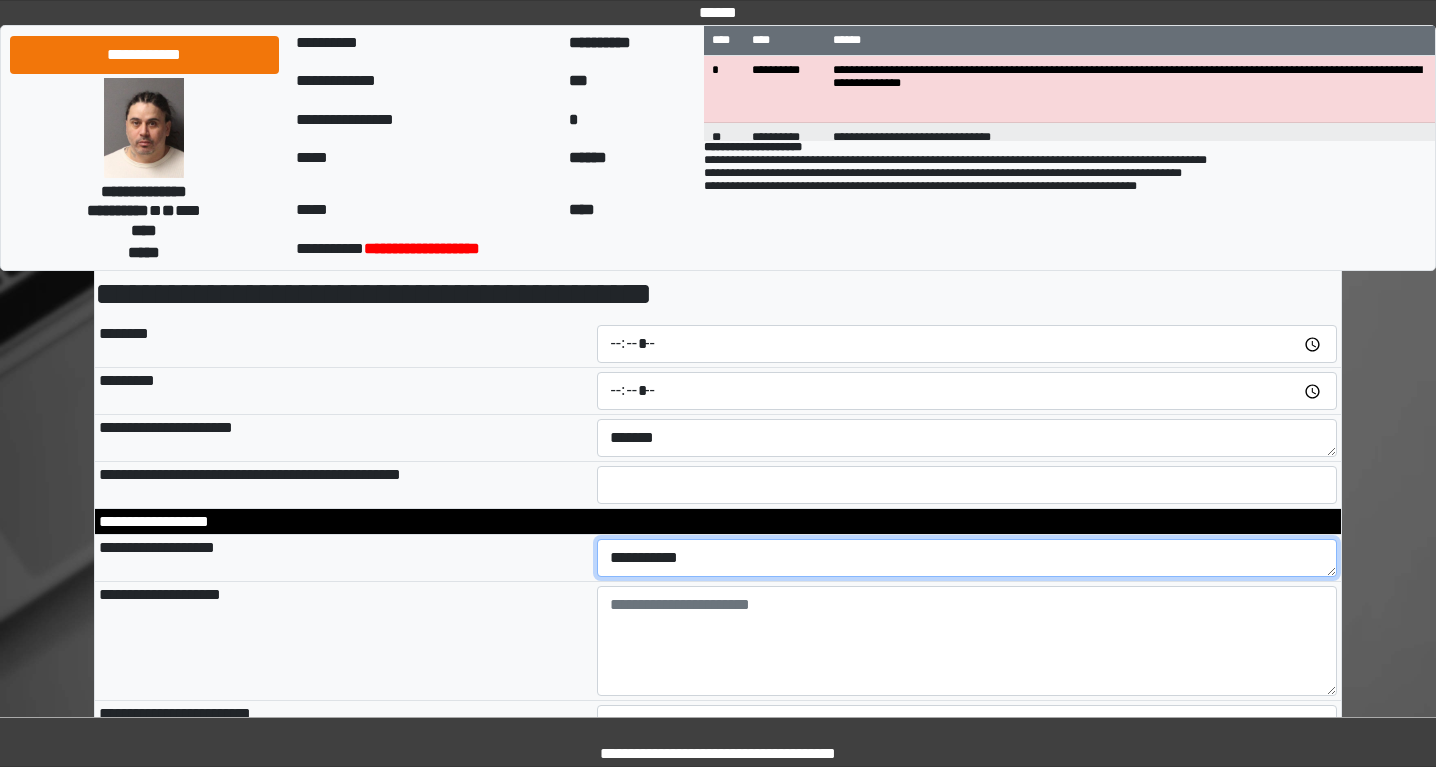type on "**********" 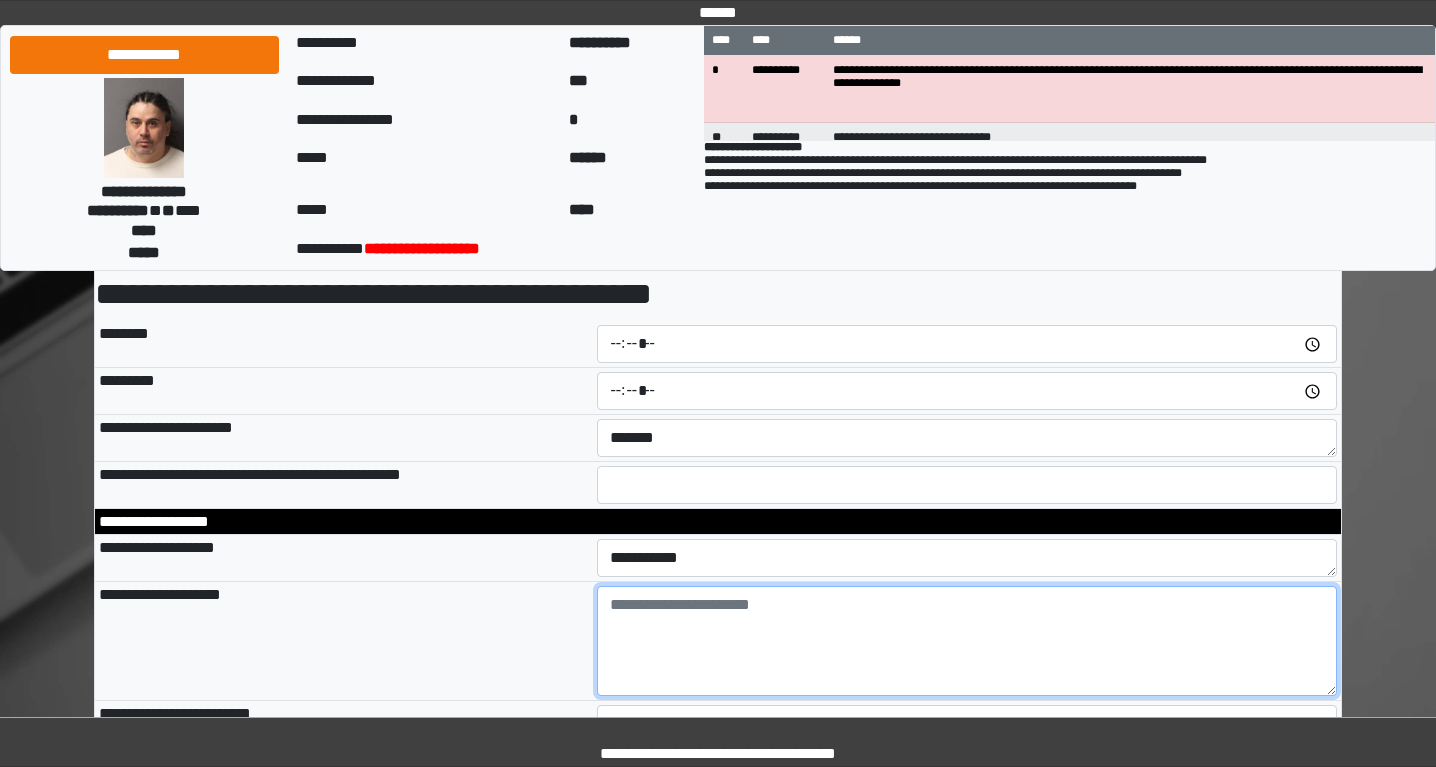 click at bounding box center (967, 641) 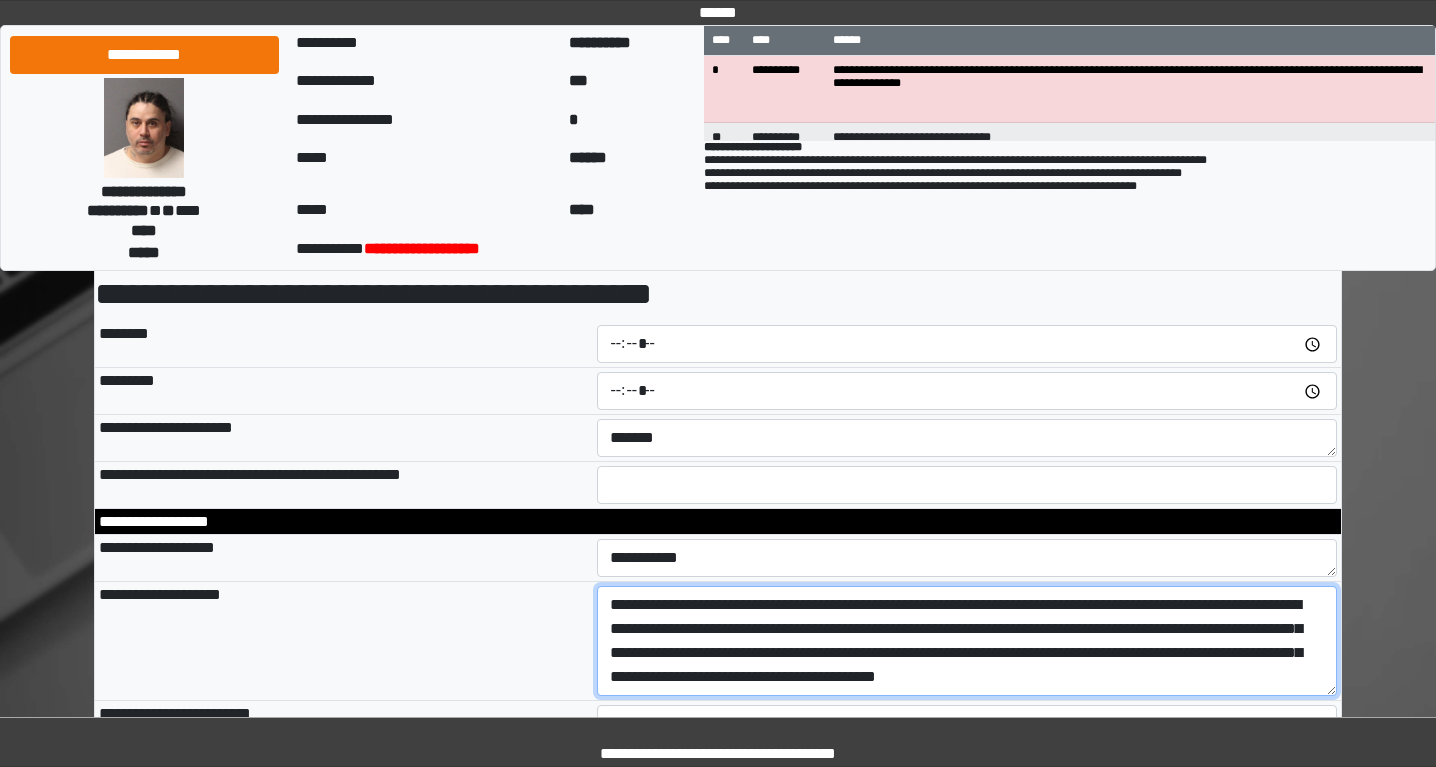 scroll, scrollTop: 15, scrollLeft: 0, axis: vertical 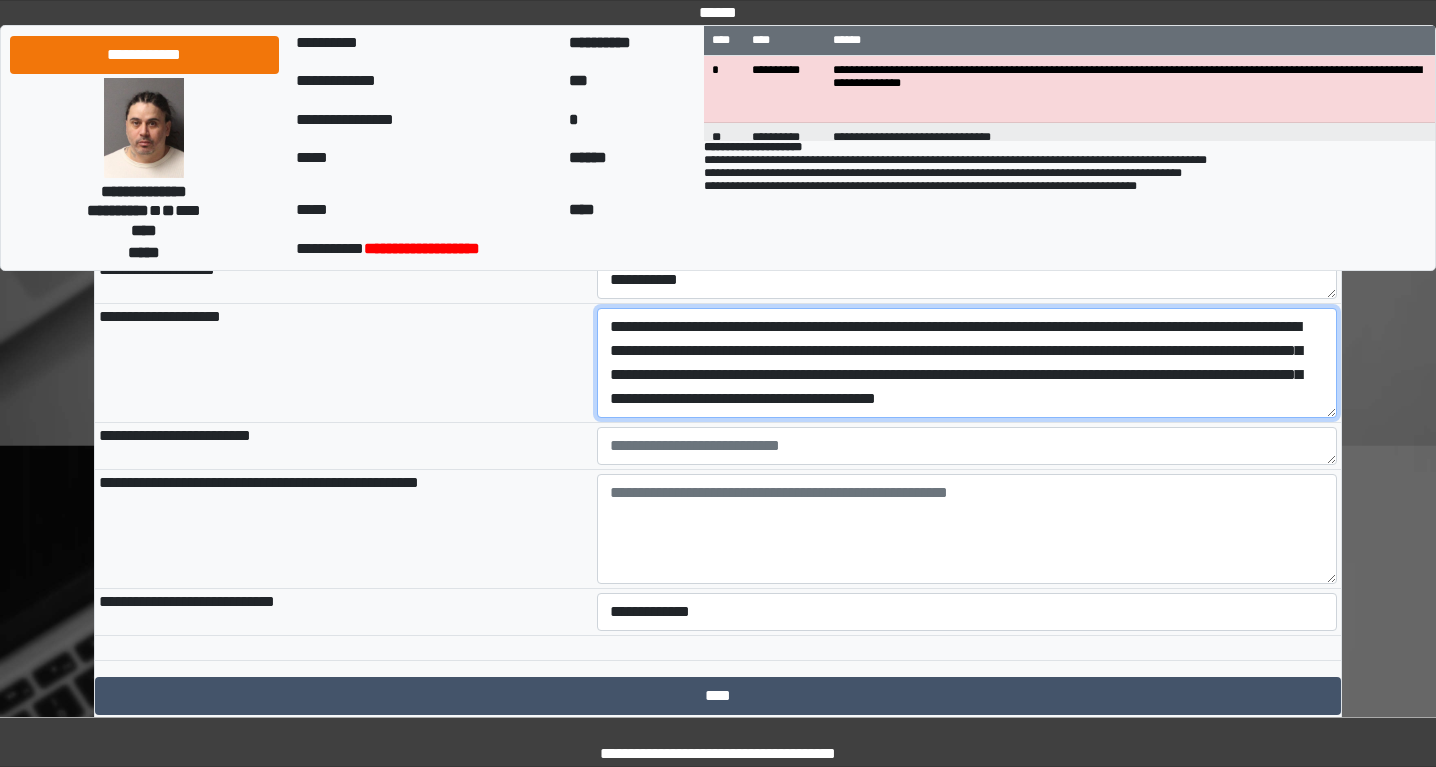 type on "**********" 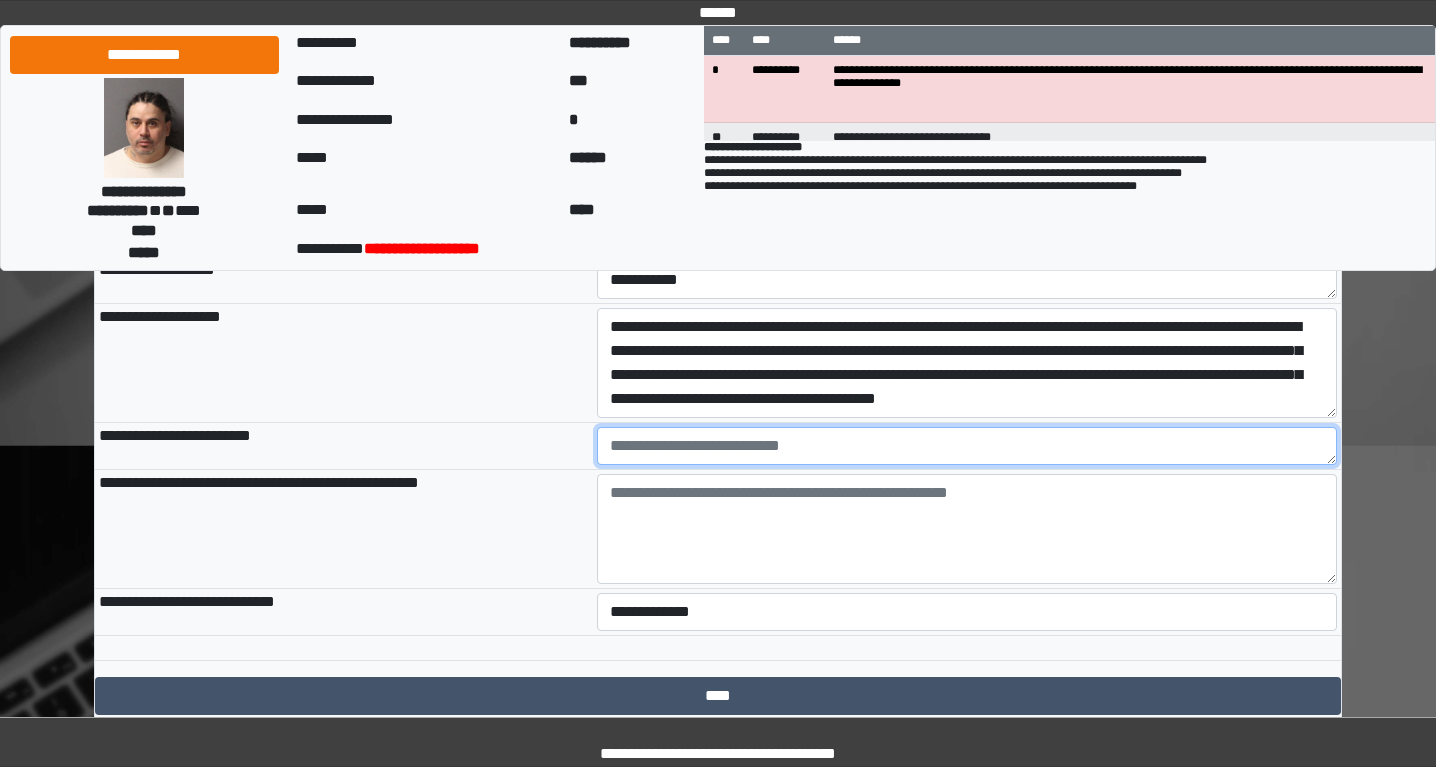 click at bounding box center (967, 446) 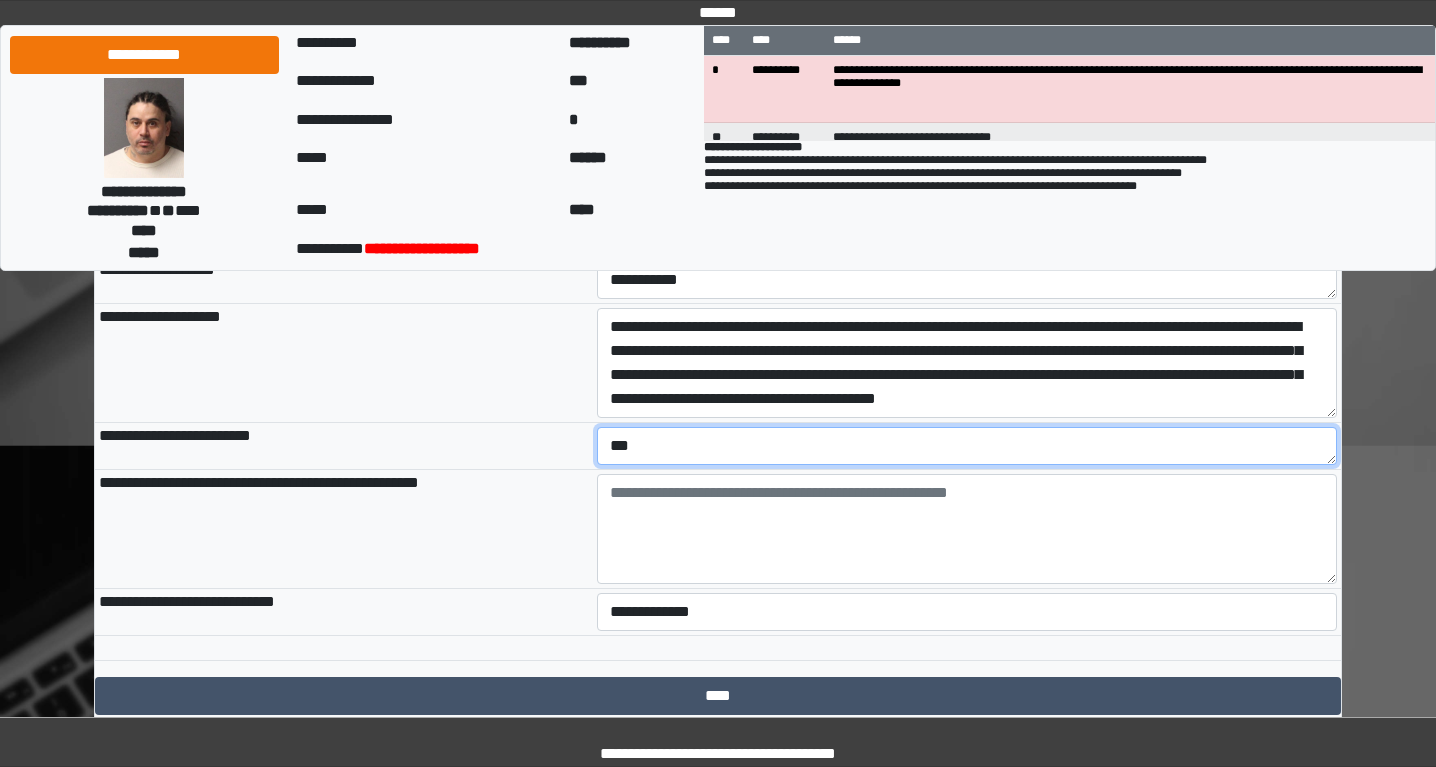 type on "***" 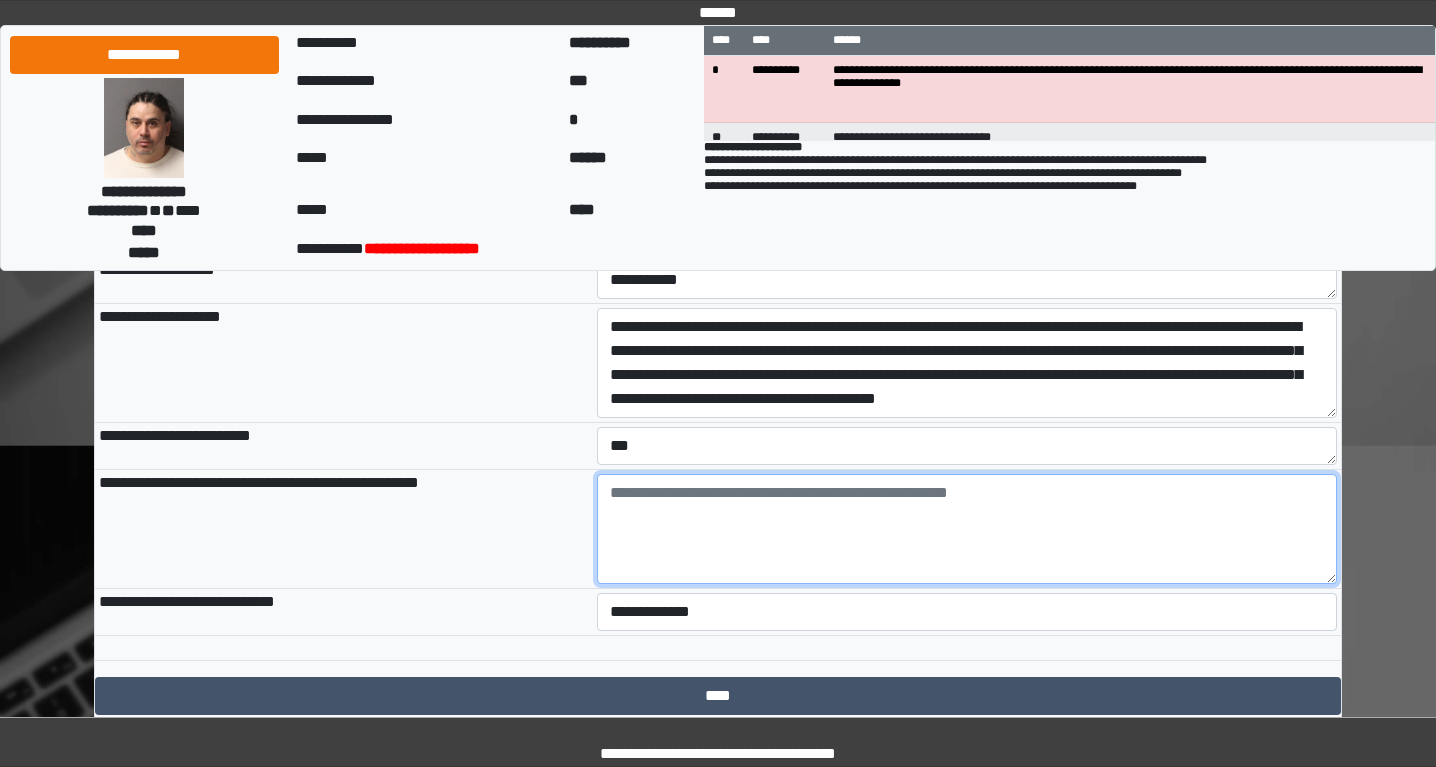 click at bounding box center [967, 529] 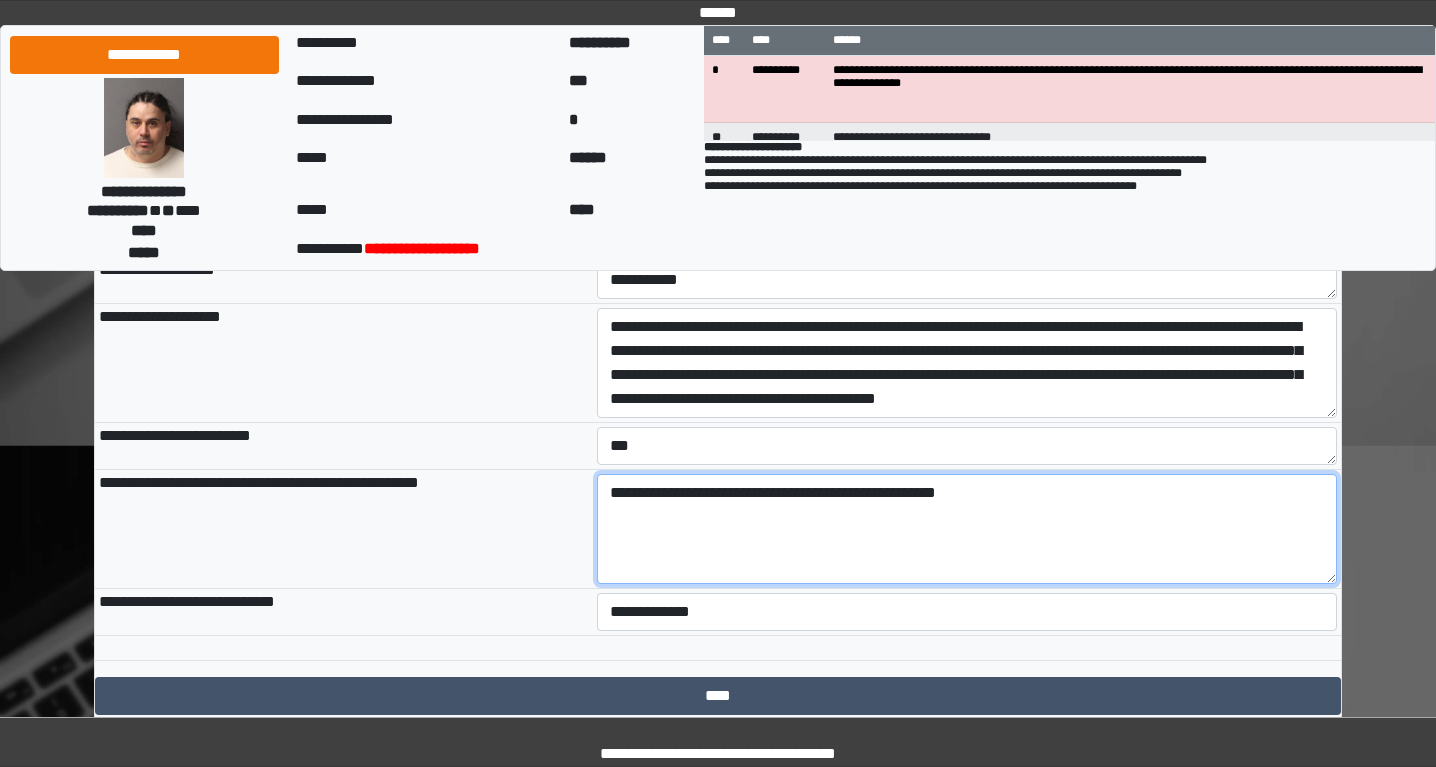 type on "**********" 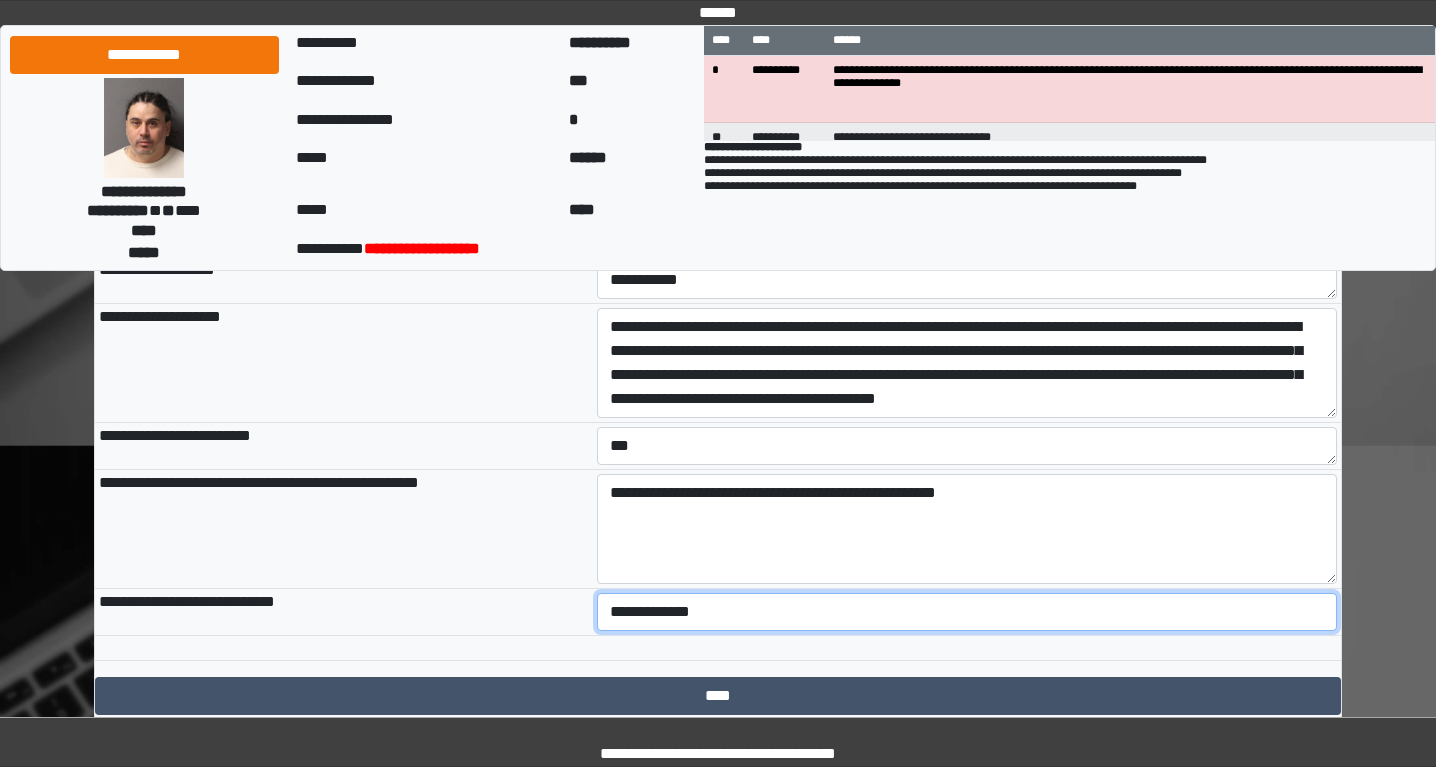click on "**********" at bounding box center (967, 612) 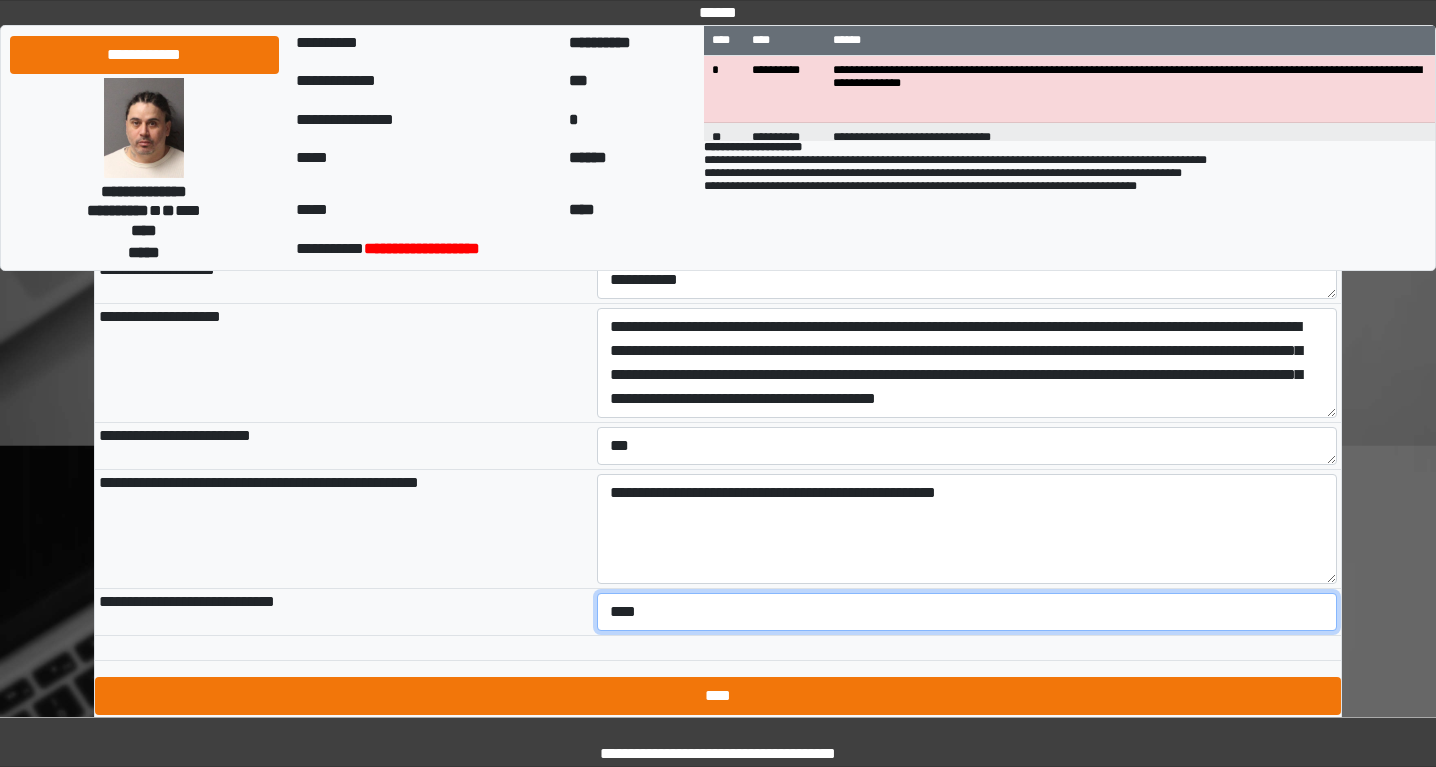 scroll, scrollTop: 475, scrollLeft: 0, axis: vertical 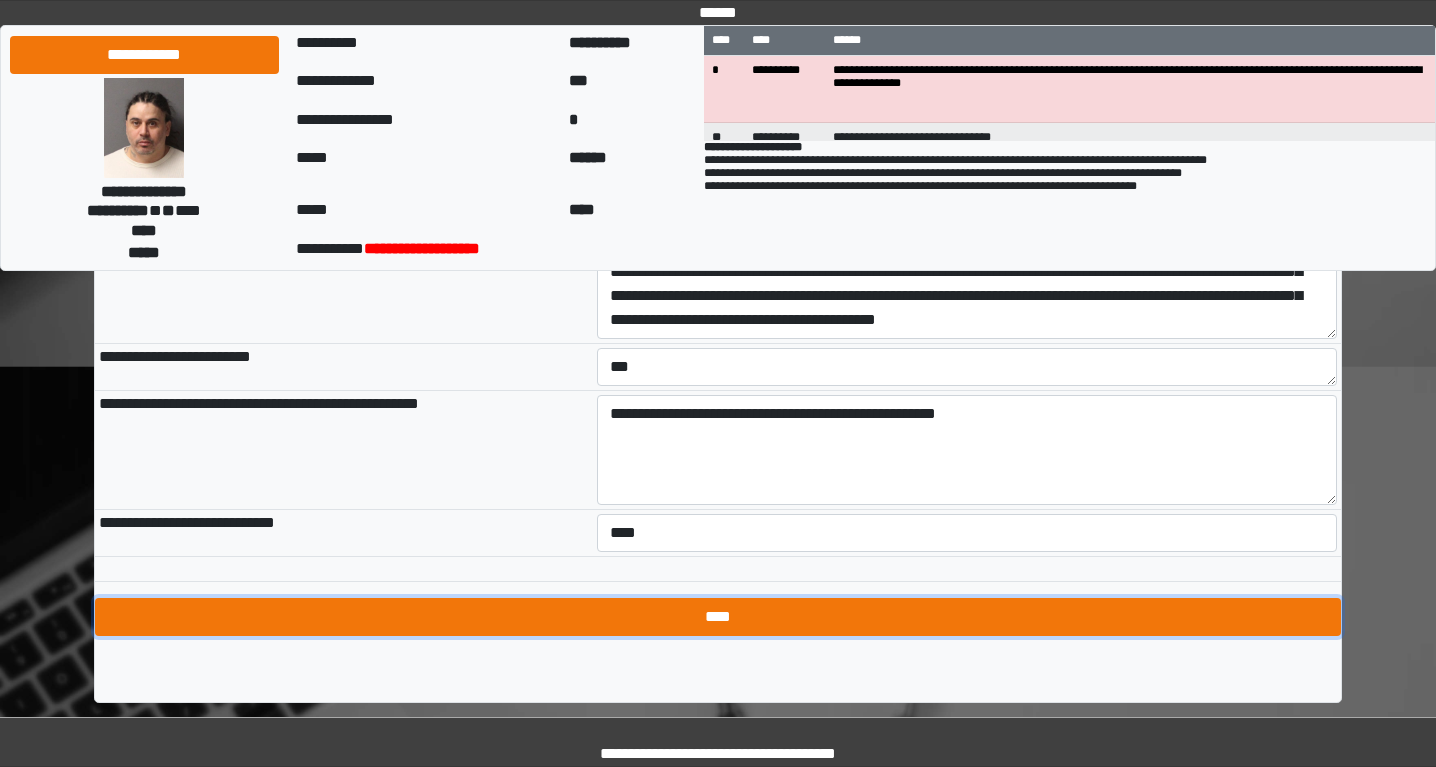click on "****" at bounding box center (718, 617) 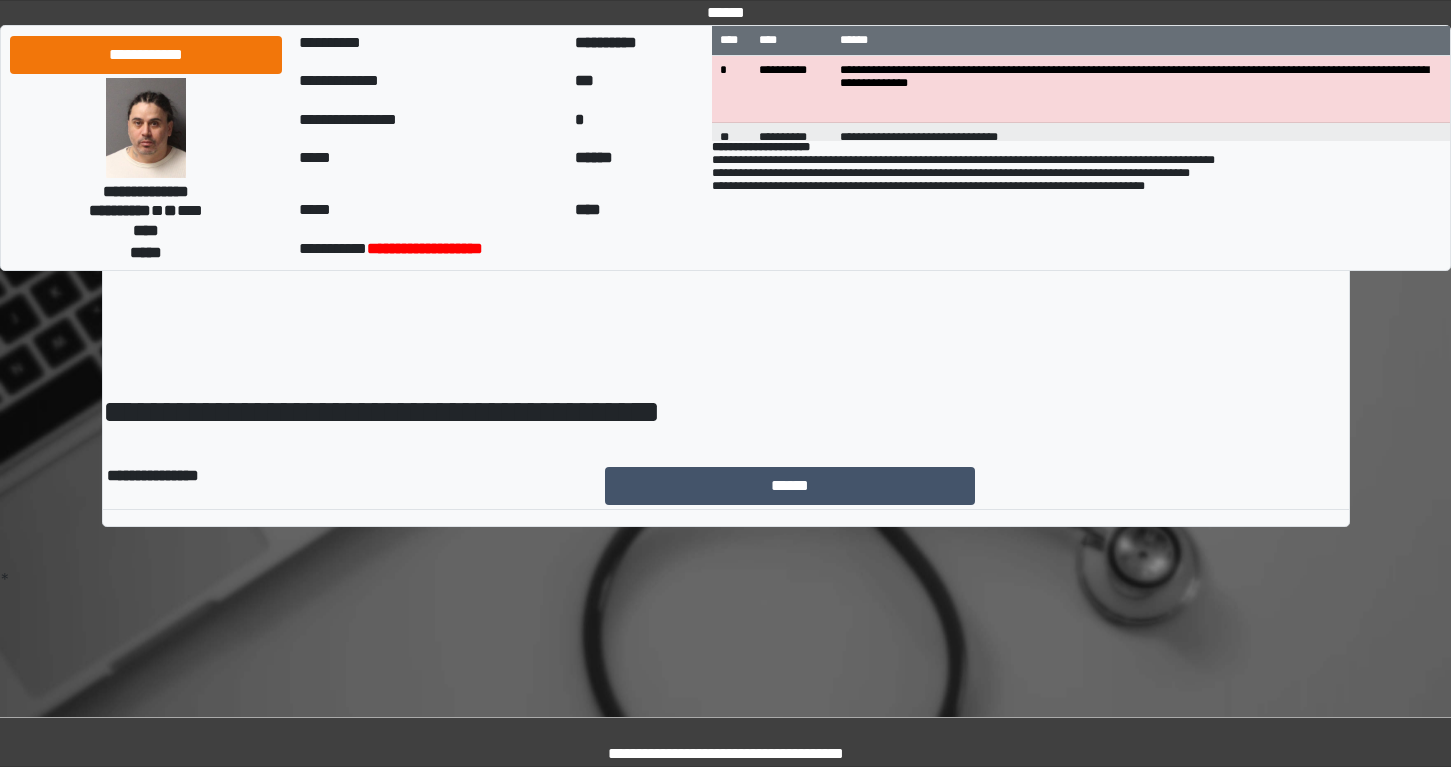 scroll, scrollTop: 0, scrollLeft: 0, axis: both 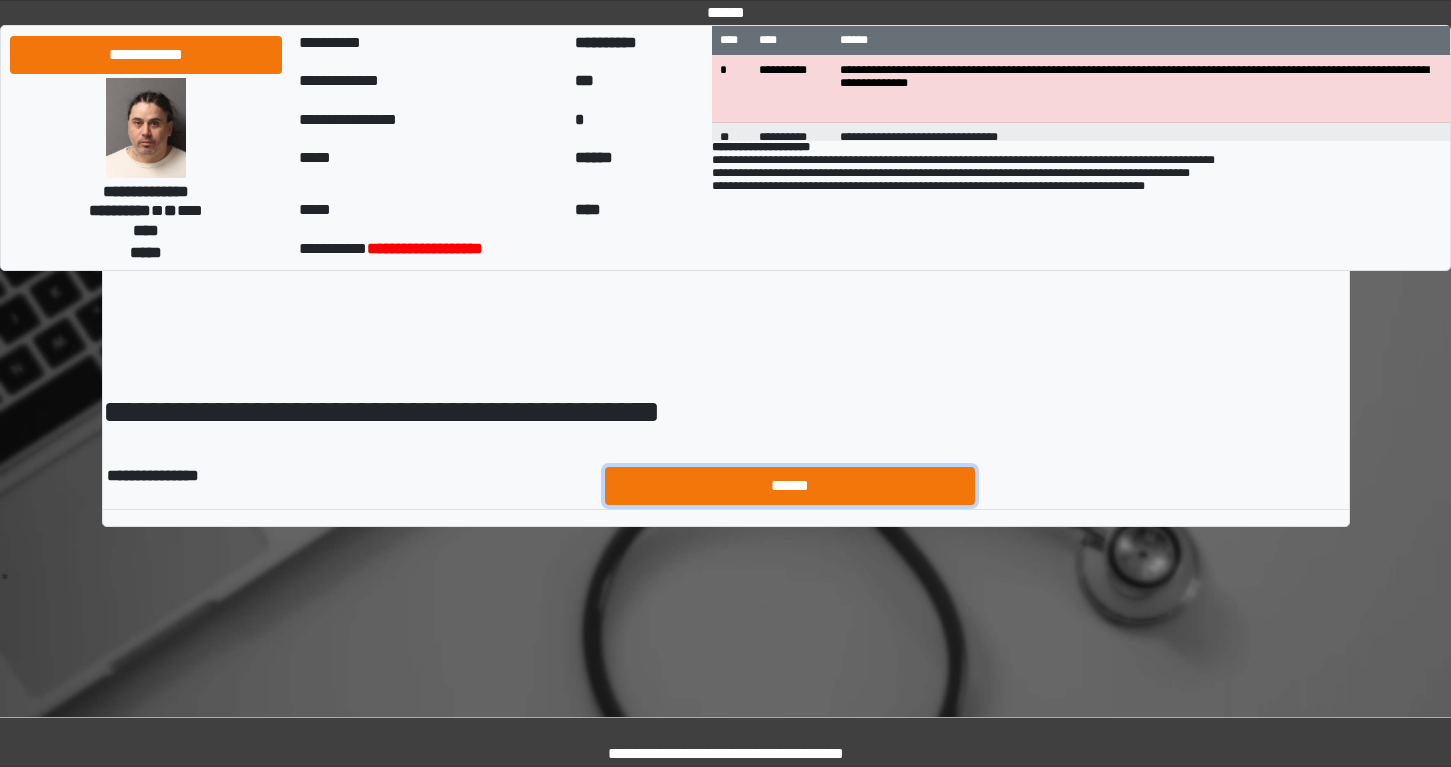 click on "******" at bounding box center (790, 486) 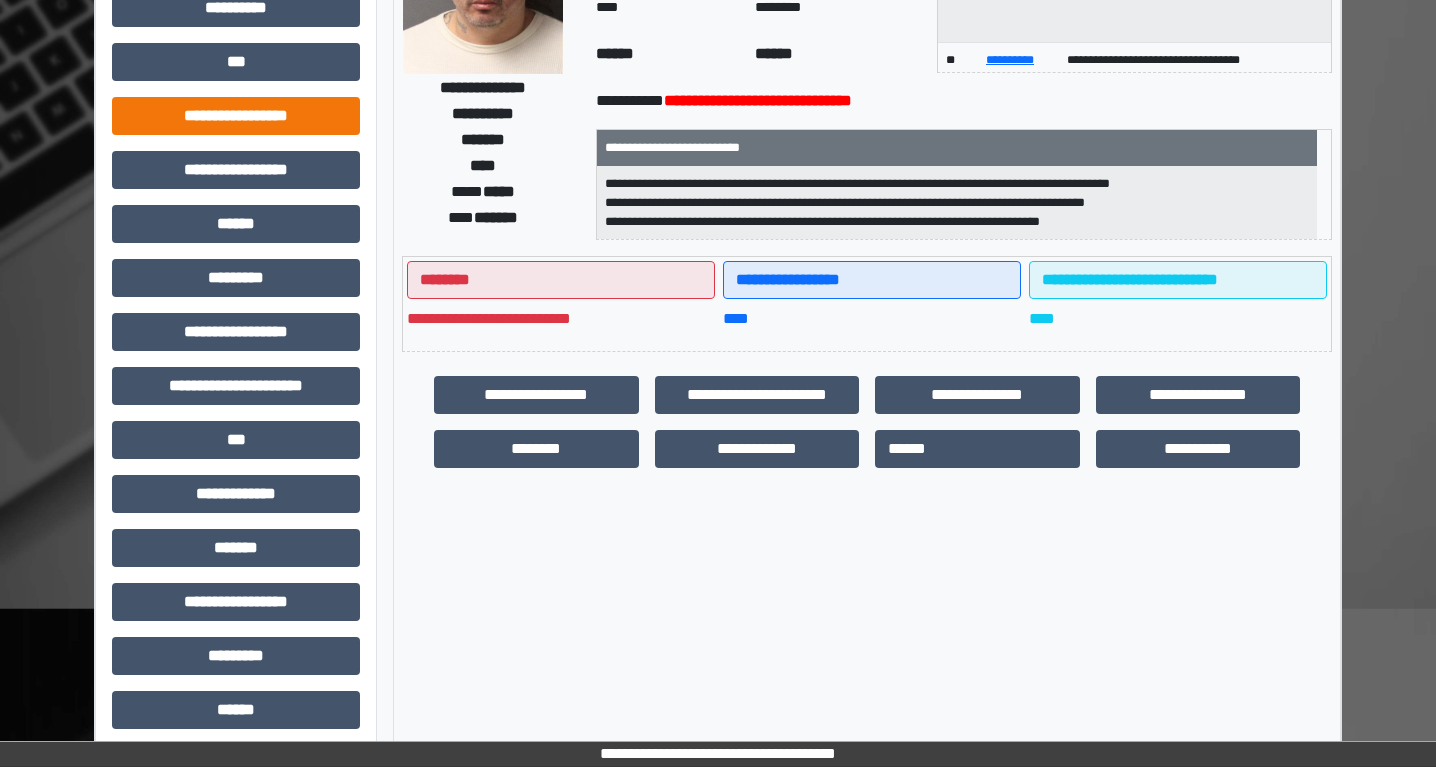 scroll, scrollTop: 212, scrollLeft: 0, axis: vertical 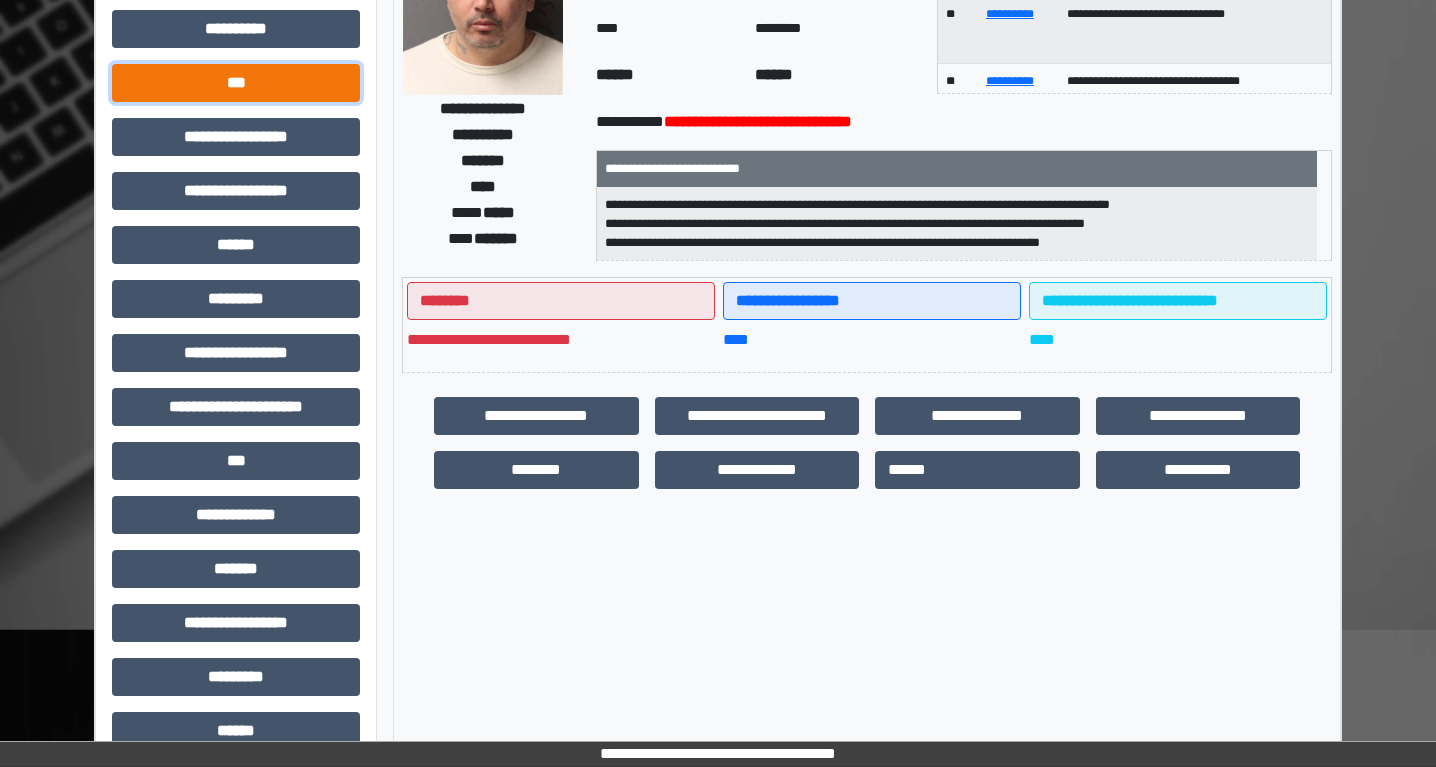 click on "***" at bounding box center (236, 83) 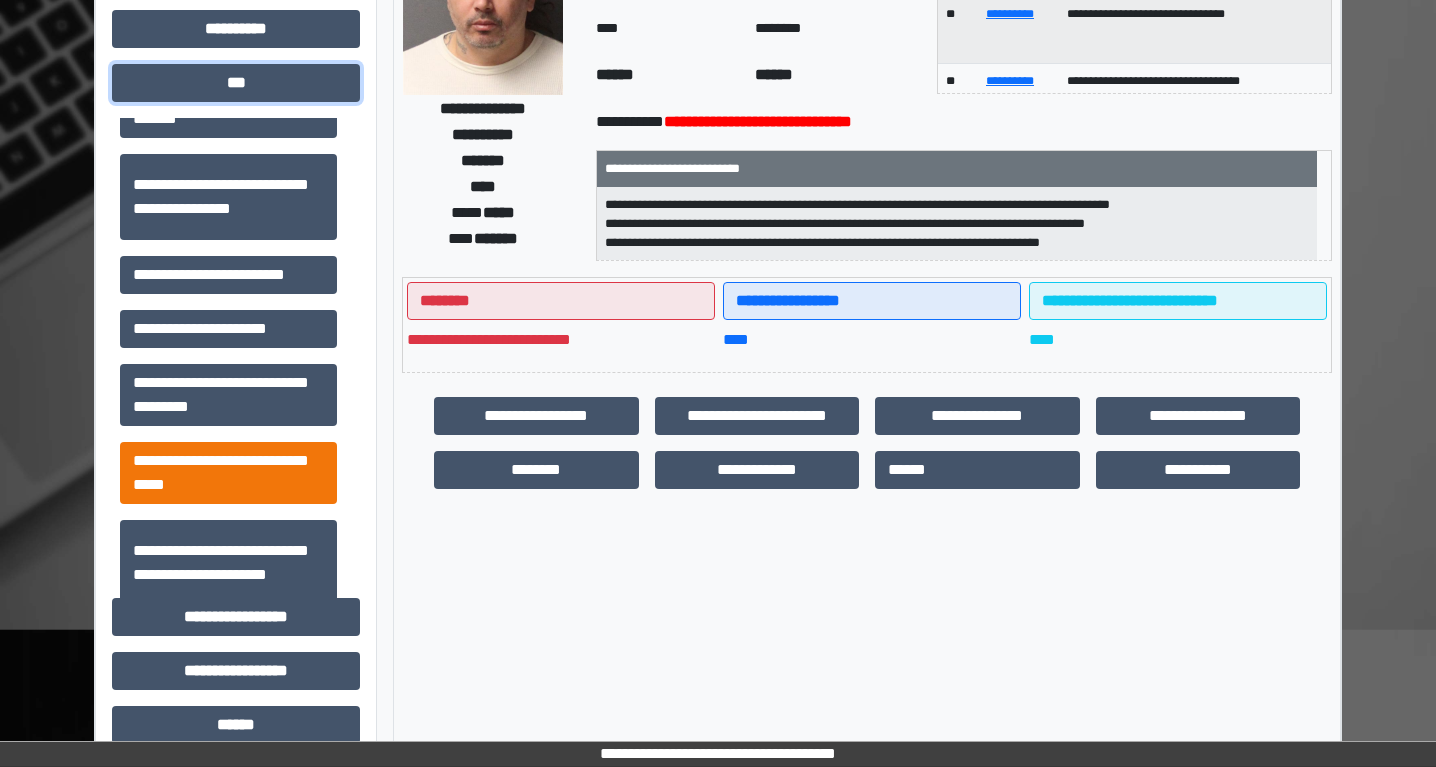 scroll, scrollTop: 381, scrollLeft: 0, axis: vertical 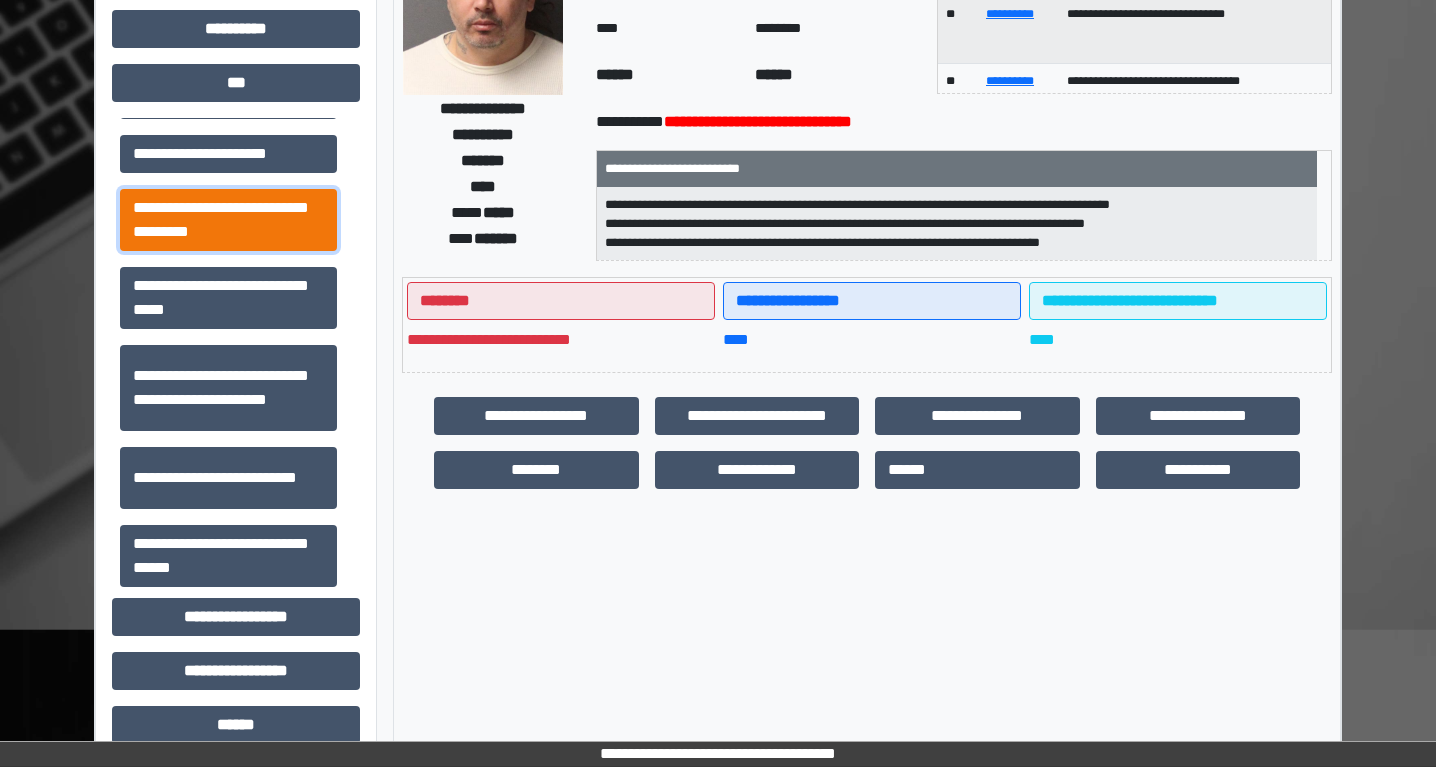 click on "**********" at bounding box center (228, 220) 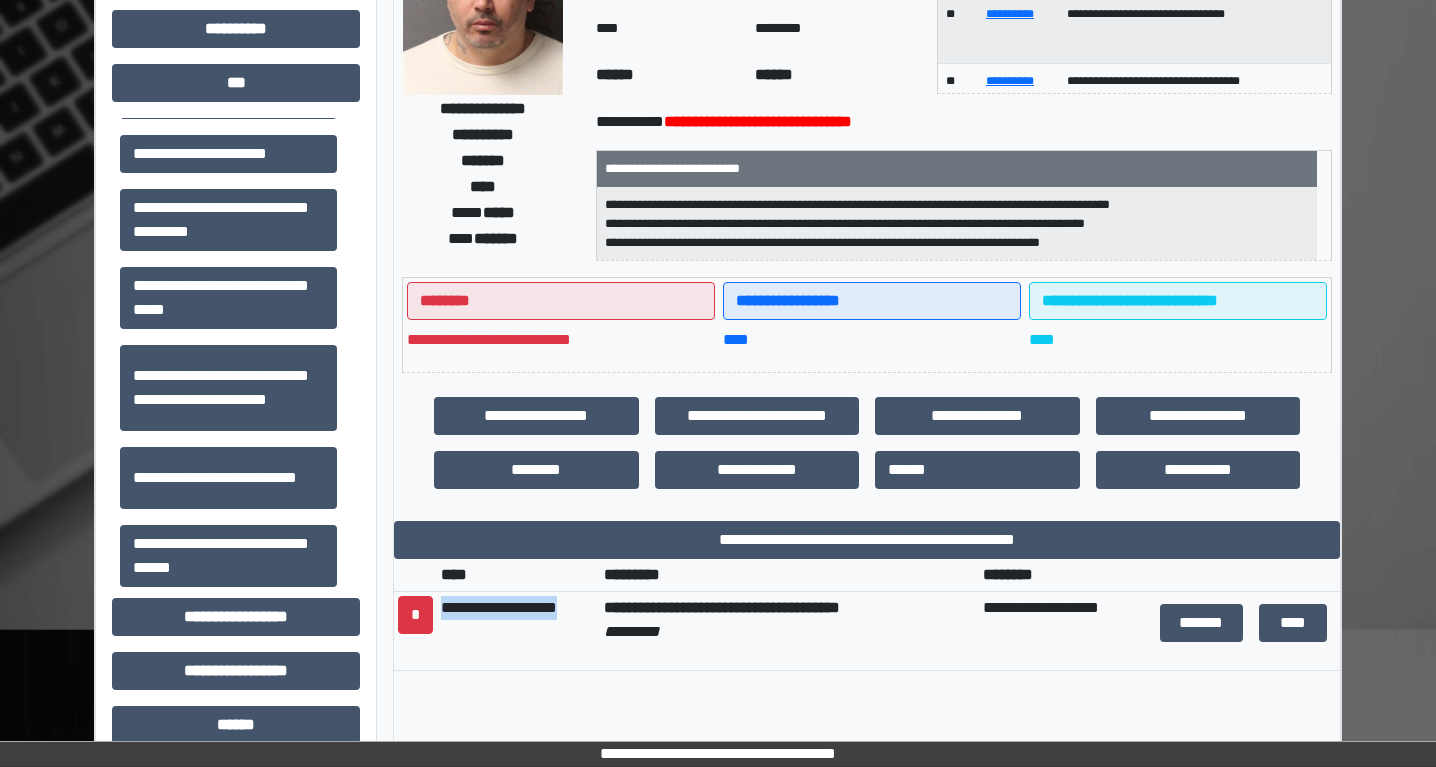 drag, startPoint x: 448, startPoint y: 608, endPoint x: 600, endPoint y: 601, distance: 152.1611 